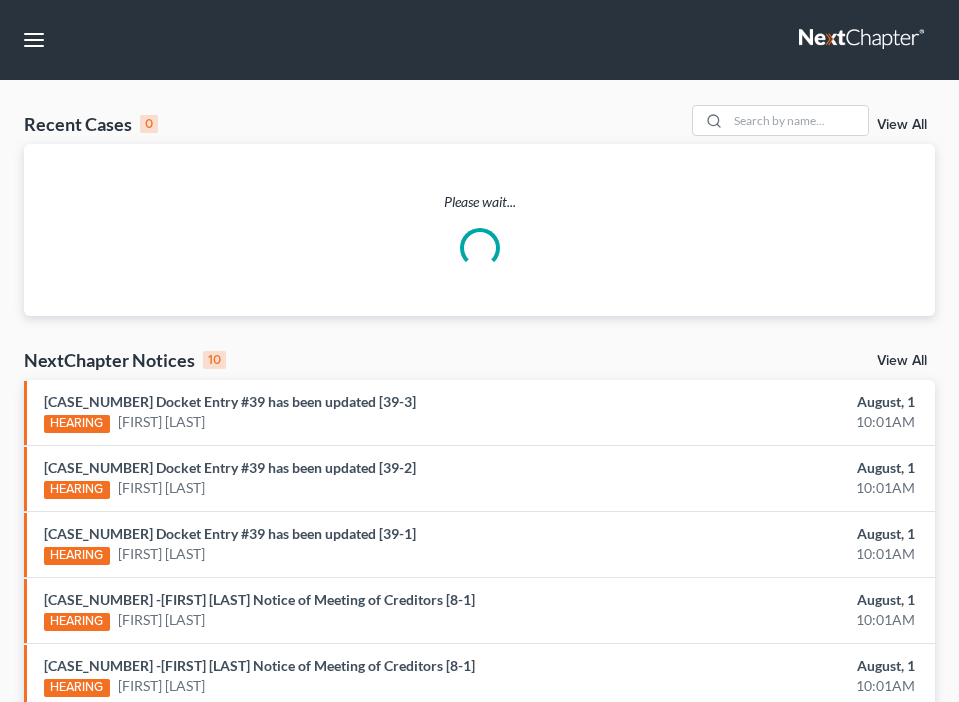 scroll, scrollTop: 0, scrollLeft: 0, axis: both 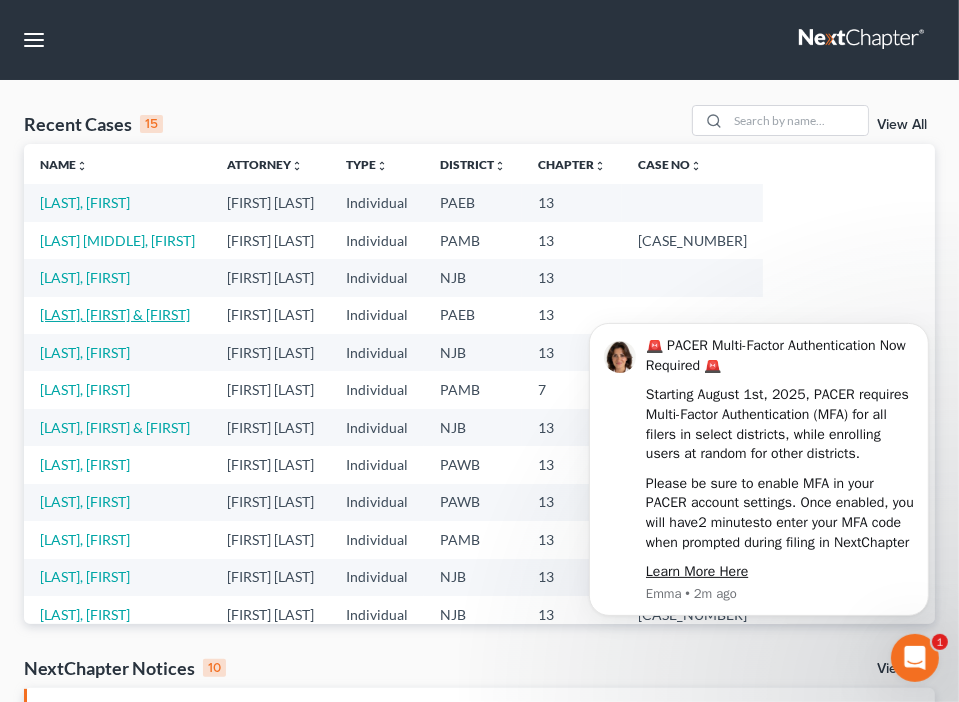 click on "[LAST], [FIRST] & [LAST]" at bounding box center [115, 314] 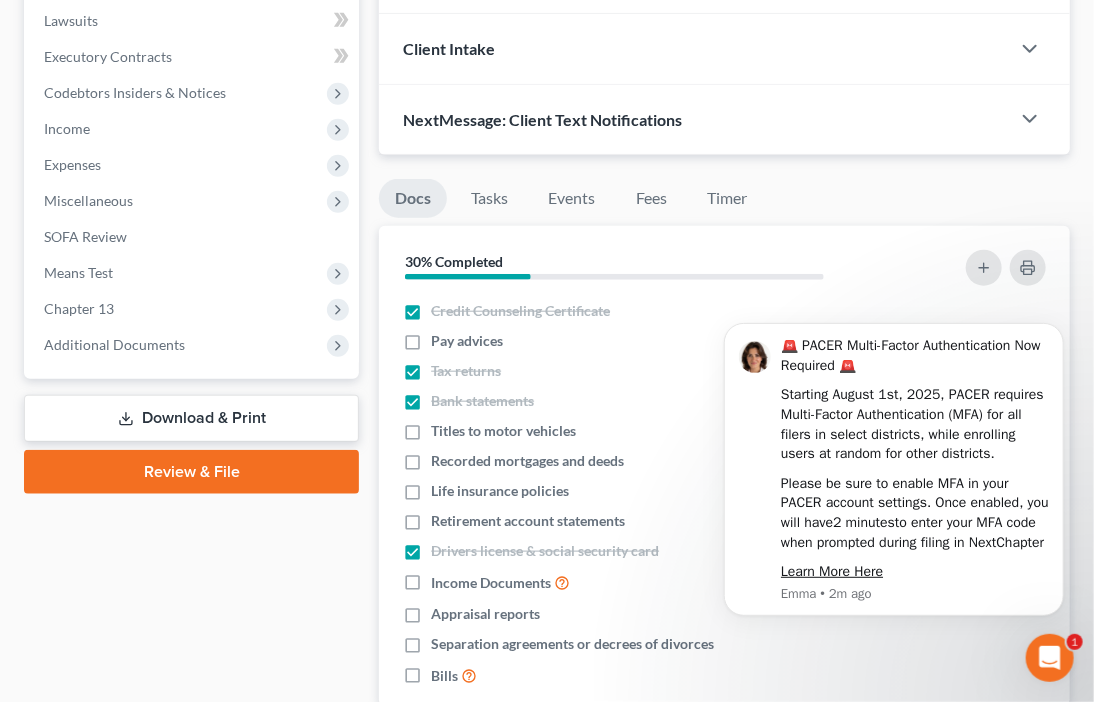 scroll, scrollTop: 480, scrollLeft: 0, axis: vertical 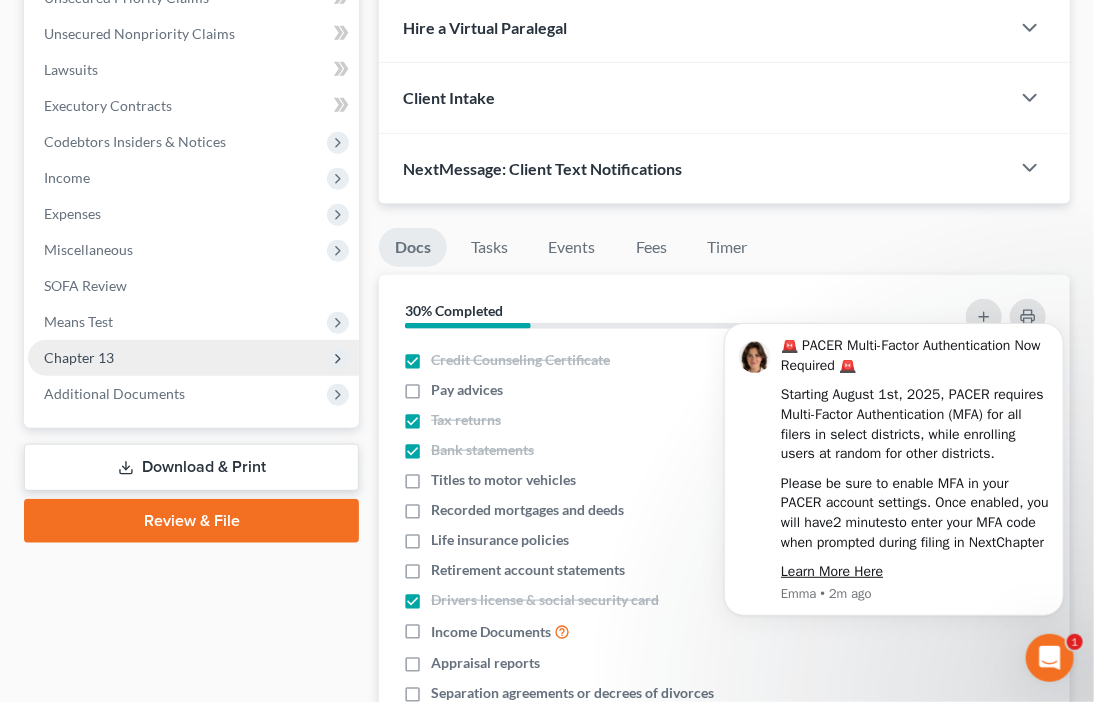 click on "Chapter 13" at bounding box center [193, 358] 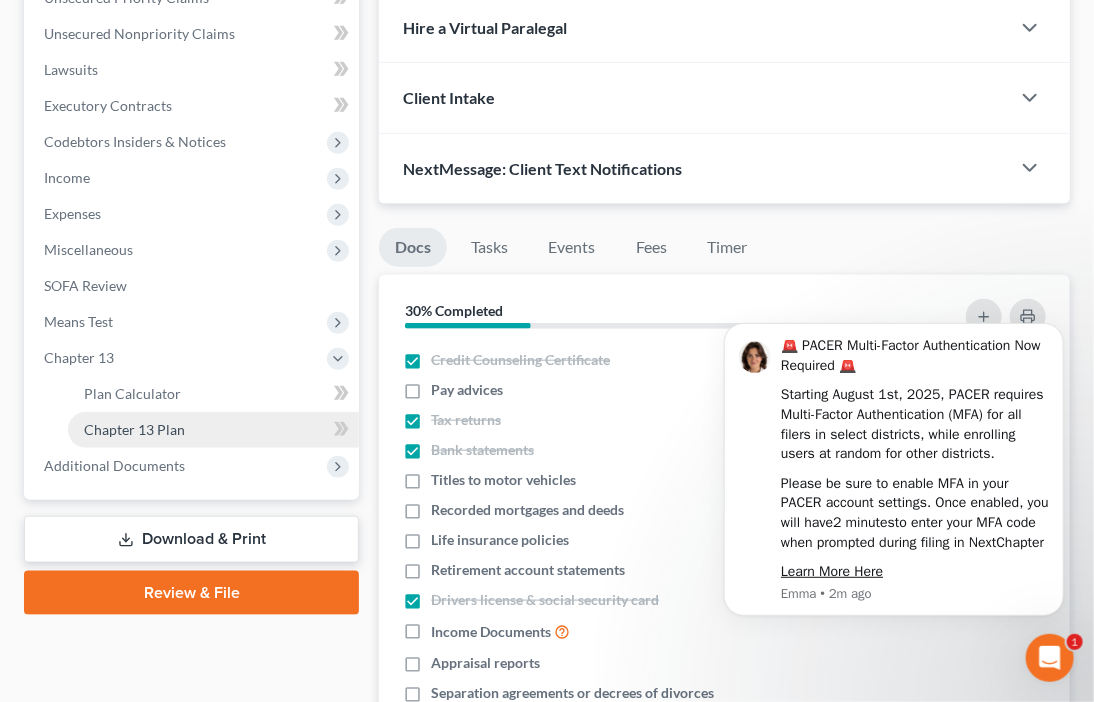 click on "Chapter 13 Plan" at bounding box center (134, 429) 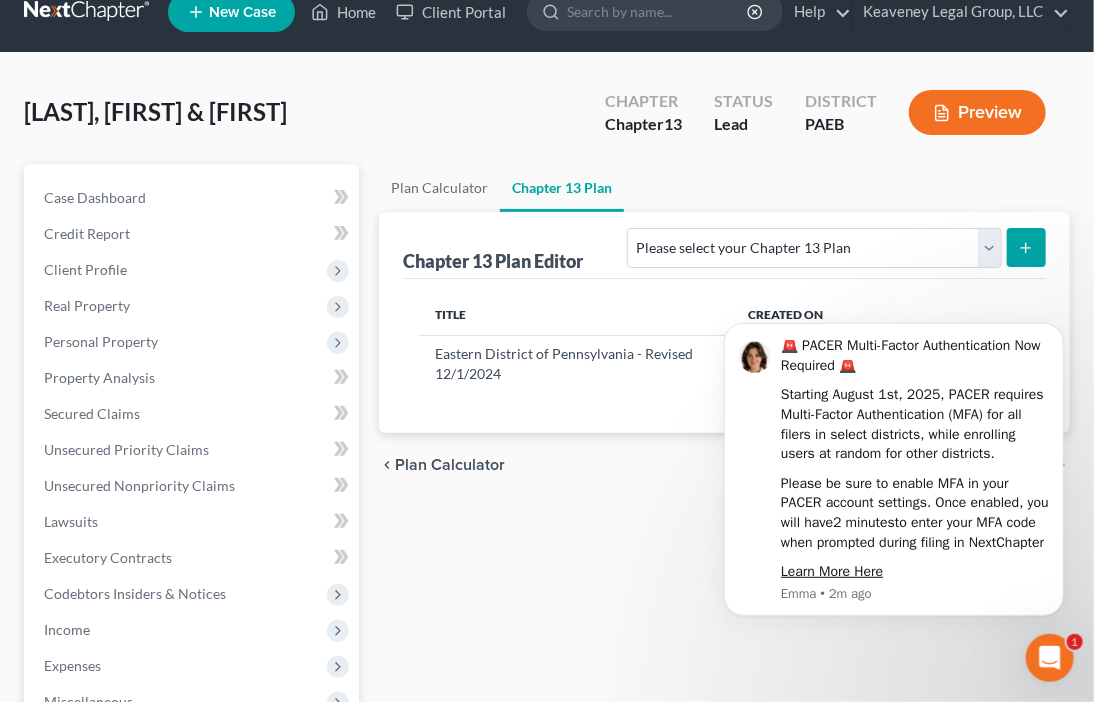scroll, scrollTop: 0, scrollLeft: 0, axis: both 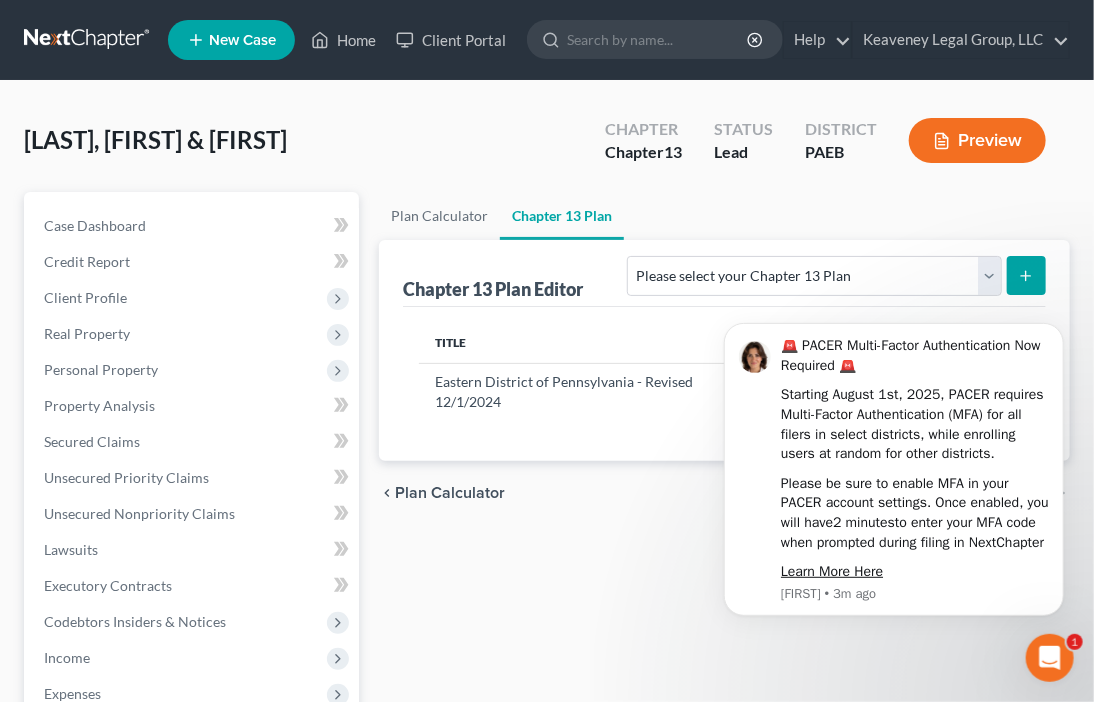 click at bounding box center (1049, 657) 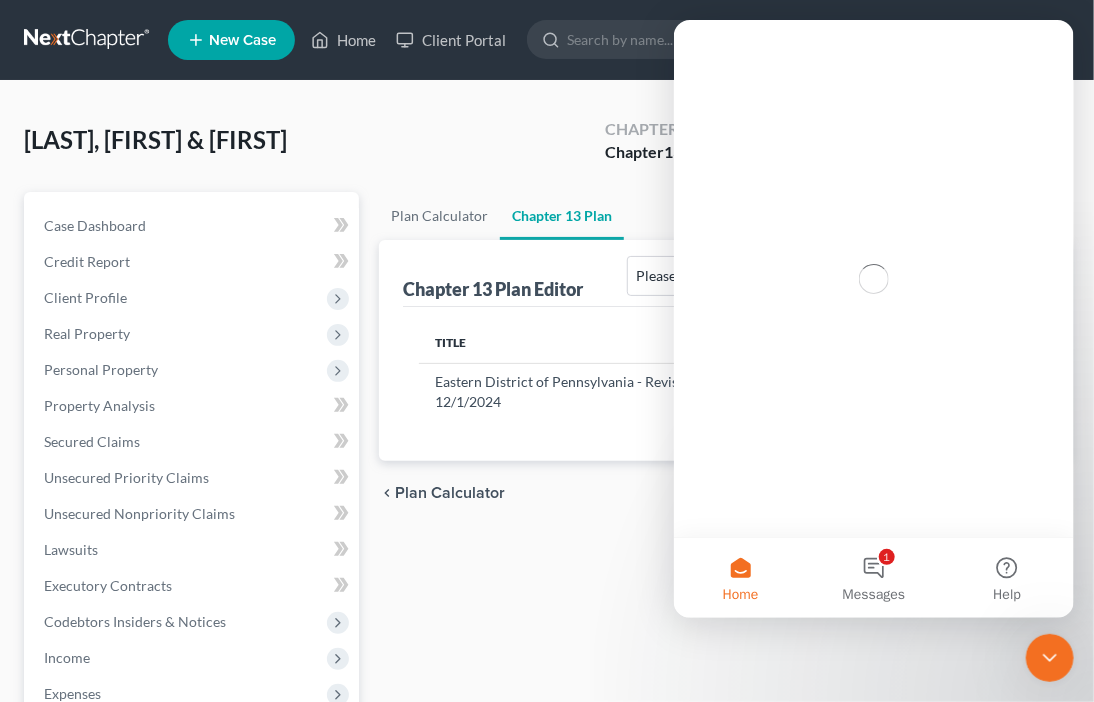 scroll, scrollTop: 0, scrollLeft: 0, axis: both 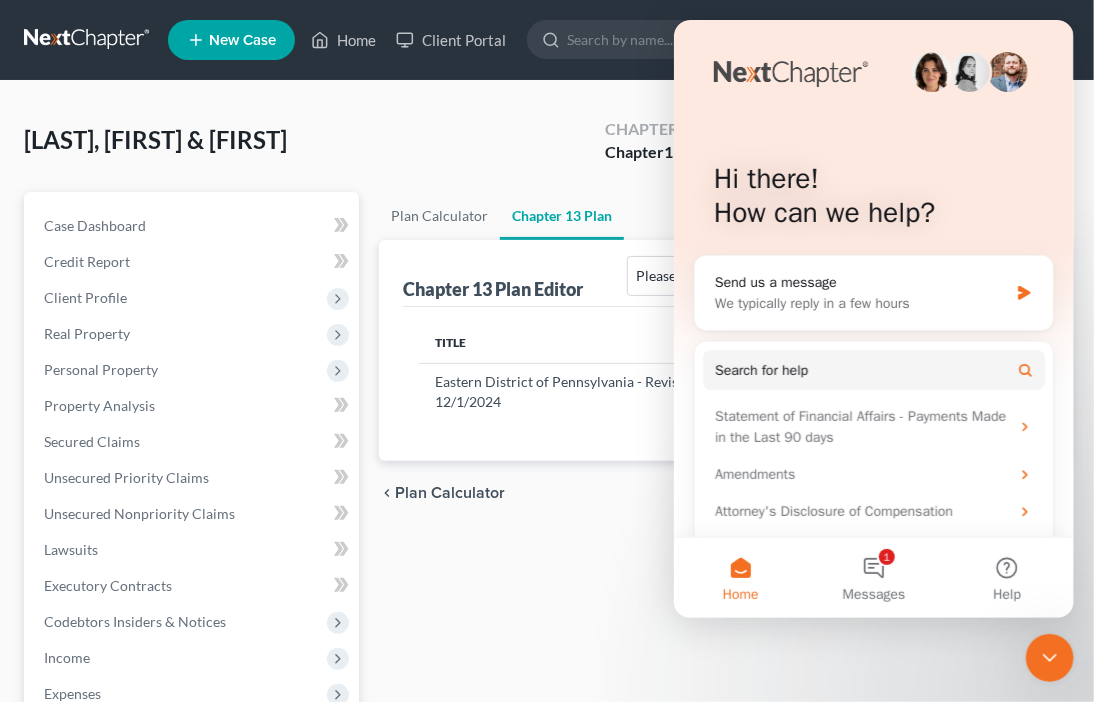 click at bounding box center (1049, 657) 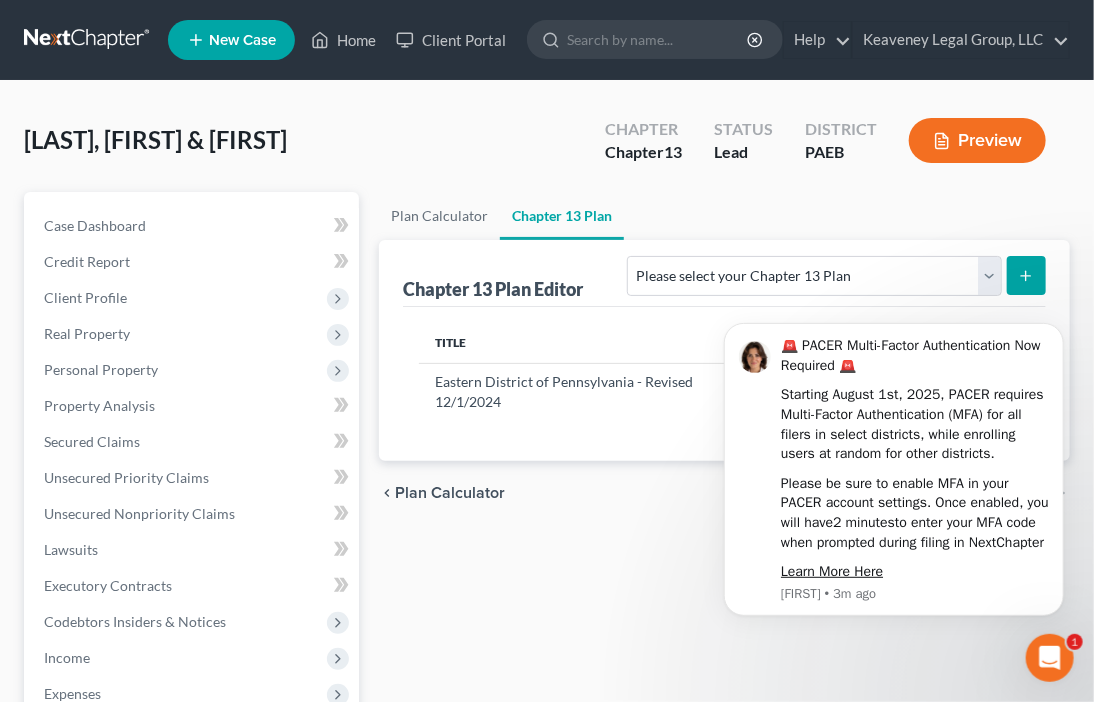scroll, scrollTop: 0, scrollLeft: 0, axis: both 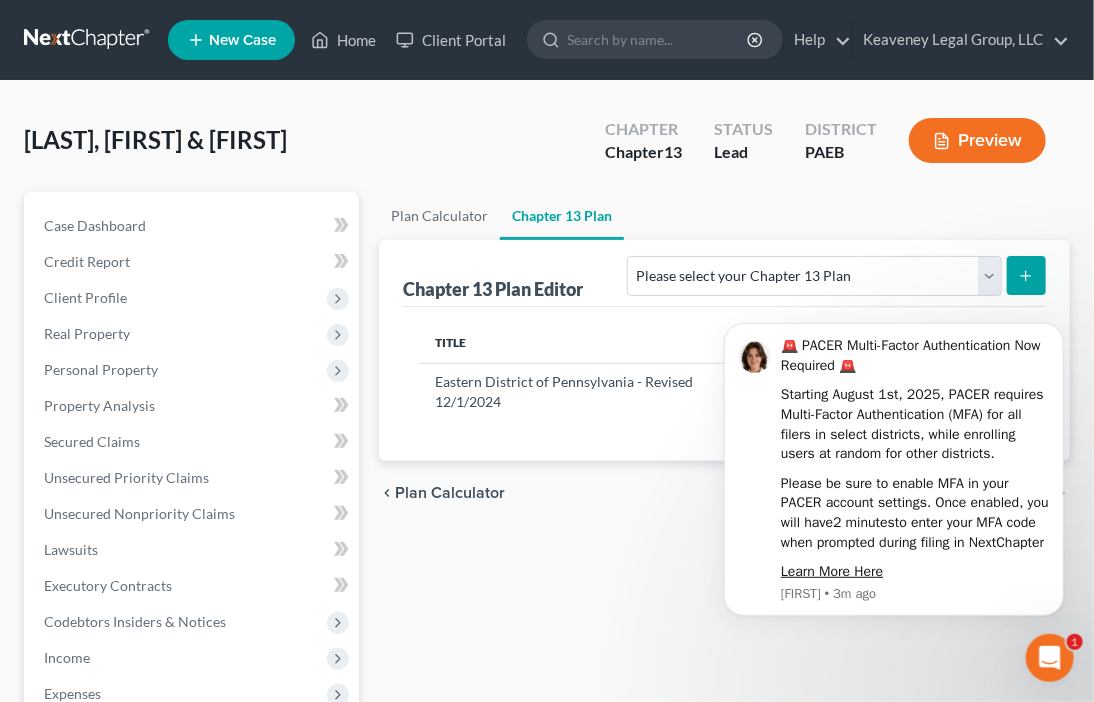 click at bounding box center [1049, 657] 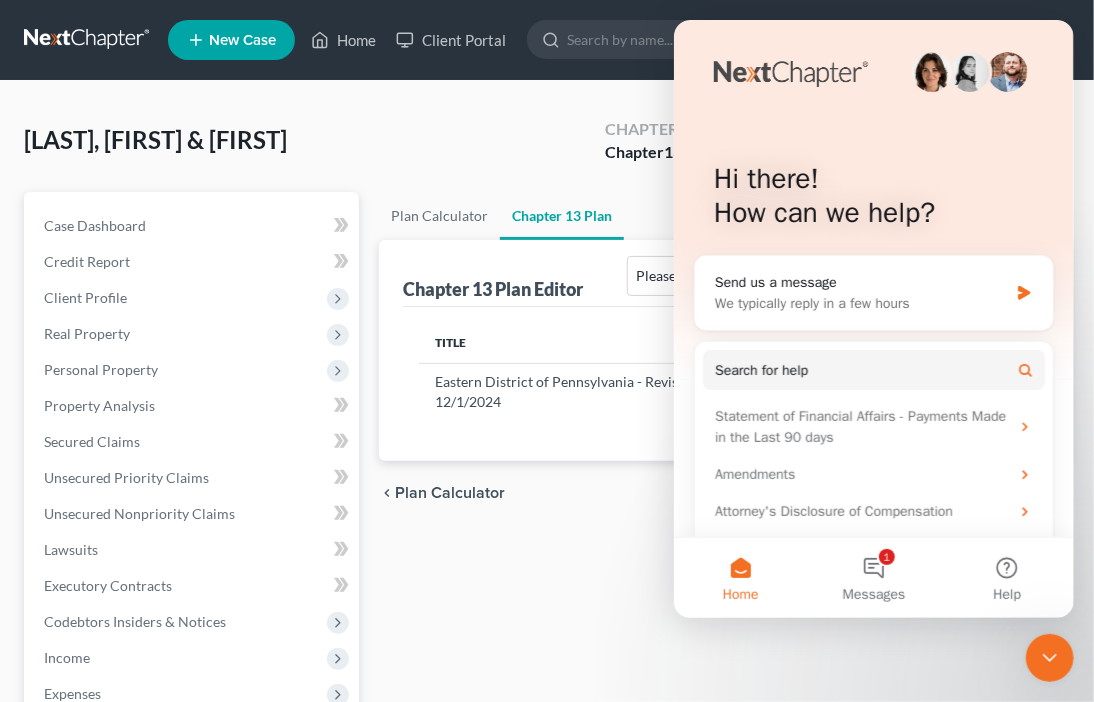click at bounding box center (1049, 657) 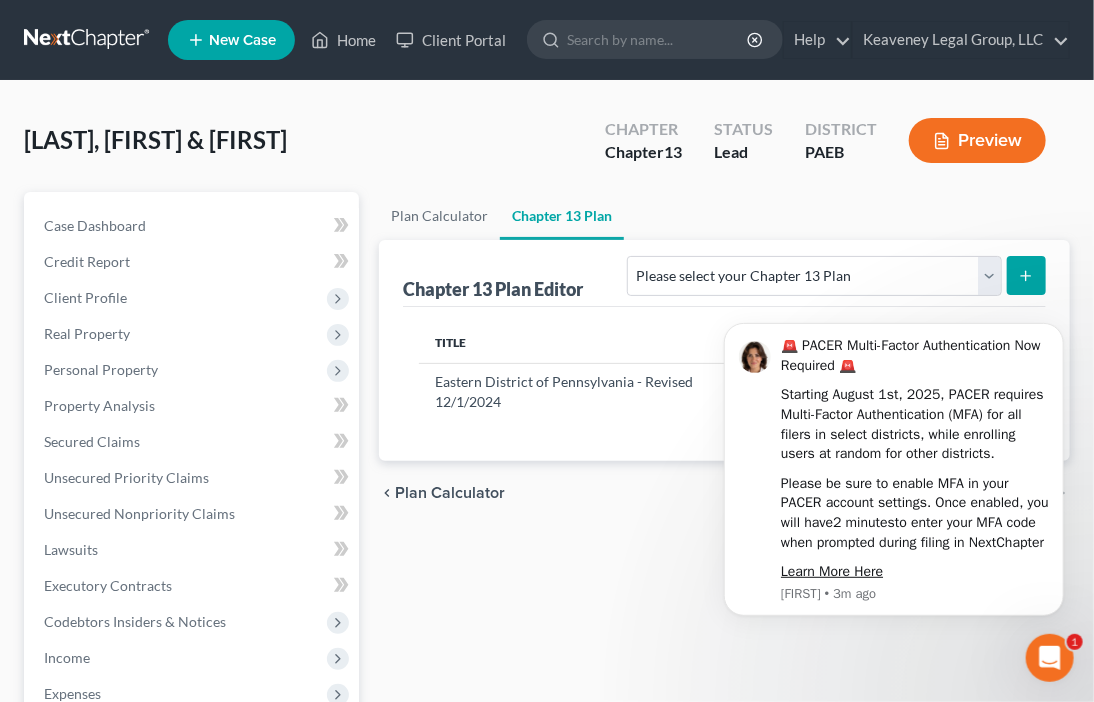 scroll, scrollTop: 0, scrollLeft: 0, axis: both 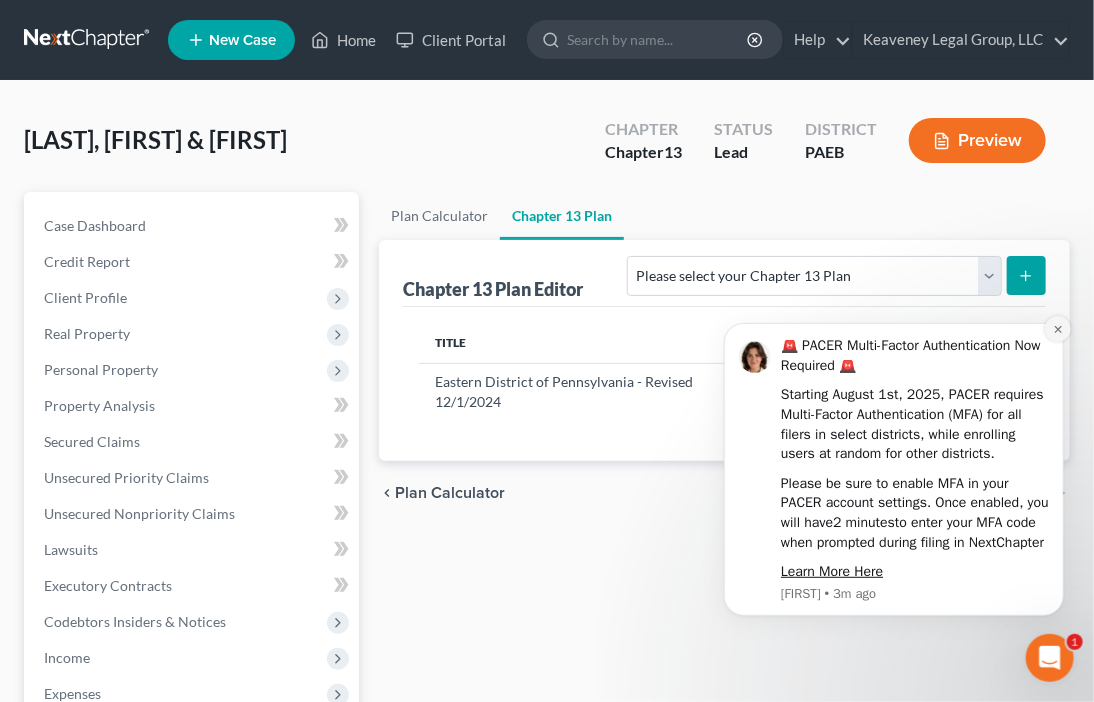 click 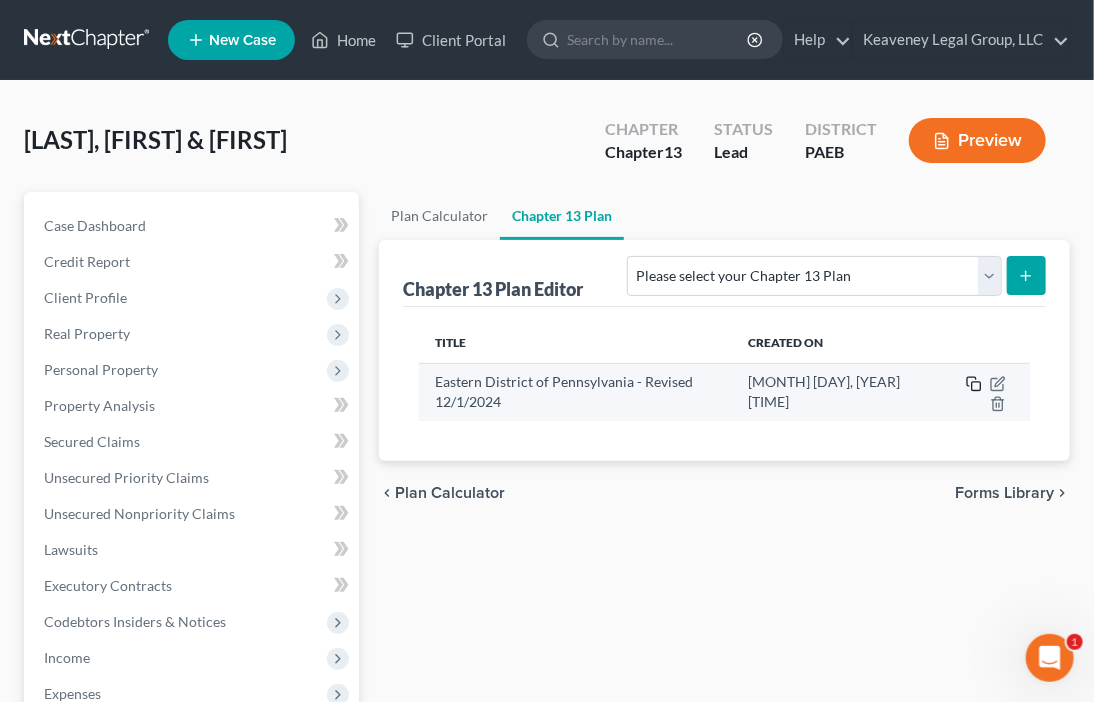 click 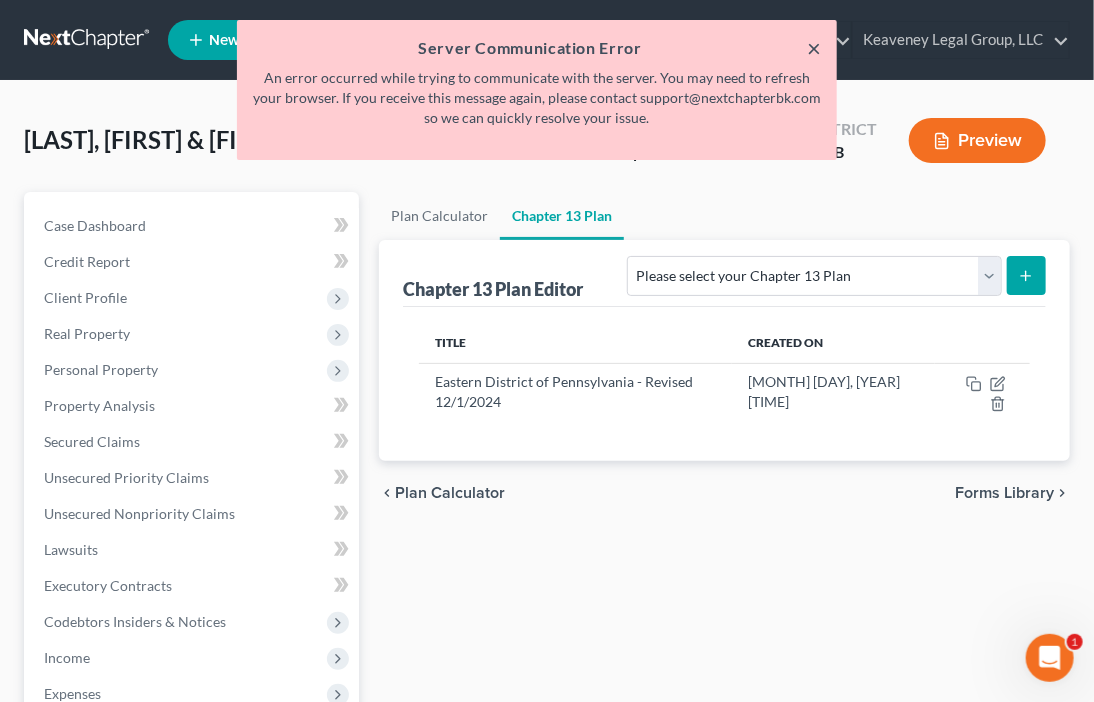 click on "×" at bounding box center (814, 48) 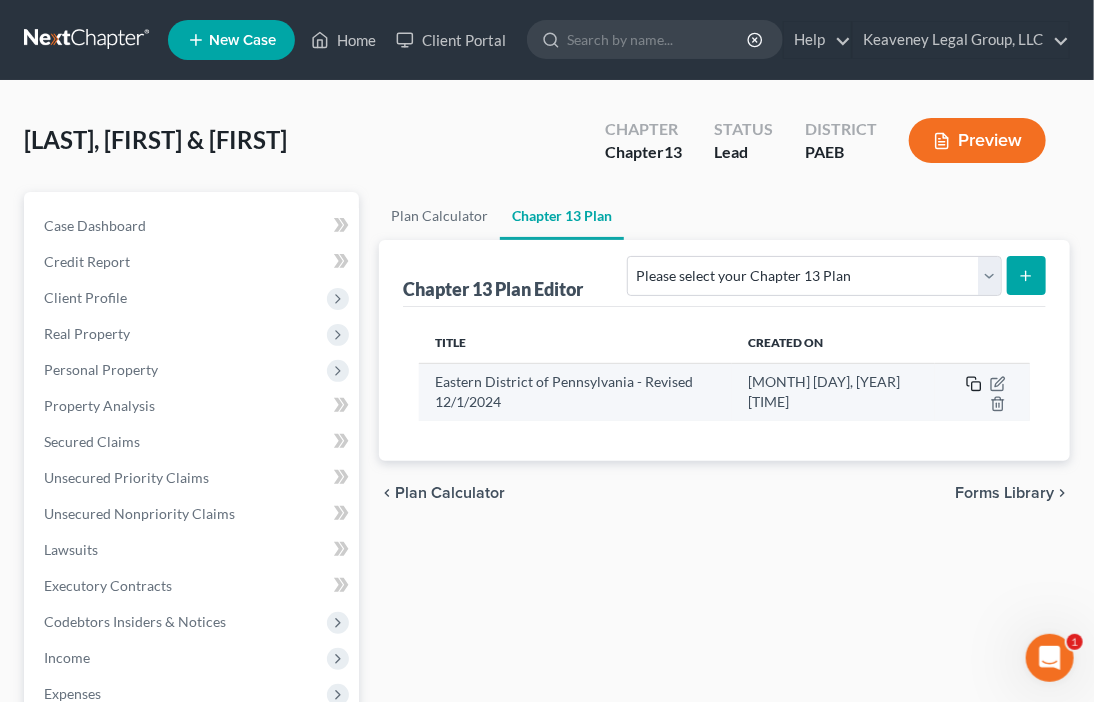 click 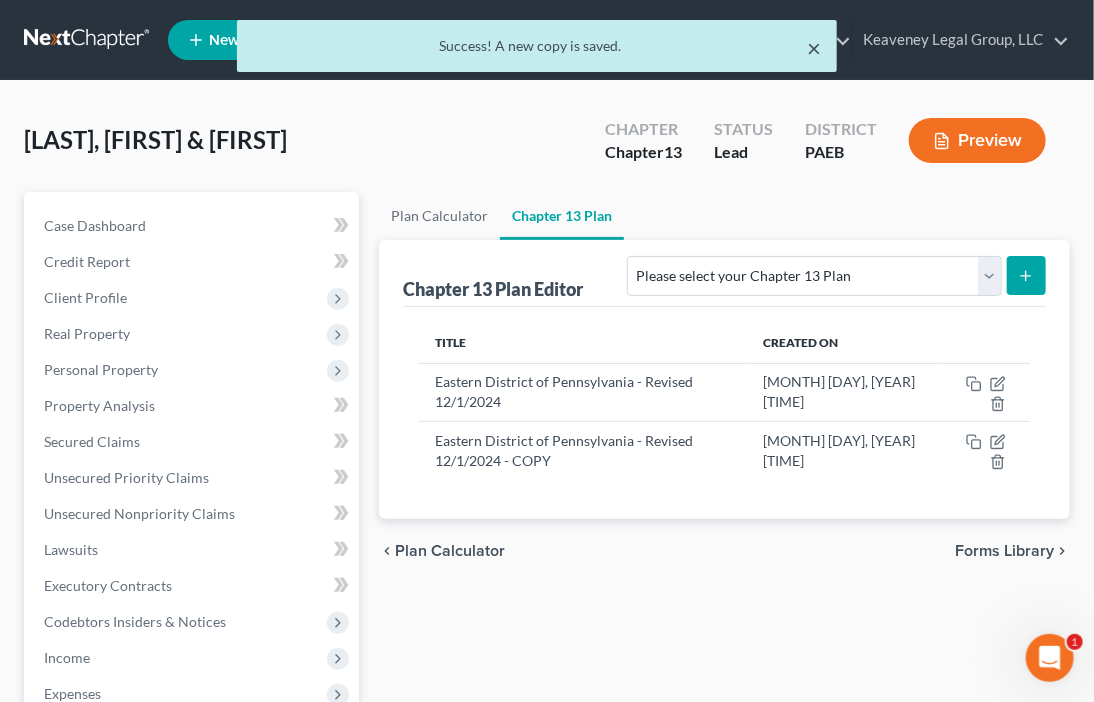 click on "×" at bounding box center [814, 48] 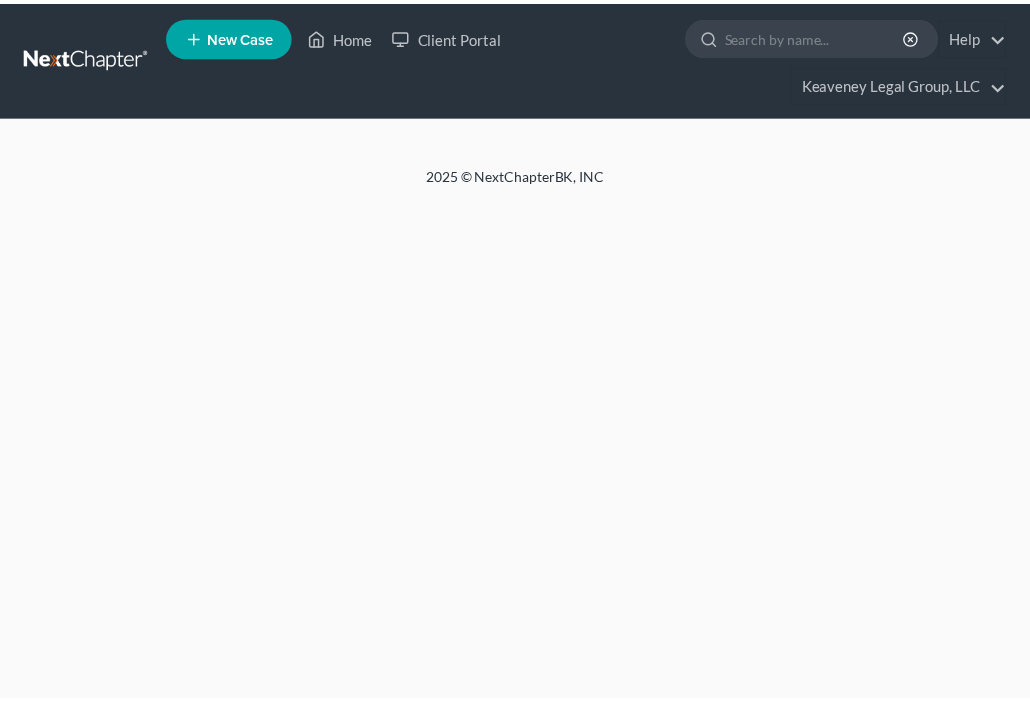 scroll, scrollTop: 0, scrollLeft: 0, axis: both 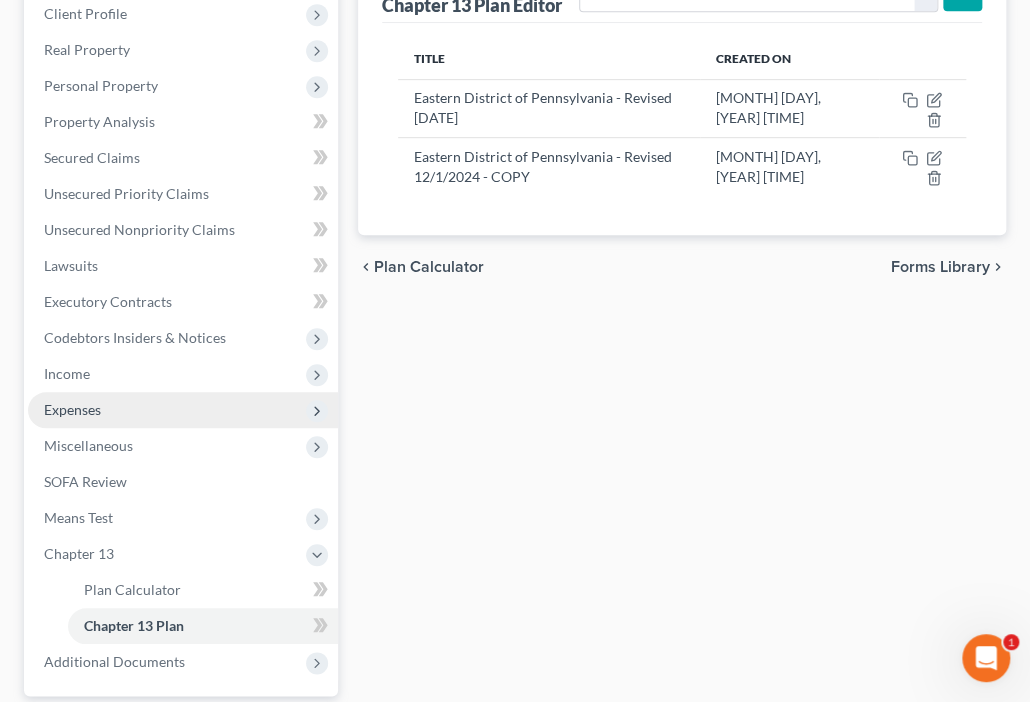 click on "Expenses" at bounding box center [183, 410] 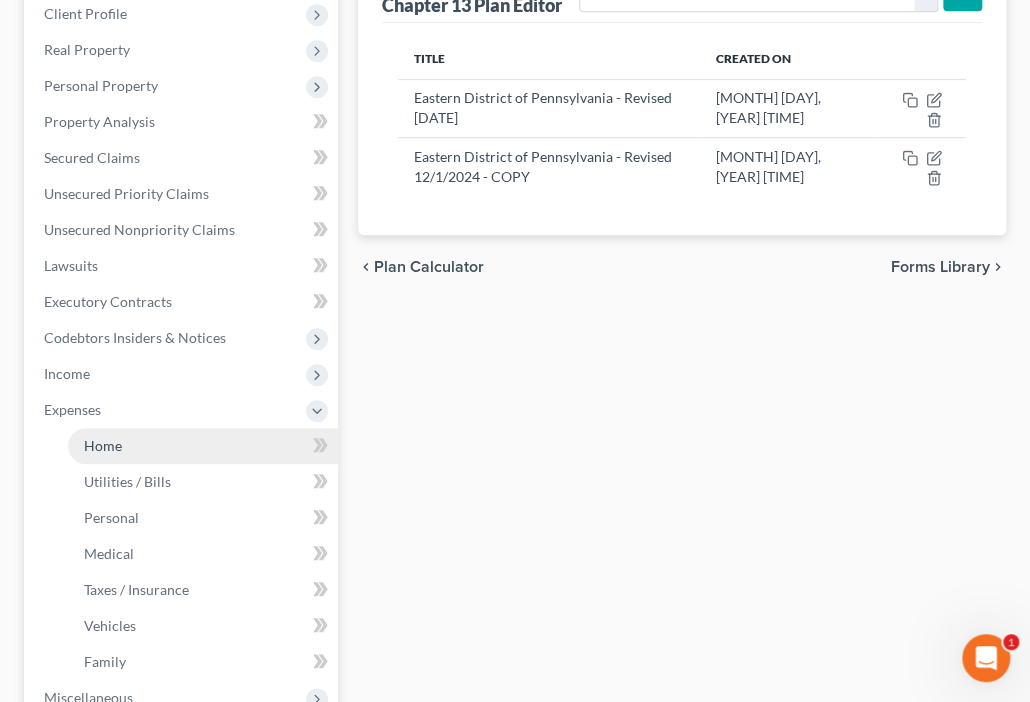 click on "Home" at bounding box center [203, 446] 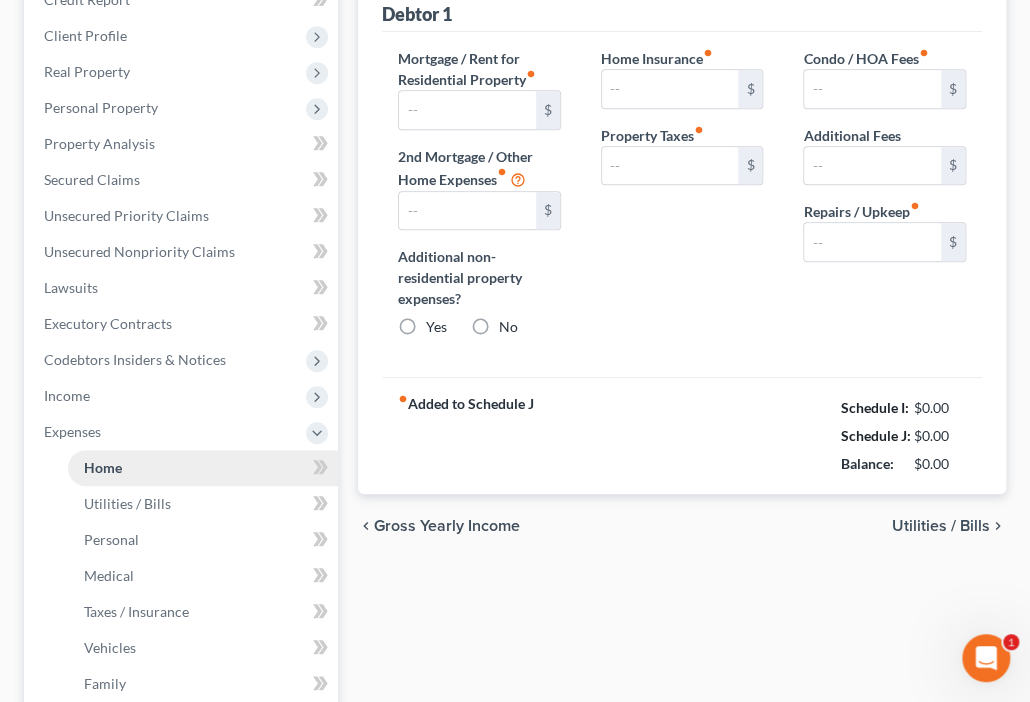 type on "1,475.17" 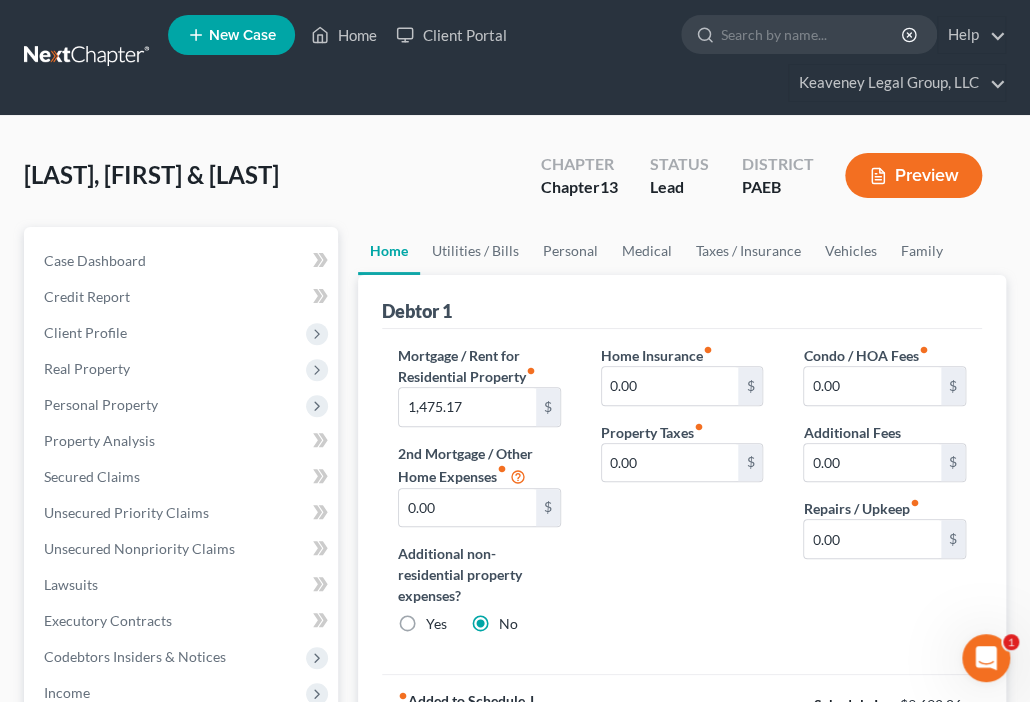 scroll, scrollTop: 0, scrollLeft: 0, axis: both 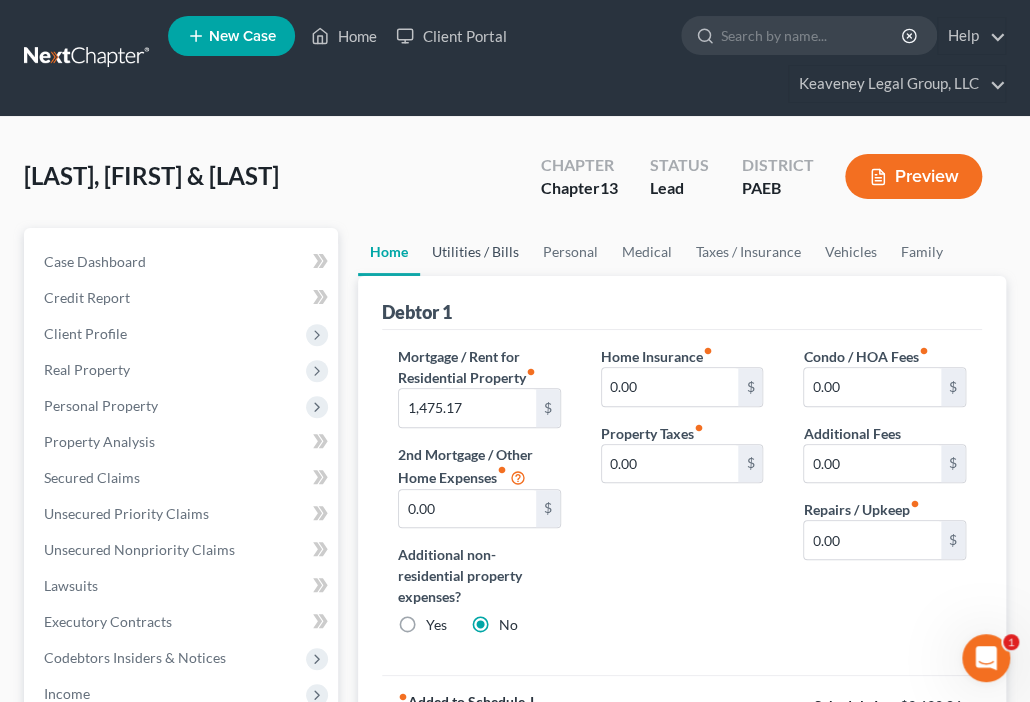 click on "Utilities / Bills" at bounding box center (475, 252) 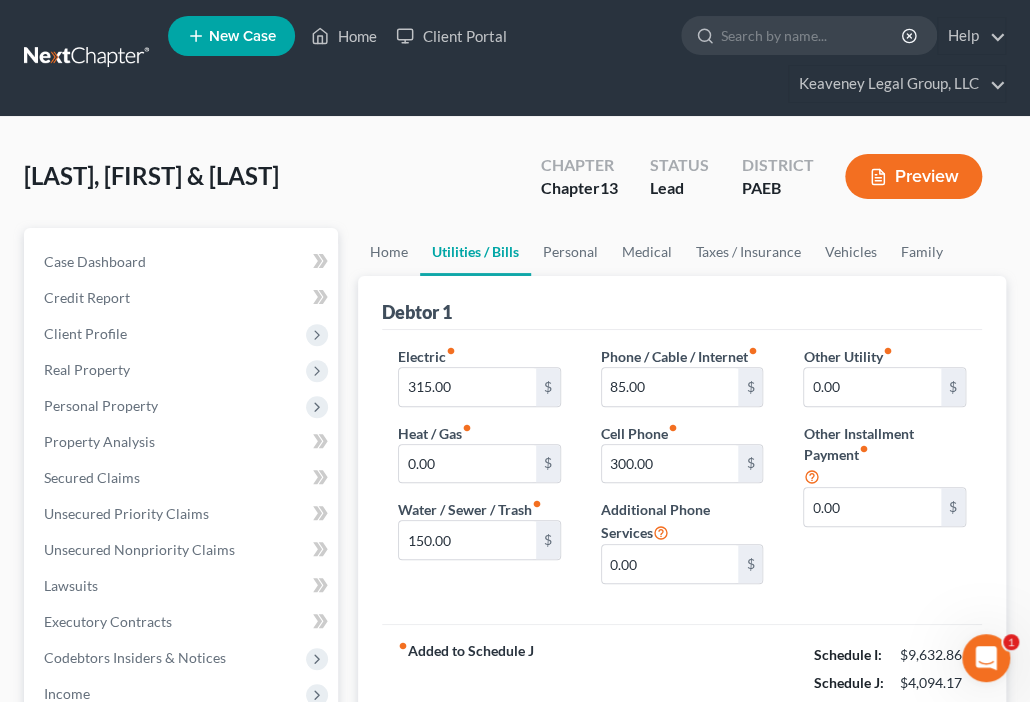 click on "Home
Utilities / Bills
Personal
Medical
Taxes / Insurance
Vehicles
Family
Debtor 1 Electric  fiber_manual_record 315.00 $ Heat / Gas  fiber_manual_record 0.00 $  Water / Sewer / Trash  fiber_manual_record 150.00 $ Phone / Cable / Internet  fiber_manual_record 85.00 $ Cell Phone  fiber_manual_record 300.00 $ Additional Phone Services  0.00 $ Other Utility  fiber_manual_record 0.00 $ Other Installment Payment  fiber_manual_record   0.00 $ fiber_manual_record  Added to Schedule J Schedule I: $9,632.86 Schedule J: $4,094.17 Balance: $5,538.69
chevron_left
Home
Personal
chevron_right" at bounding box center (682, 769) 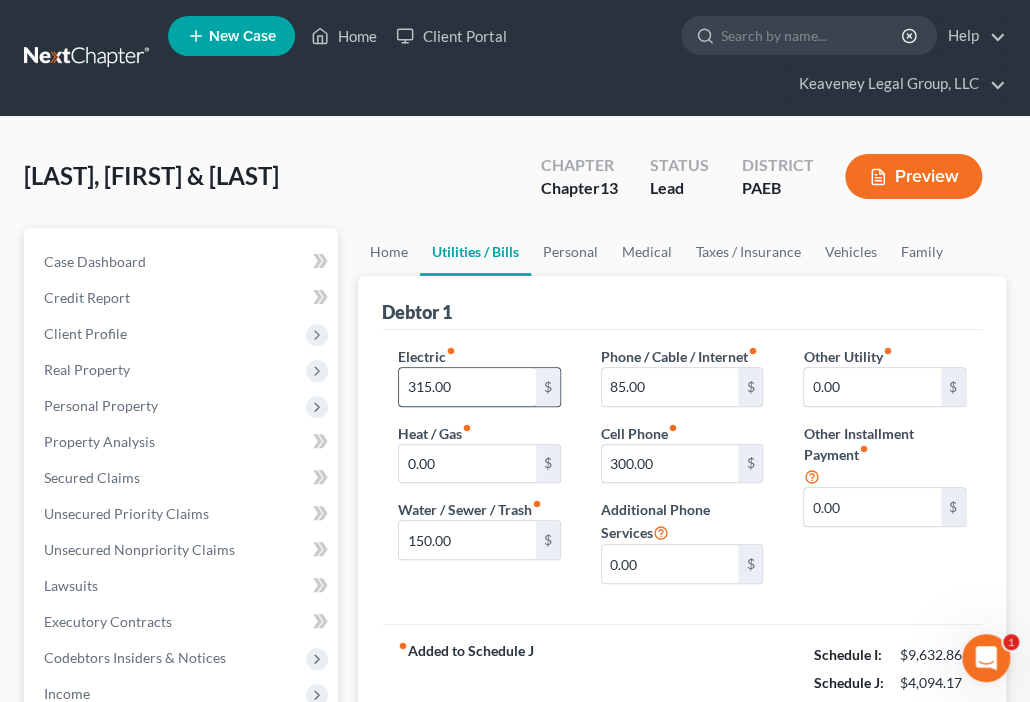 click on "315.00" at bounding box center (467, 387) 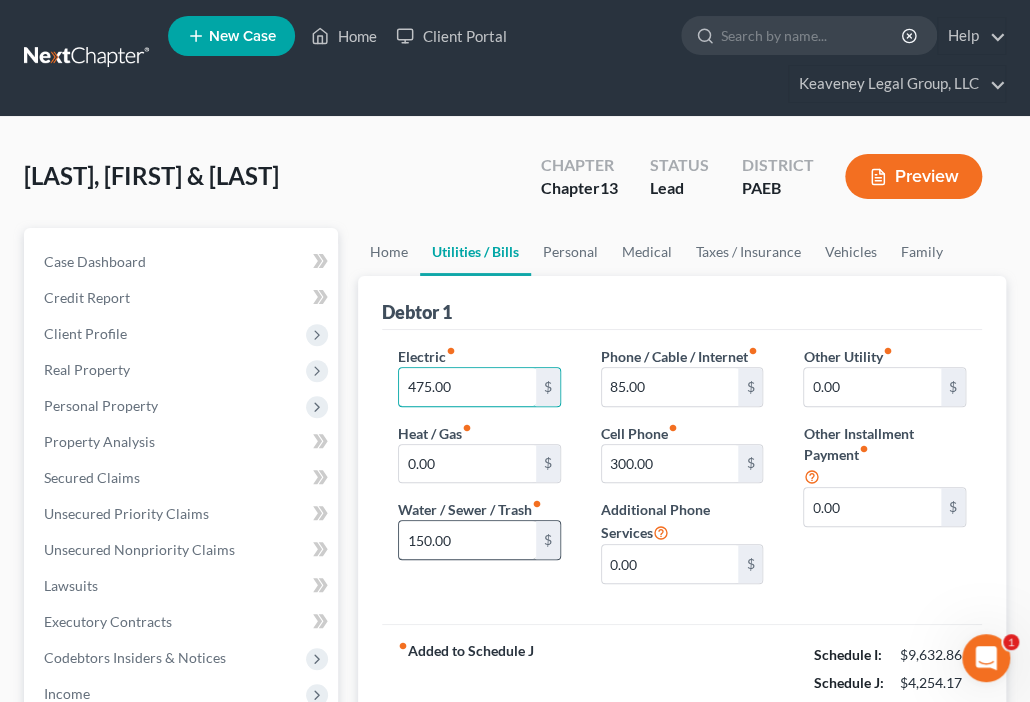 type on "475.00" 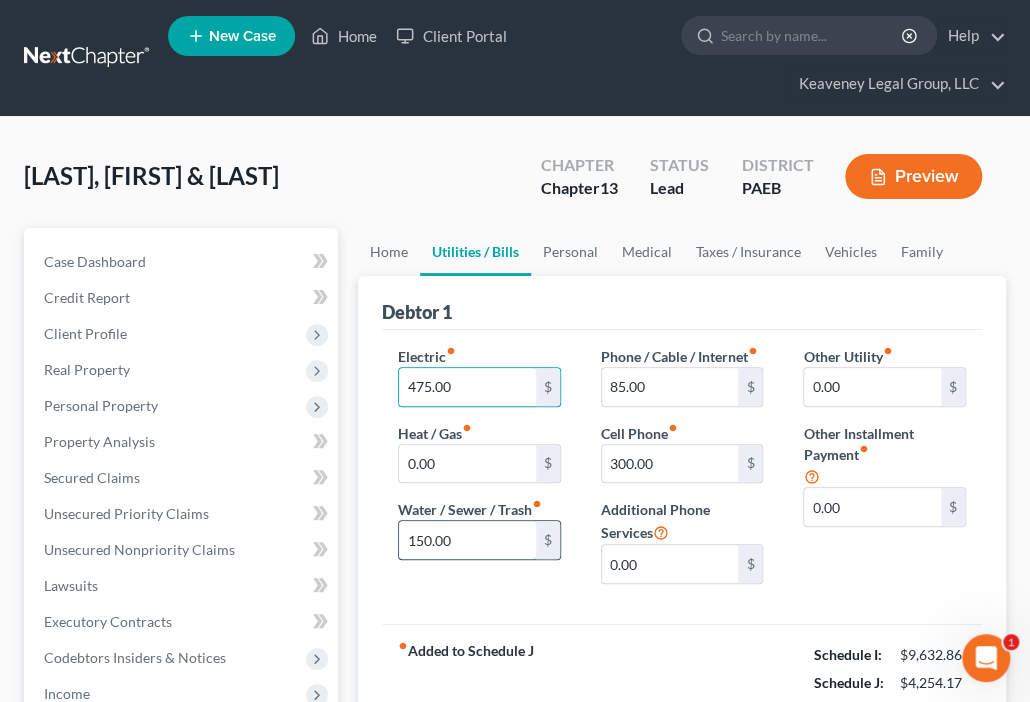 click on "150.00" at bounding box center (467, 540) 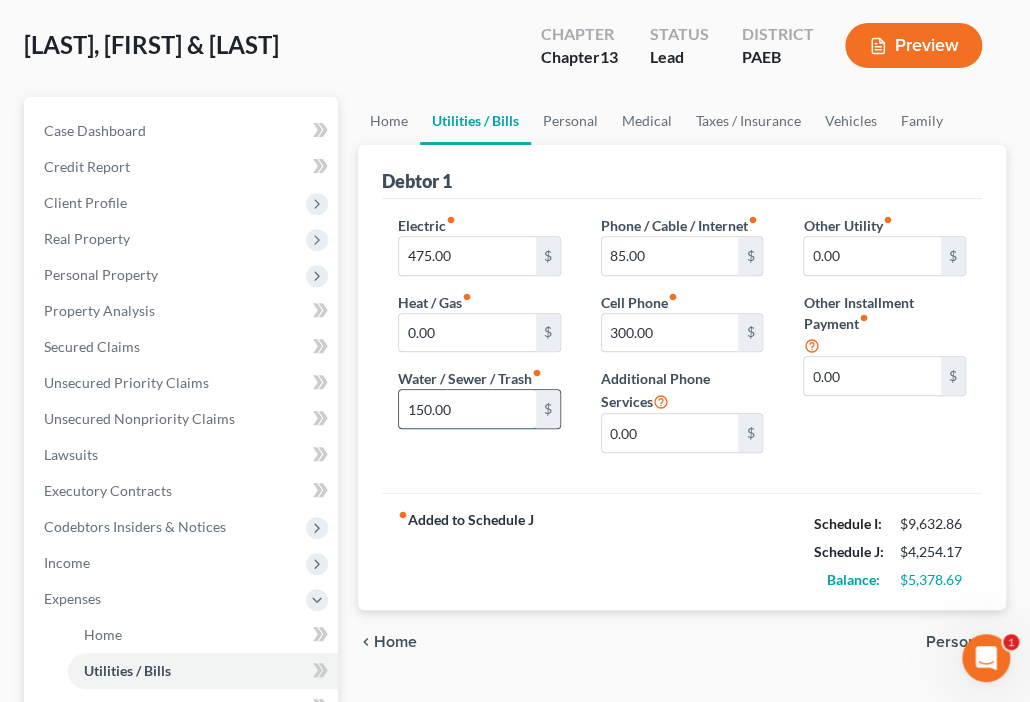scroll, scrollTop: 160, scrollLeft: 0, axis: vertical 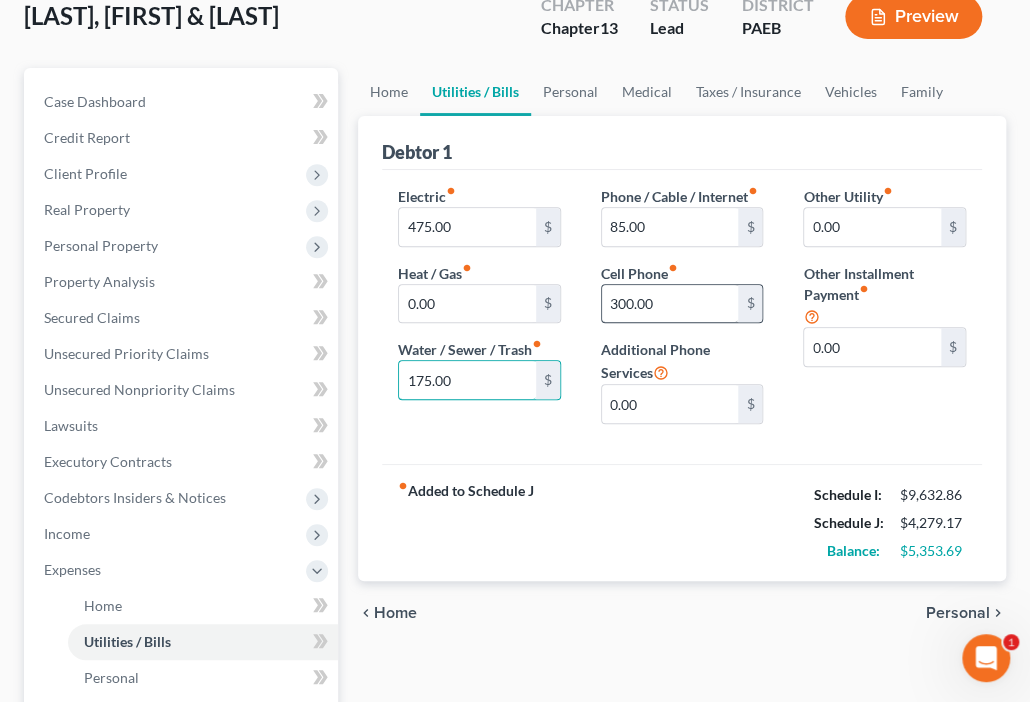 type on "175.00" 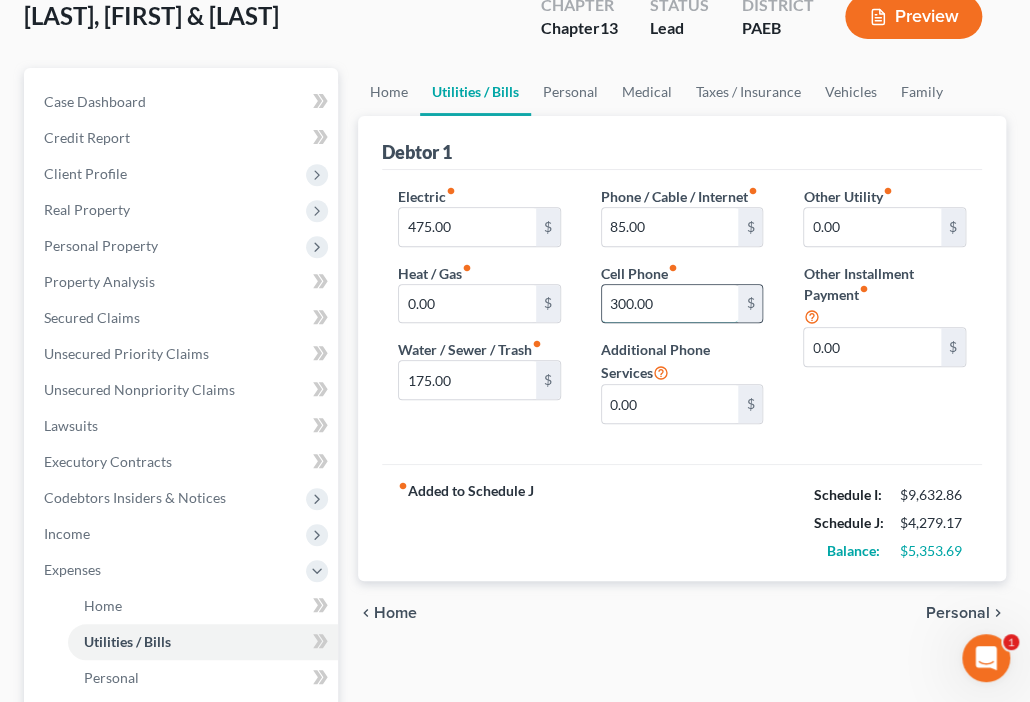 click on "300.00" at bounding box center (670, 304) 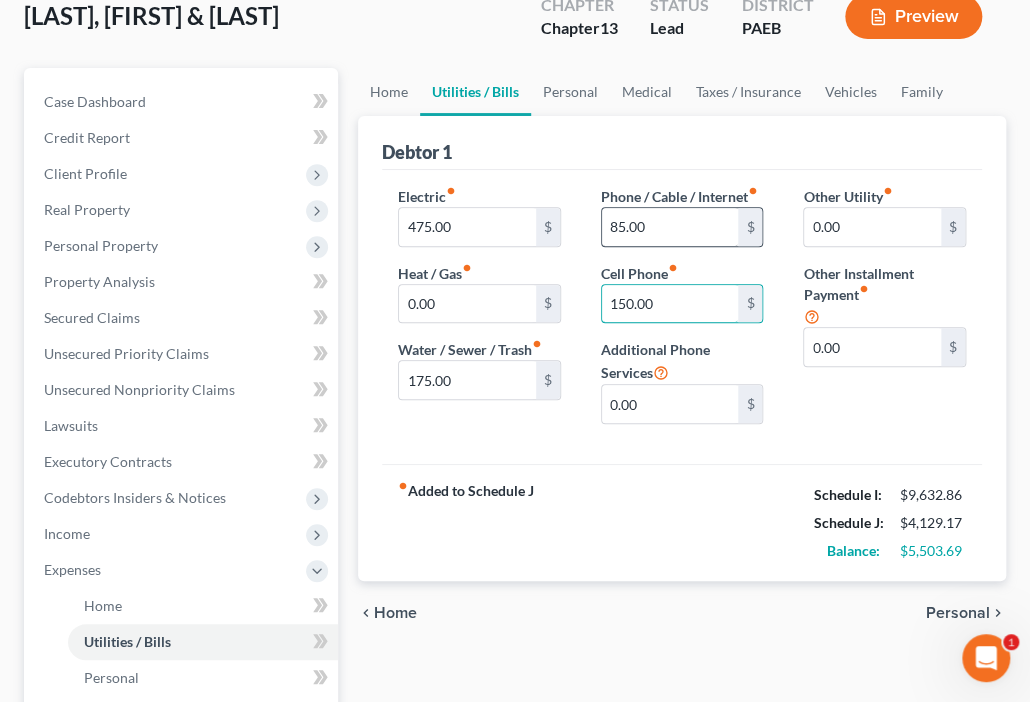 type on "150.00" 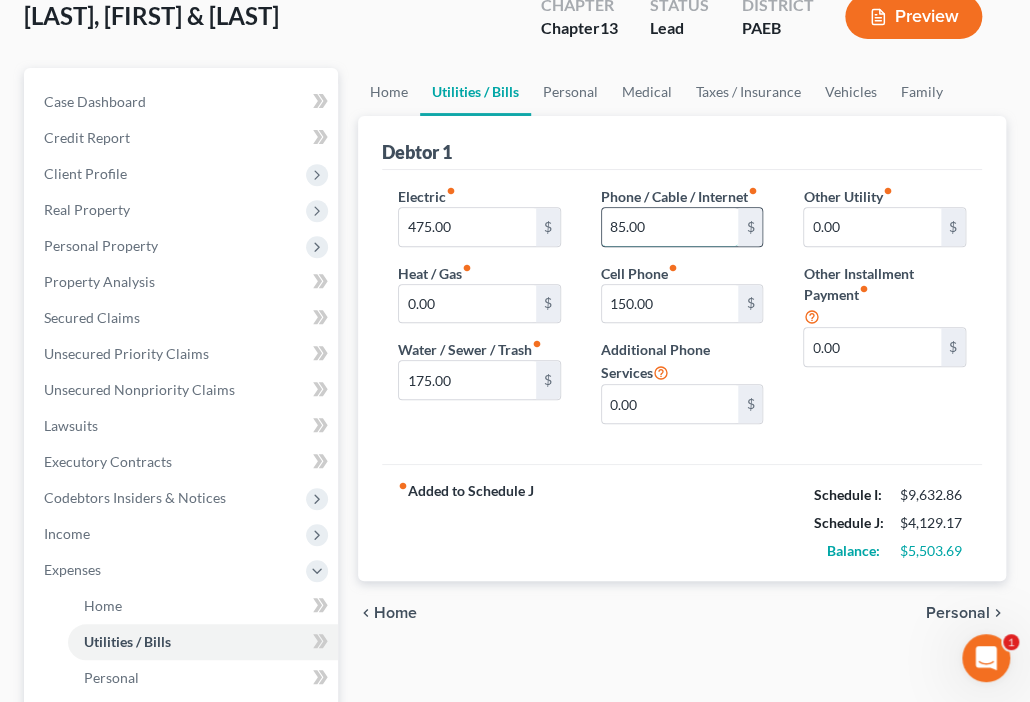click on "85.00" at bounding box center (670, 227) 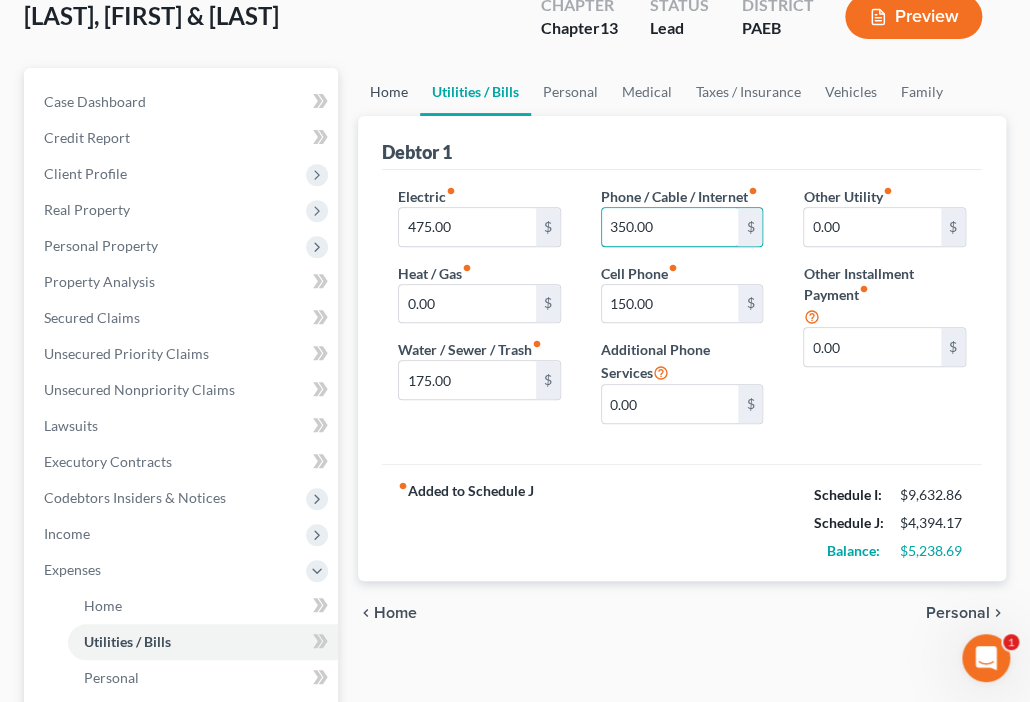type on "350.00" 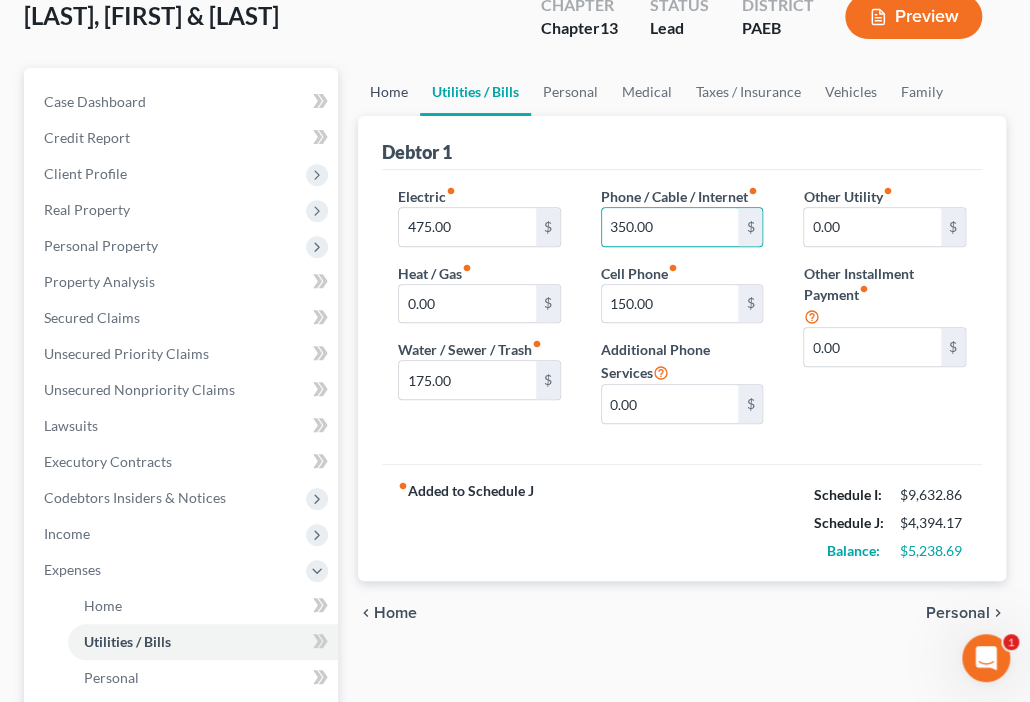 click on "Home" at bounding box center [389, 92] 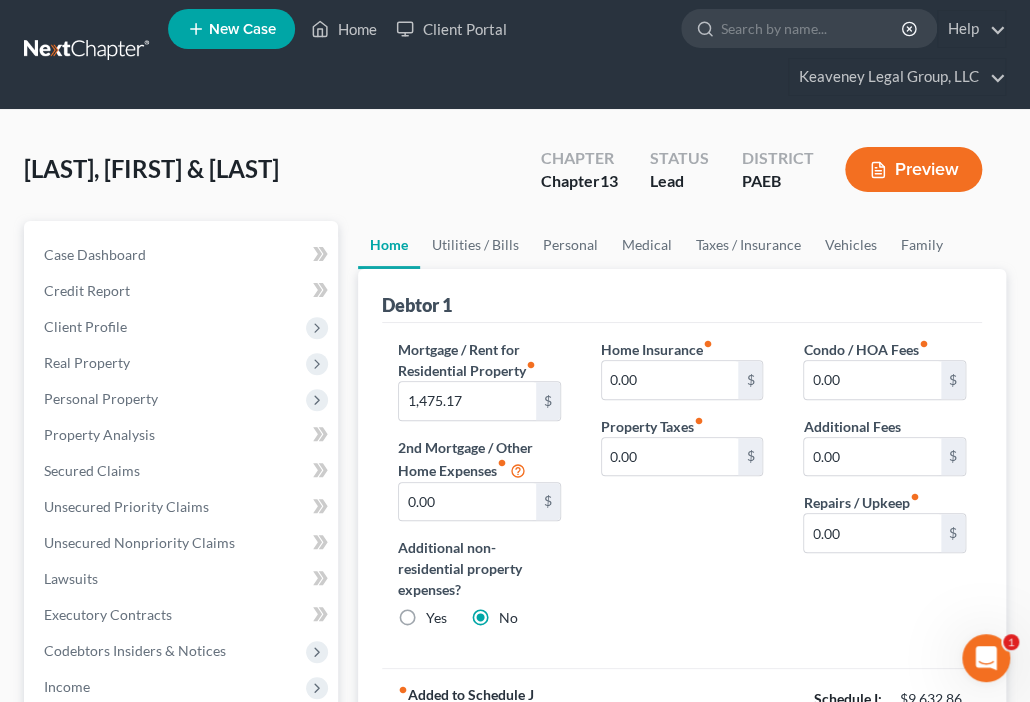 scroll, scrollTop: 0, scrollLeft: 0, axis: both 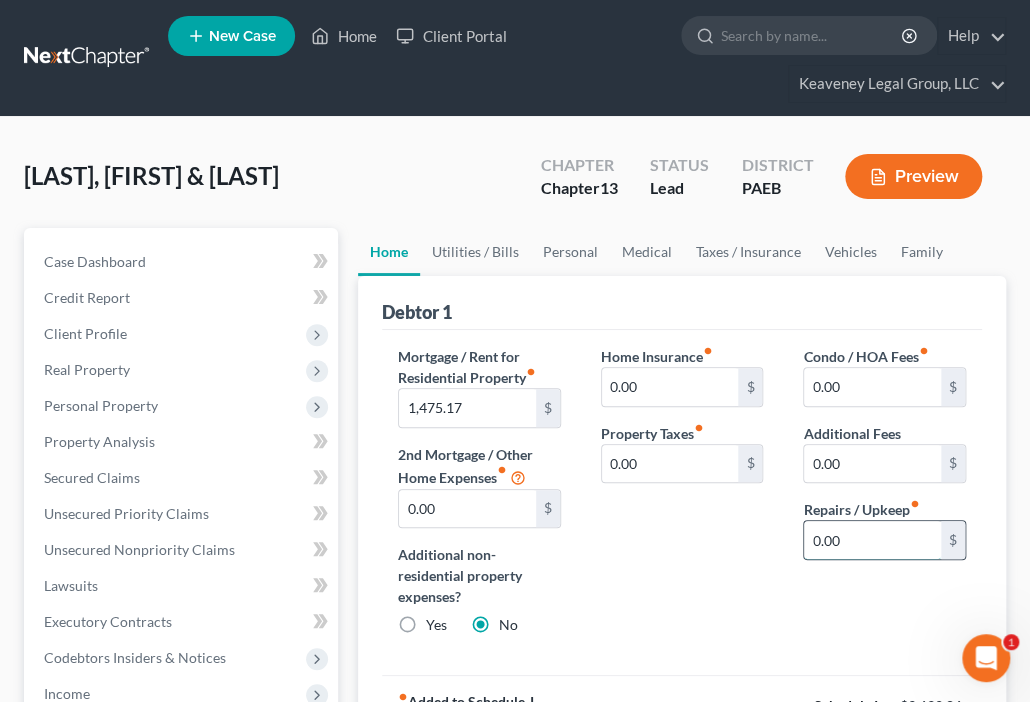 click on "0.00" at bounding box center [872, 540] 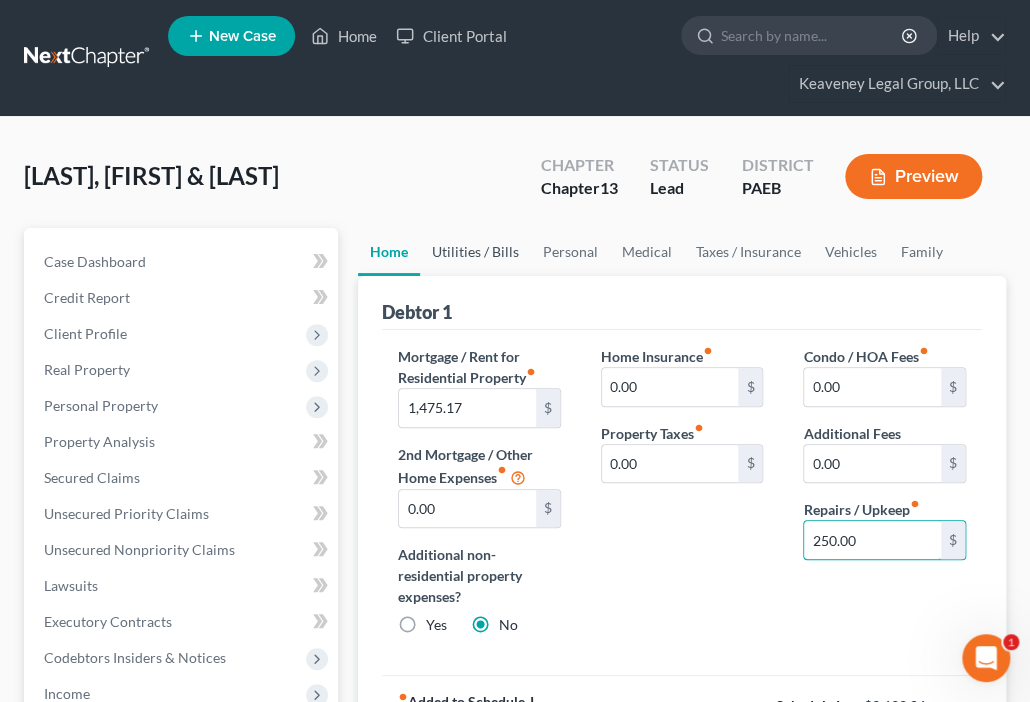type on "250.00" 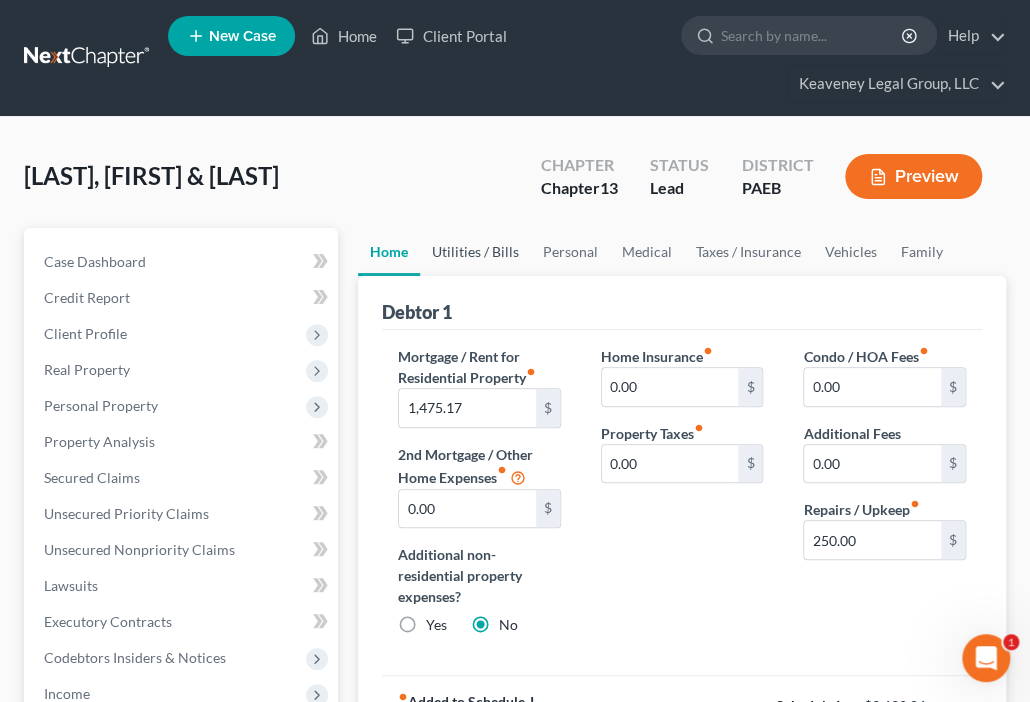 click on "Utilities / Bills" at bounding box center (475, 252) 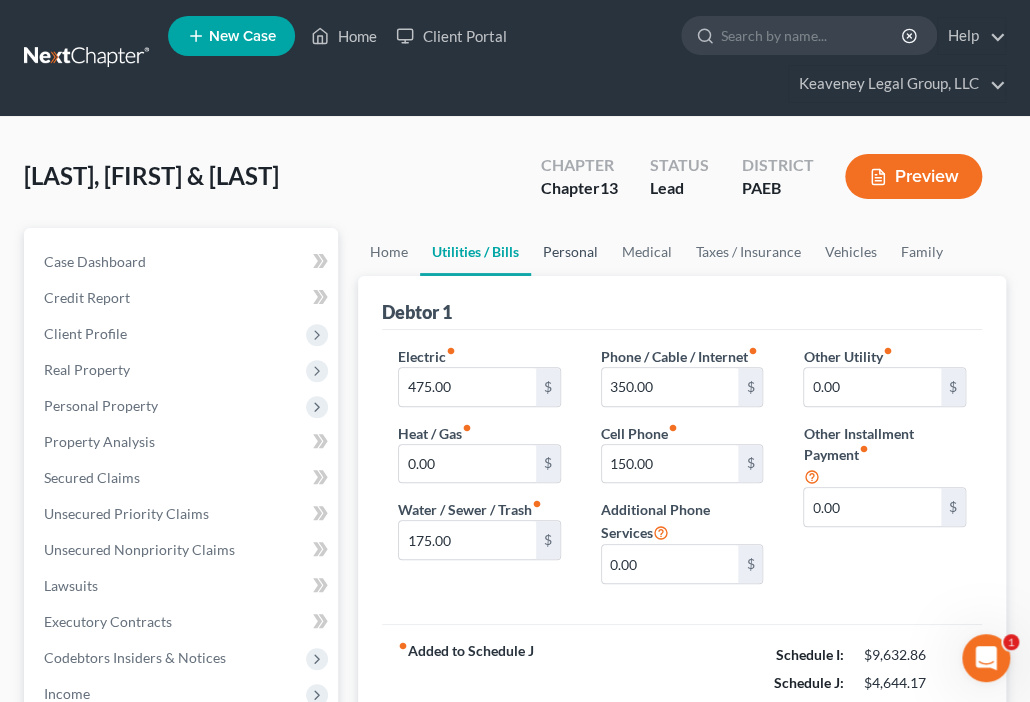 click on "Personal" at bounding box center (570, 252) 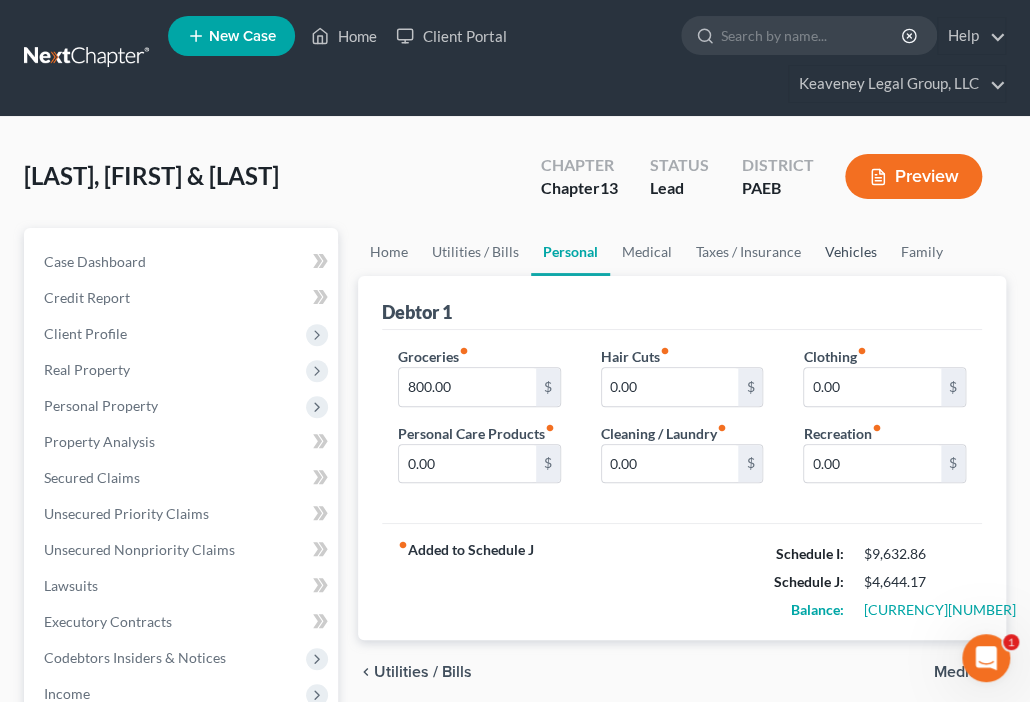 click on "Vehicles" at bounding box center [851, 252] 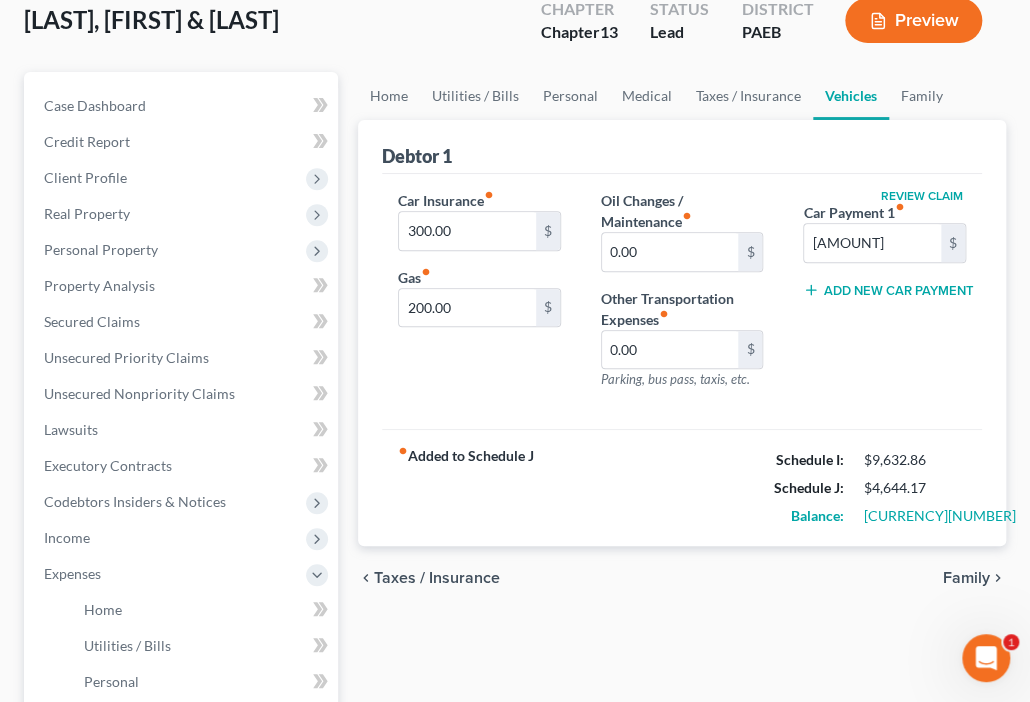 scroll, scrollTop: 160, scrollLeft: 0, axis: vertical 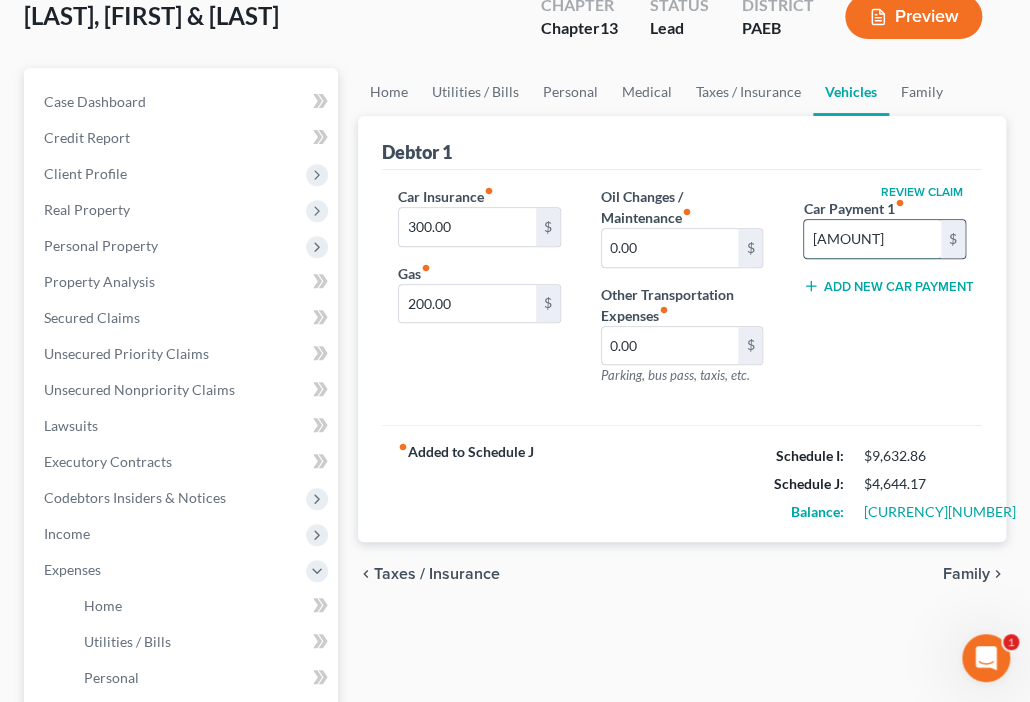 click on "[AMOUNT]" at bounding box center (872, 239) 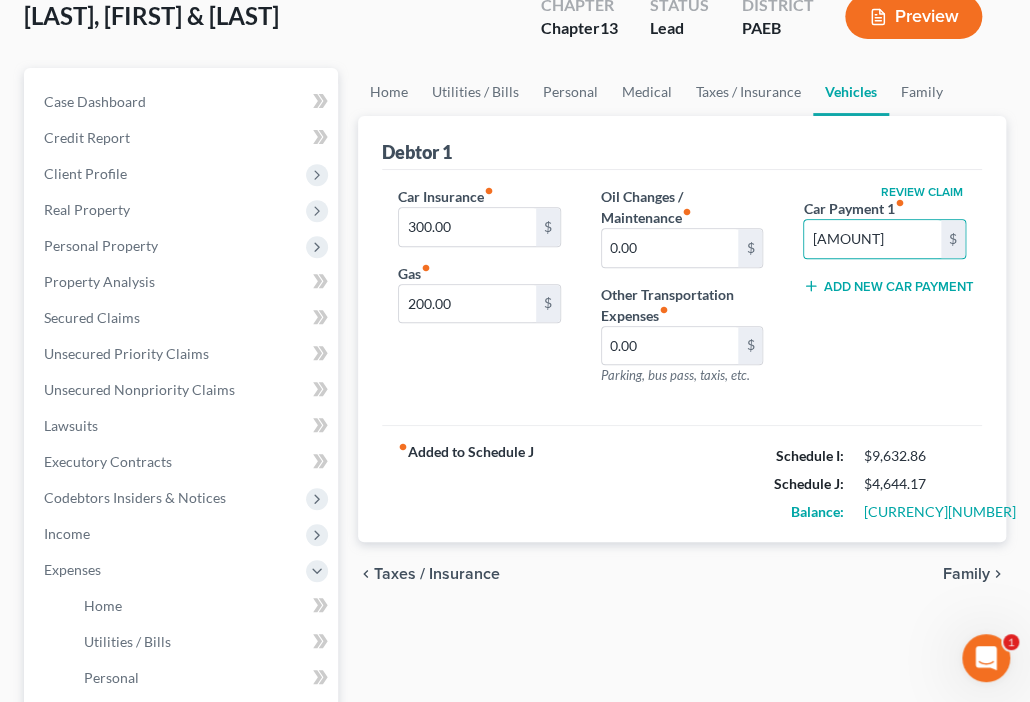 click on "Review Claim Car Payment 1  fiber_manual_record [AMOUNT] $ Add New Car Payment" at bounding box center (884, 294) 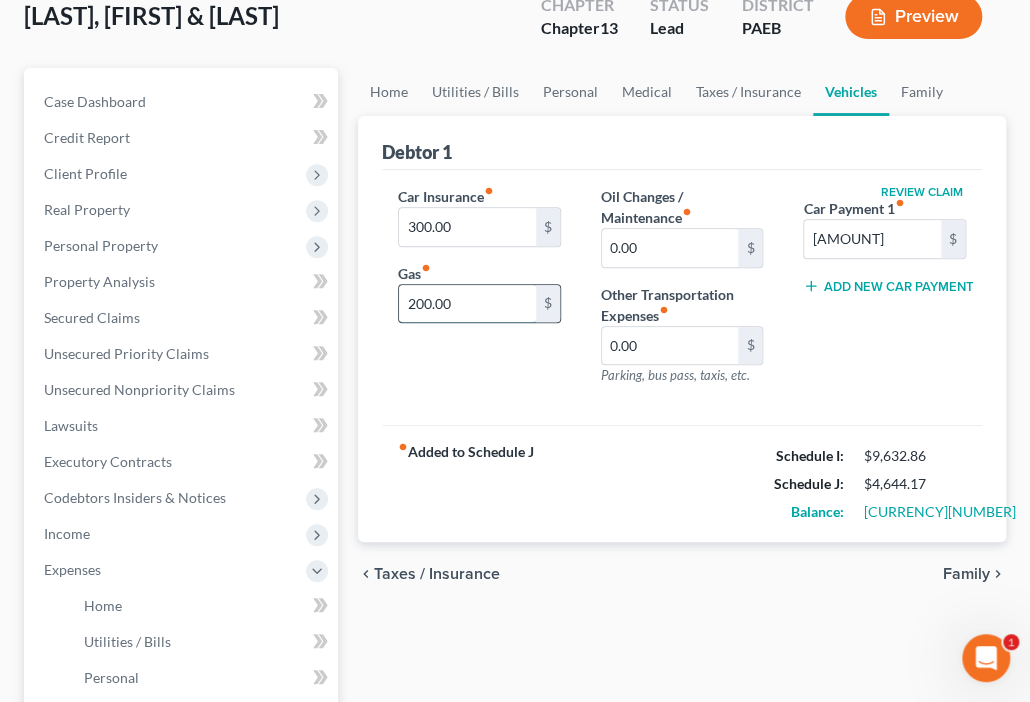 click on "200.00" at bounding box center (467, 304) 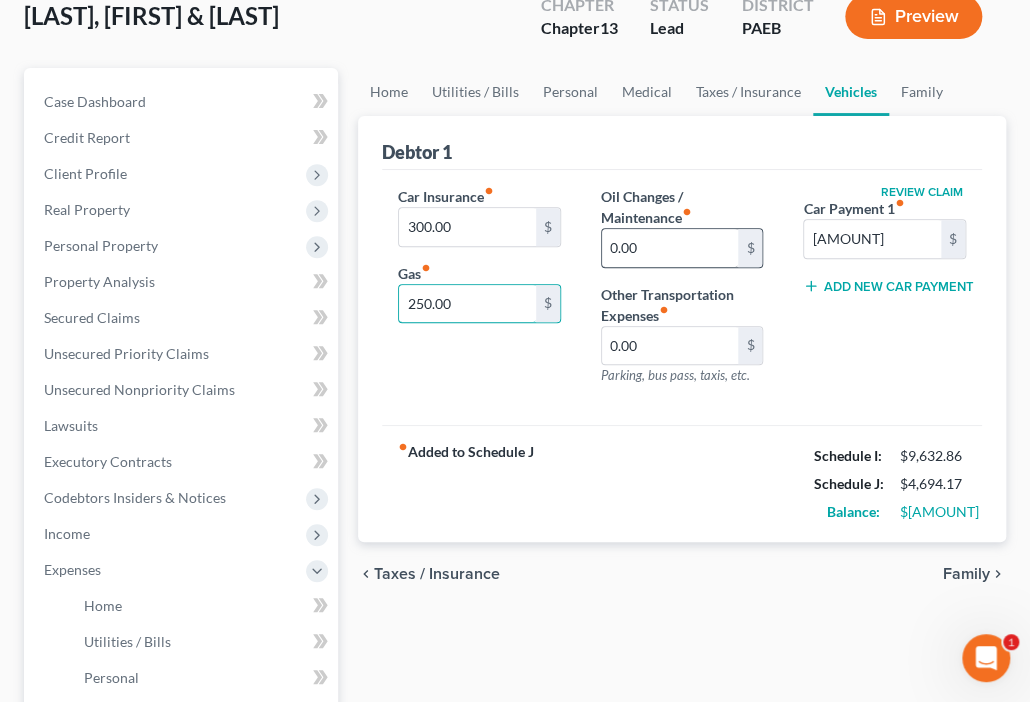 type on "250.00" 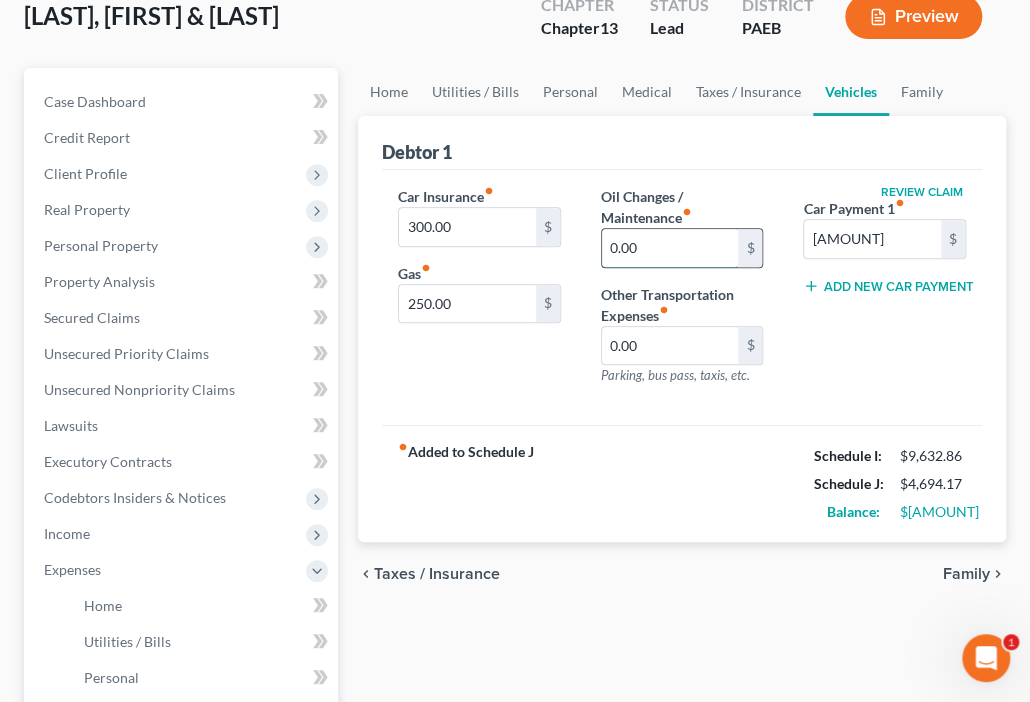 click on "0.00" at bounding box center (670, 248) 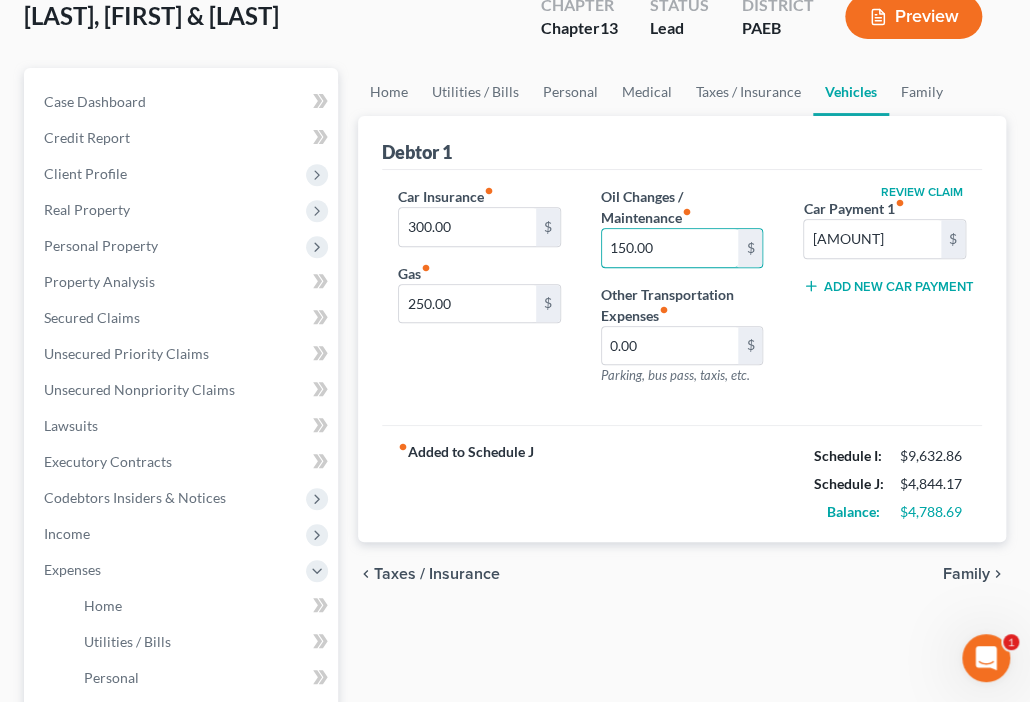 type on "150.00" 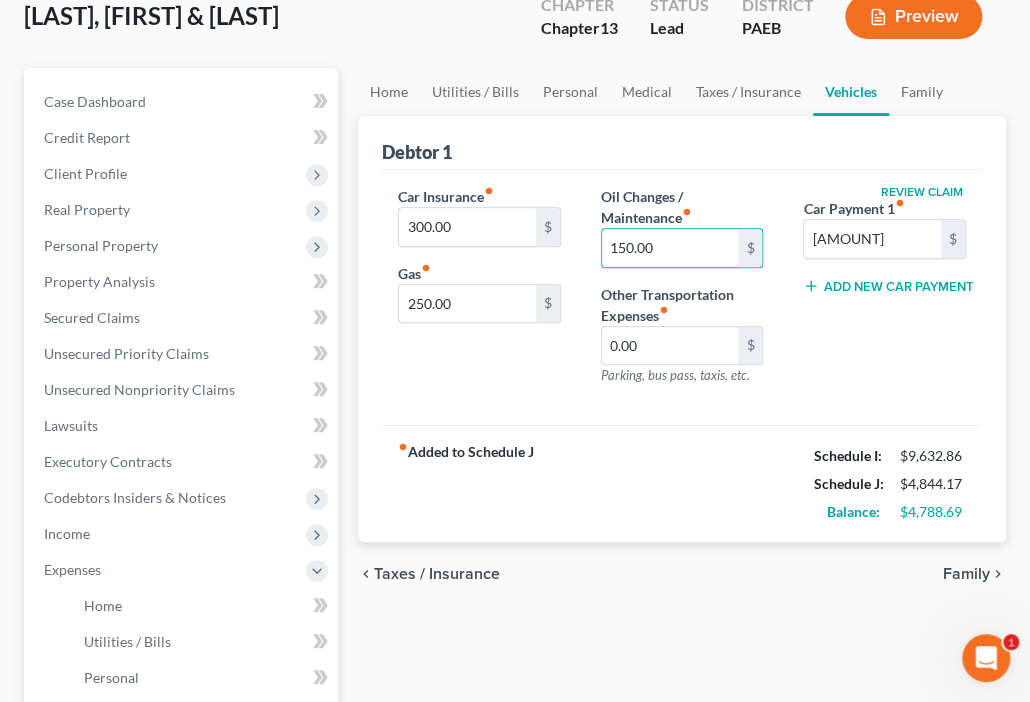 click on "Review Claim Car Payment 1  fiber_manual_record [AMOUNT] $ Add New Car Payment" at bounding box center [884, 294] 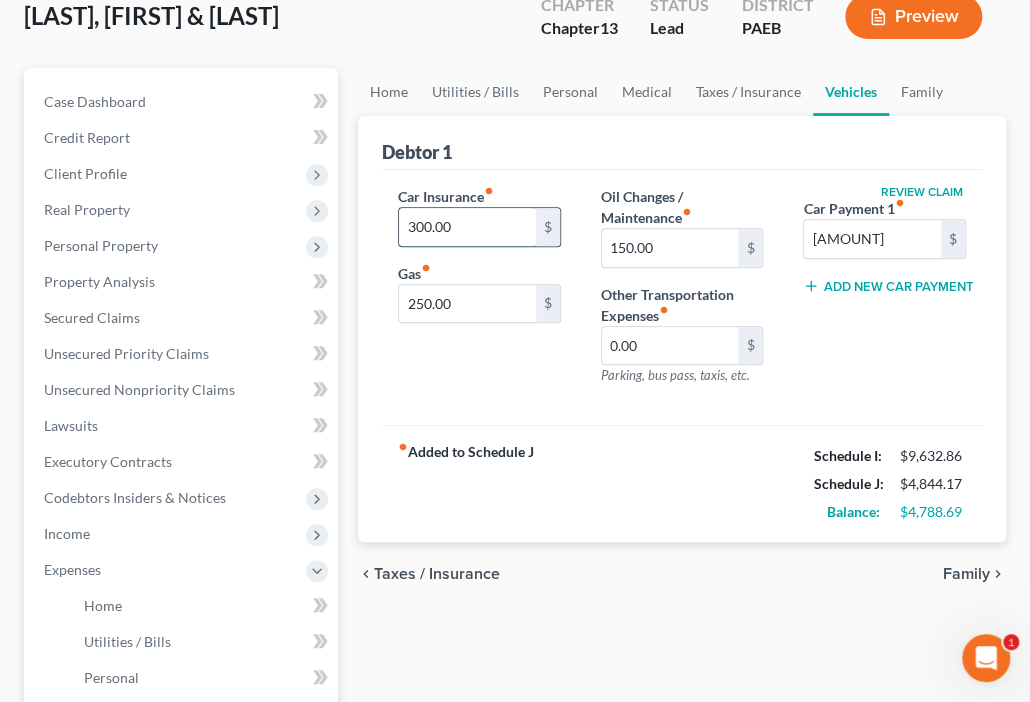 click on "300.00" at bounding box center (467, 227) 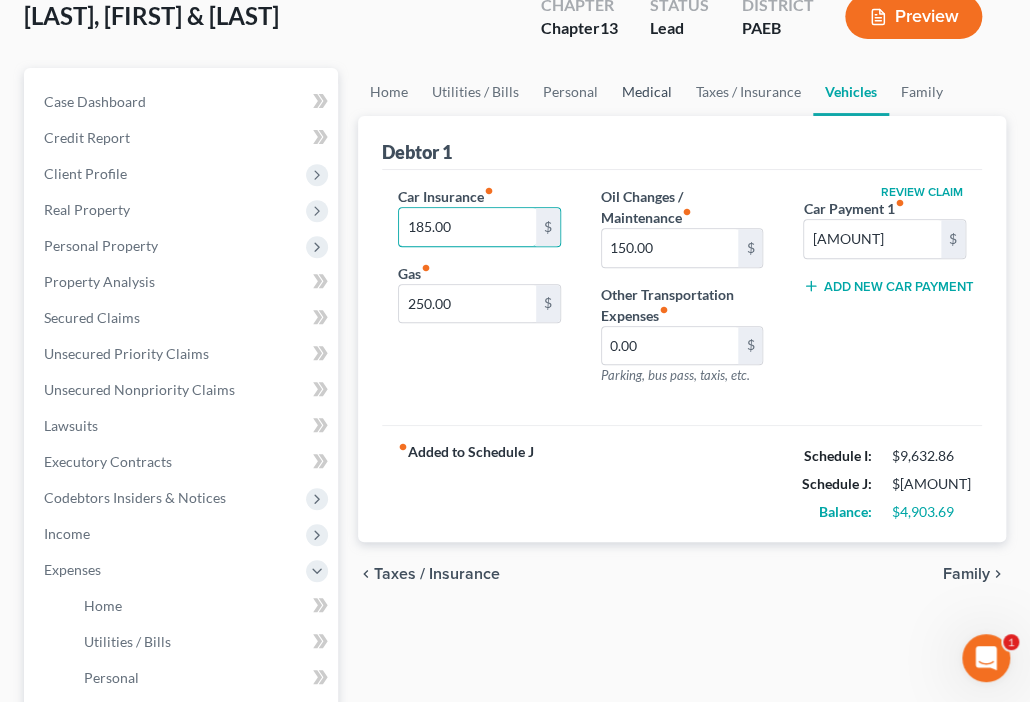 type on "185.00" 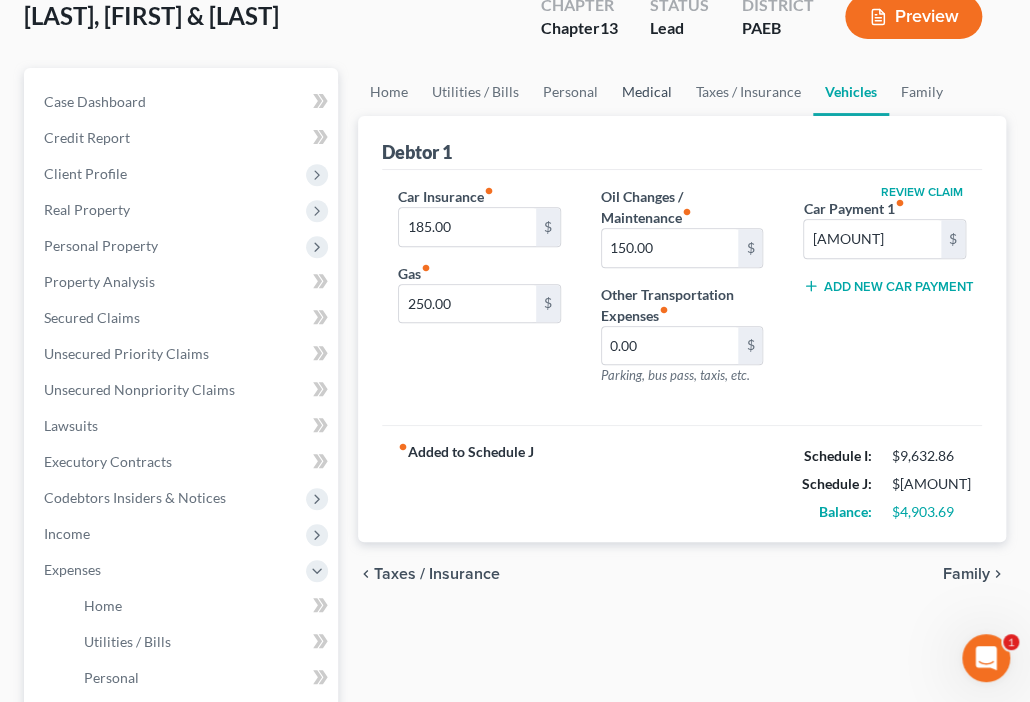 click on "Medical" at bounding box center [647, 92] 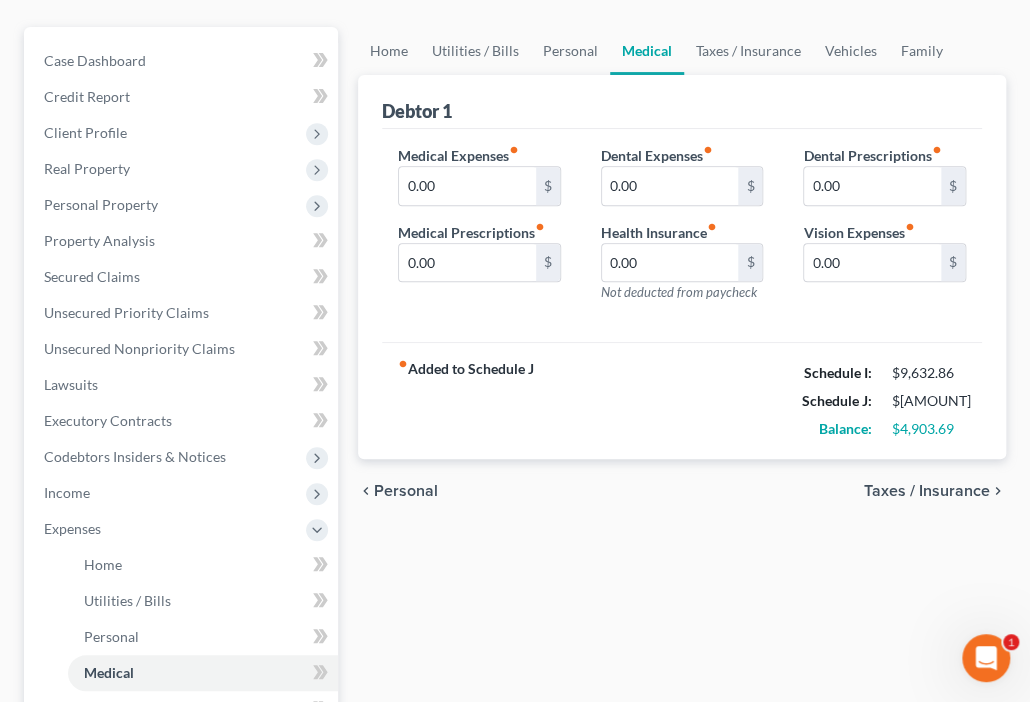 scroll, scrollTop: 240, scrollLeft: 0, axis: vertical 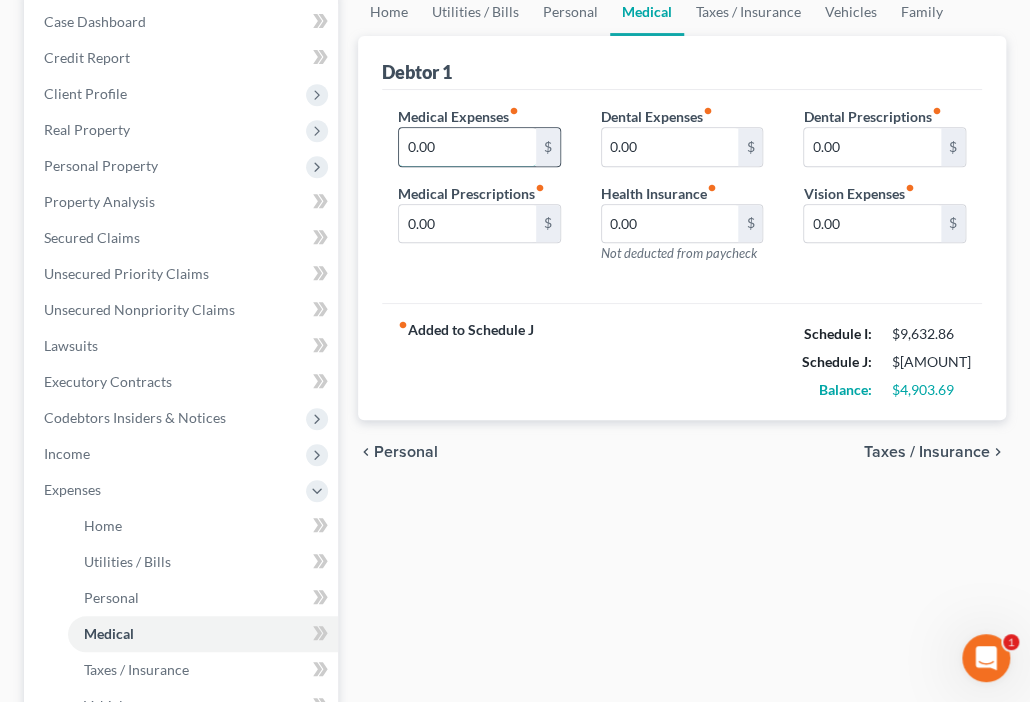 click on "0.00" at bounding box center [467, 147] 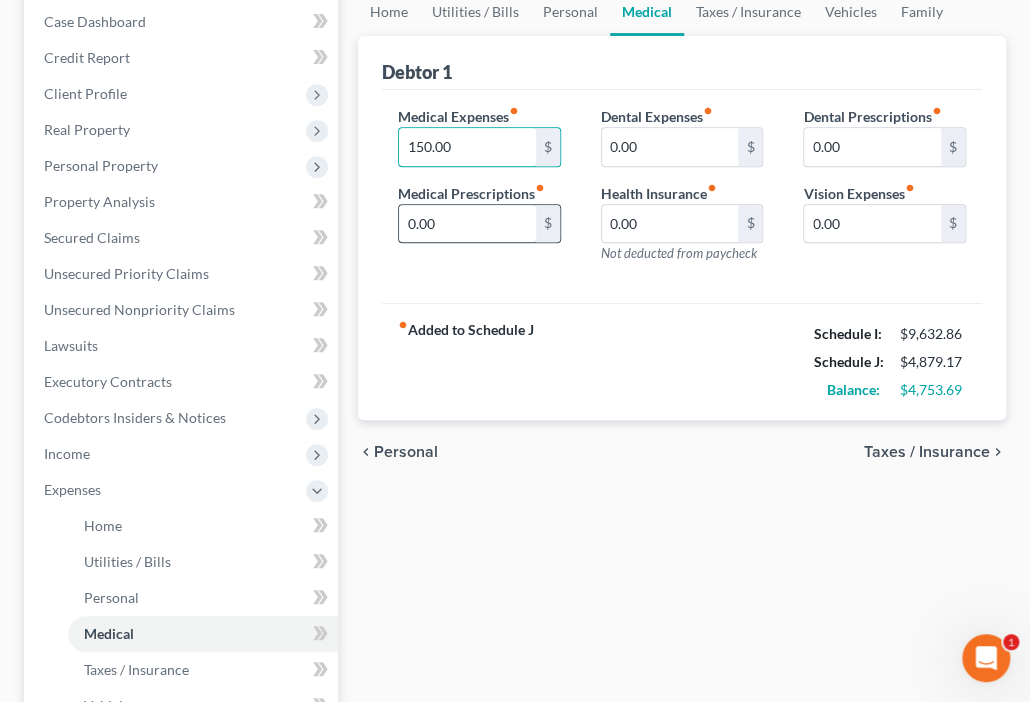 type on "150.00" 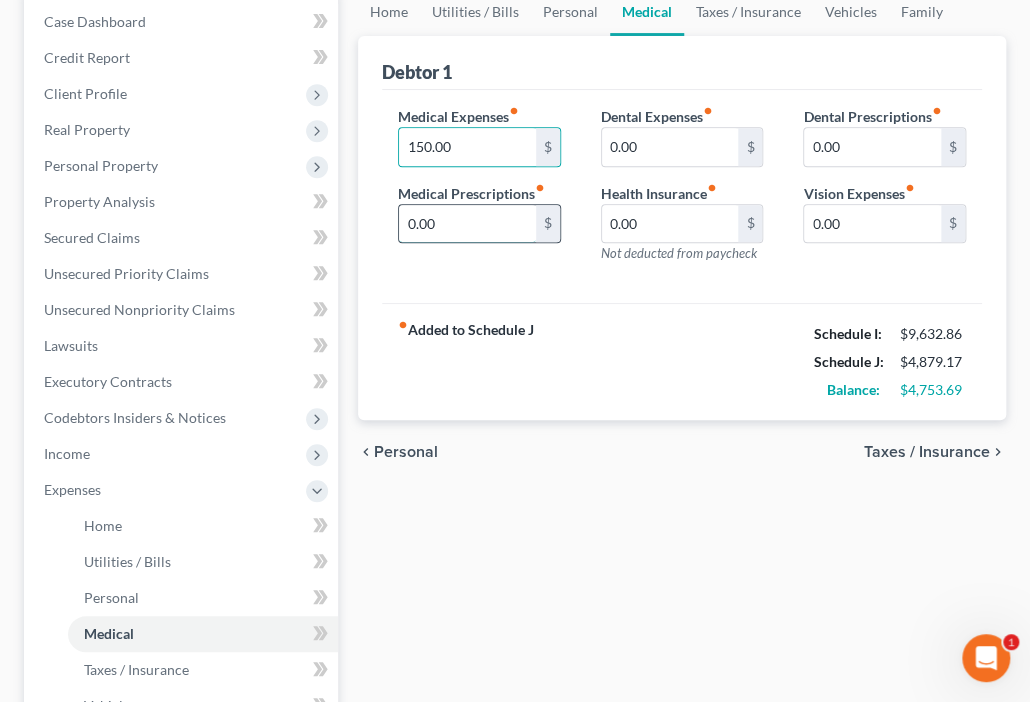 click on "0.00" at bounding box center (467, 224) 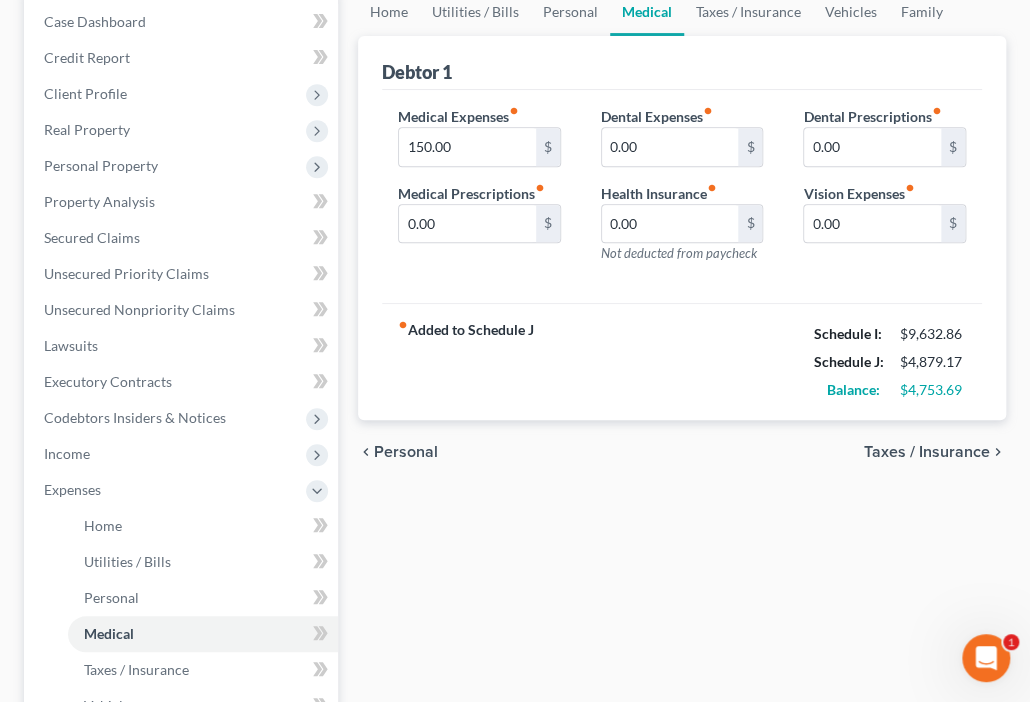 click on "fiber_manual_record Added to Schedule J Schedule I: [CURRENCY][NUMBER] Schedule J: [CURRENCY][NUMBER] Balance: [CURRENCY][NUMBER]" at bounding box center [682, 361] 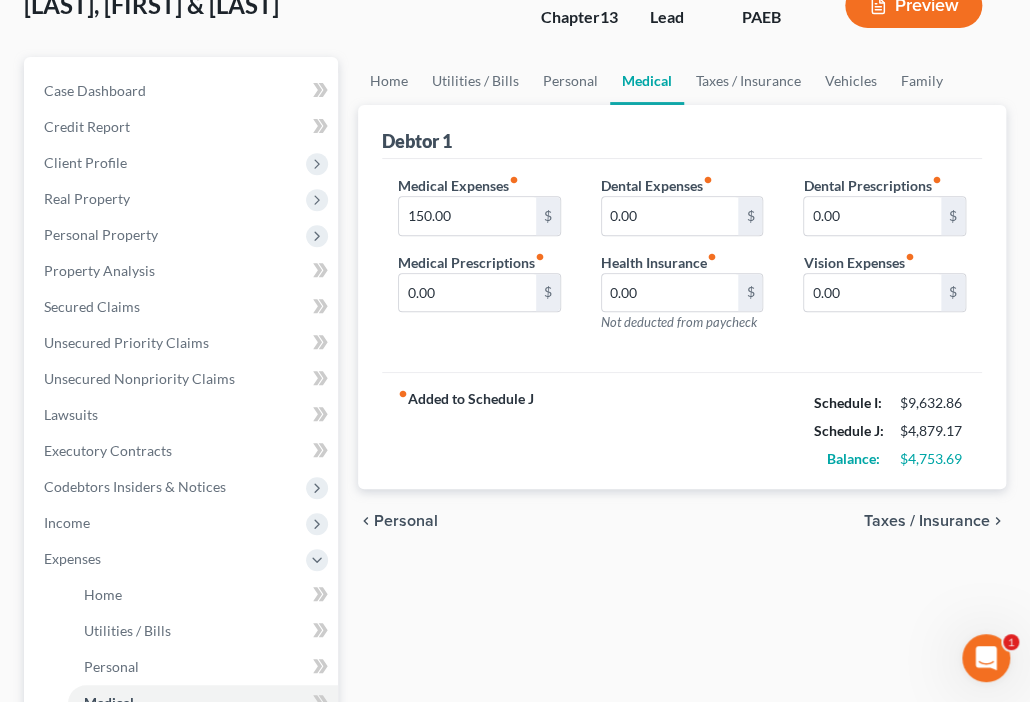 scroll, scrollTop: 80, scrollLeft: 0, axis: vertical 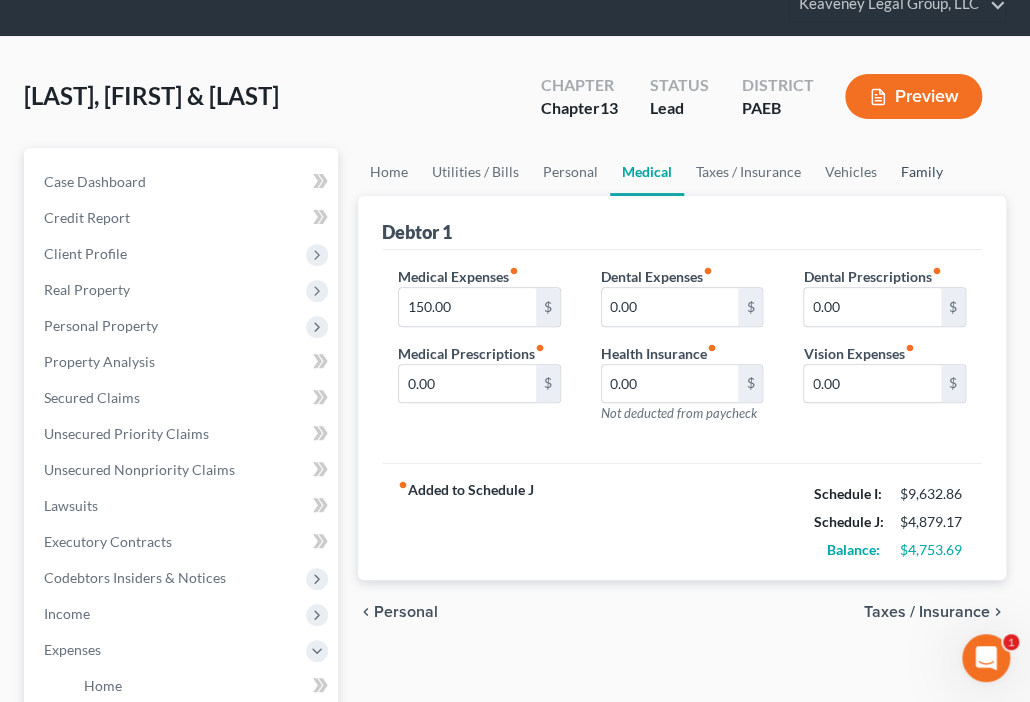 click on "Family" at bounding box center (922, 172) 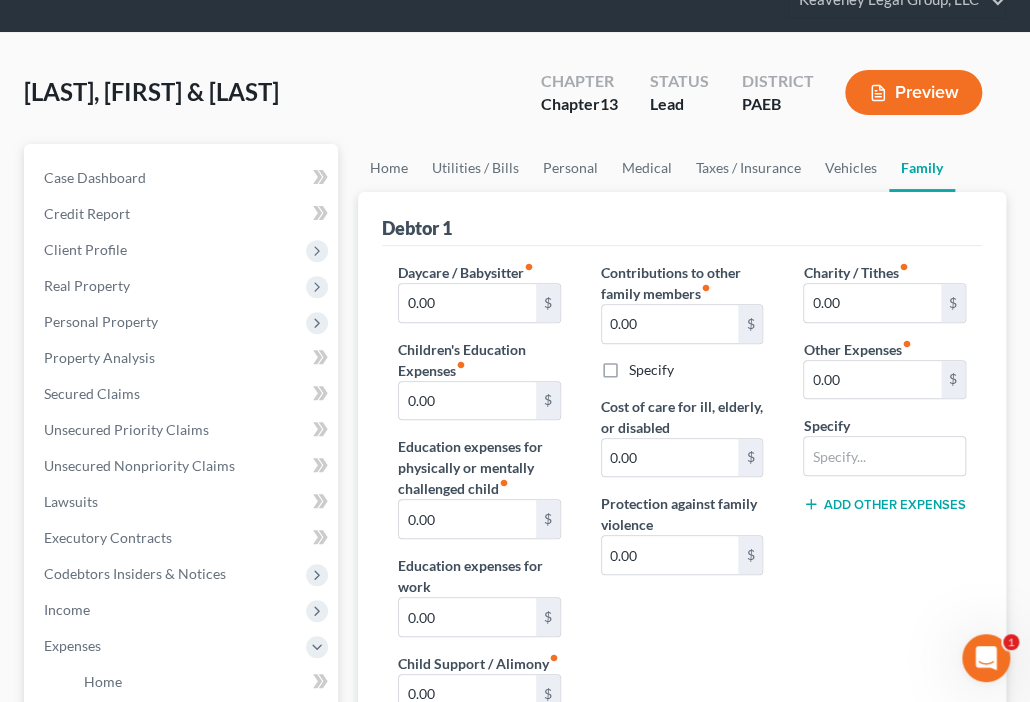 scroll, scrollTop: 160, scrollLeft: 0, axis: vertical 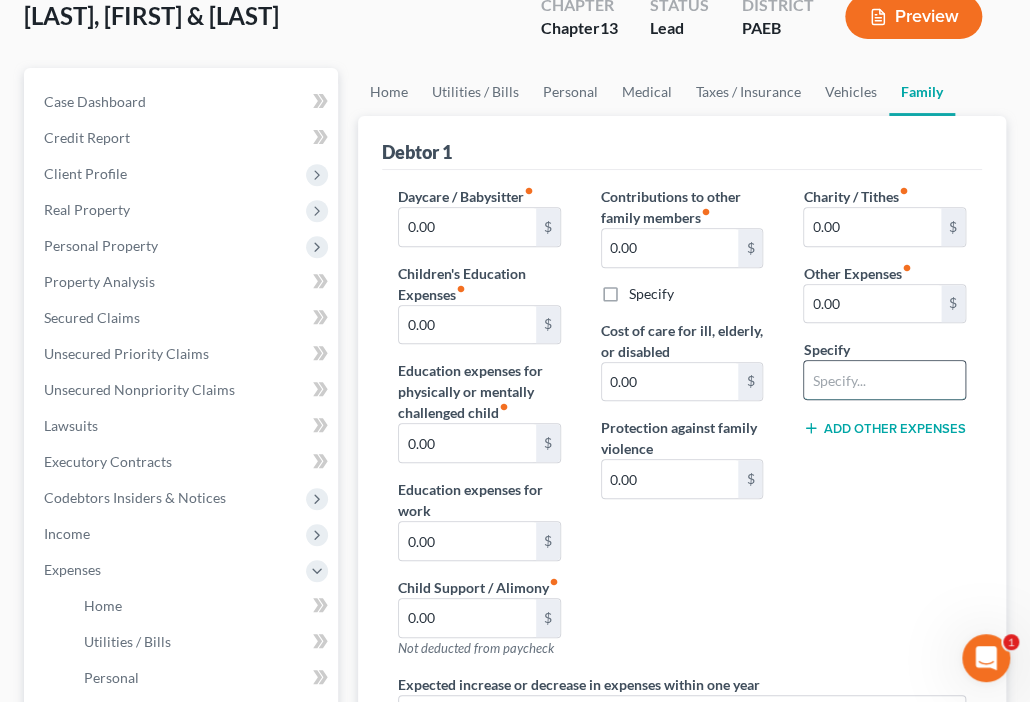 click at bounding box center (884, 380) 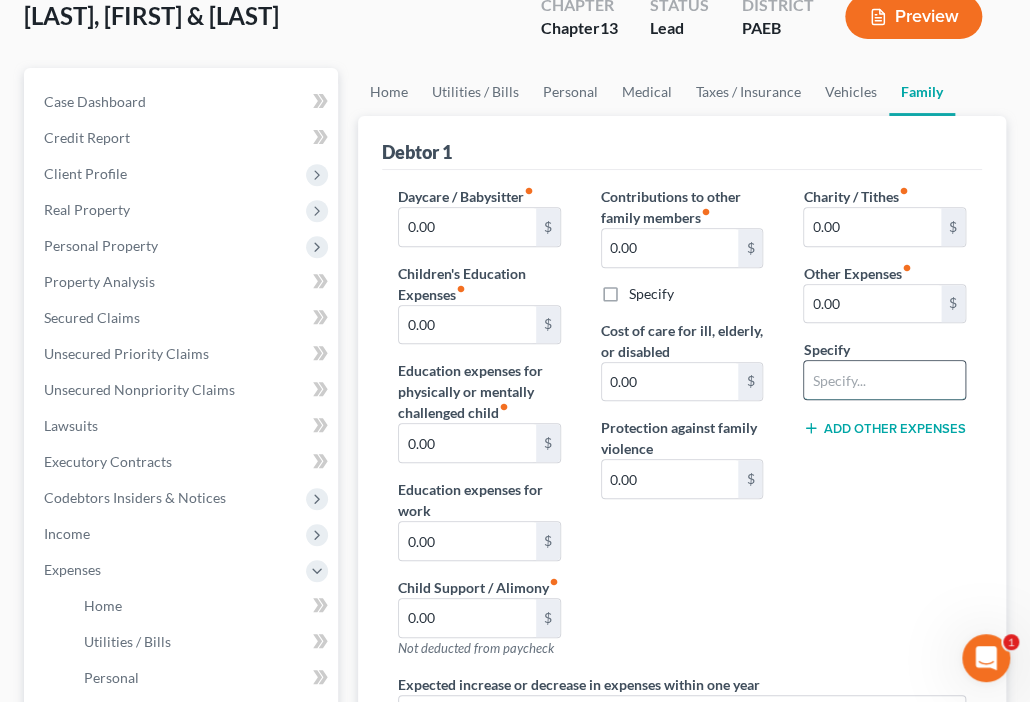 type on "Pet care" 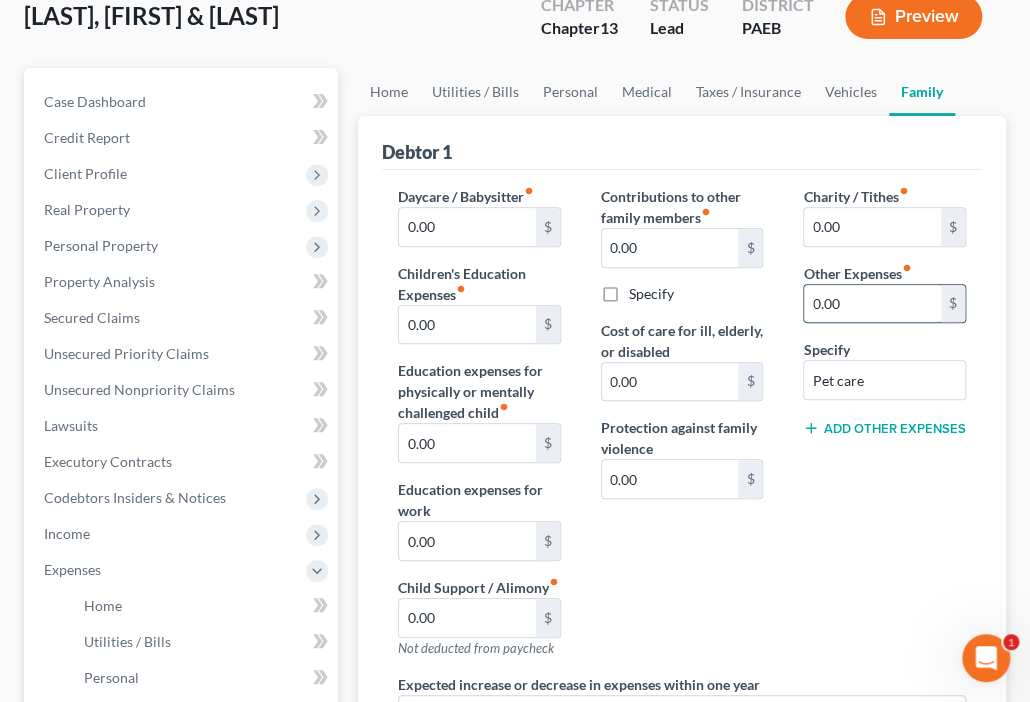 click on "0.00" at bounding box center (872, 304) 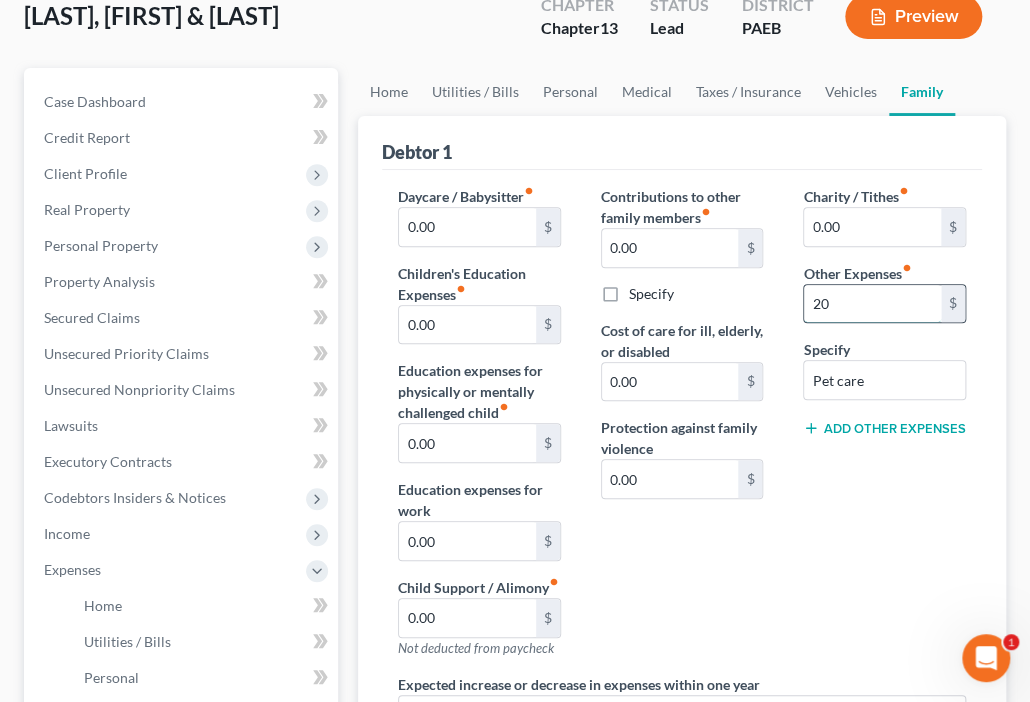 type on "2" 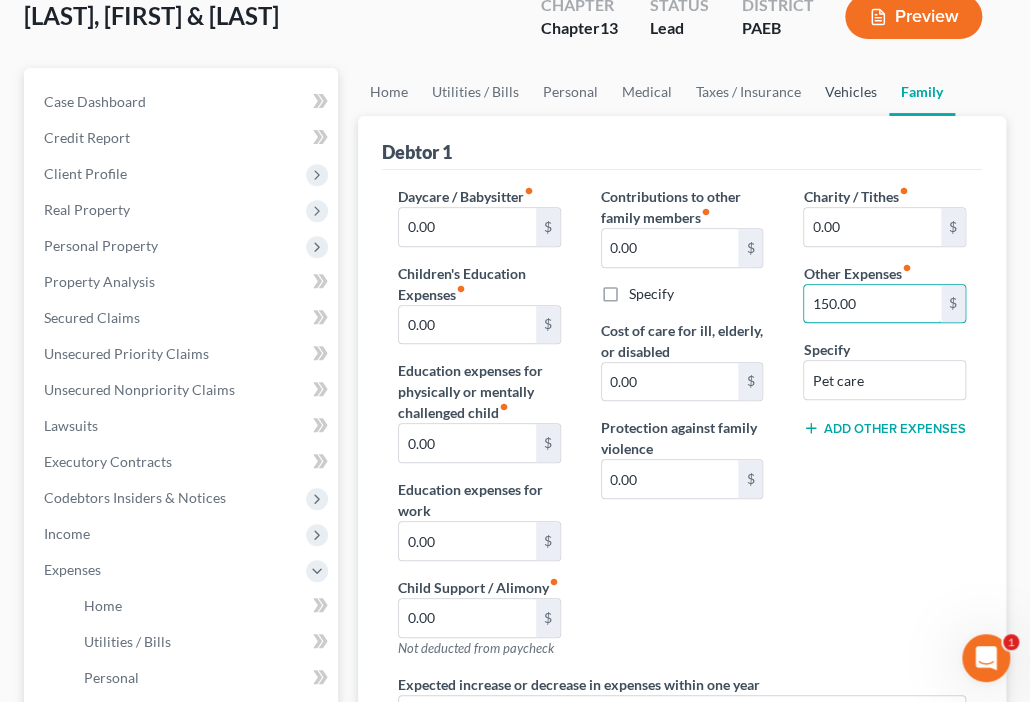 type on "150.00" 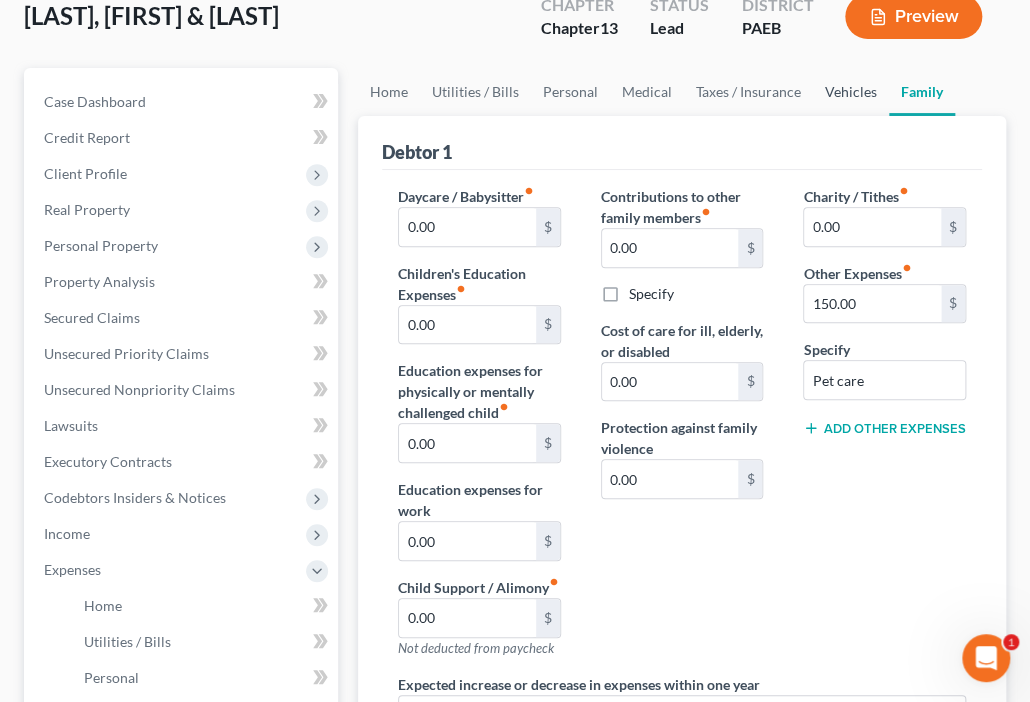 click on "Vehicles" at bounding box center [851, 92] 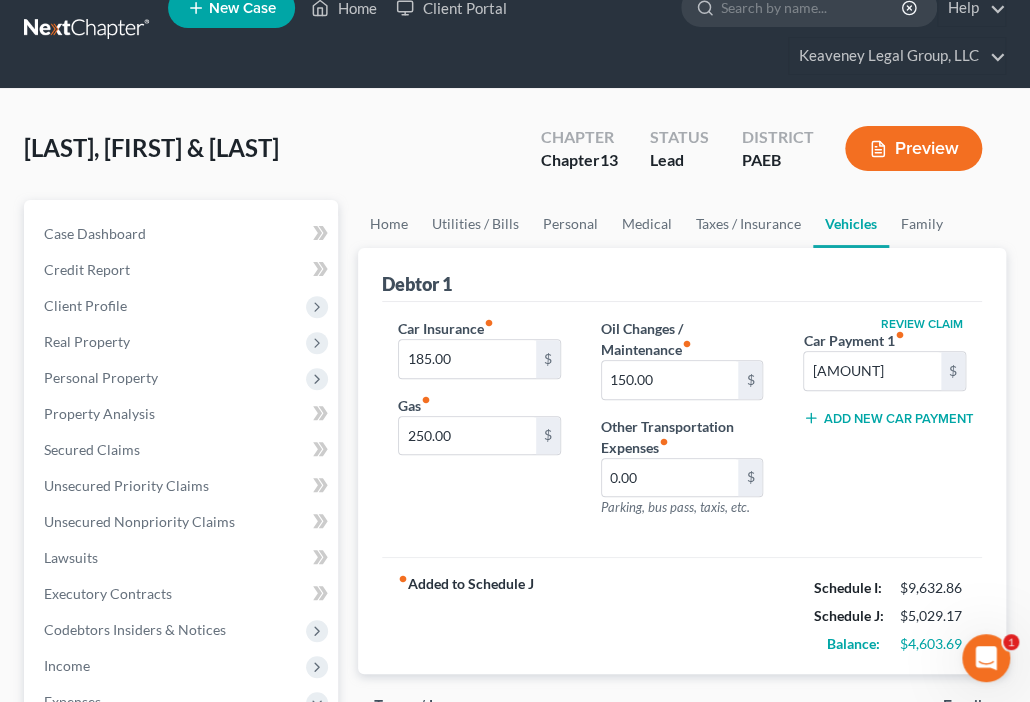 scroll, scrollTop: 0, scrollLeft: 0, axis: both 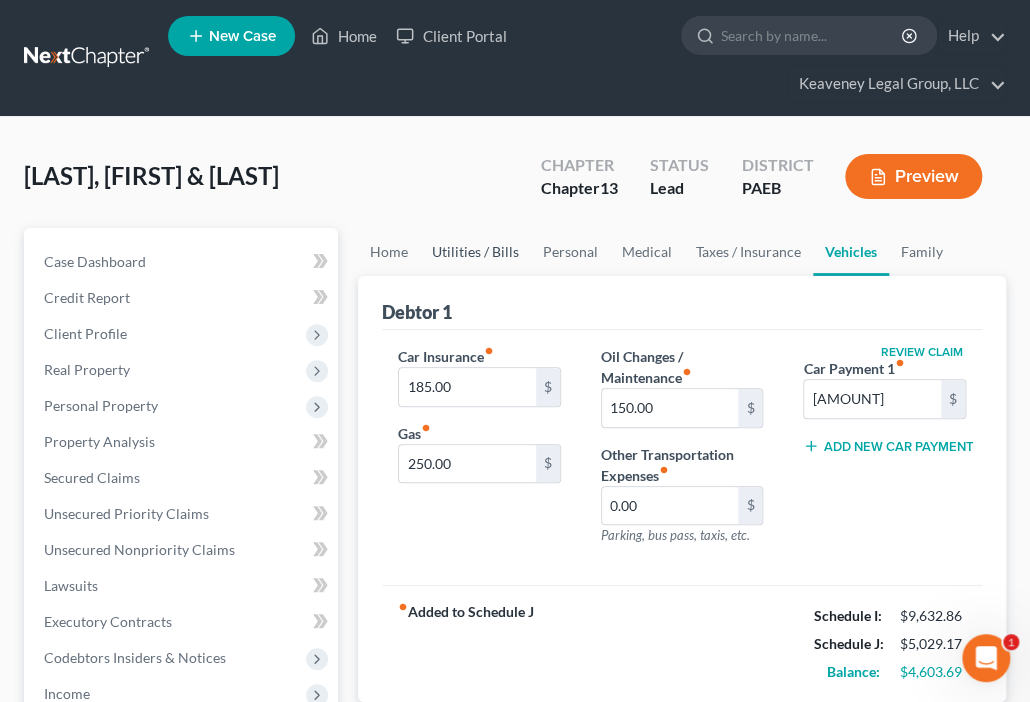 click on "Utilities / Bills" at bounding box center [475, 252] 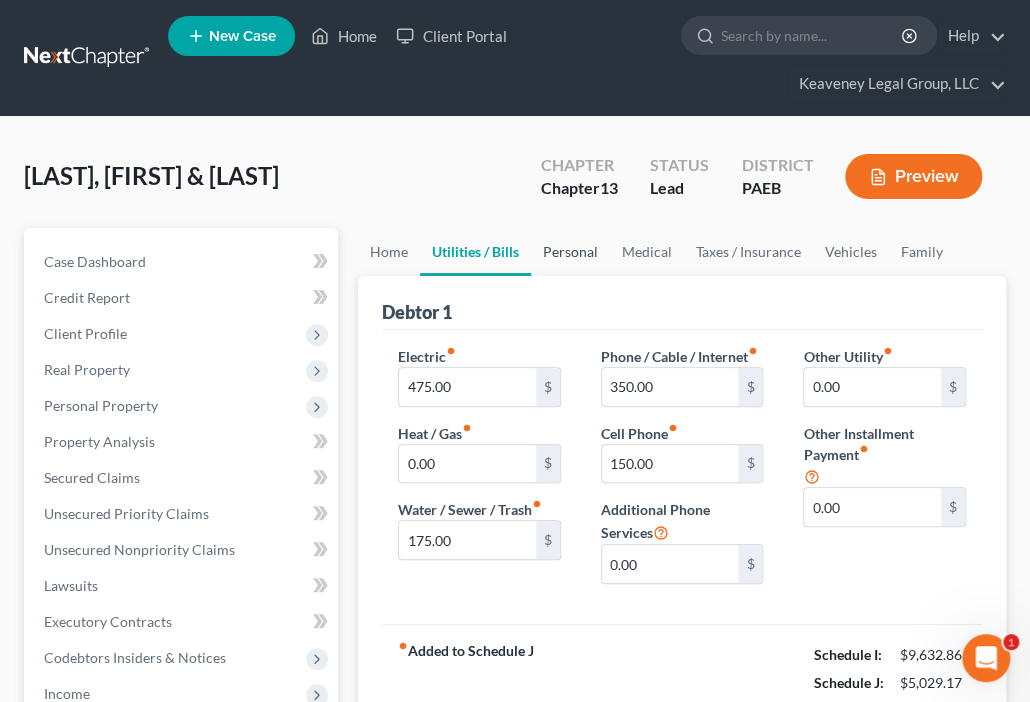 click on "Personal" at bounding box center (570, 252) 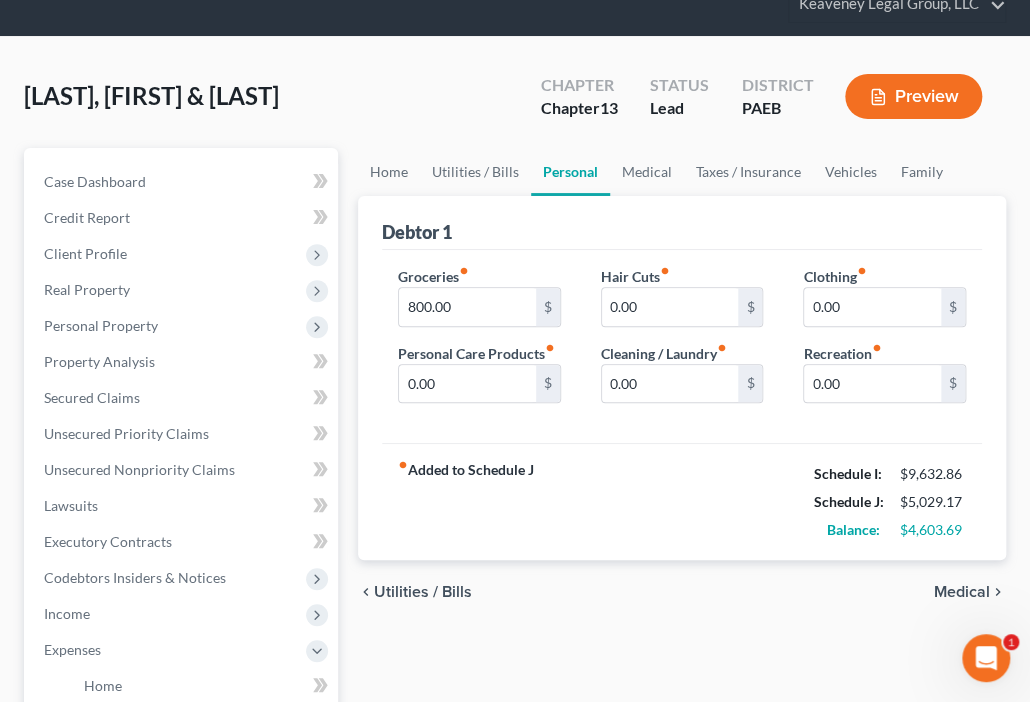 scroll, scrollTop: 160, scrollLeft: 0, axis: vertical 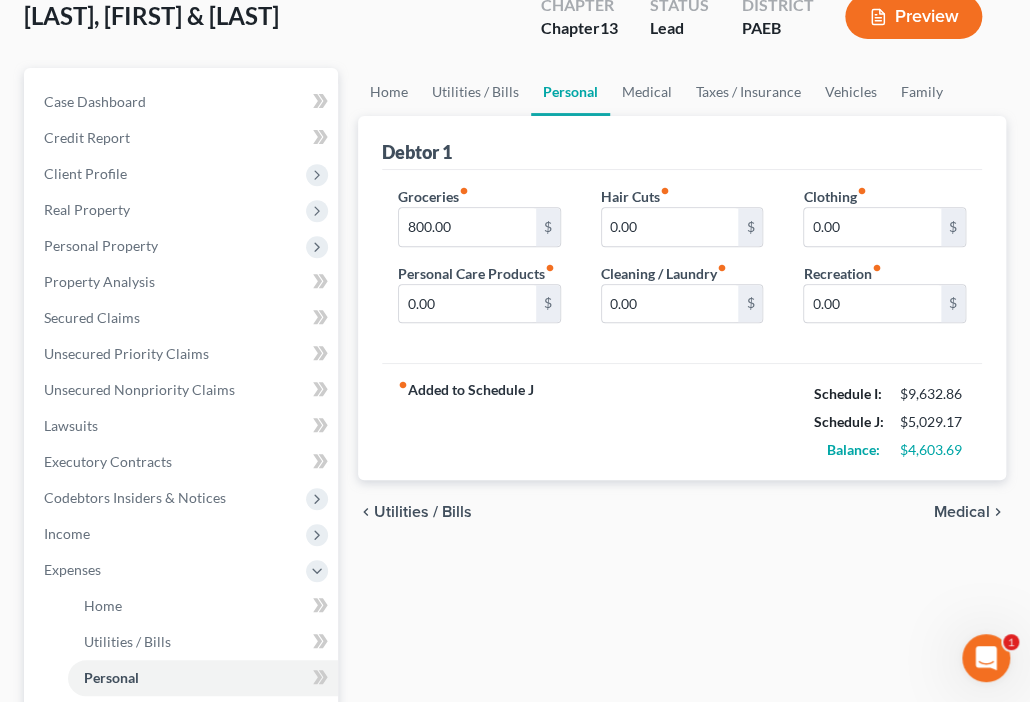 click on "Debtor 1" at bounding box center (682, 143) 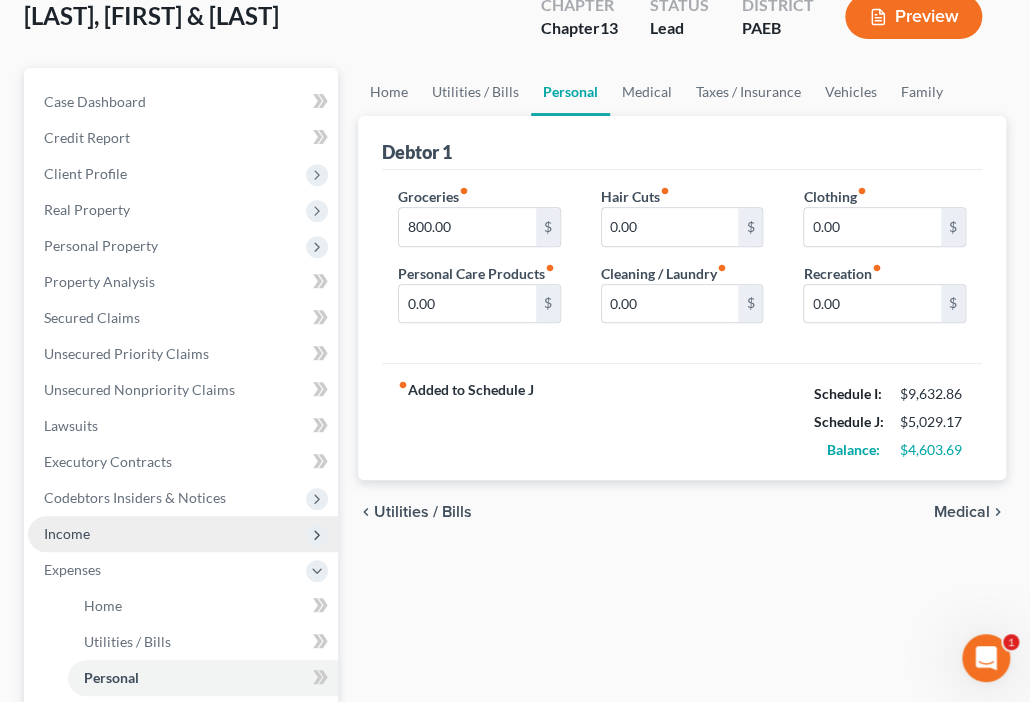 click on "Income" at bounding box center [183, 534] 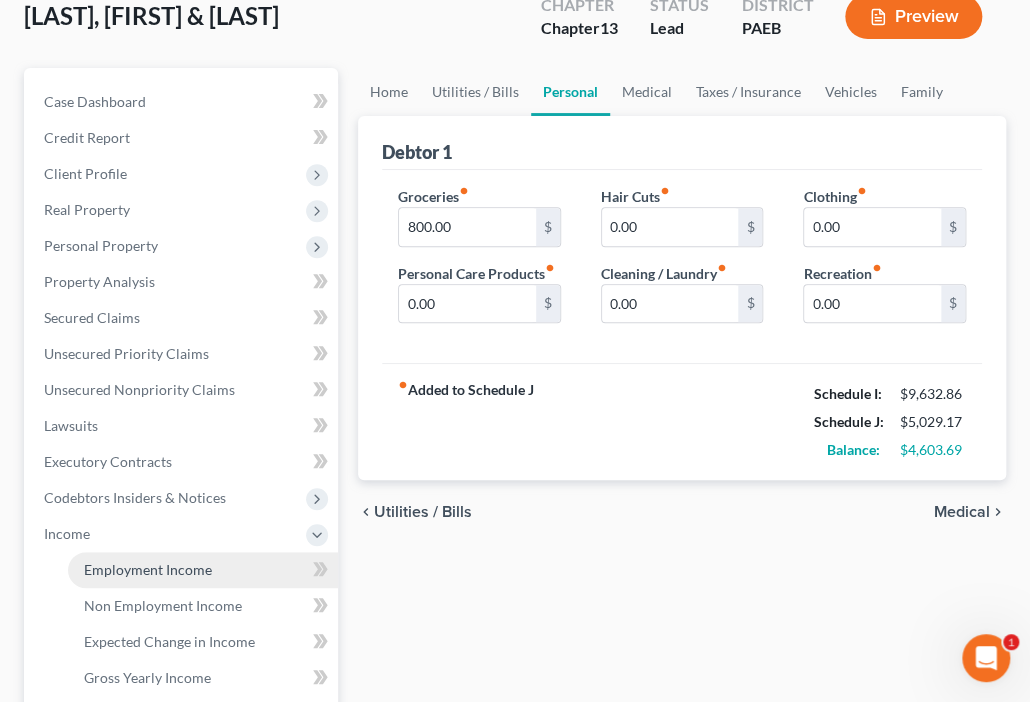 click on "Employment Income" at bounding box center [203, 570] 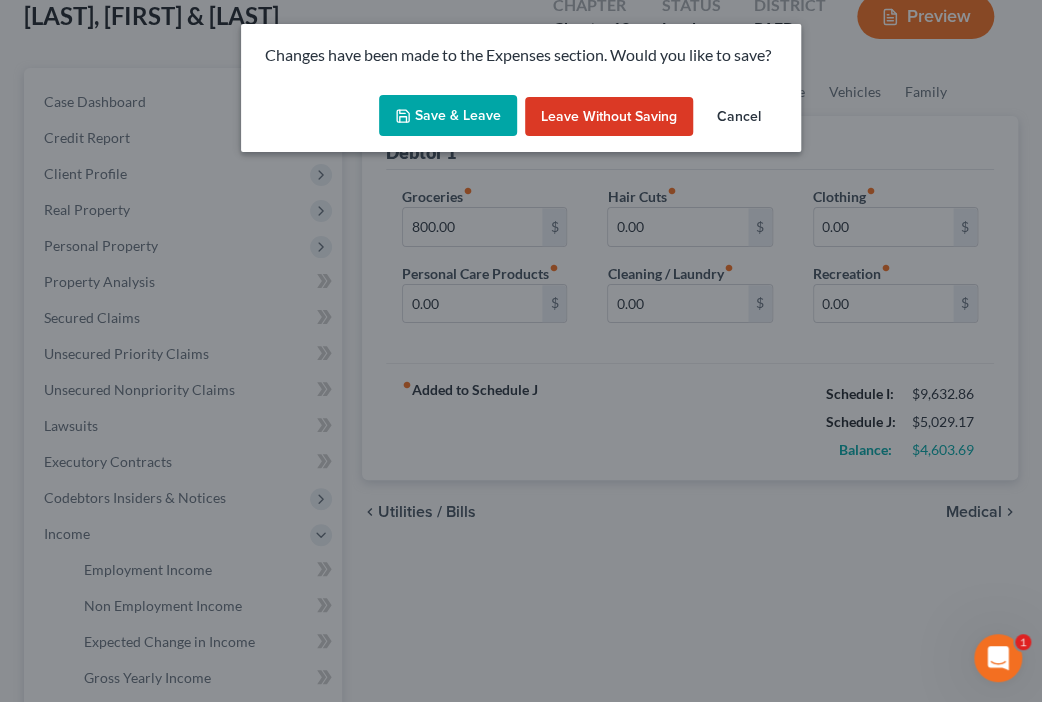 click on "Save & Leave" at bounding box center (448, 116) 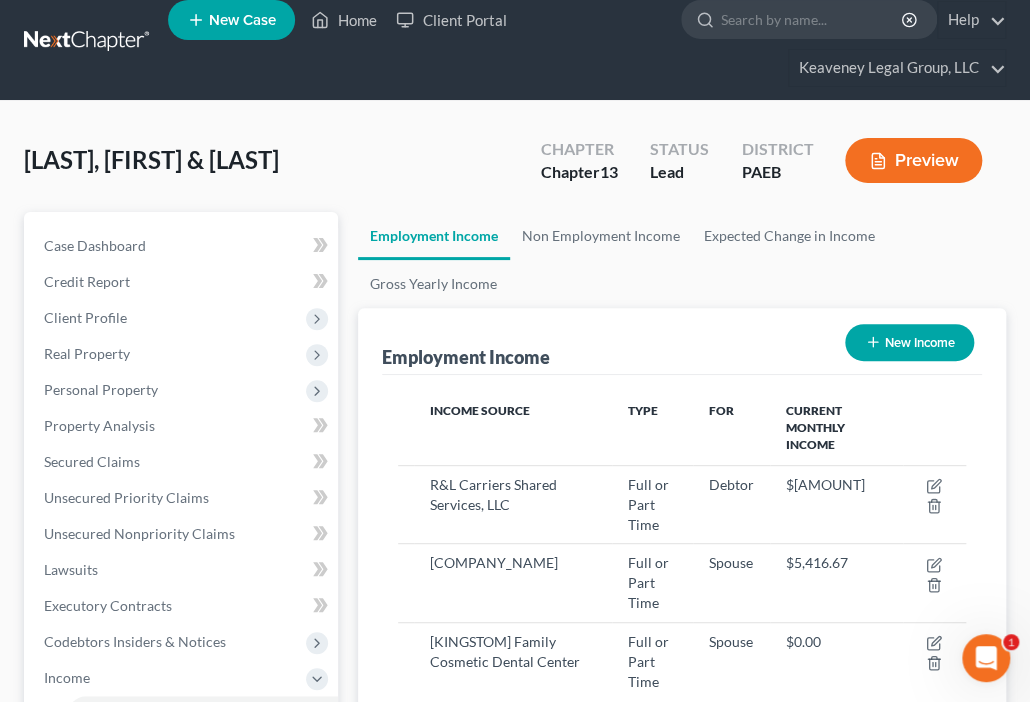 scroll, scrollTop: 0, scrollLeft: 0, axis: both 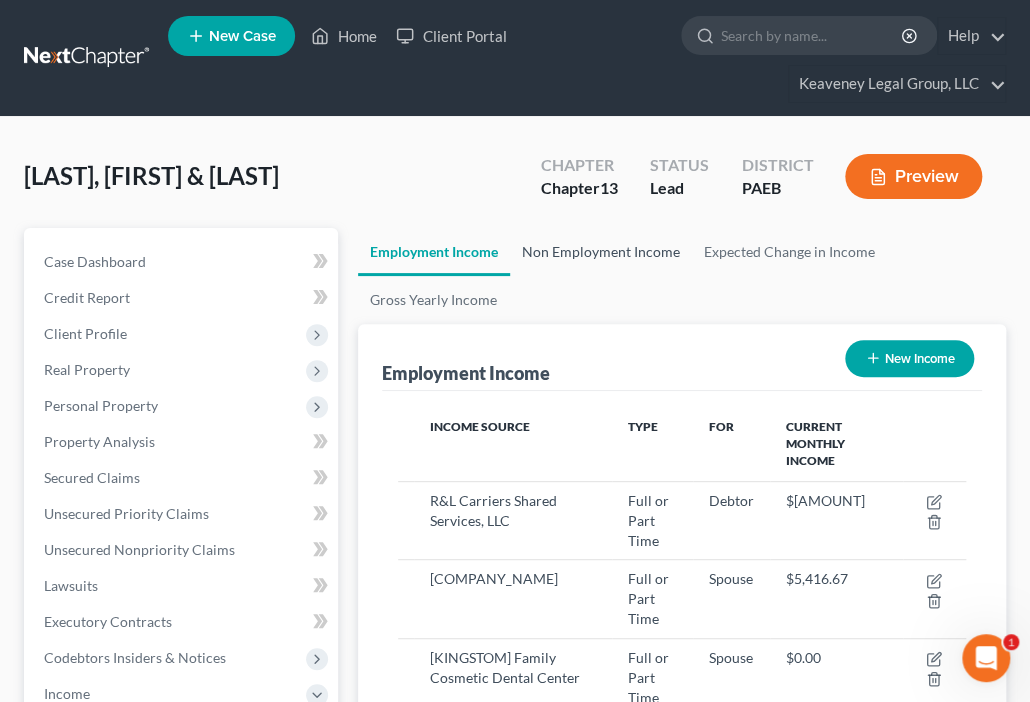 click on "Non Employment Income" at bounding box center [601, 252] 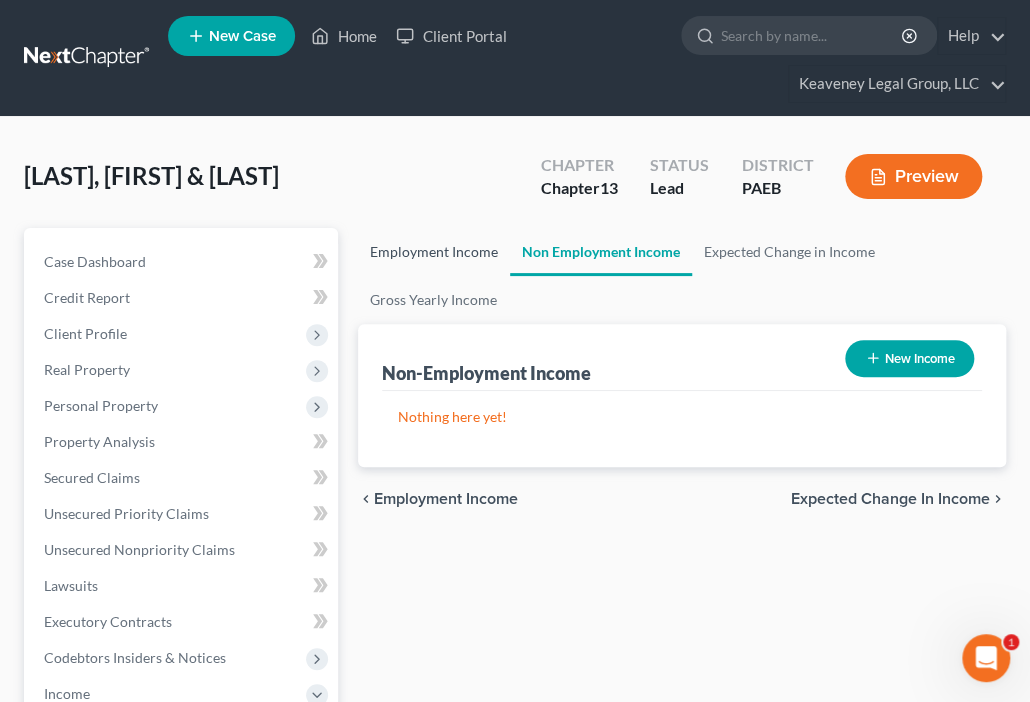 click on "Employment Income" at bounding box center (434, 252) 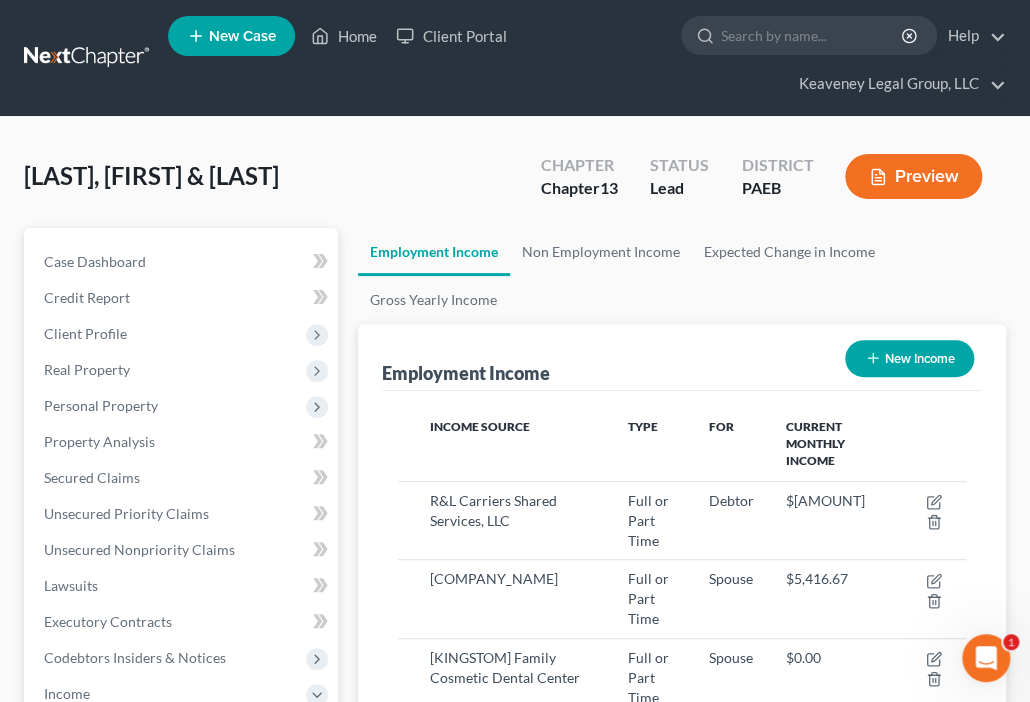 scroll, scrollTop: 999716, scrollLeft: 999392, axis: both 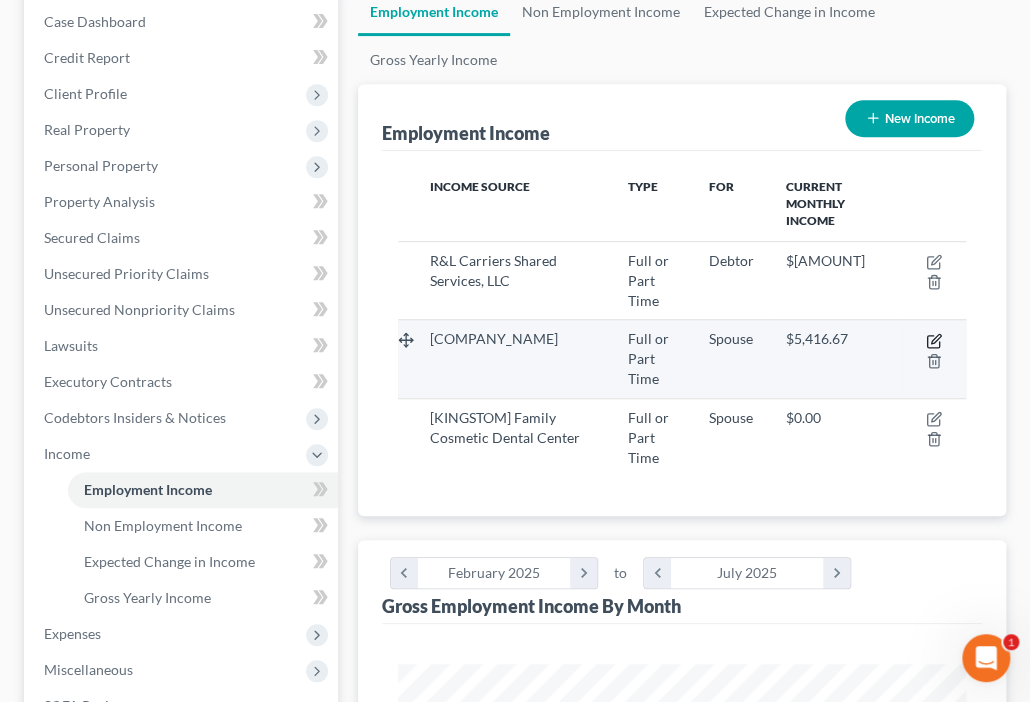 click 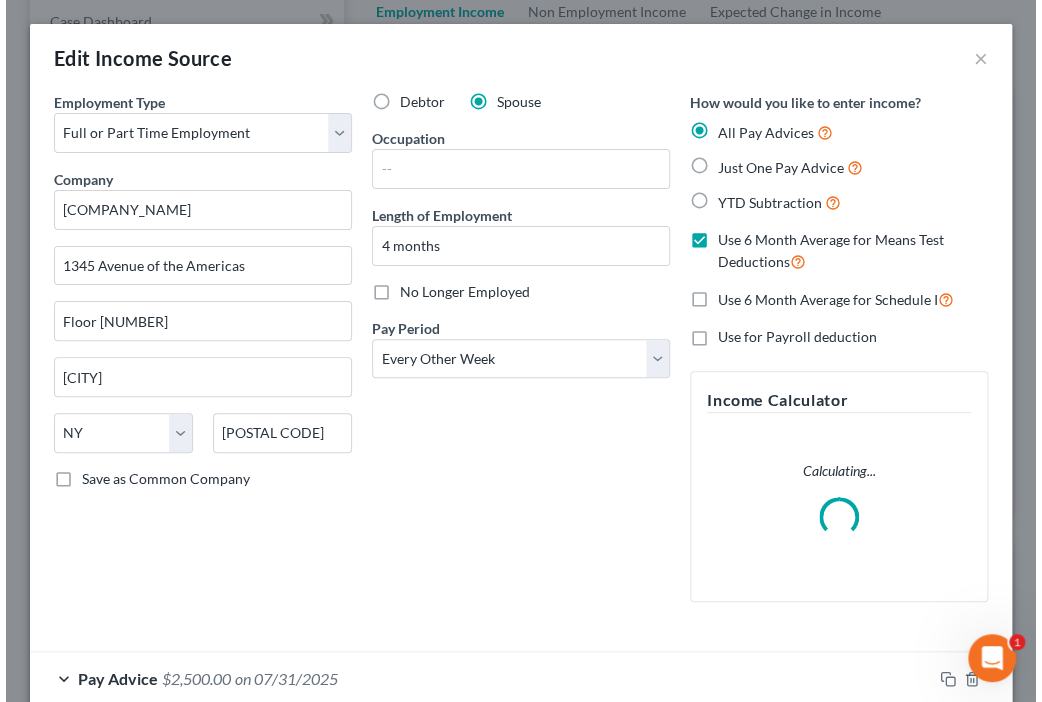 scroll, scrollTop: 999712, scrollLeft: 999384, axis: both 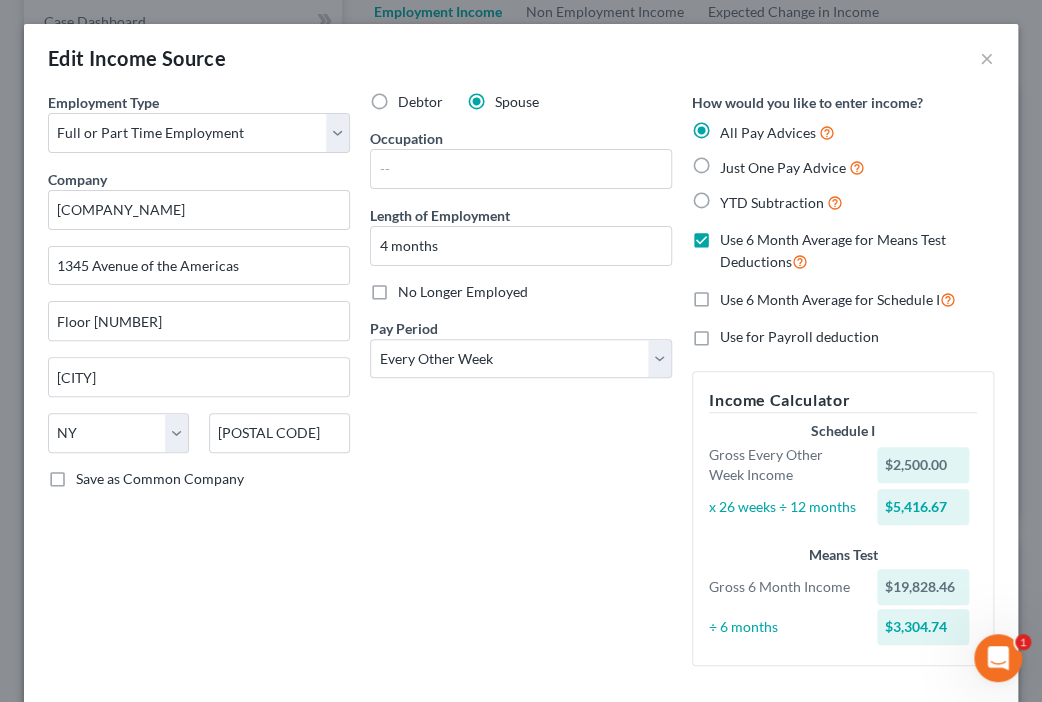 click on "Edit Income Source ×" at bounding box center (521, 58) 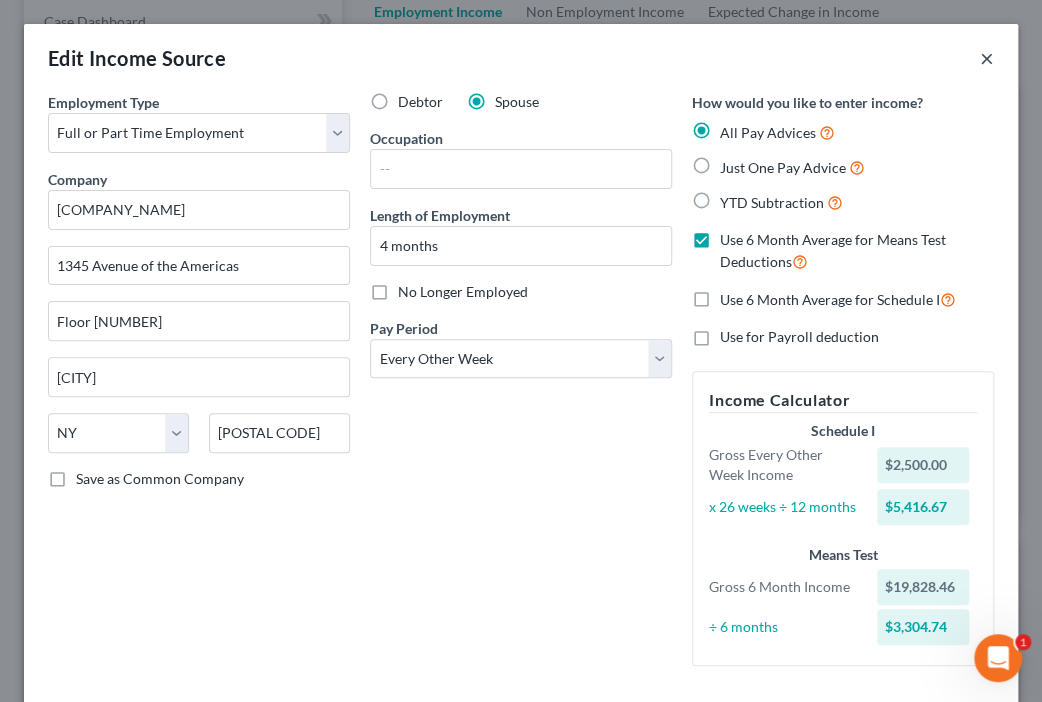 click on "×" at bounding box center [987, 58] 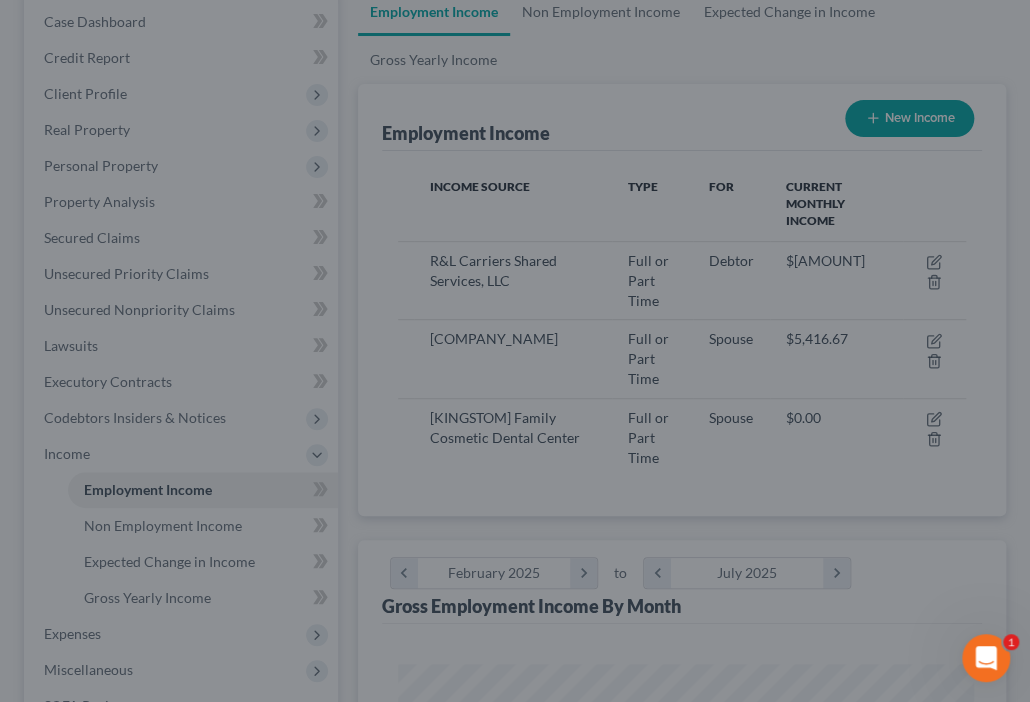 scroll, scrollTop: 284, scrollLeft: 607, axis: both 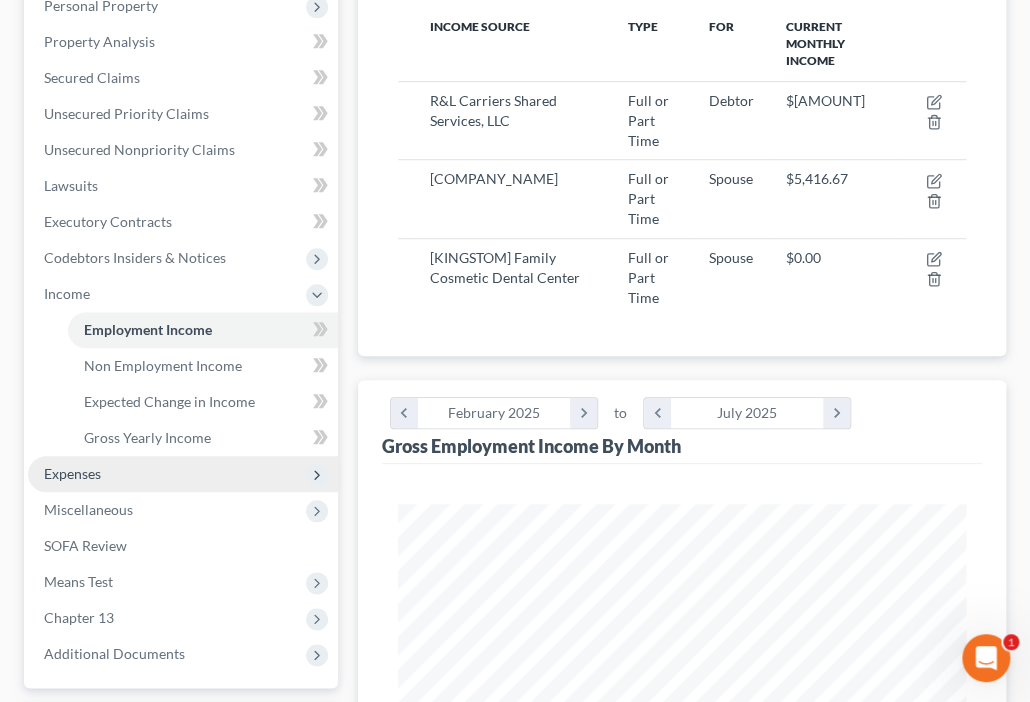 click on "Expenses" at bounding box center [183, 474] 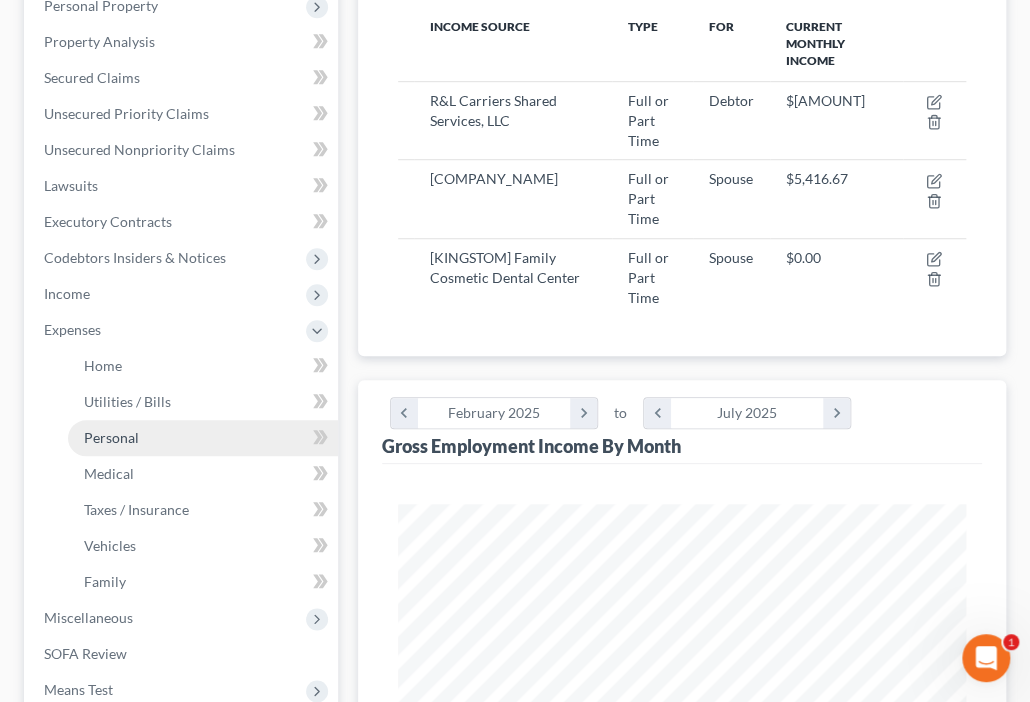 click on "Personal" at bounding box center [203, 438] 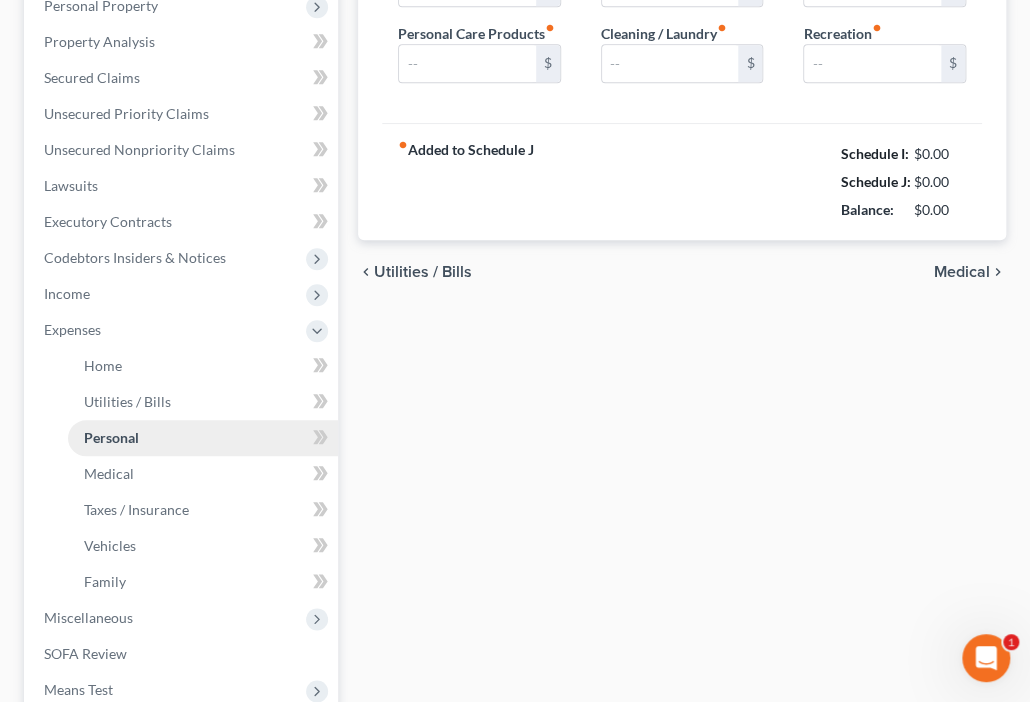 type on "800.00" 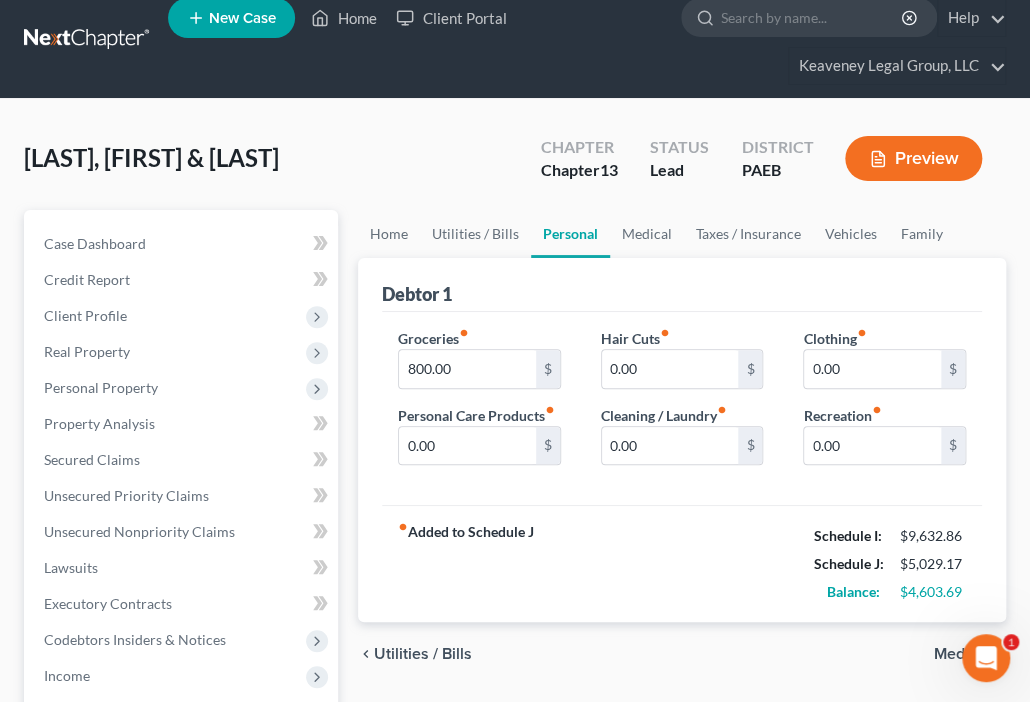 scroll, scrollTop: 0, scrollLeft: 0, axis: both 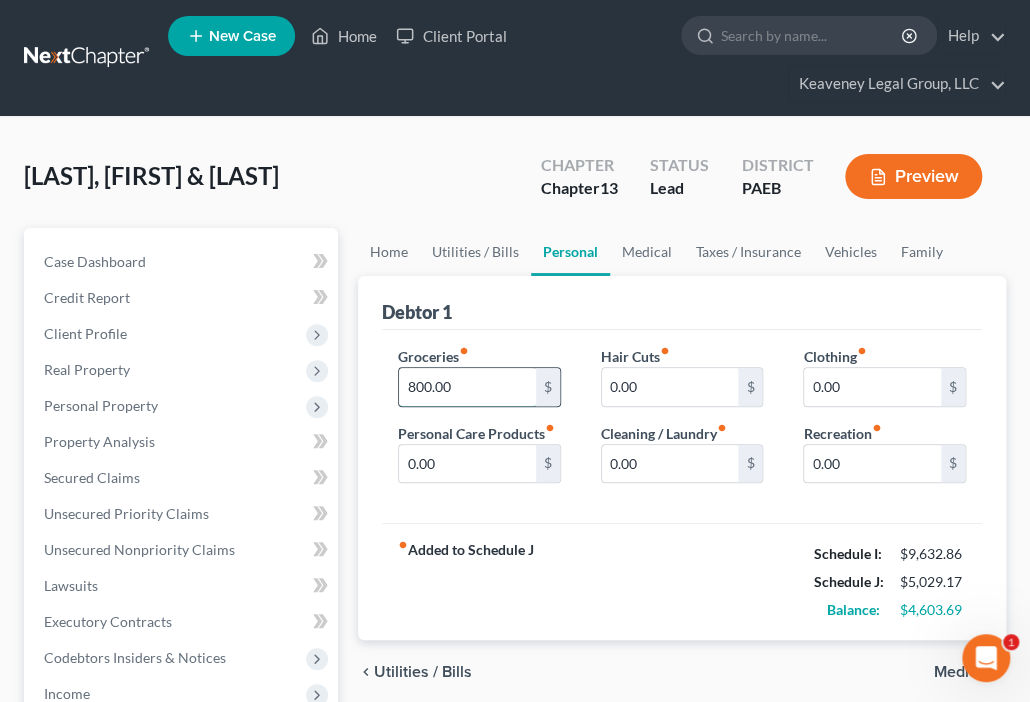 click on "800.00" at bounding box center (467, 387) 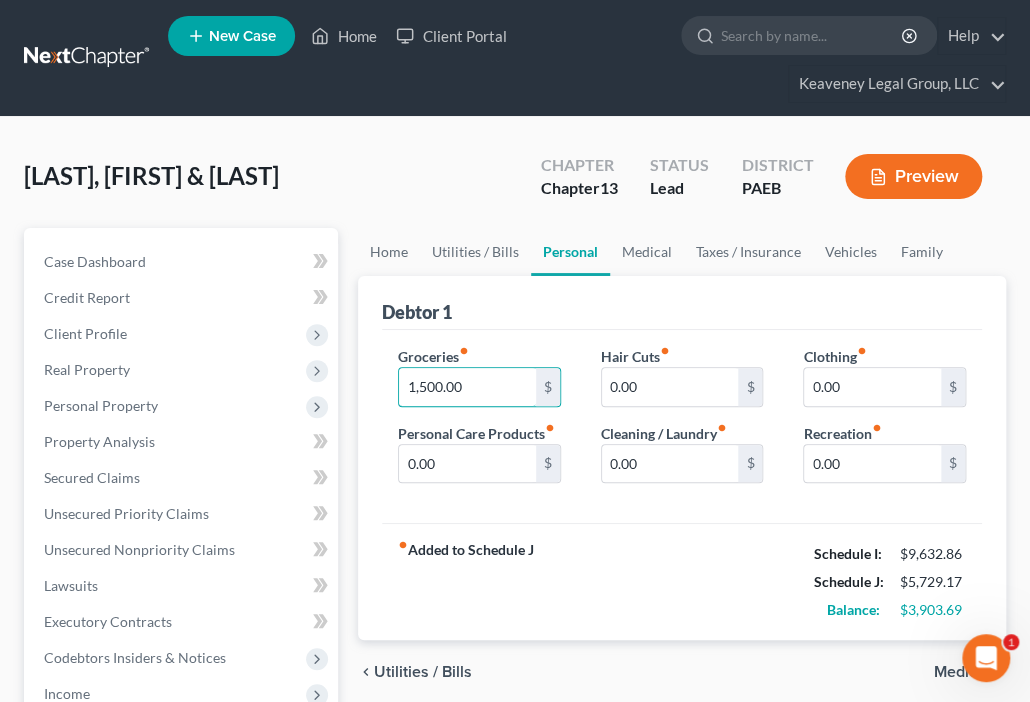 type on "1,500.00" 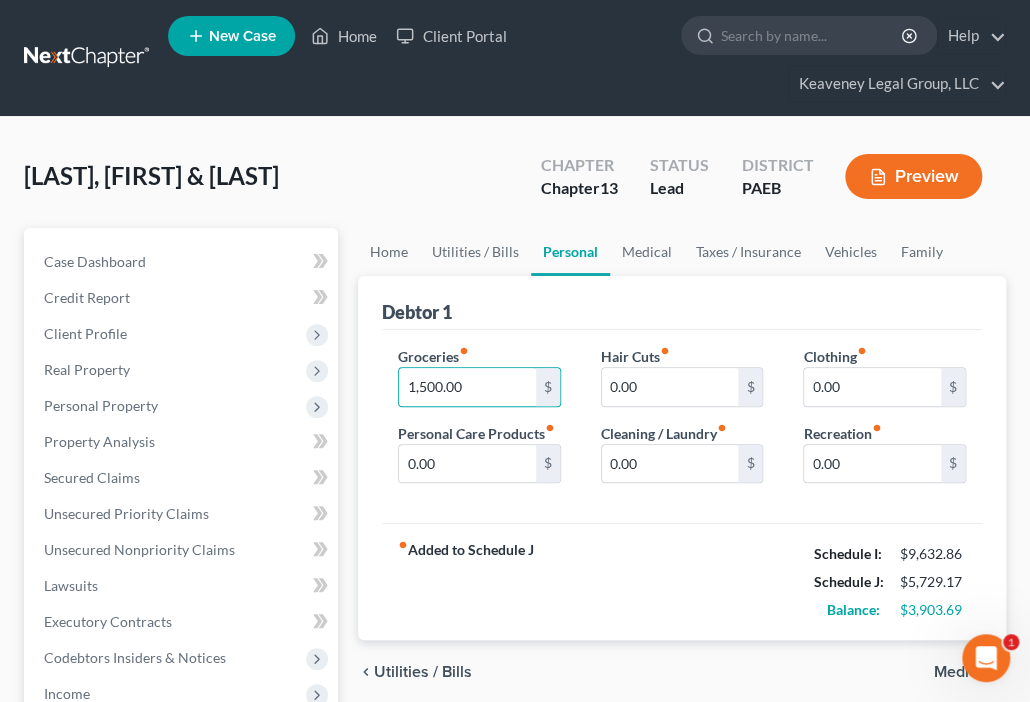 click on "Hair Cuts  fiber_manual_record 0.00 $ Cleaning / Laundry  fiber_manual_record 0.00 $" at bounding box center [682, 423] 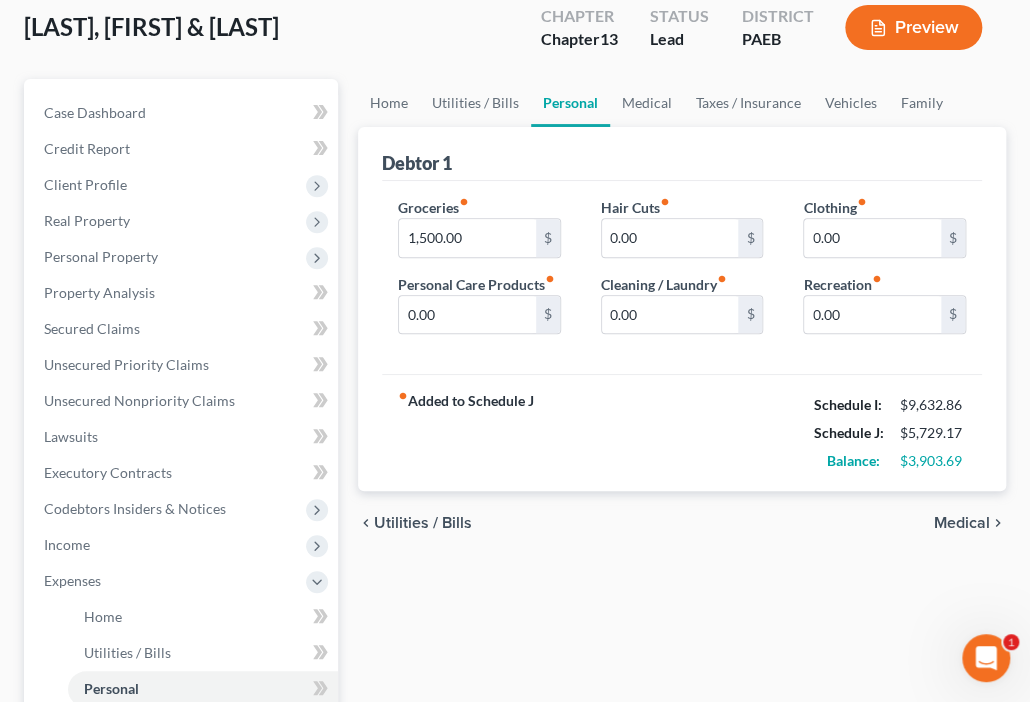 scroll, scrollTop: 160, scrollLeft: 0, axis: vertical 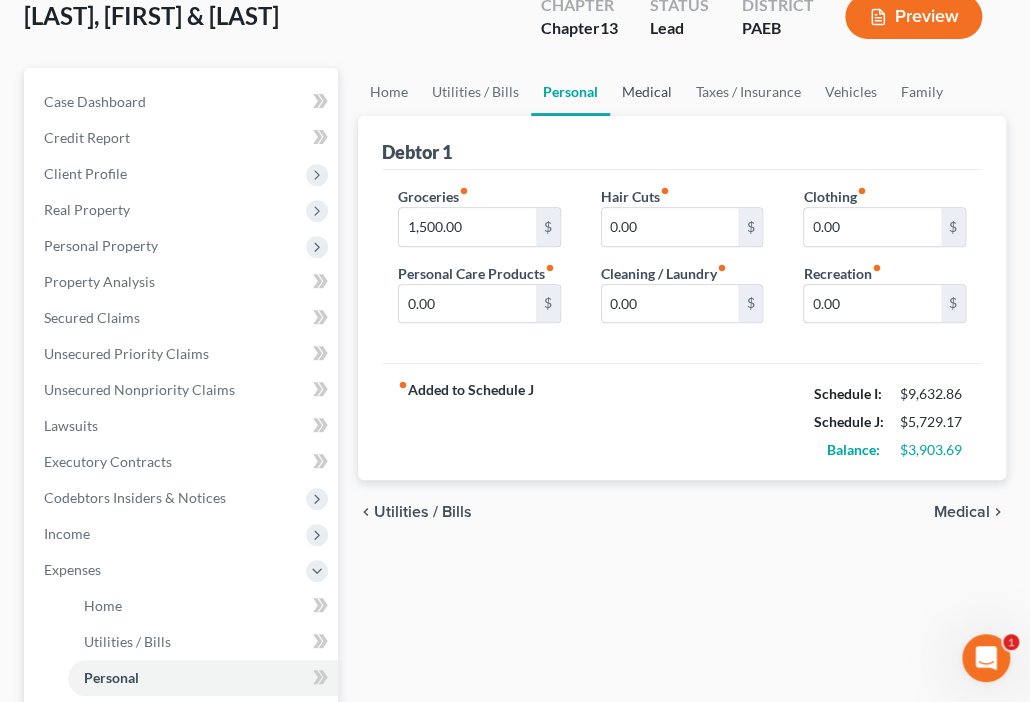click on "Medical" at bounding box center (647, 92) 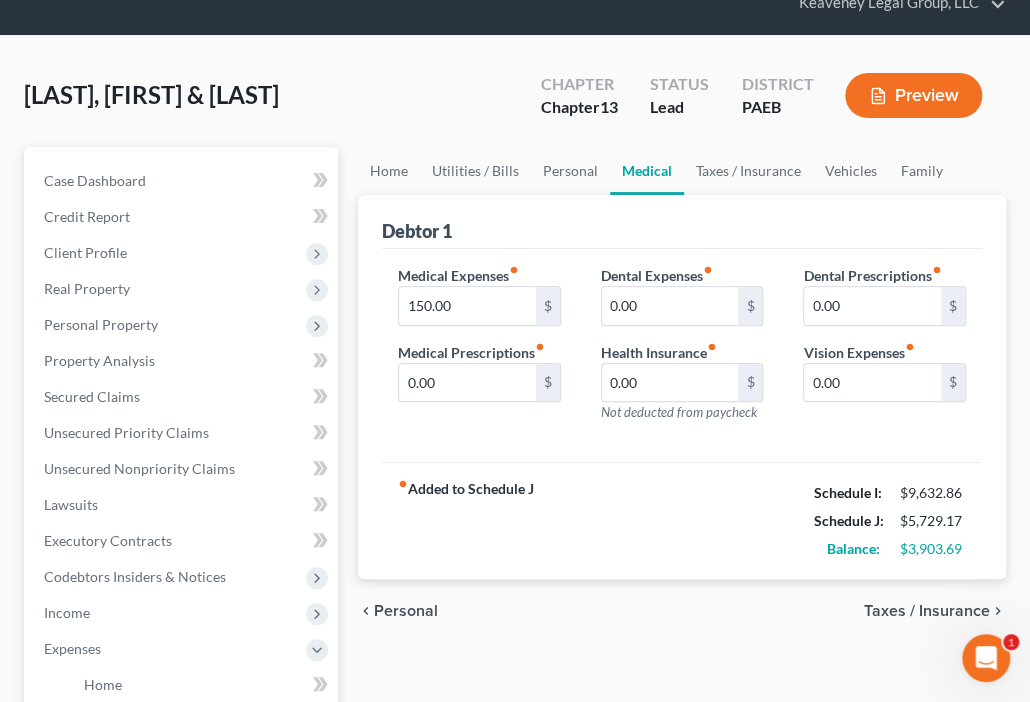 scroll, scrollTop: 0, scrollLeft: 0, axis: both 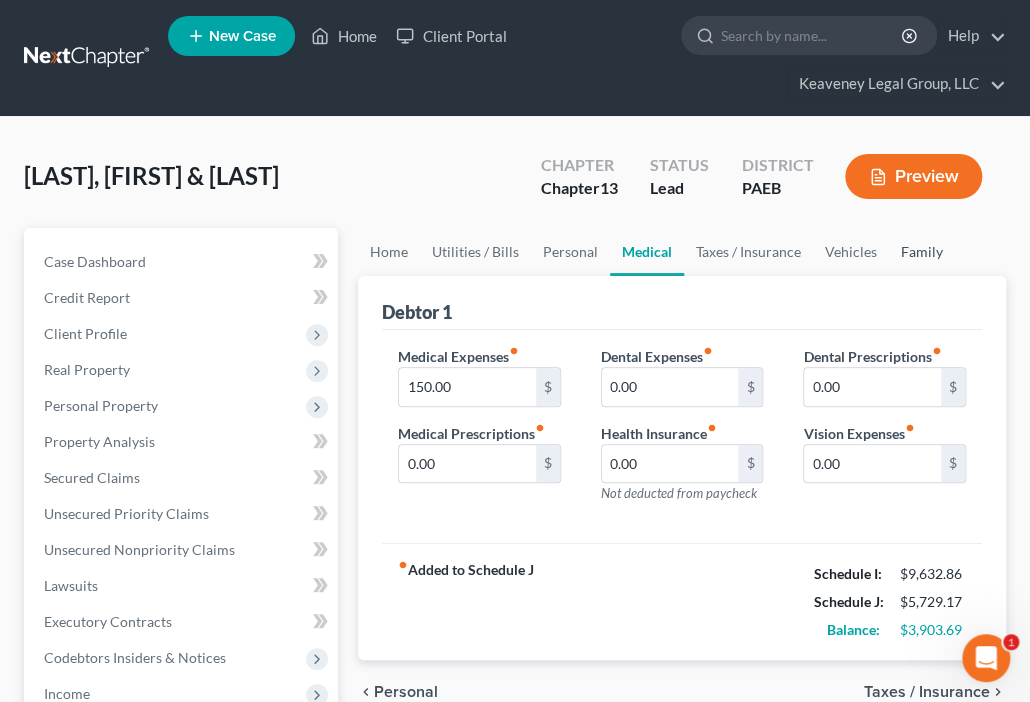 click on "Family" at bounding box center [922, 252] 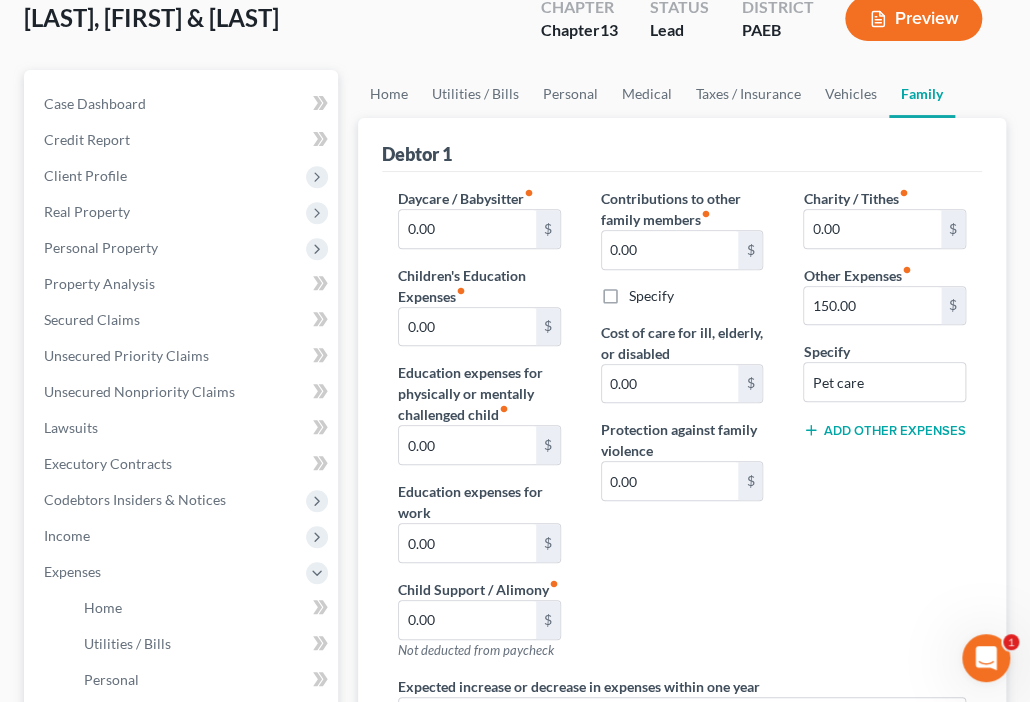 scroll, scrollTop: 160, scrollLeft: 0, axis: vertical 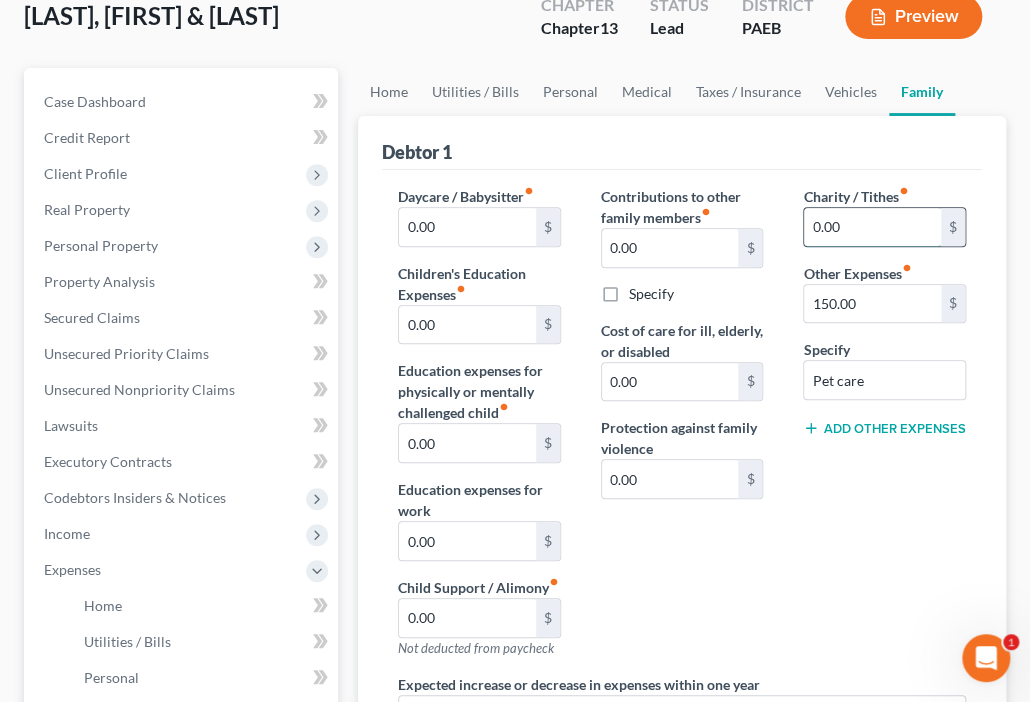 click on "0.00" at bounding box center [872, 227] 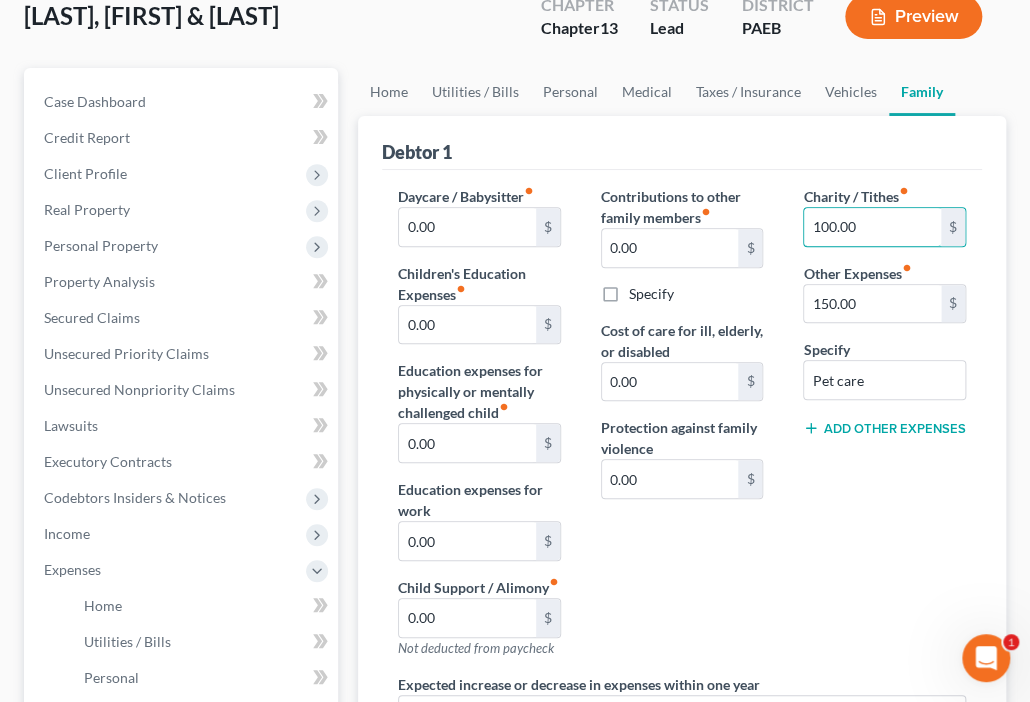 type on "100.00" 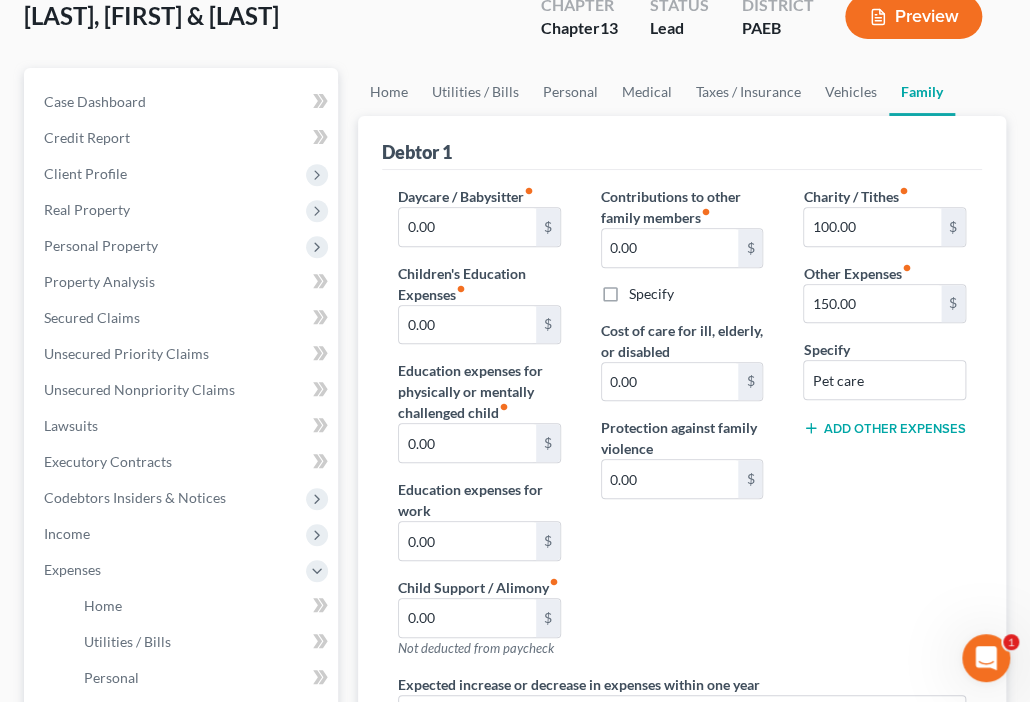 click on "Specify" at bounding box center [682, 294] 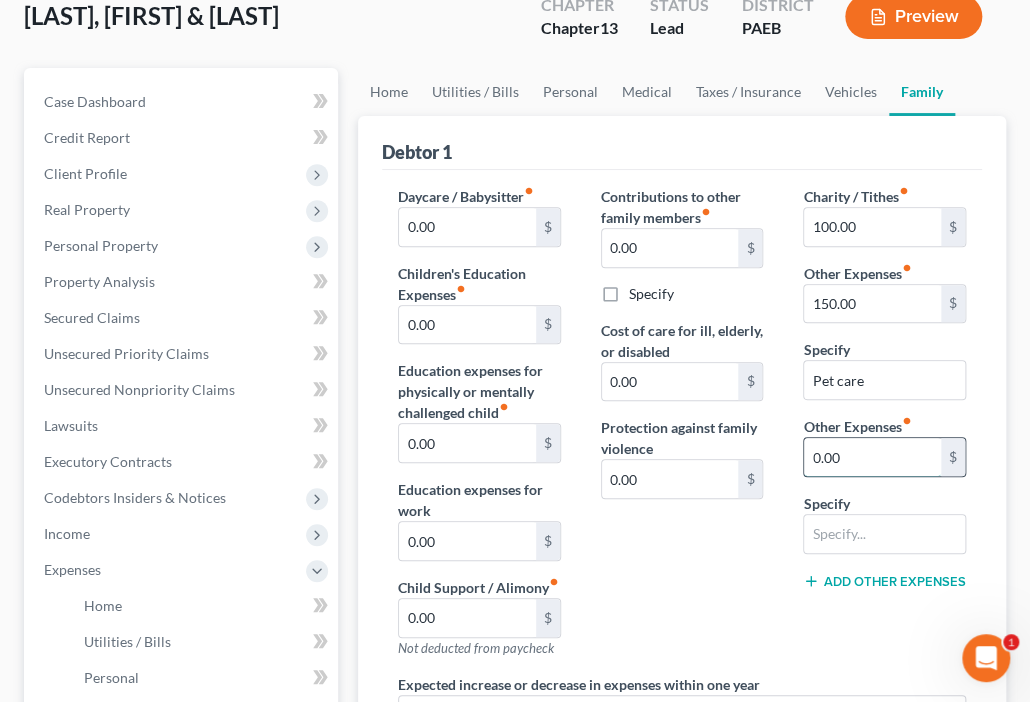 click on "0.00" at bounding box center (872, 457) 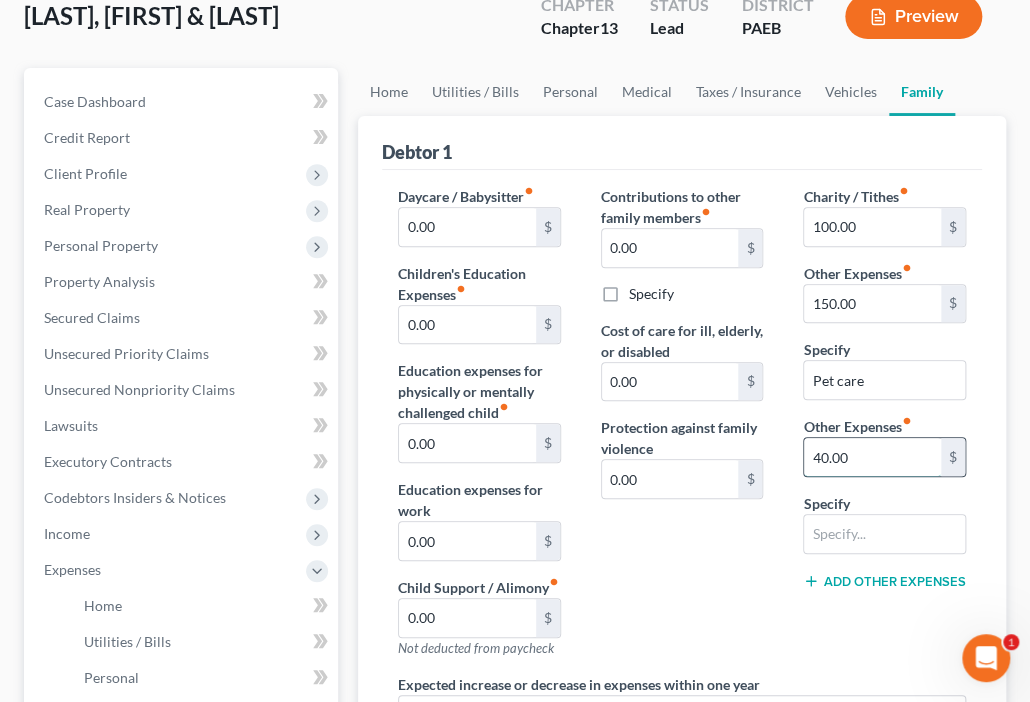 type on "40.00" 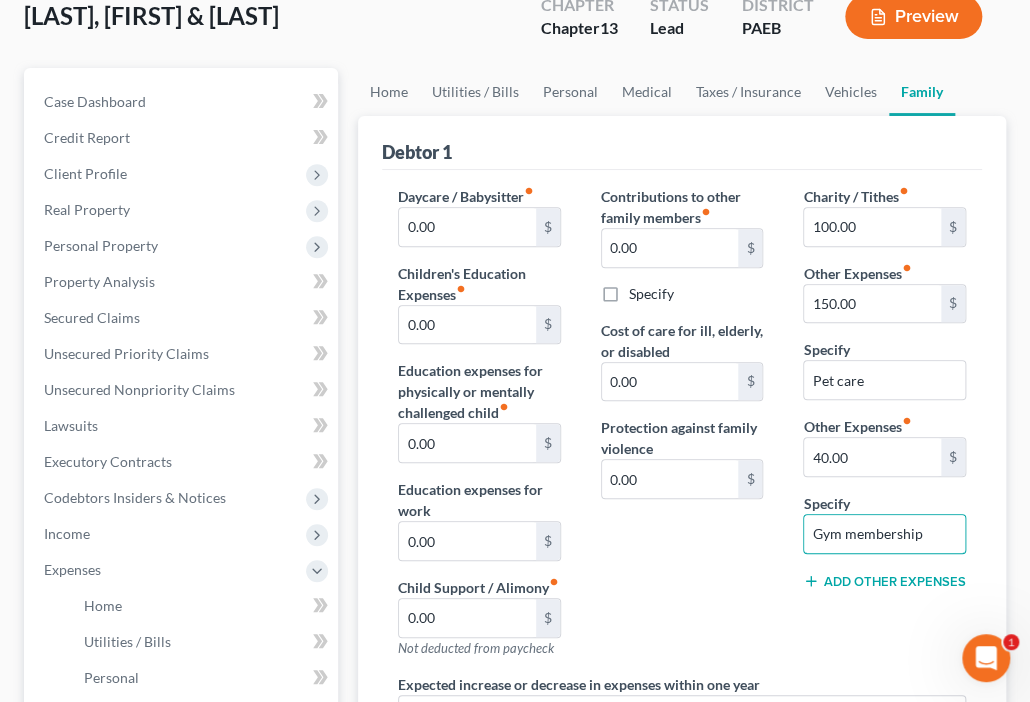 type on "Gym membership" 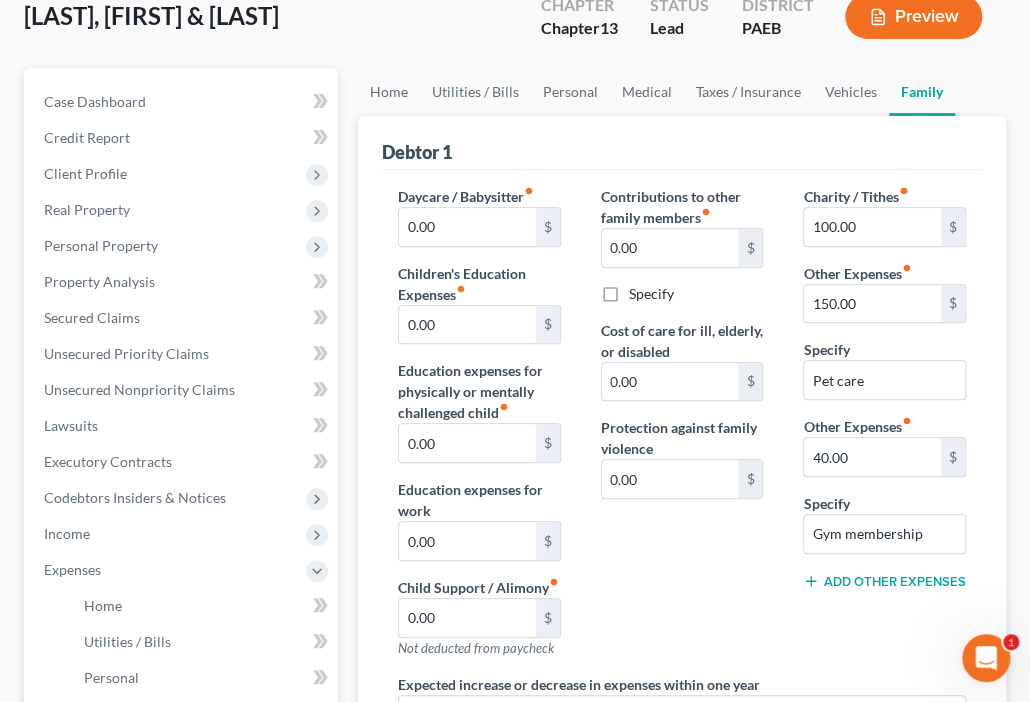 click on "Contributions to other family members  fiber_manual_record 0.00 $ Specify Cost of care for ill, elderly, or disabled 0.00 $ Protection against family violence 0.00 $" at bounding box center [682, 430] 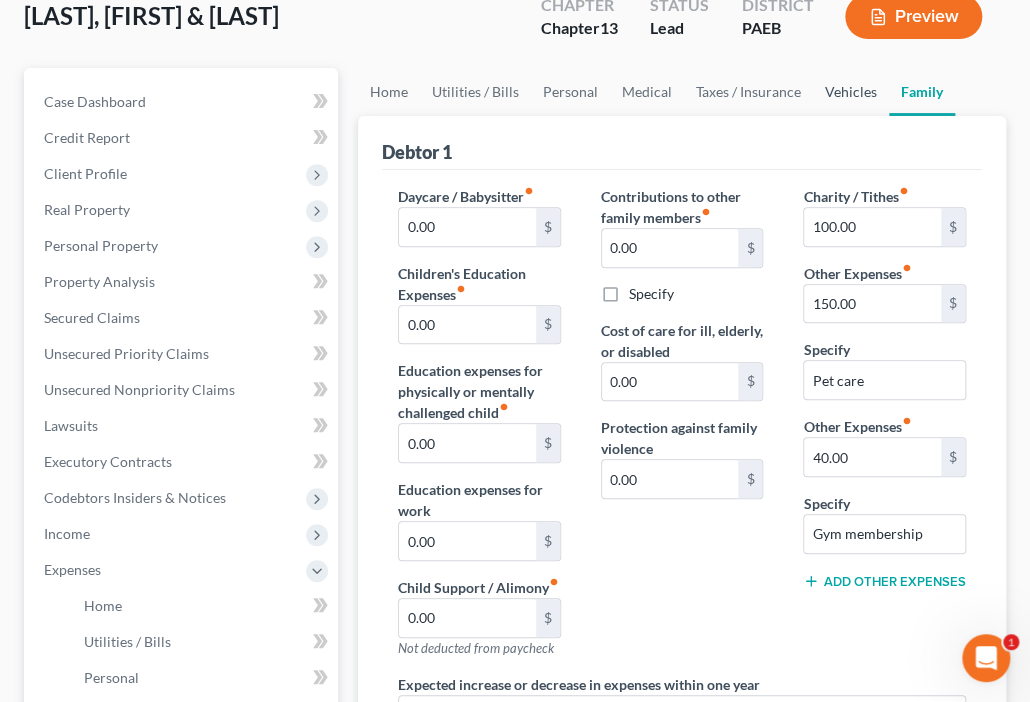 click on "Vehicles" at bounding box center (851, 92) 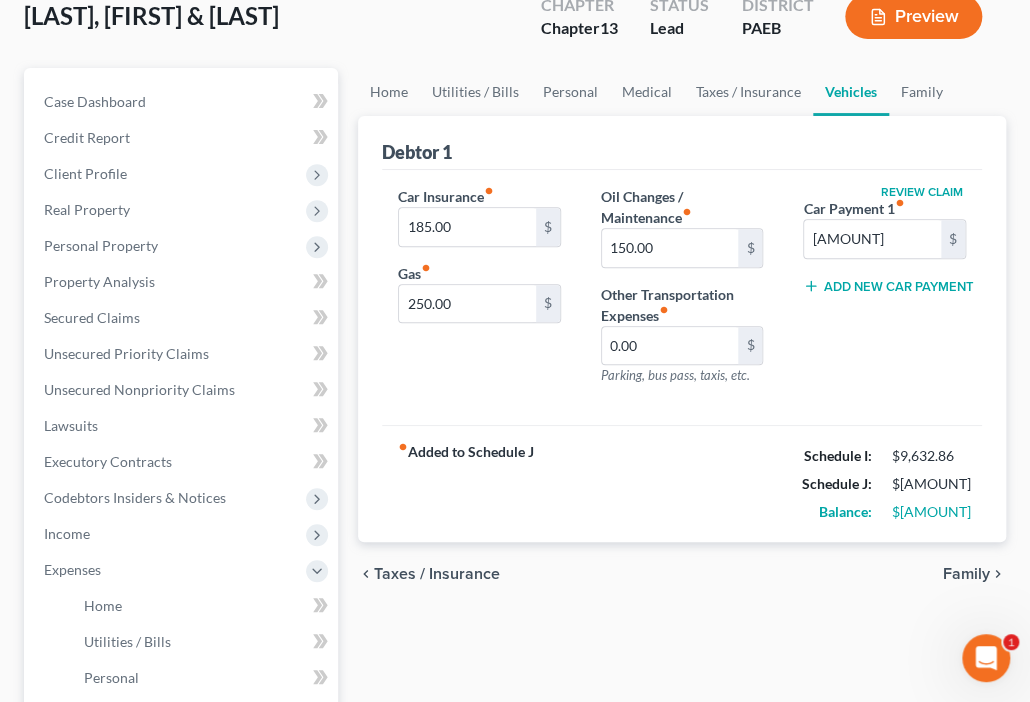 scroll, scrollTop: 0, scrollLeft: 0, axis: both 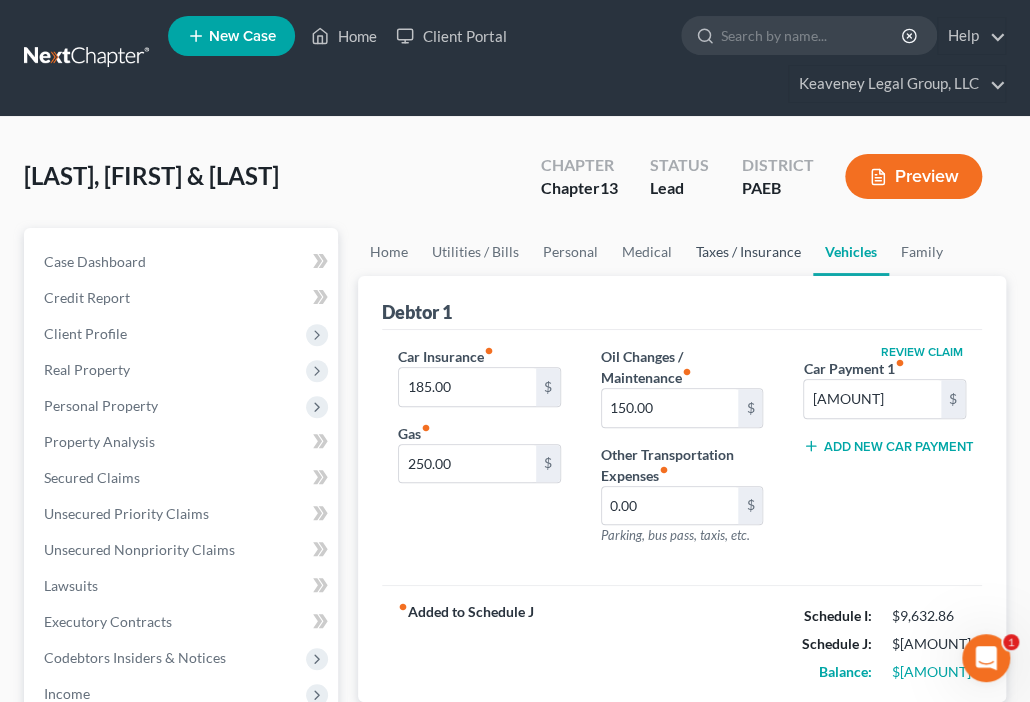 click on "Taxes / Insurance" at bounding box center [748, 252] 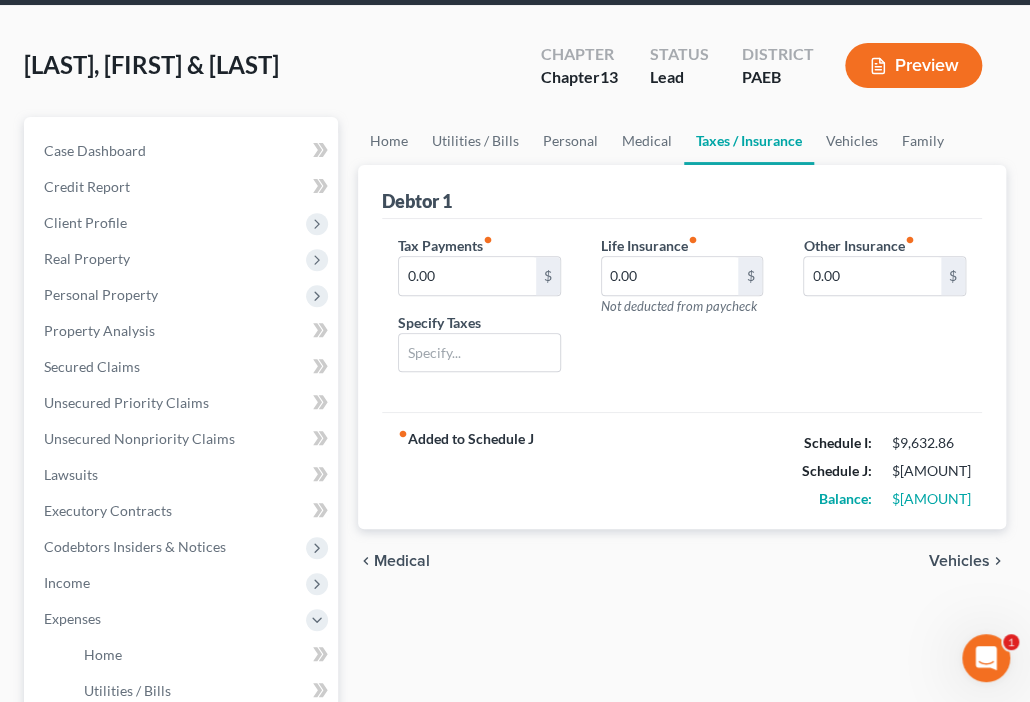 scroll, scrollTop: 160, scrollLeft: 0, axis: vertical 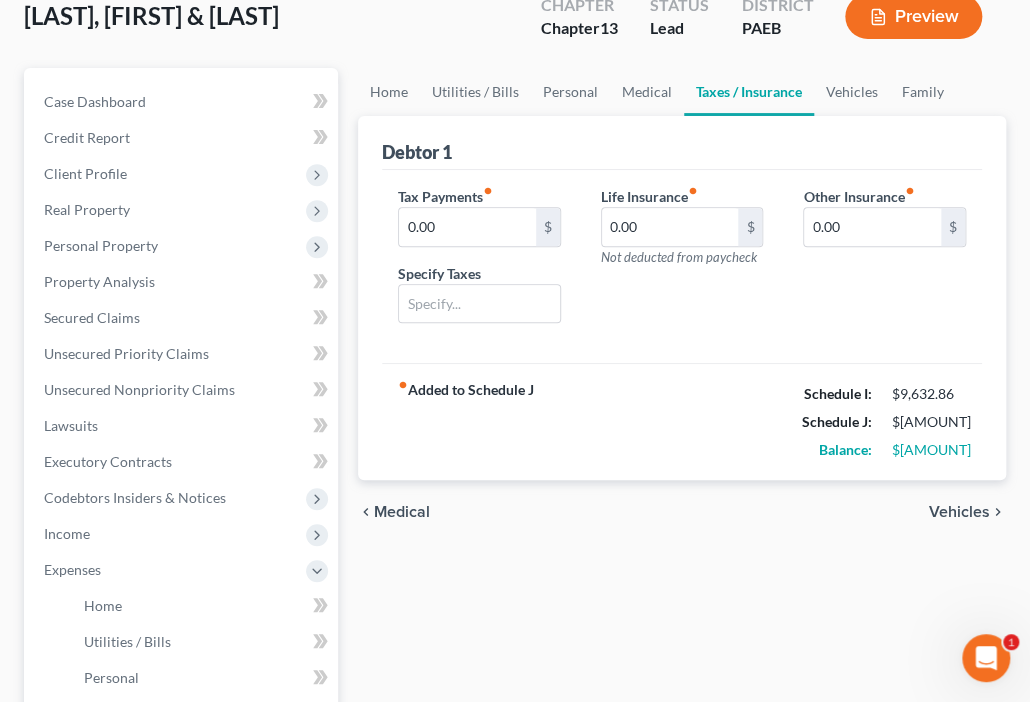 click on "Other Insurance fiber_manual_record 0.00 $" at bounding box center [884, 263] 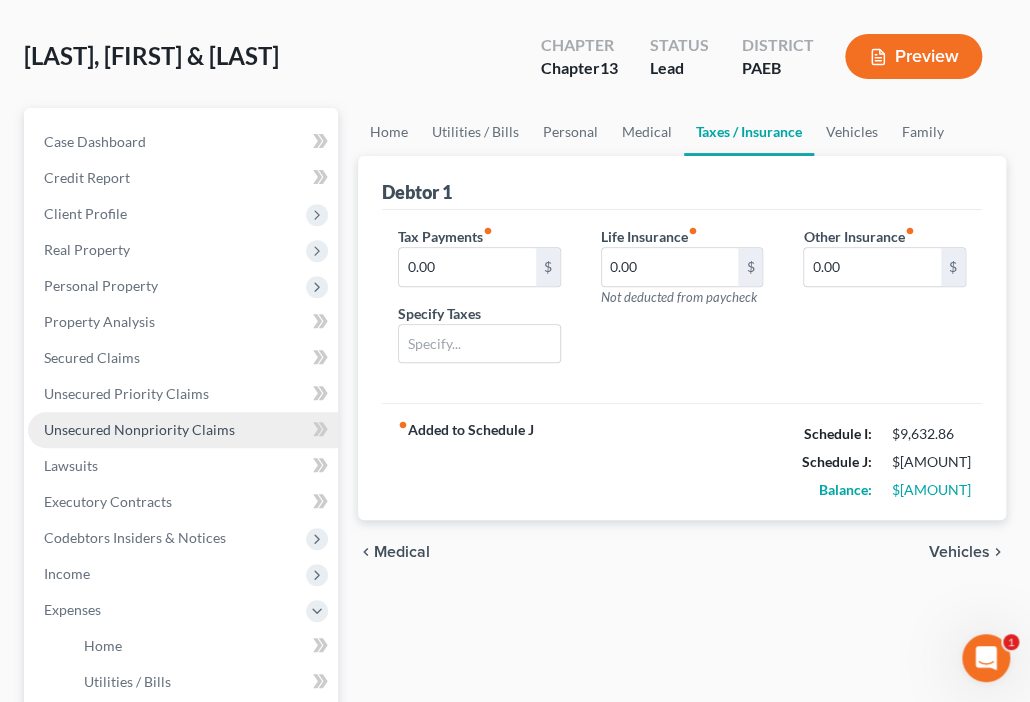 scroll, scrollTop: 80, scrollLeft: 0, axis: vertical 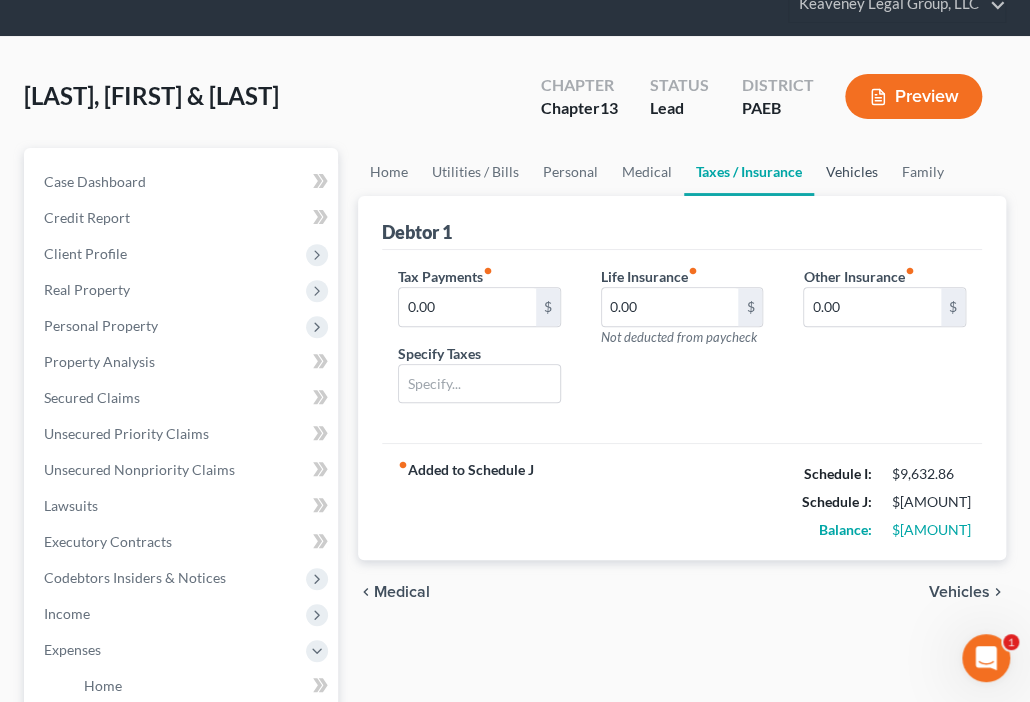 click on "Vehicles" at bounding box center [852, 172] 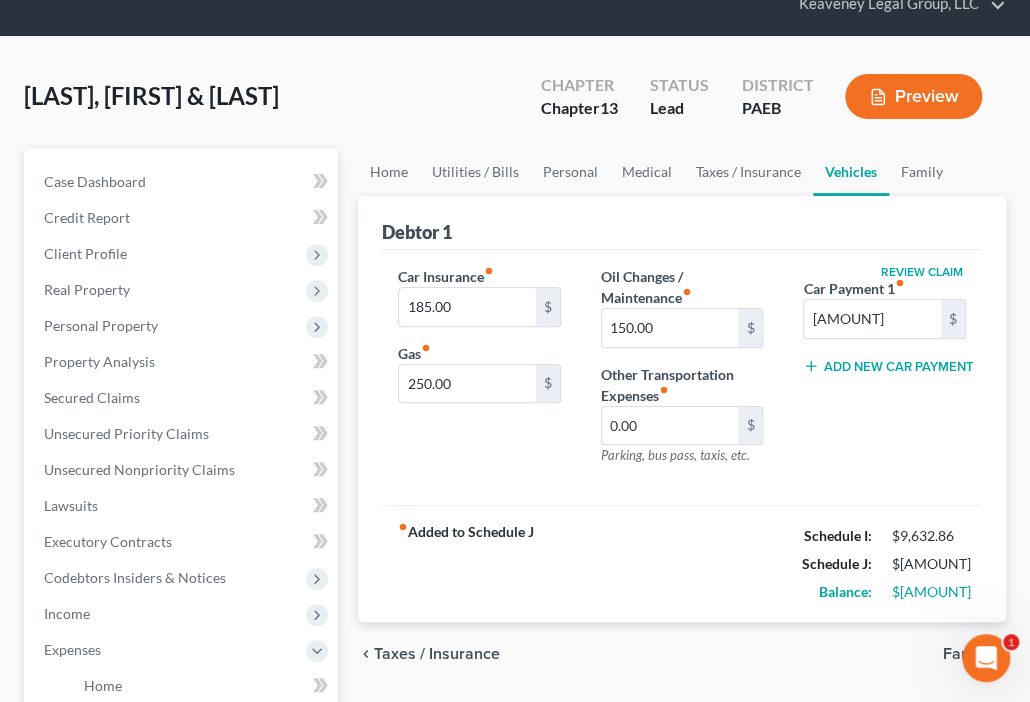 scroll, scrollTop: 0, scrollLeft: 0, axis: both 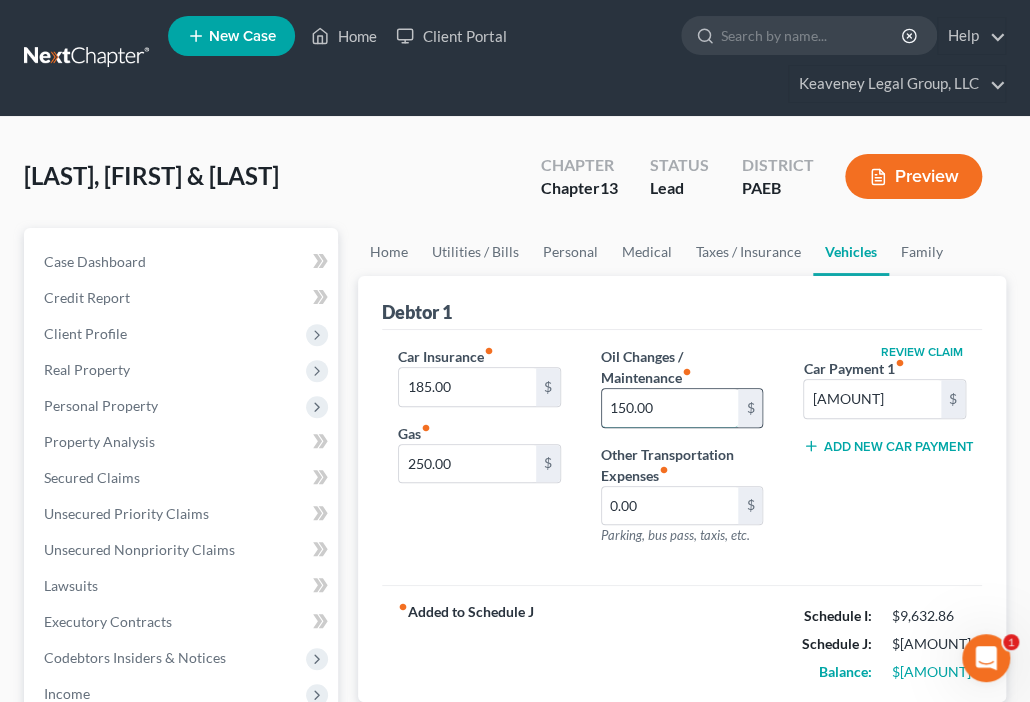 click on "150.00" at bounding box center [670, 408] 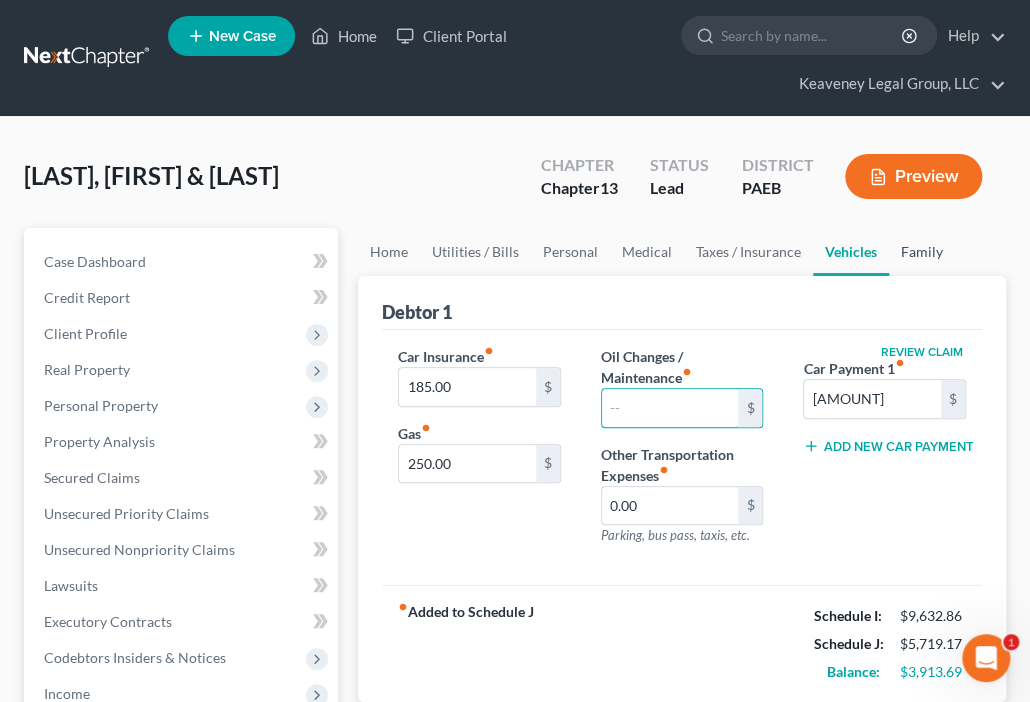 type 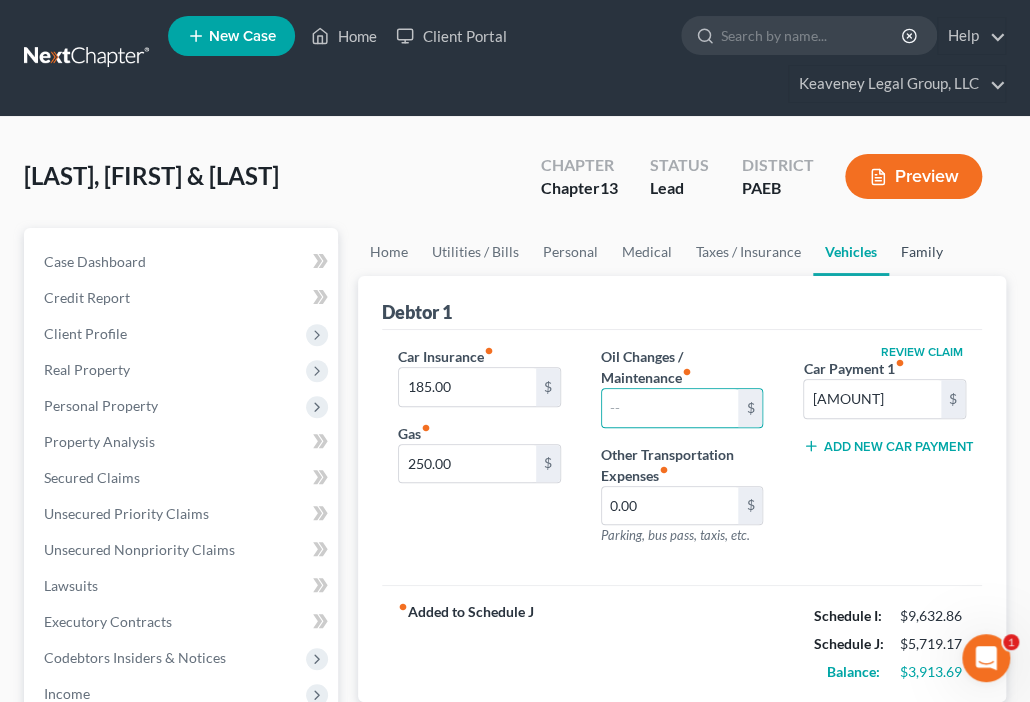 click on "Family" at bounding box center [922, 252] 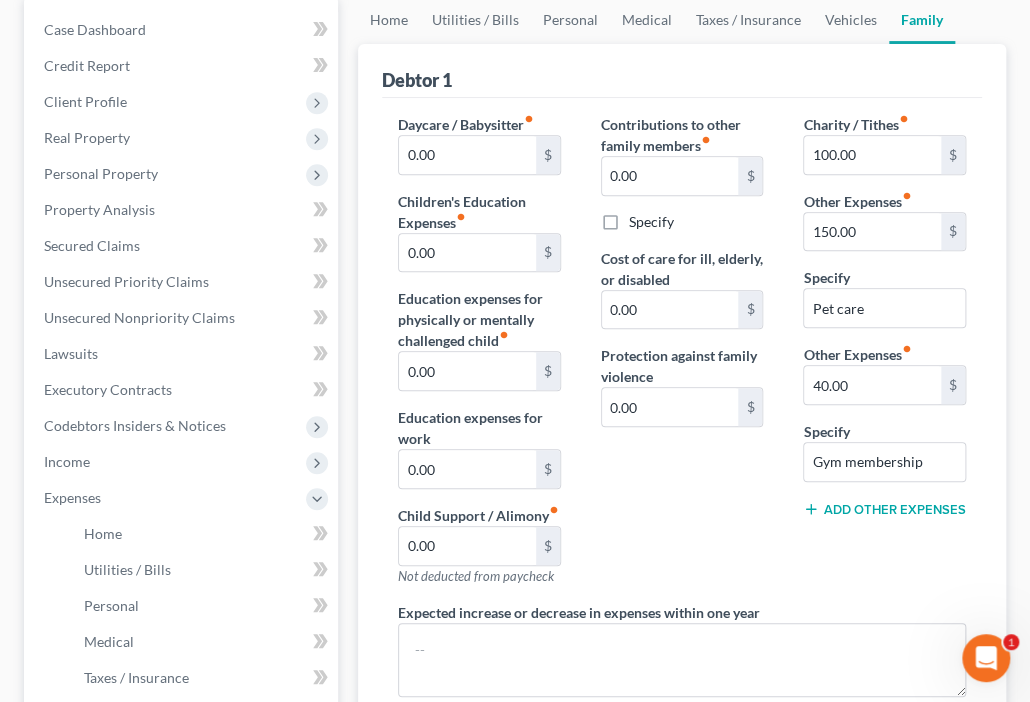 scroll, scrollTop: 240, scrollLeft: 0, axis: vertical 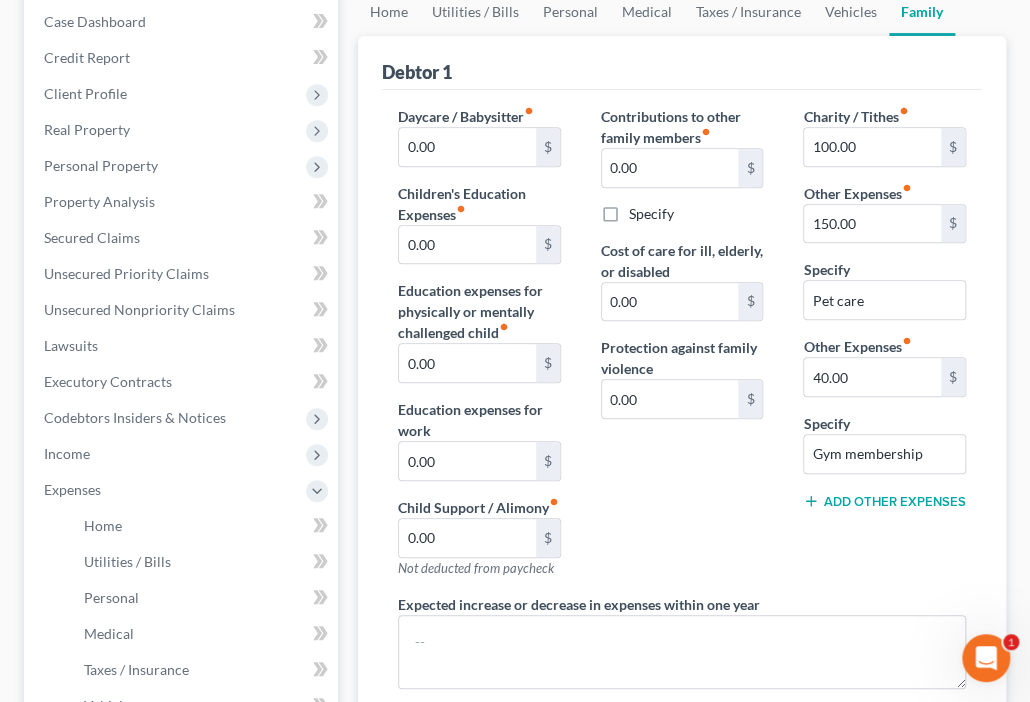 click on "Add Other Expenses" at bounding box center (884, 501) 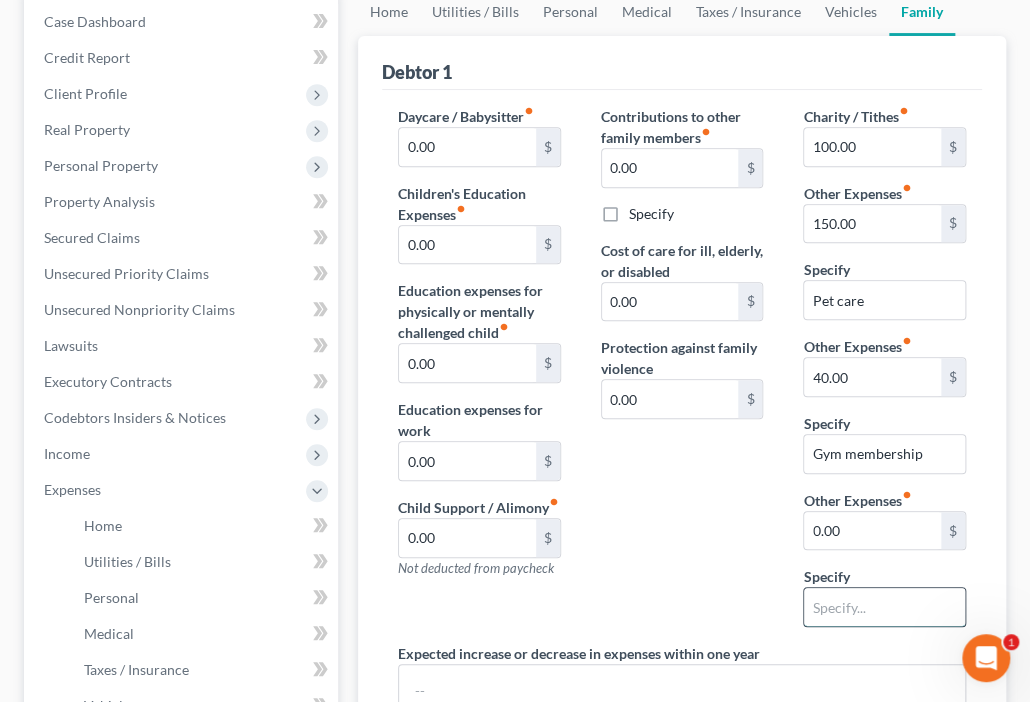click at bounding box center [884, 607] 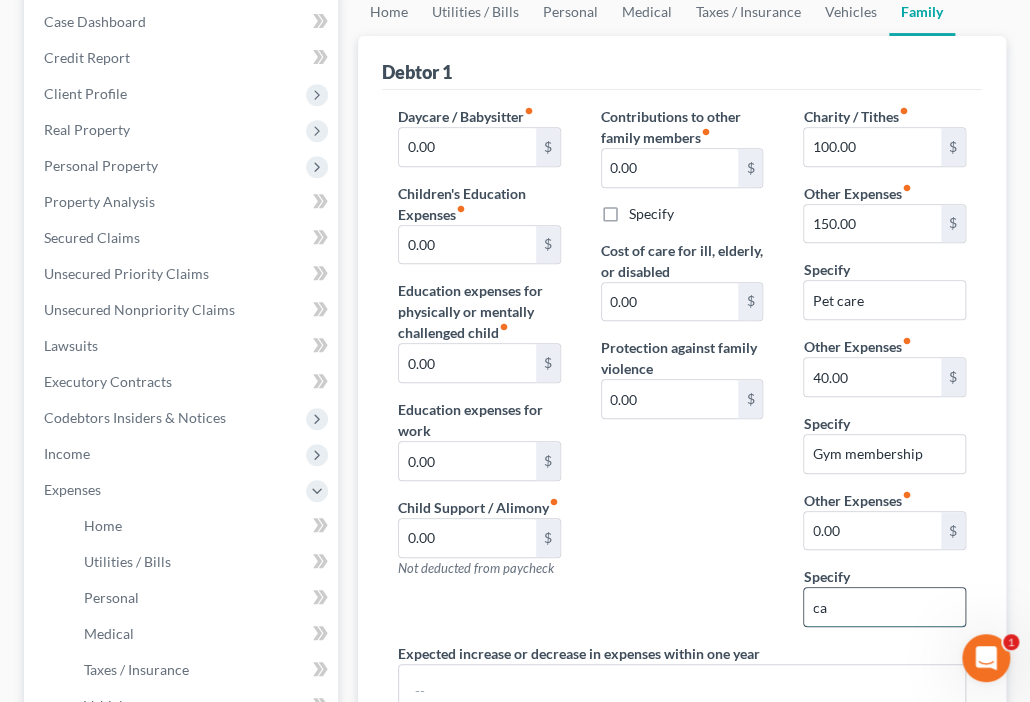 type on "c" 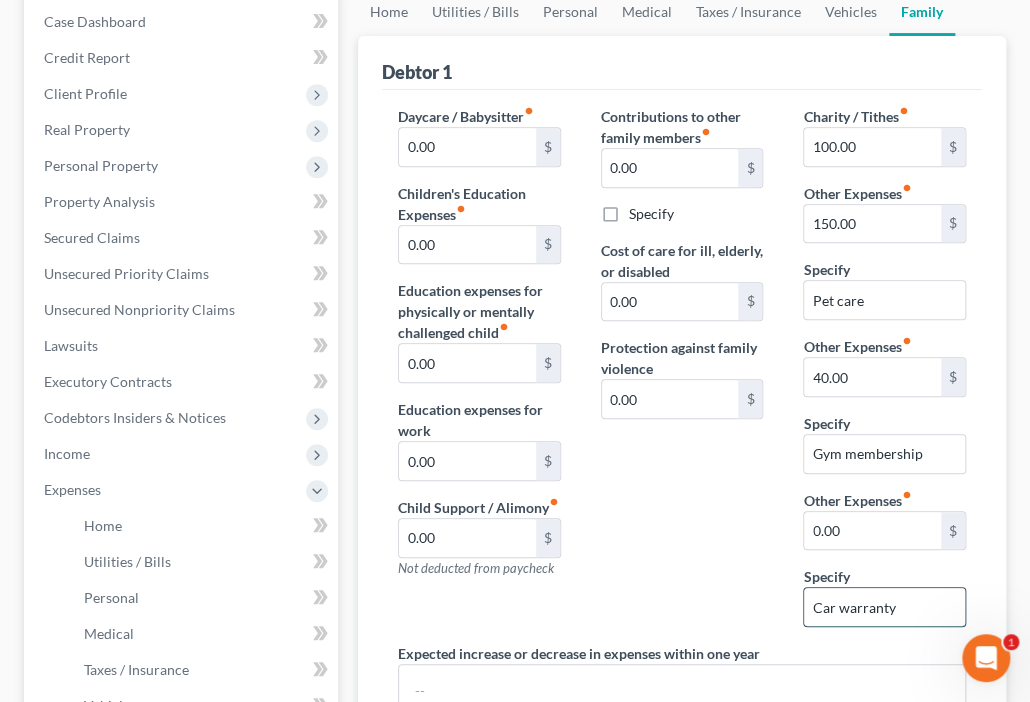 type on "Car warranty" 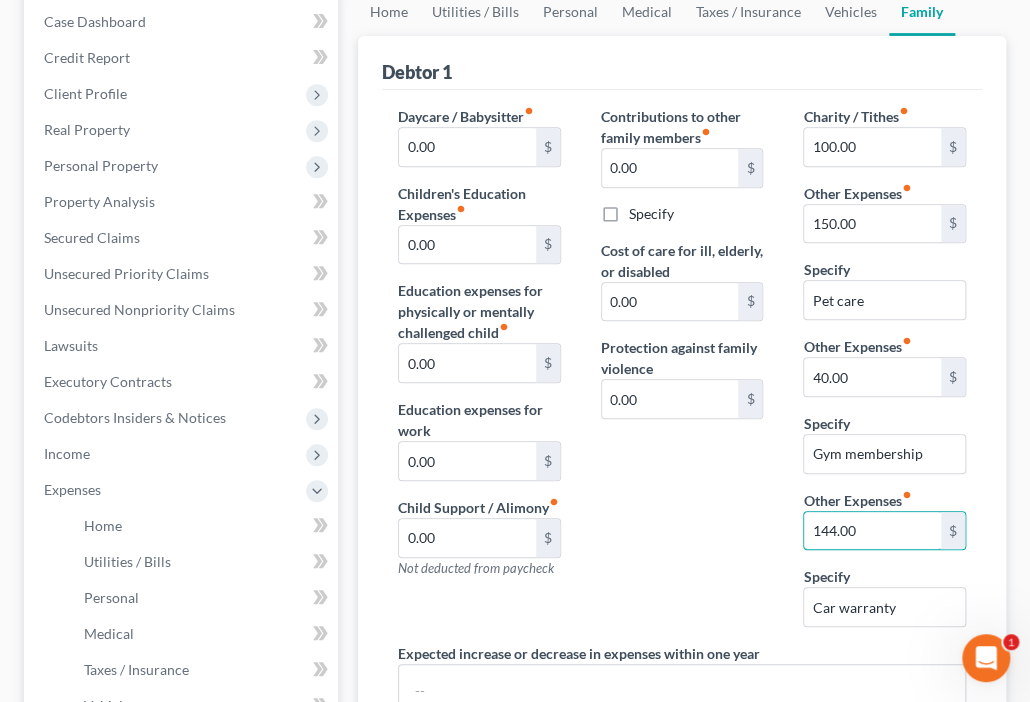 type on "144.00" 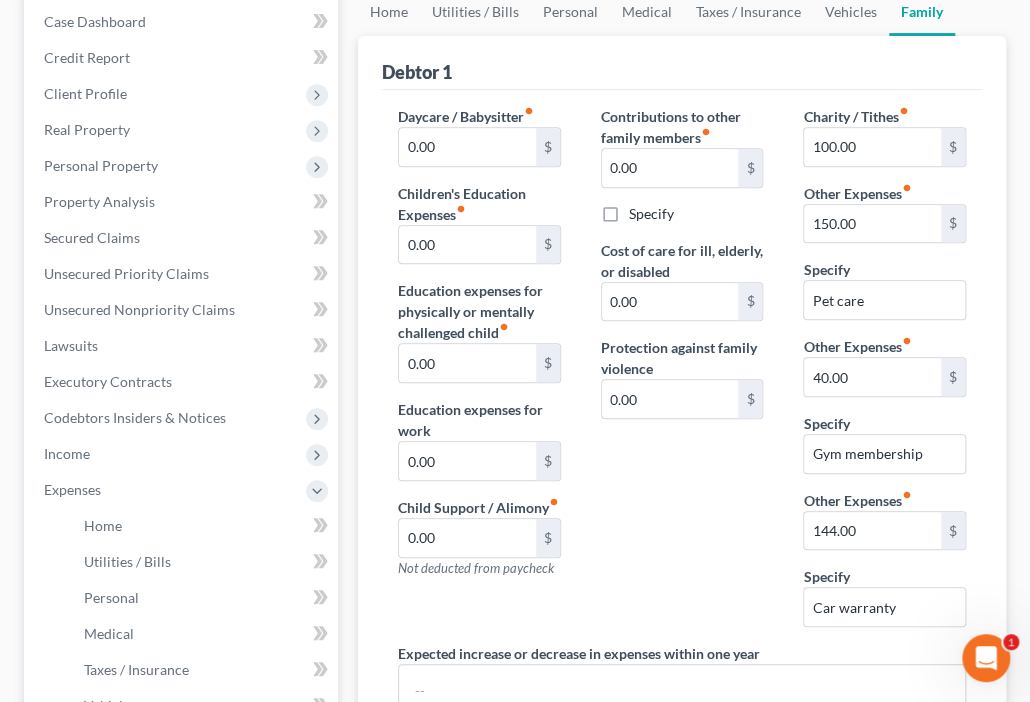 click on "Contributions to other family members  fiber_manual_record 0.00 $ Specify Cost of care for ill, elderly, or disabled 0.00 $ Protection against family violence 0.00 $" at bounding box center [682, 374] 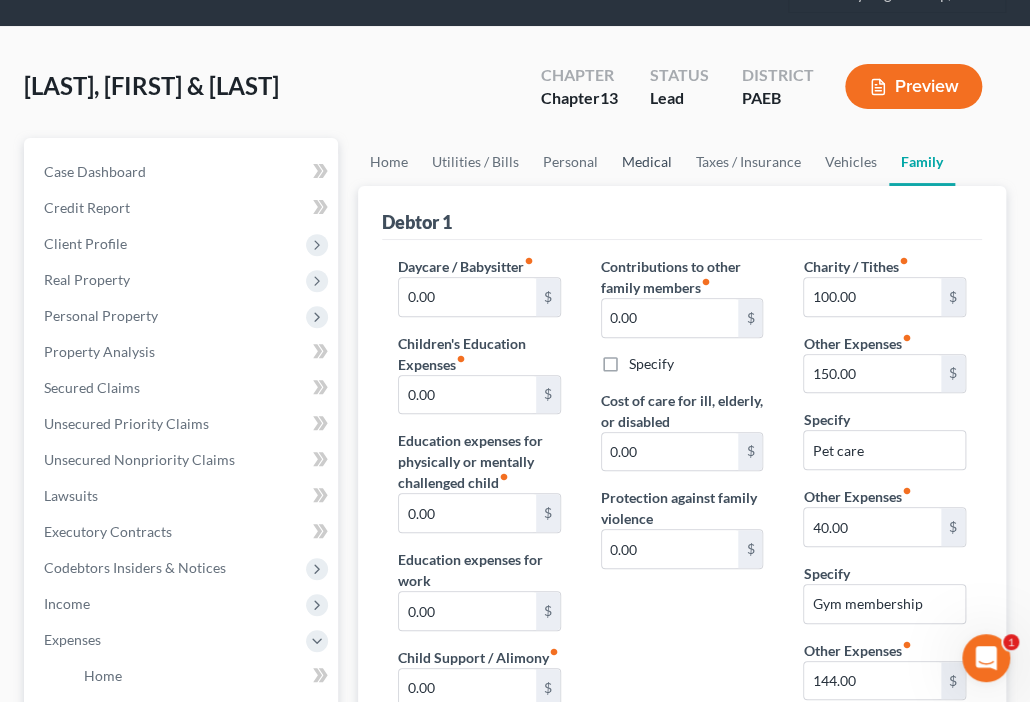 scroll, scrollTop: 80, scrollLeft: 0, axis: vertical 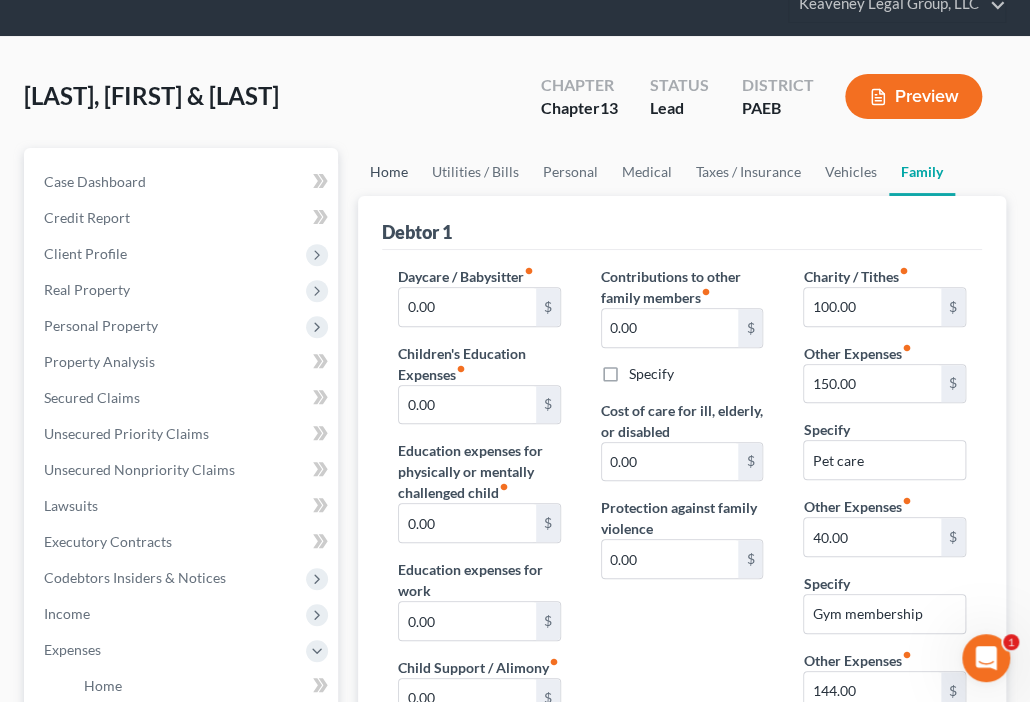 click on "Home" at bounding box center (389, 172) 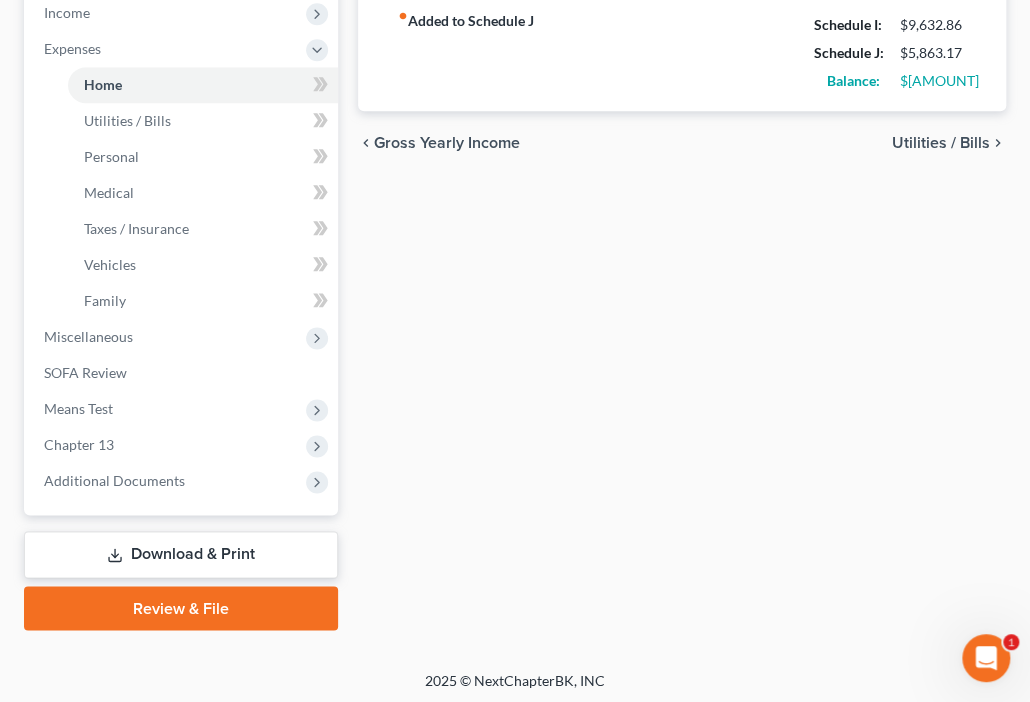scroll, scrollTop: 683, scrollLeft: 0, axis: vertical 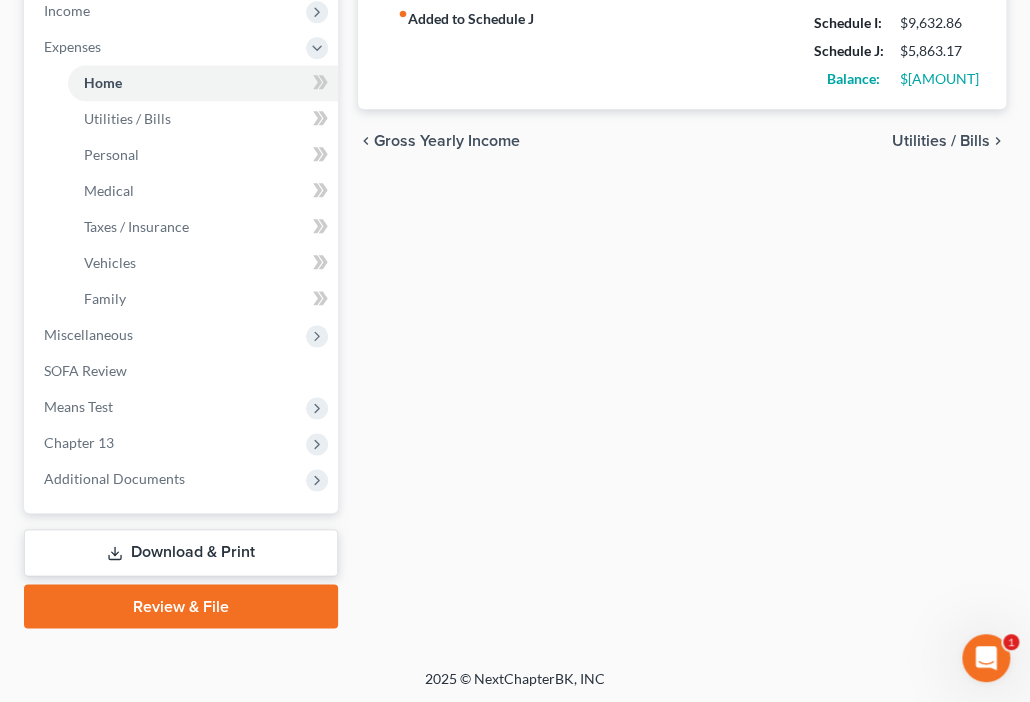 click on "Home
Utilities / Bills
Personal
Medical
Taxes / Insurance
Vehicles
Family
Debtor 1 Mortgage / Rent for Residential Property  fiber_manual_record [AMOUNT] $ 2nd Mortgage / Other Home Expenses  fiber_manual_record   0.00 $ Additional non-residential property expenses? Yes No Home Insurance  fiber_manual_record 0.00 $ Property Taxes  fiber_manual_record 0.00 $ Condo / HOA Fees  fiber_manual_record 0.00 $ Additional Fees 0.00 $ Repairs / Upkeep  fiber_manual_record [AMOUNT] $ fiber_manual_record  Added to Schedule J Schedule I: $[AMOUNT] Schedule J: $[AMOUNT] Balance: $[AMOUNT]
chevron_left
Gross Yearly Income
Utilities / Bills
chevron_right" at bounding box center (682, 86) 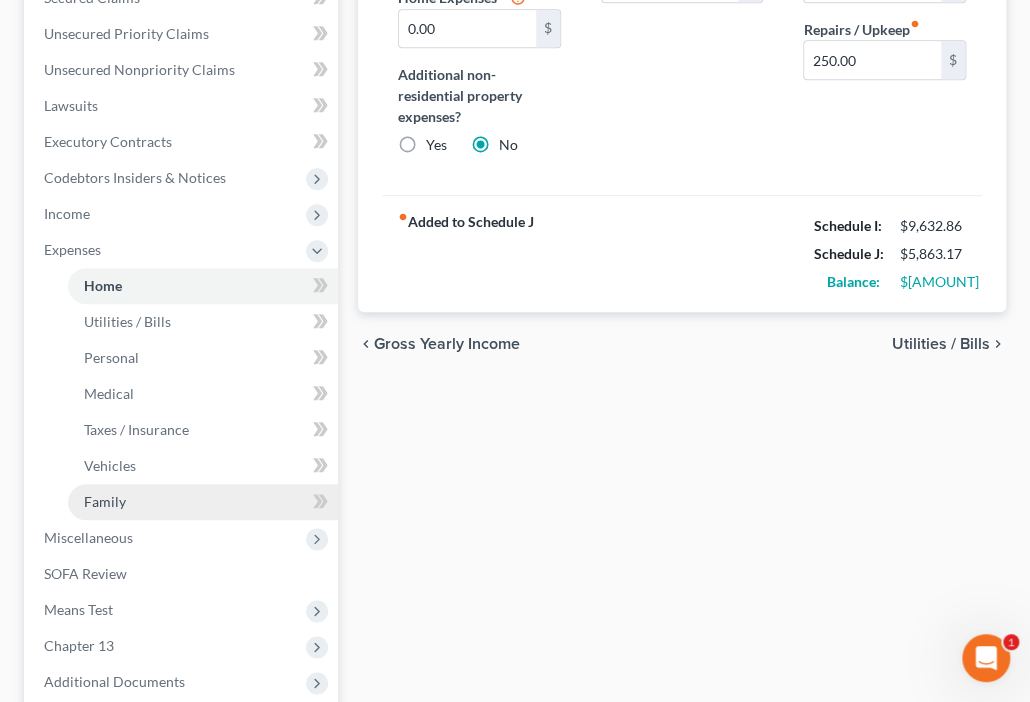scroll, scrollTop: 443, scrollLeft: 0, axis: vertical 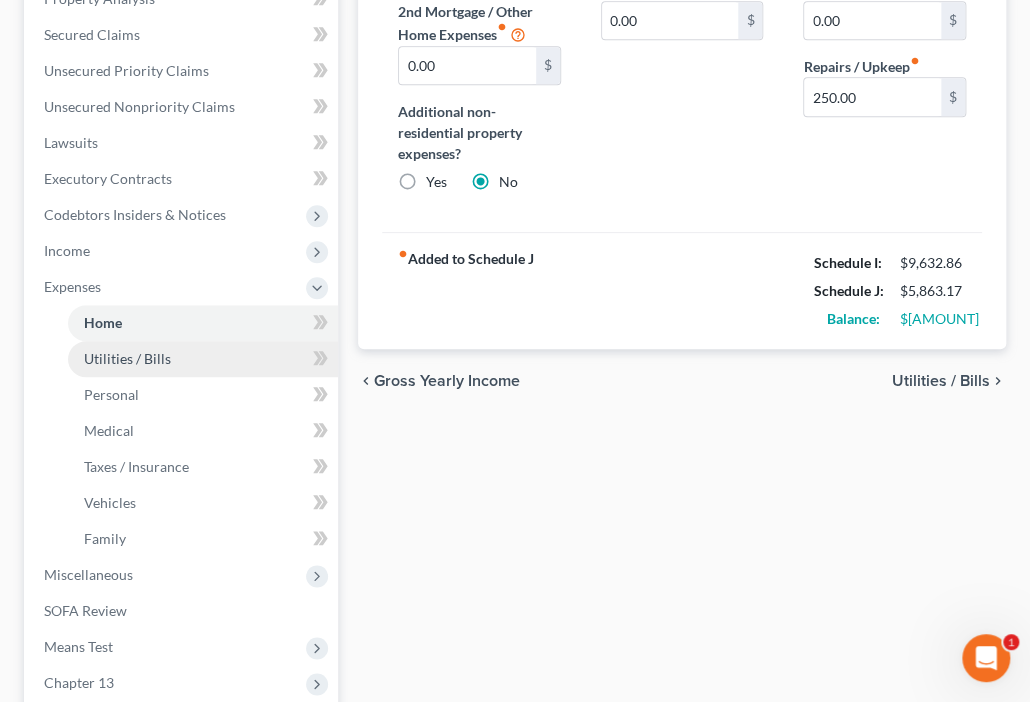 click on "Utilities / Bills" at bounding box center (203, 359) 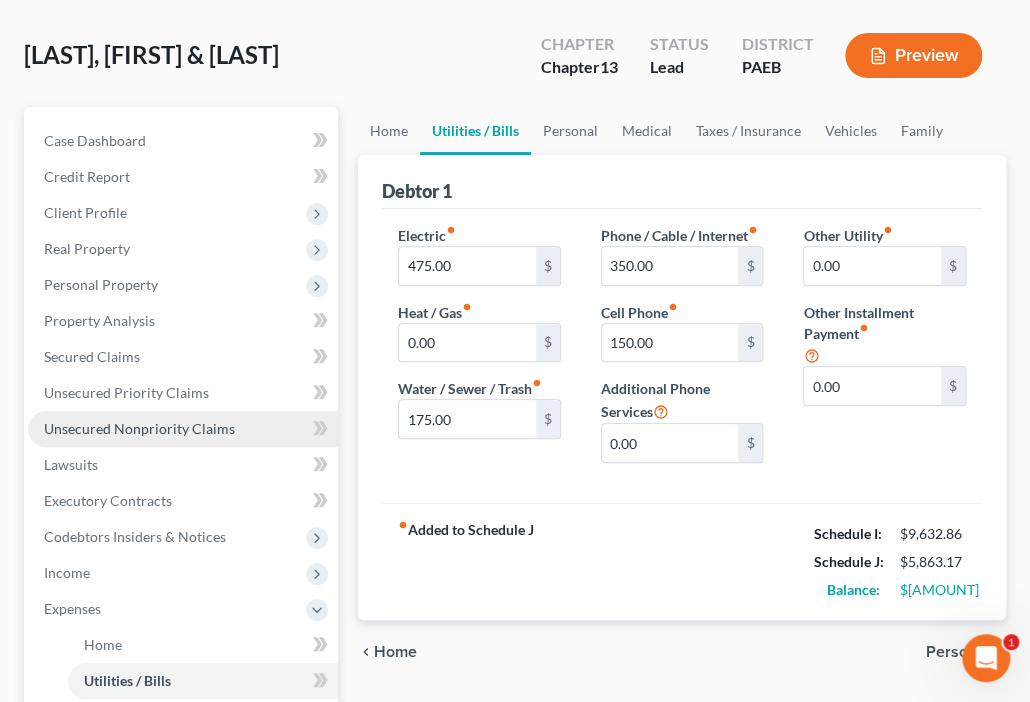 scroll, scrollTop: 20, scrollLeft: 0, axis: vertical 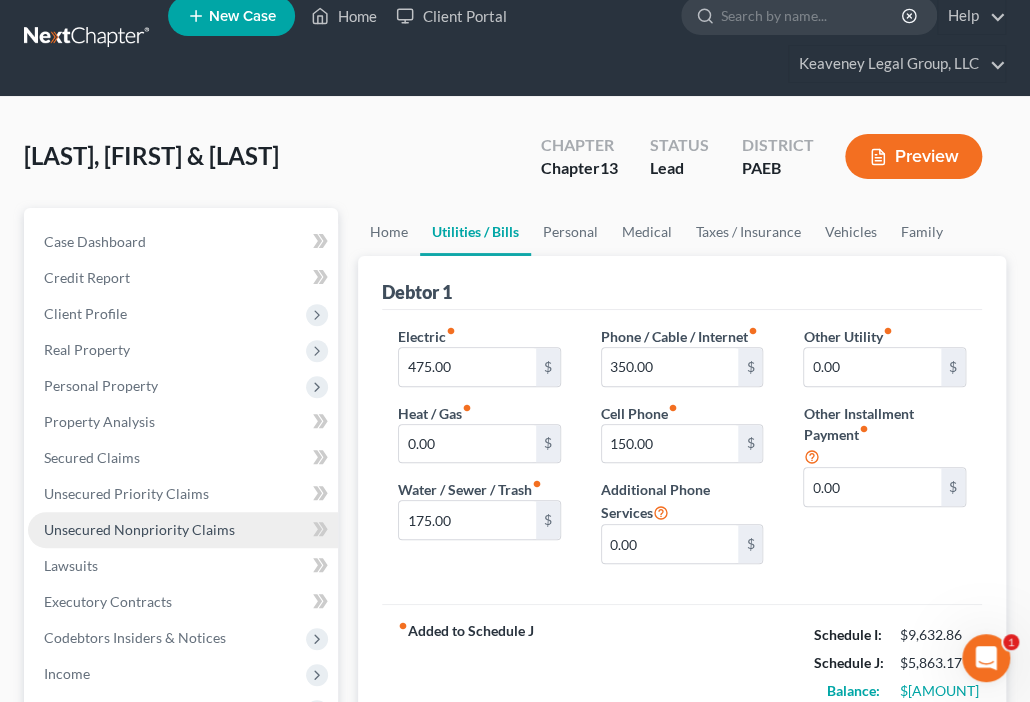 click on "Case Dashboard
Payments
Invoices
Payments
Payments
Credit Report
Client Profile" at bounding box center (183, 692) 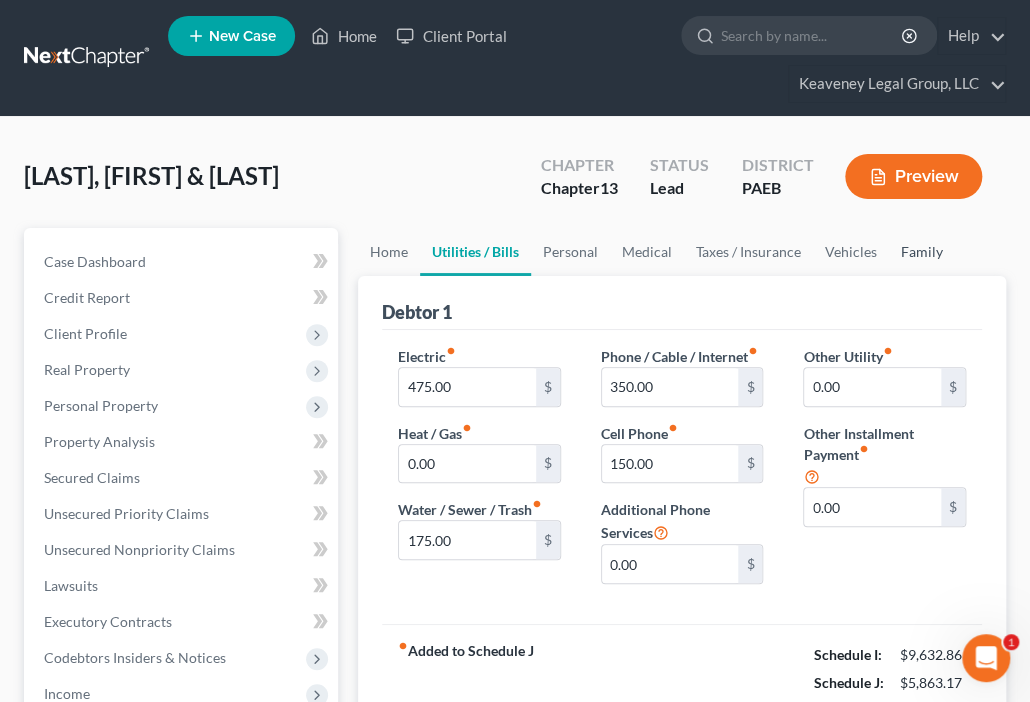 click on "Family" at bounding box center (922, 252) 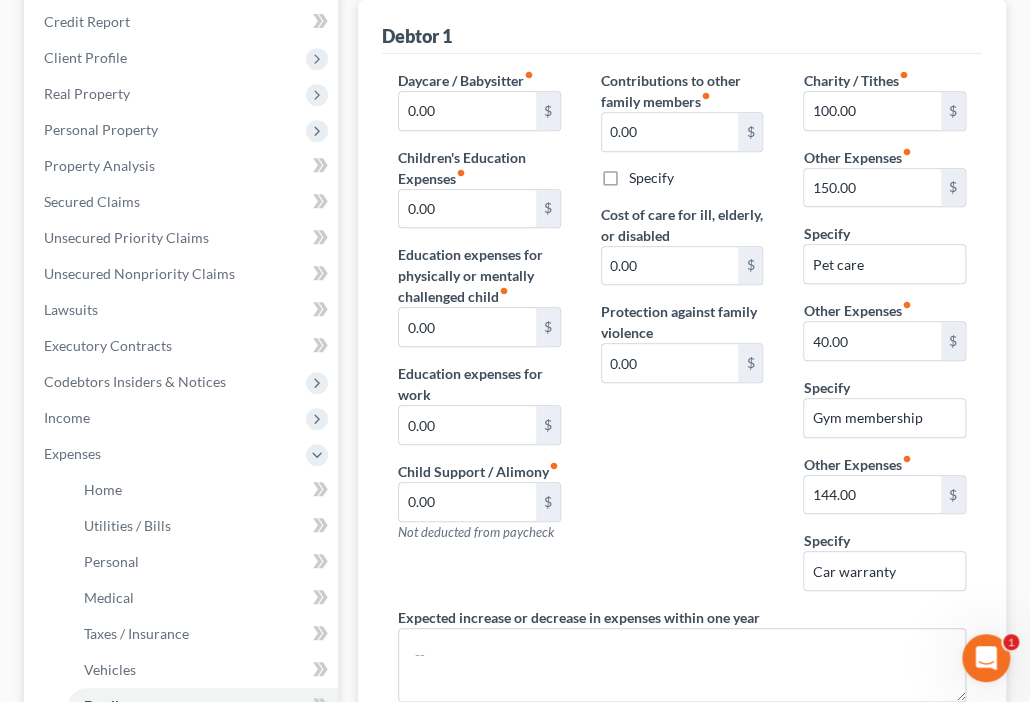 scroll, scrollTop: 240, scrollLeft: 0, axis: vertical 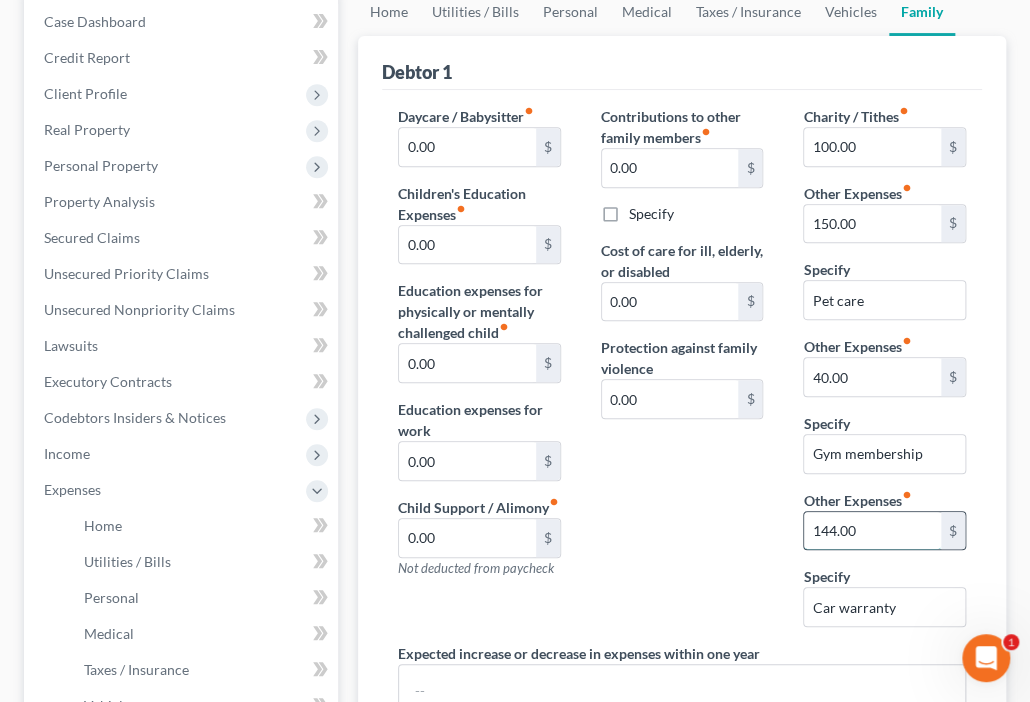 click on "144.00" at bounding box center [872, 531] 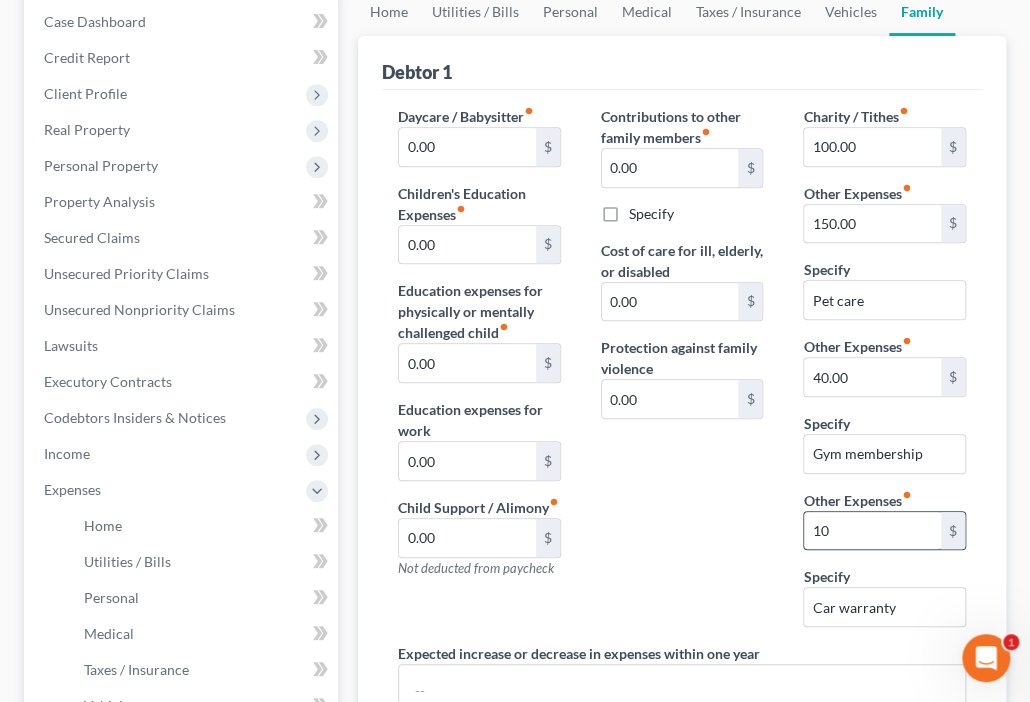type on "1" 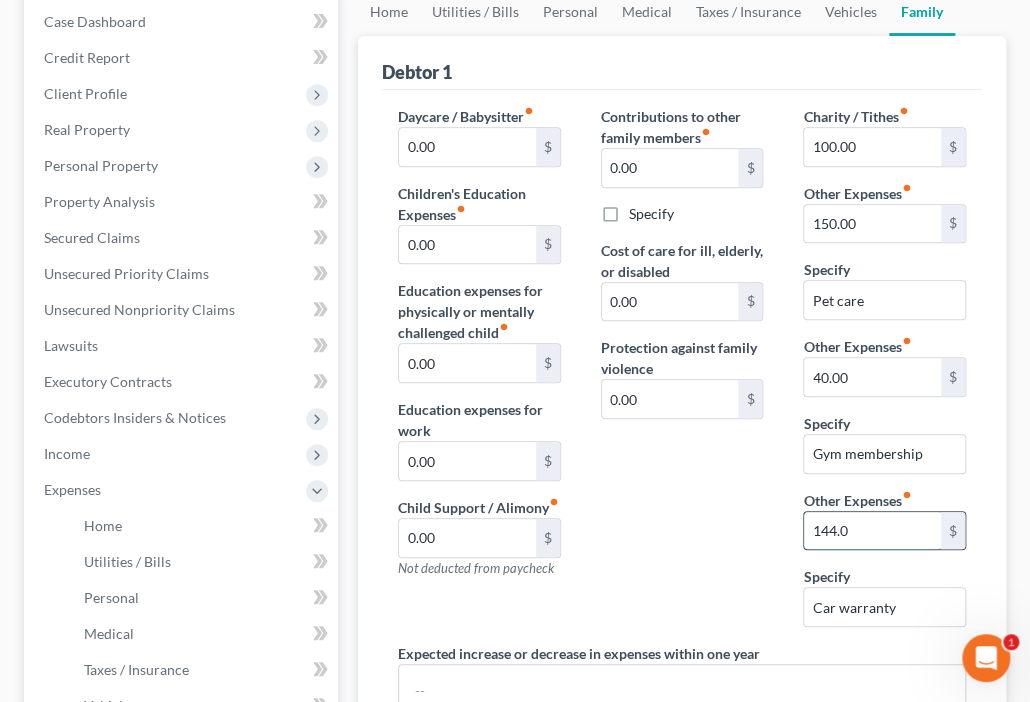 type on "144.00" 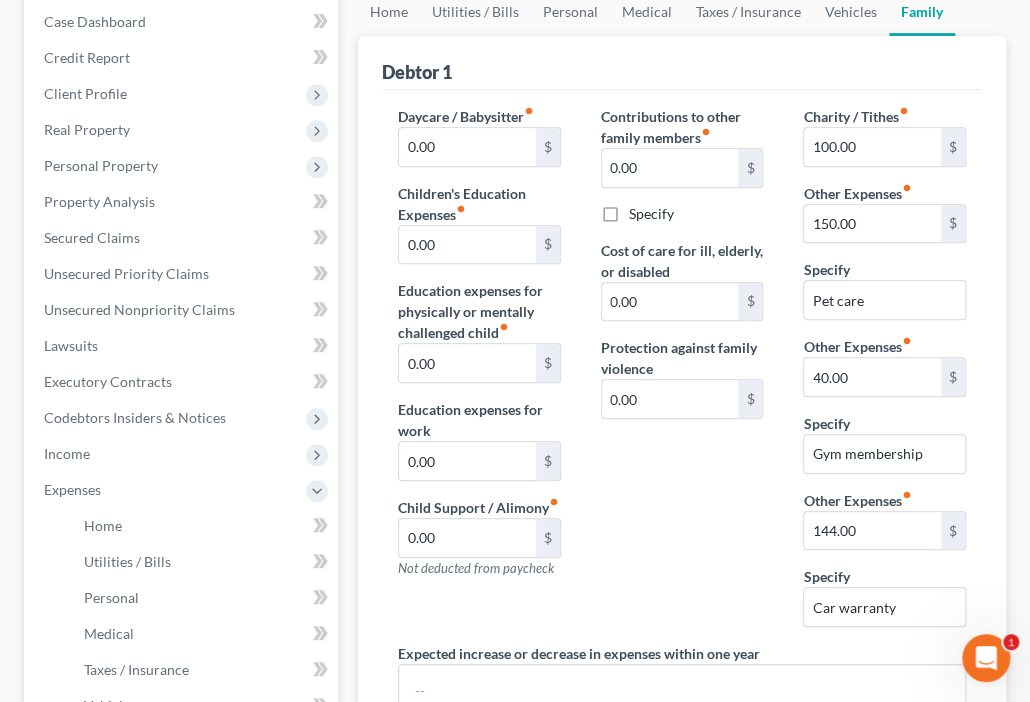 click on "[LAST], [LAST] & [LAST] Upgraded Chapter Chapter  13 Status Lead District PAEB Preview Petition Navigation
Case Dashboard
Payments
Invoices
Payments
Payments
Credit Report" at bounding box center [515, 494] 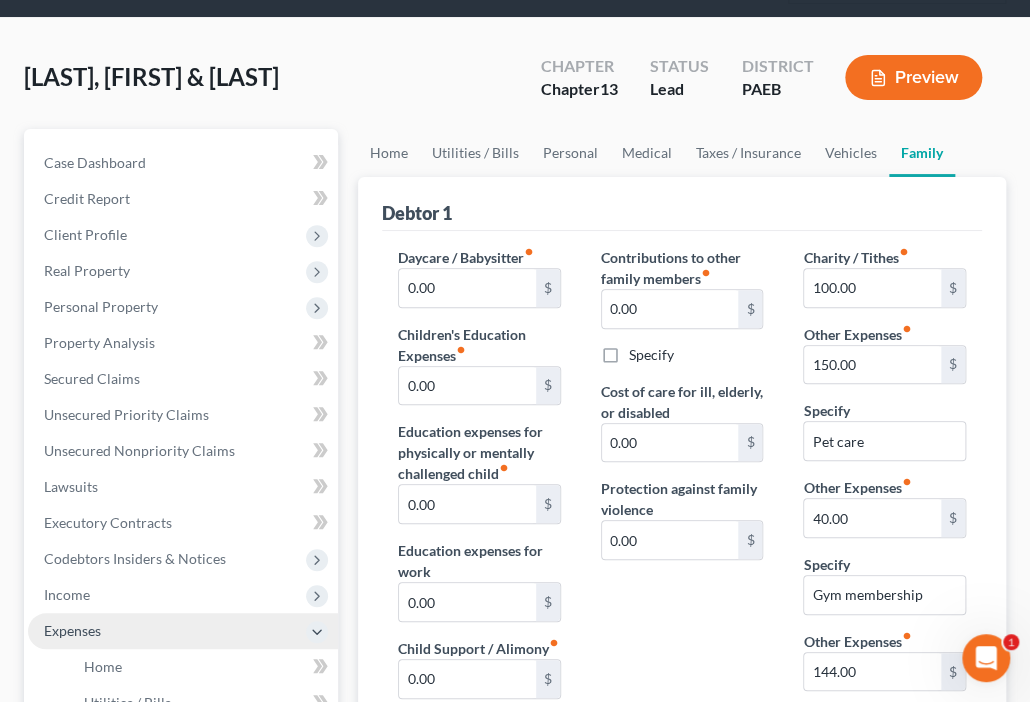 scroll, scrollTop: 0, scrollLeft: 0, axis: both 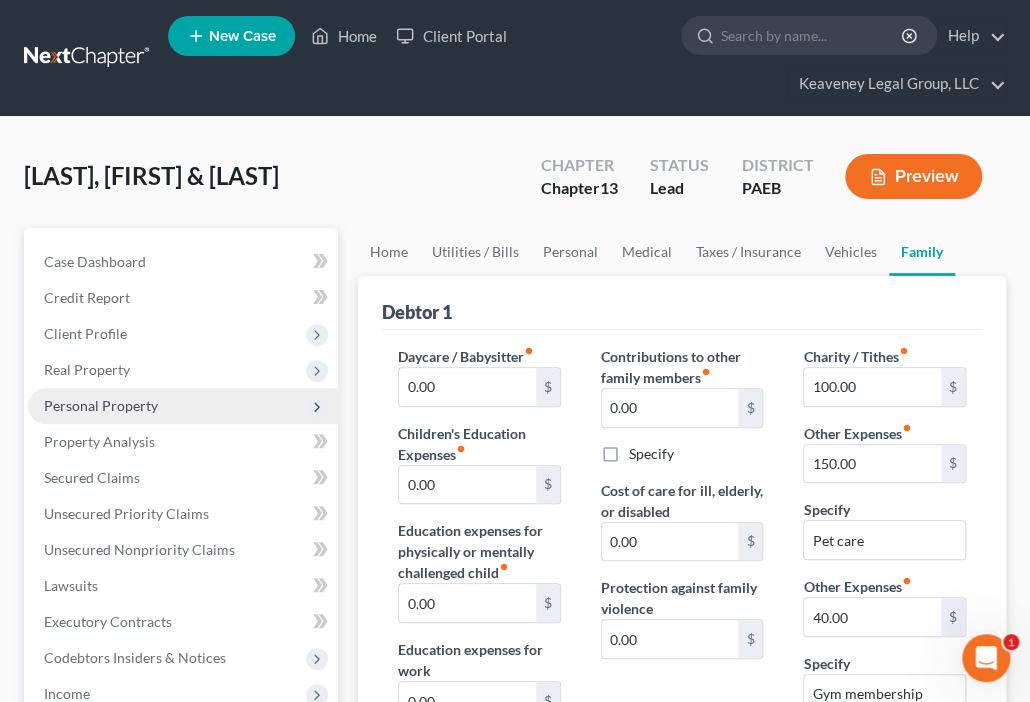 click on "Personal Property" at bounding box center (101, 405) 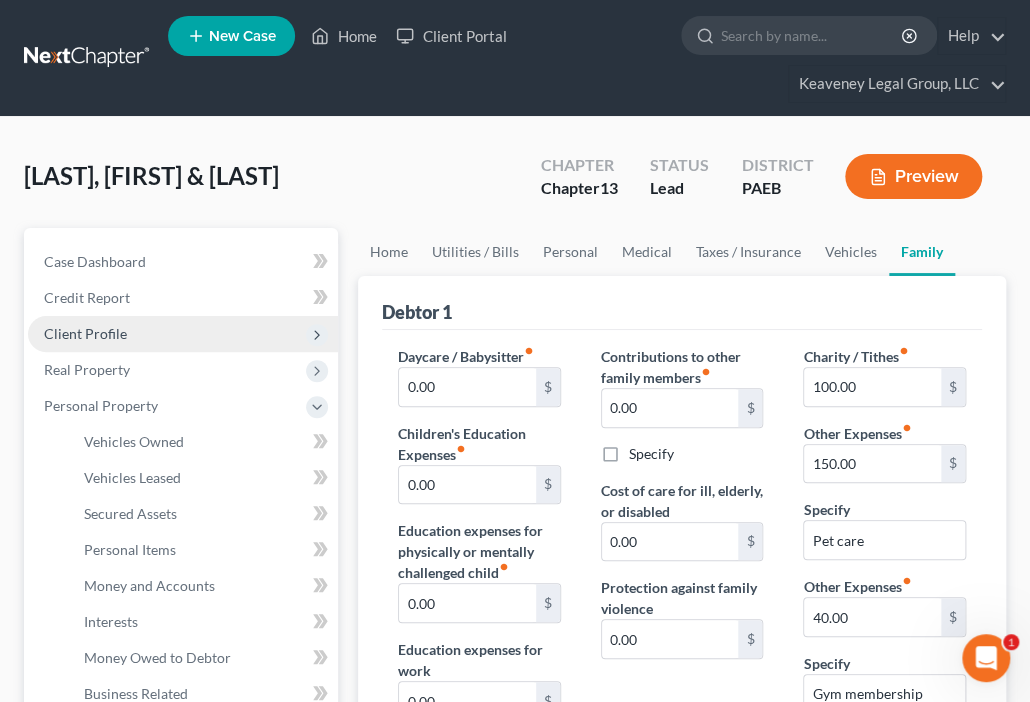 click on "Client Profile" at bounding box center (85, 333) 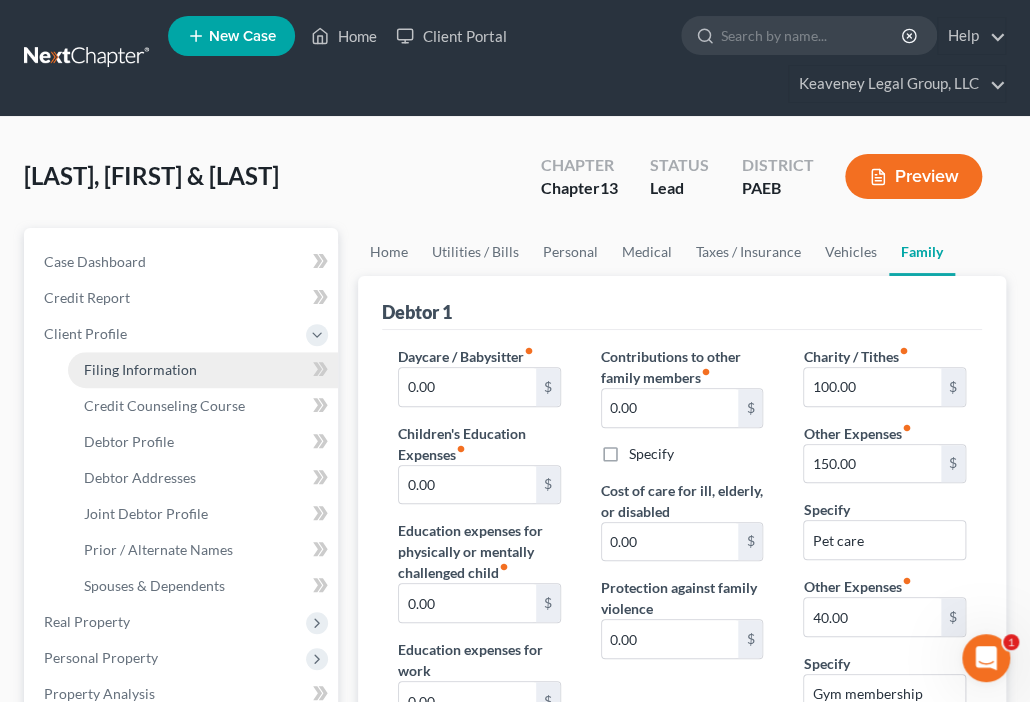 click on "Filing Information" at bounding box center [140, 369] 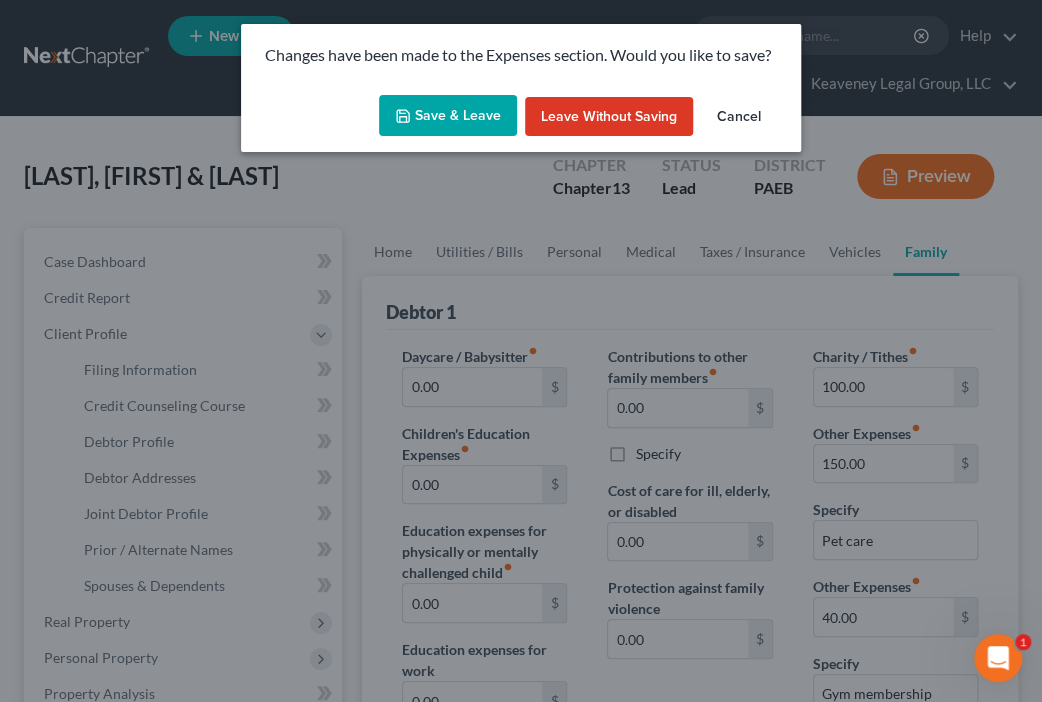 click on "Save & Leave" at bounding box center [448, 116] 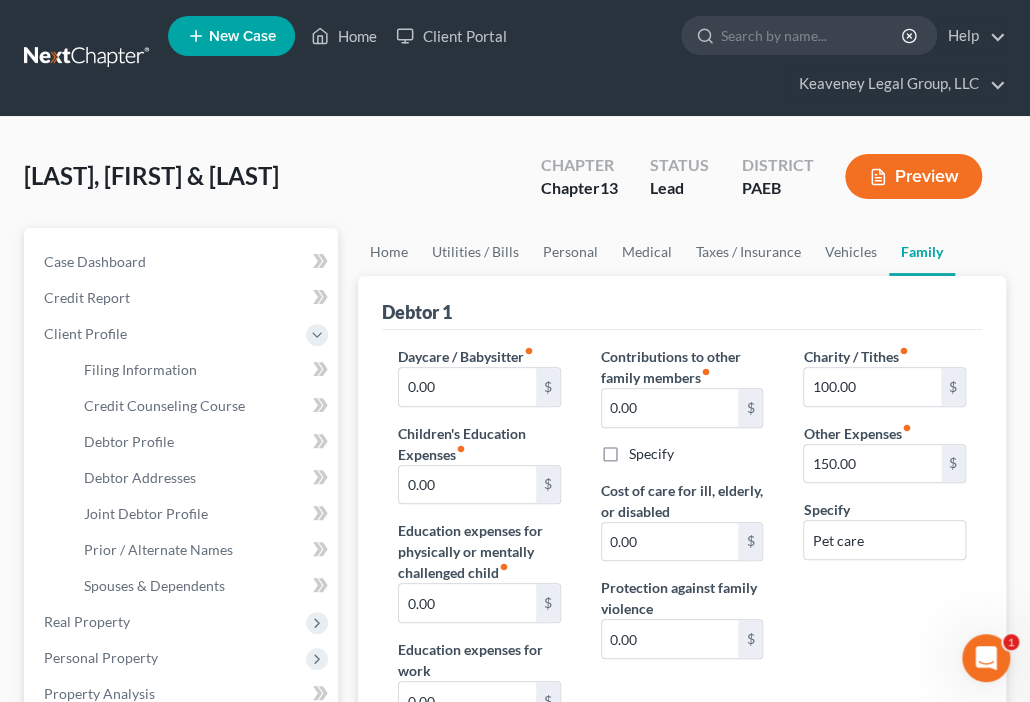 select on "1" 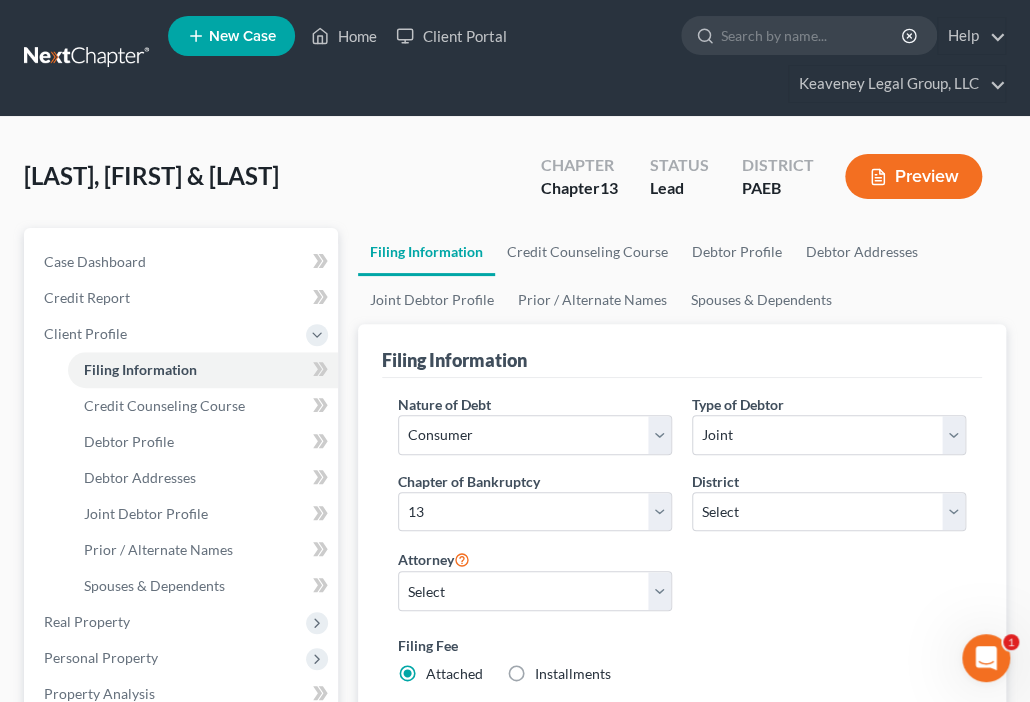 click on "Filing Information" at bounding box center (426, 252) 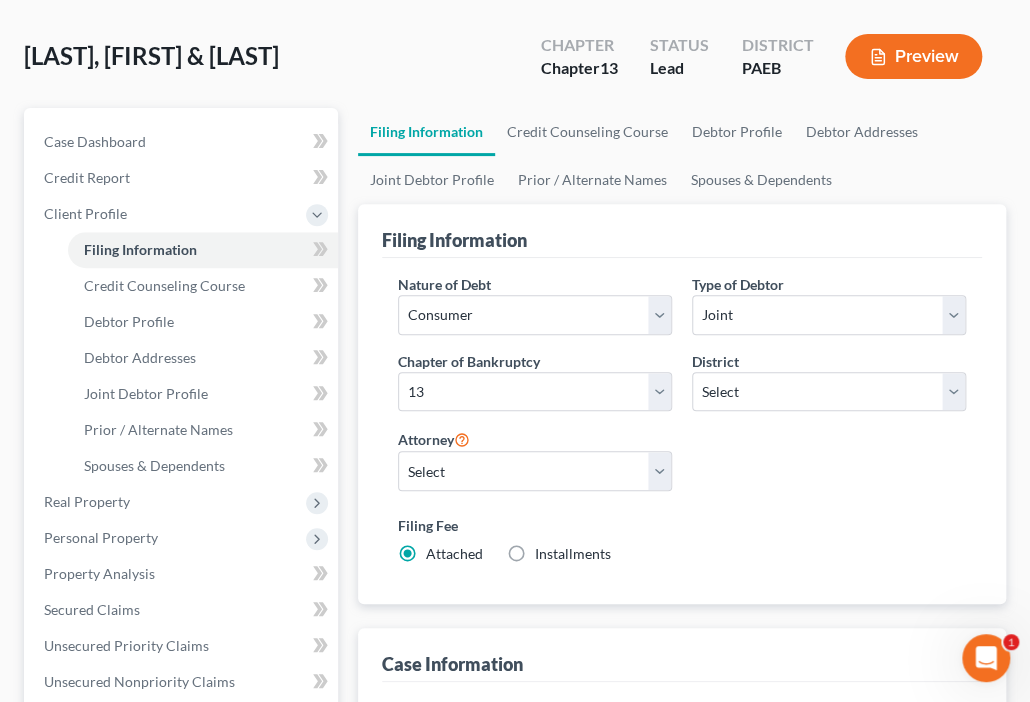 scroll, scrollTop: 101, scrollLeft: 0, axis: vertical 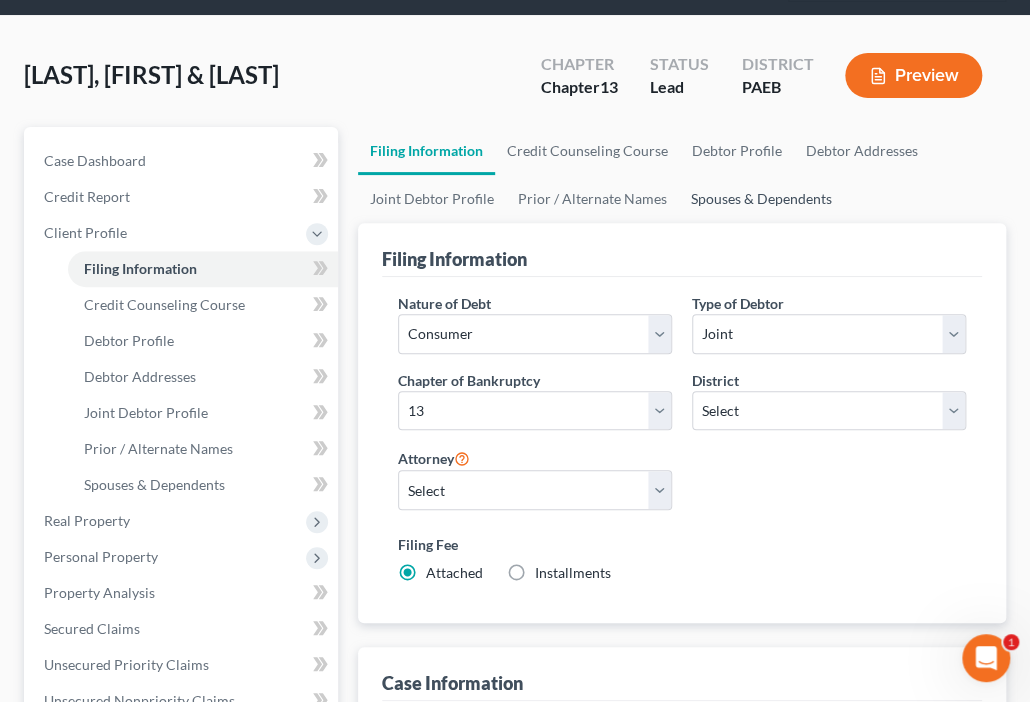 click on "Spouses & Dependents" at bounding box center [761, 199] 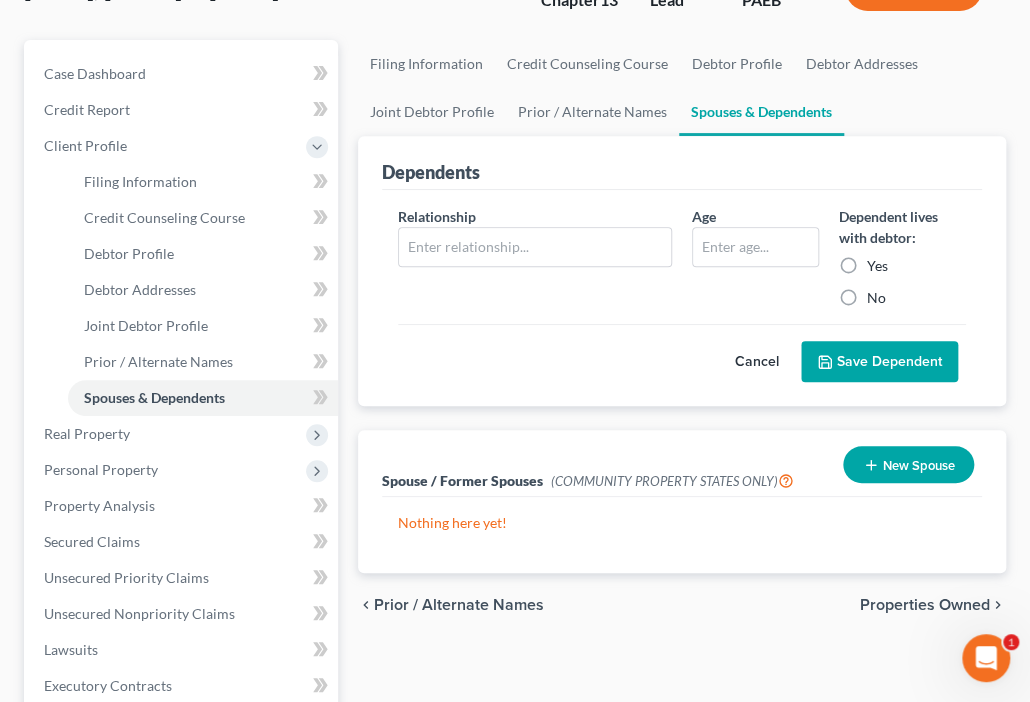 scroll, scrollTop: 160, scrollLeft: 0, axis: vertical 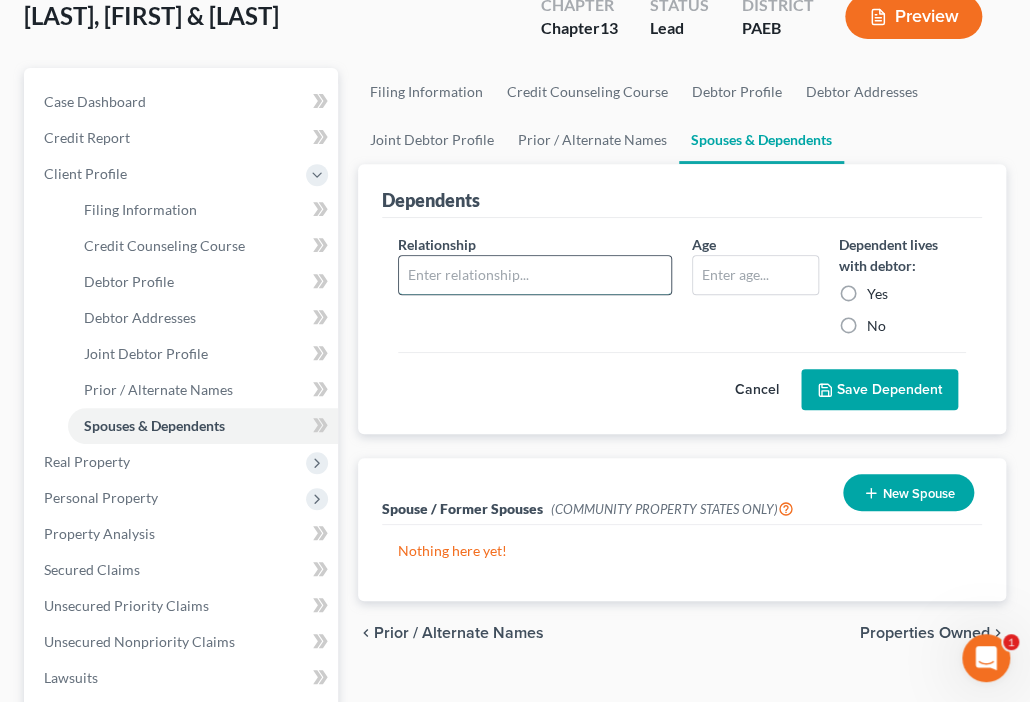click at bounding box center [535, 275] 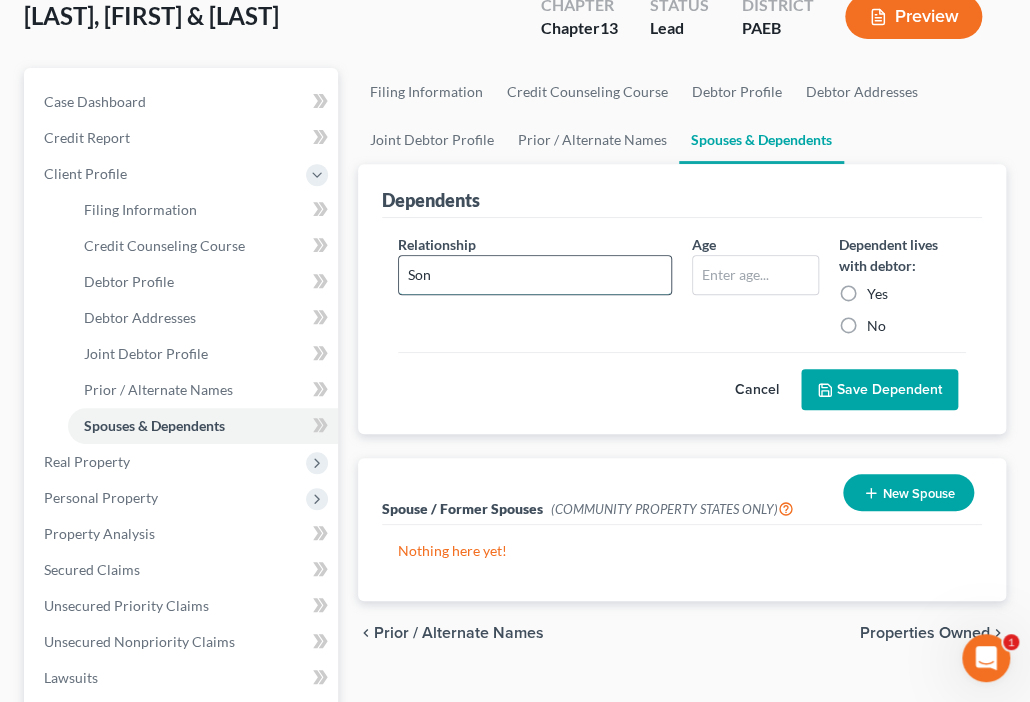 type on "Son" 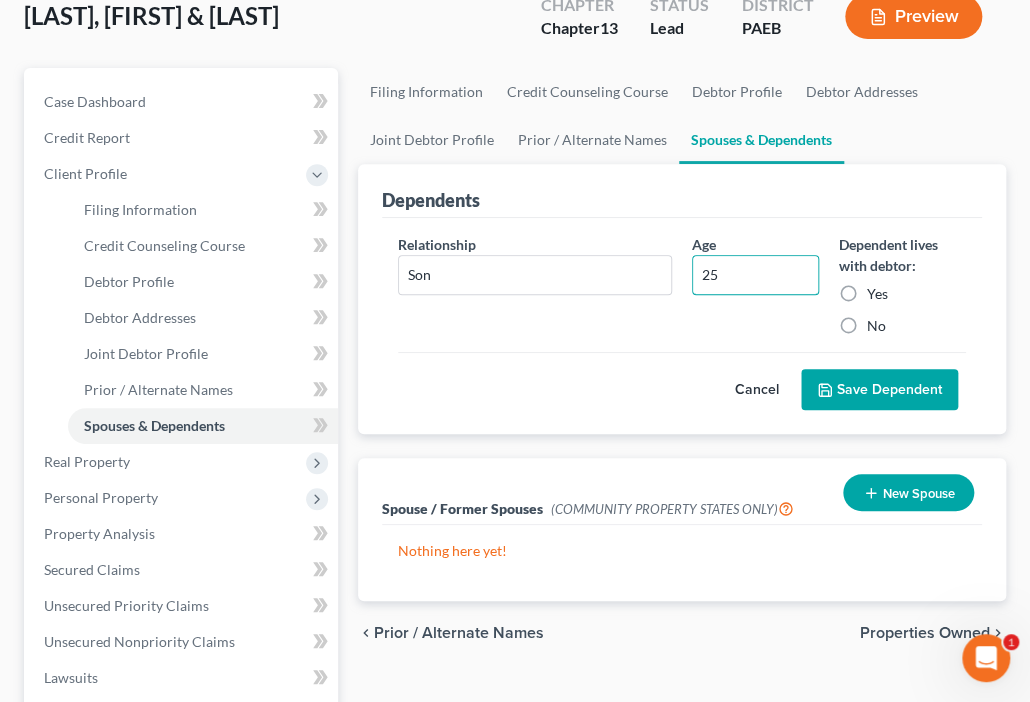 type on "25" 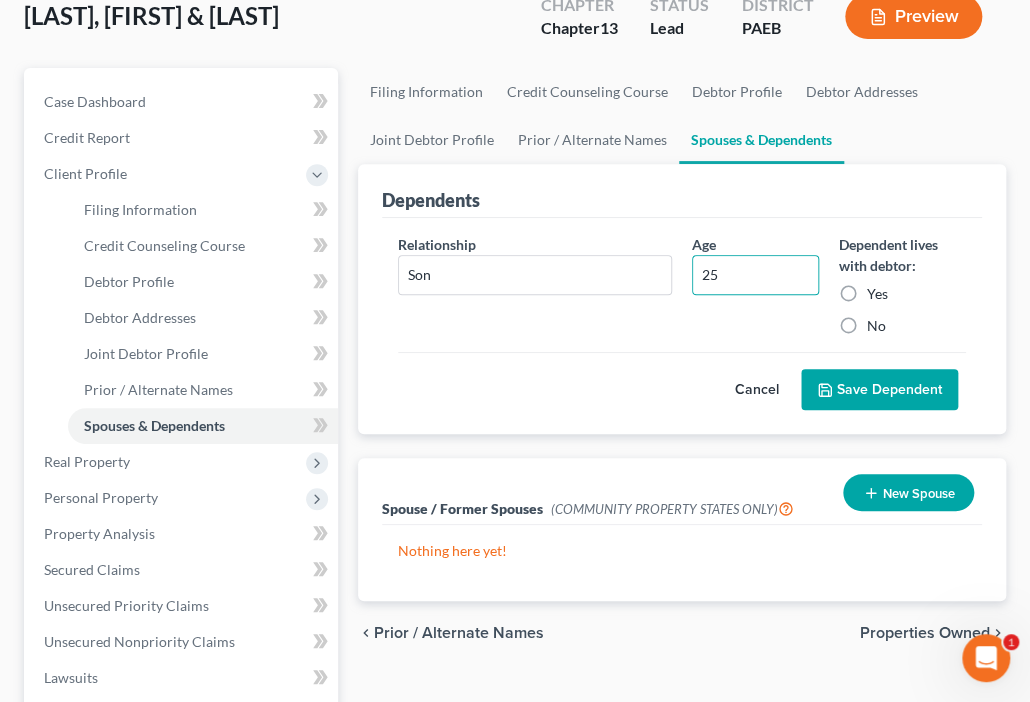 click on "Yes" at bounding box center (877, 294) 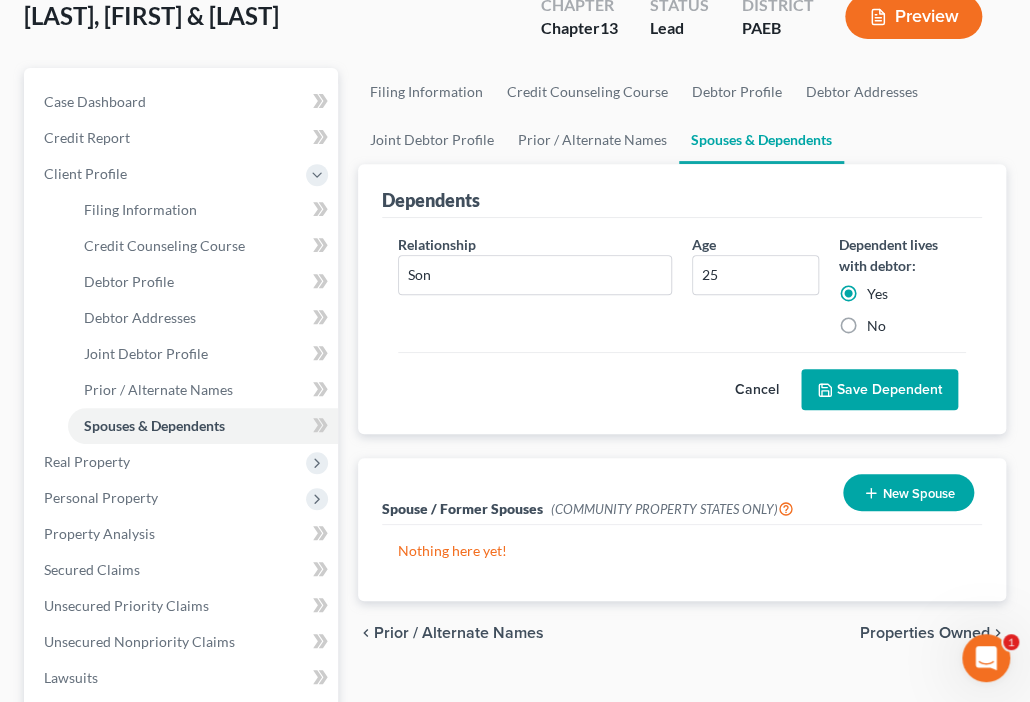 click on "Save Dependent" at bounding box center [879, 390] 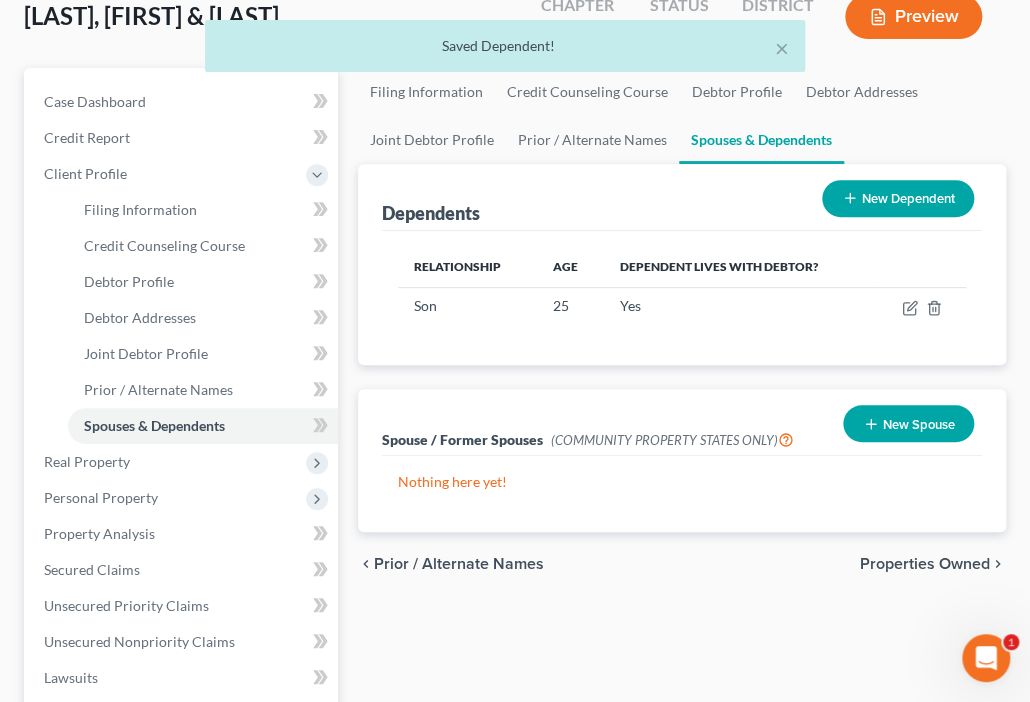 click on "New Dependent" at bounding box center [898, 198] 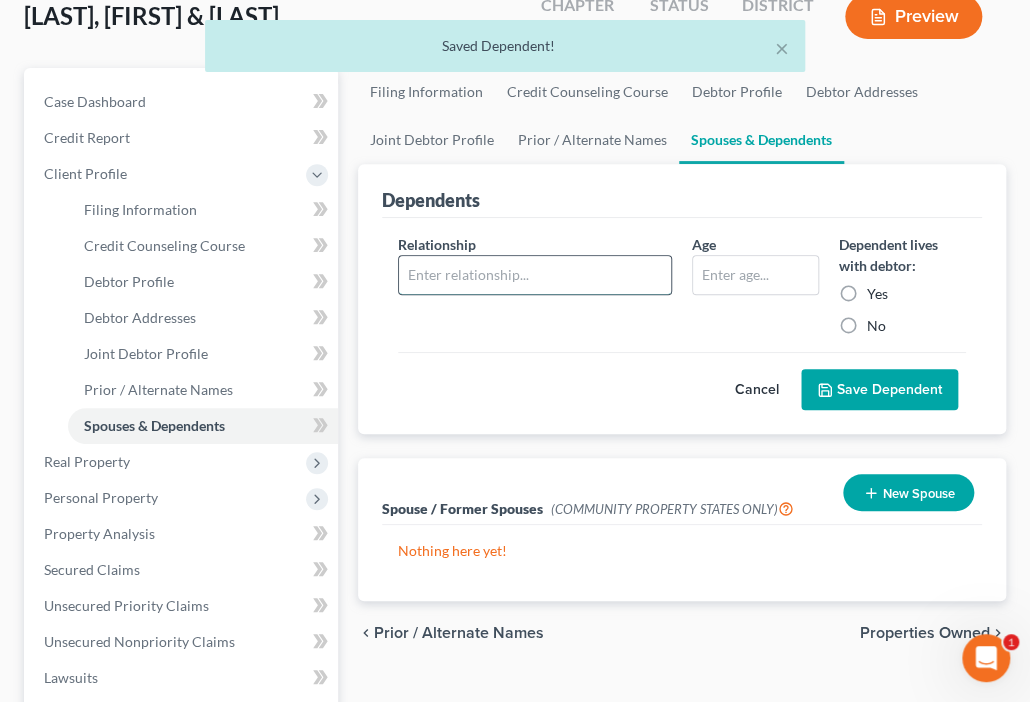 click at bounding box center (535, 275) 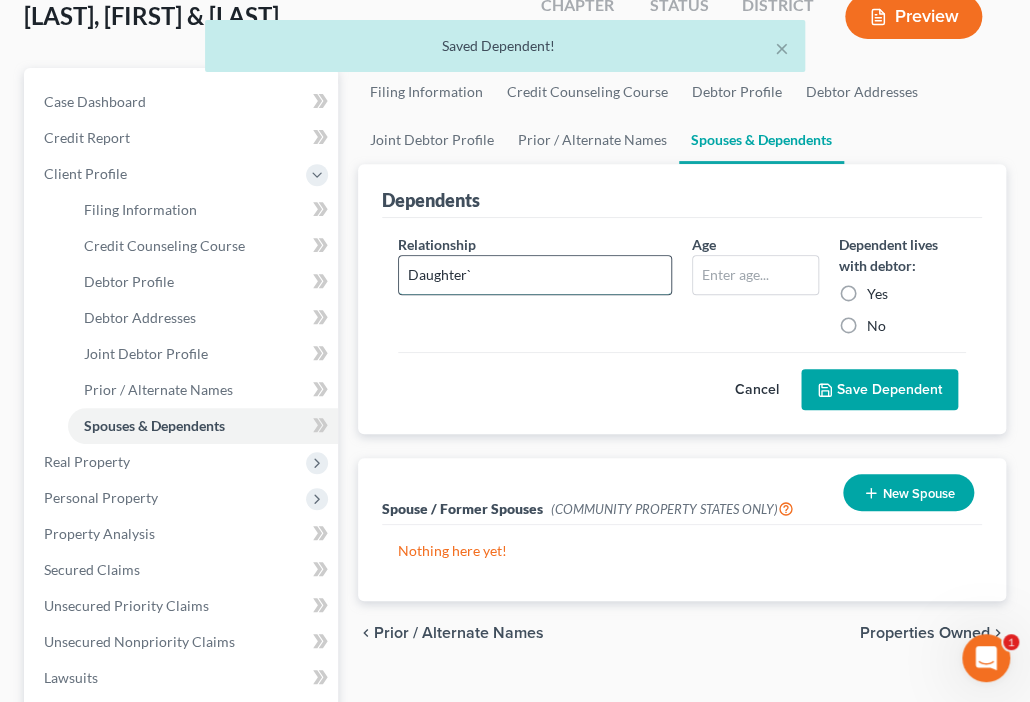 type on "Daughter`" 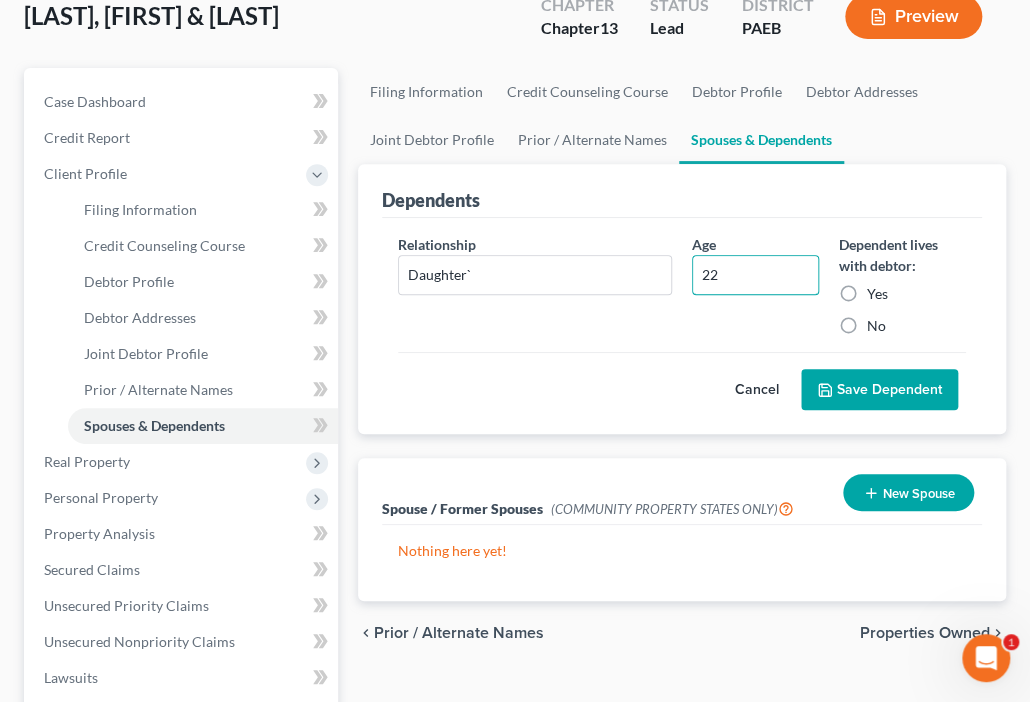 type on "22" 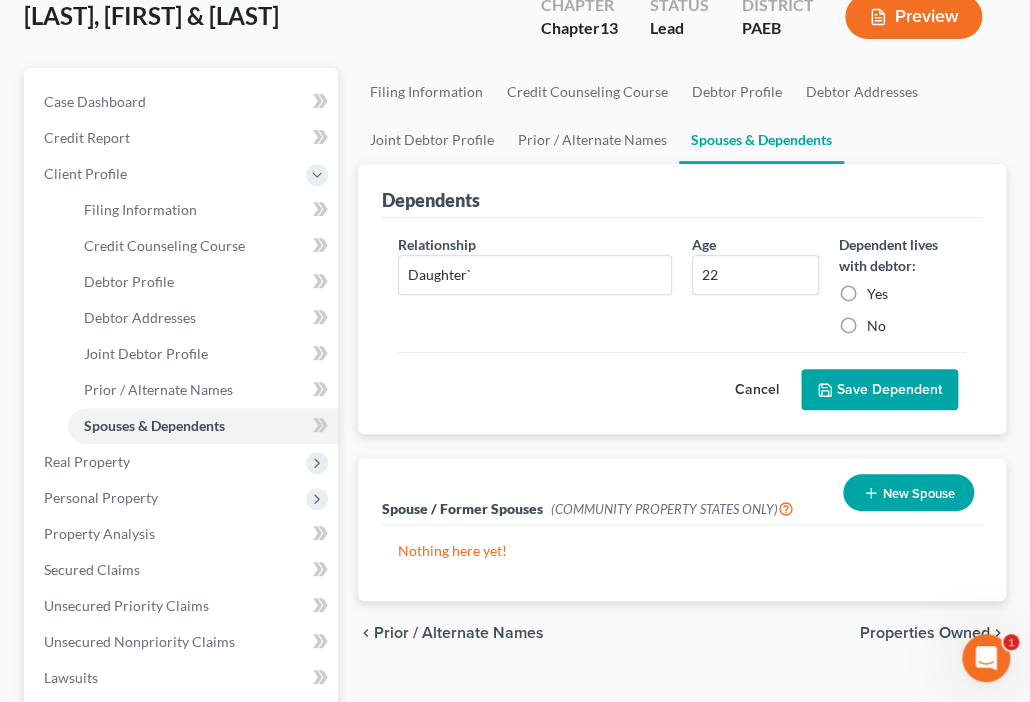 click on "Yes" at bounding box center [877, 294] 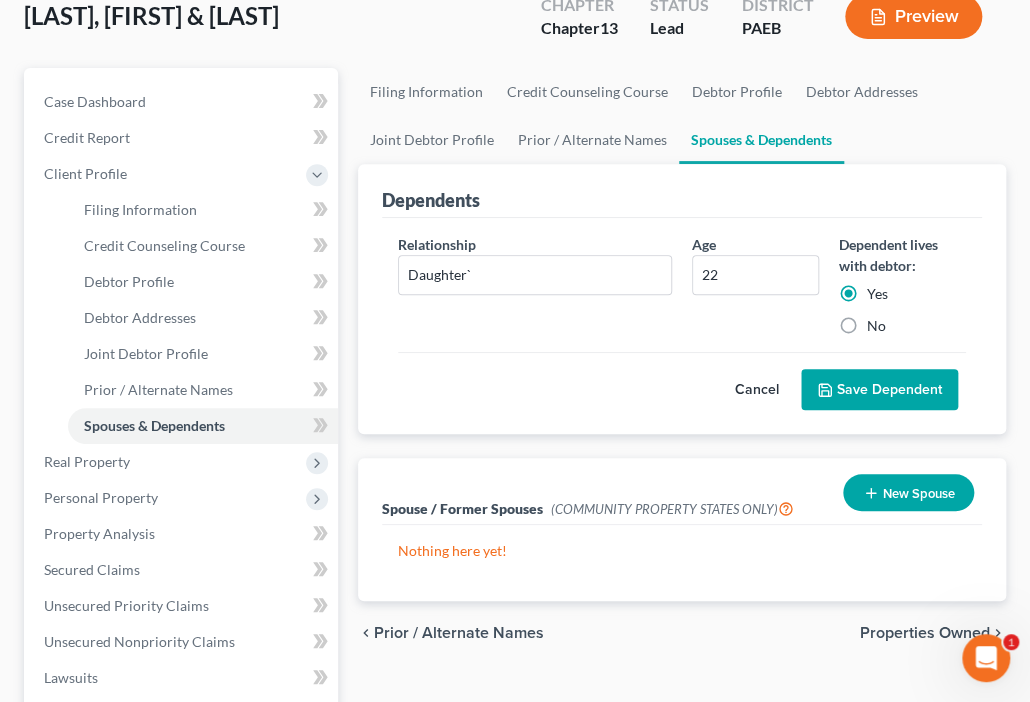 click on "Save Dependent" at bounding box center [879, 390] 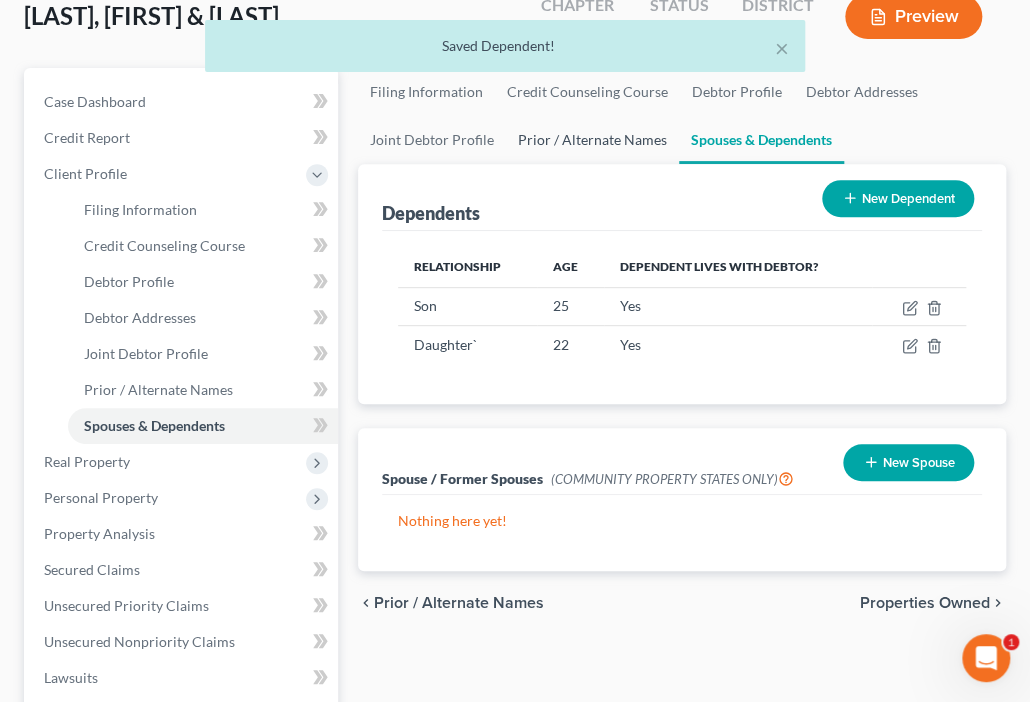 click on "Prior / Alternate Names" at bounding box center (592, 140) 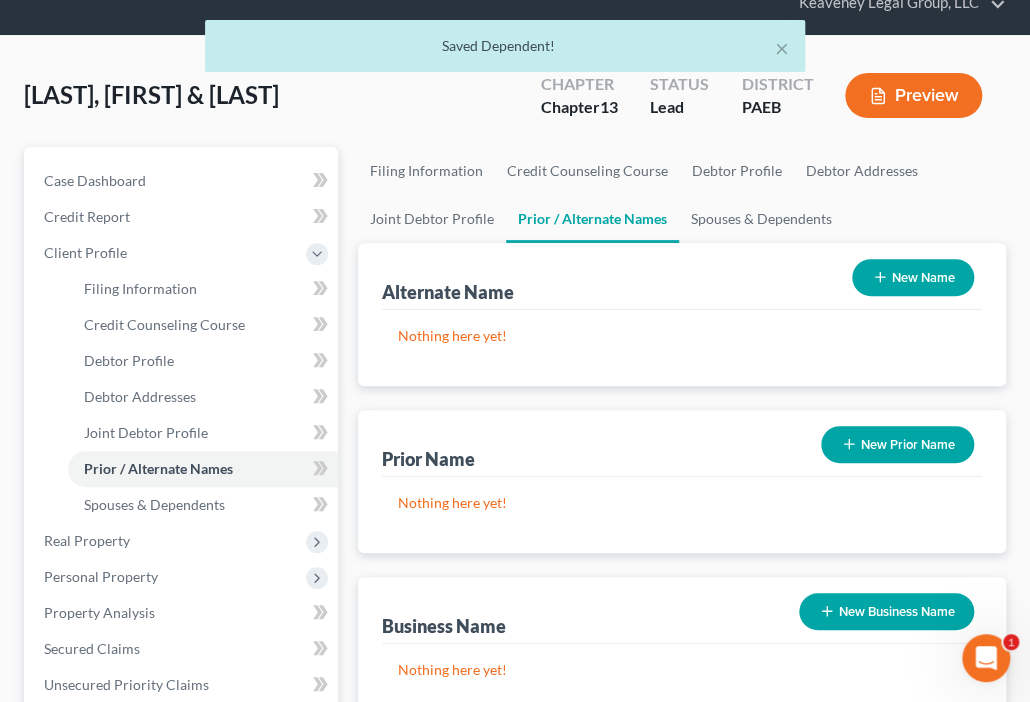 scroll, scrollTop: 0, scrollLeft: 0, axis: both 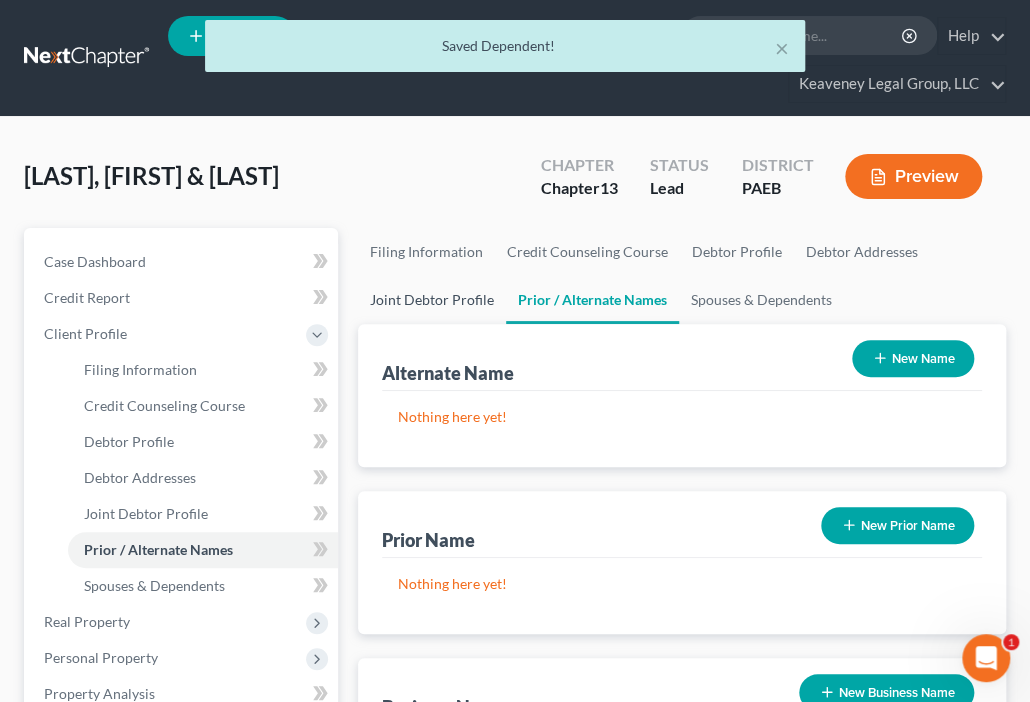 click on "Joint Debtor Profile" at bounding box center [432, 300] 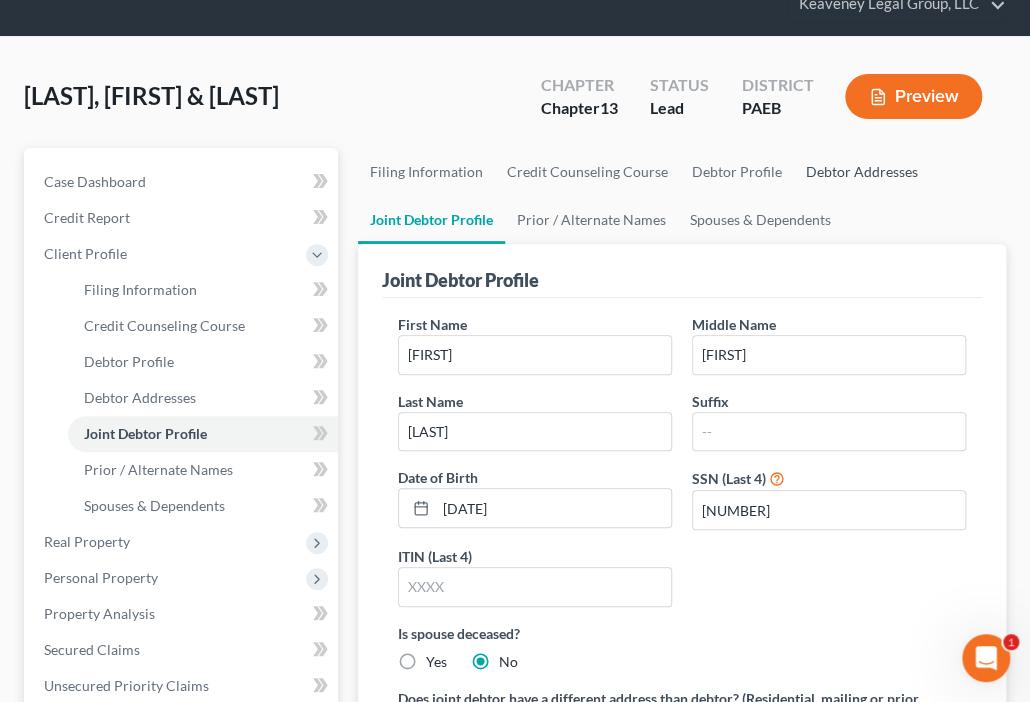 click on "Debtor Addresses" at bounding box center (862, 172) 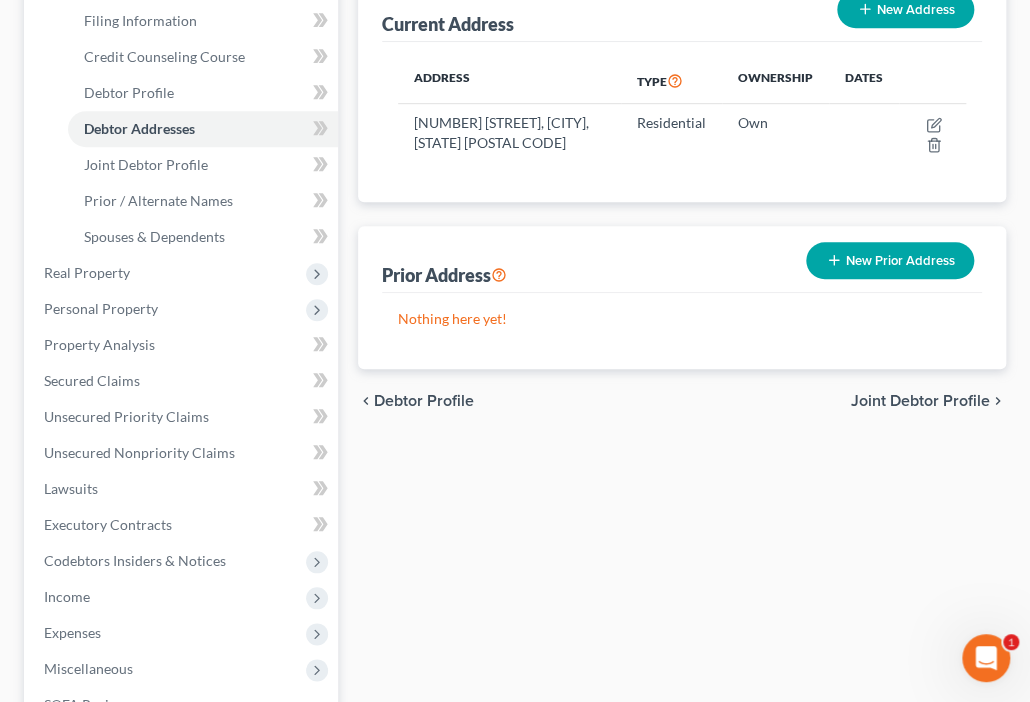 scroll, scrollTop: 0, scrollLeft: 0, axis: both 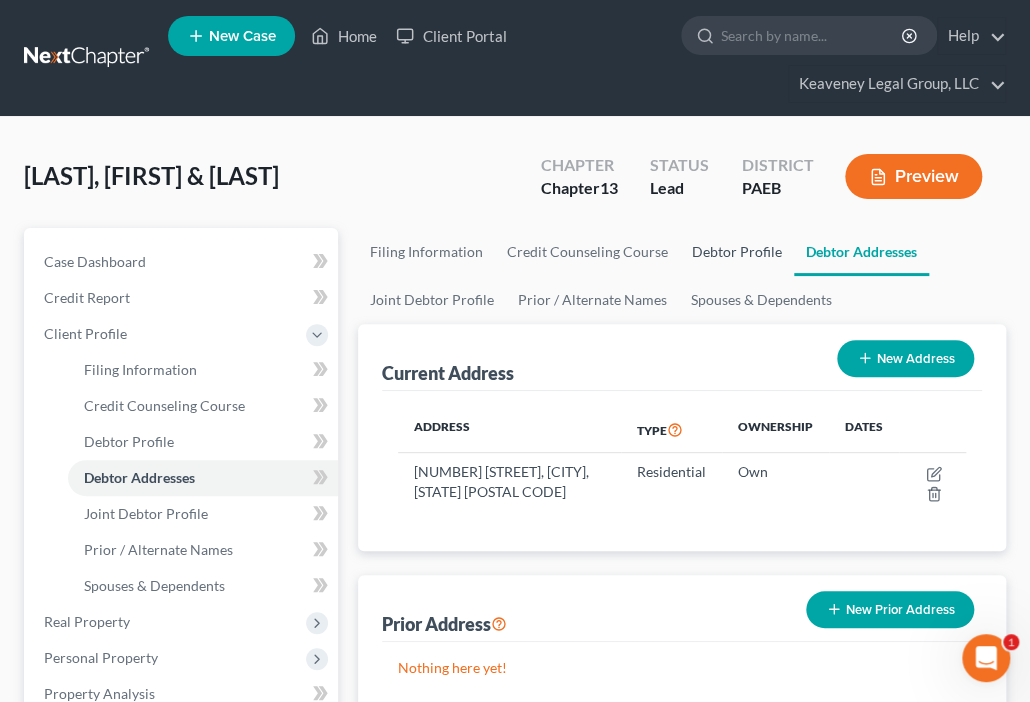 click on "Debtor Profile" at bounding box center (737, 252) 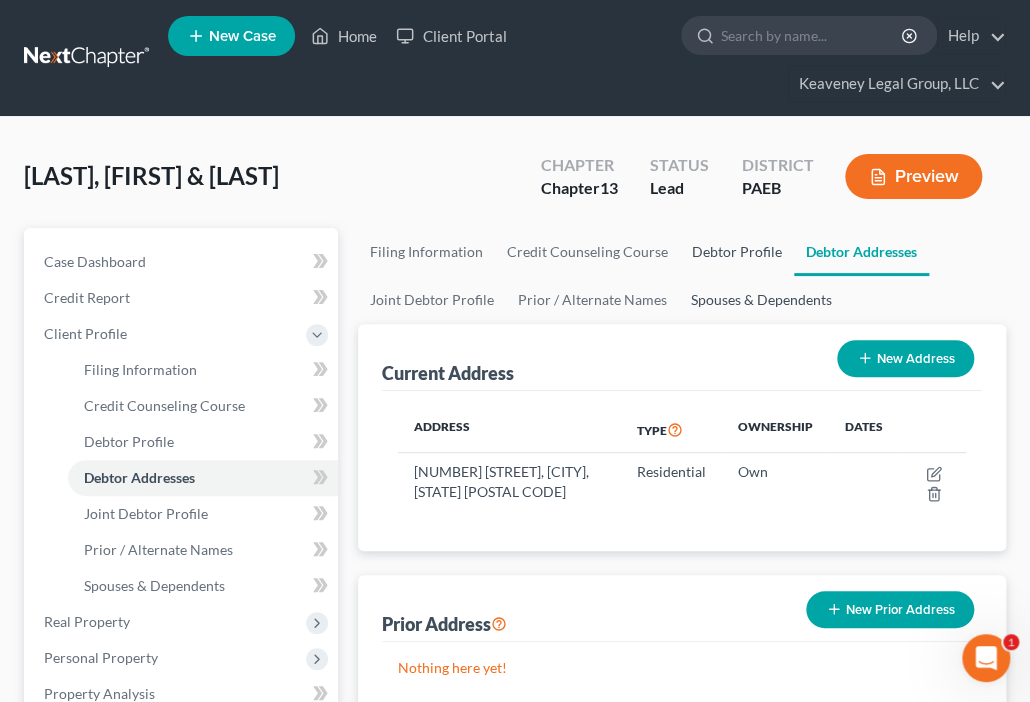 select on "1" 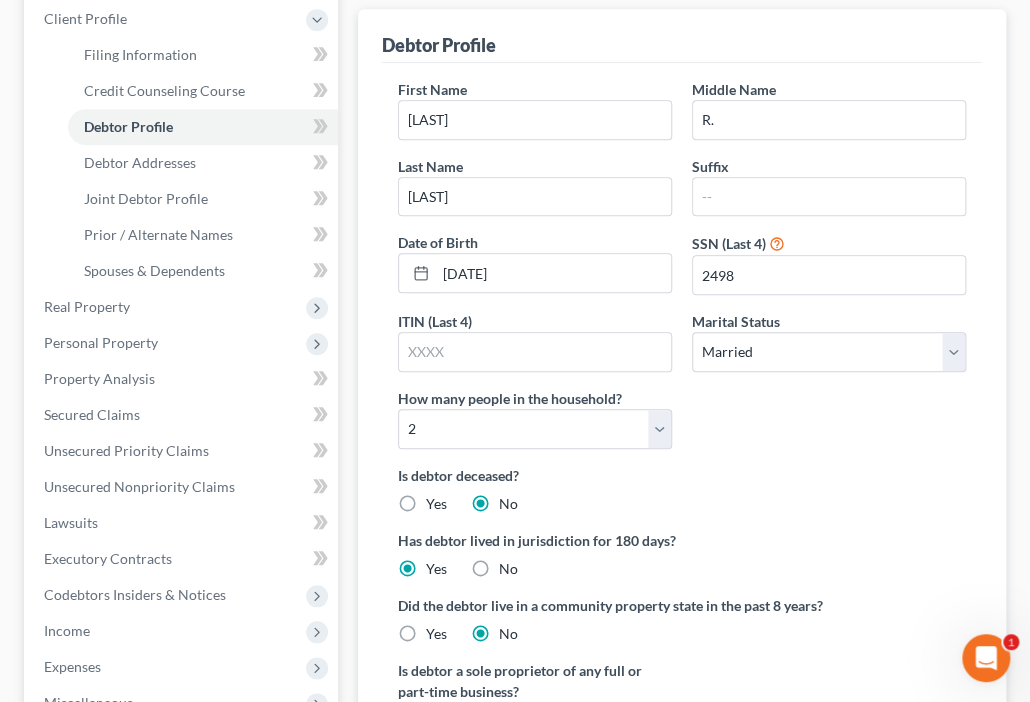 scroll, scrollTop: 320, scrollLeft: 0, axis: vertical 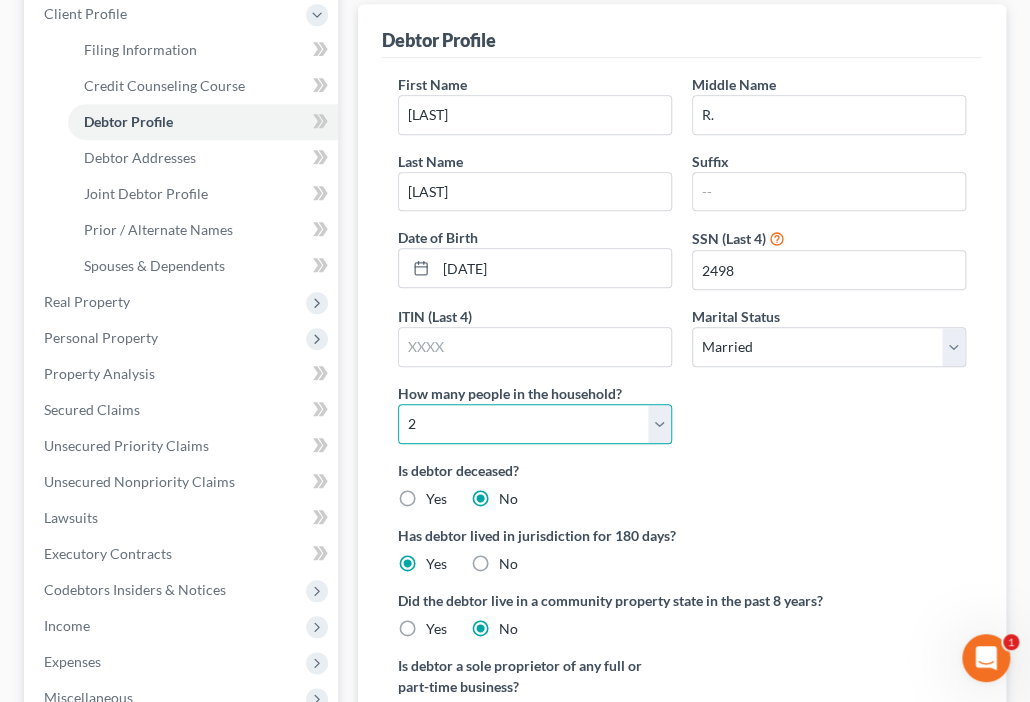 click on "Select 1 2 3 4 5 6 7 8 9 10 11 12 13 14 15 16 17 18 19 20" at bounding box center [535, 424] 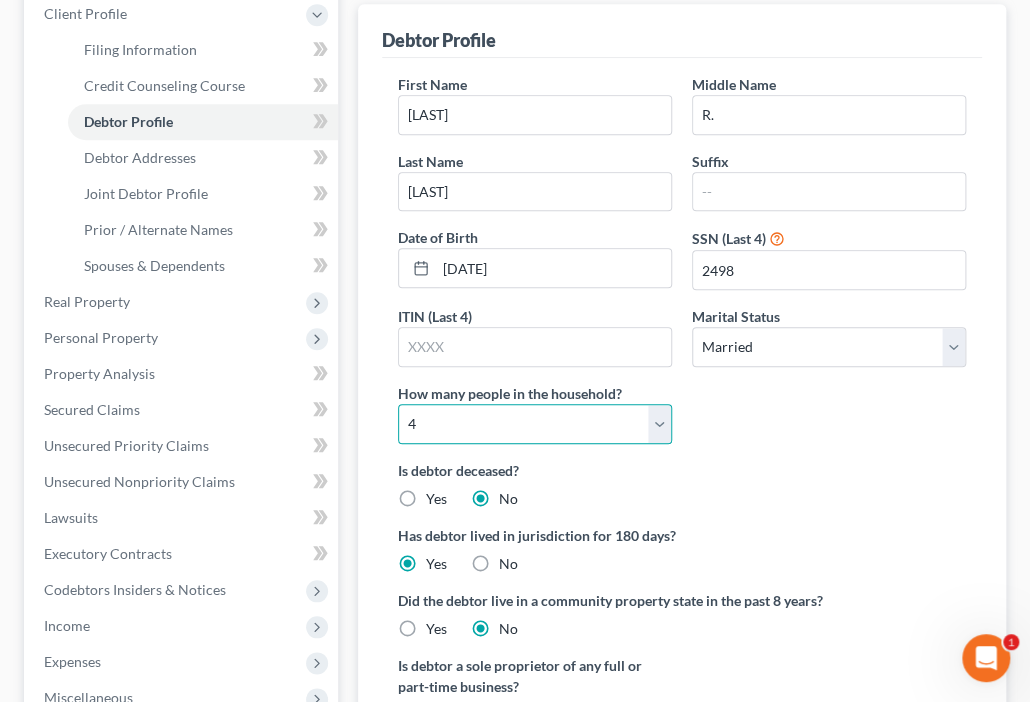 click on "Select 1 2 3 4 5 6 7 8 9 10 11 12 13 14 15 16 17 18 19 20" at bounding box center [535, 424] 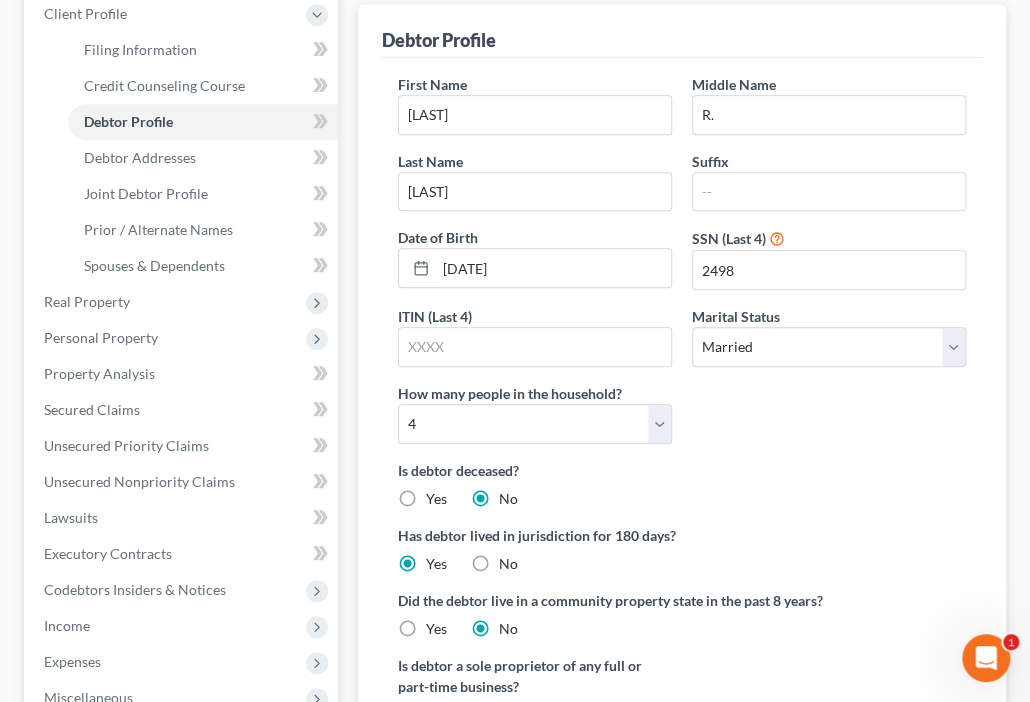 click on "First Name [FIRST] Middle Name [MIDDLE] Last Name [LAST] Suffix Date of Birth [DATE] SSN (Last 4) [NUMBER] ITIN (Last 4) Marital Status Select Single Married Separated Divorced Widowed How many people in the household? Select 1 2 3 4 5 6 7 8 9 10 11 12 13 14 15 16 17 18 19 20" at bounding box center (682, 267) 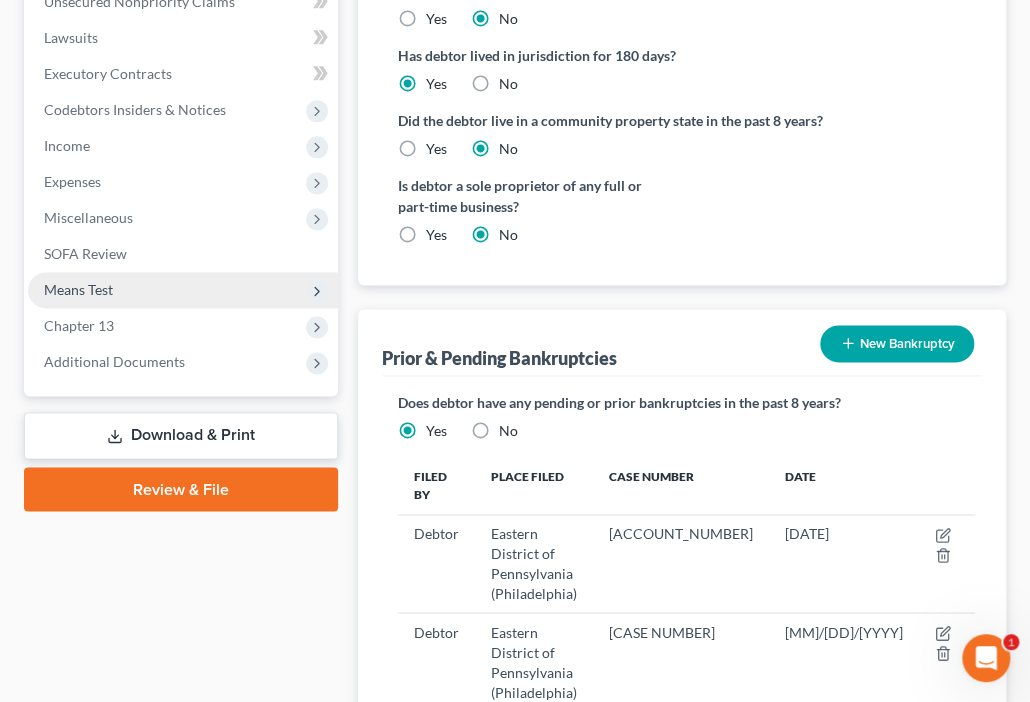 click on "Means Test" at bounding box center [78, 289] 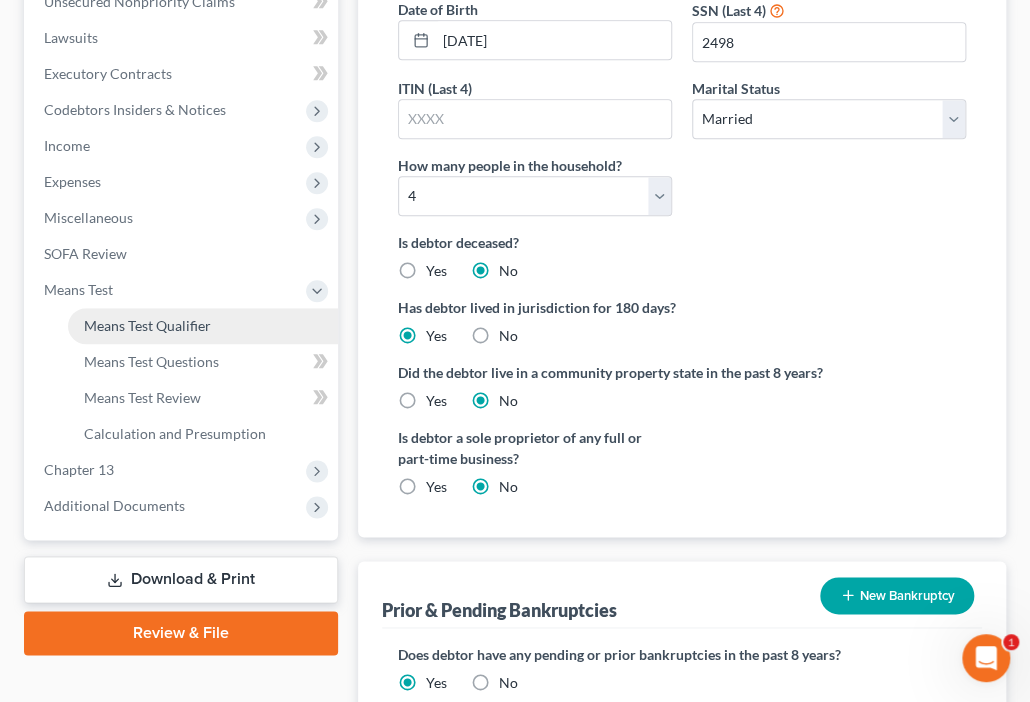 click on "Means Test Qualifier" at bounding box center [203, 326] 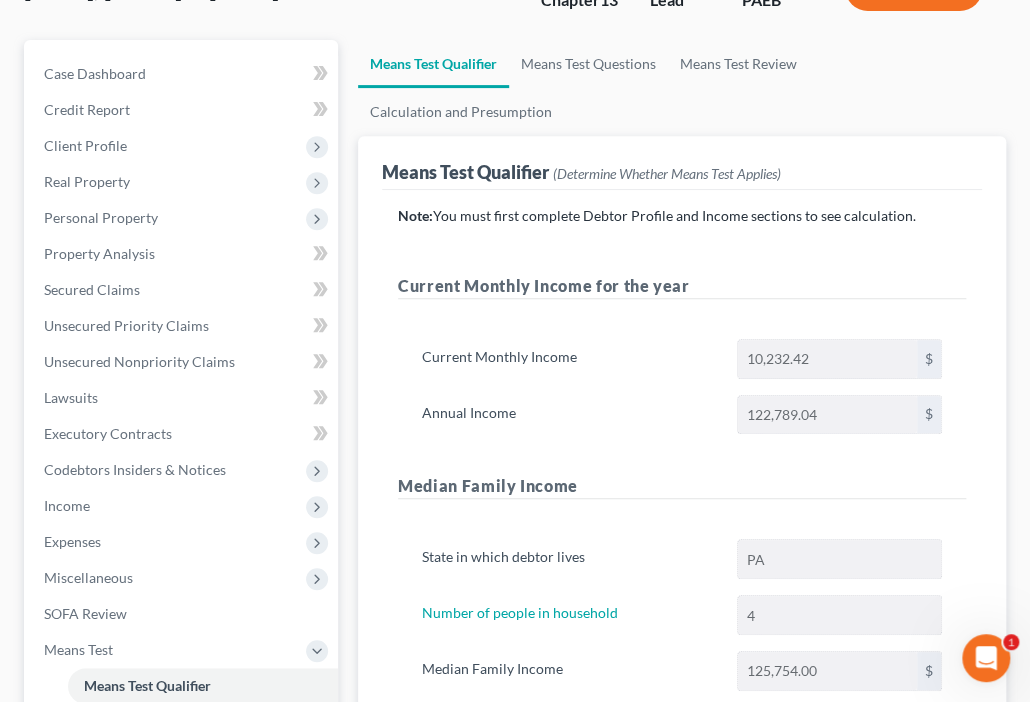 scroll, scrollTop: 335, scrollLeft: 0, axis: vertical 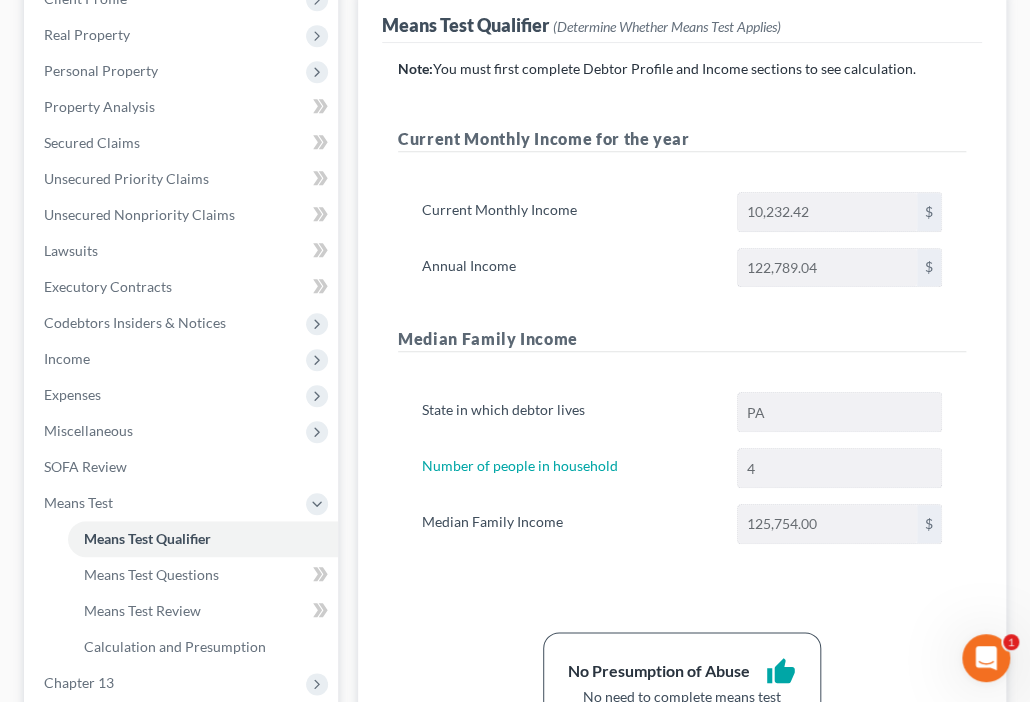 click on "Note: You must first complete Debtor Profile and Income sections to see calculation. Current Monthly Income for the year Current Monthly Income [AMOUNT] $ Annual Income [AMOUNT] $ Median Family Income State in which debtor lives [STATE] Number of people in household 4 Median Family Income [AMOUNT] $ No Presumption of Abuse thumb_up No need to complete means test" at bounding box center [682, 395] 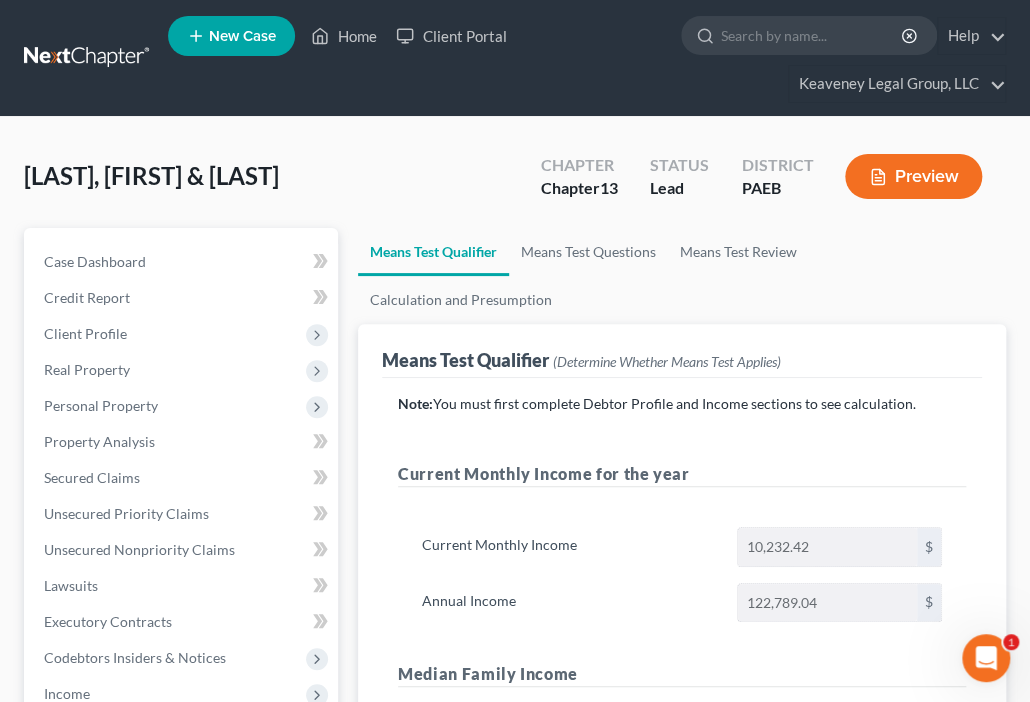 drag, startPoint x: 804, startPoint y: 140, endPoint x: 796, endPoint y: 11, distance: 129.24782 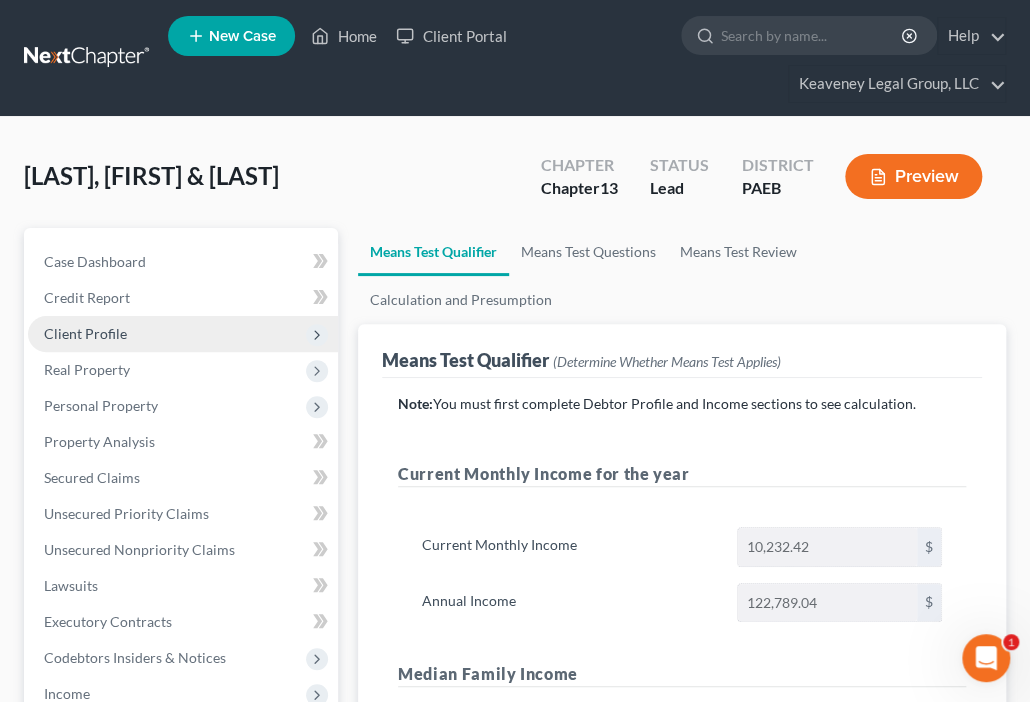click on "Client Profile" at bounding box center [183, 334] 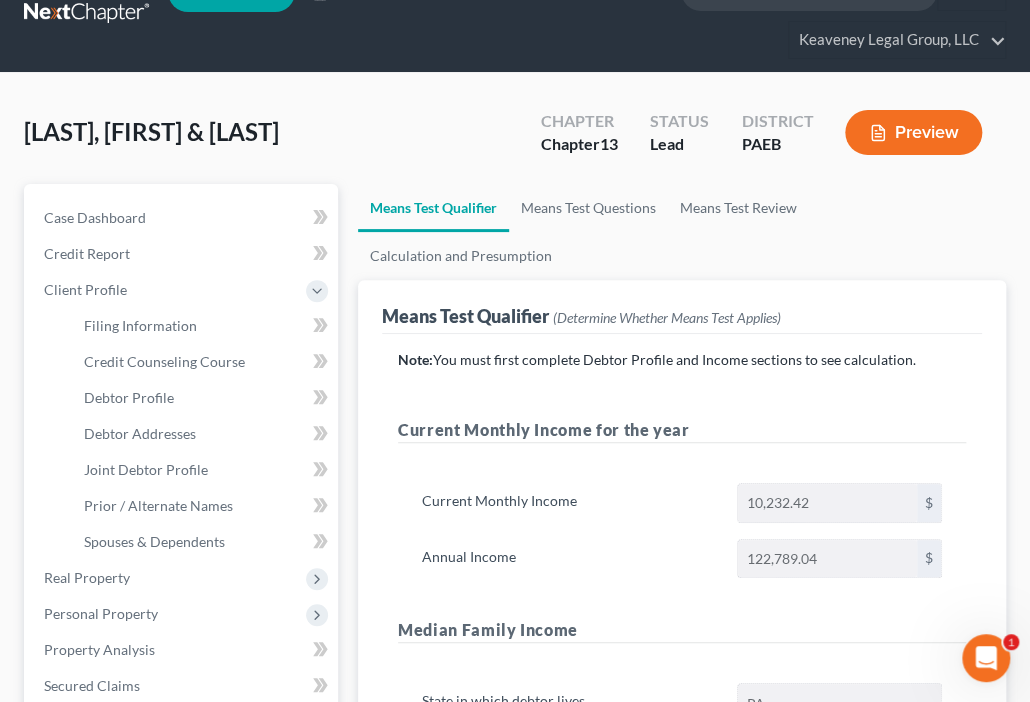 scroll, scrollTop: 160, scrollLeft: 0, axis: vertical 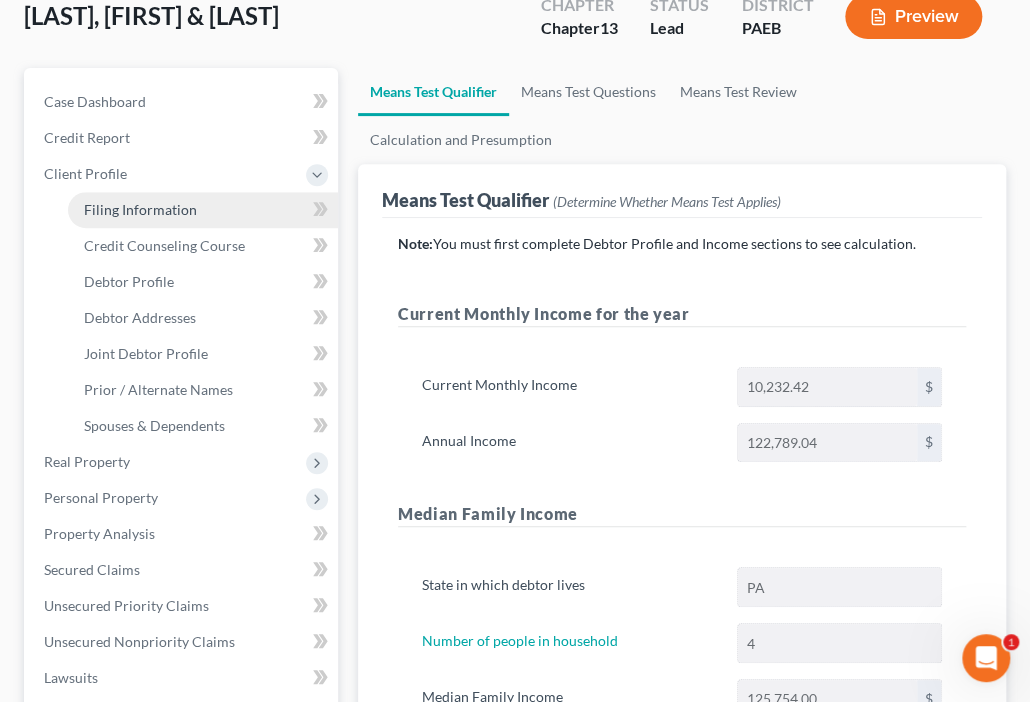 click on "Filing Information" at bounding box center (140, 209) 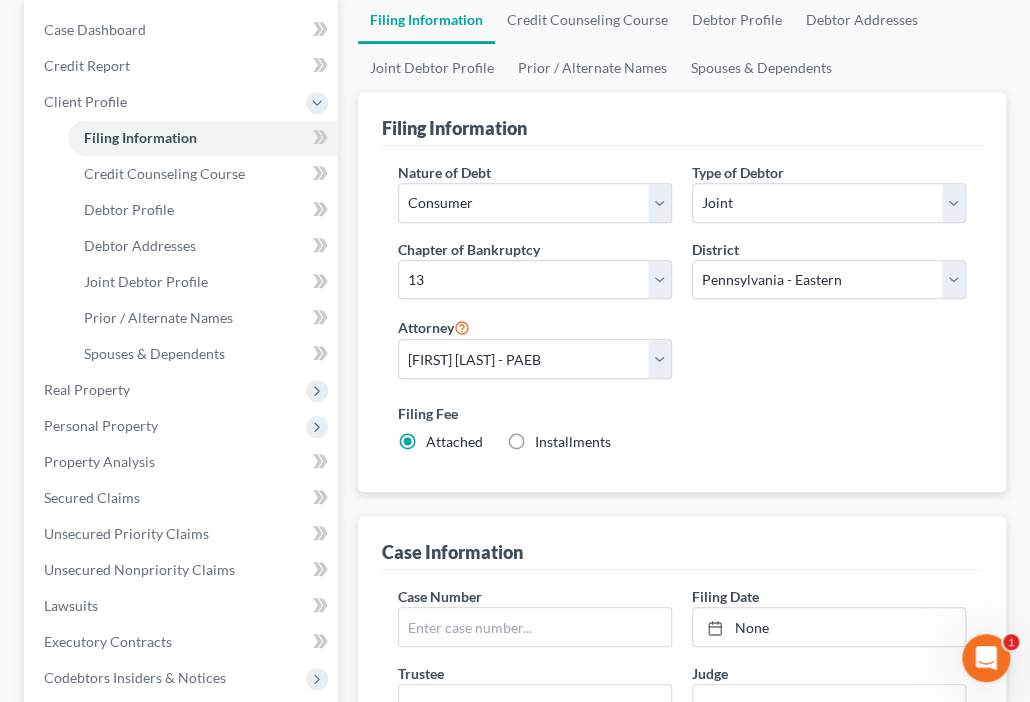 scroll, scrollTop: 240, scrollLeft: 0, axis: vertical 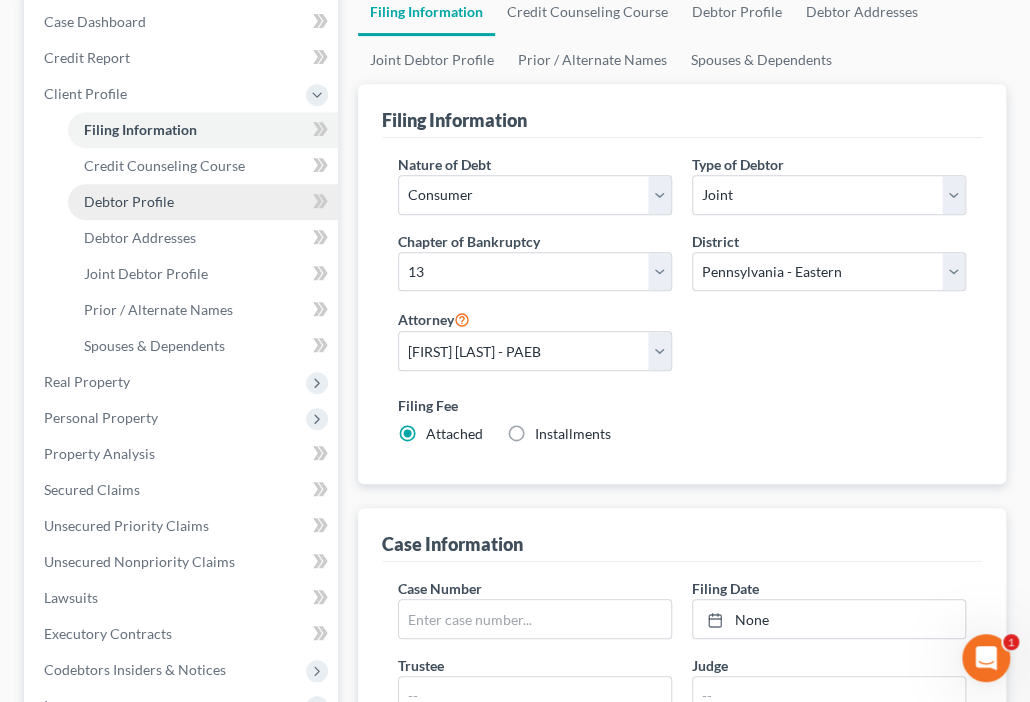click on "Debtor Profile" at bounding box center [129, 201] 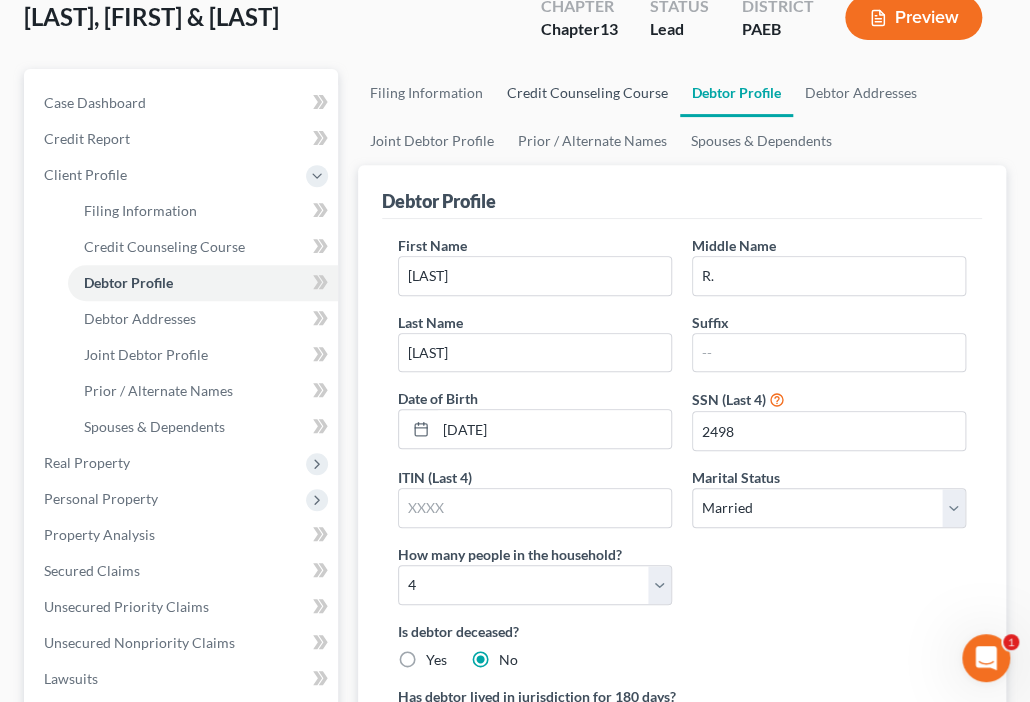 scroll, scrollTop: 0, scrollLeft: 0, axis: both 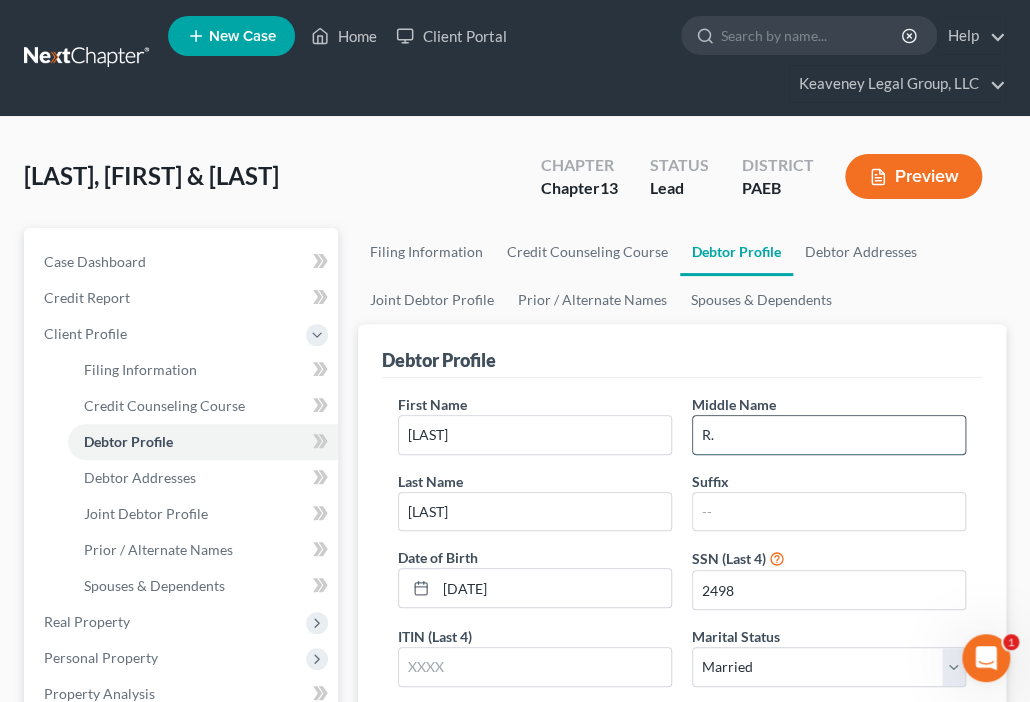 click on "R." at bounding box center (829, 435) 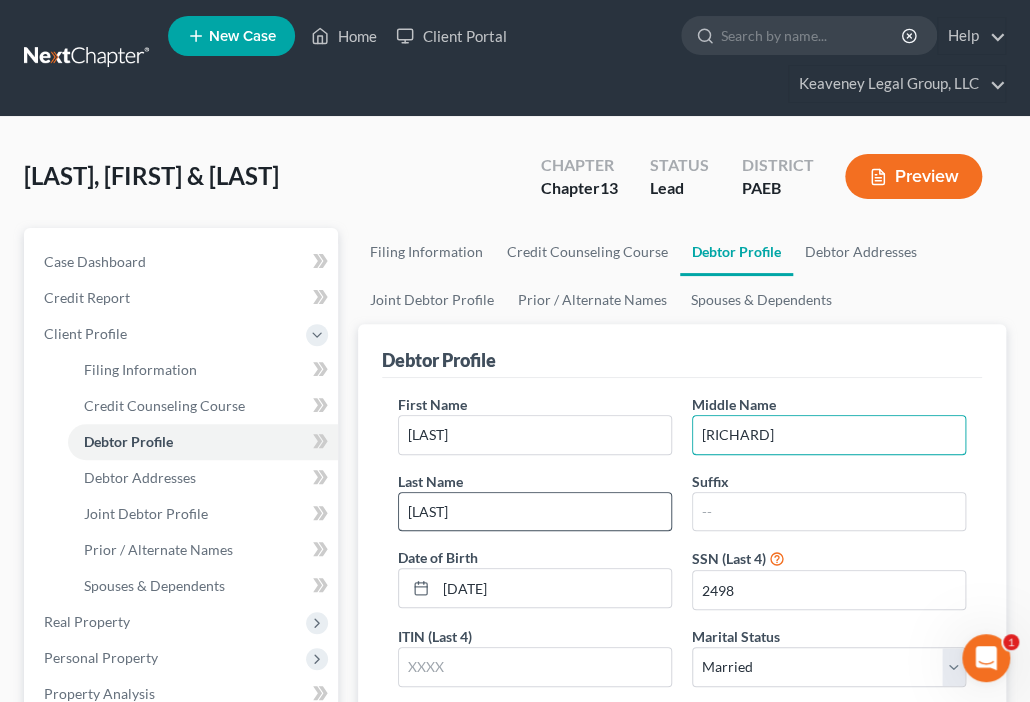type on "[RICHARD]" 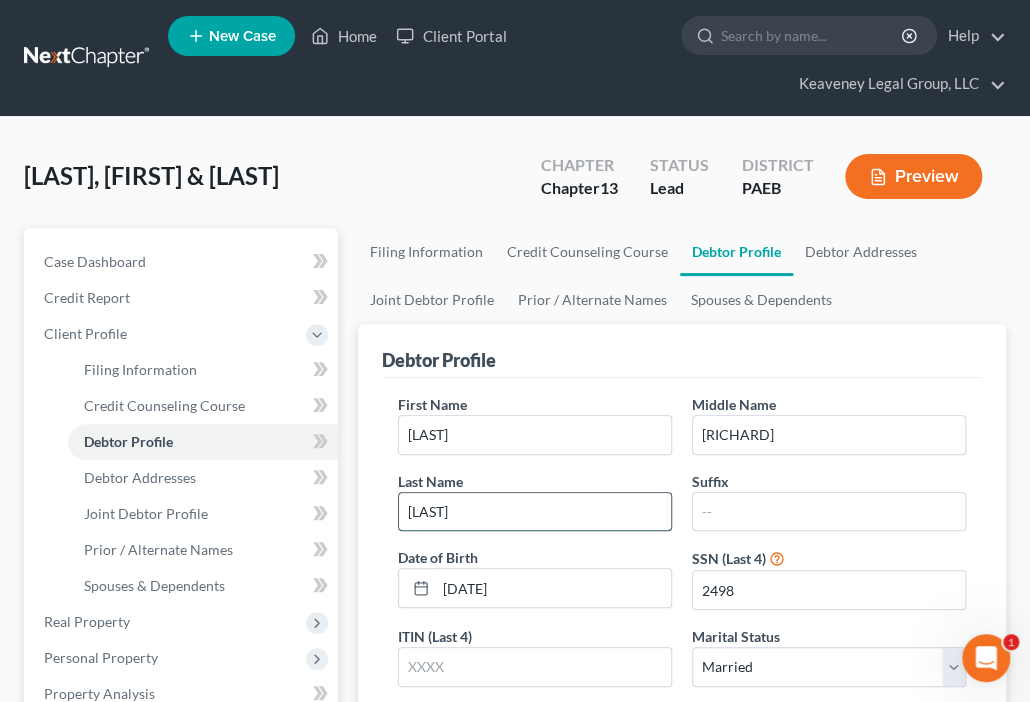 click on "[LAST]" at bounding box center [535, 512] 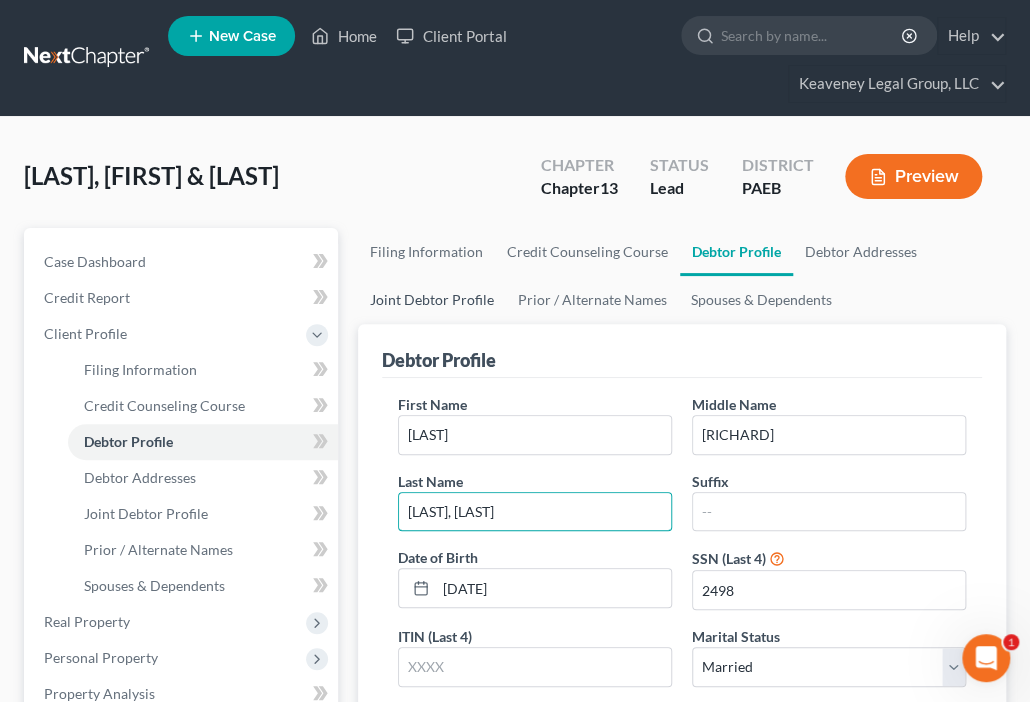 type on "[LAST], [LAST]" 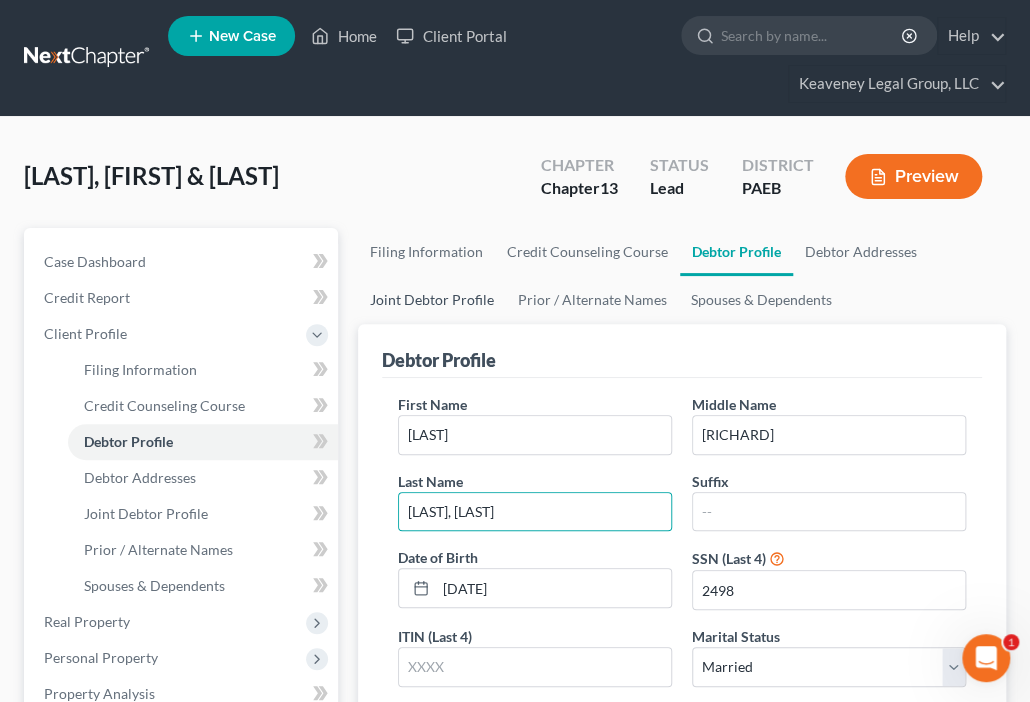 click on "Joint Debtor Profile" at bounding box center (432, 300) 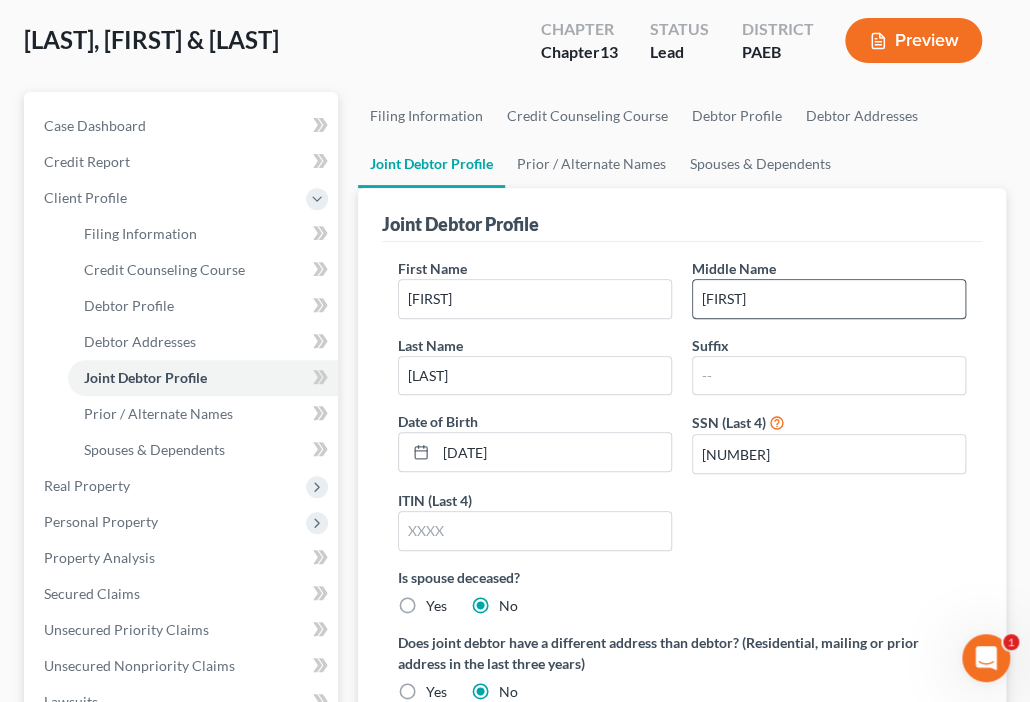 scroll, scrollTop: 160, scrollLeft: 0, axis: vertical 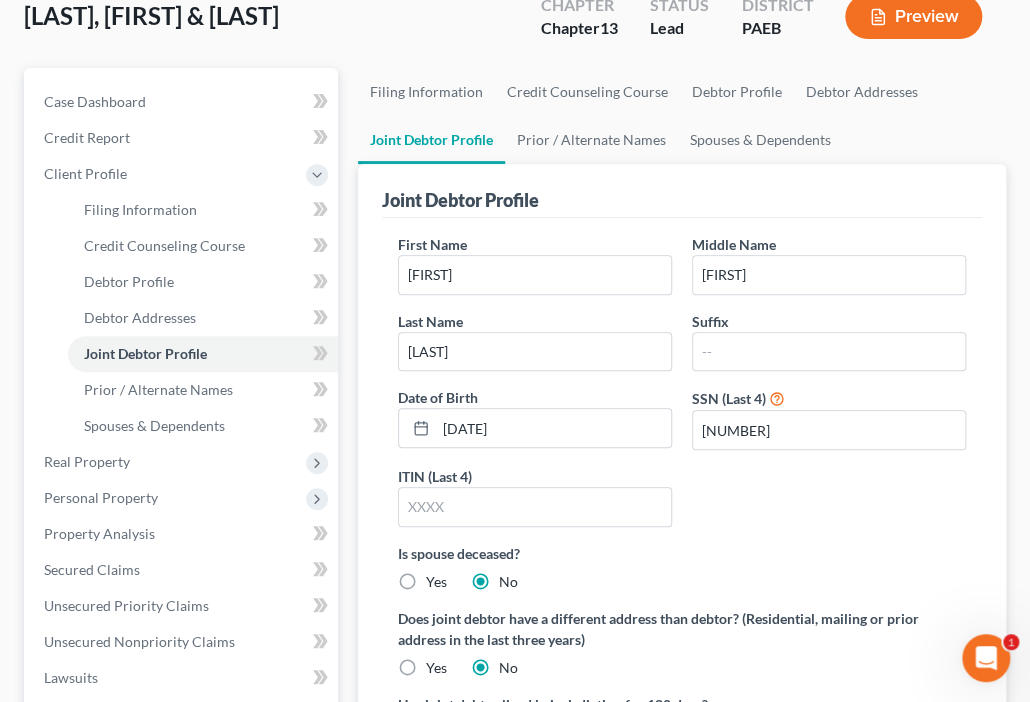 click on "Filing Information
Credit Counseling Course
Debtor Profile
Debtor Addresses
Joint Debtor Profile
Prior / Alternate Names
Spouses & Dependents" at bounding box center (682, 116) 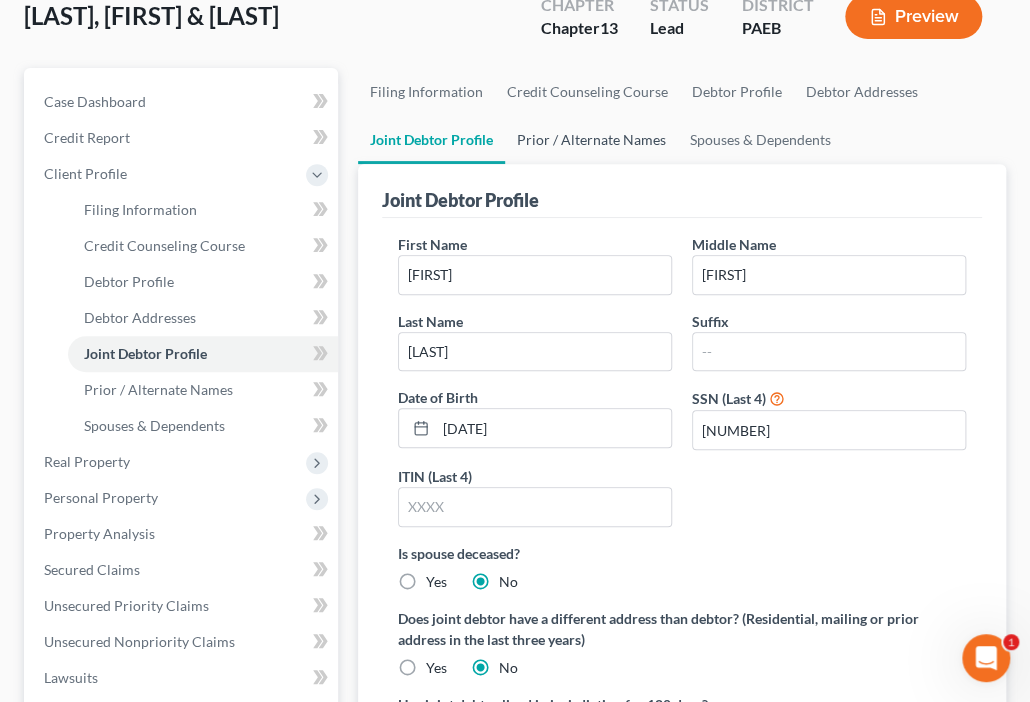 click on "Prior / Alternate Names" at bounding box center [591, 140] 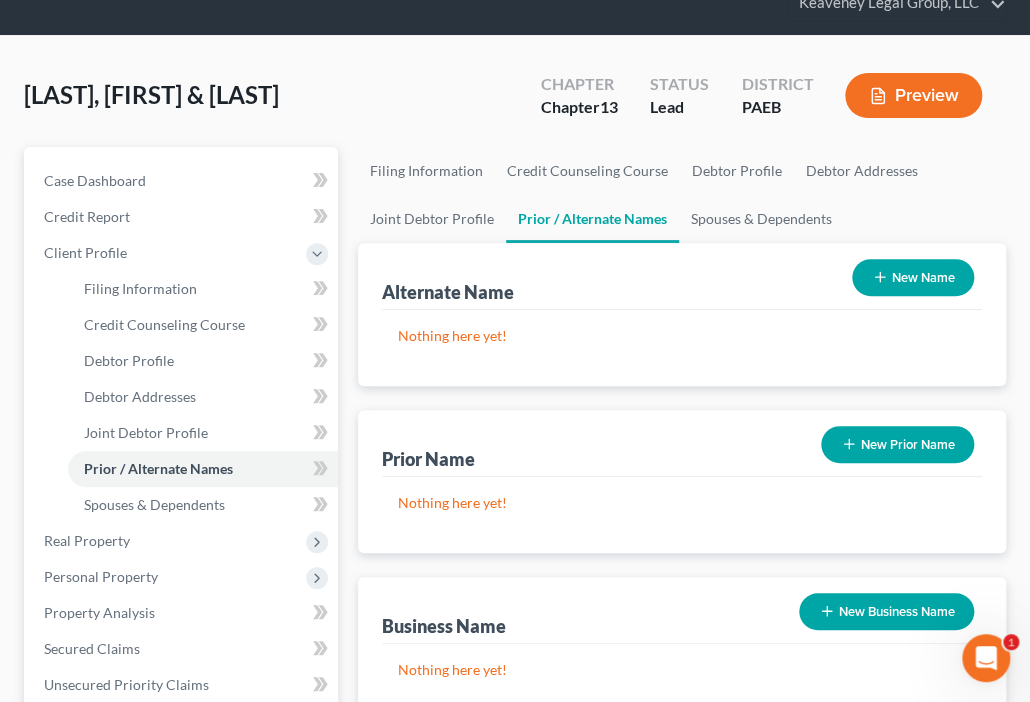 scroll, scrollTop: 0, scrollLeft: 0, axis: both 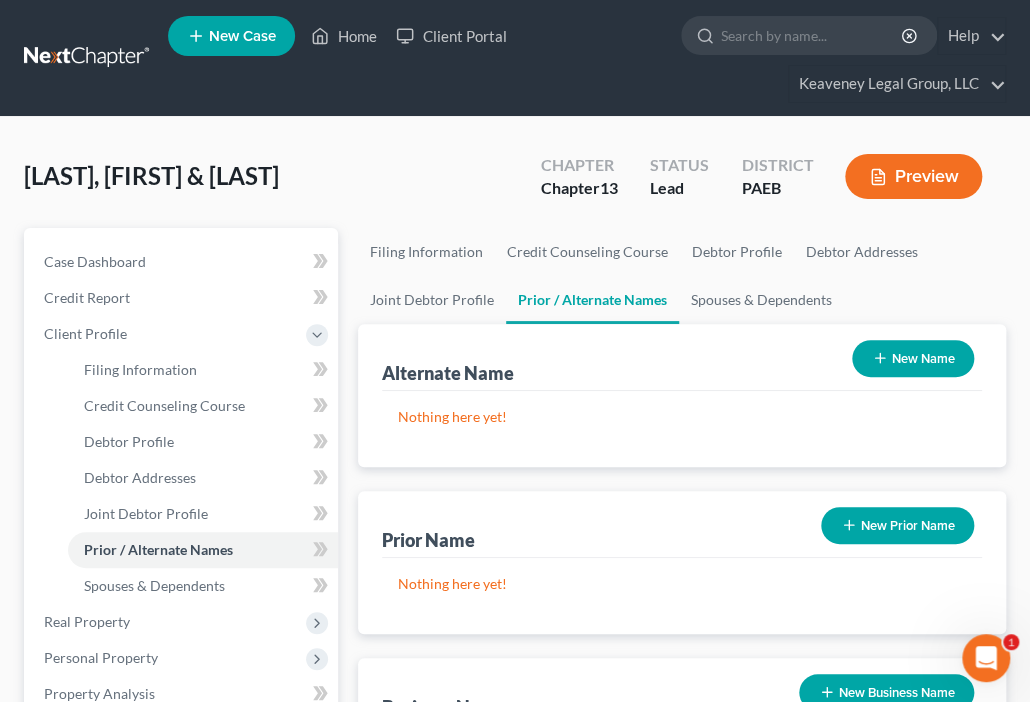 click on "New Prior Name" at bounding box center [897, 525] 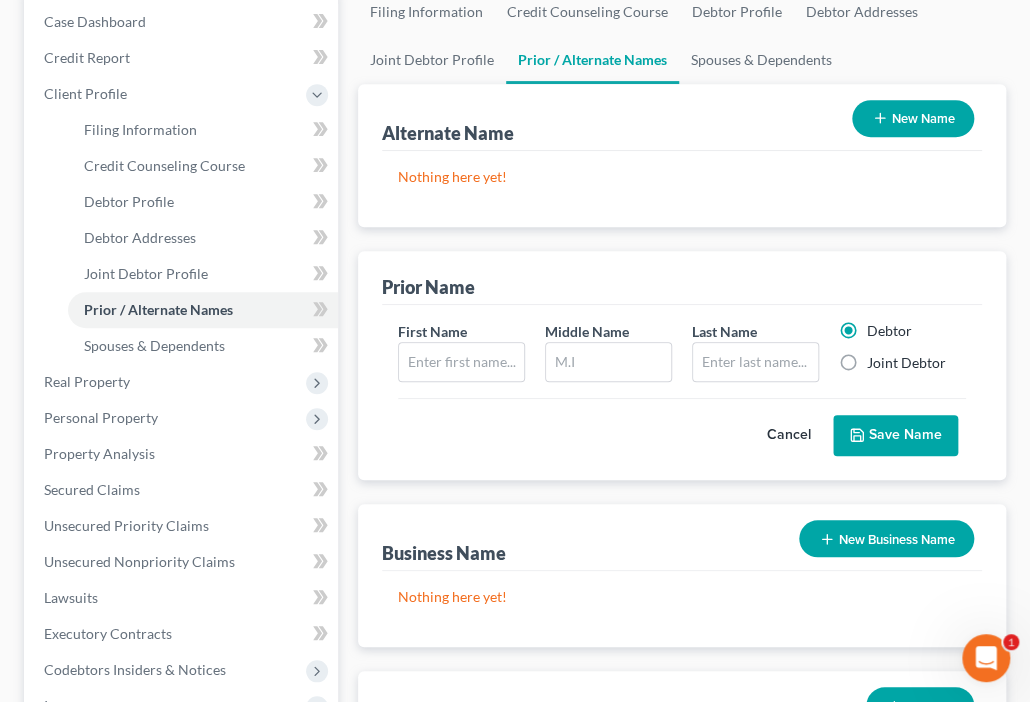 scroll, scrollTop: 160, scrollLeft: 0, axis: vertical 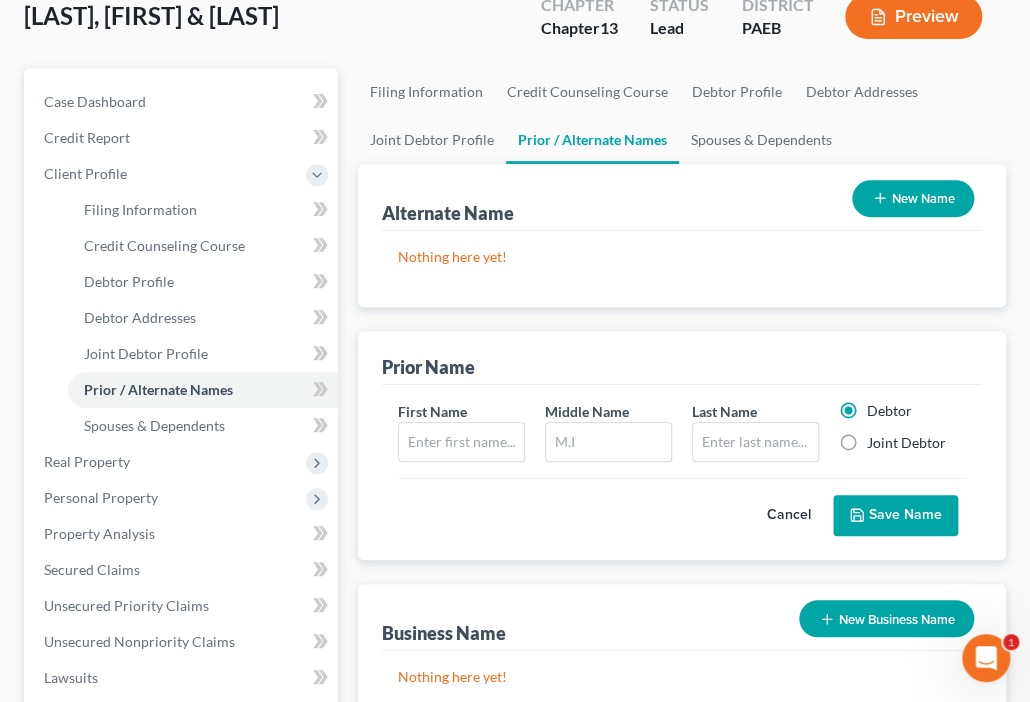 click on "Joint Debtor" at bounding box center [906, 443] 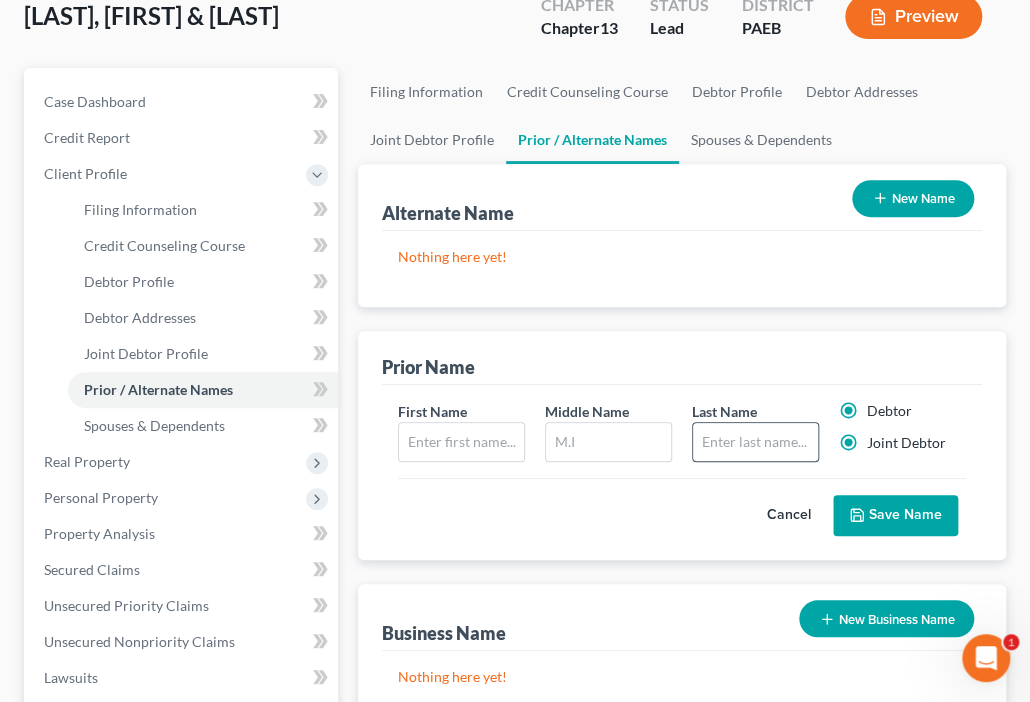 radio on "false" 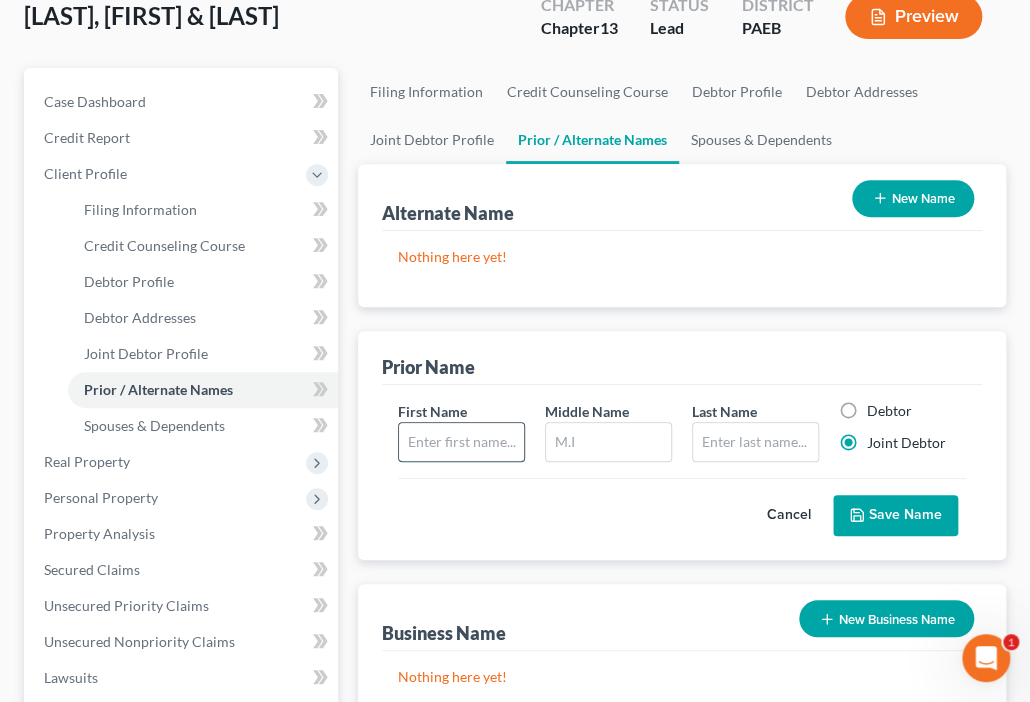 click at bounding box center (461, 442) 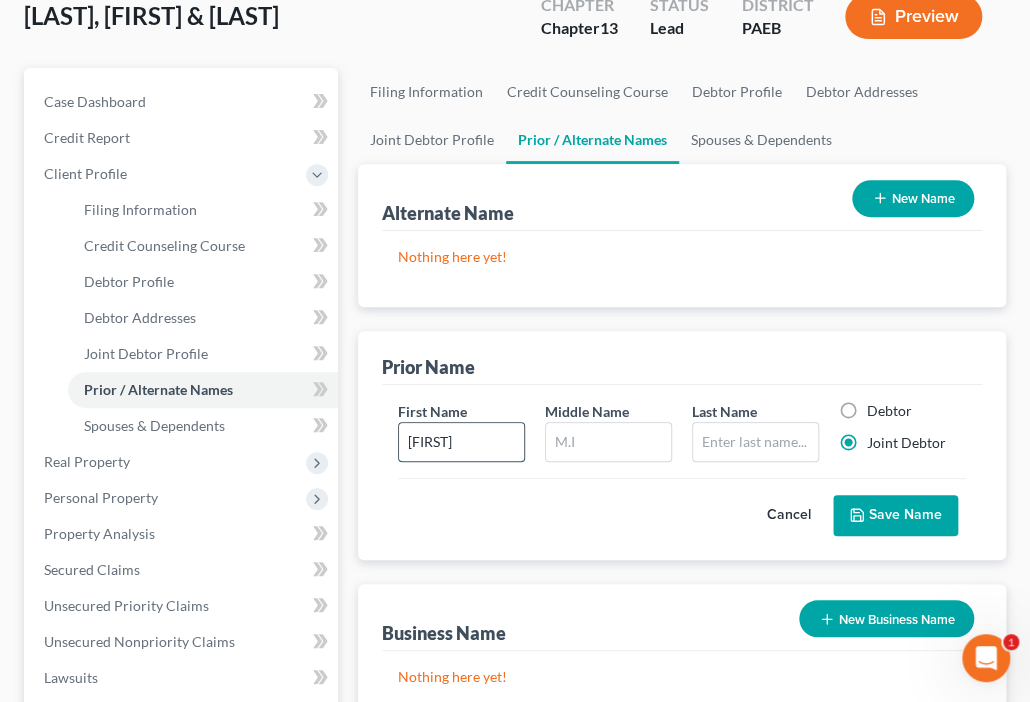 type on "[FIRST]" 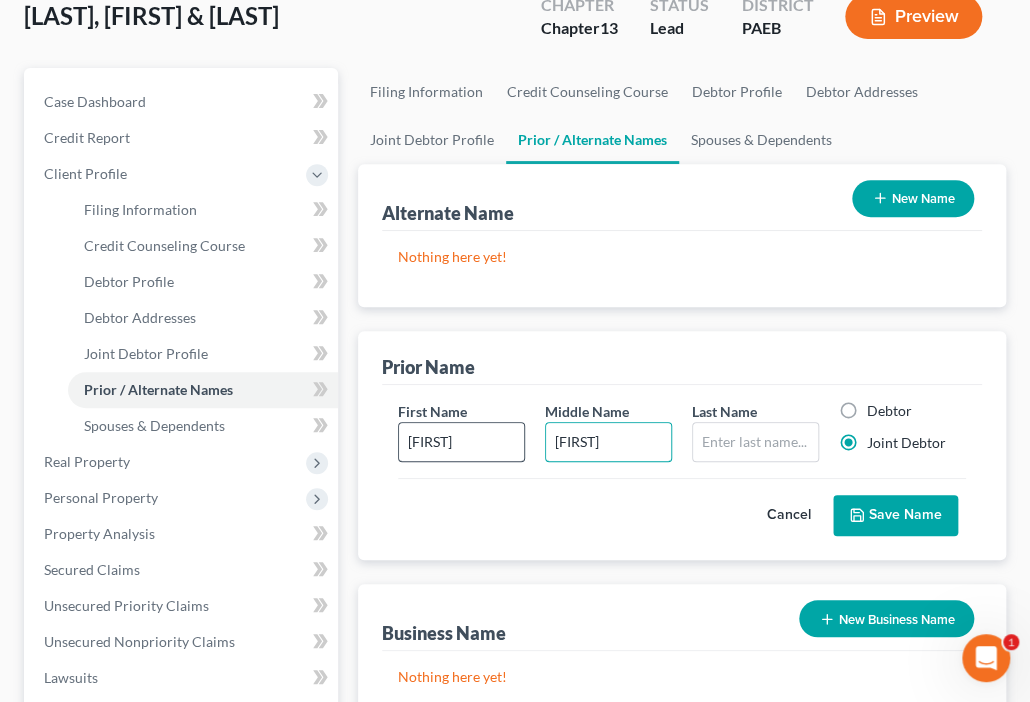 type on "[FIRST]" 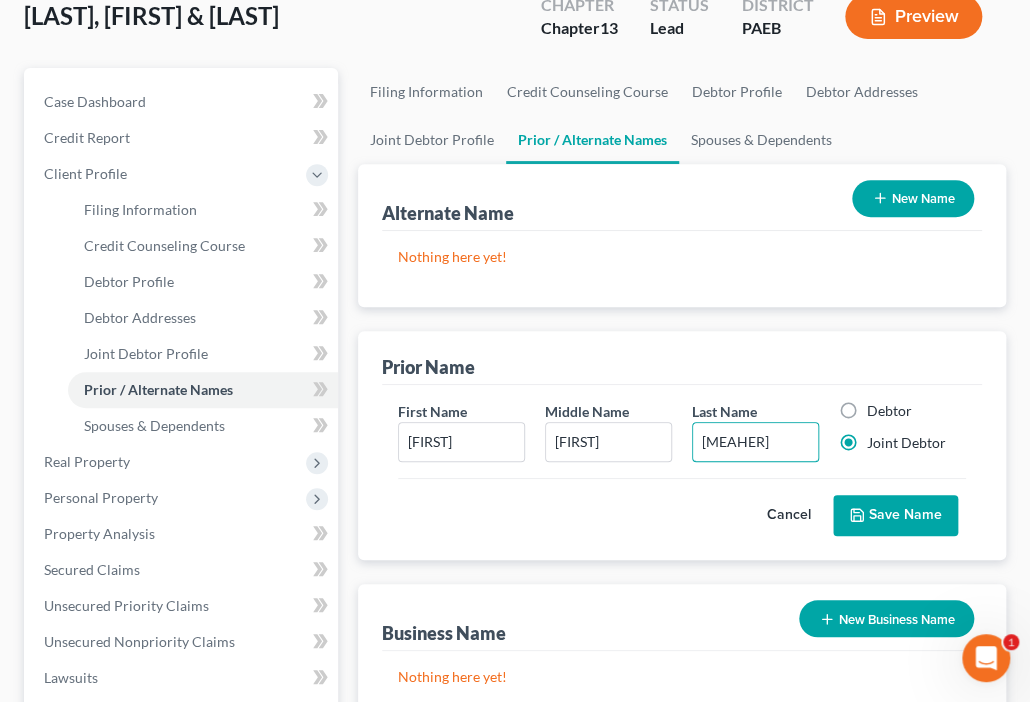 type on "[MEAHER]" 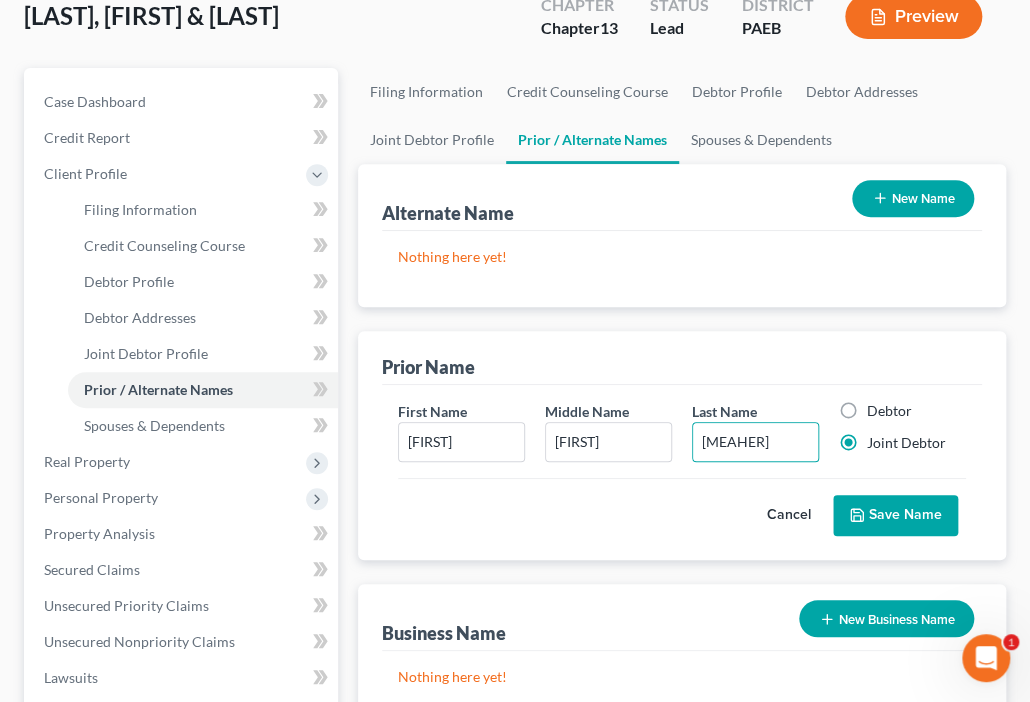 click on "Save Name" at bounding box center [895, 516] 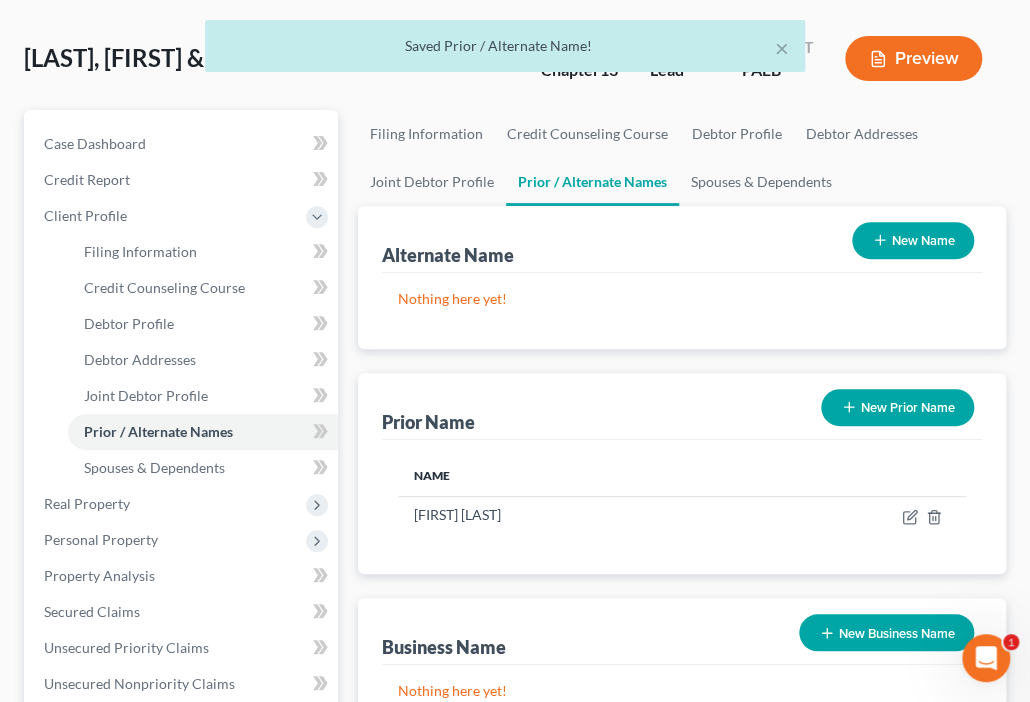scroll, scrollTop: 80, scrollLeft: 0, axis: vertical 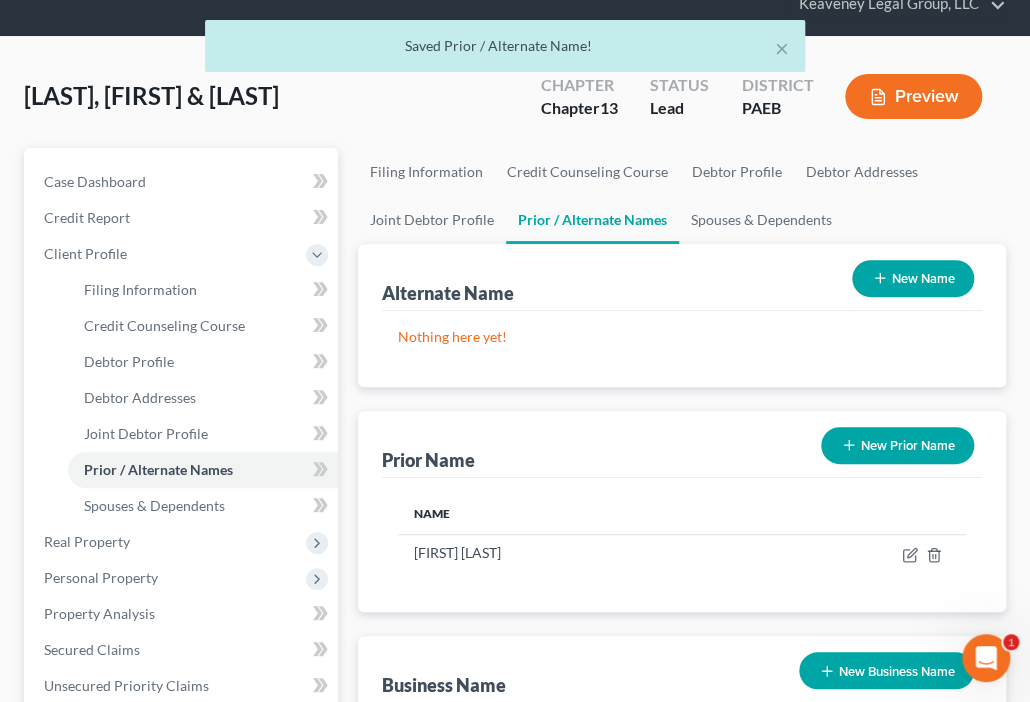 click on "Preview" at bounding box center [913, 96] 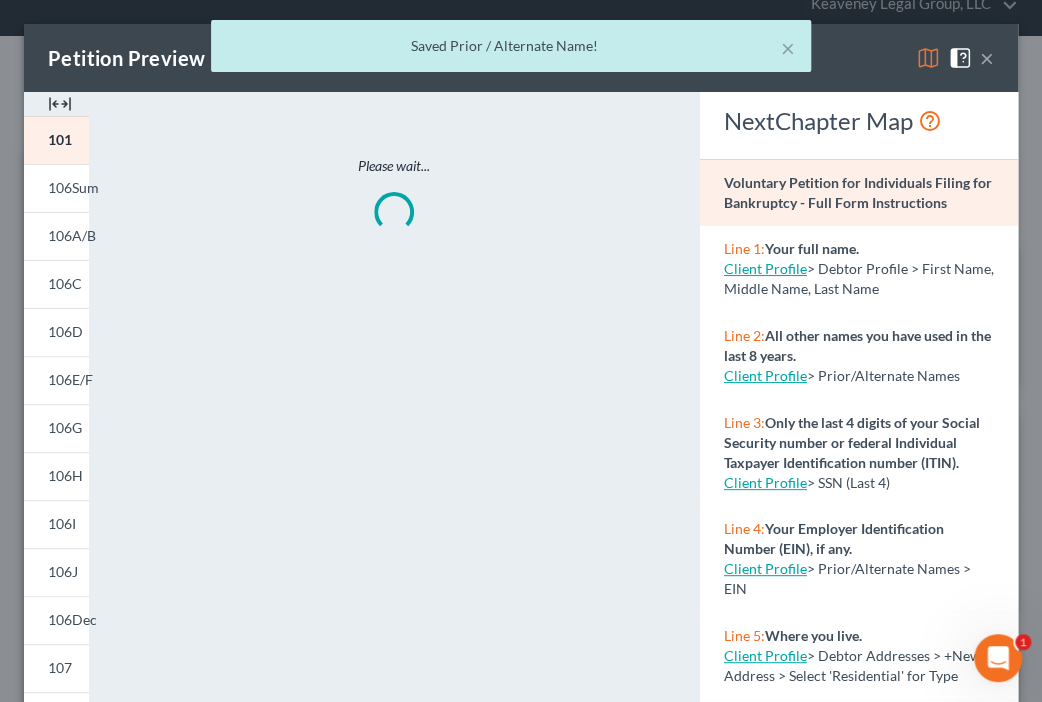 click on "×                     Saved Prior / Alternate Name!" at bounding box center [511, 51] 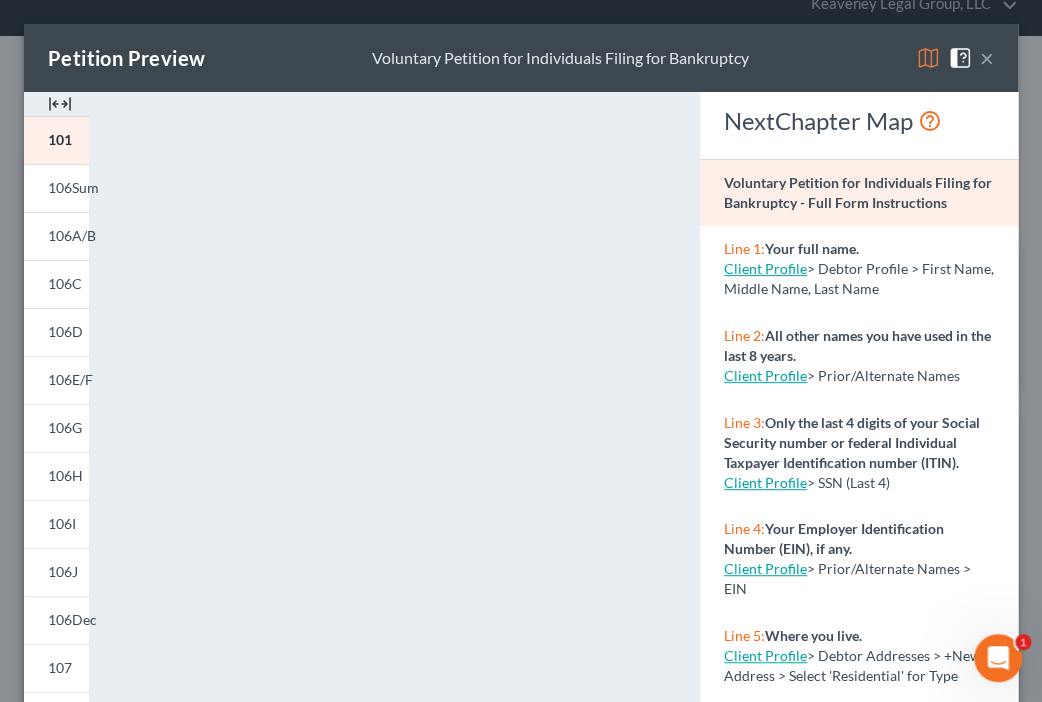 click at bounding box center (928, 58) 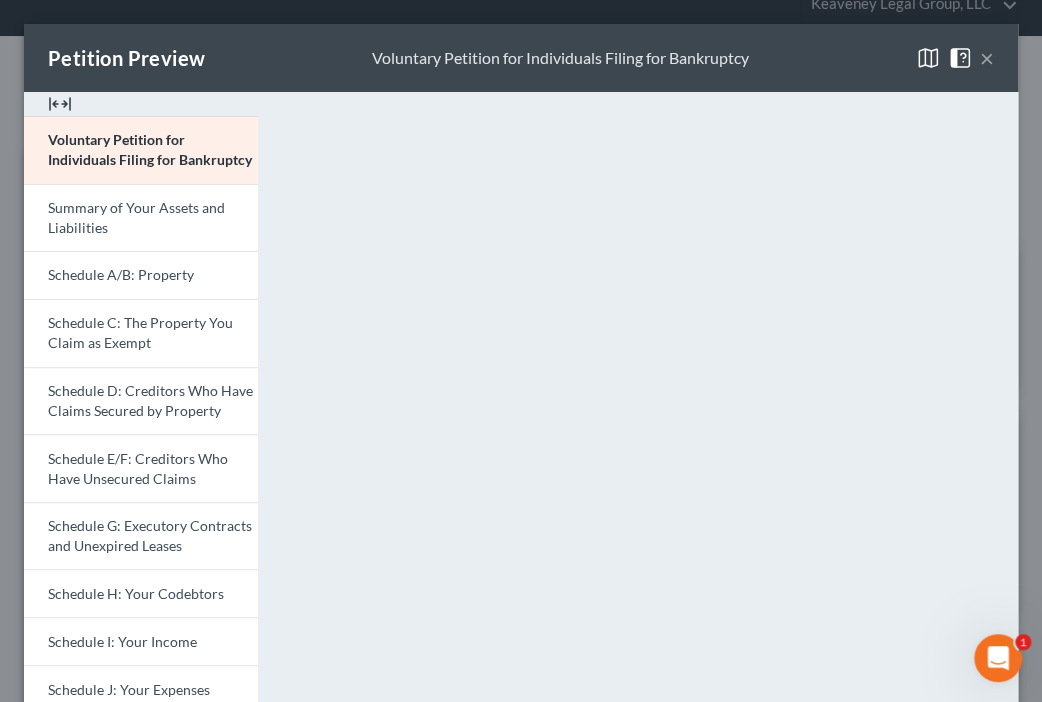 click on "×" at bounding box center (987, 58) 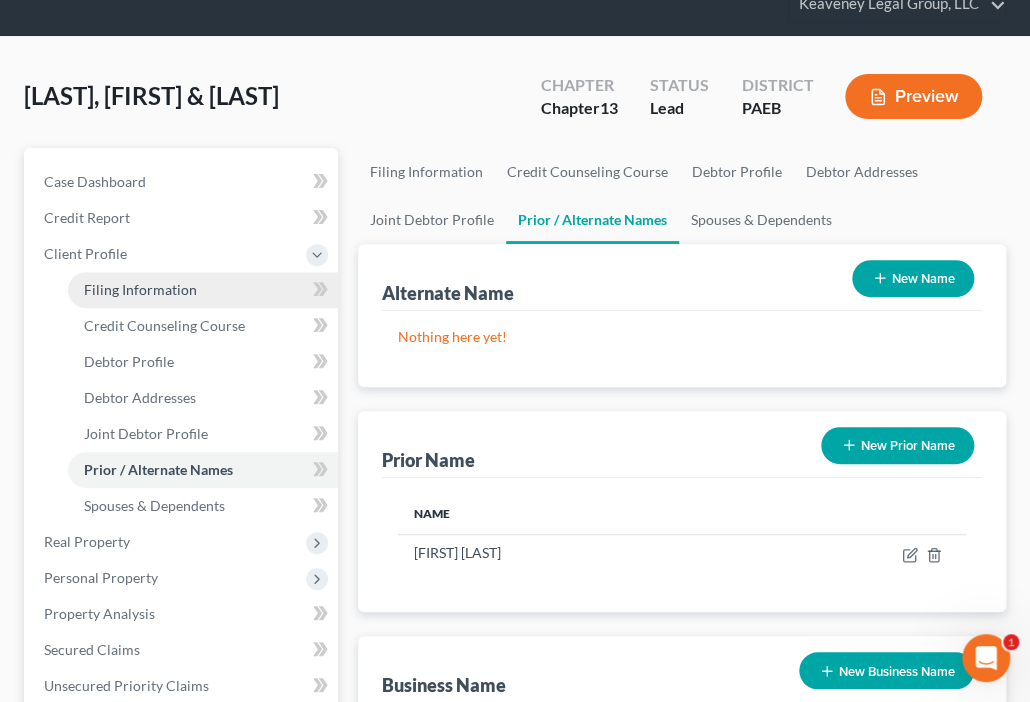 click on "Filing Information" at bounding box center [140, 289] 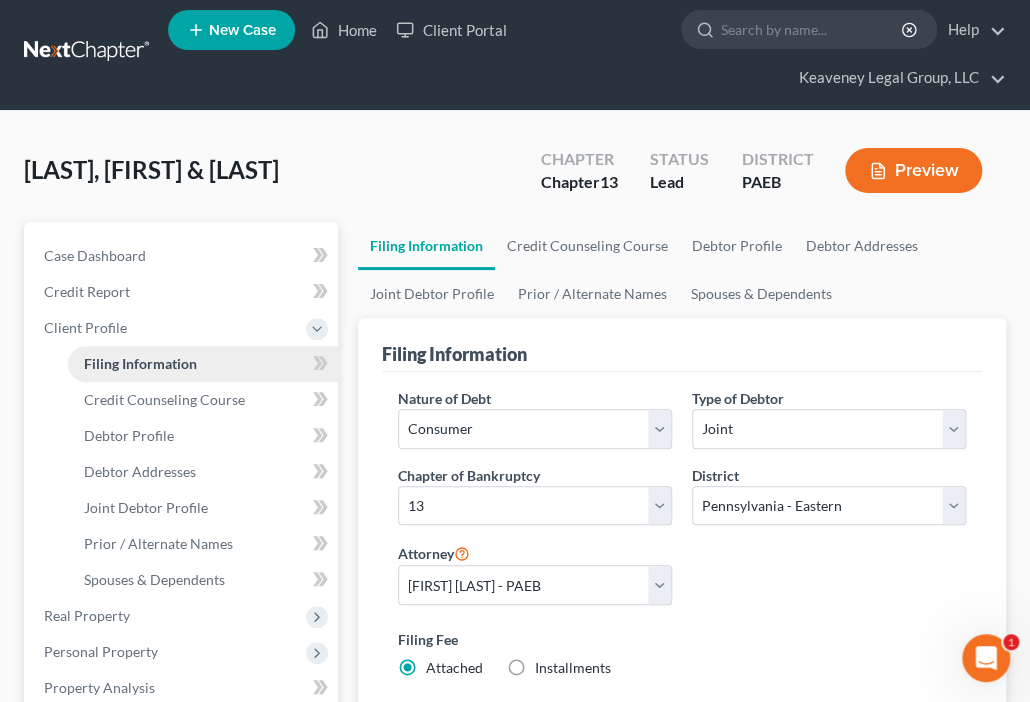 scroll, scrollTop: 0, scrollLeft: 0, axis: both 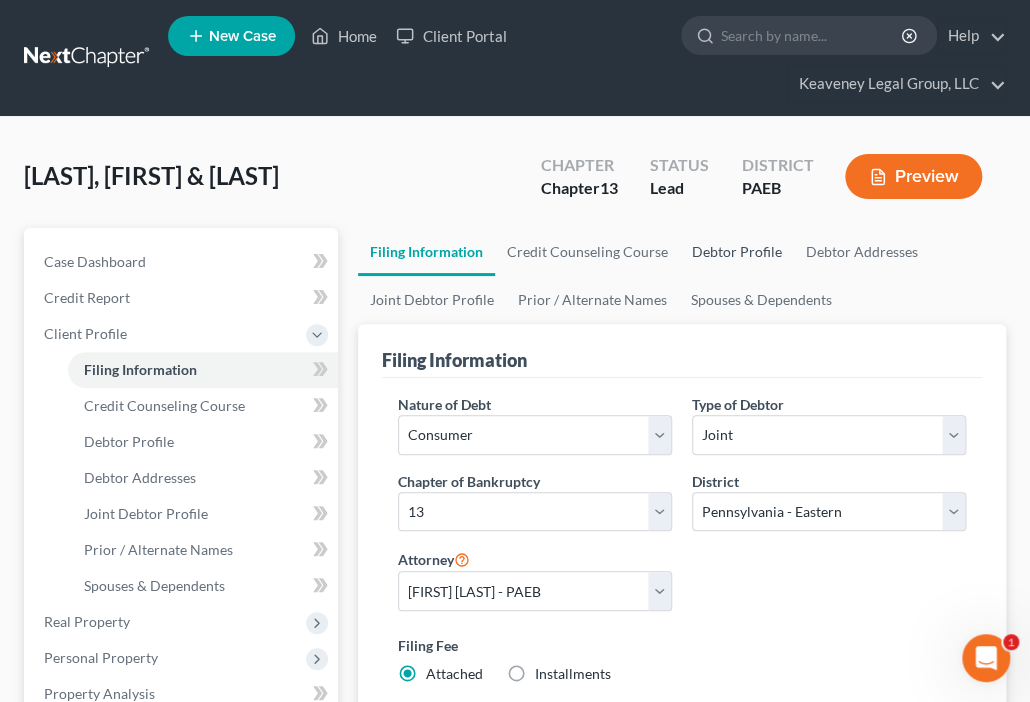 click on "Debtor Profile" at bounding box center [737, 252] 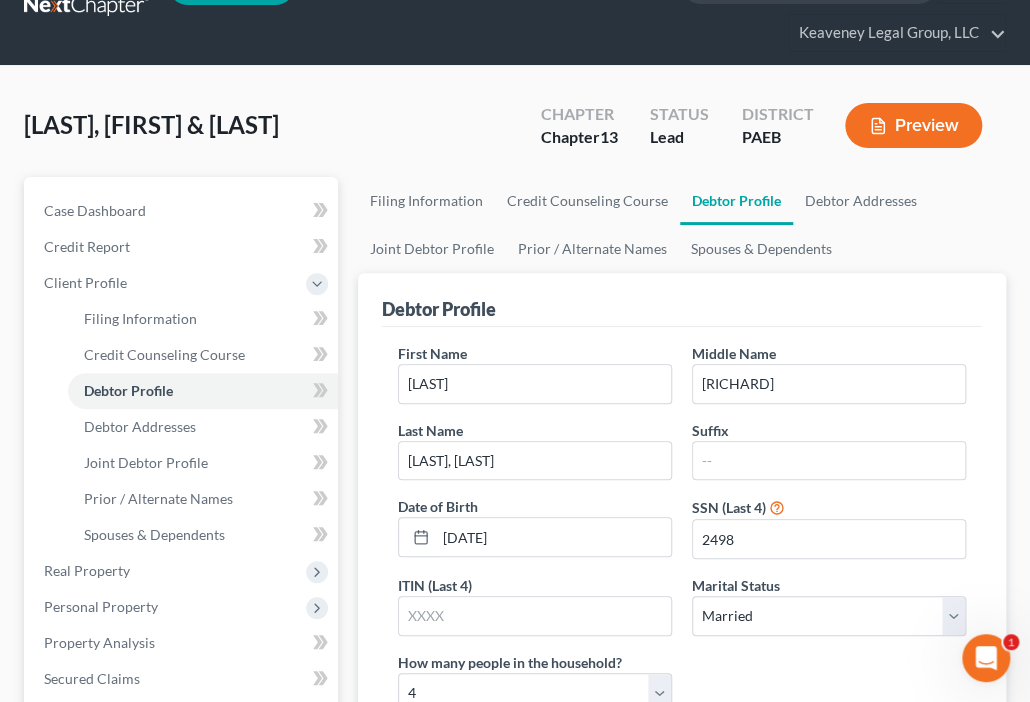 scroll, scrollTop: 160, scrollLeft: 0, axis: vertical 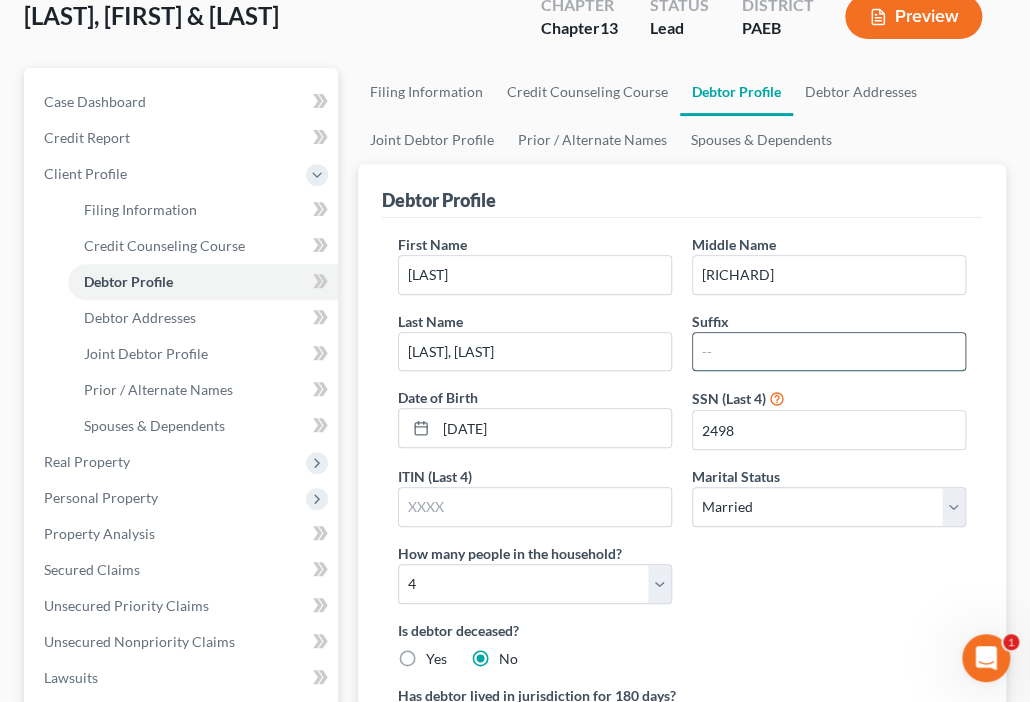 click at bounding box center (829, 352) 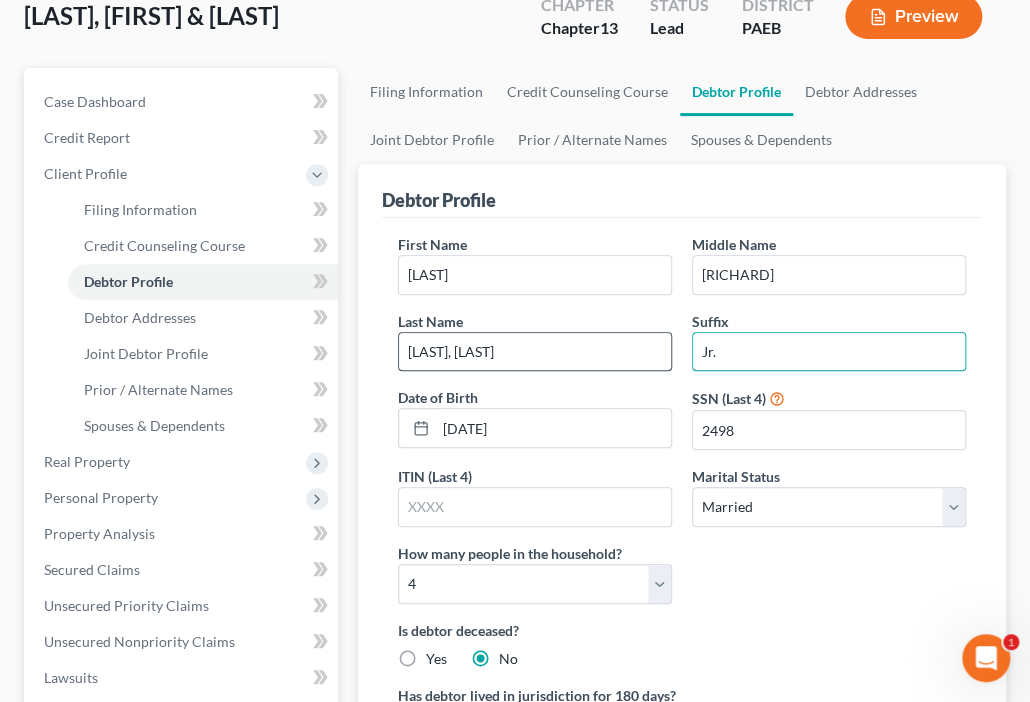 type on "Jr." 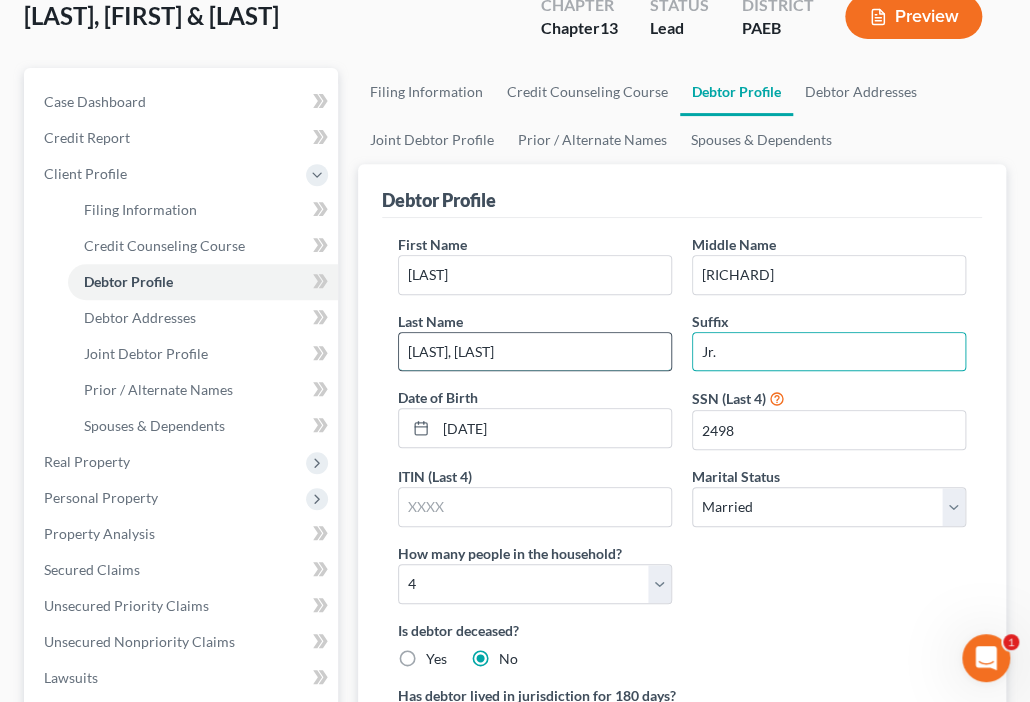 click on "[LAST], [LAST]" at bounding box center [535, 352] 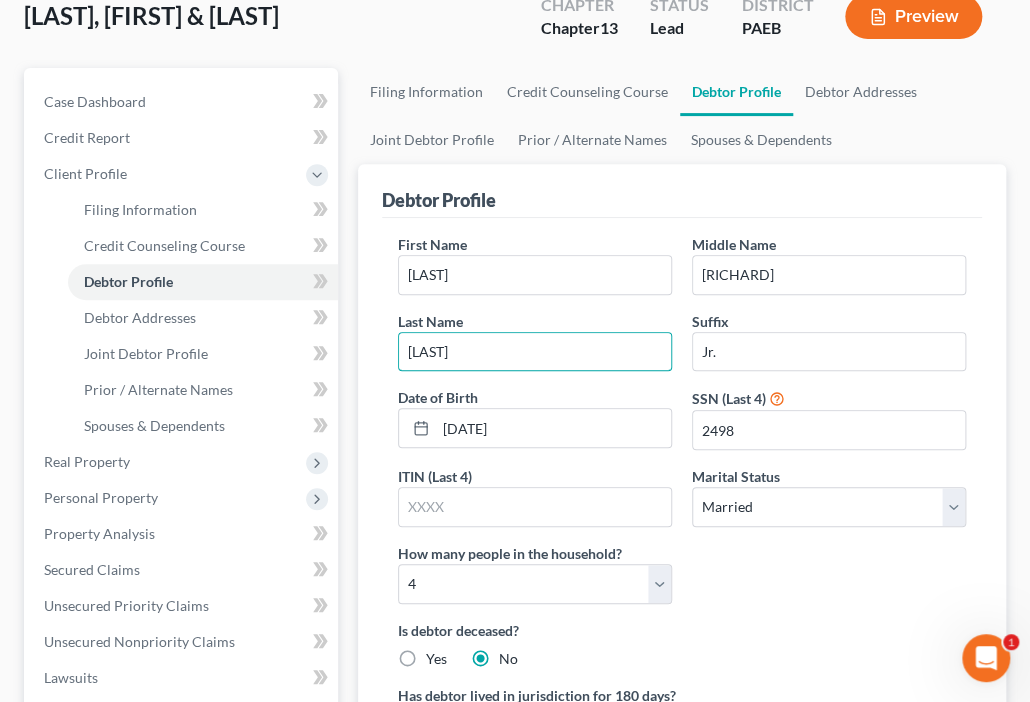 type on "[LAST]" 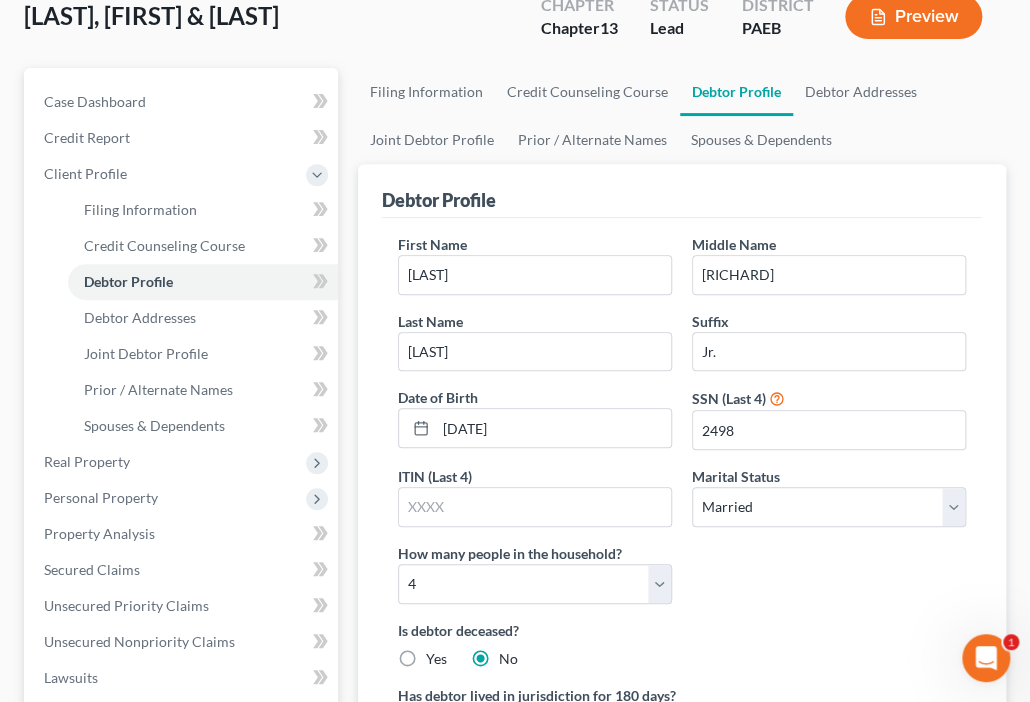 click on "Debtor Profile" at bounding box center [682, 191] 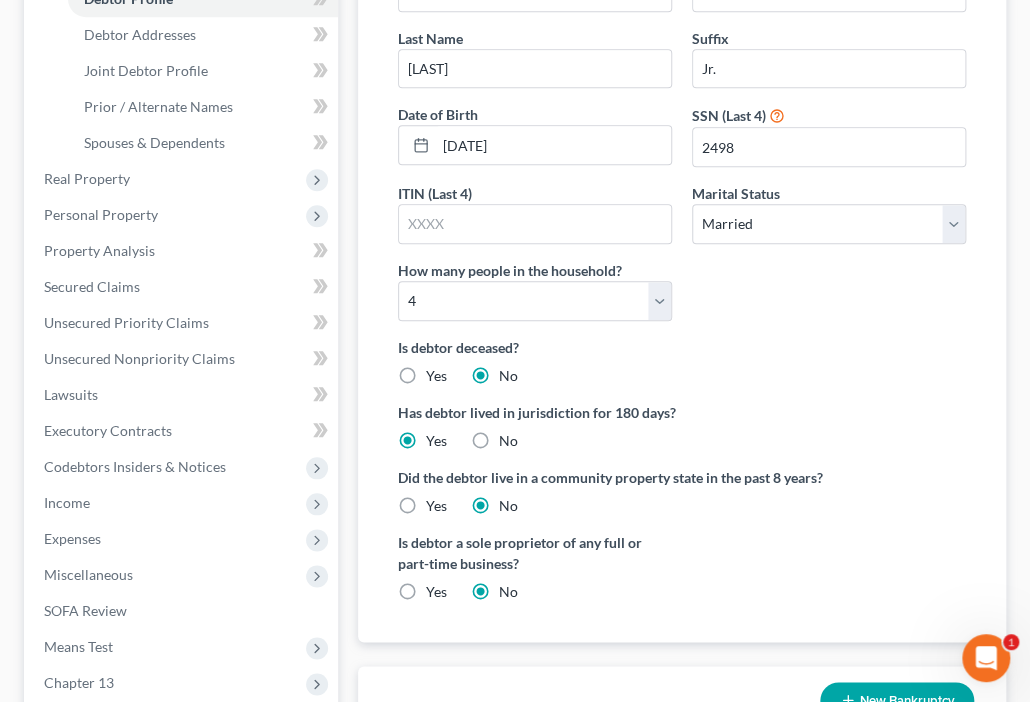 scroll, scrollTop: 480, scrollLeft: 0, axis: vertical 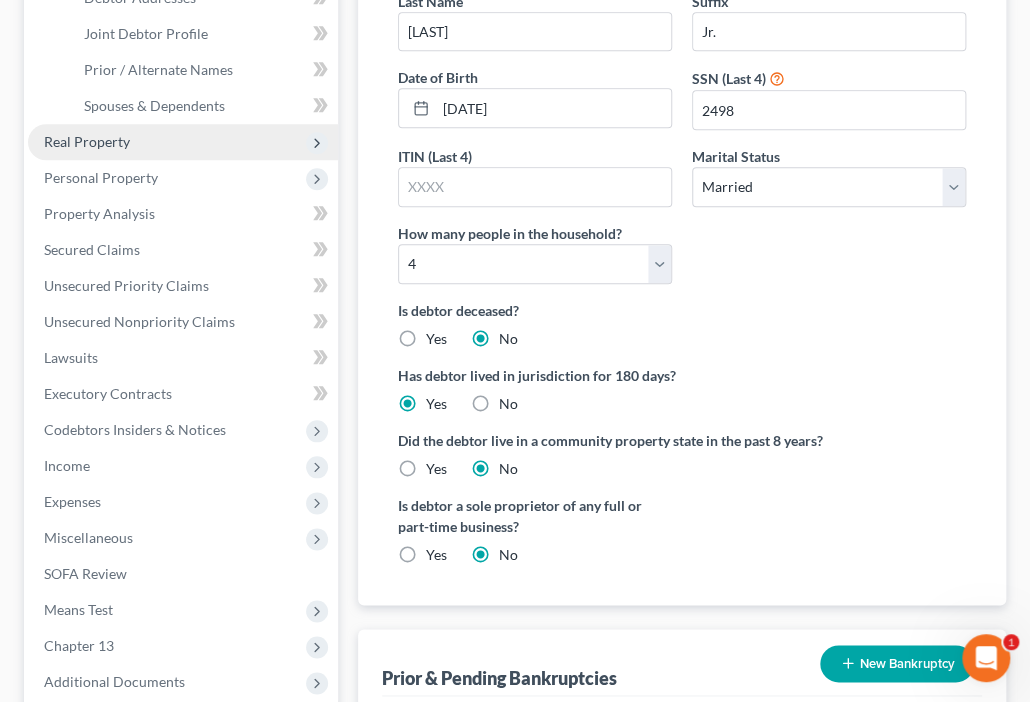 click on "Real Property" at bounding box center [183, 142] 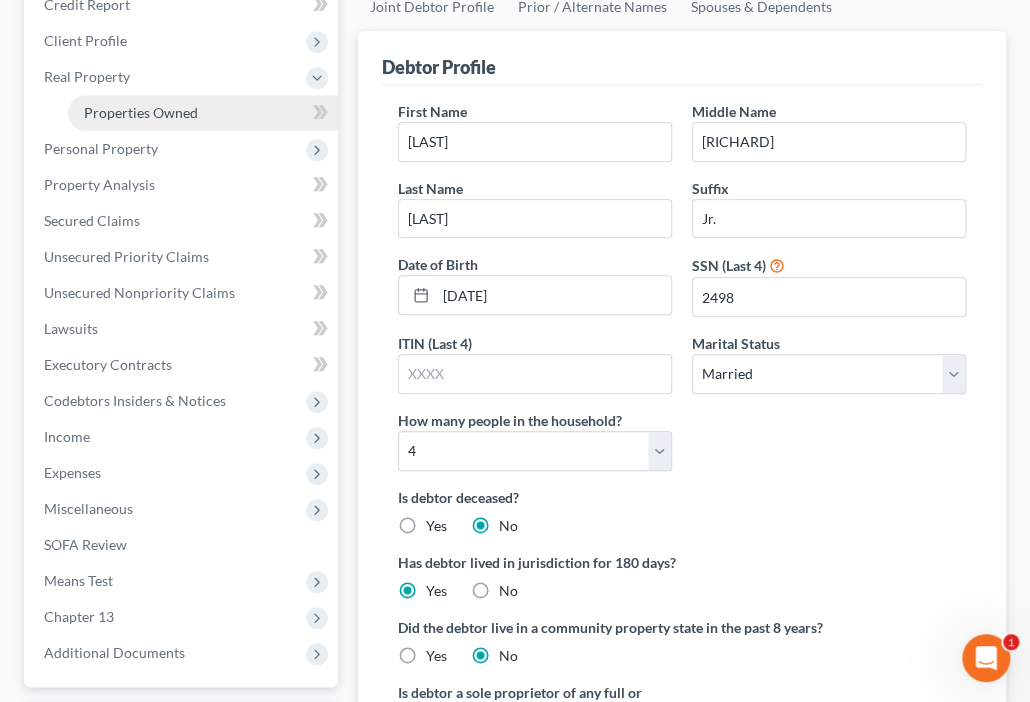 scroll, scrollTop: 240, scrollLeft: 0, axis: vertical 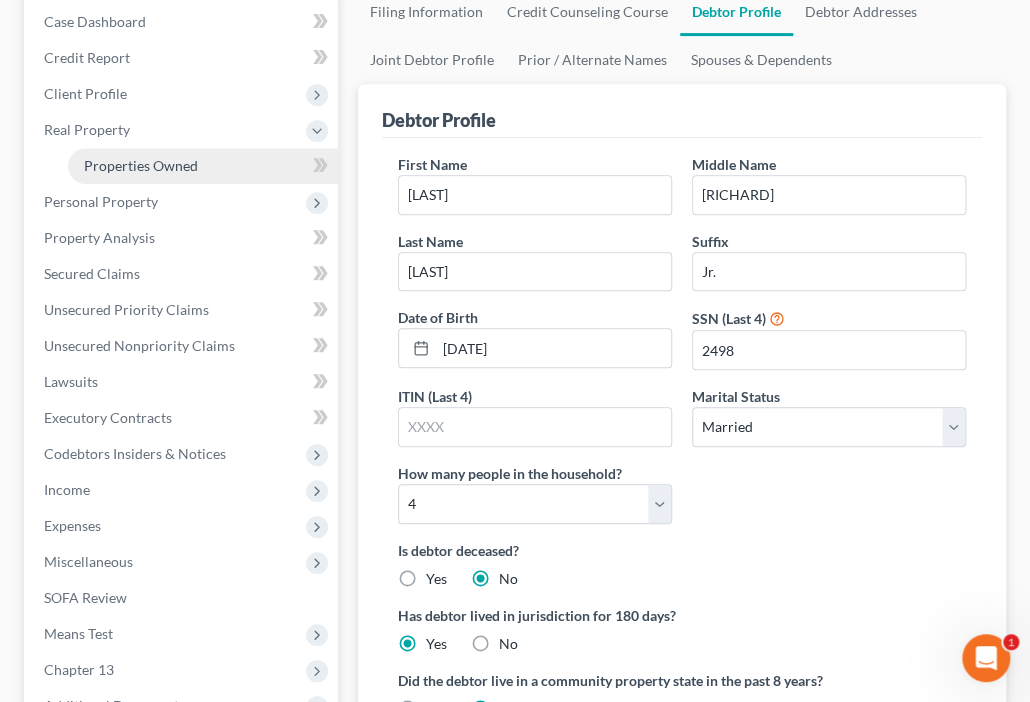 click on "Properties Owned" at bounding box center [203, 166] 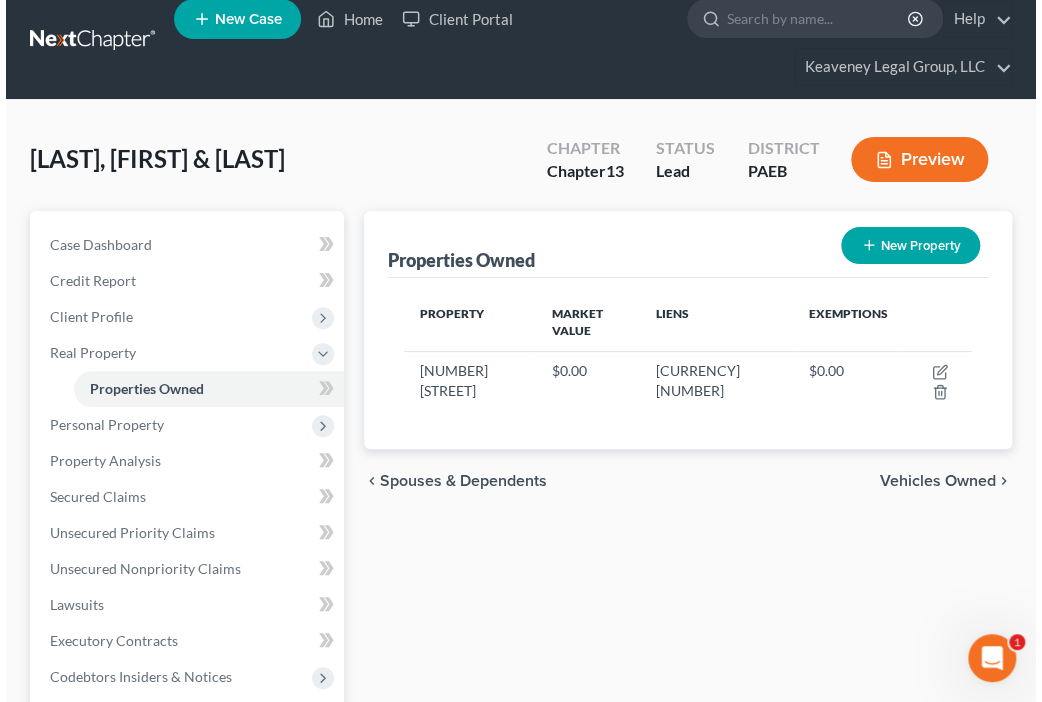 scroll, scrollTop: 0, scrollLeft: 0, axis: both 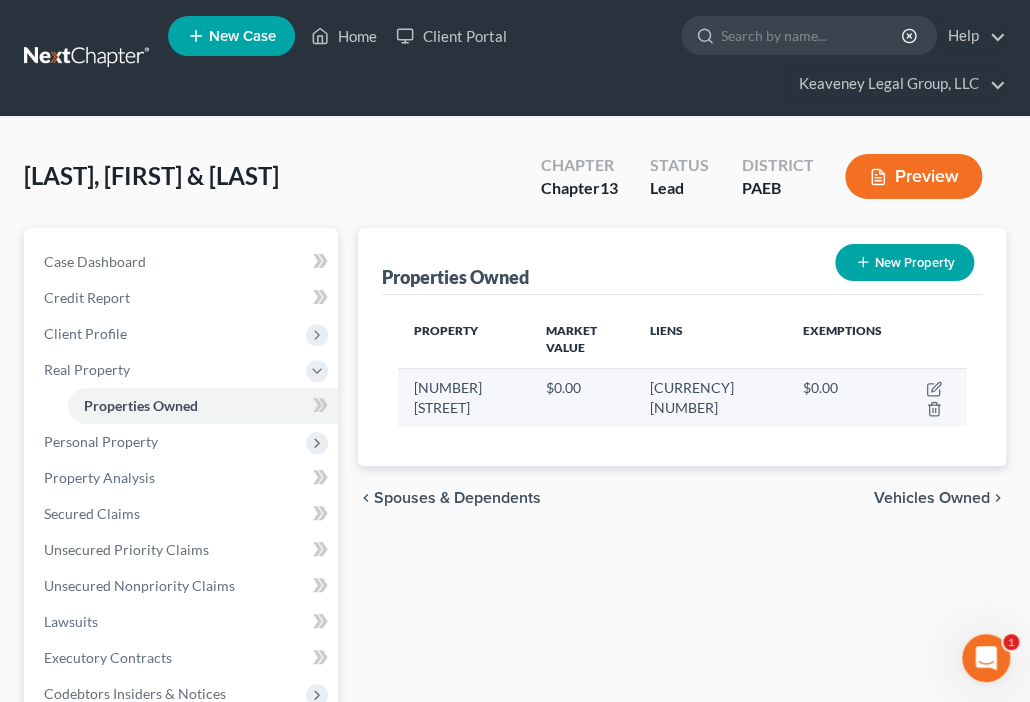 click at bounding box center [931, 397] 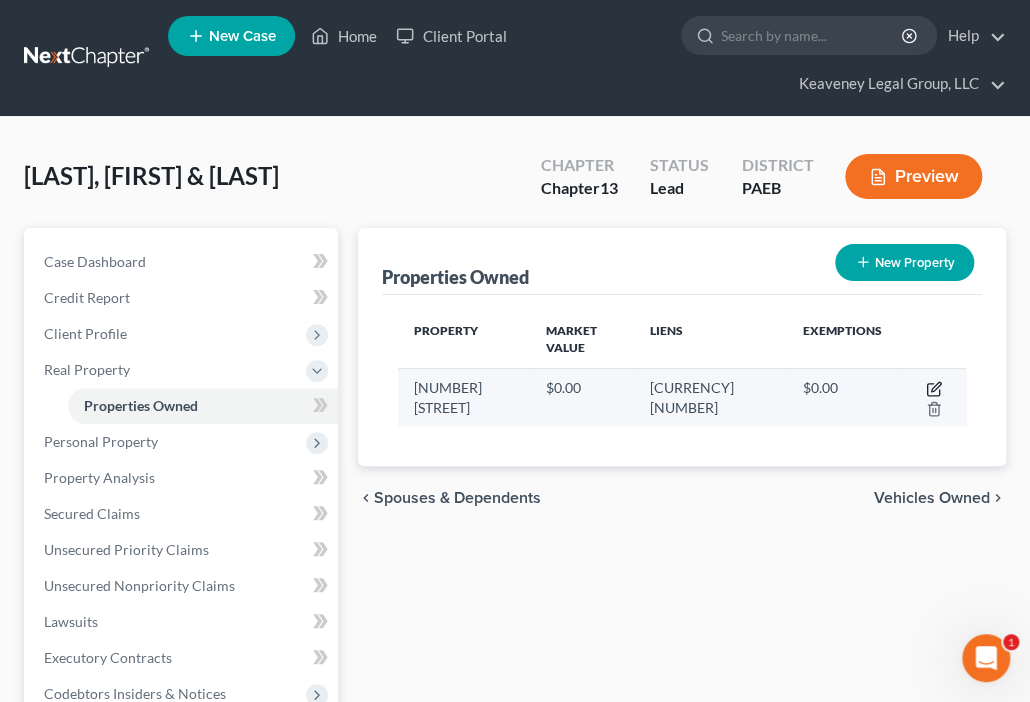 click 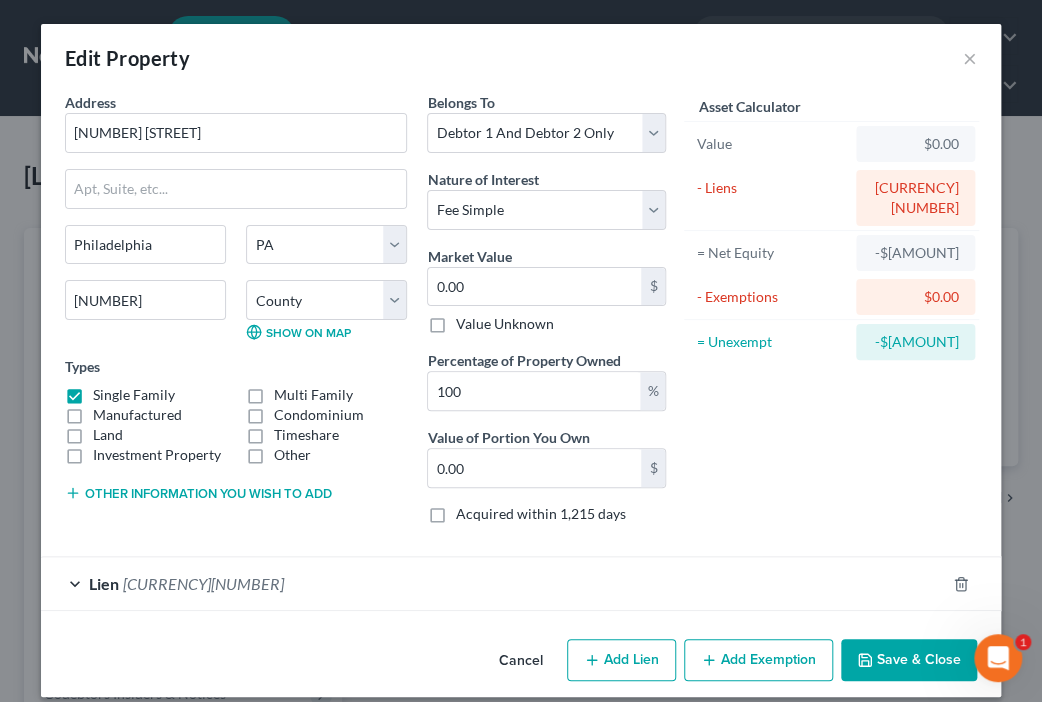 click on "Edit Property ×" at bounding box center (521, 58) 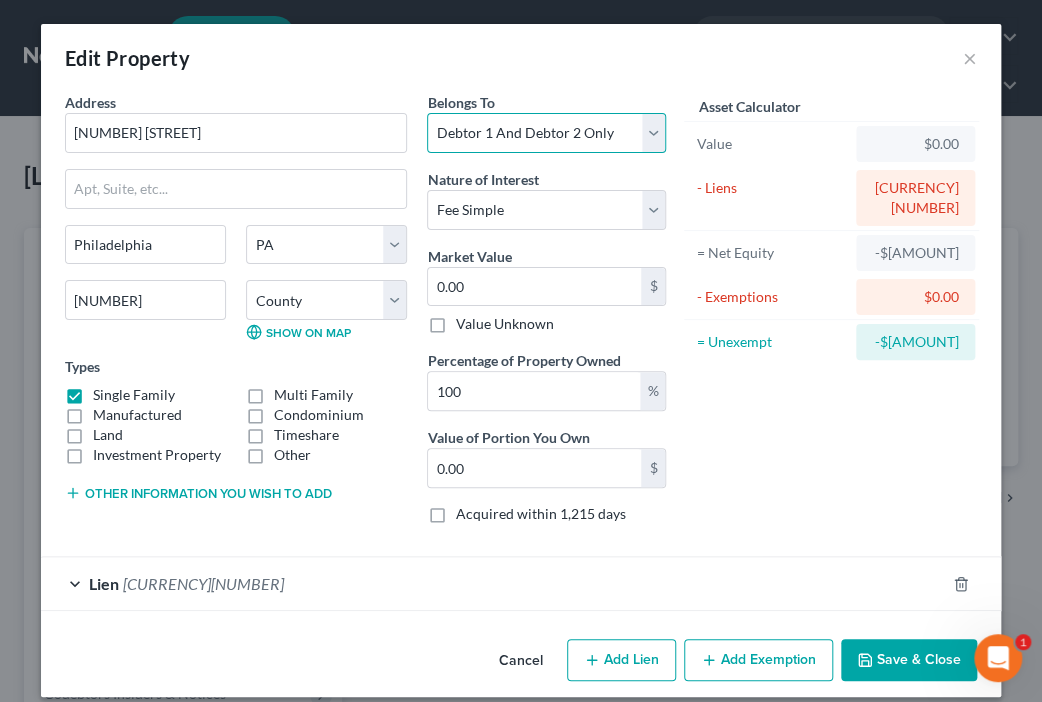 click on "Select Debtor 1 Only Debtor 2 Only Debtor 1 And Debtor 2 Only At Least One Of The Debtors And Another Community Property" at bounding box center [546, 133] 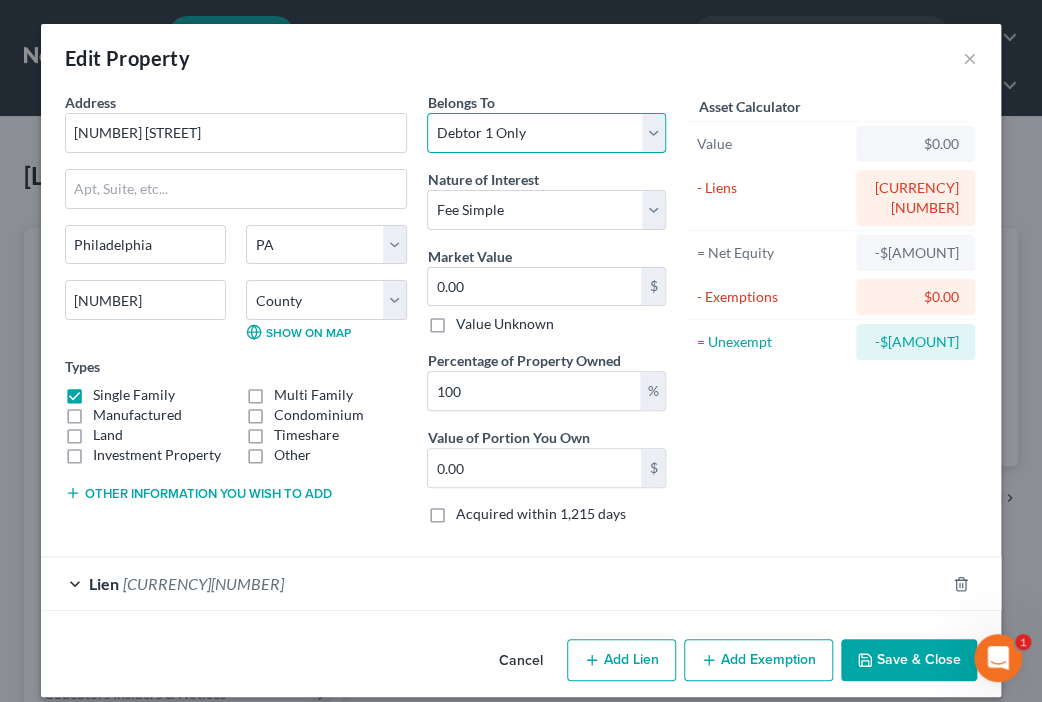 click on "Select Debtor 1 Only Debtor 2 Only Debtor 1 And Debtor 2 Only At Least One Of The Debtors And Another Community Property" at bounding box center (546, 133) 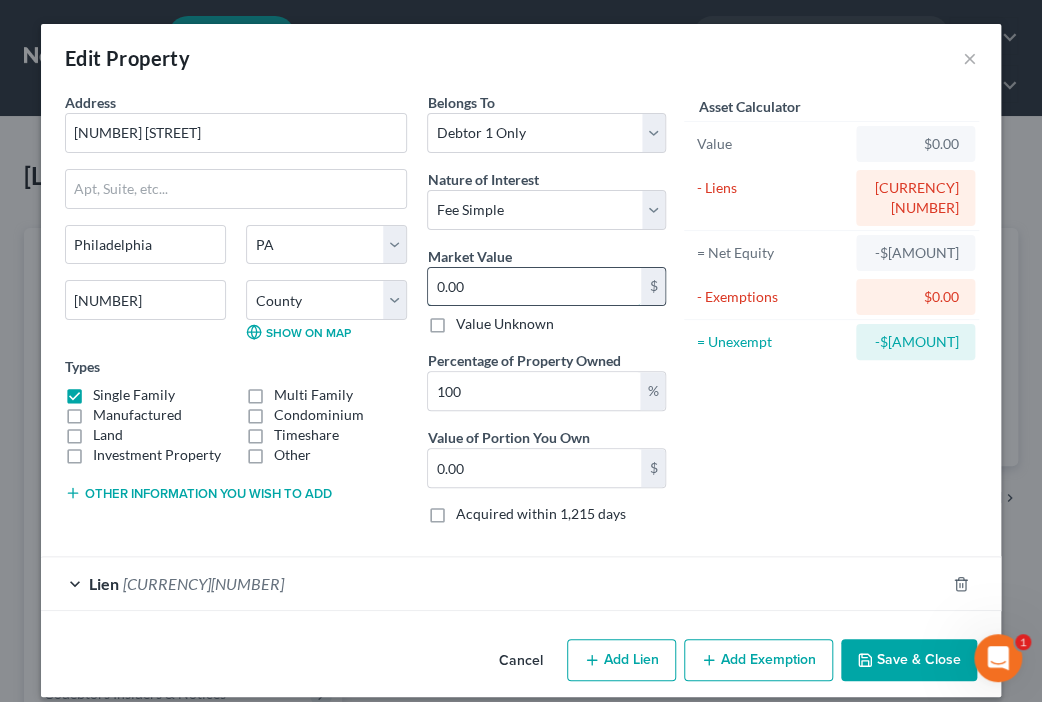 click on "0.00" at bounding box center [534, 287] 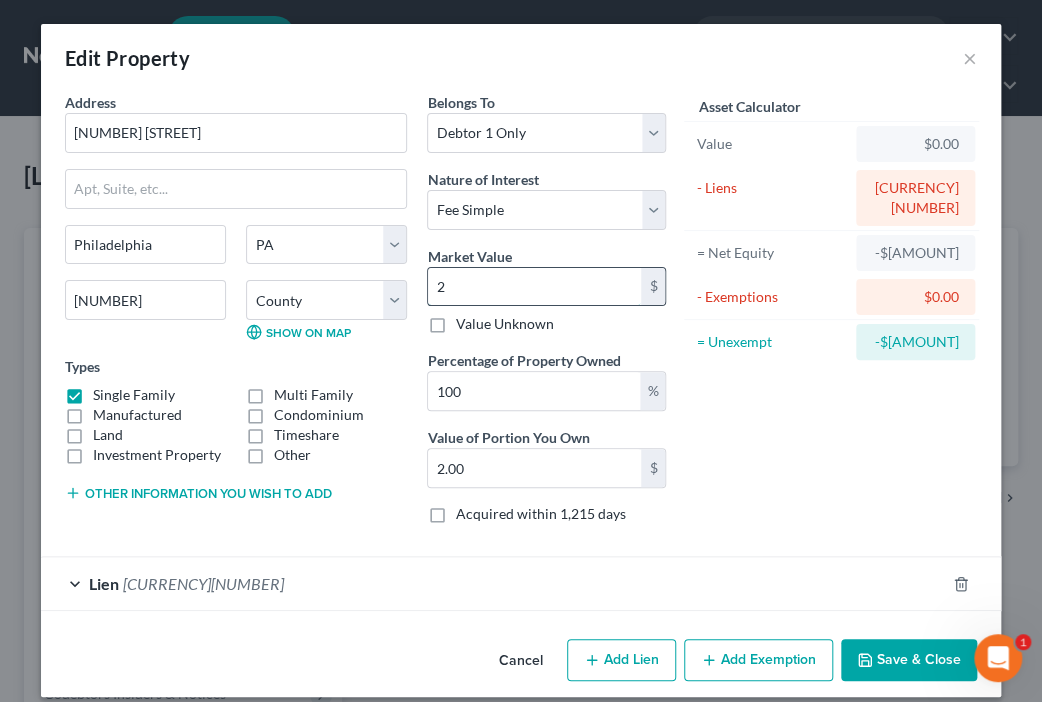 type on "29" 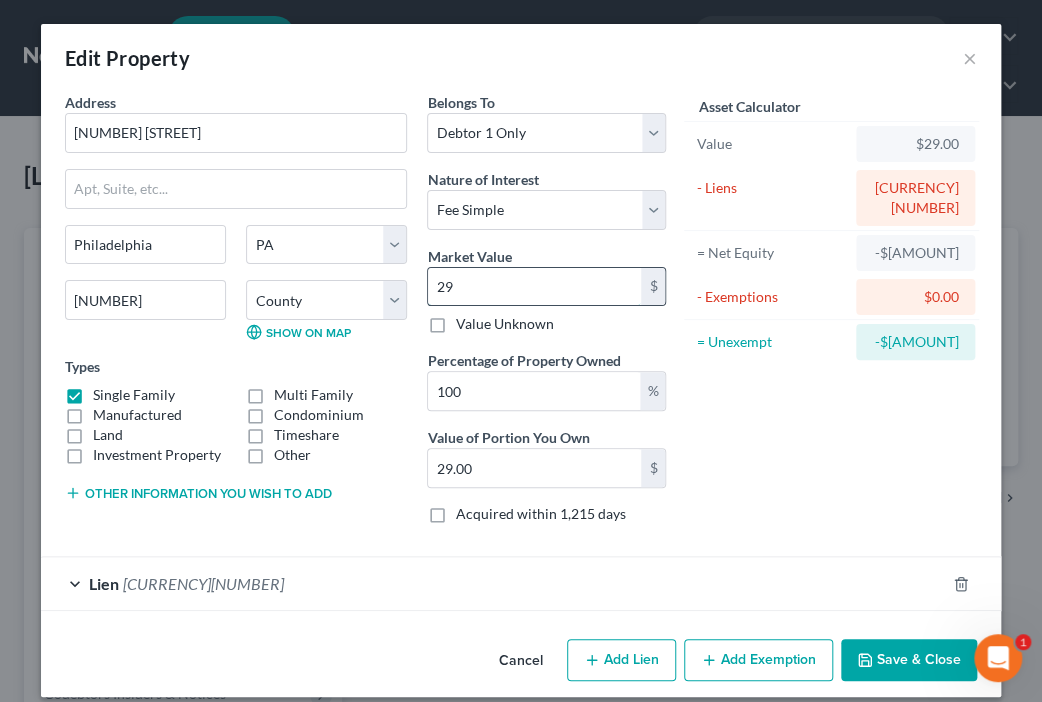 type on "296" 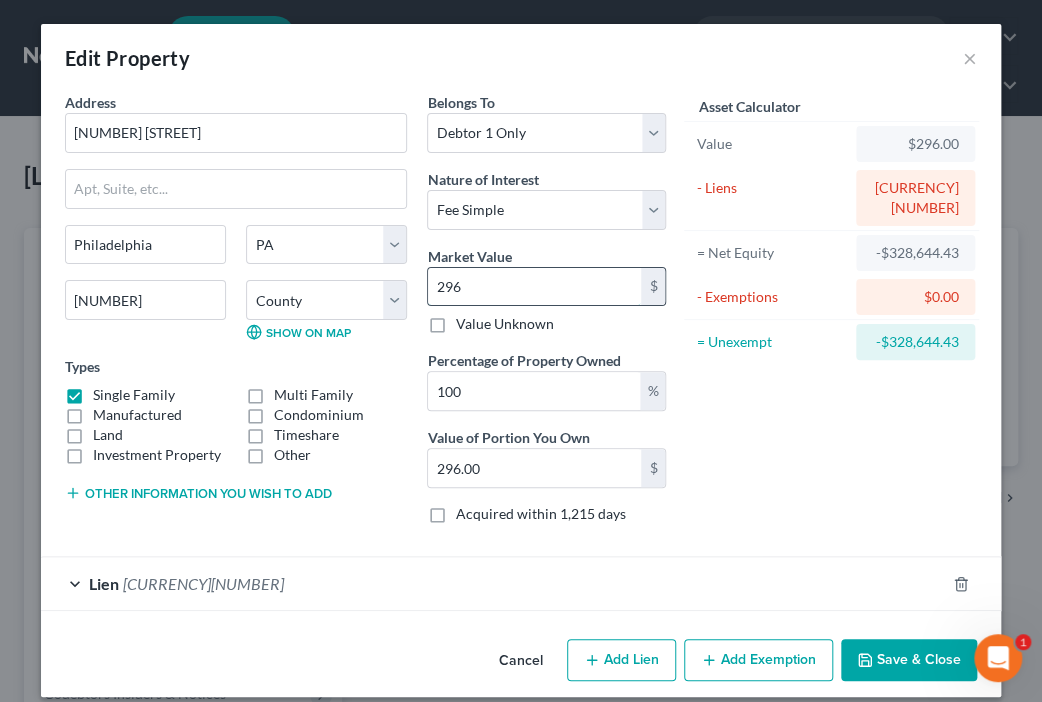 type on "2966" 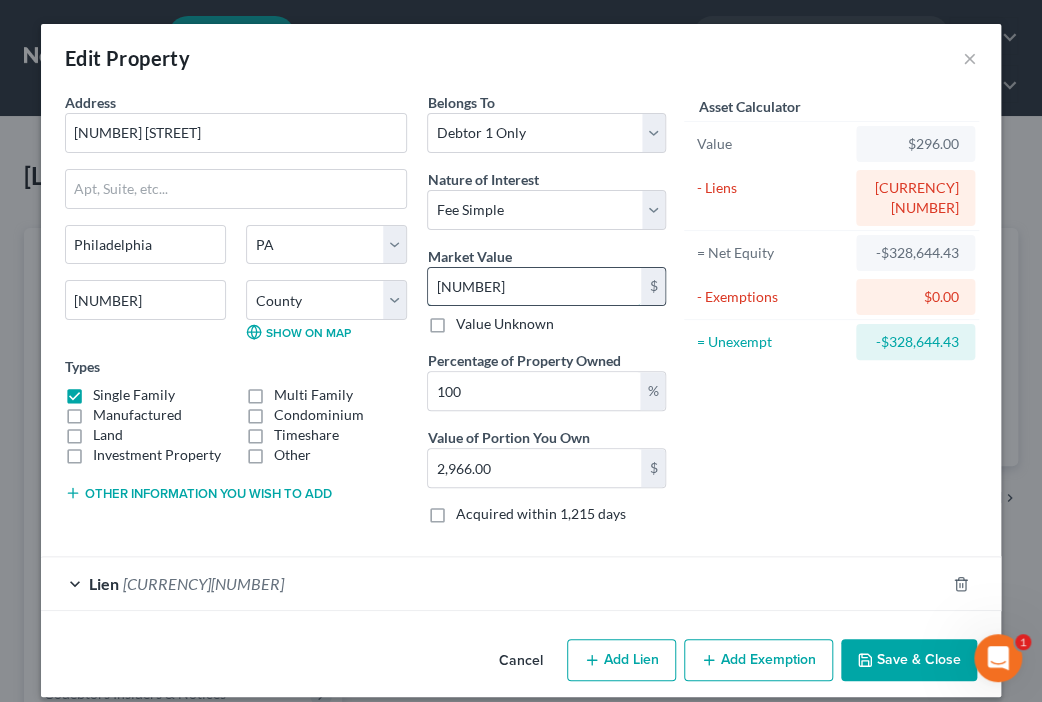 type on "[AMOUNT]" 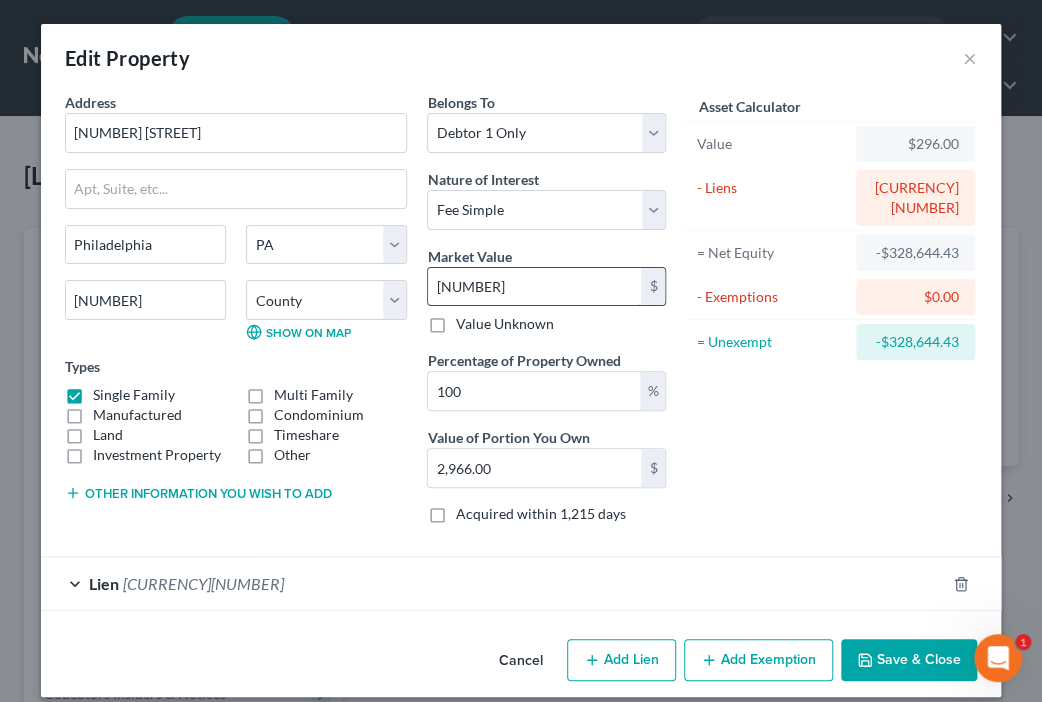 type on "[NUMBER]" 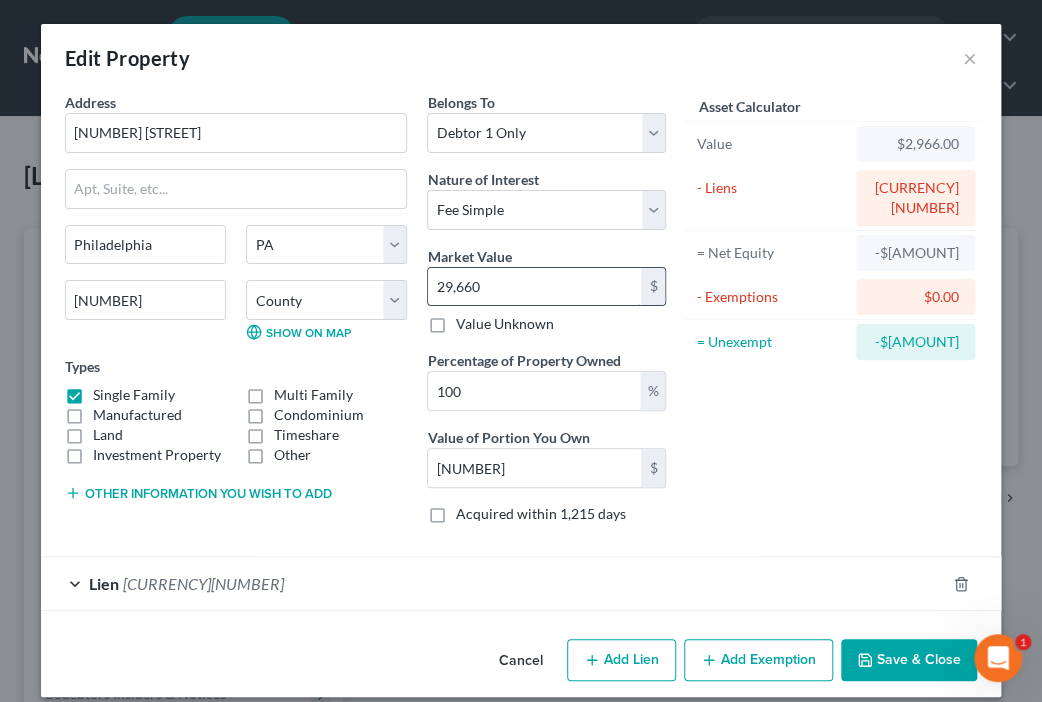 type on "29,6600" 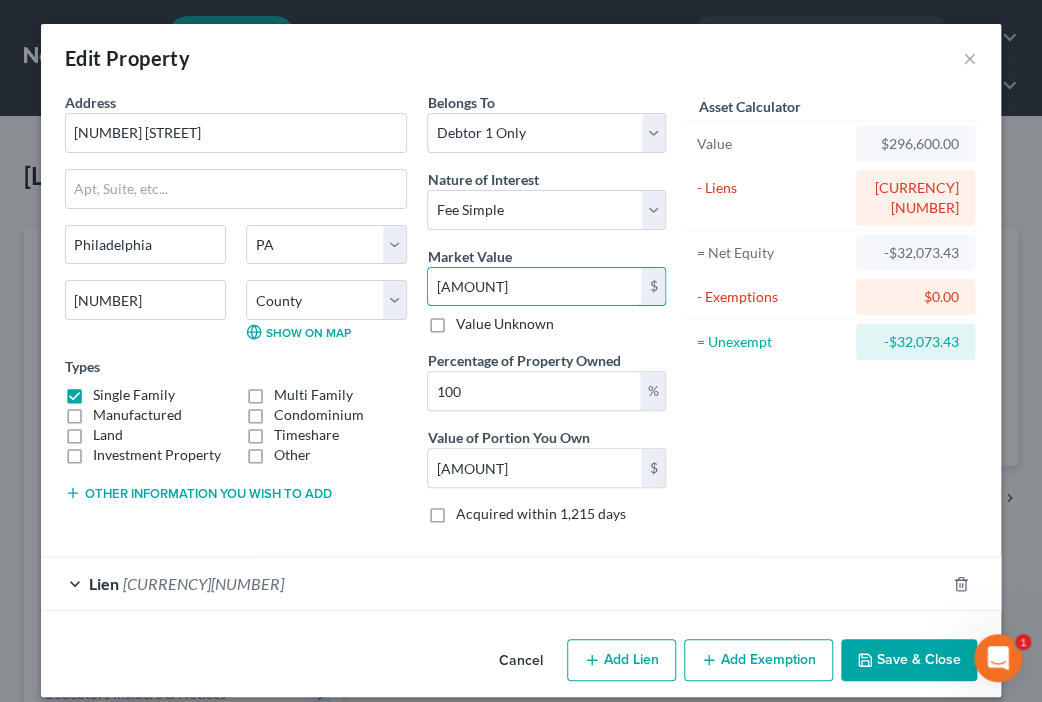 scroll, scrollTop: 16, scrollLeft: 0, axis: vertical 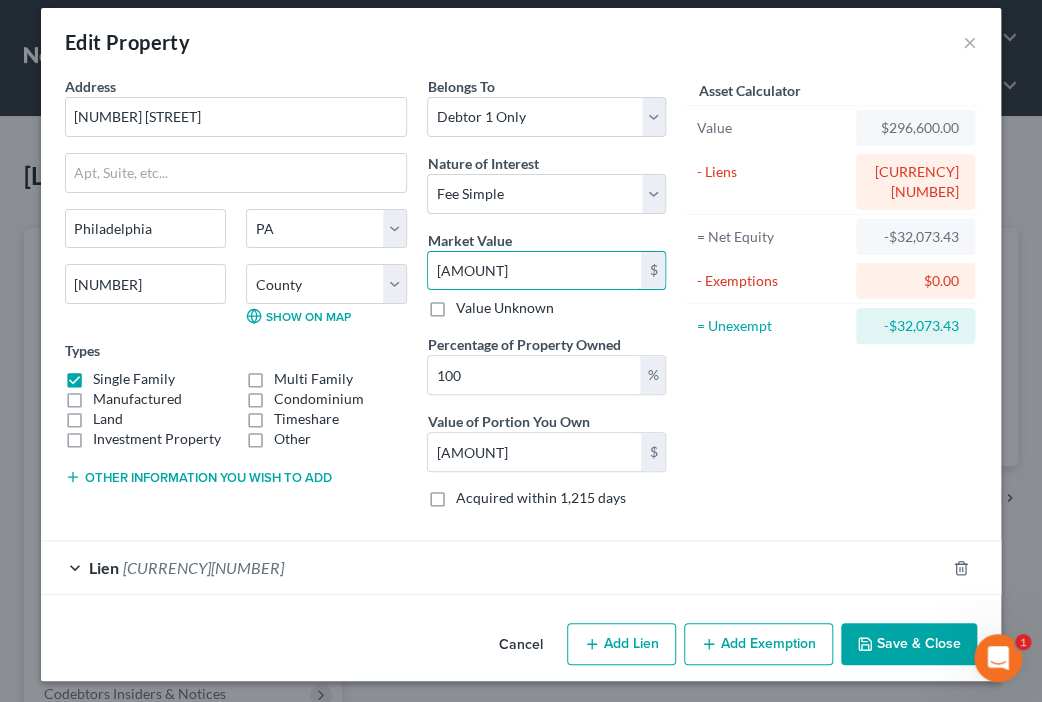 type on "[AMOUNT]" 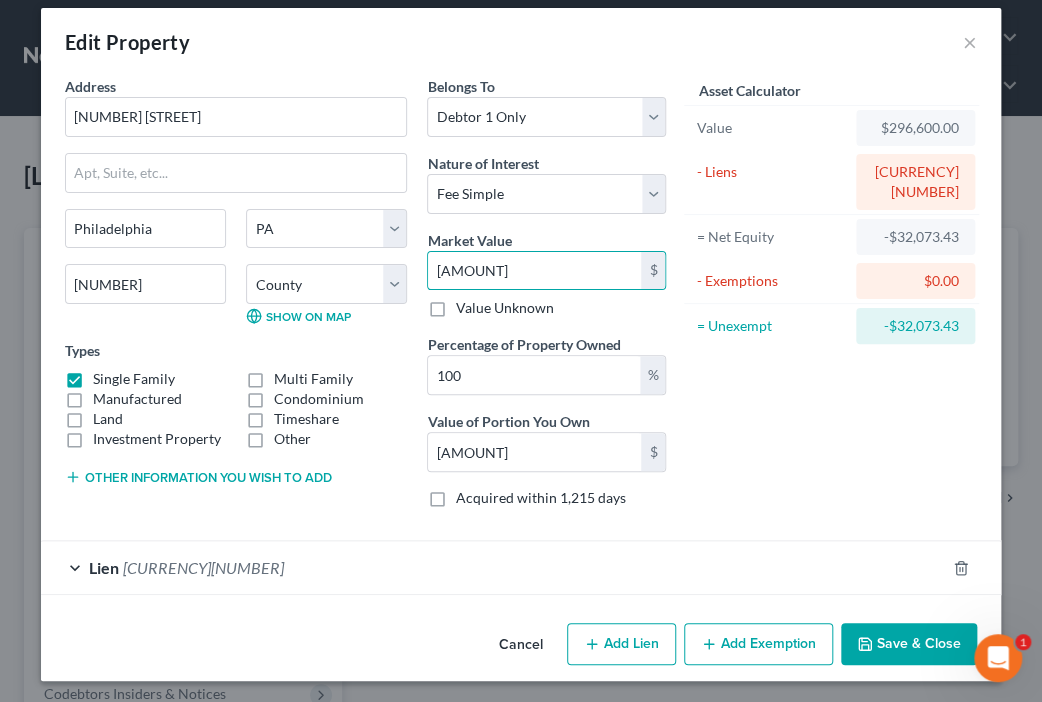 click on "Add Exemption" at bounding box center (758, 644) 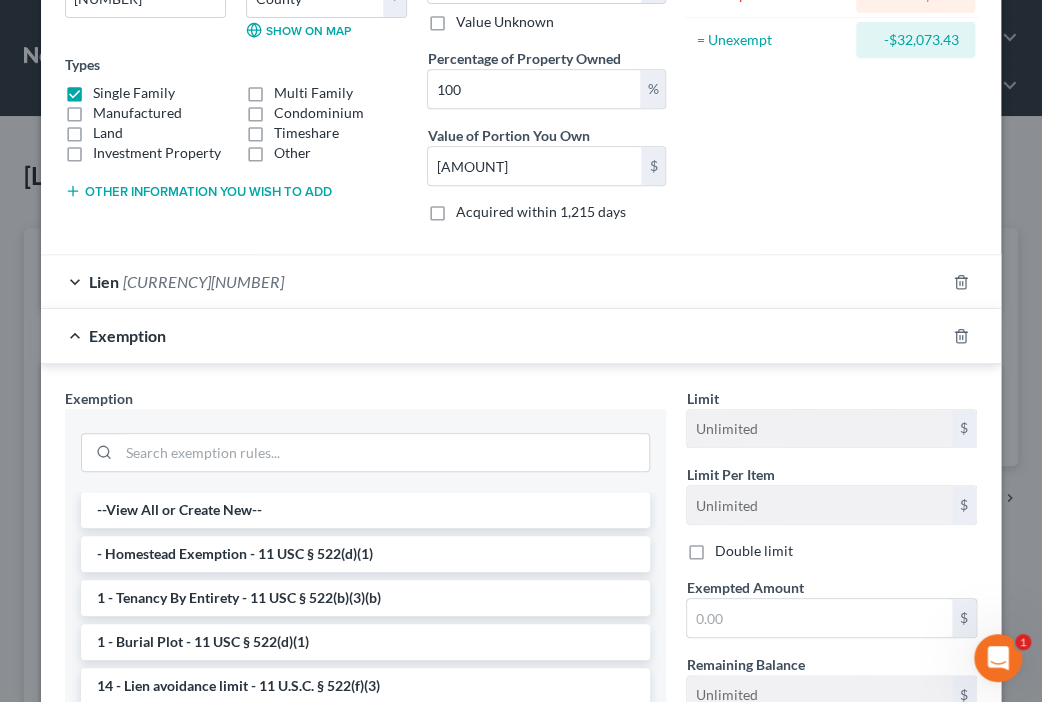 scroll, scrollTop: 336, scrollLeft: 0, axis: vertical 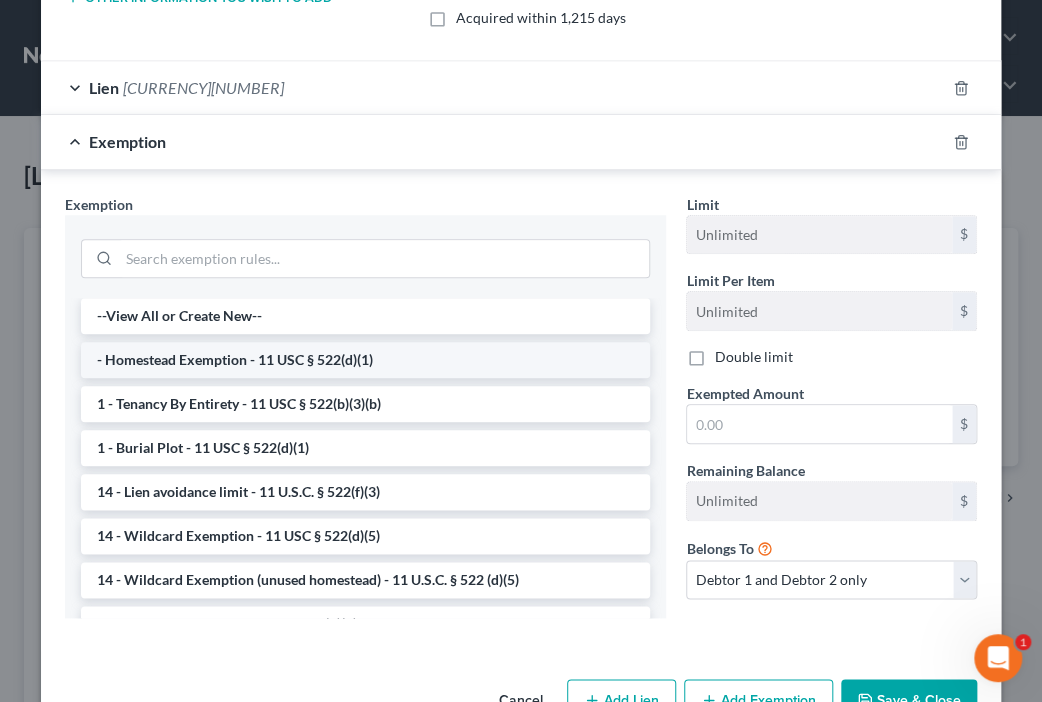 click on "- Homestead Exemption - 11 USC § 522(d)(1)" at bounding box center (365, 360) 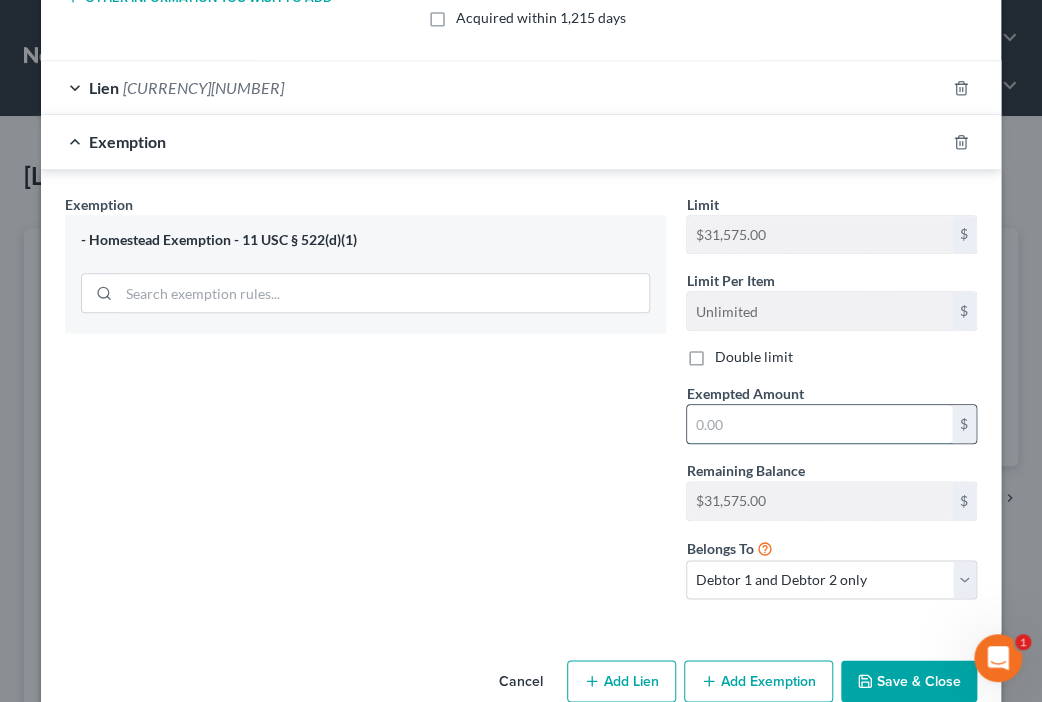 click at bounding box center [819, 424] 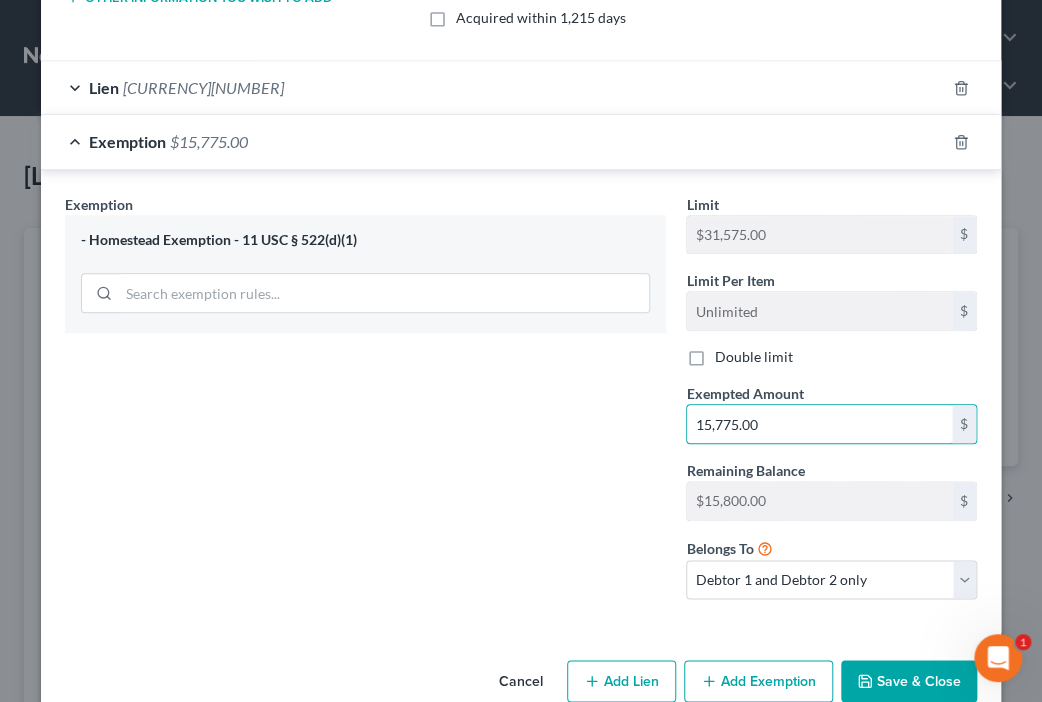 type on "15,775.00" 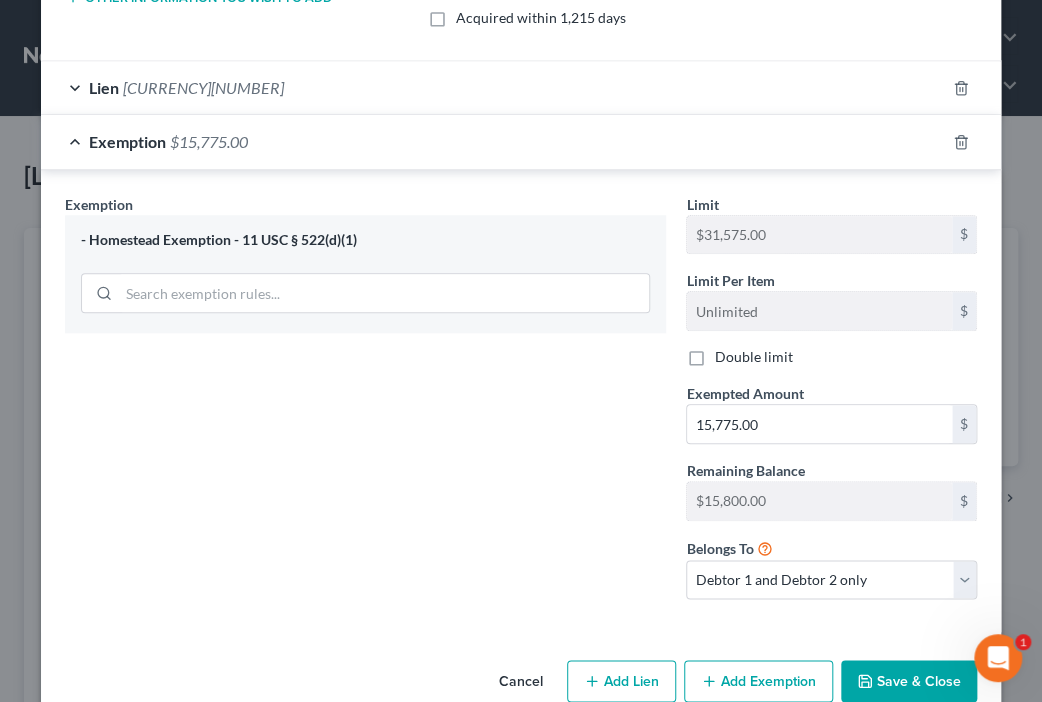 click on "Exemption Set must be selected for CA.
Exemption
*
- Homestead Exemption - 11 USC § 522(d)(1)" at bounding box center [365, 405] 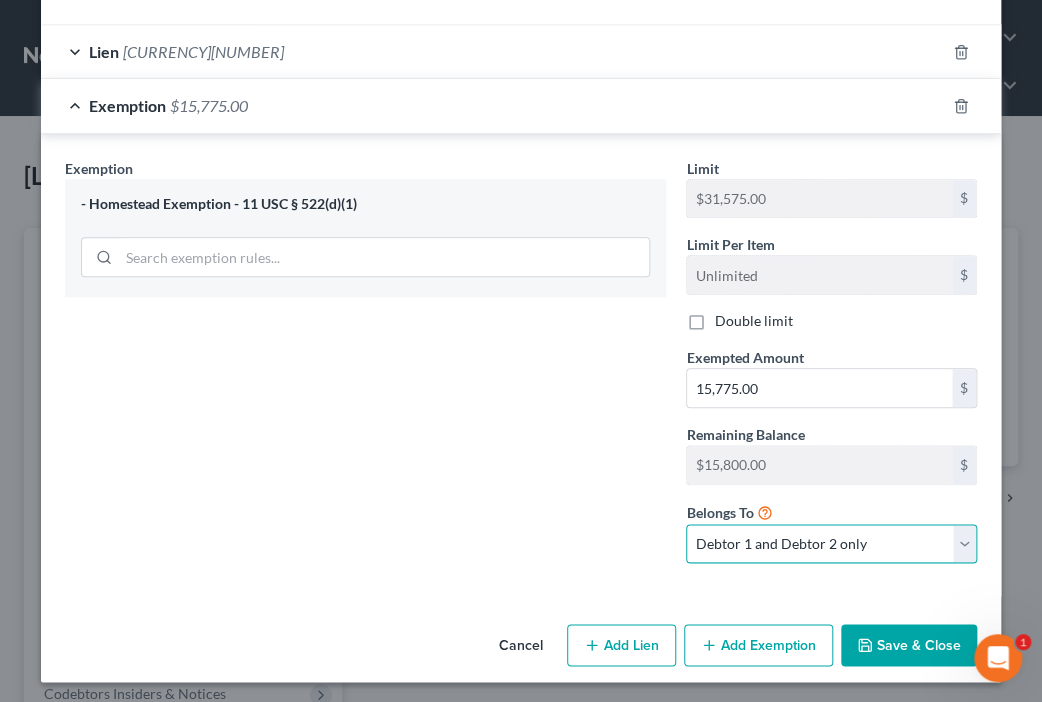 click on "Debtor 1 only Debtor 2 only Debtor 1 and Debtor 2 only" at bounding box center [831, 544] 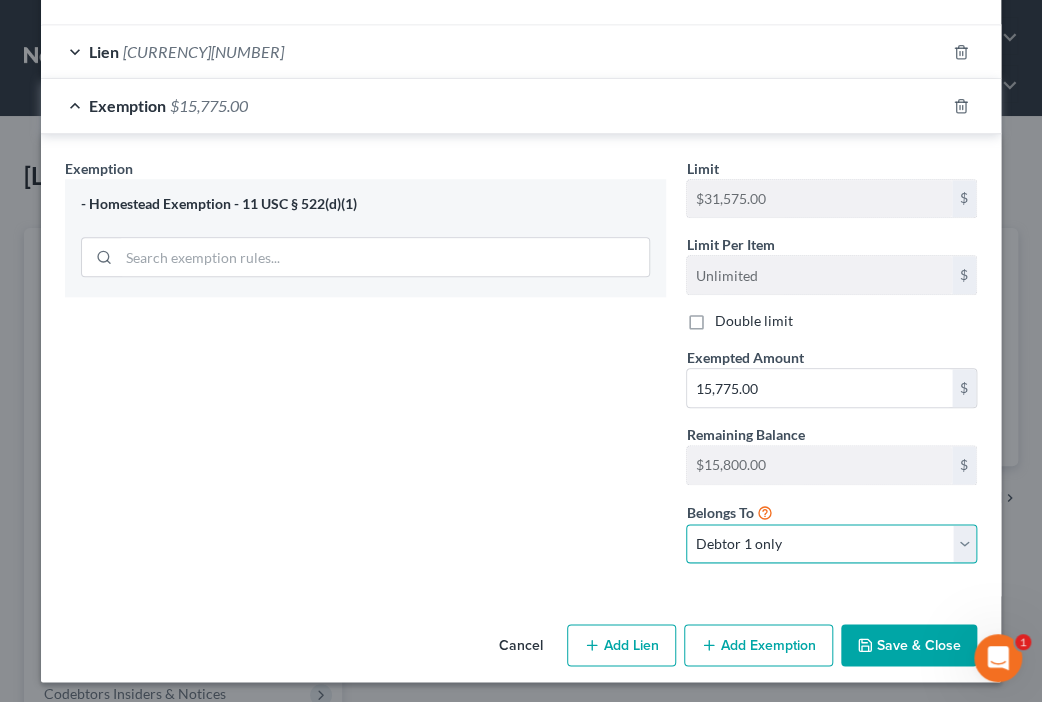 click on "Debtor 1 only Debtor 2 only Debtor 1 and Debtor 2 only" at bounding box center (831, 544) 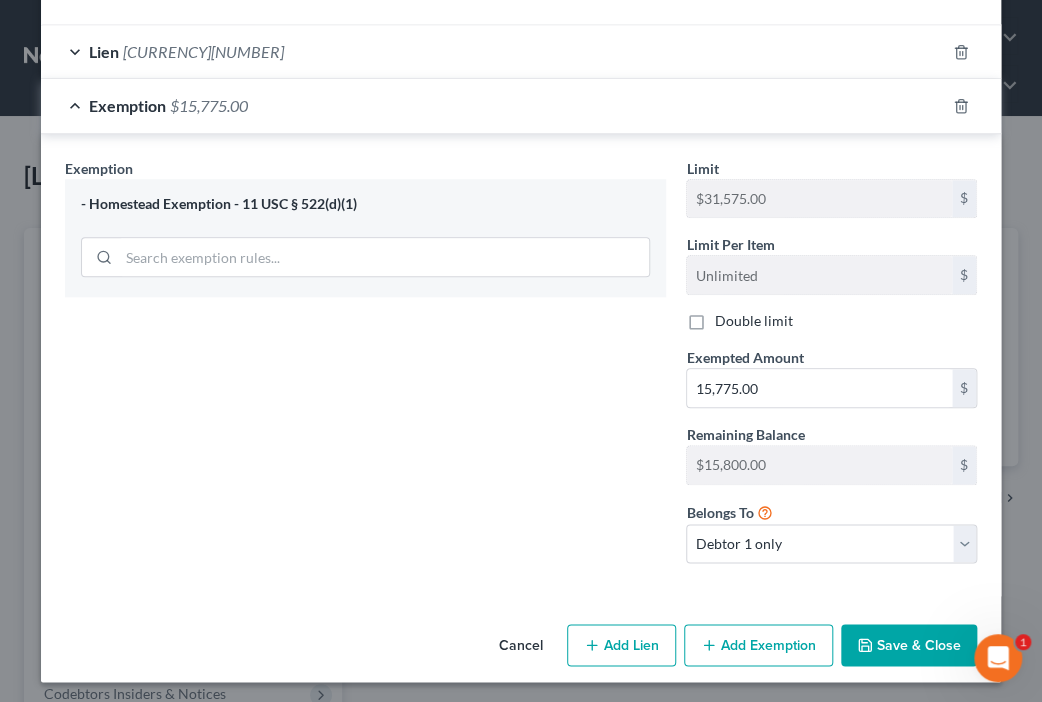 click on "Save & Close" at bounding box center [909, 645] 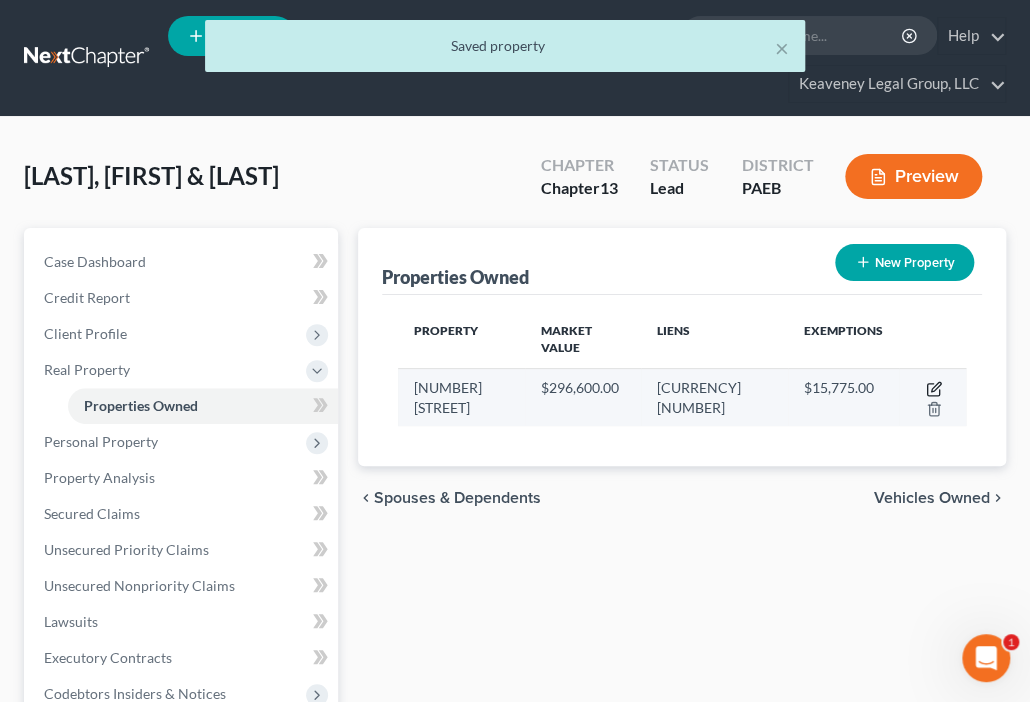 click 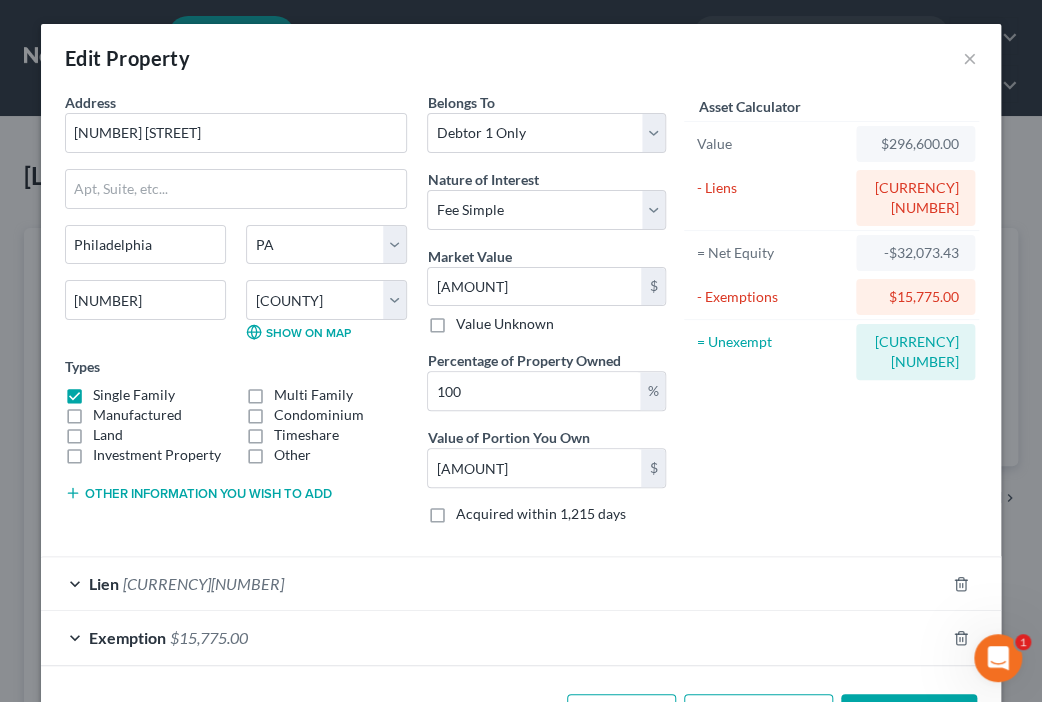 click on "Single Family" at bounding box center (134, 395) 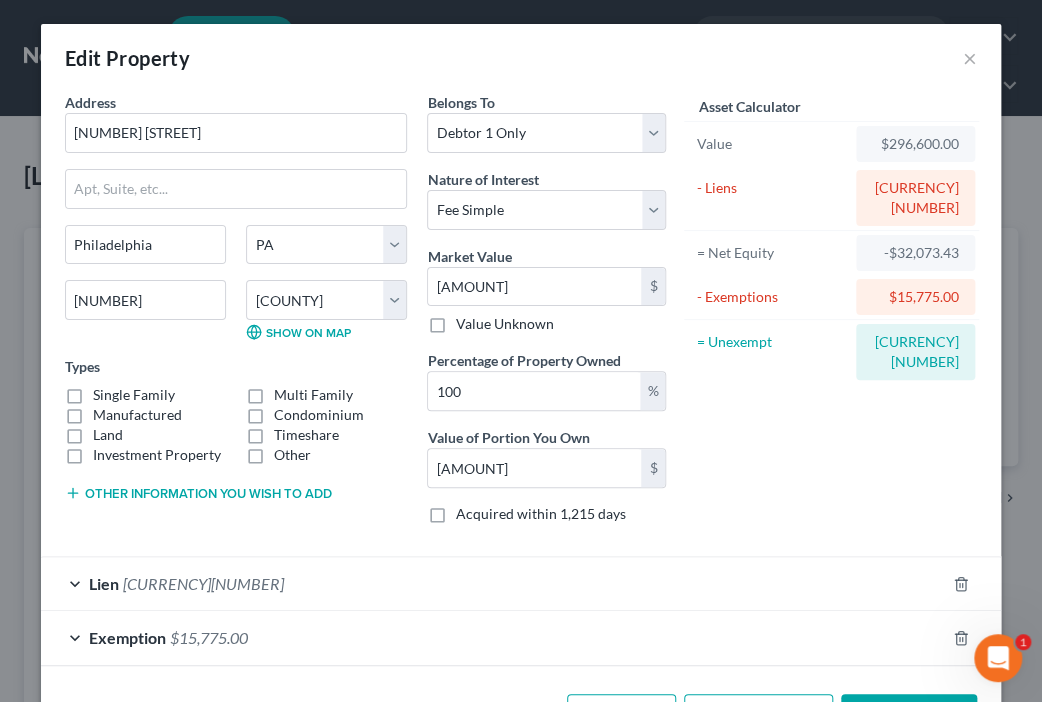 click on "Other" at bounding box center [292, 455] 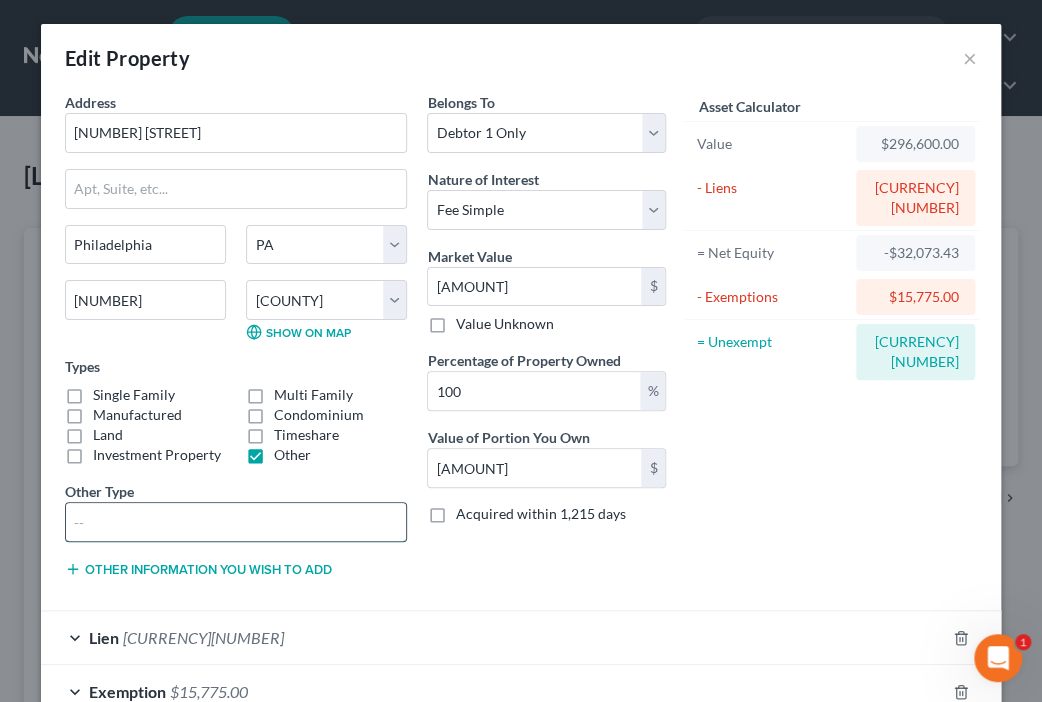 click at bounding box center (236, 522) 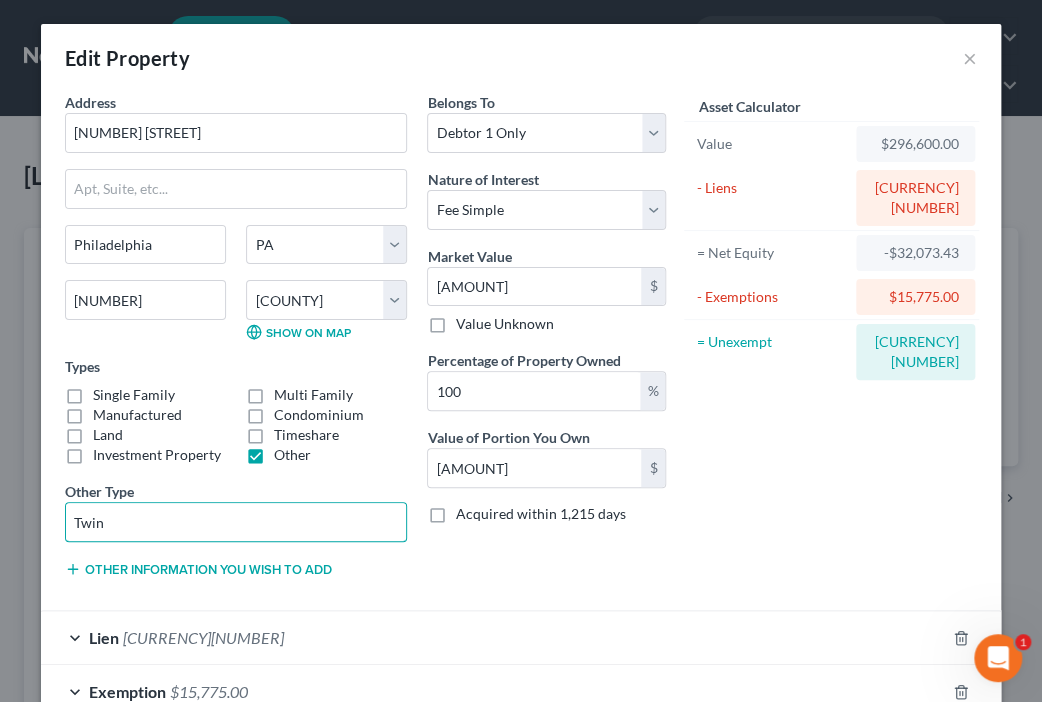 type on "Twin" 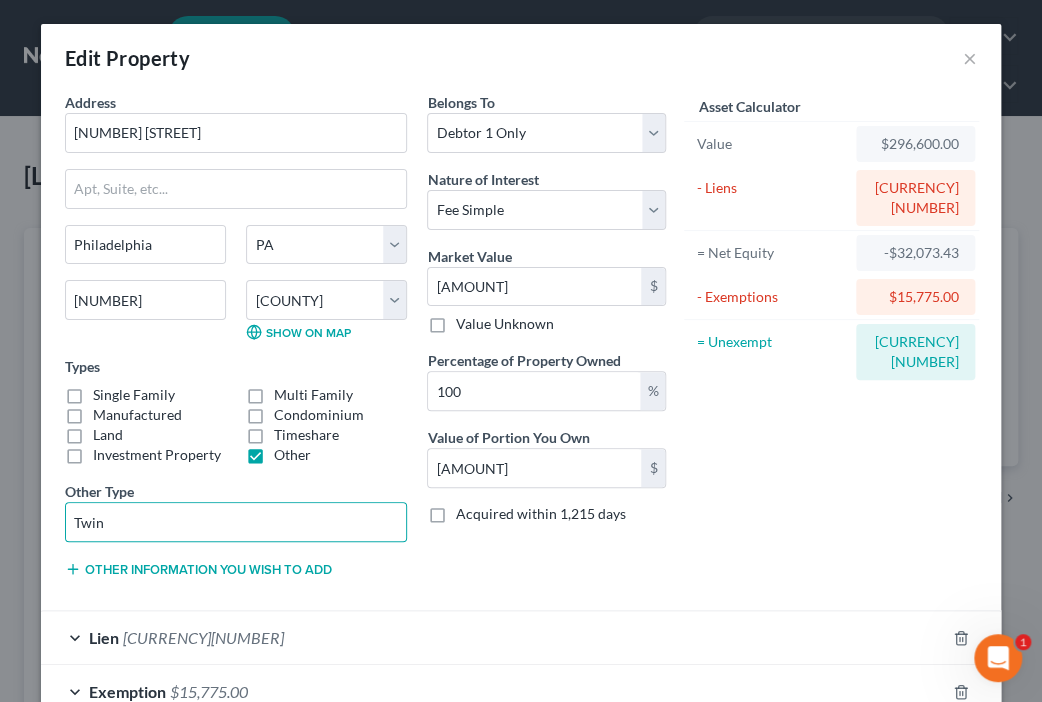 click on "Asset Calculator Value $[AMOUNT] - Liens $[AMOUNT] = Net Equity $[AMOUNT] - Exemptions $[AMOUNT] = Unexempt $[AMOUNT]" at bounding box center [831, 343] 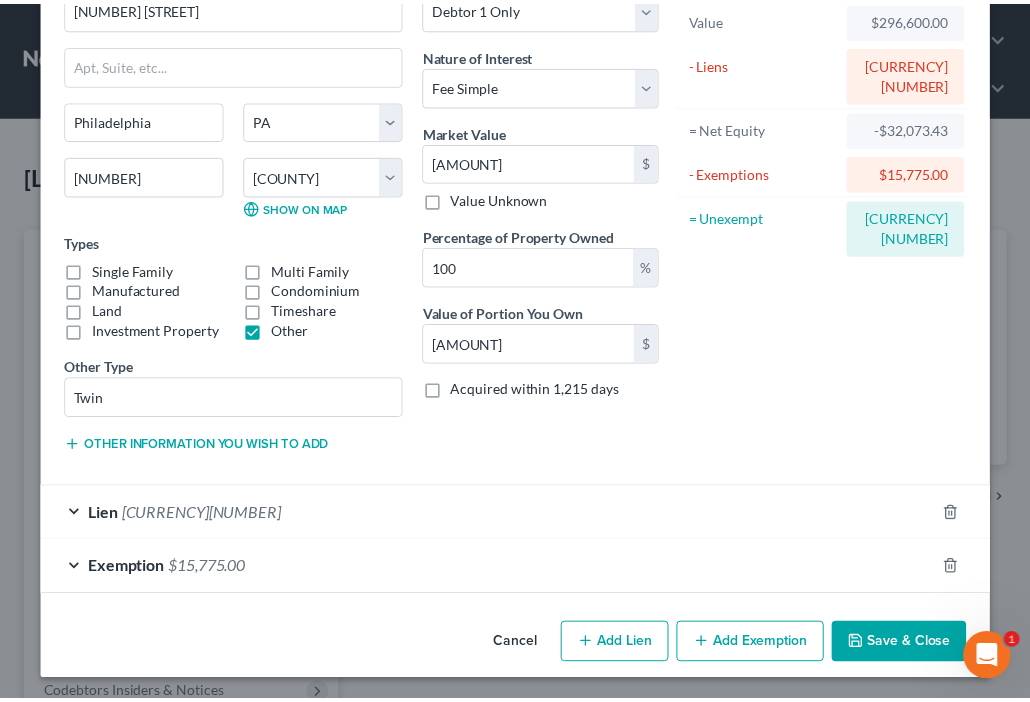 scroll, scrollTop: 124, scrollLeft: 0, axis: vertical 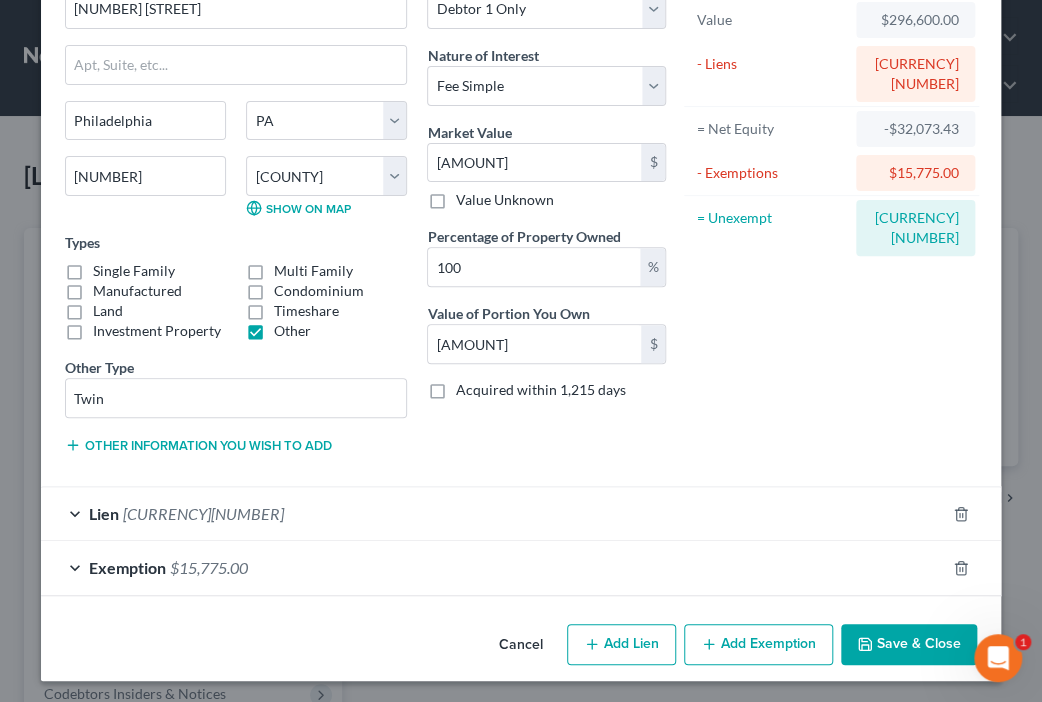 click on "Save & Close" at bounding box center [909, 645] 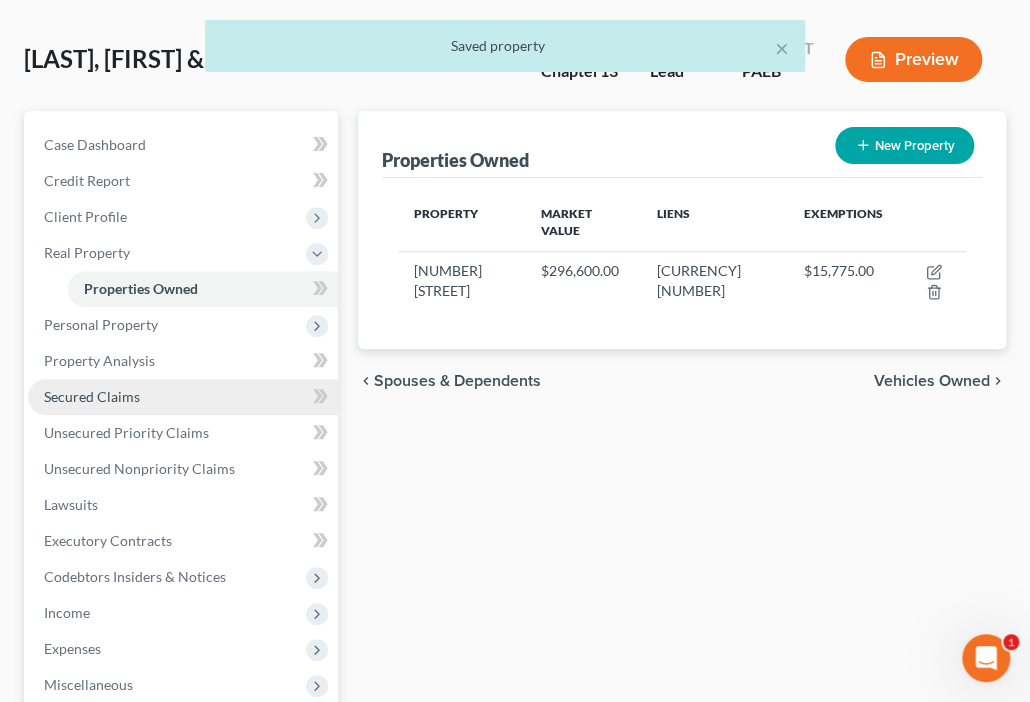 scroll, scrollTop: 160, scrollLeft: 0, axis: vertical 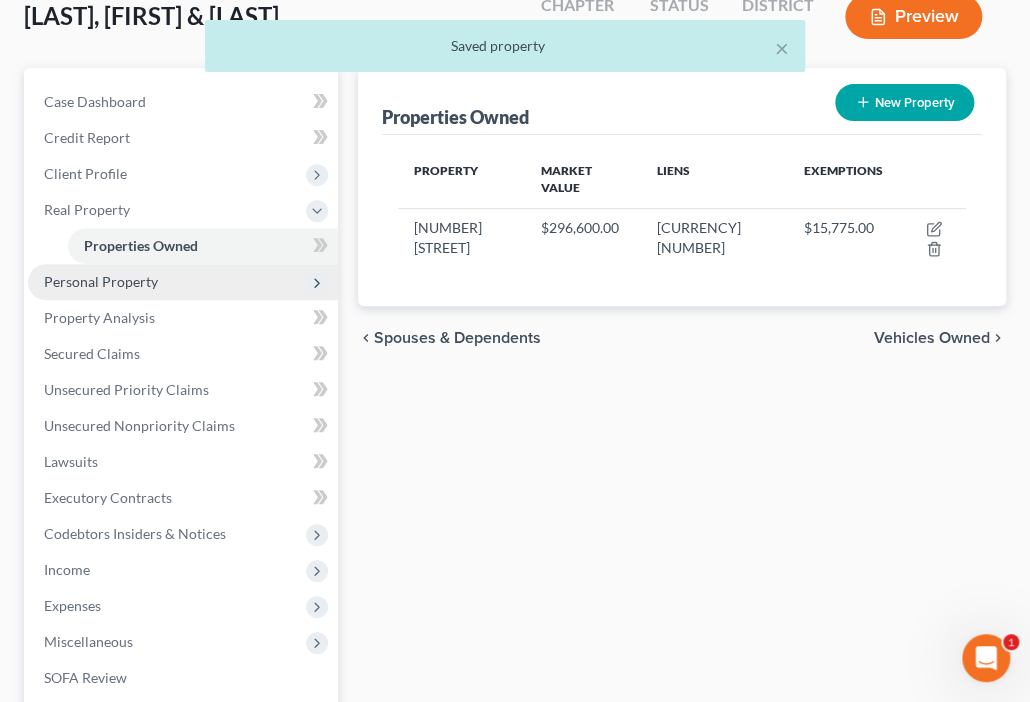 click on "Personal Property" at bounding box center (101, 281) 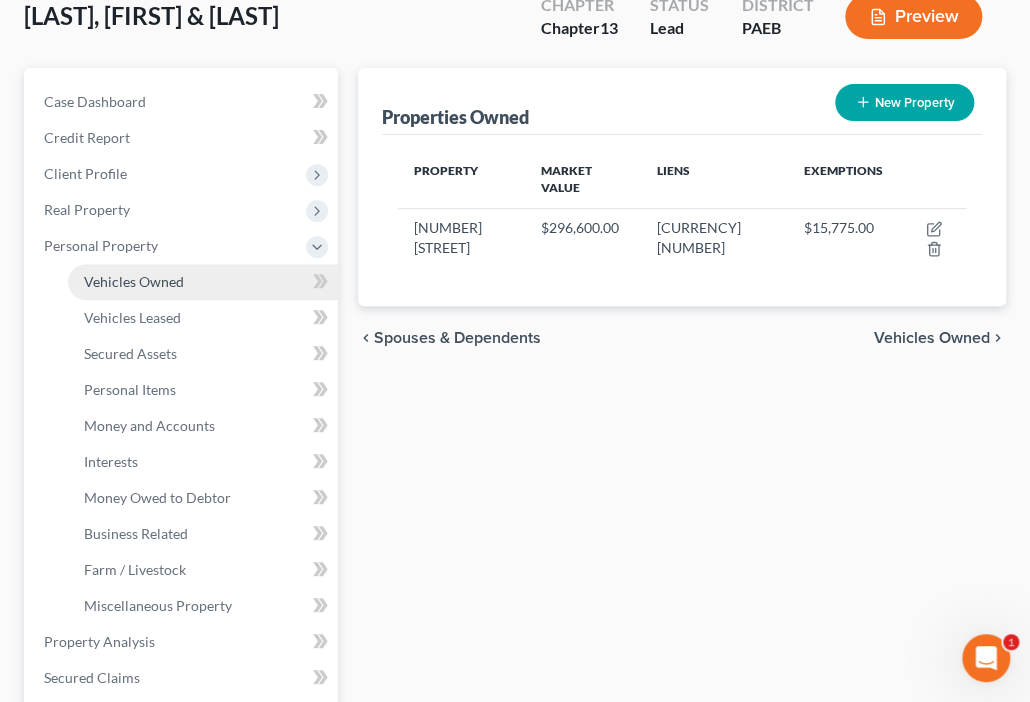 click on "Vehicles Owned" at bounding box center [134, 281] 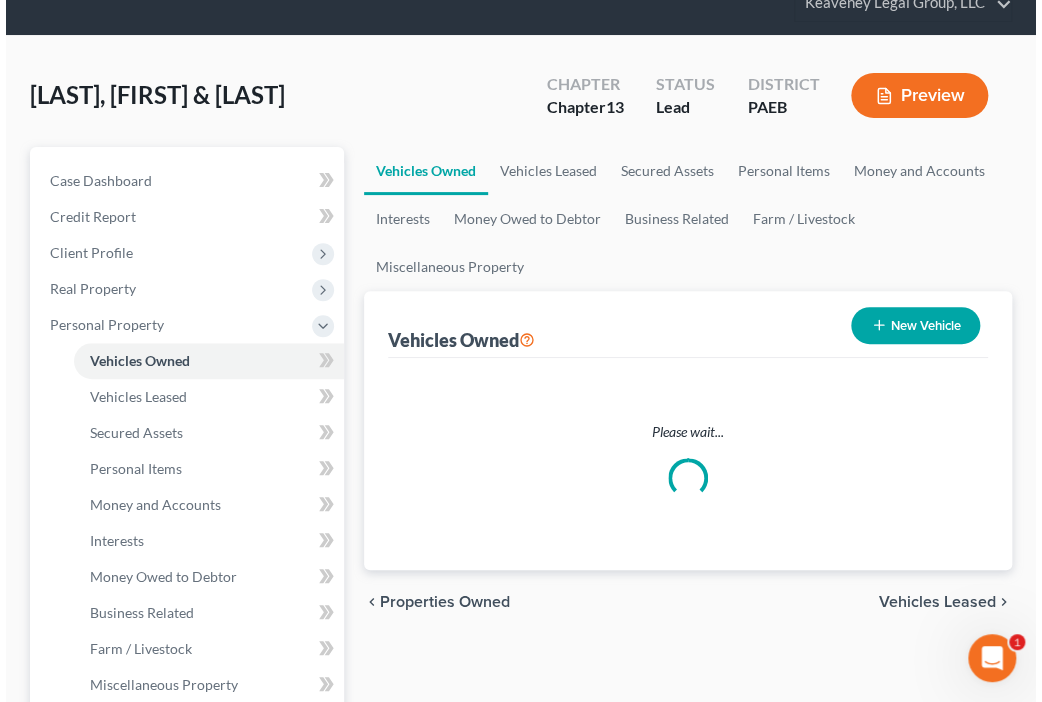 scroll, scrollTop: 0, scrollLeft: 0, axis: both 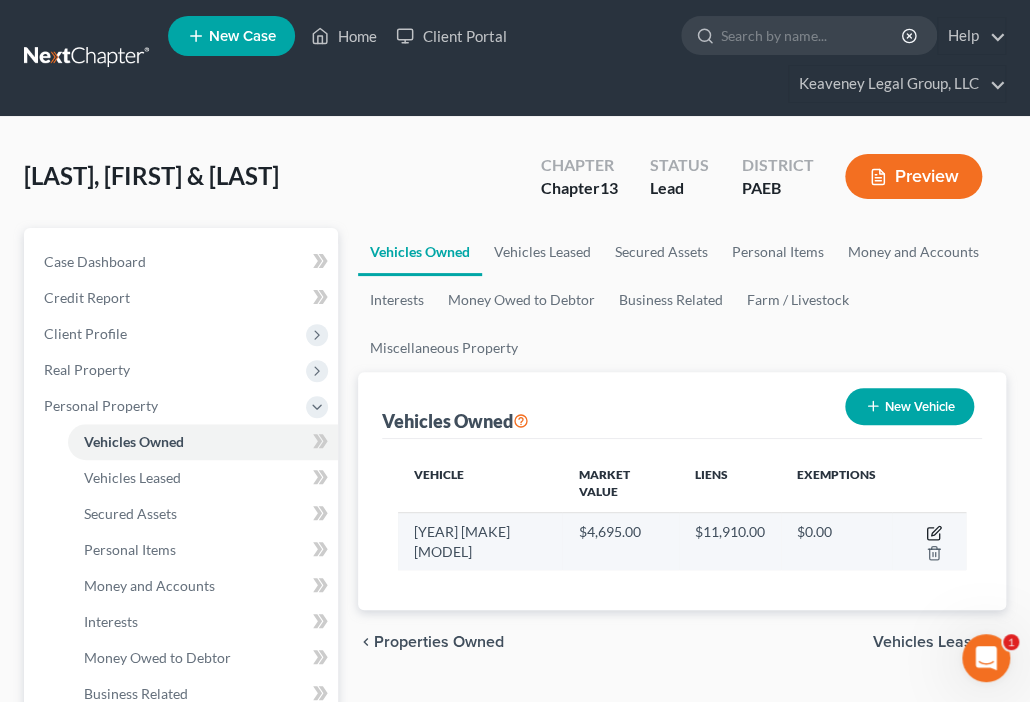 click 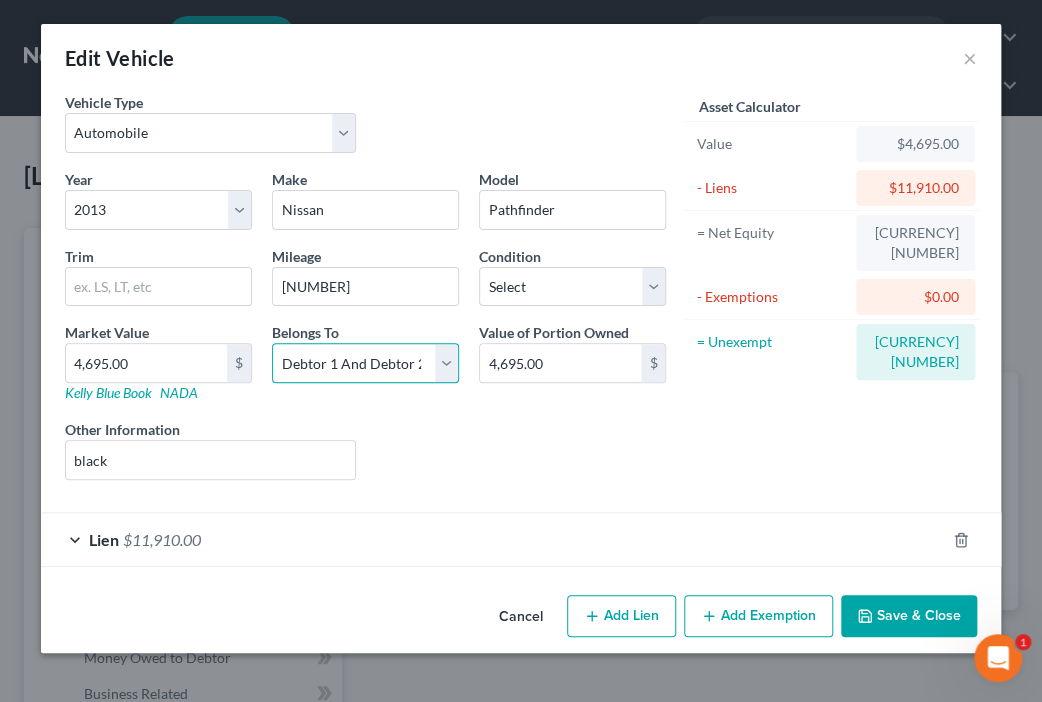 drag, startPoint x: 448, startPoint y: 360, endPoint x: 437, endPoint y: 360, distance: 11 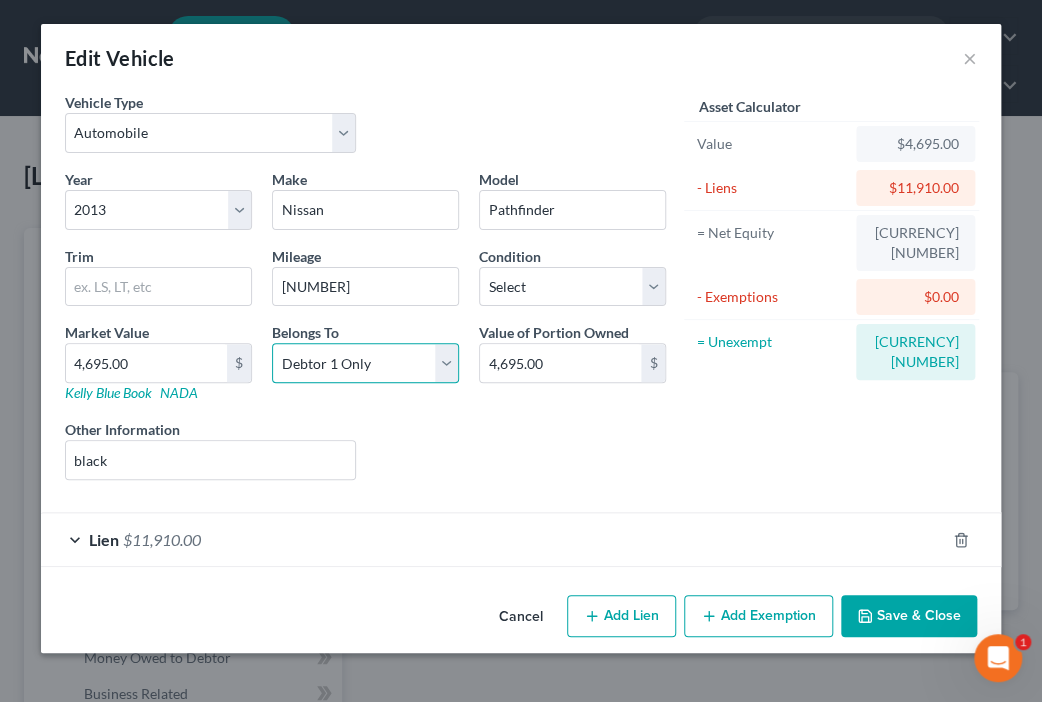 click on "Select Debtor 1 Only Debtor 2 Only Debtor 1 And Debtor 2 Only At Least One Of The Debtors And Another Community Property" at bounding box center [365, 363] 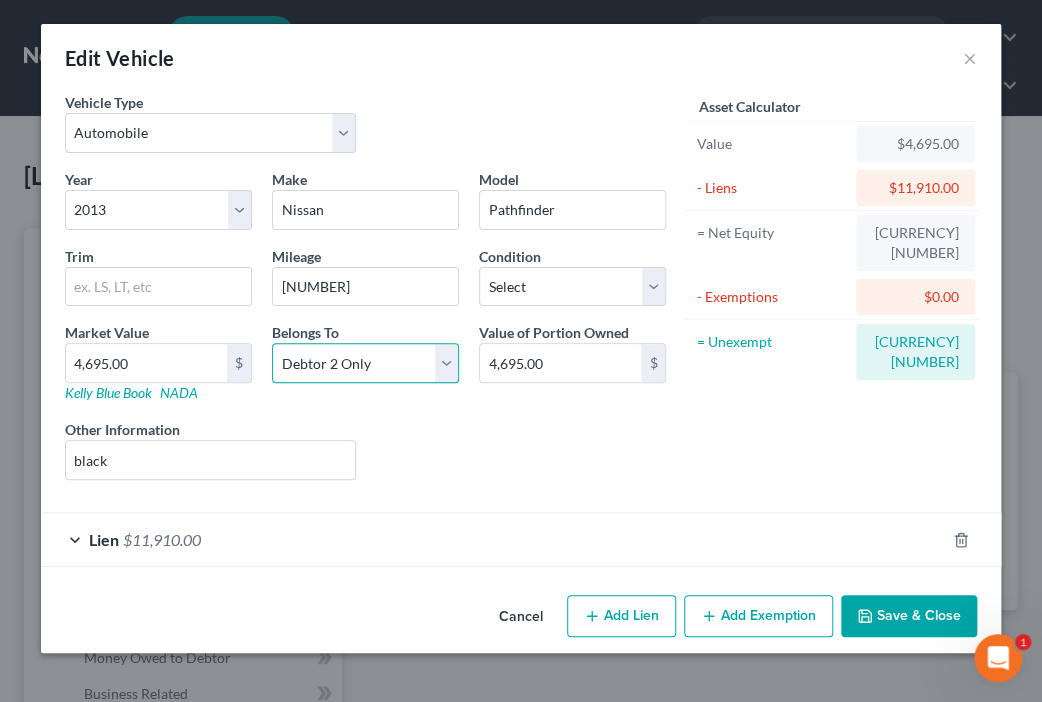 click on "Select Debtor 1 Only Debtor 2 Only Debtor 1 And Debtor 2 Only At Least One Of The Debtors And Another Community Property" at bounding box center (365, 363) 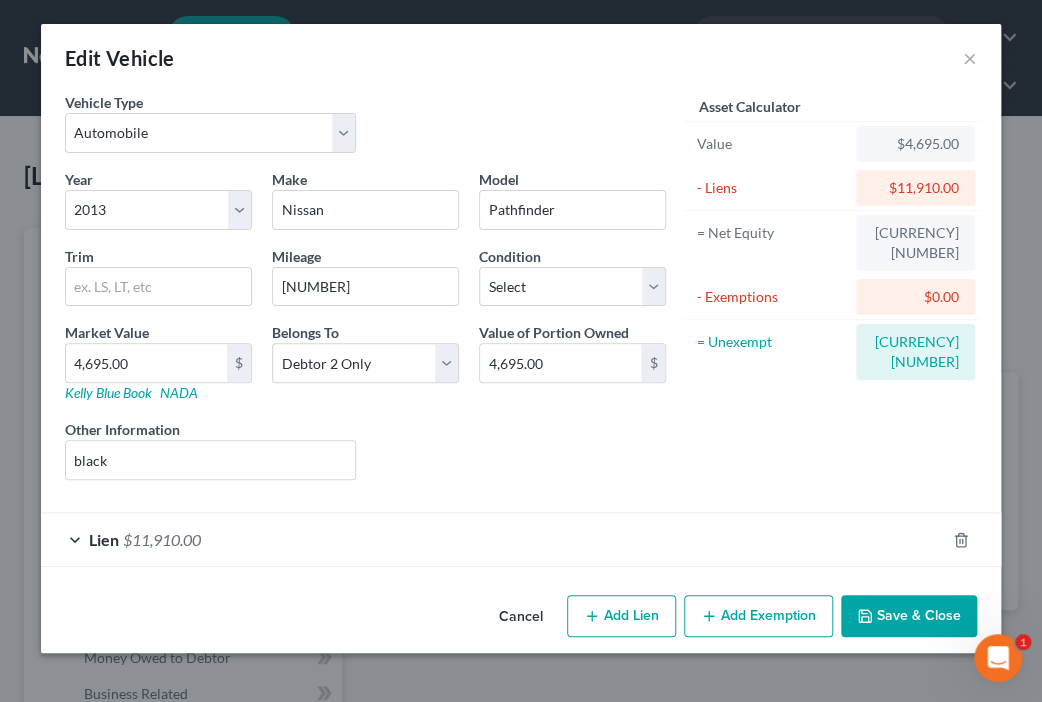 click on "Liens
Select" at bounding box center (521, 449) 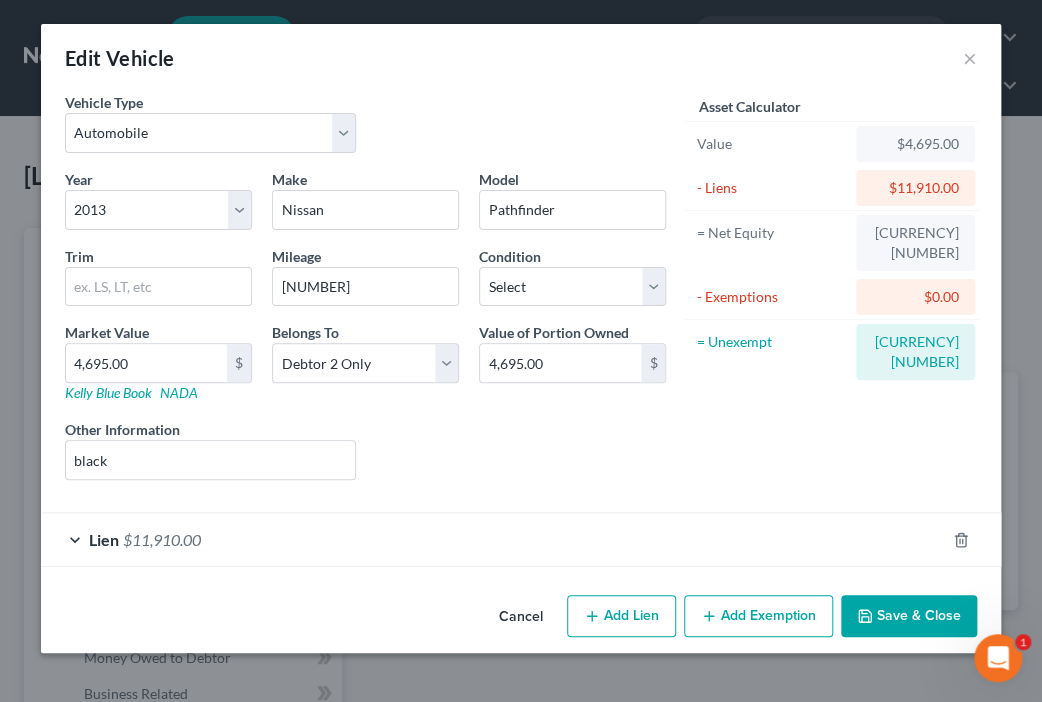 click on "Add Exemption" at bounding box center [758, 616] 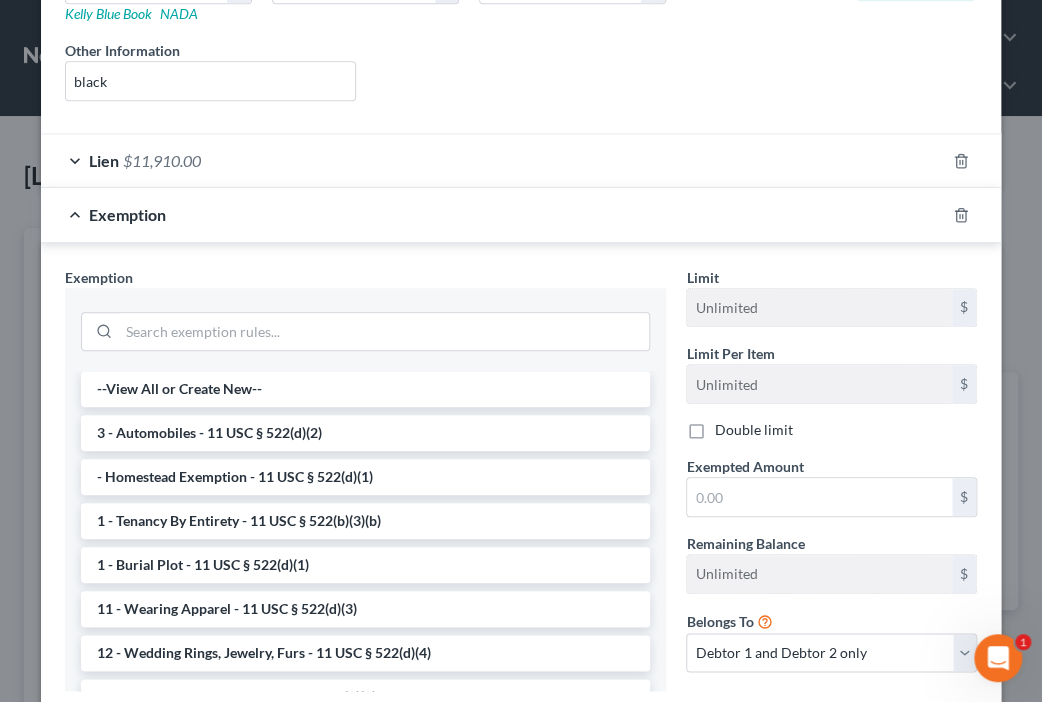scroll, scrollTop: 400, scrollLeft: 0, axis: vertical 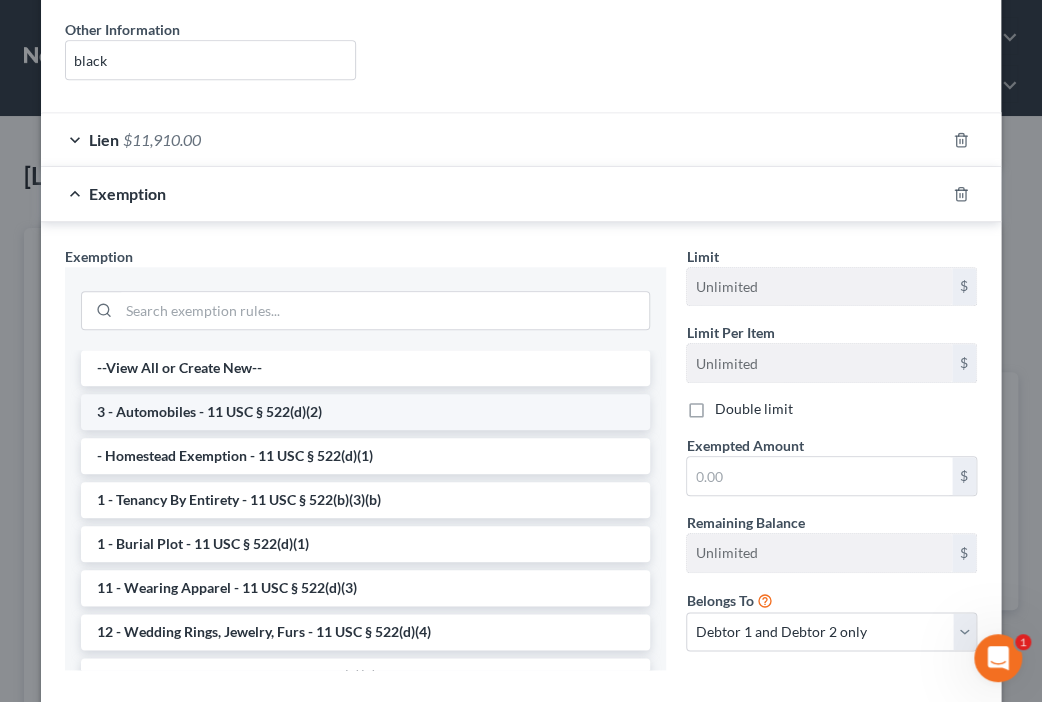 click on "3 - Automobiles - 11 USC § 522(d)(2)" at bounding box center [365, 412] 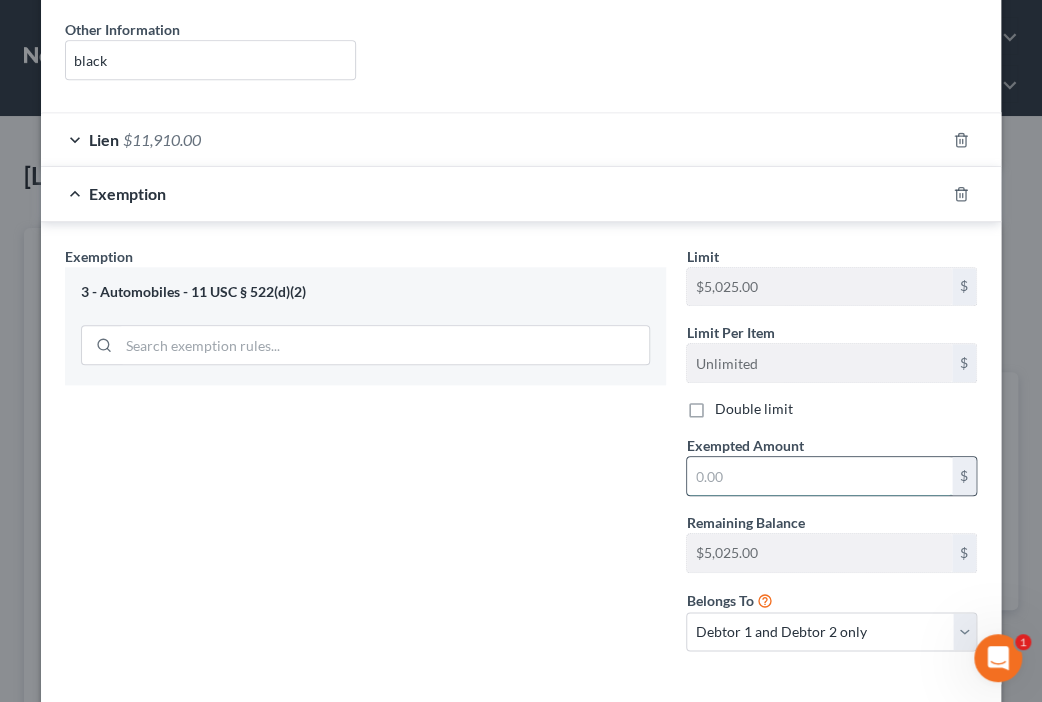 click at bounding box center [819, 476] 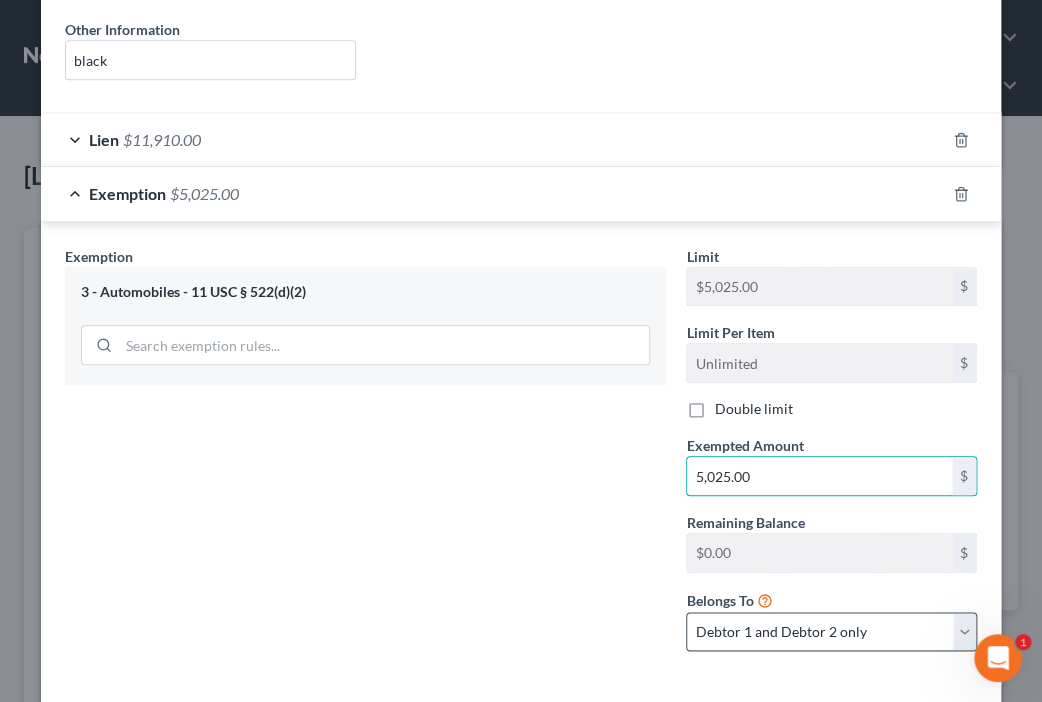 type on "5,025.00" 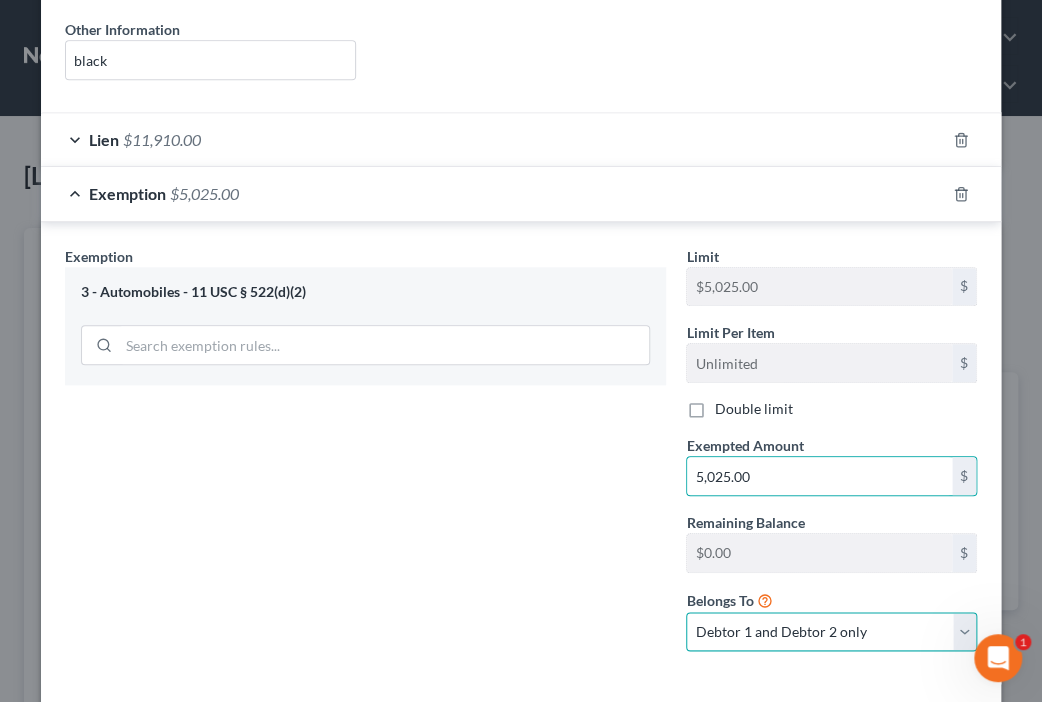 click on "Debtor 1 only Debtor 2 only Debtor 1 and Debtor 2 only" at bounding box center [831, 632] 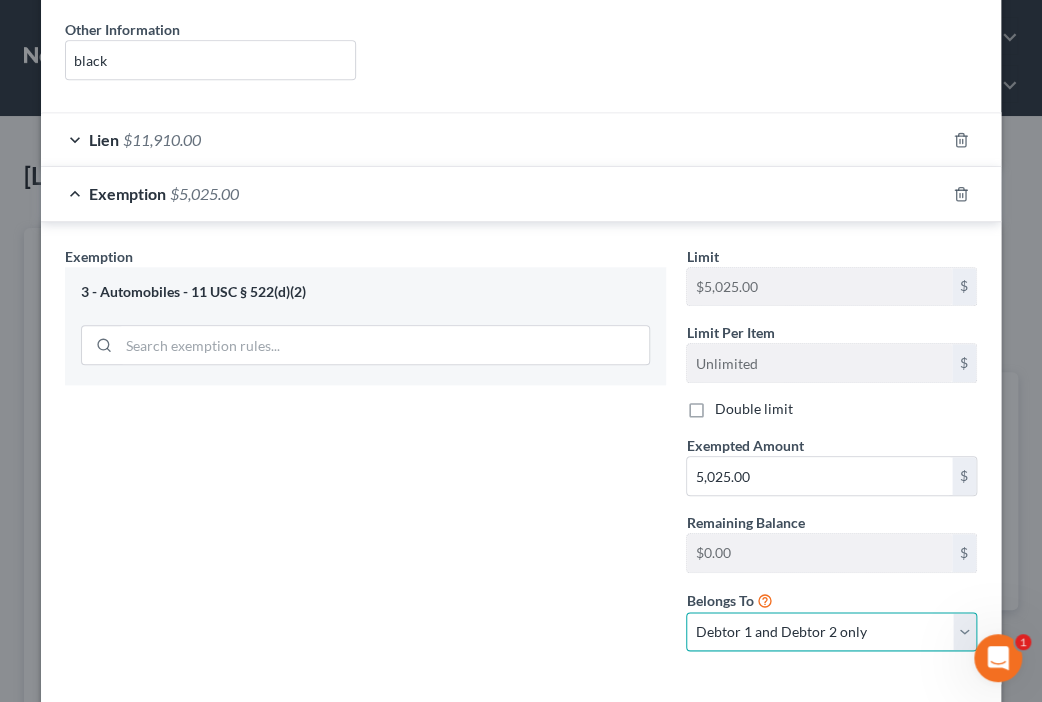 select on "0" 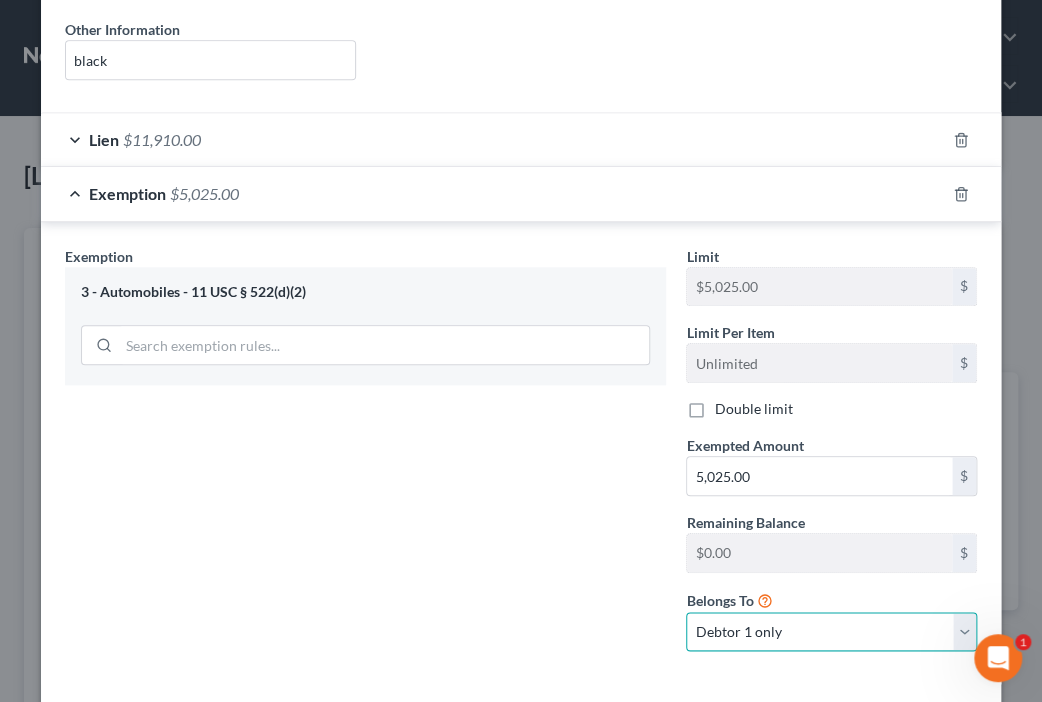 click on "Debtor 1 only Debtor 2 only Debtor 1 and Debtor 2 only" at bounding box center [831, 632] 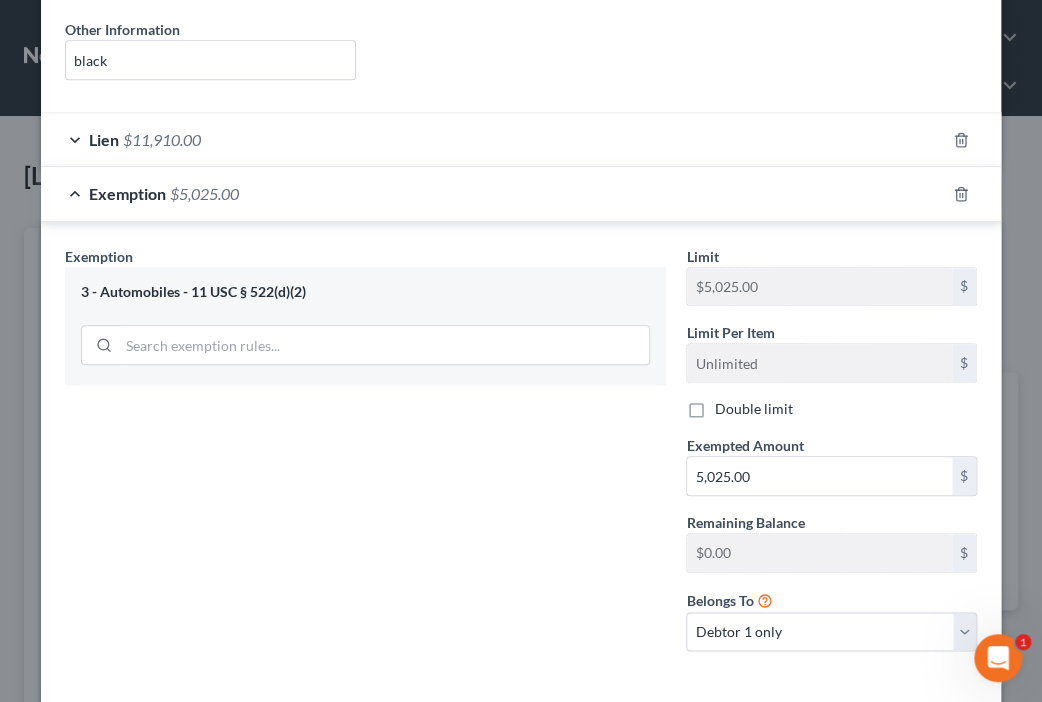 click on "Exemption Set must be selected for CA.
Exemption
*
3 - Automobiles - 11 USC § 522(d)(2)" at bounding box center [365, 457] 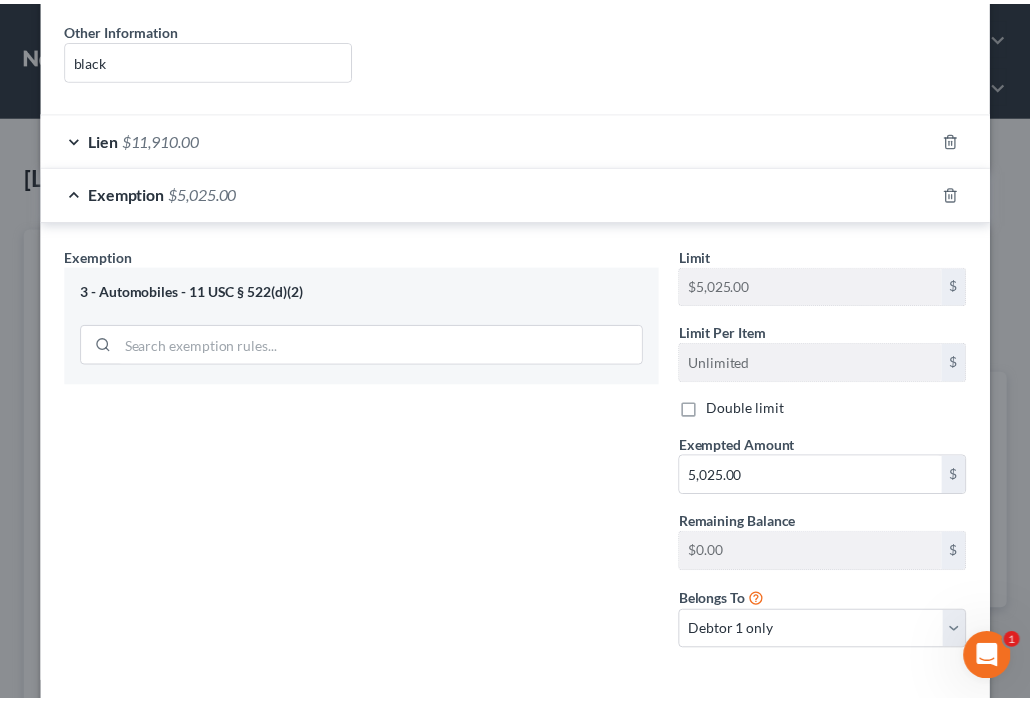 scroll, scrollTop: 488, scrollLeft: 0, axis: vertical 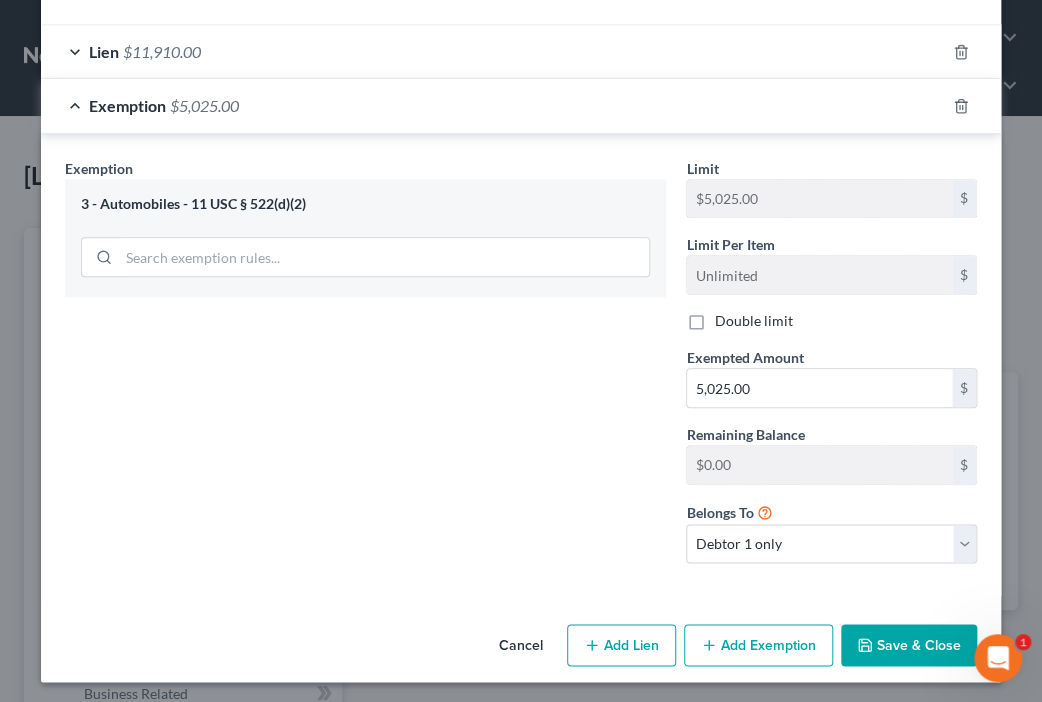 click on "Save & Close" at bounding box center [909, 645] 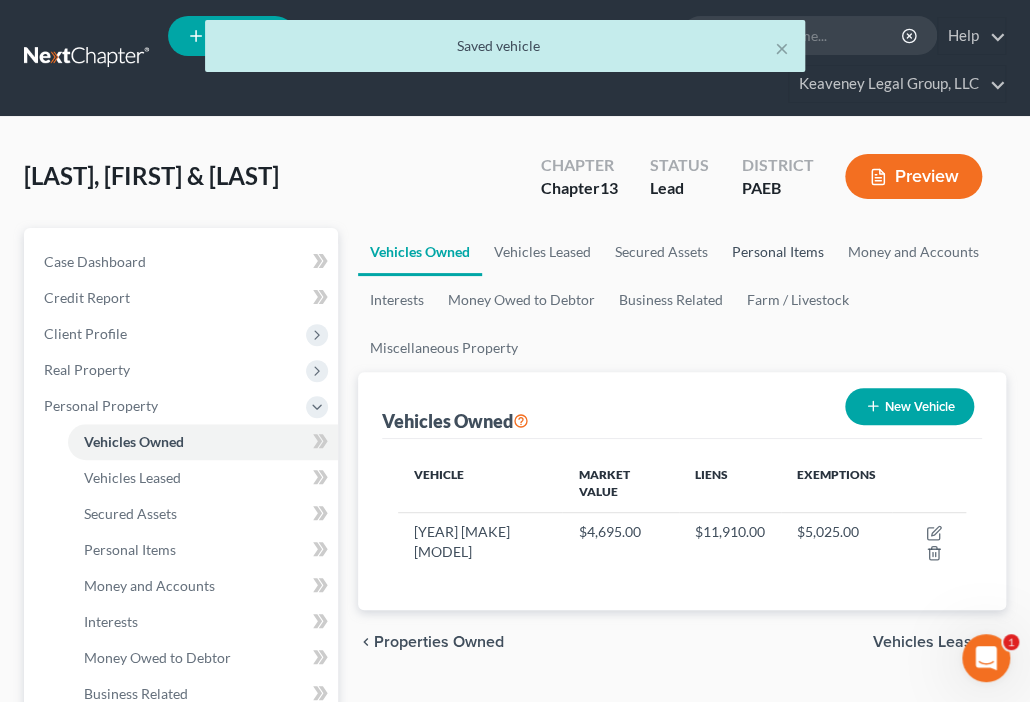 click on "Personal Items" at bounding box center [778, 252] 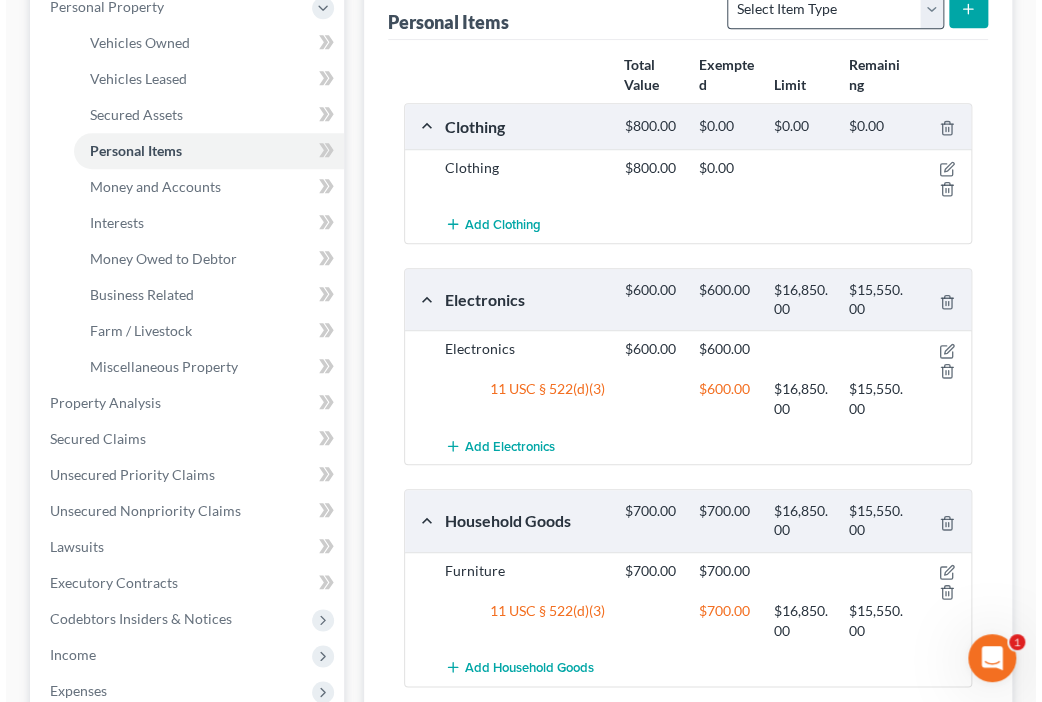 scroll, scrollTop: 400, scrollLeft: 0, axis: vertical 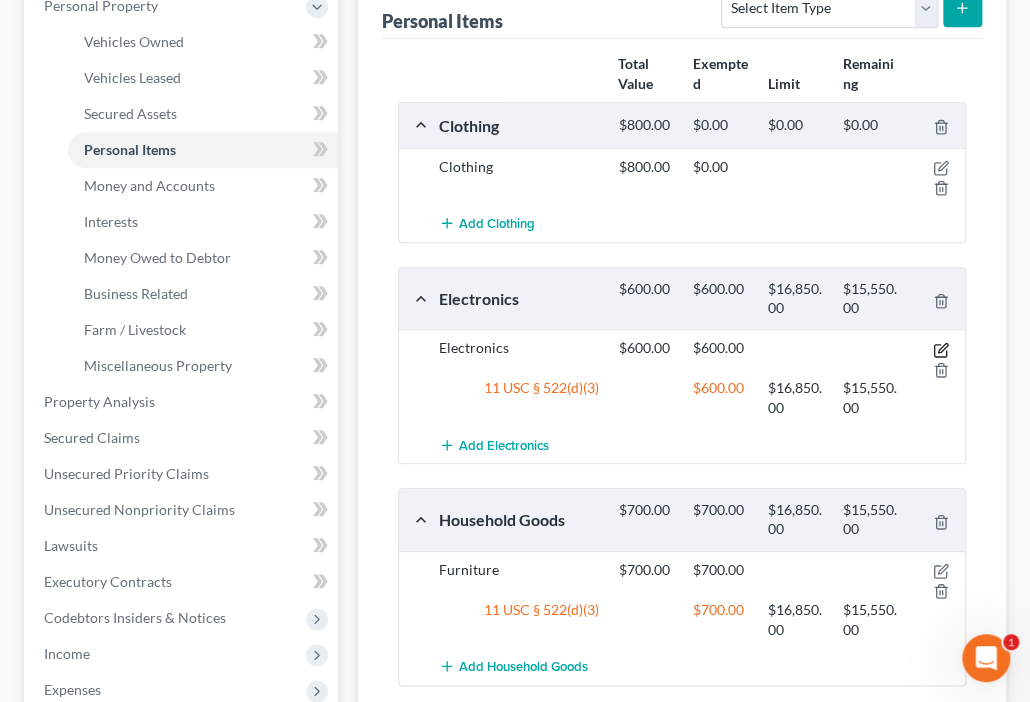 click 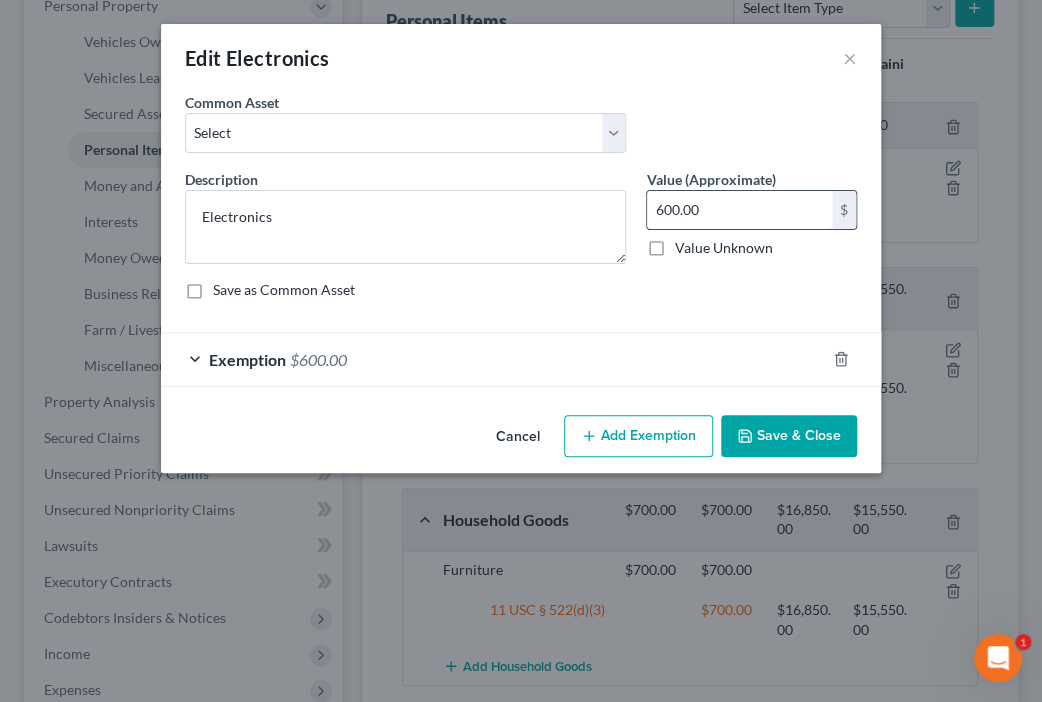 click on "600.00" at bounding box center [739, 210] 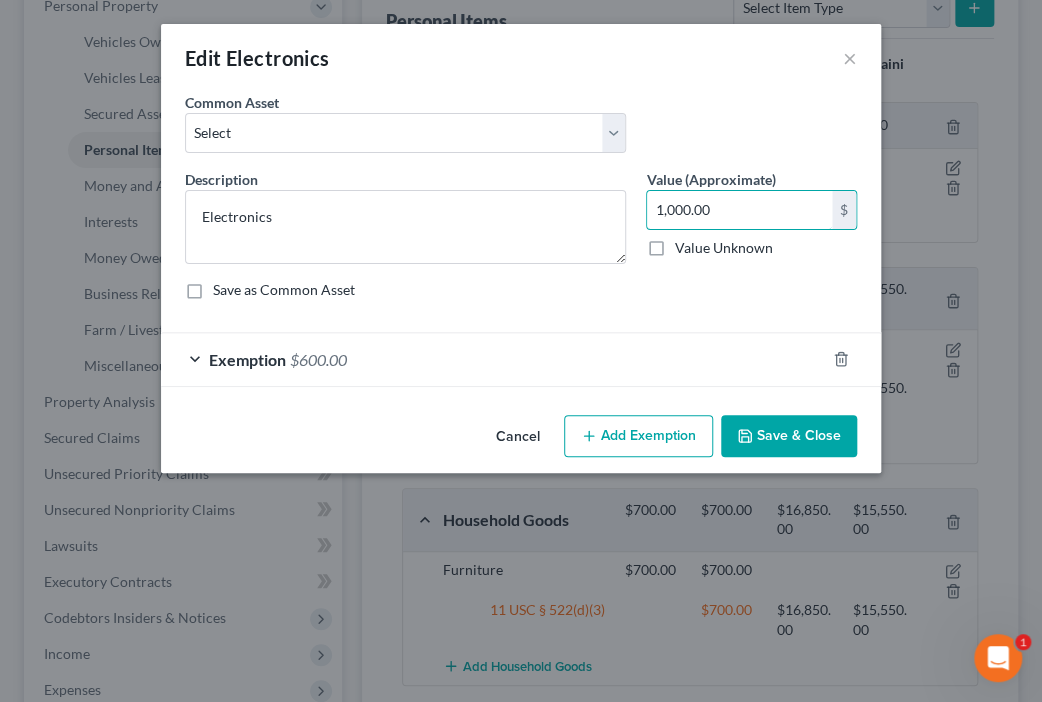 type on "1,000.00" 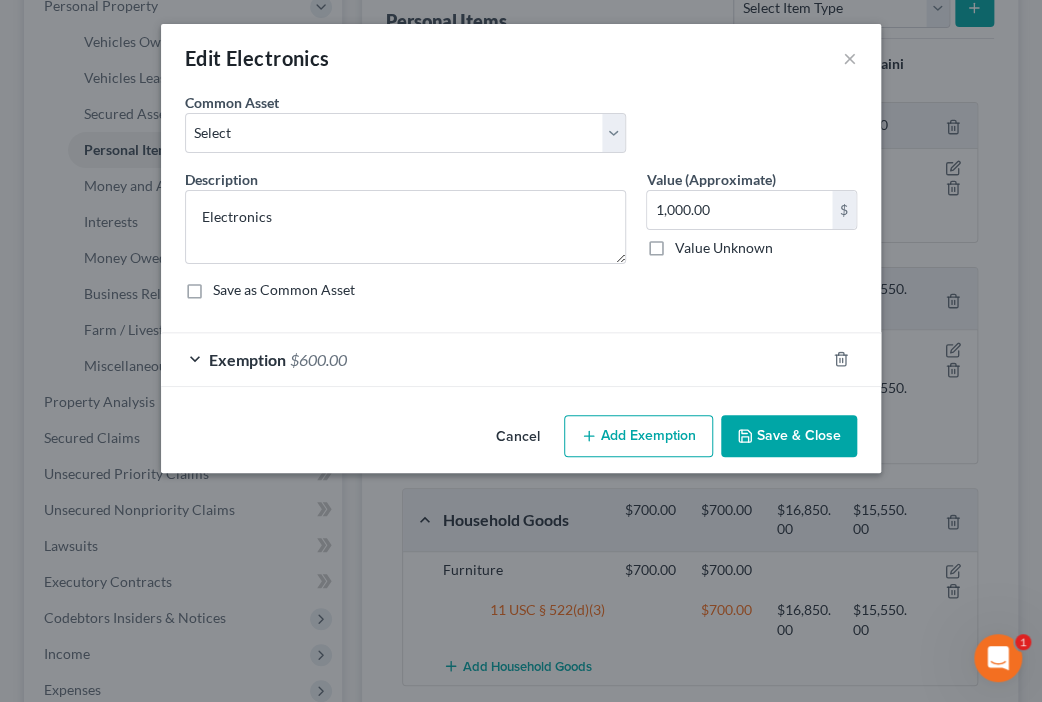 click on "$600.00" at bounding box center [318, 359] 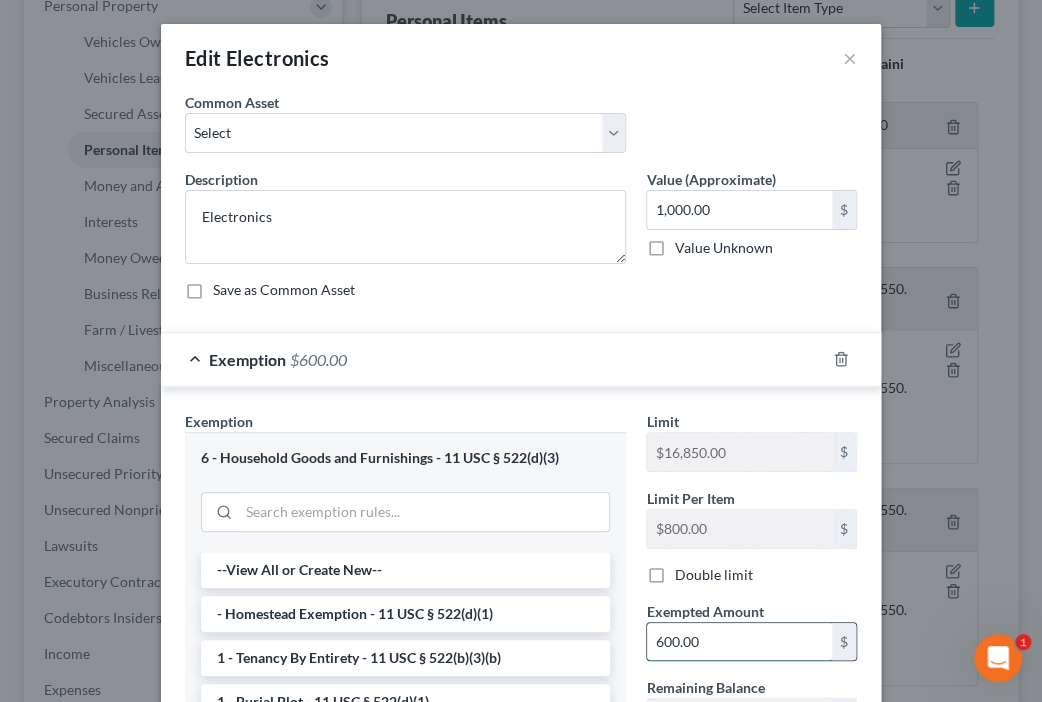 click on "600.00" at bounding box center [739, 642] 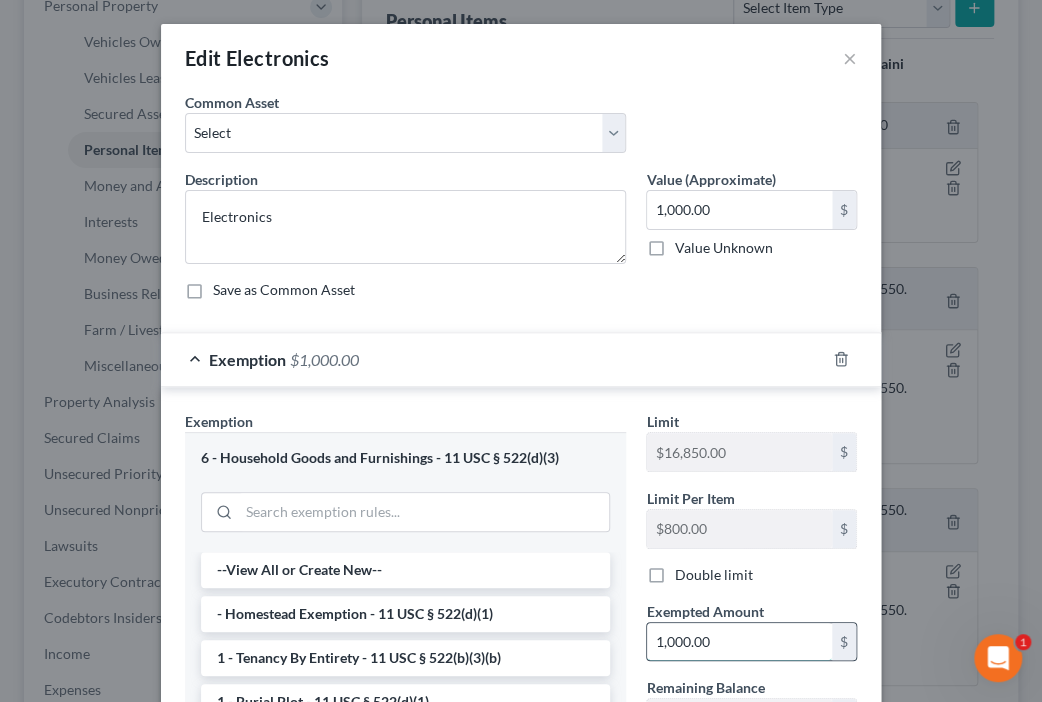 click on "1,000.00" at bounding box center (739, 642) 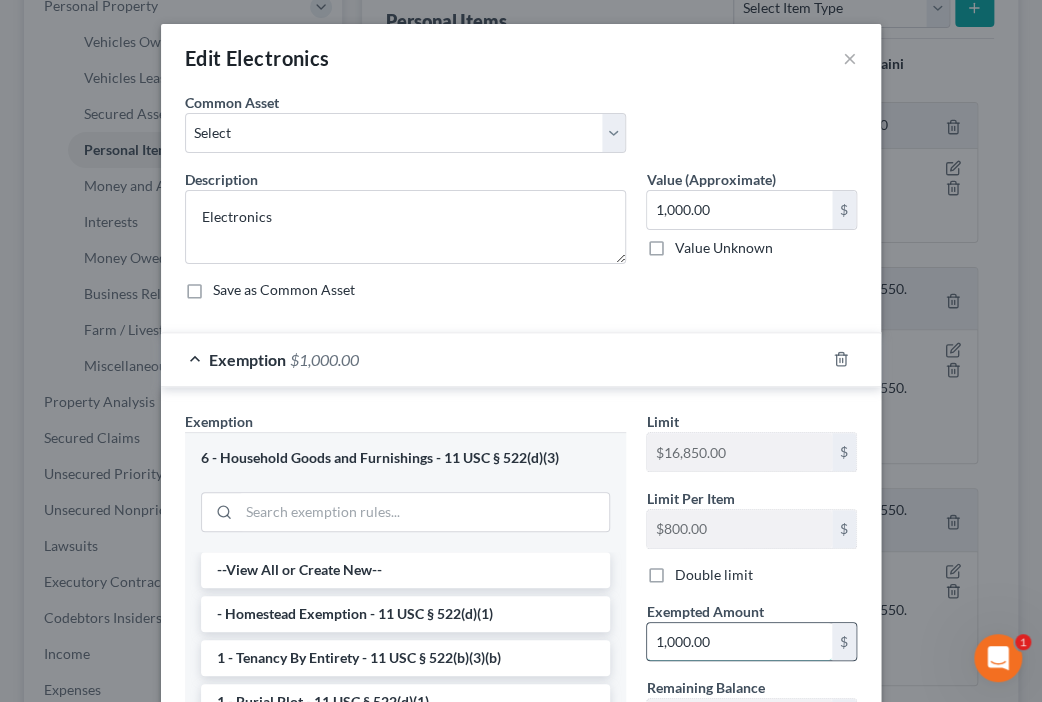 click on "1,000.00" at bounding box center [739, 642] 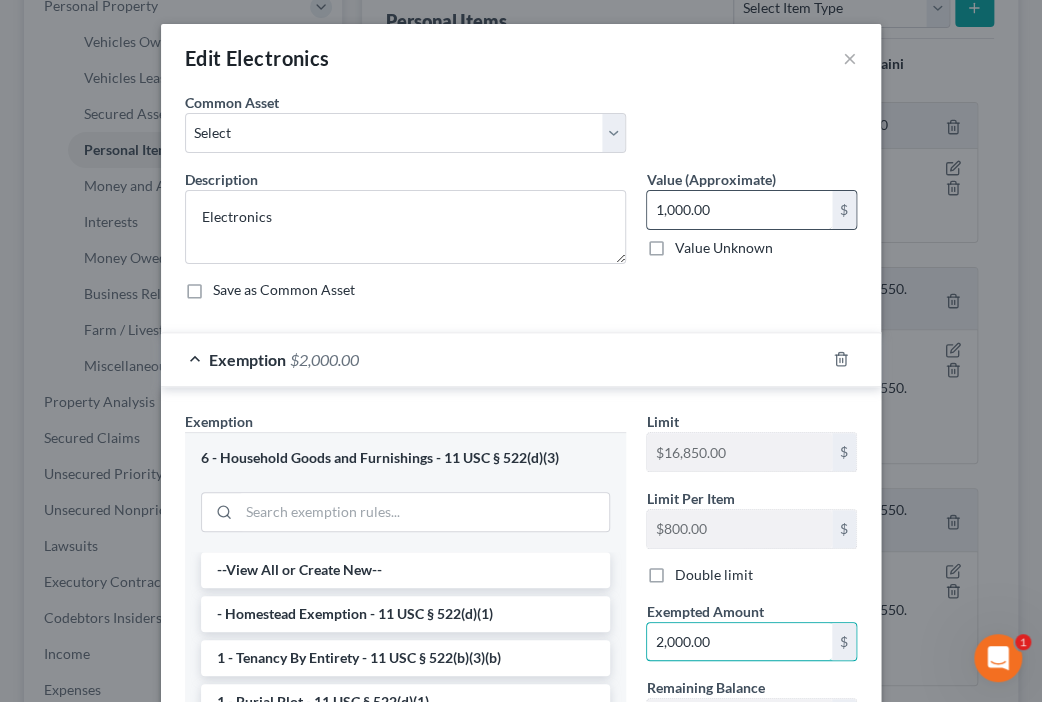 type on "2,000.00" 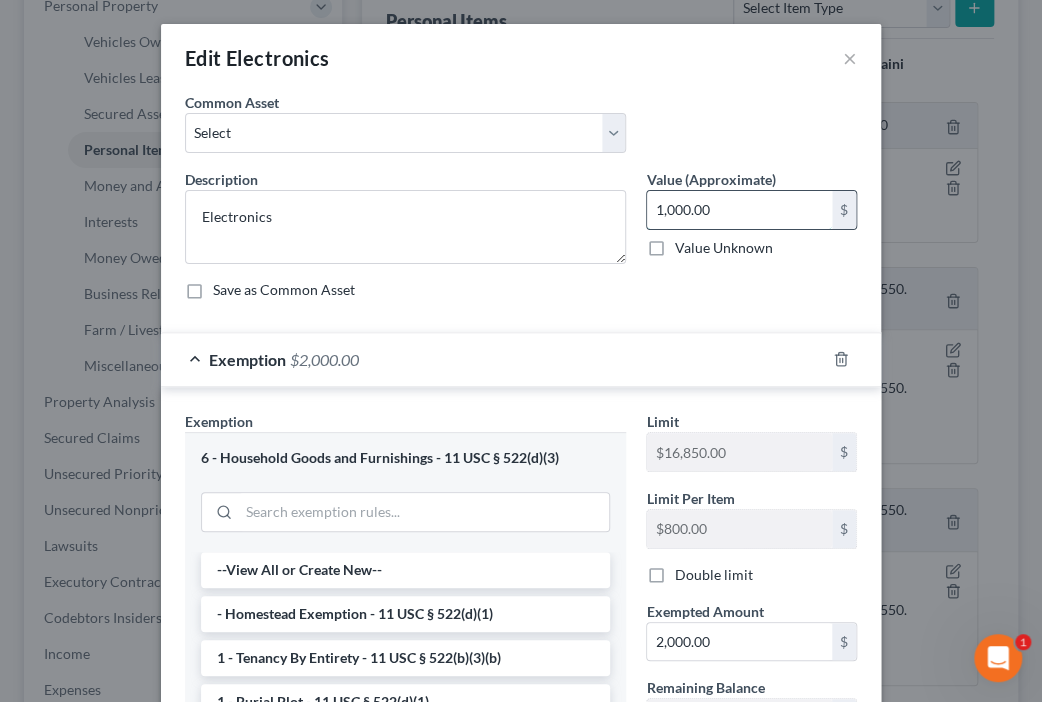 click on "1,000.00" at bounding box center (739, 210) 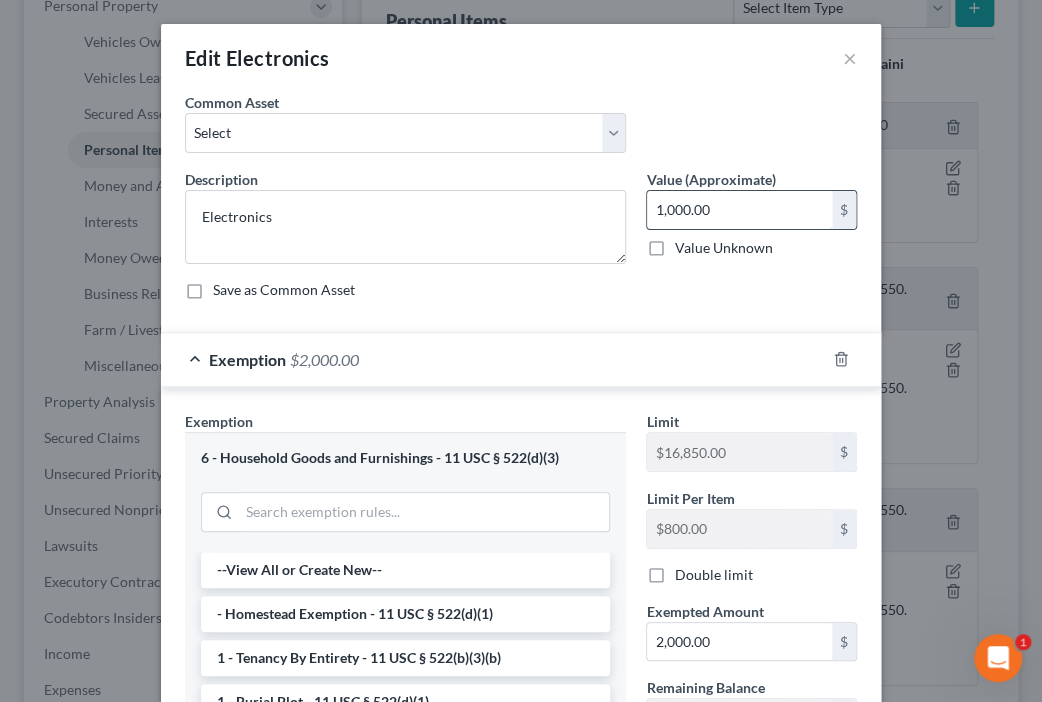 click on "1,000.00" at bounding box center (739, 210) 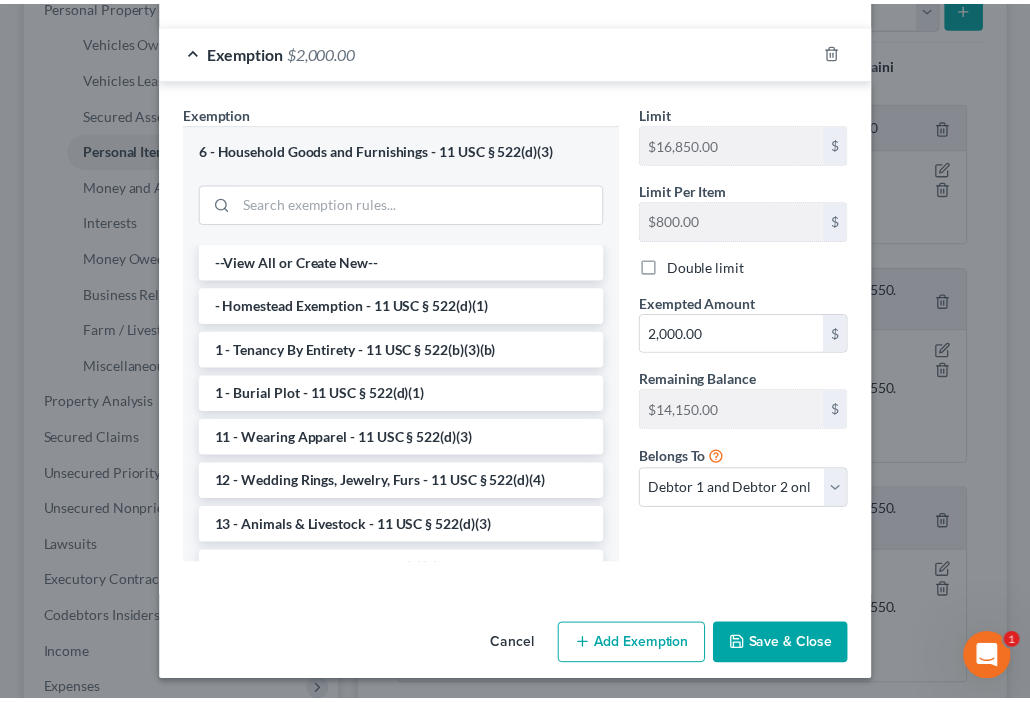 scroll, scrollTop: 310, scrollLeft: 0, axis: vertical 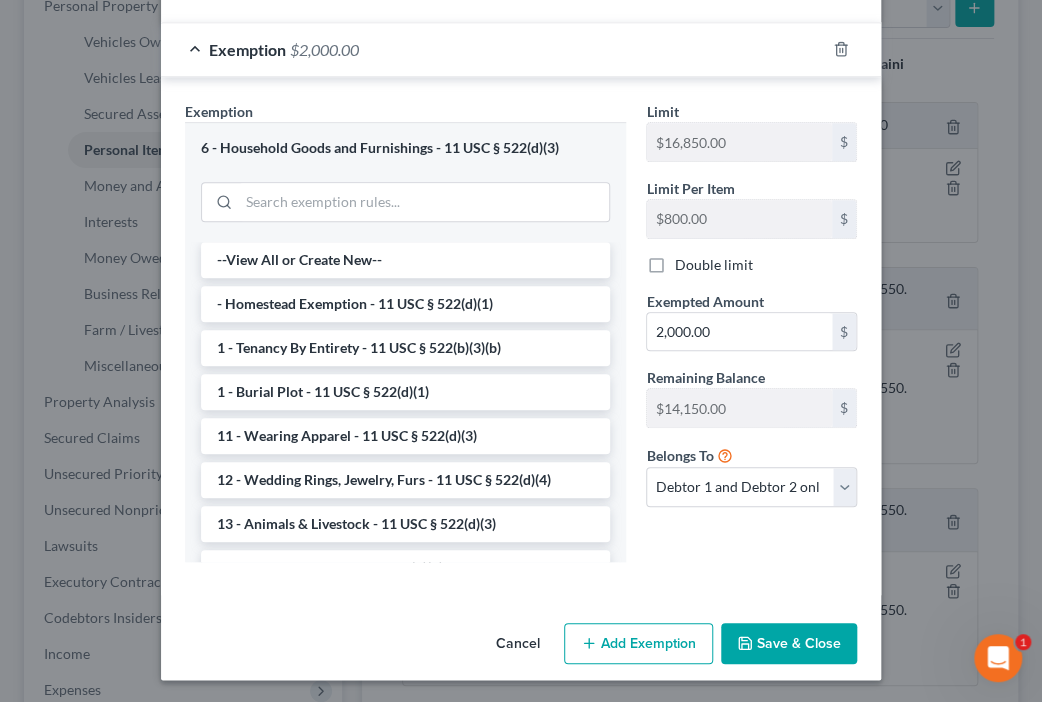 type on "2,000.00" 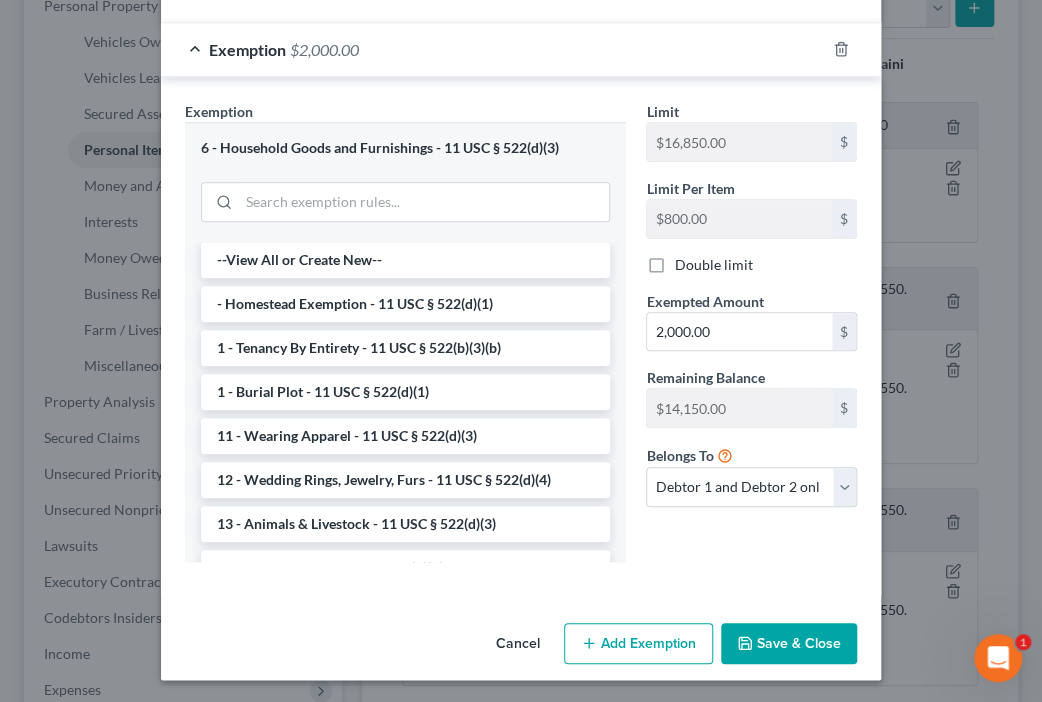 click on "Save & Close" at bounding box center (789, 644) 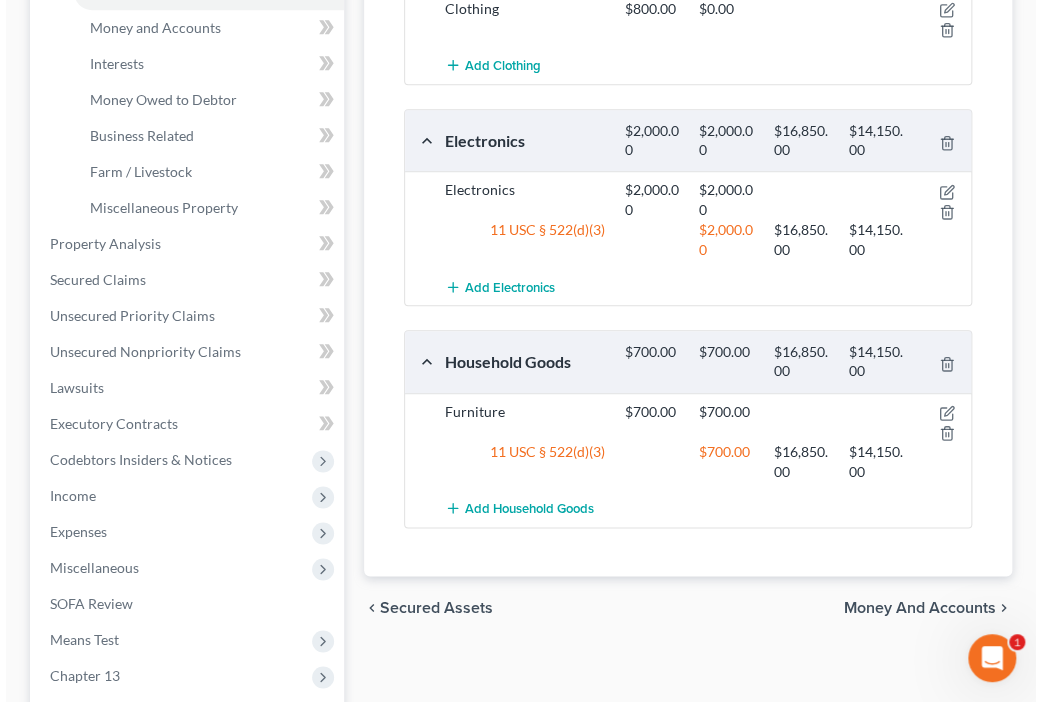 scroll, scrollTop: 560, scrollLeft: 0, axis: vertical 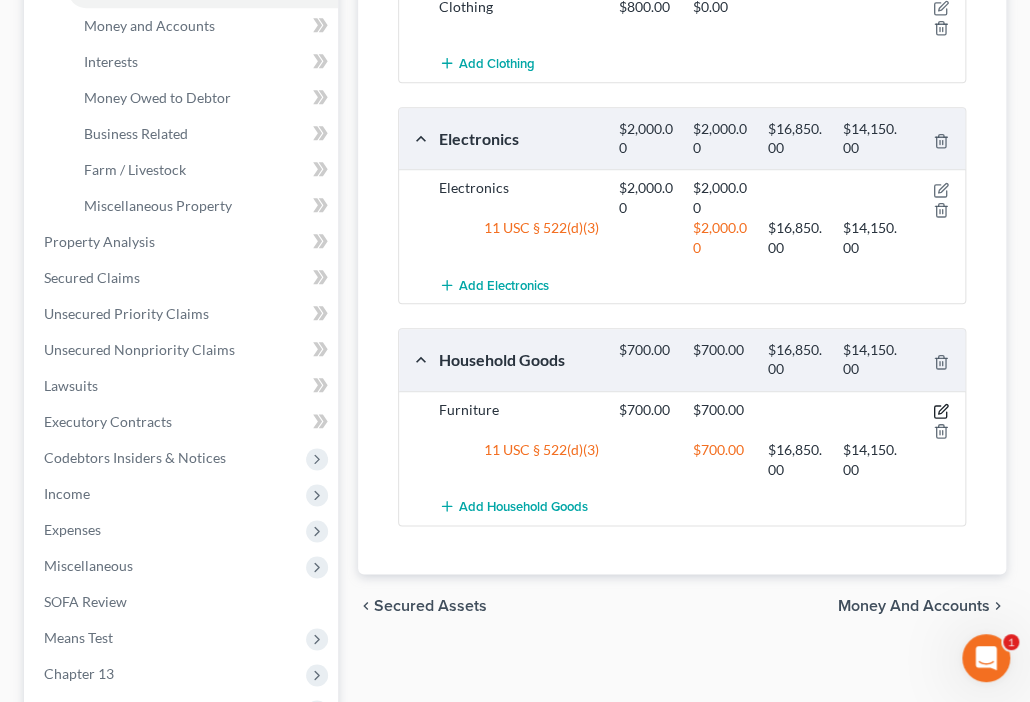 click 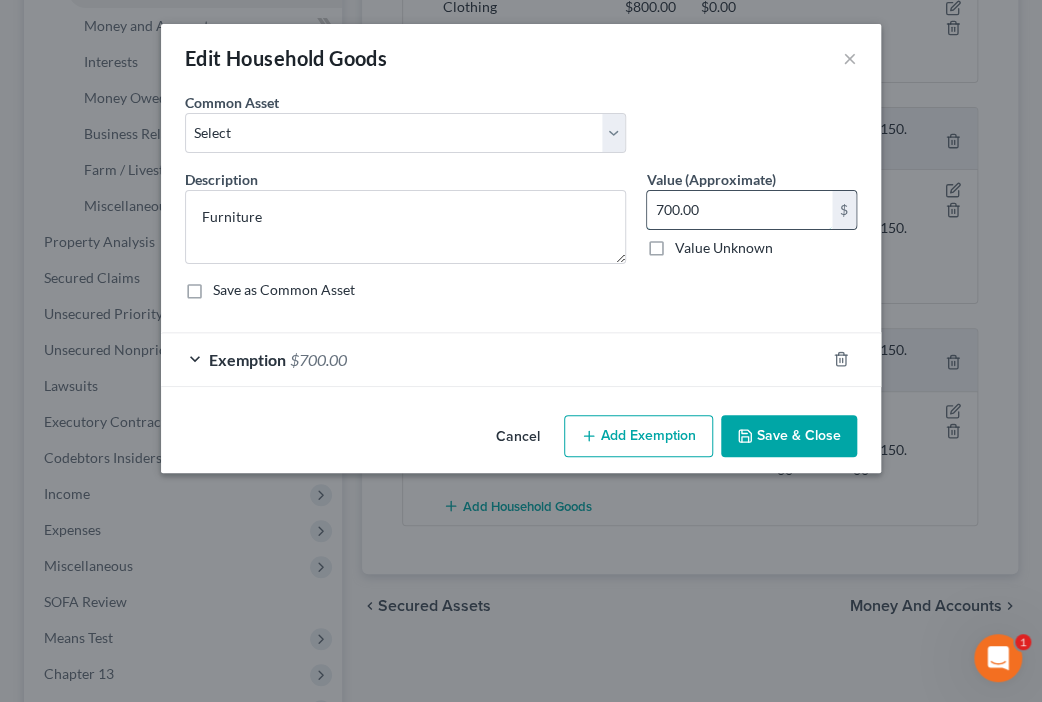 click on "700.00" at bounding box center (739, 210) 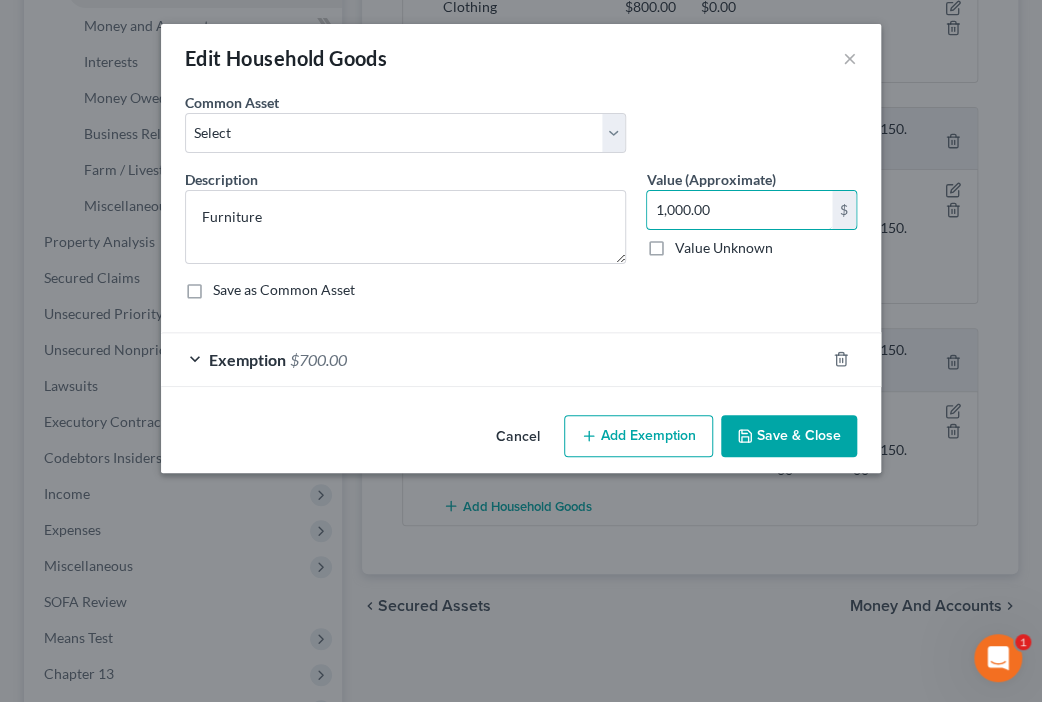type on "1,000.00" 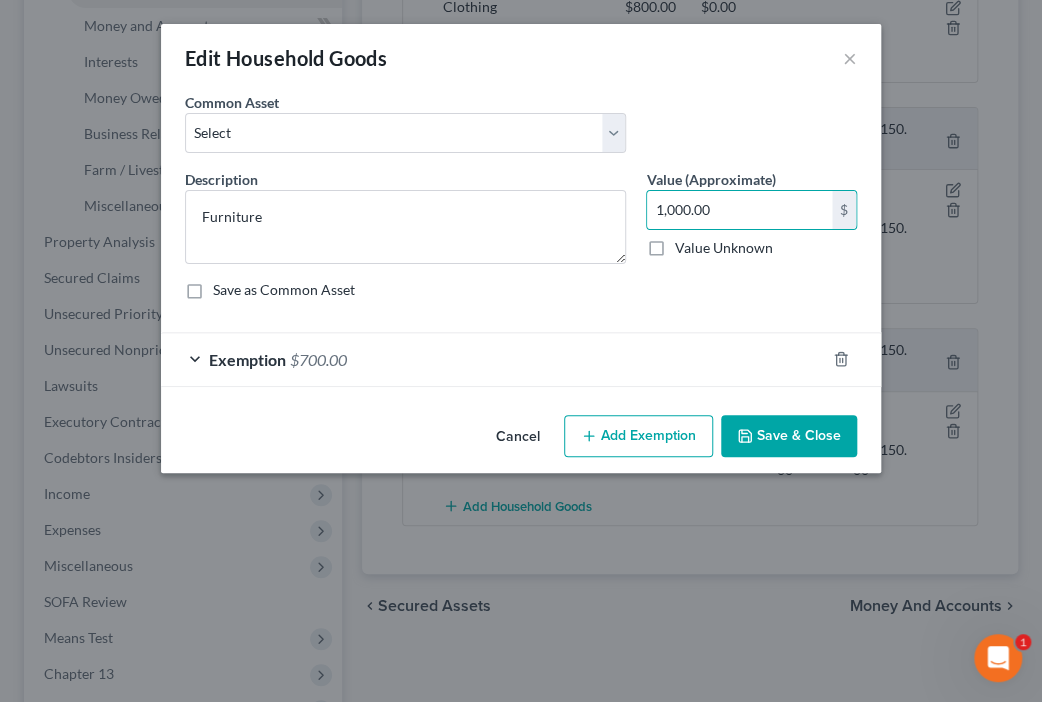 click on "Exemption $700.00" at bounding box center (493, 359) 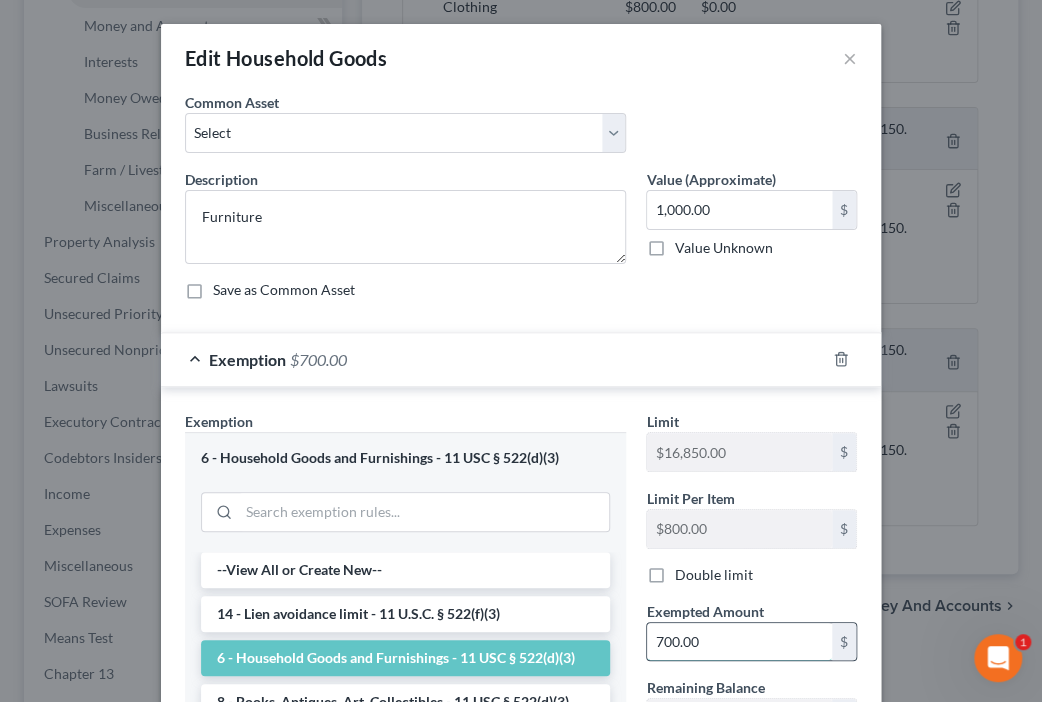 click on "700.00" at bounding box center (739, 642) 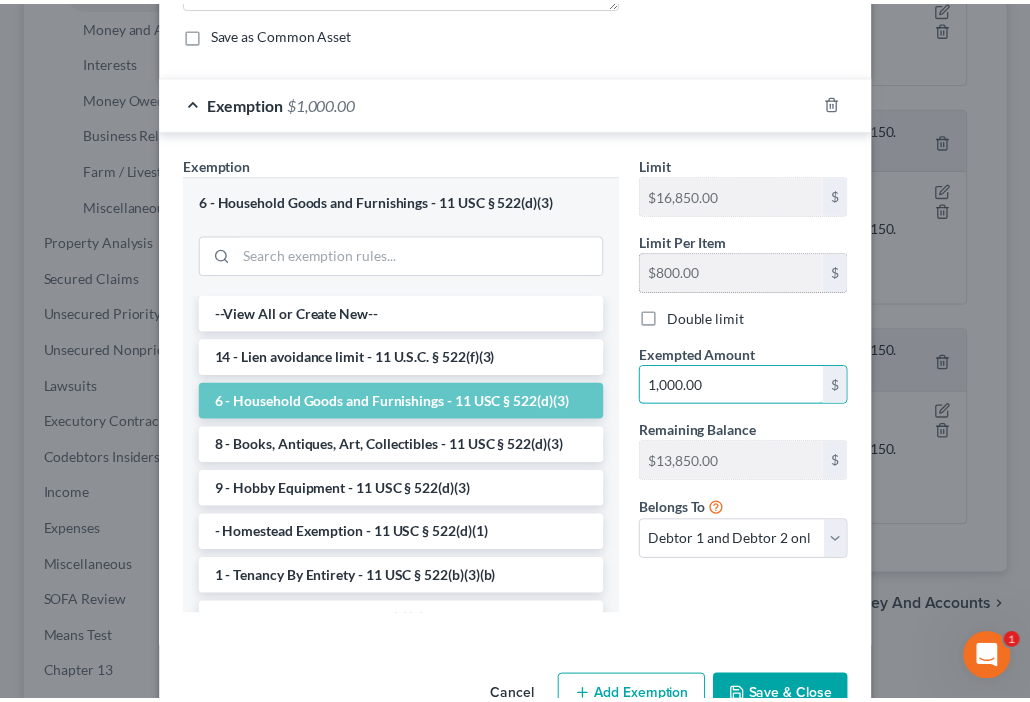 scroll, scrollTop: 310, scrollLeft: 0, axis: vertical 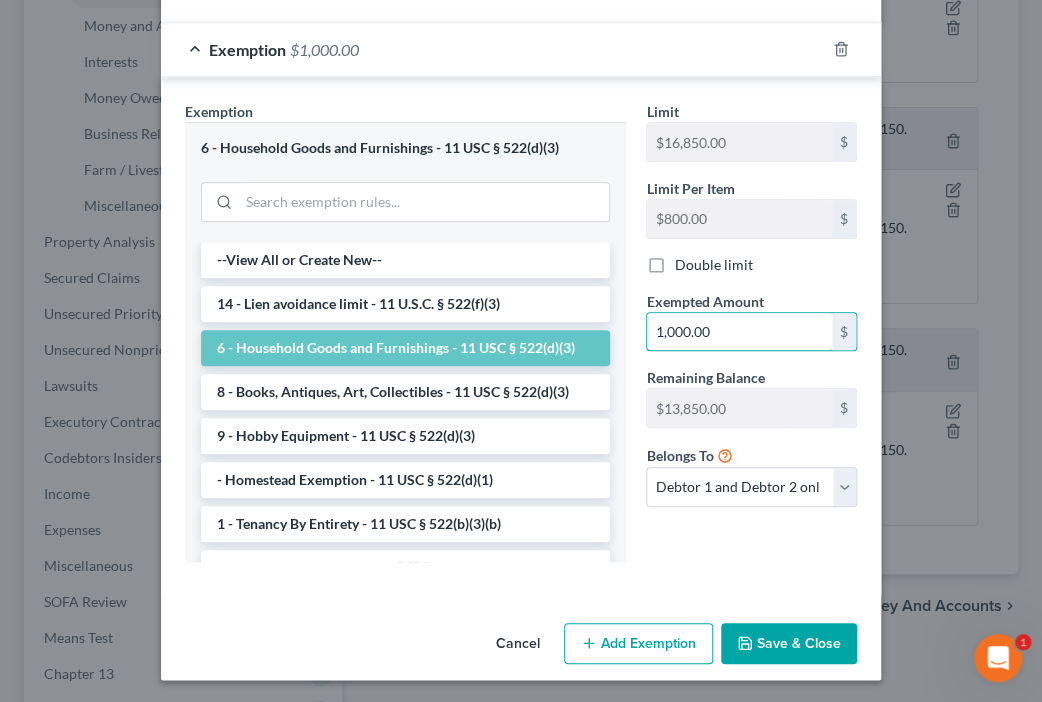 type on "1,000.00" 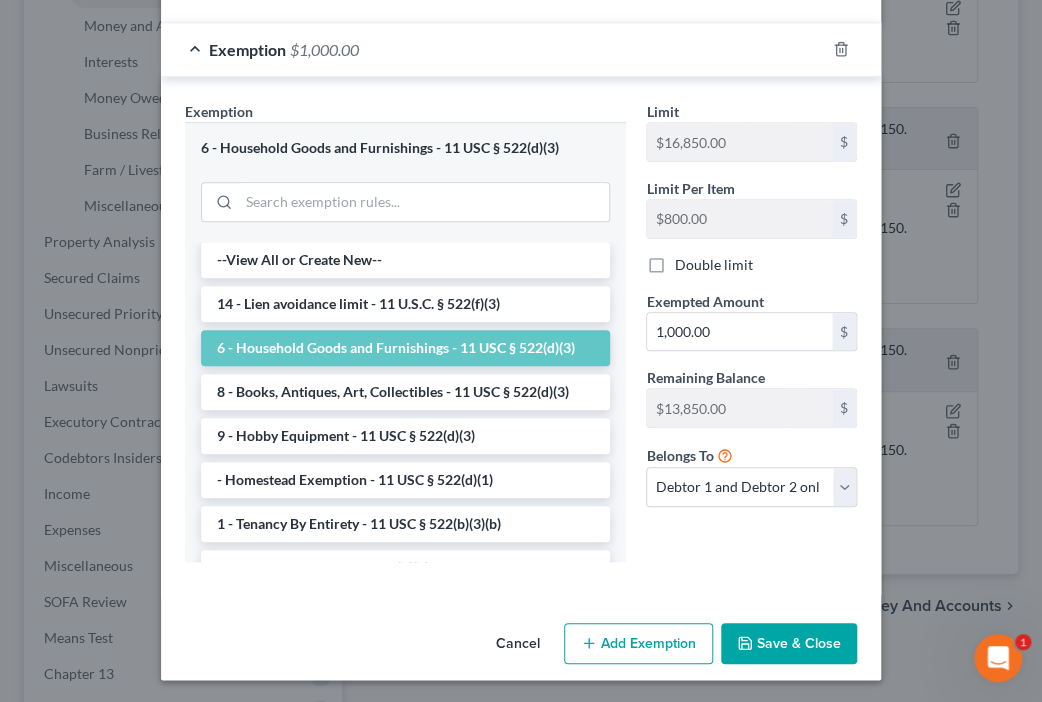 click on "Save & Close" at bounding box center [789, 644] 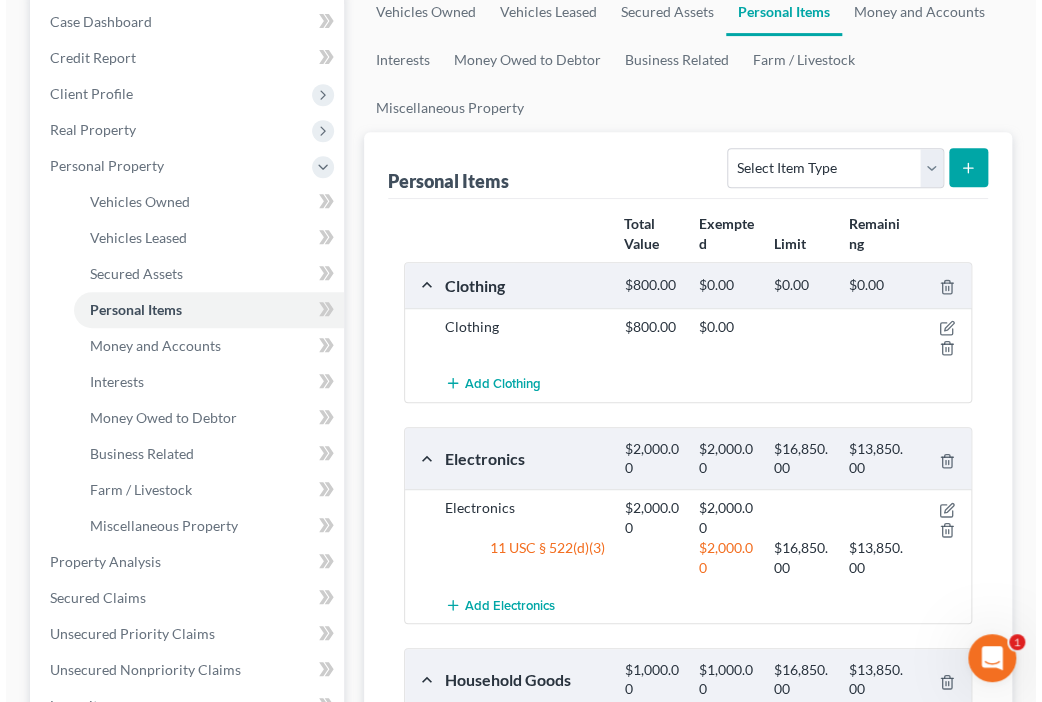 scroll, scrollTop: 240, scrollLeft: 0, axis: vertical 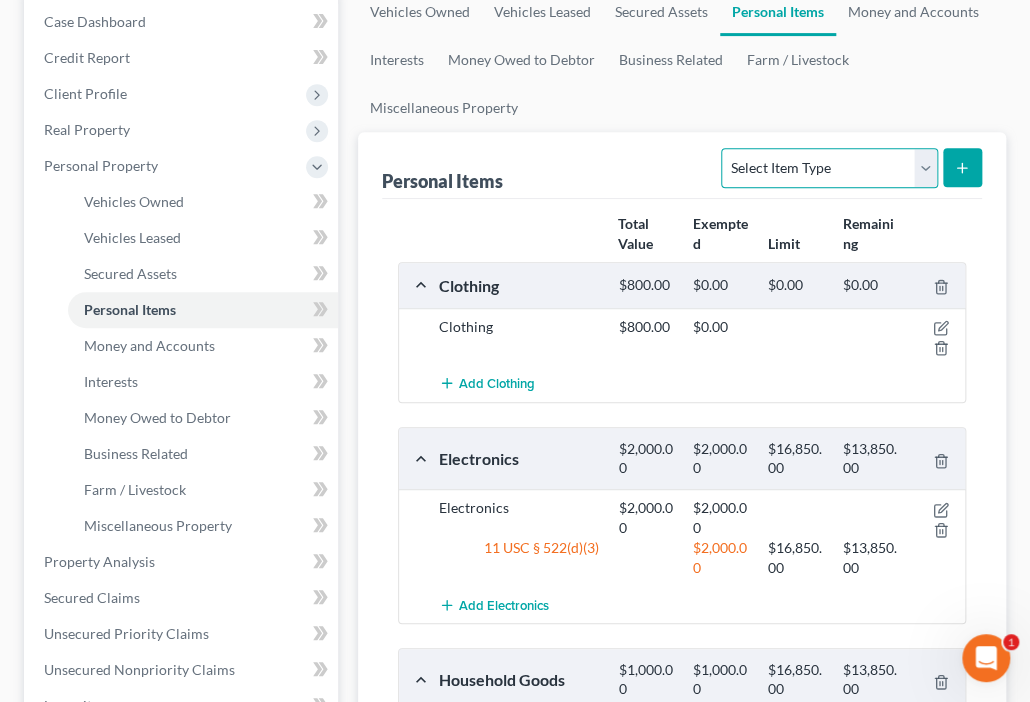click on "Select Item Type Clothing Collectibles Of Value Electronics Firearms Household Goods Jewelry Other Pet(s) Sports & Hobby Equipment" at bounding box center (829, 168) 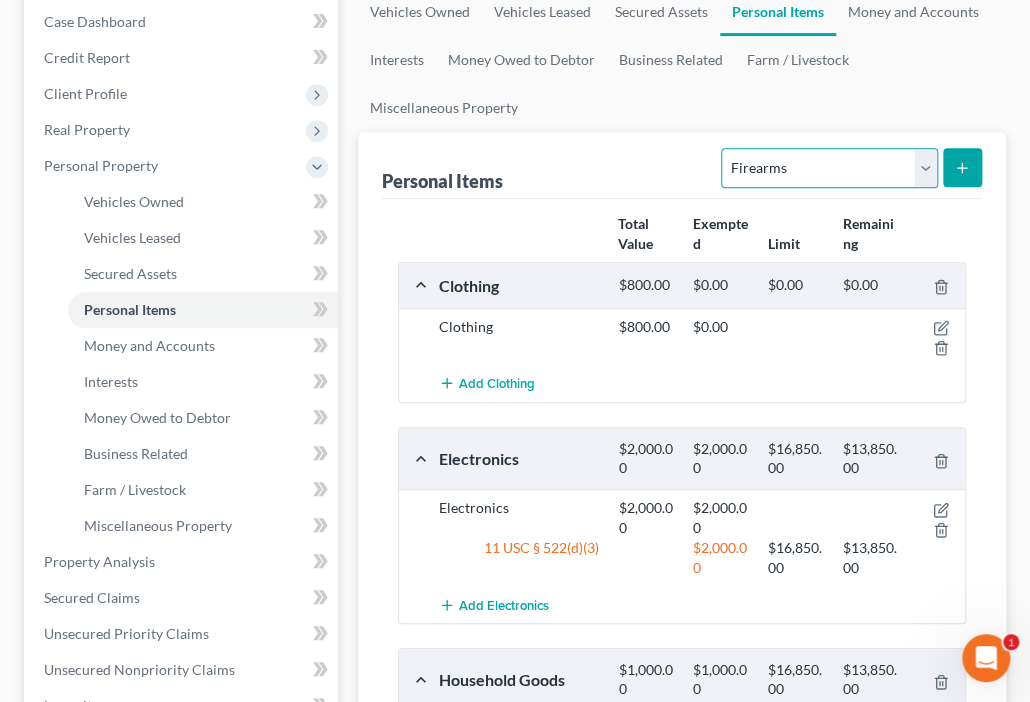 click on "Select Item Type Clothing Collectibles Of Value Electronics Firearms Household Goods Jewelry Other Pet(s) Sports & Hobby Equipment" at bounding box center (829, 168) 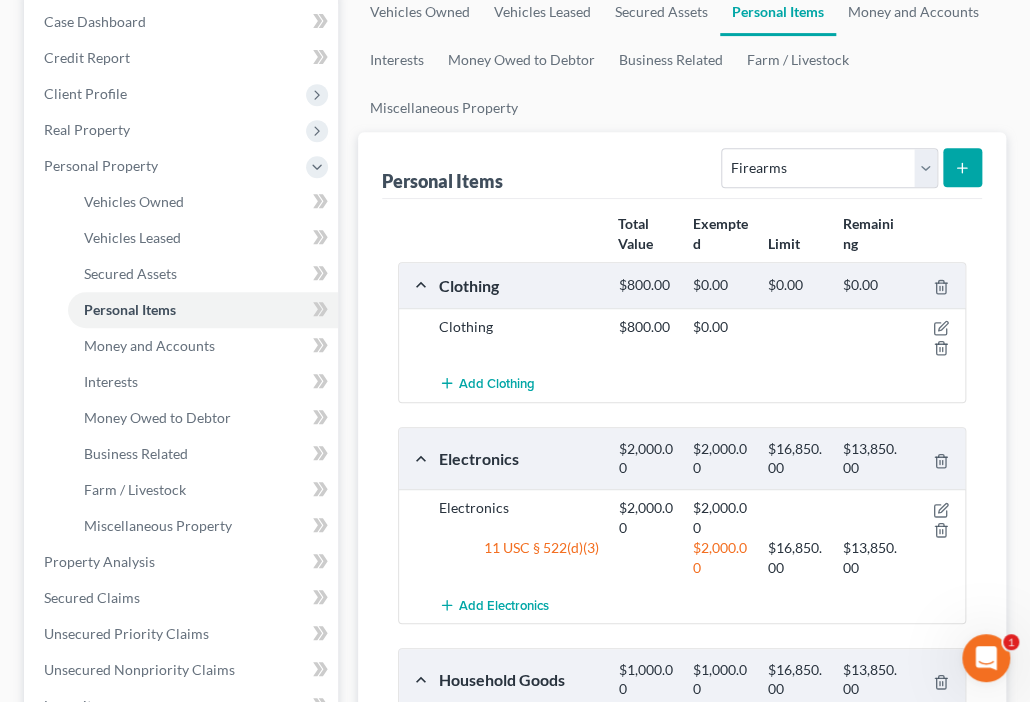 click 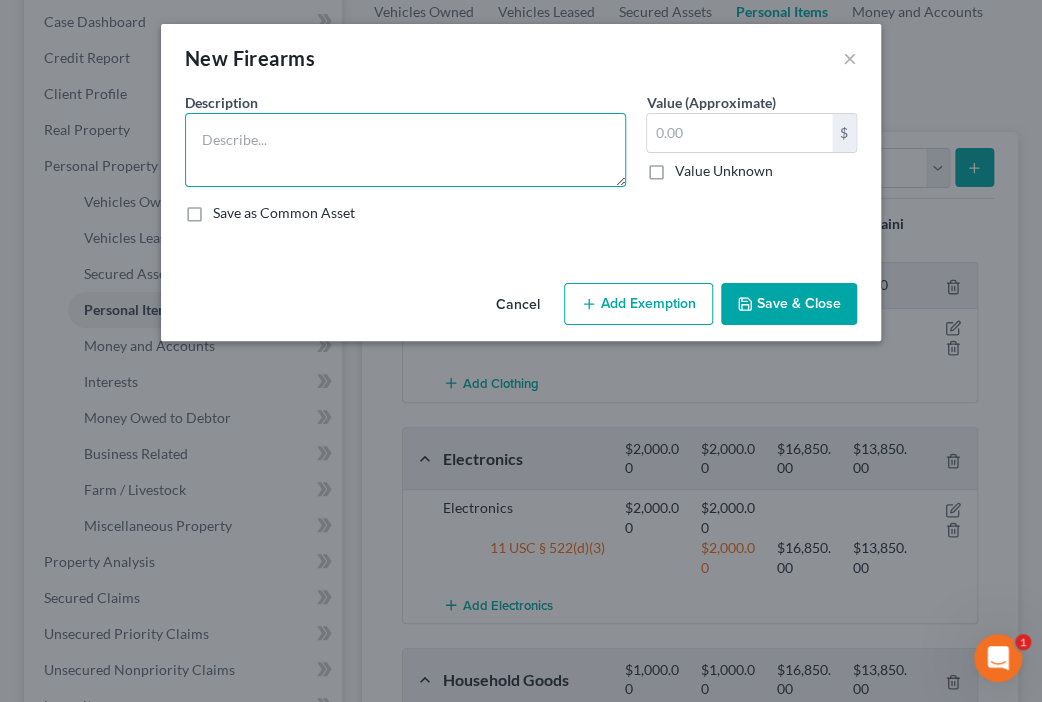 click at bounding box center (405, 150) 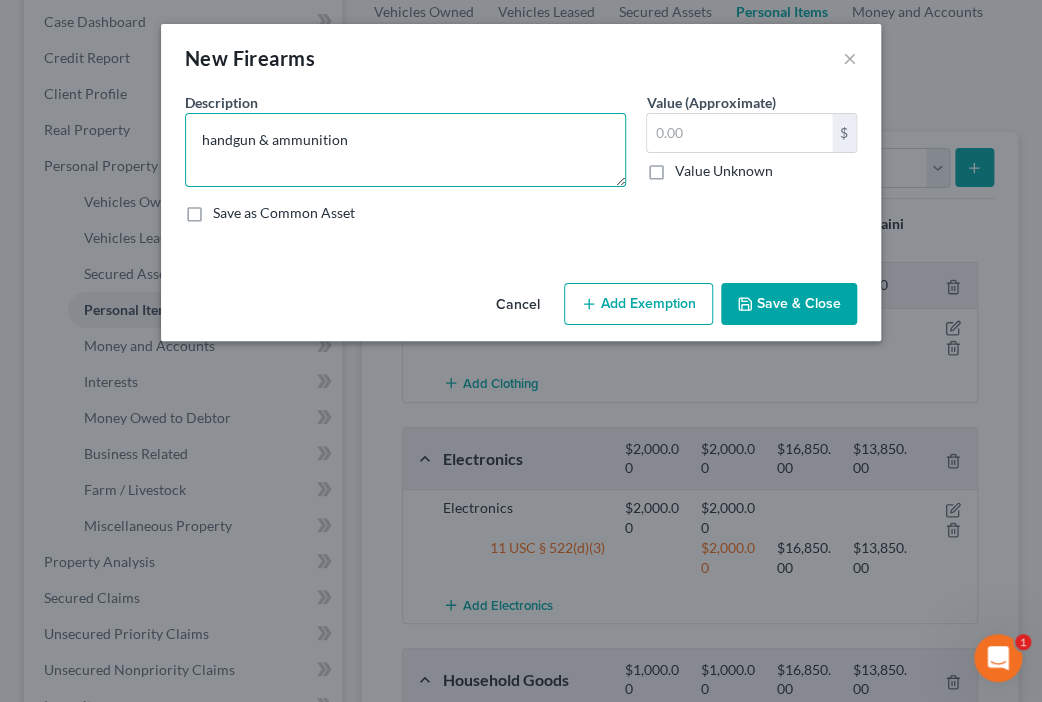 type on "handgun & ammunition" 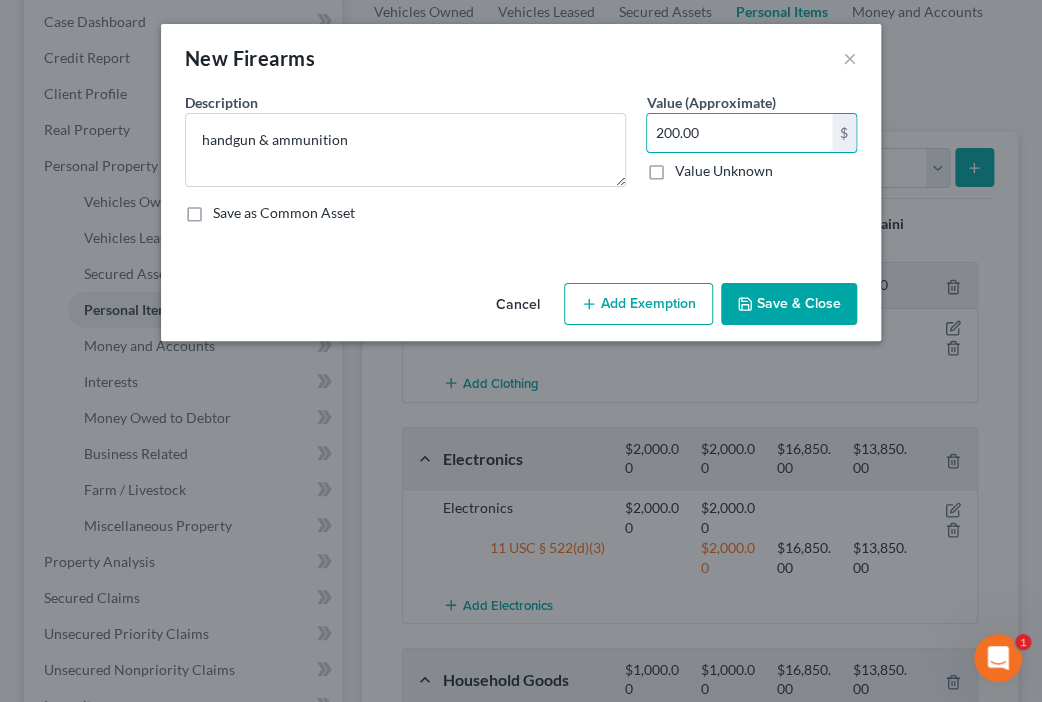 type on "200.00" 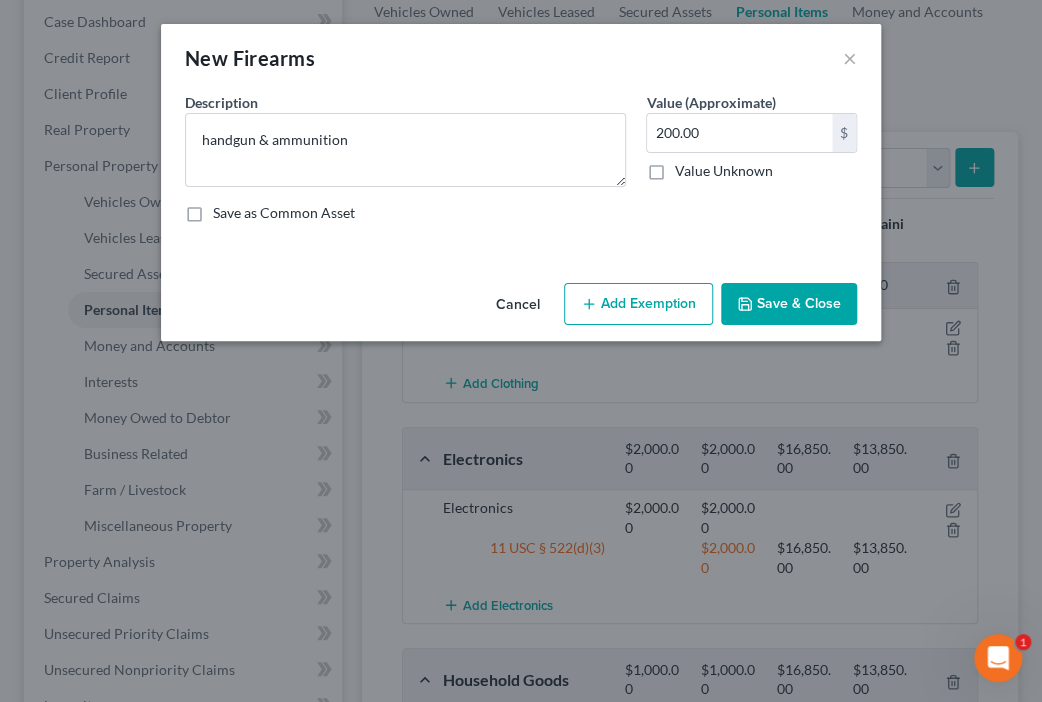click 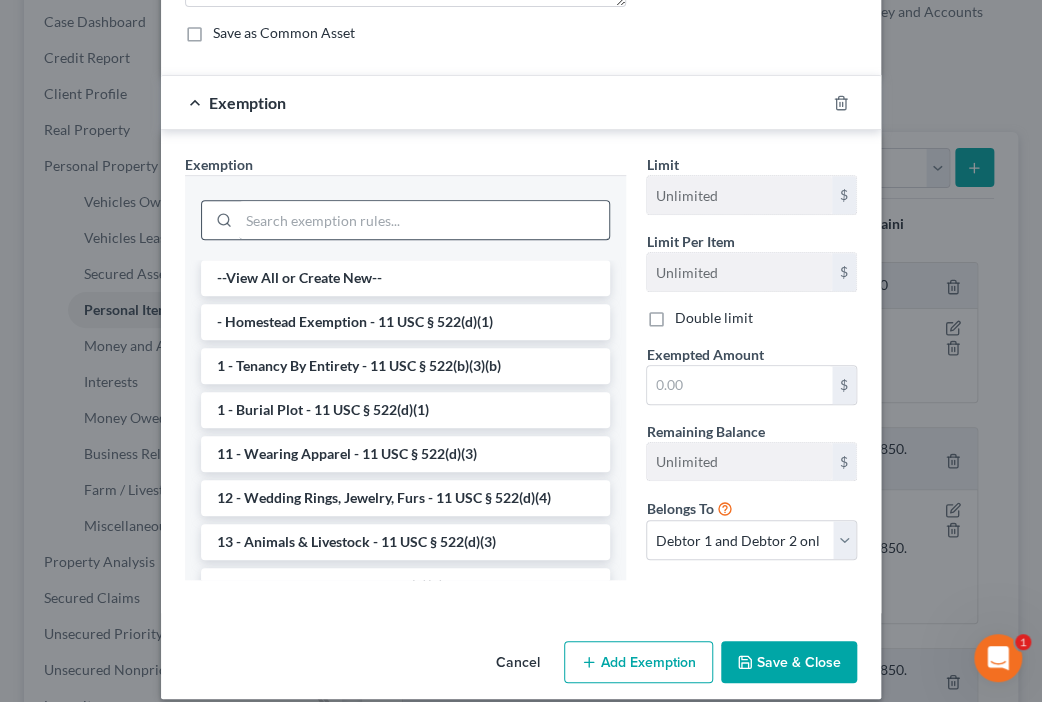 scroll, scrollTop: 200, scrollLeft: 0, axis: vertical 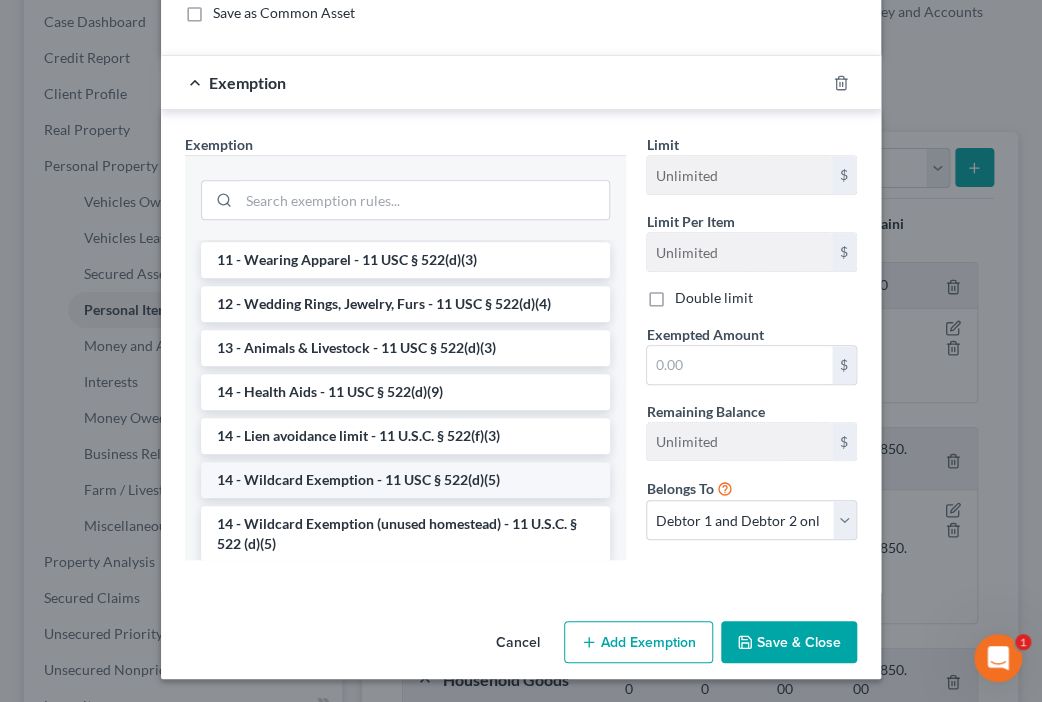 click on "14 - Wildcard Exemption - 11 USC § 522(d)(5)" at bounding box center [405, 480] 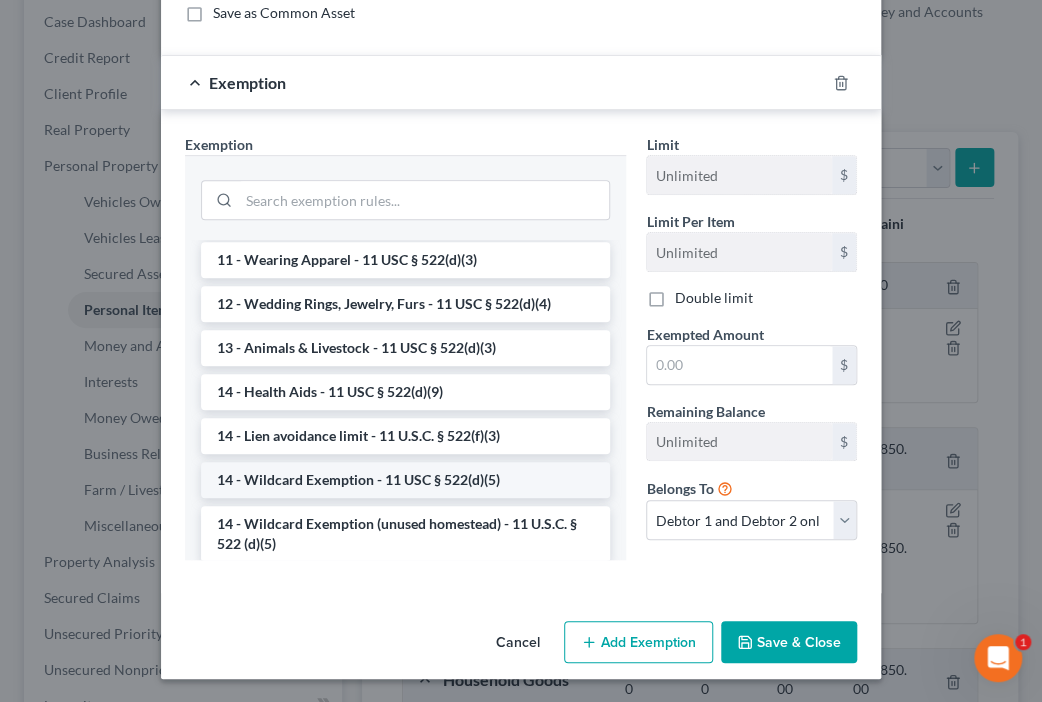 scroll, scrollTop: 179, scrollLeft: 0, axis: vertical 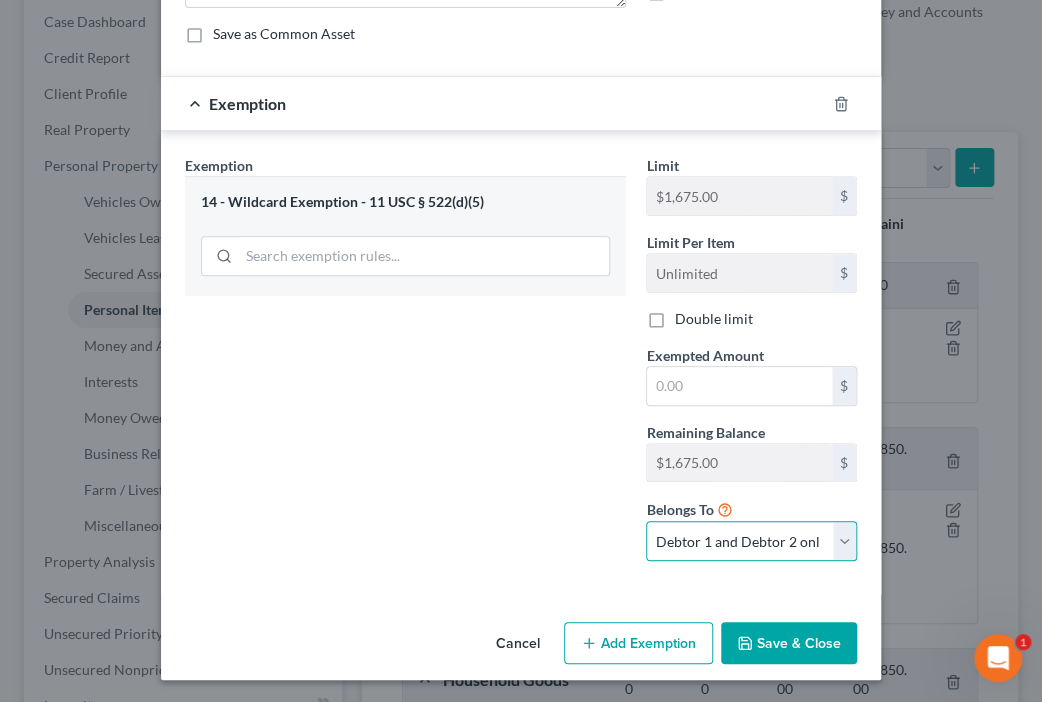 click on "Debtor 1 only Debtor 2 only Debtor 1 and Debtor 2 only" at bounding box center [751, 541] 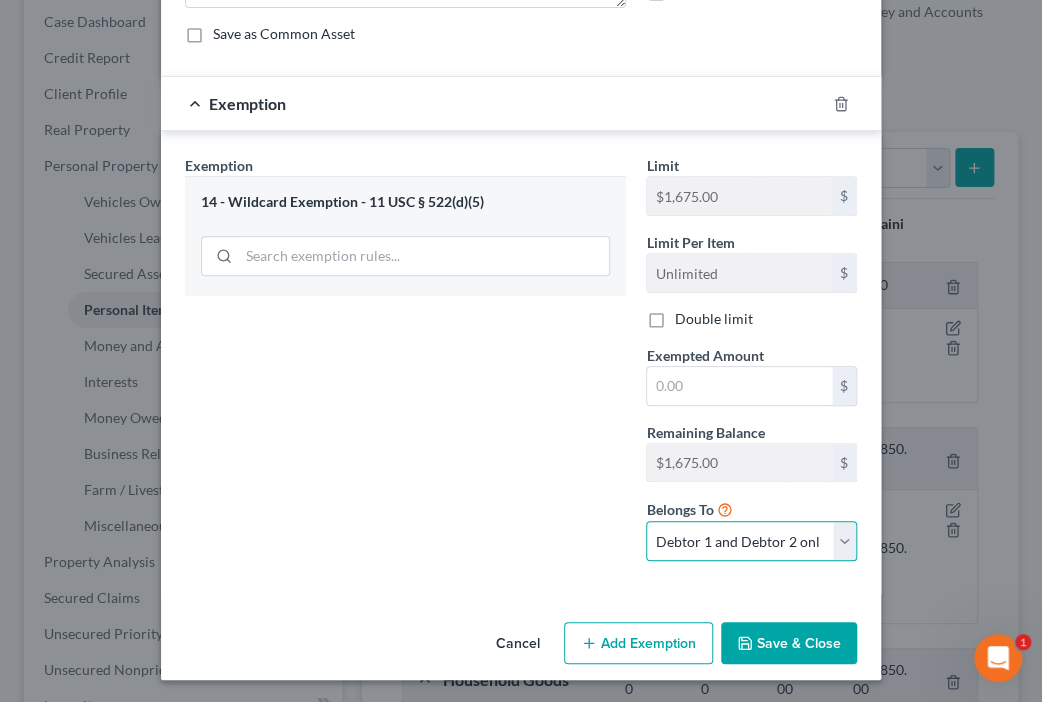 select on "1" 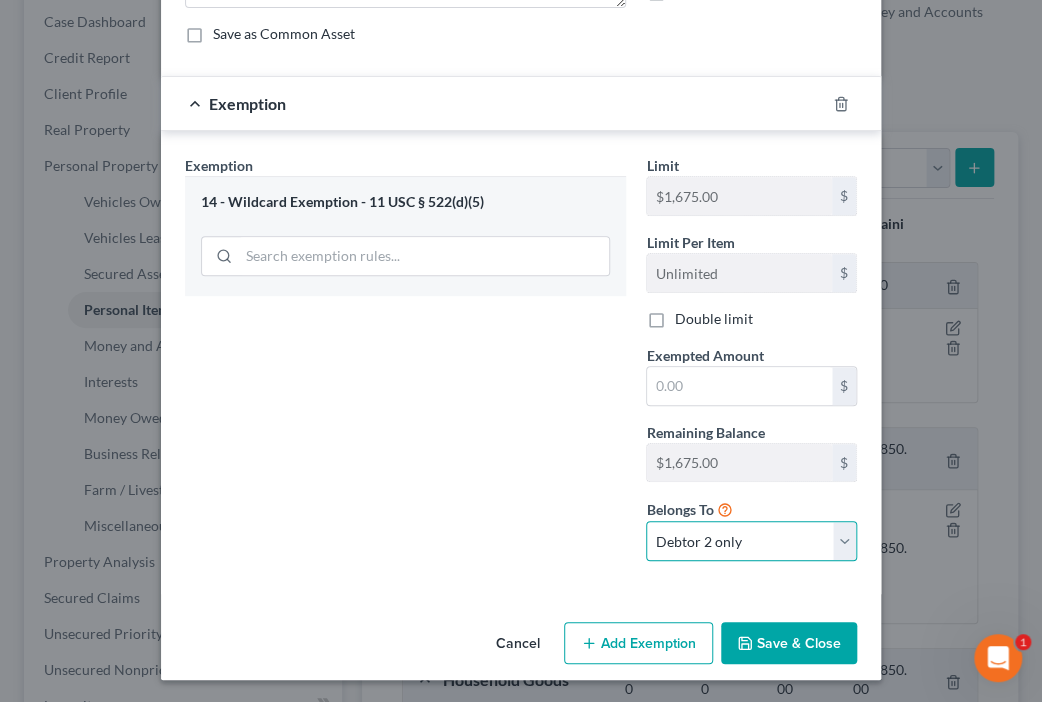 click on "Debtor 1 only Debtor 2 only Debtor 1 and Debtor 2 only" at bounding box center [751, 541] 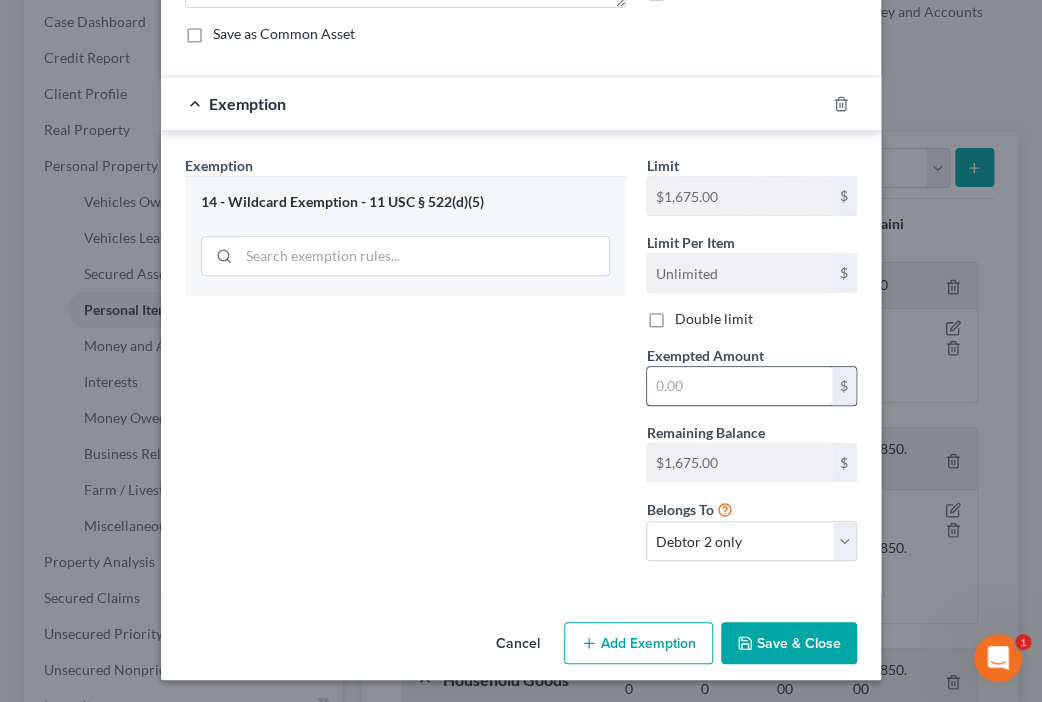 click at bounding box center [739, 386] 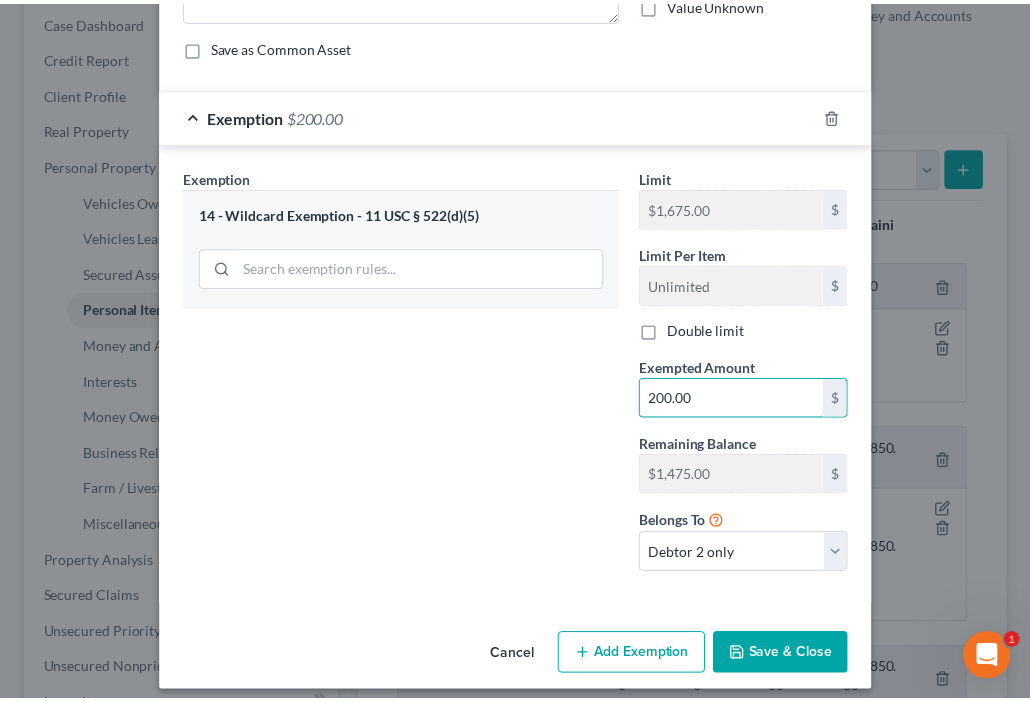 scroll, scrollTop: 179, scrollLeft: 0, axis: vertical 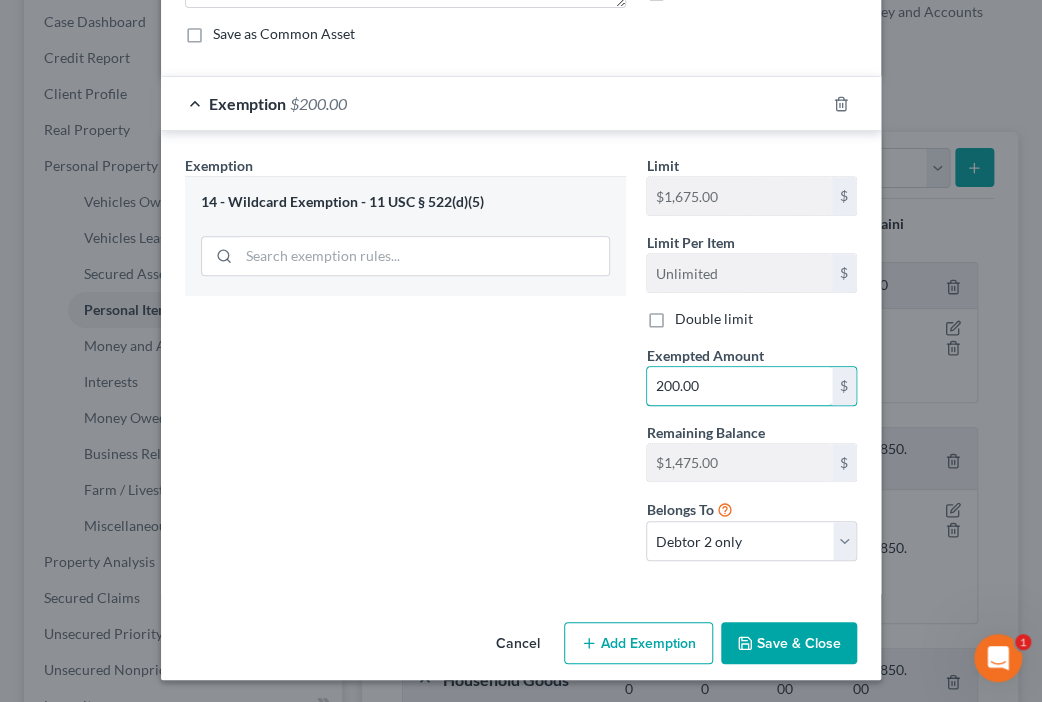 type on "200.00" 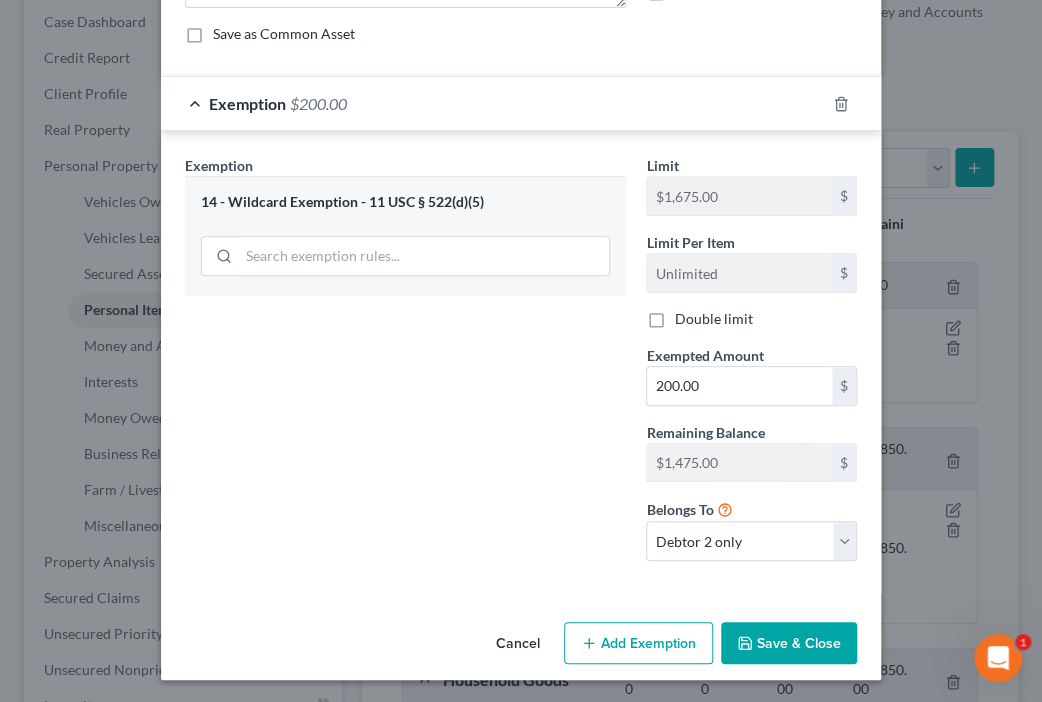 click on "Save & Close" at bounding box center (789, 643) 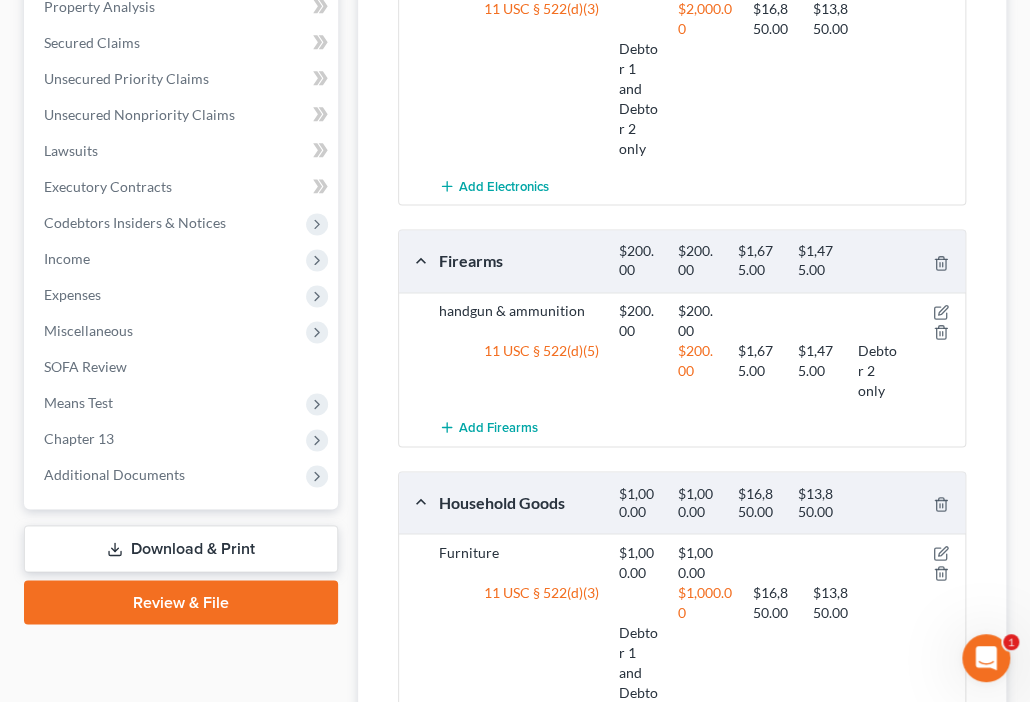 scroll, scrollTop: 880, scrollLeft: 0, axis: vertical 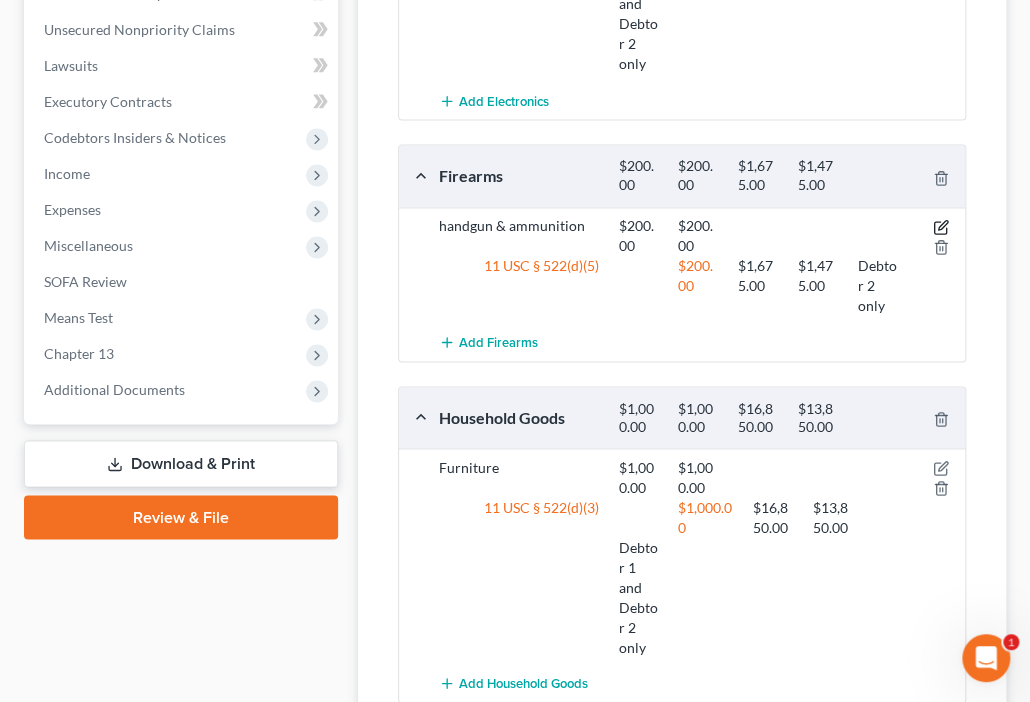 click 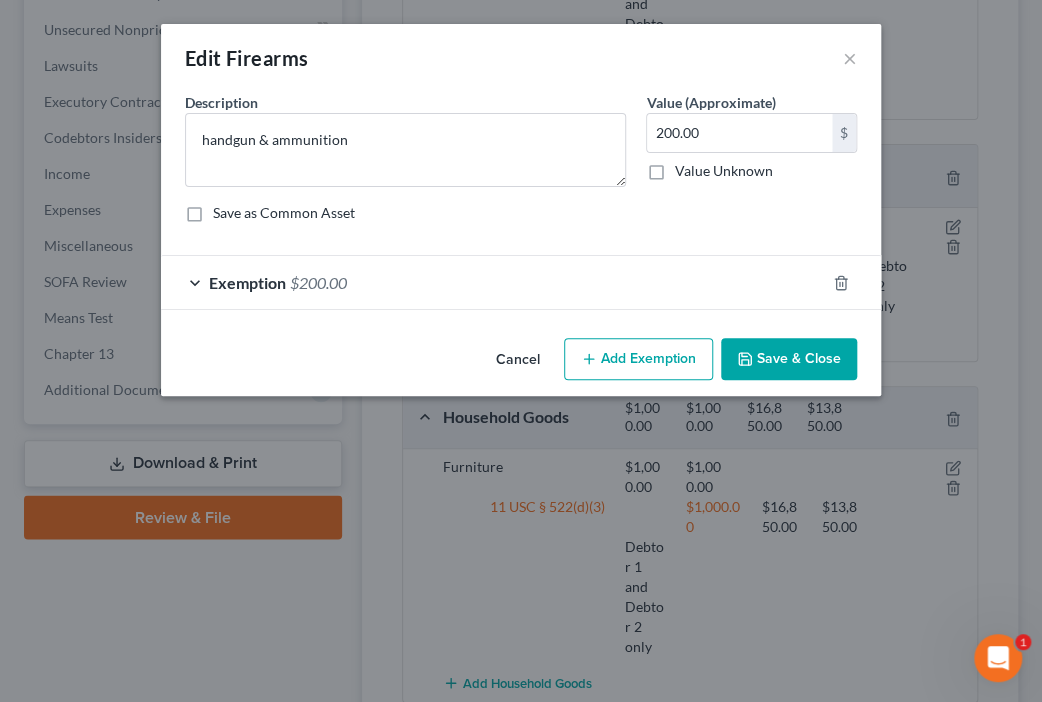 click on "Save & Close" at bounding box center (789, 359) 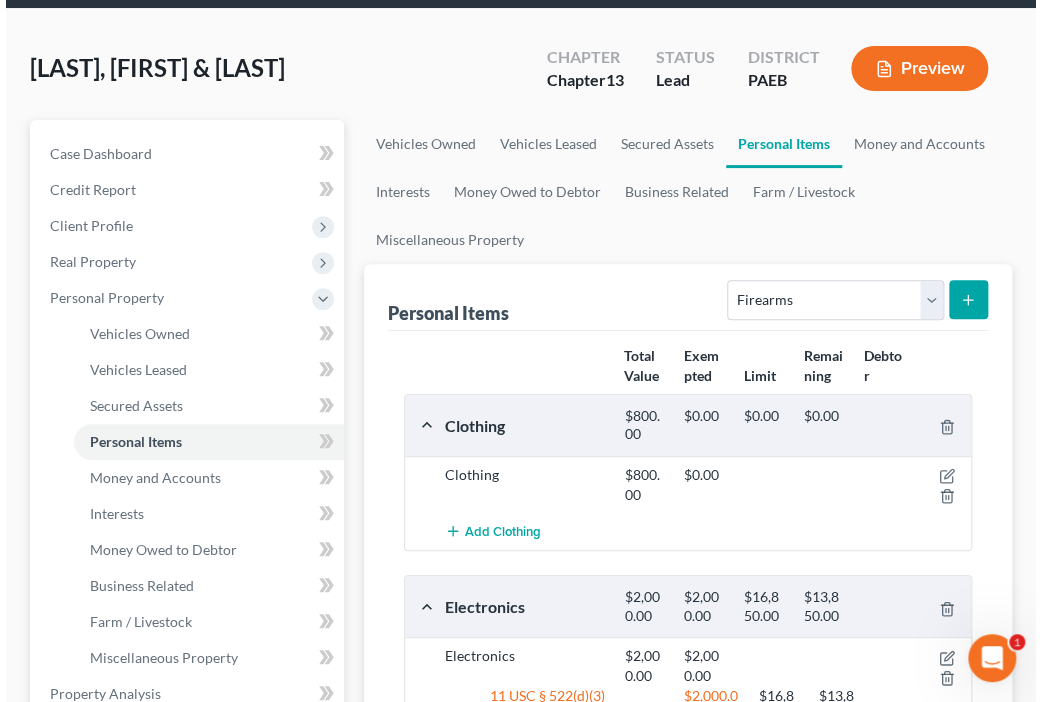scroll, scrollTop: 104, scrollLeft: 0, axis: vertical 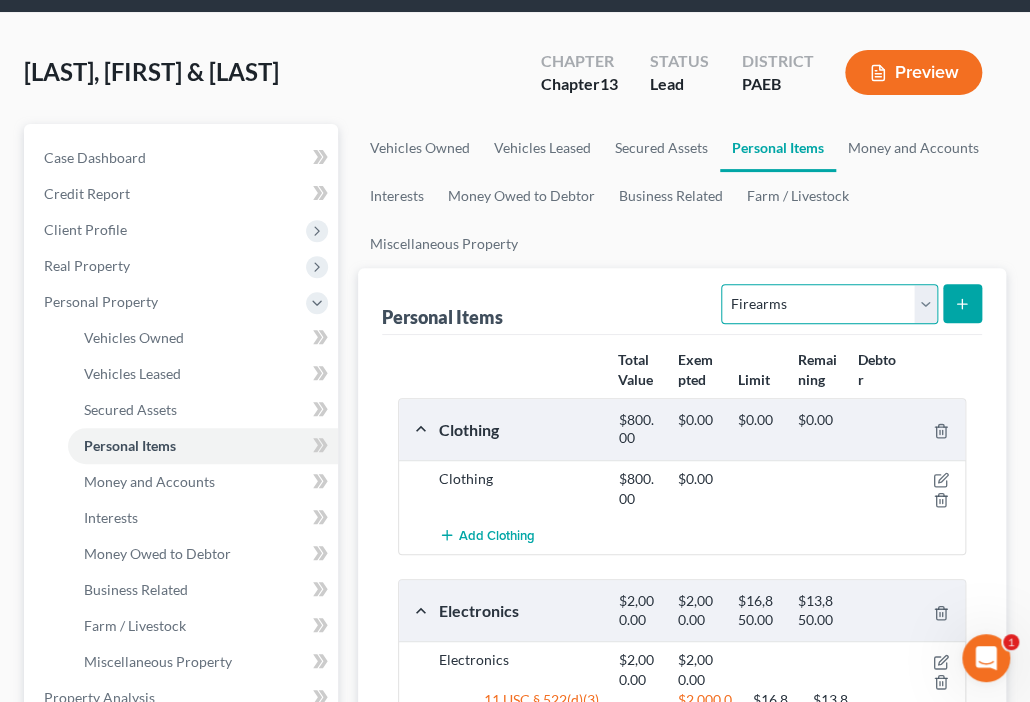 click on "Select Item Type Clothing Collectibles Of Value Electronics Firearms Household Goods Jewelry Other Pet(s) Sports & Hobby Equipment" at bounding box center (829, 304) 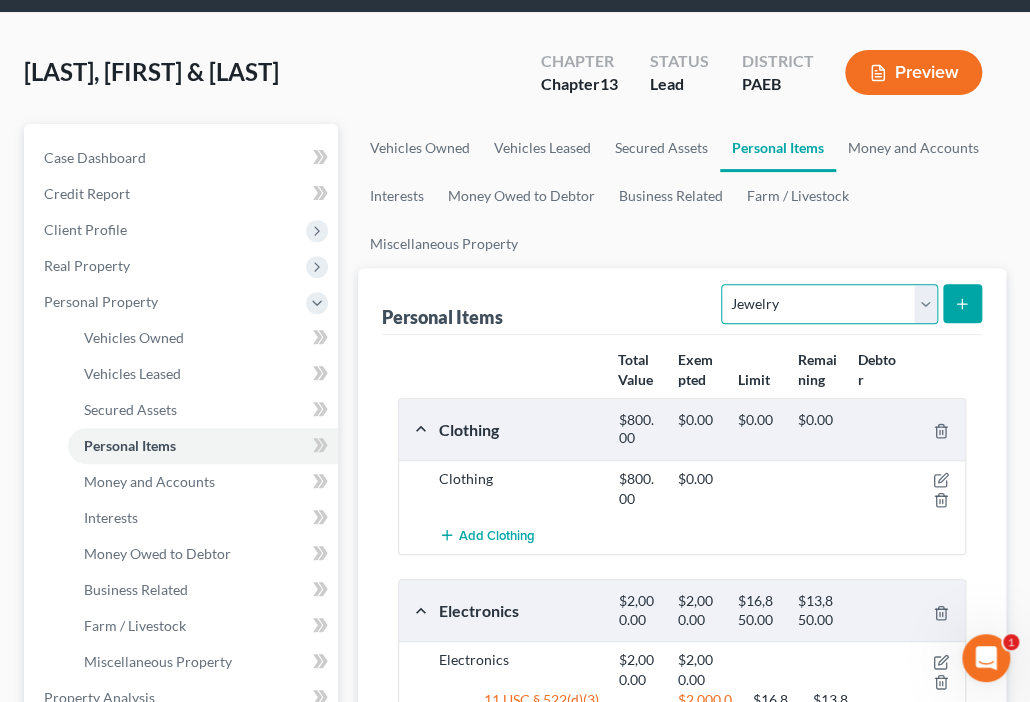 click on "Select Item Type Clothing Collectibles Of Value Electronics Firearms Household Goods Jewelry Other Pet(s) Sports & Hobby Equipment" at bounding box center (829, 304) 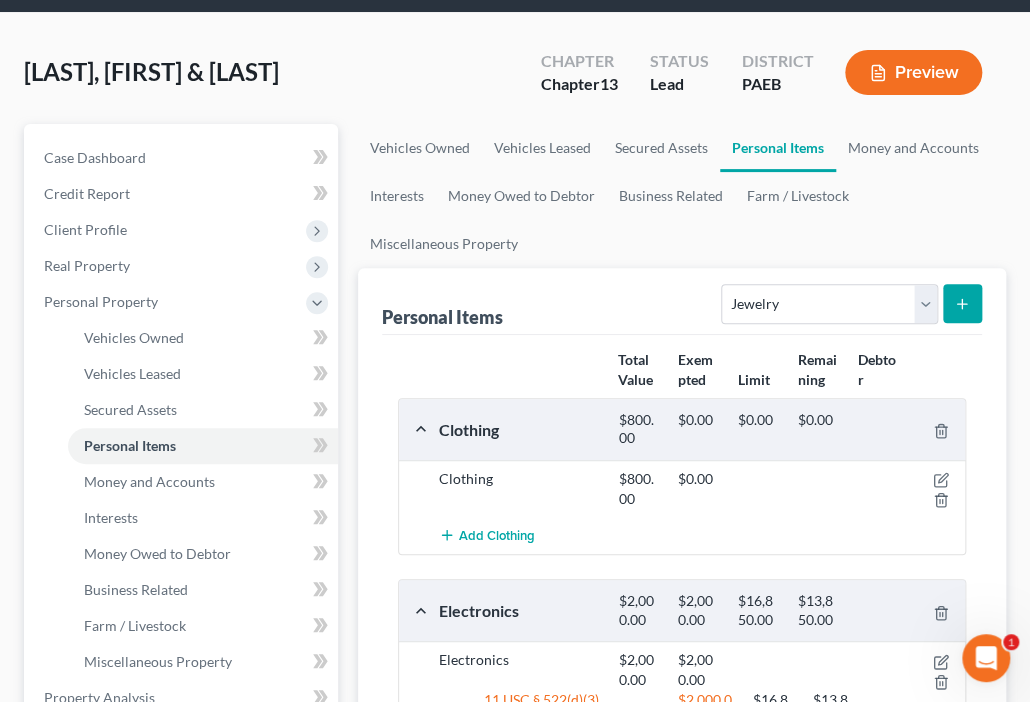 click 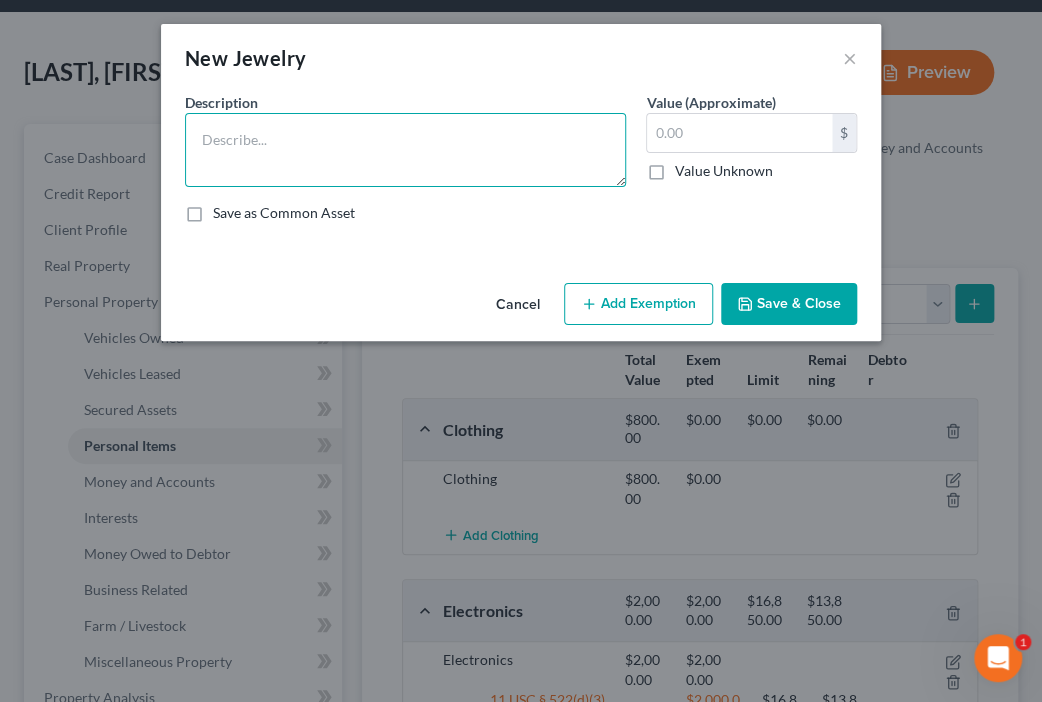 click at bounding box center [405, 150] 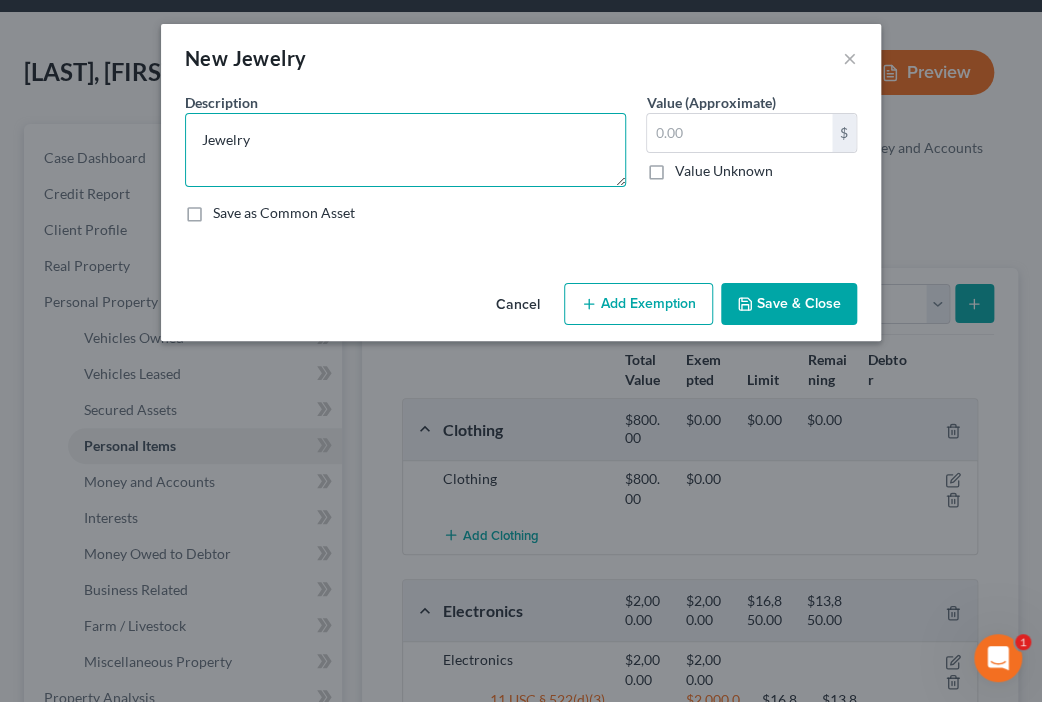 type on "Jewelry" 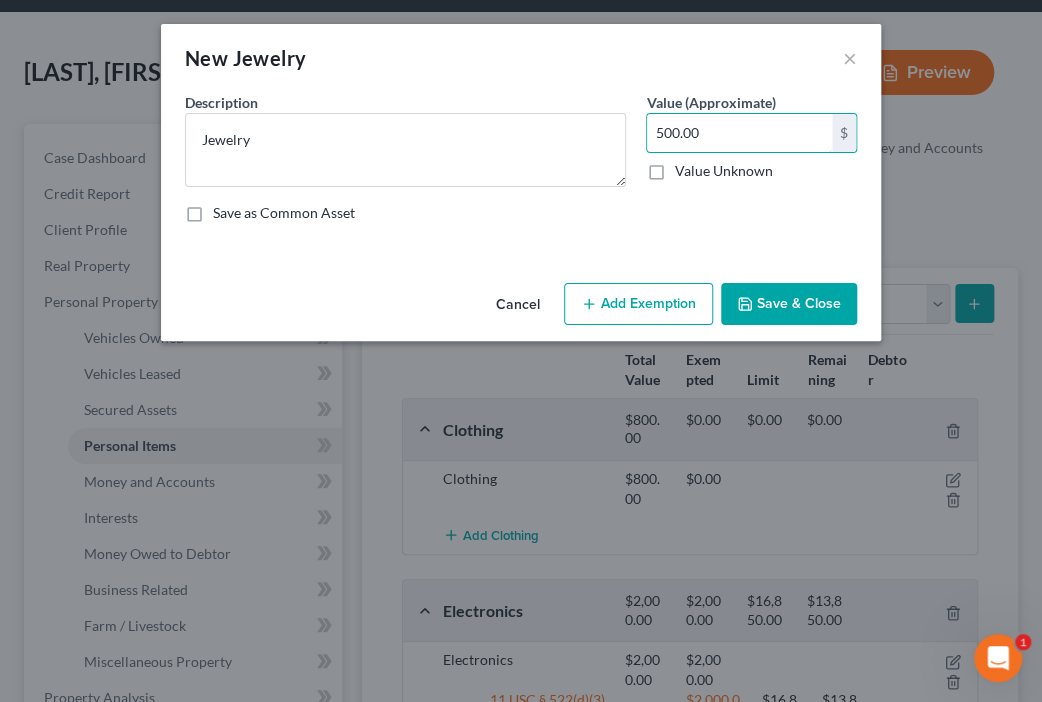 type on "500.00" 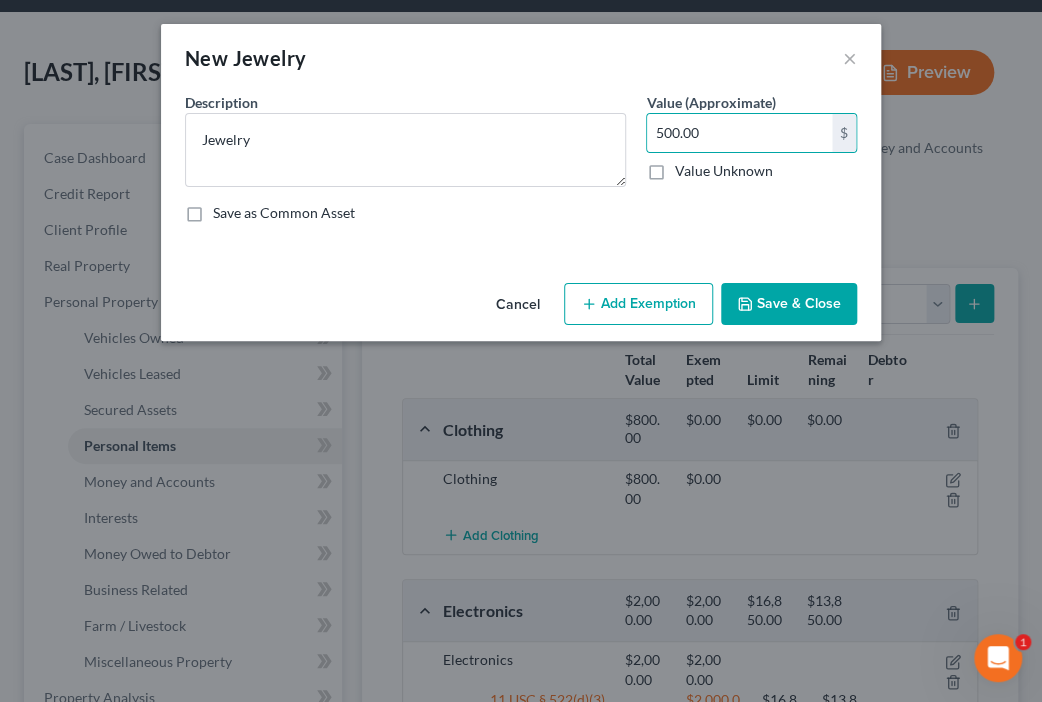 click on "Add Exemption" at bounding box center (638, 304) 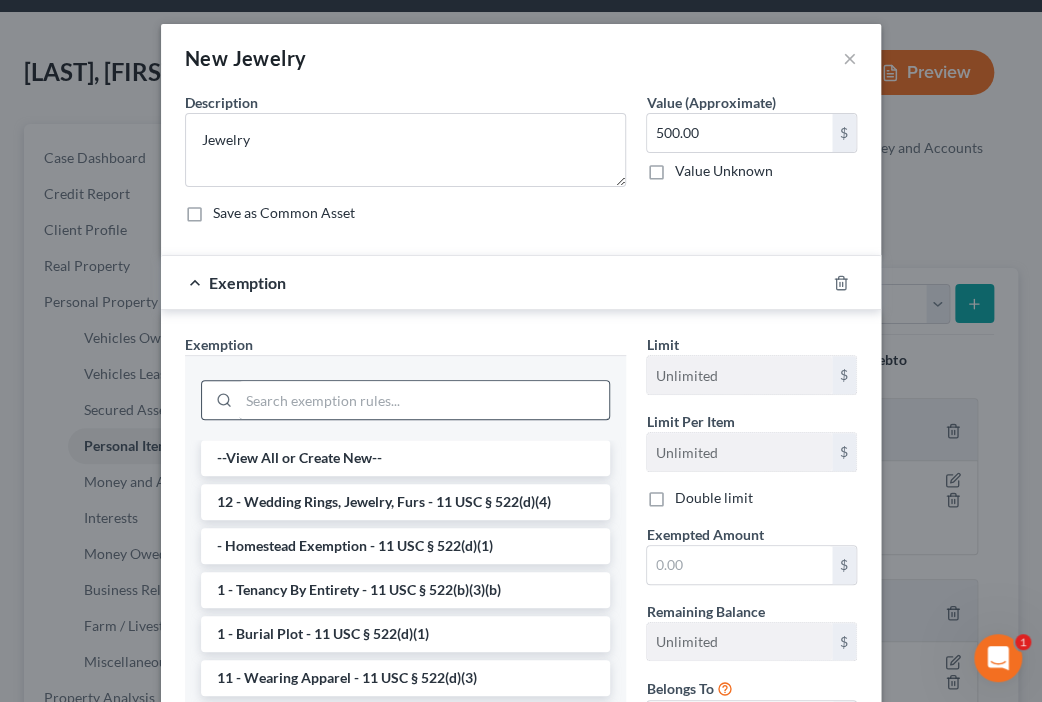 scroll, scrollTop: 80, scrollLeft: 0, axis: vertical 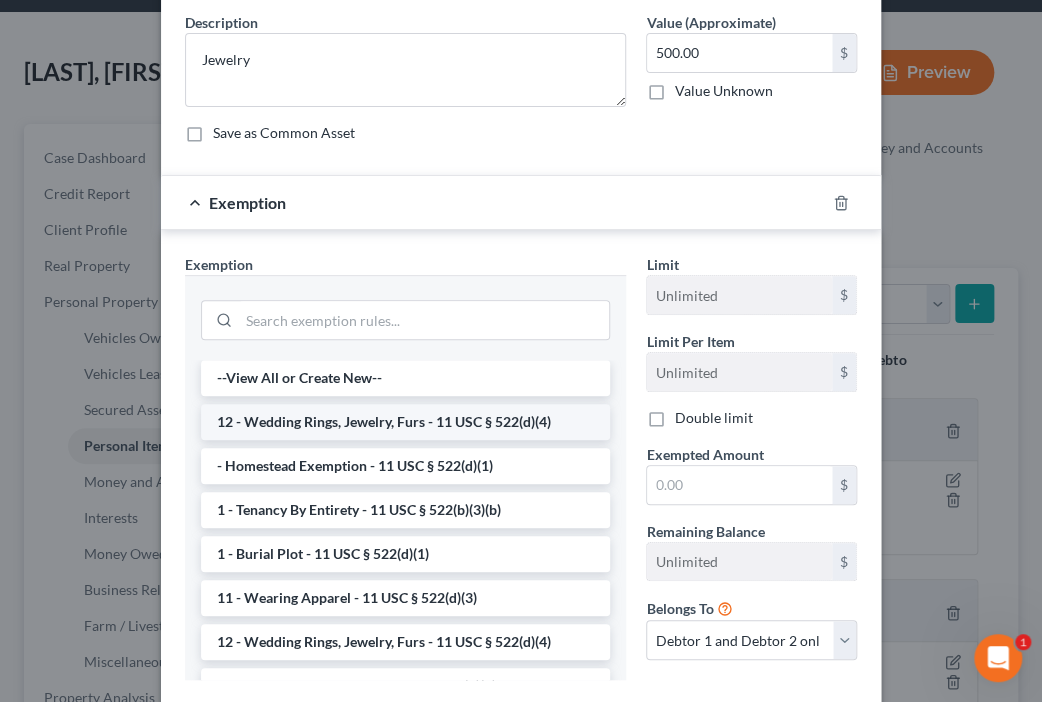 click on "12 - Wedding Rings, Jewelry, Furs - 11 USC § 522(d)(4)" at bounding box center (405, 422) 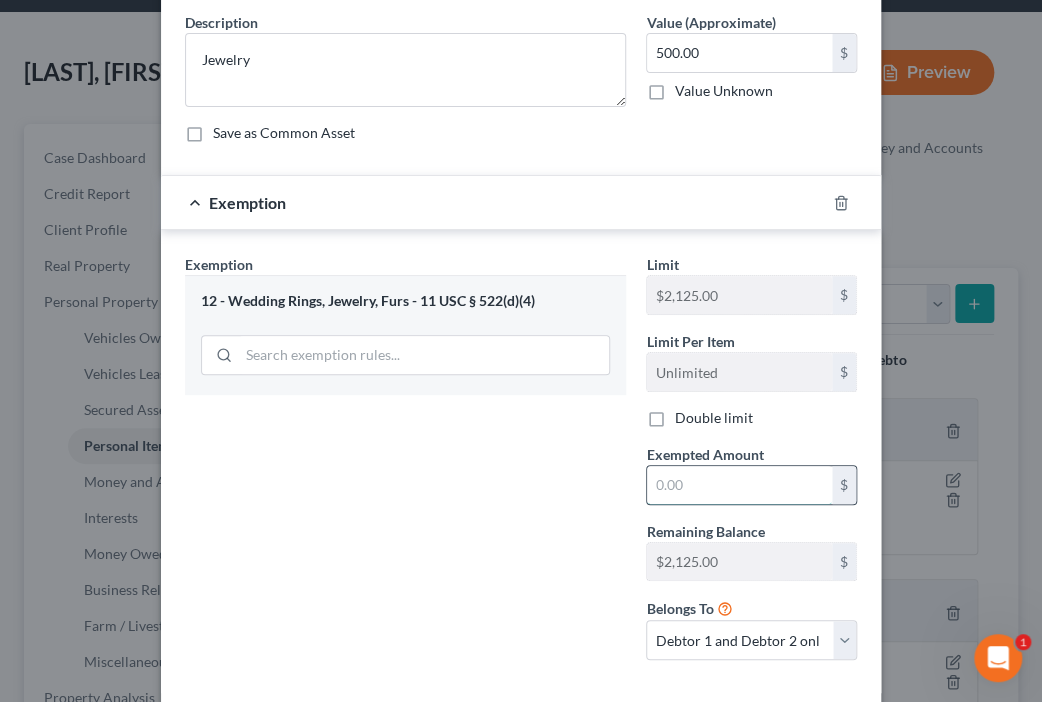 click at bounding box center [739, 485] 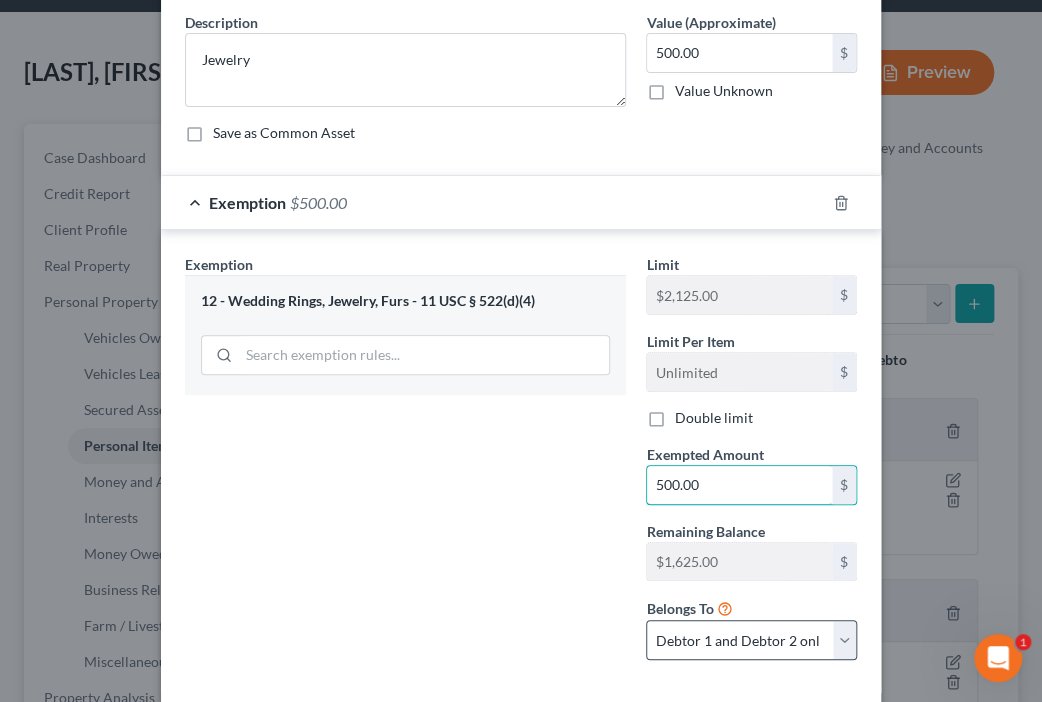 type on "500.00" 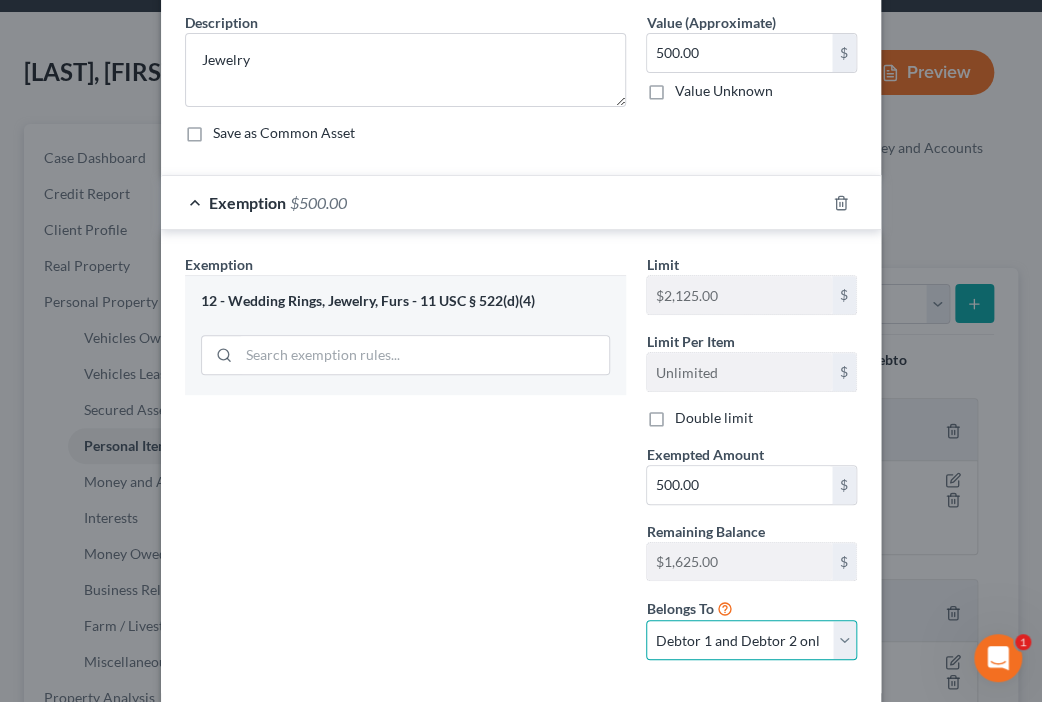 click on "Debtor 1 only Debtor 2 only Debtor 1 and Debtor 2 only" at bounding box center (751, 640) 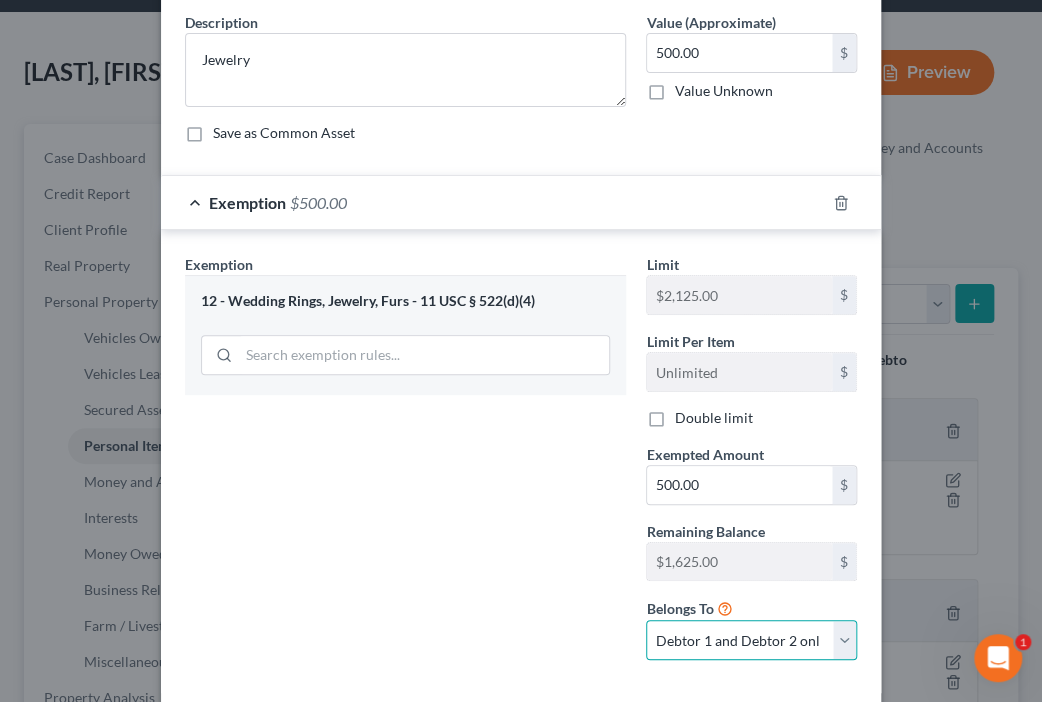 select on "1" 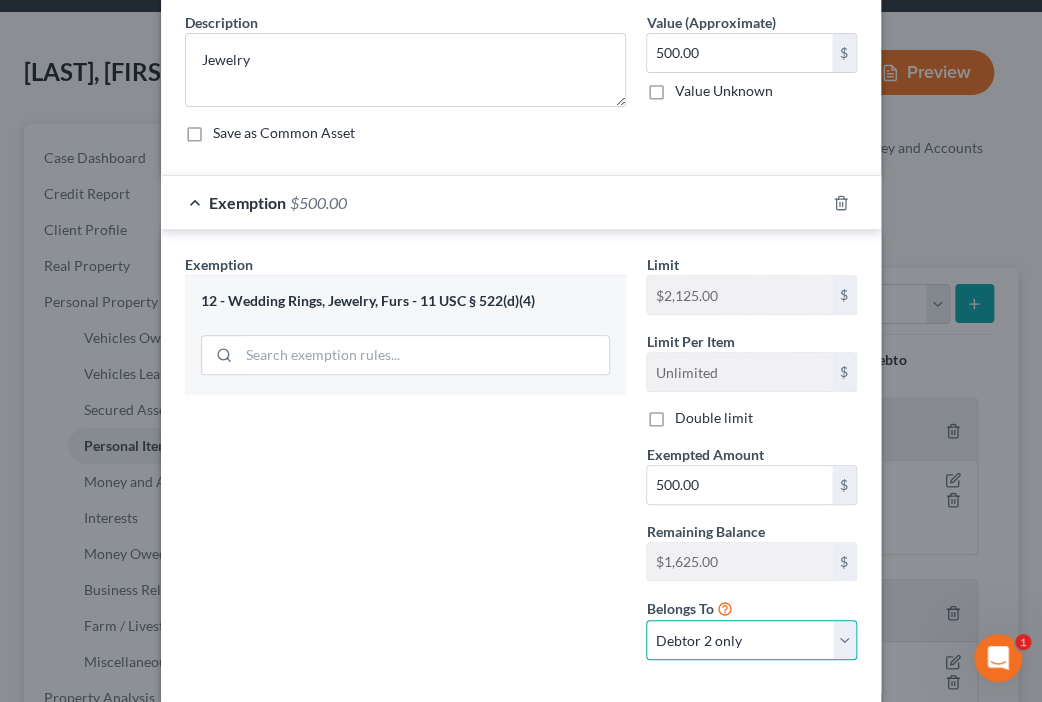 click on "Debtor 1 only Debtor 2 only Debtor 1 and Debtor 2 only" at bounding box center (751, 640) 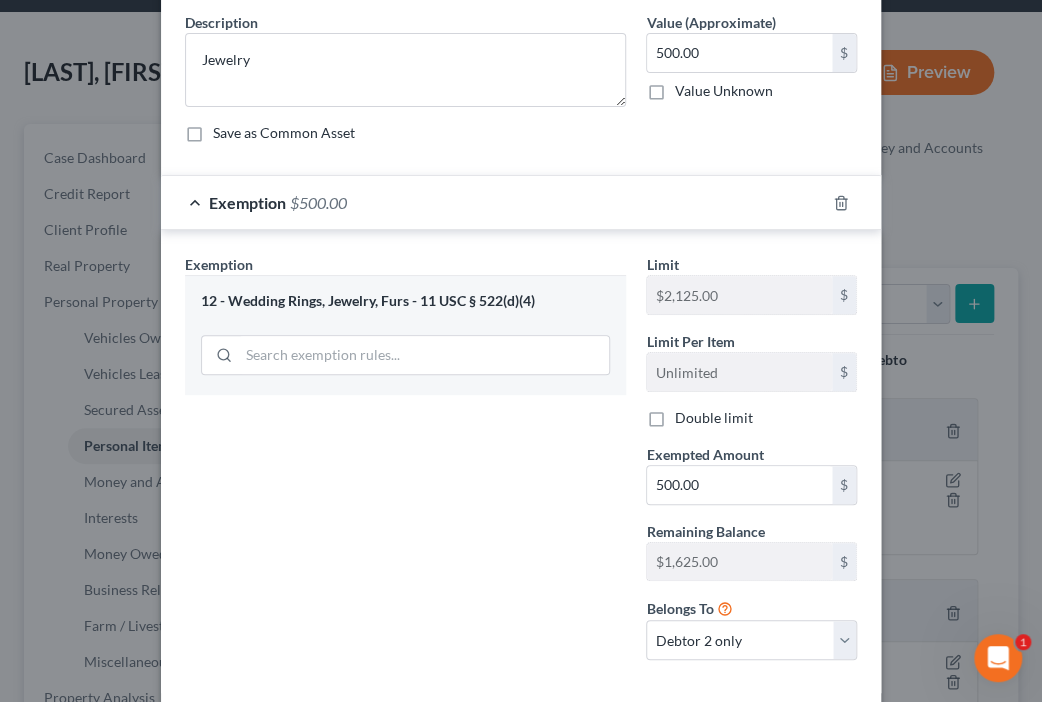 click on "Exemption Set must be selected for CA.
Exemption
*
12 - Wedding Rings, Jewelry, Furs - 11 USC § 522(d)(4)" at bounding box center (405, 465) 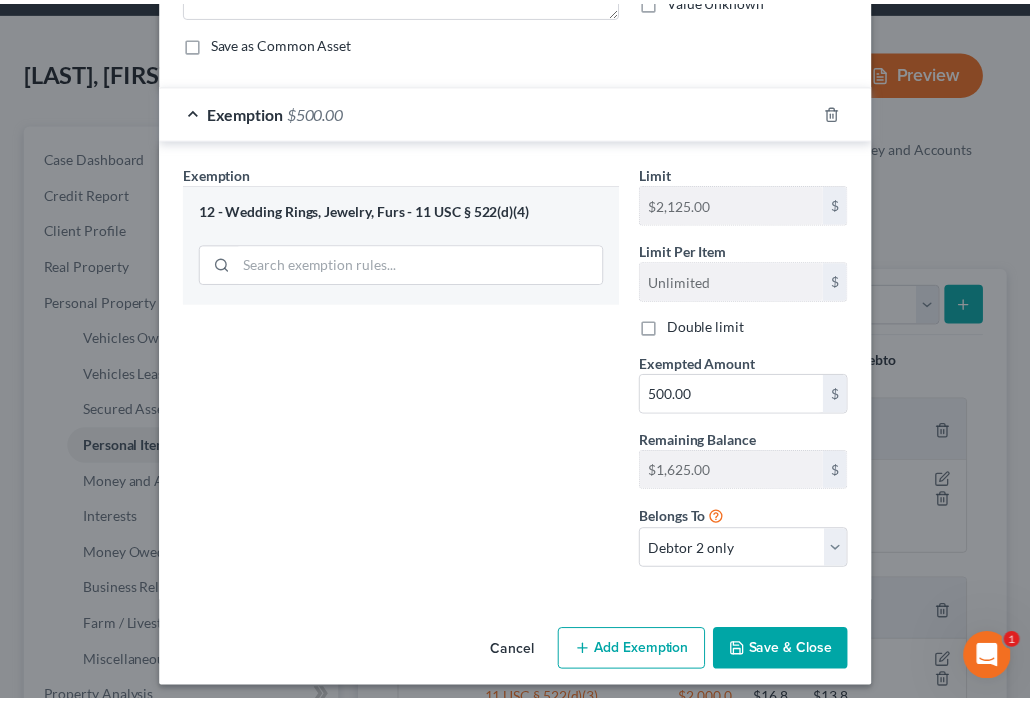 scroll, scrollTop: 179, scrollLeft: 0, axis: vertical 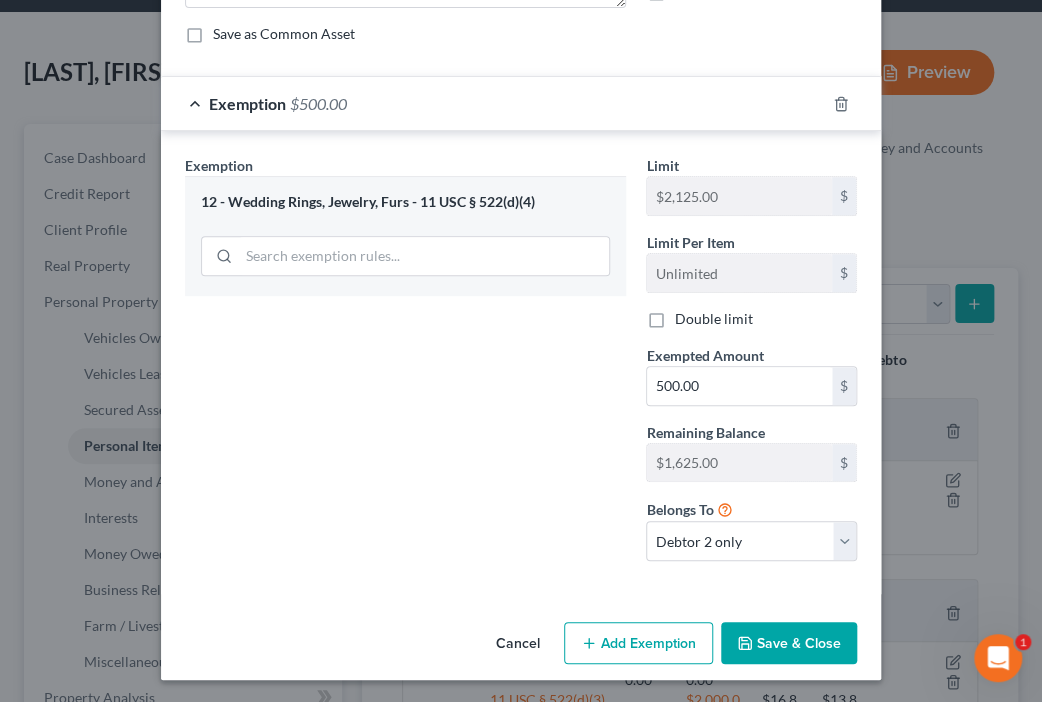 click on "Save & Close" at bounding box center [789, 643] 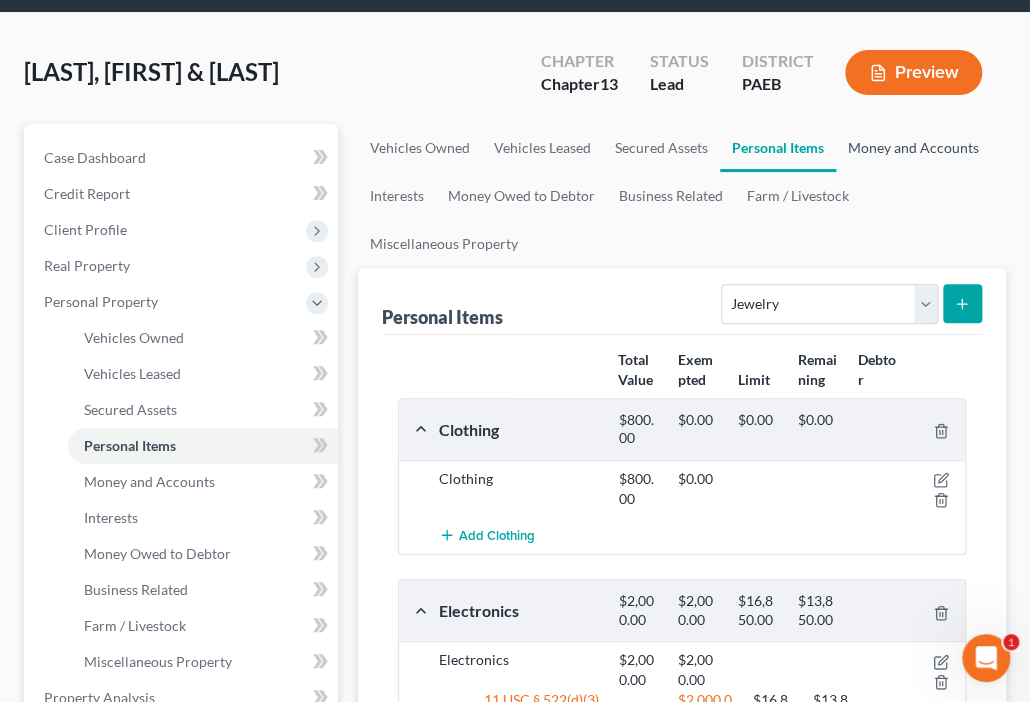 click on "Money and Accounts" at bounding box center (913, 148) 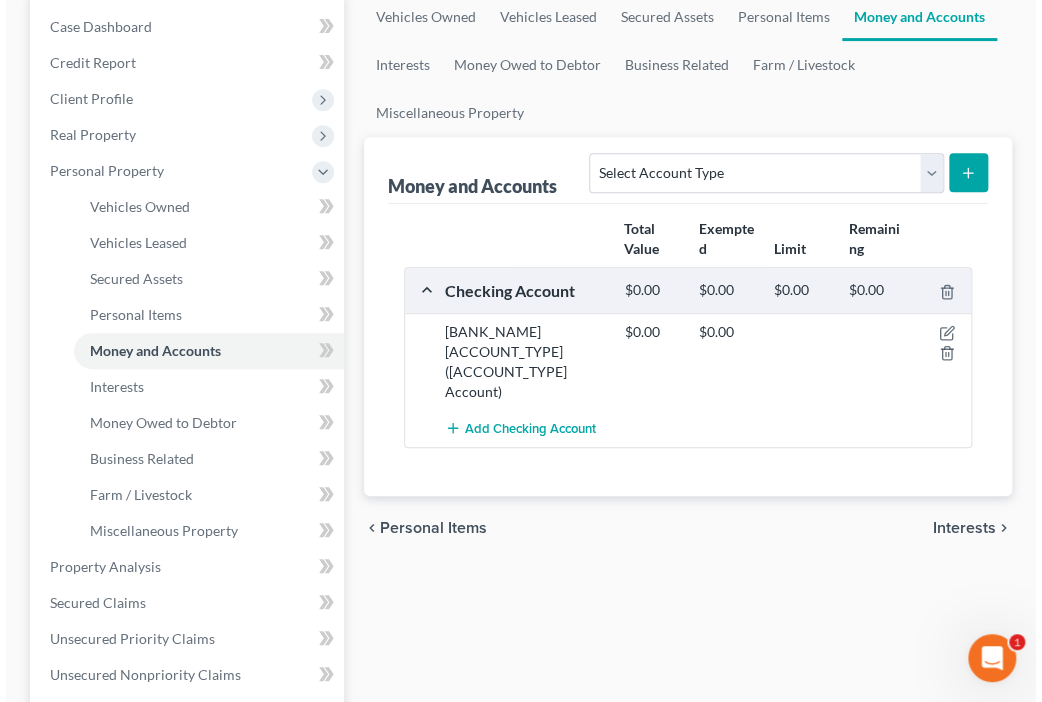 scroll, scrollTop: 240, scrollLeft: 0, axis: vertical 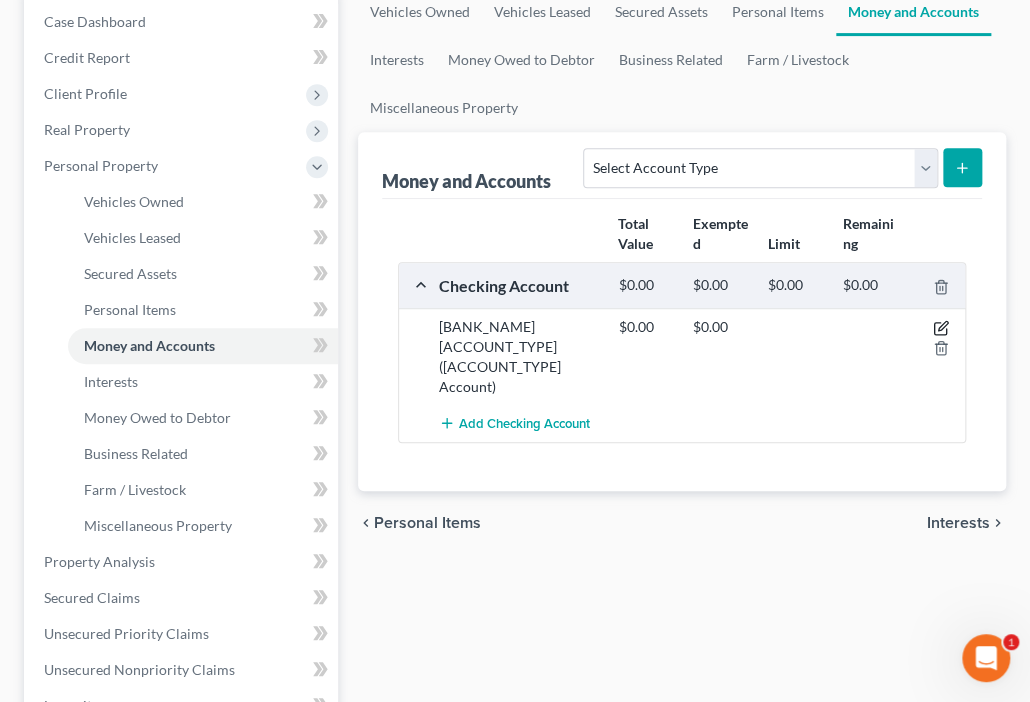 click 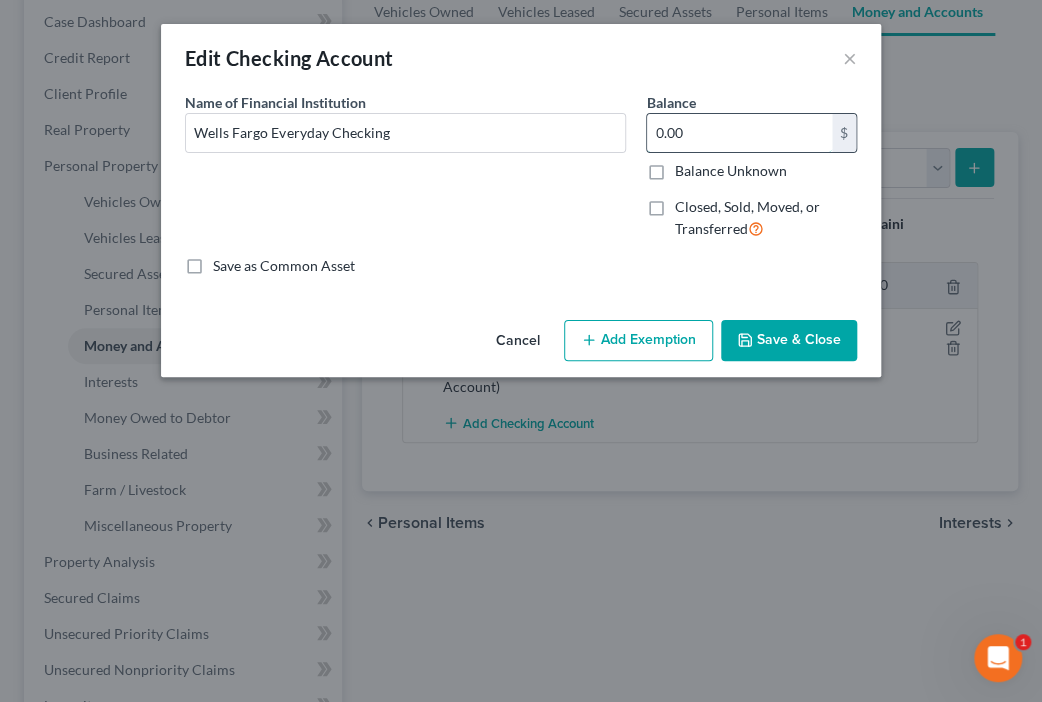 click on "0.00" at bounding box center [739, 133] 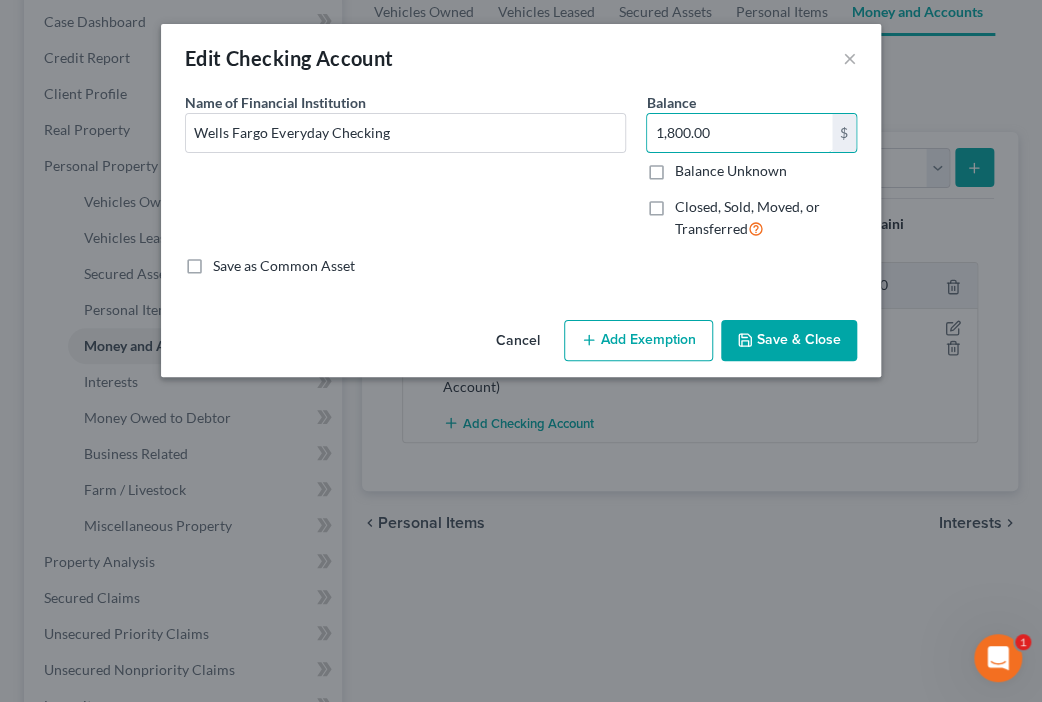 type on "1,800.00" 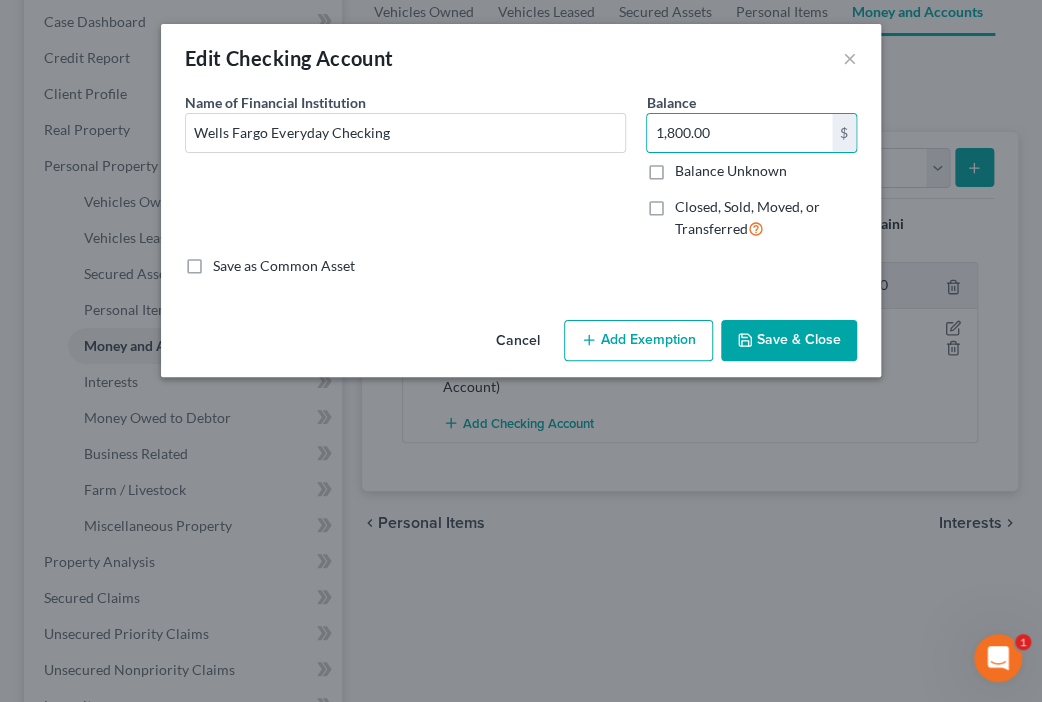 click on "Add Exemption" at bounding box center (638, 341) 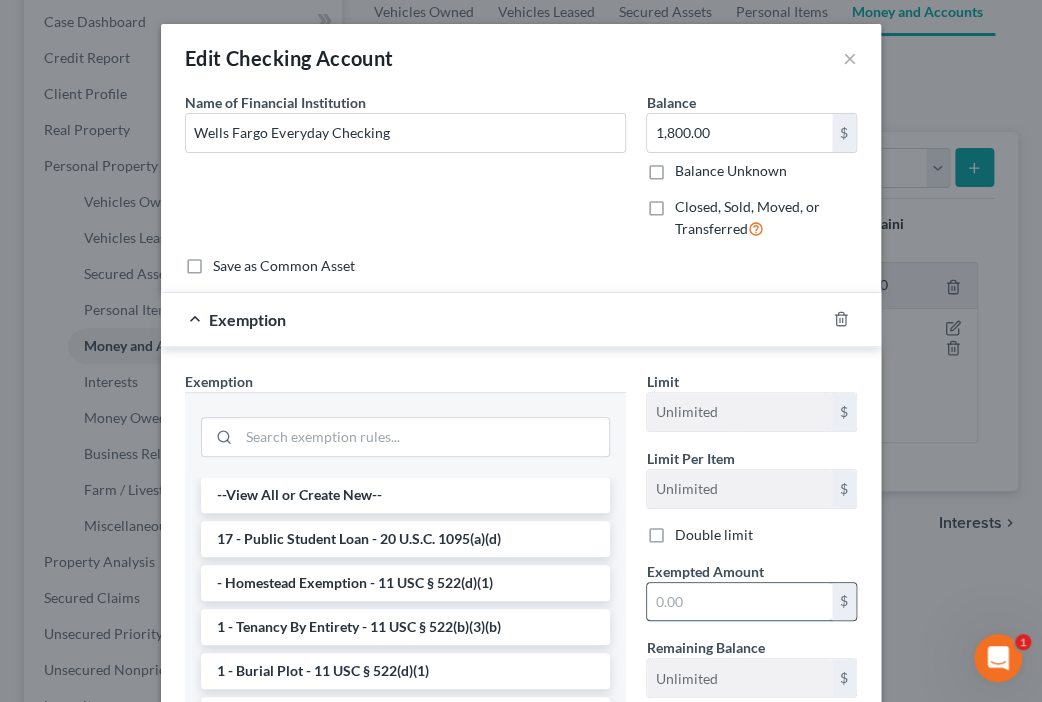 click at bounding box center (739, 602) 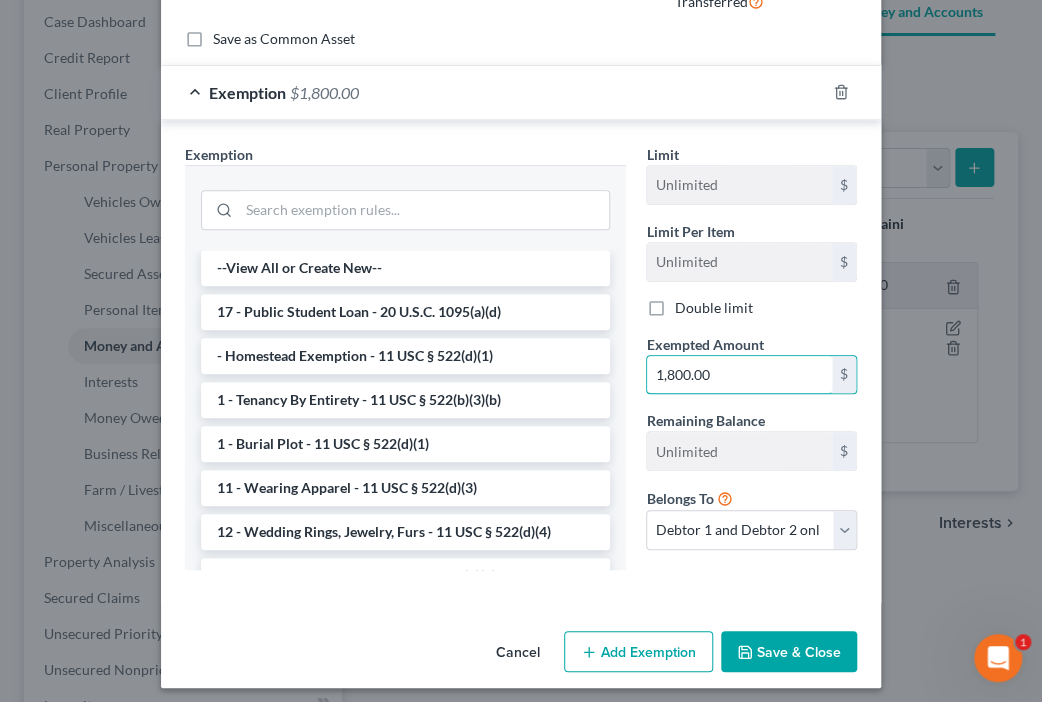 scroll, scrollTop: 236, scrollLeft: 0, axis: vertical 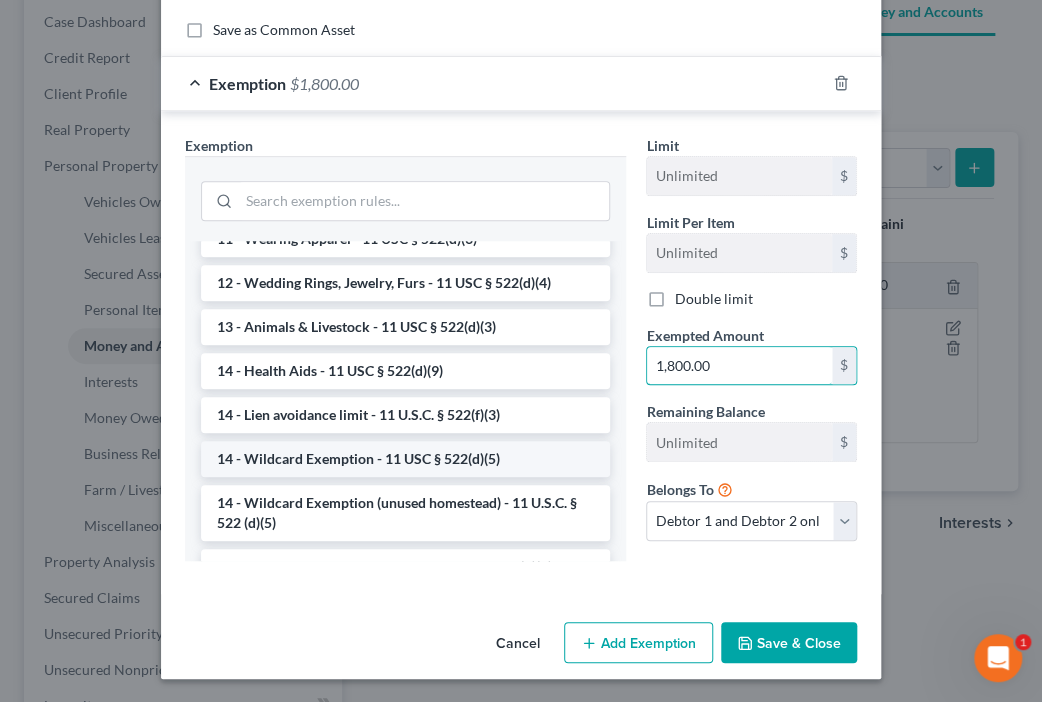type on "1,800.00" 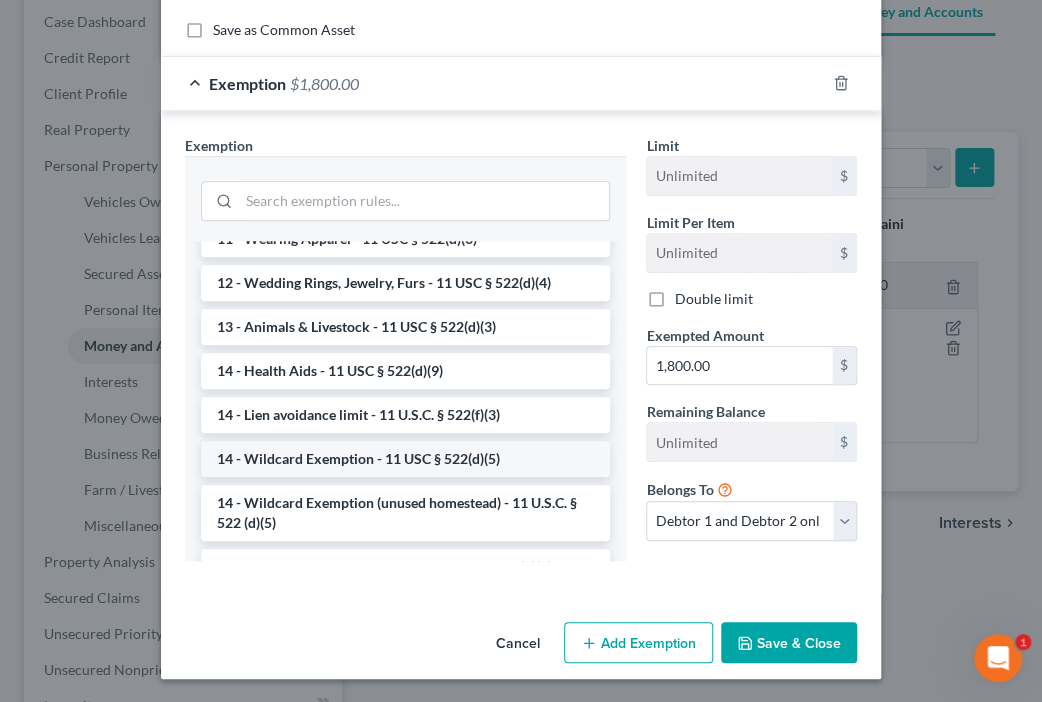 click on "14 - Wildcard Exemption - 11 USC § 522(d)(5)" at bounding box center (405, 459) 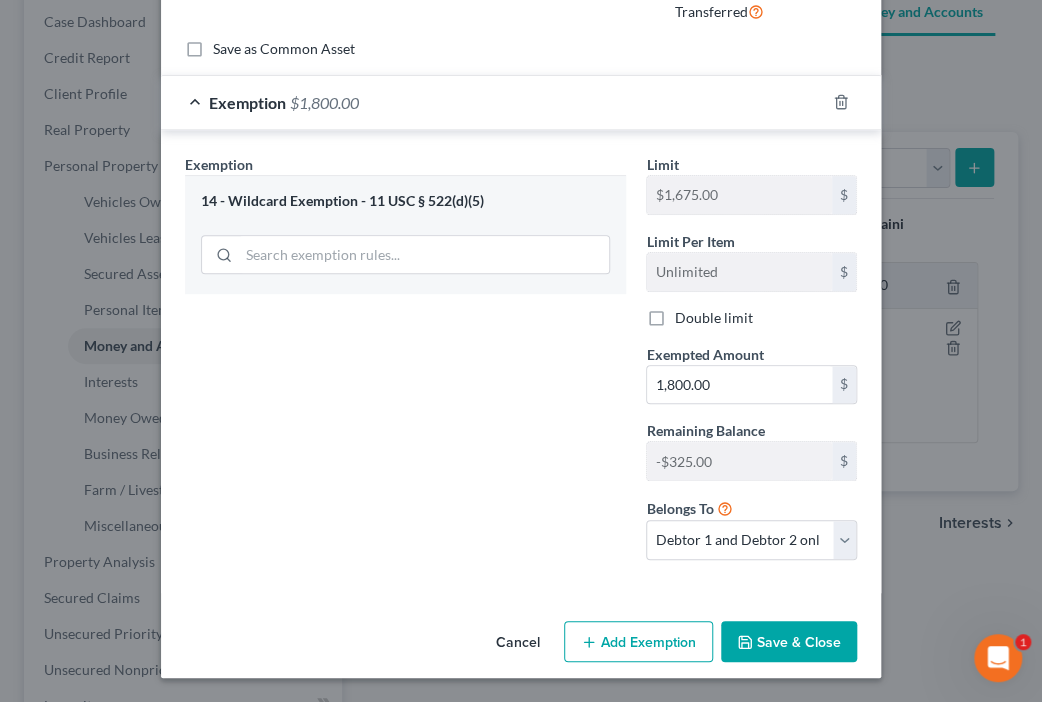 scroll, scrollTop: 215, scrollLeft: 0, axis: vertical 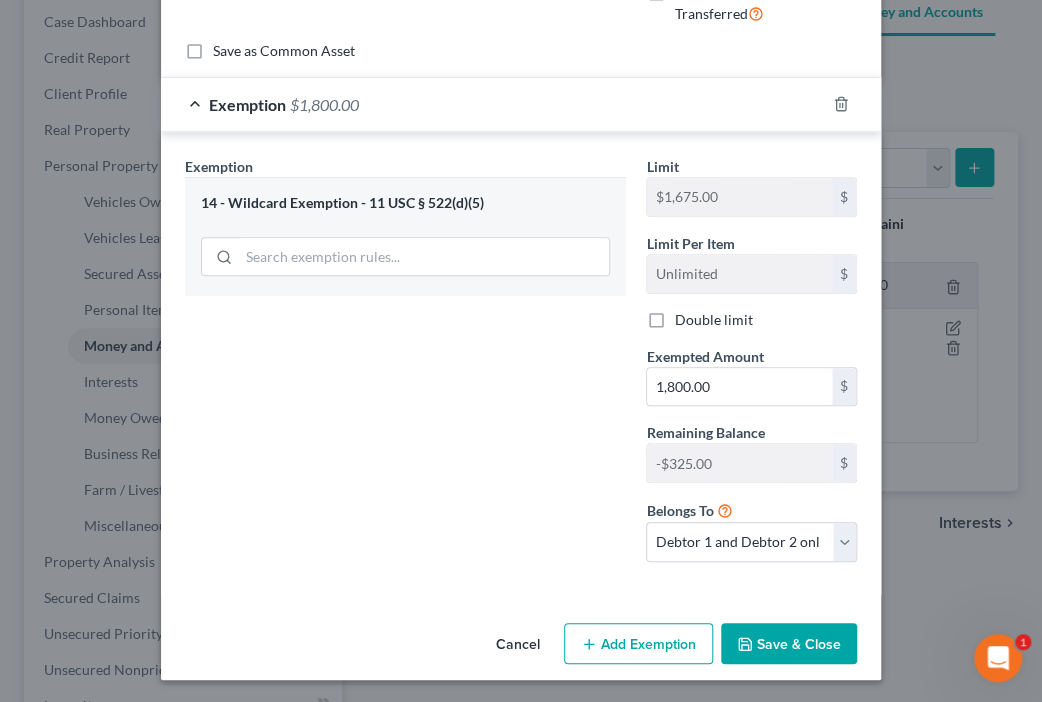 click on "Save & Close" at bounding box center [789, 644] 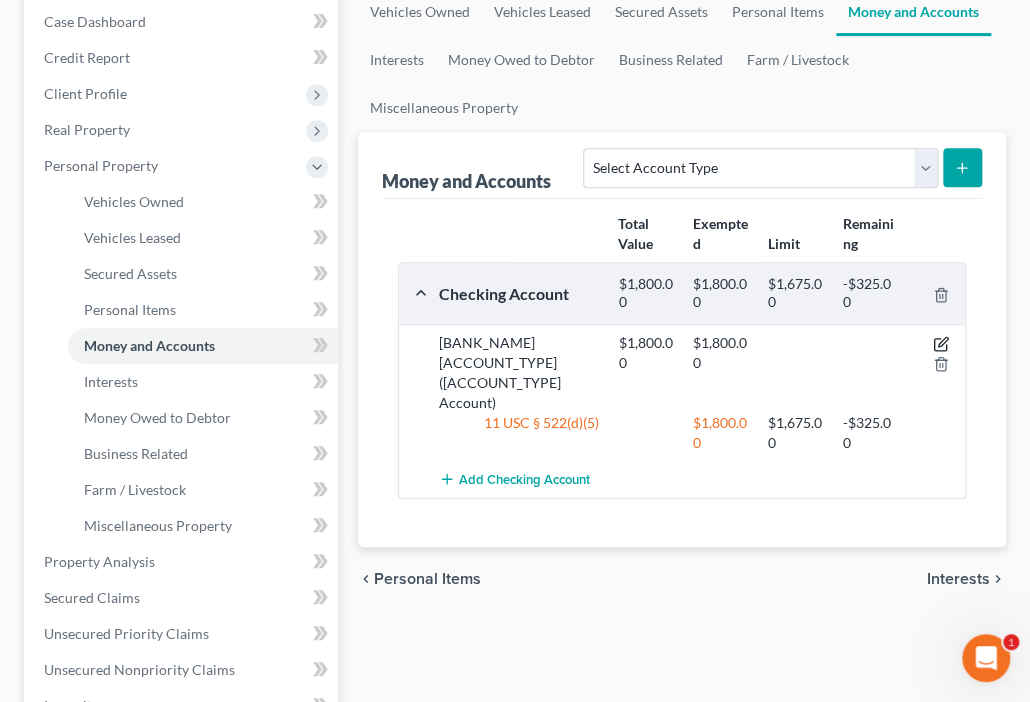 click 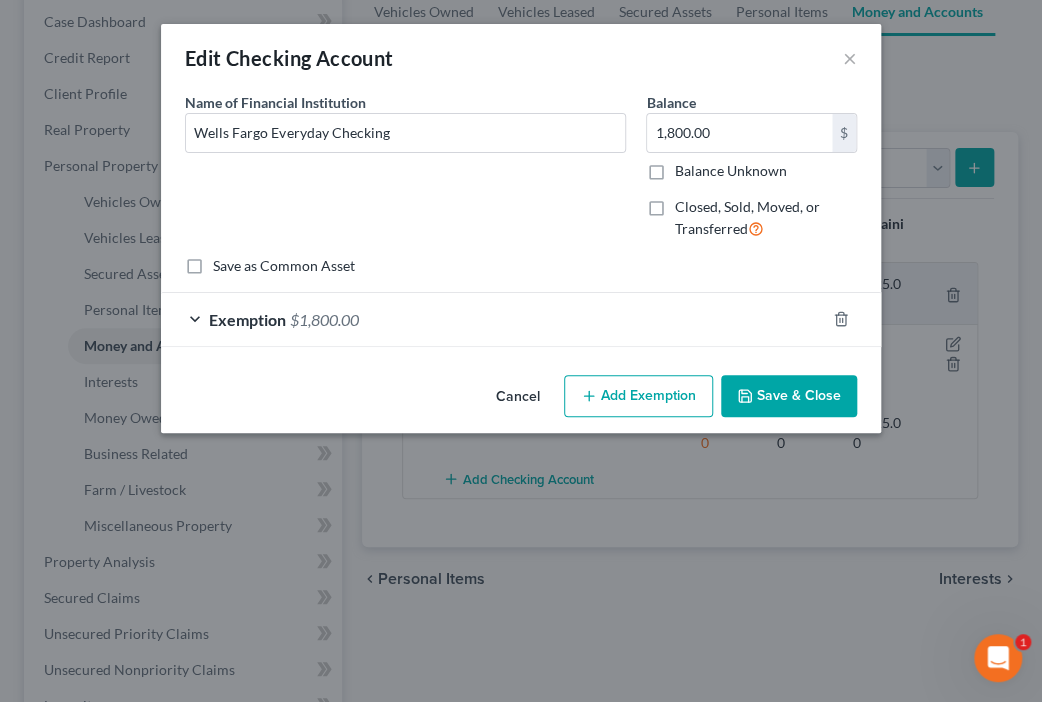 click on "Add Exemption" at bounding box center (638, 396) 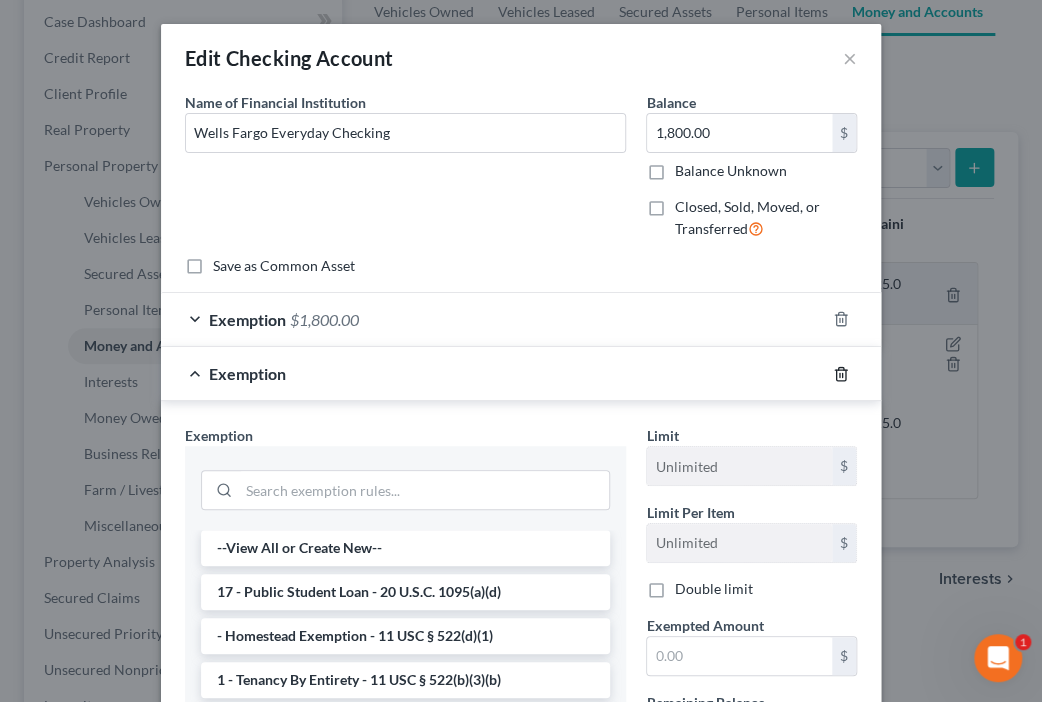 click 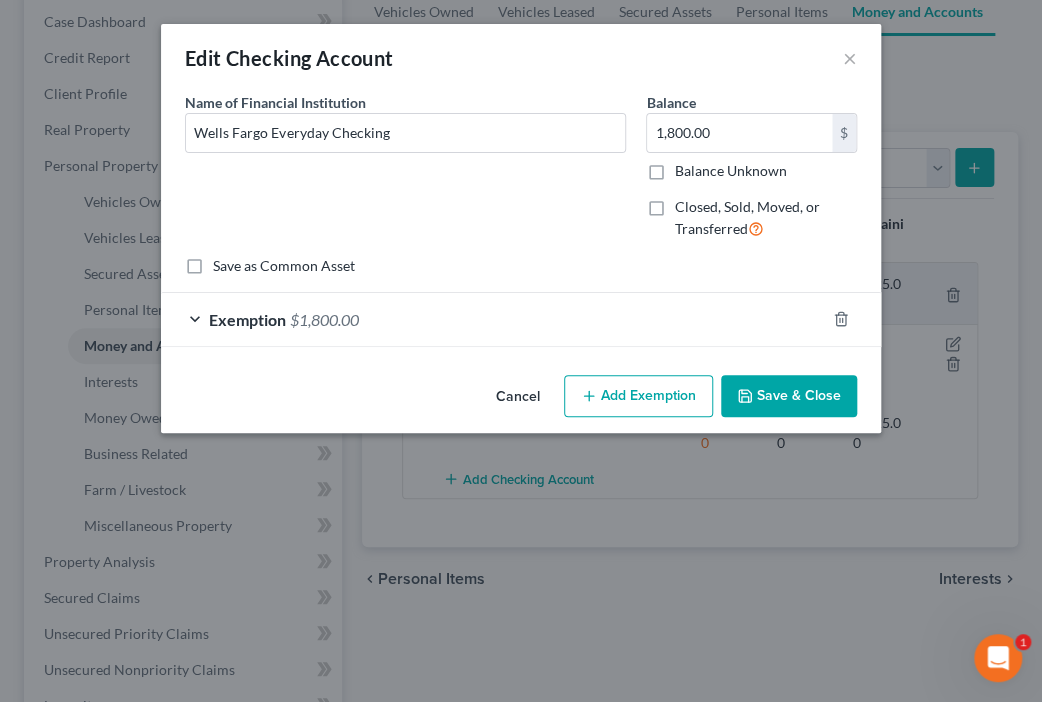 click on "Exemption" at bounding box center [247, 319] 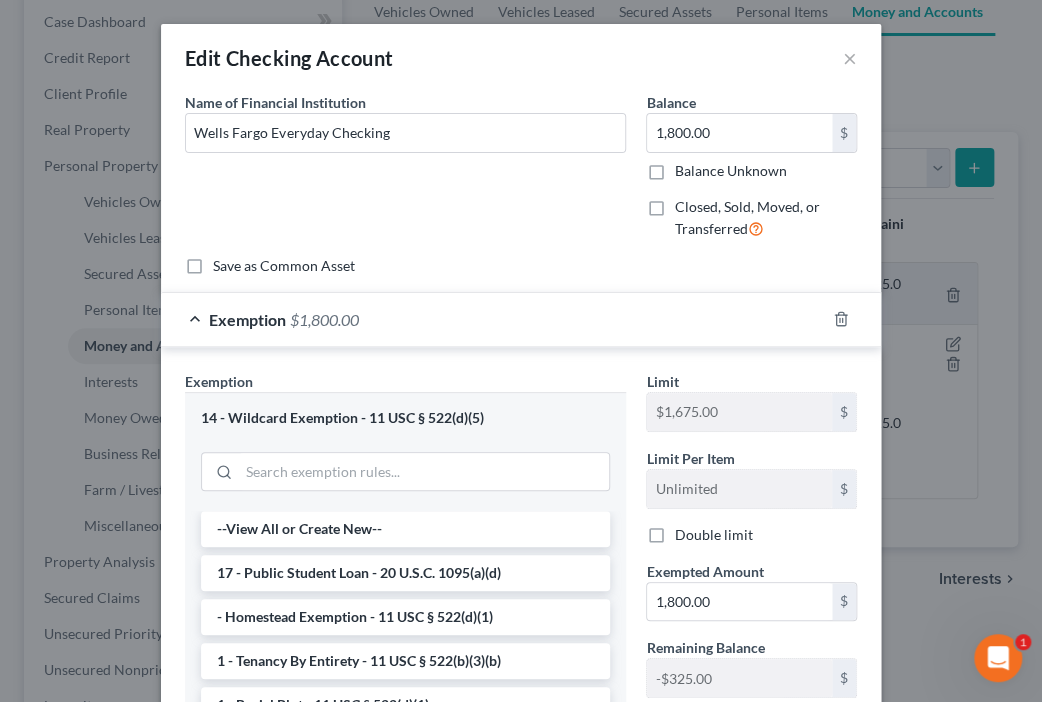 click on "Double limit" at bounding box center [713, 535] 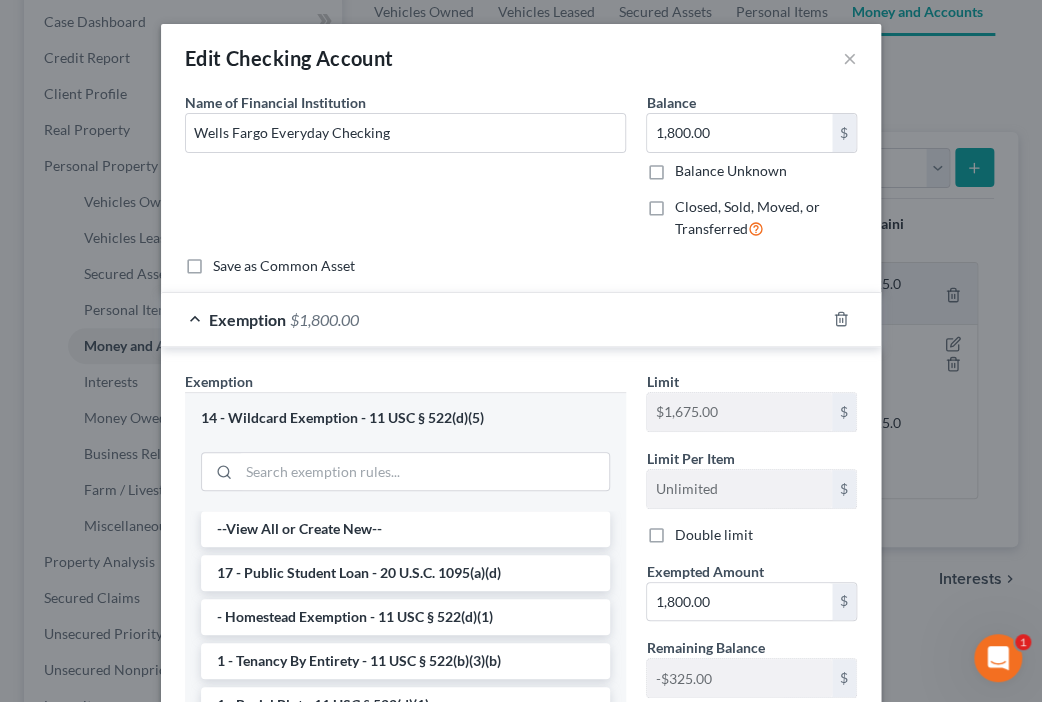 checkbox on "true" 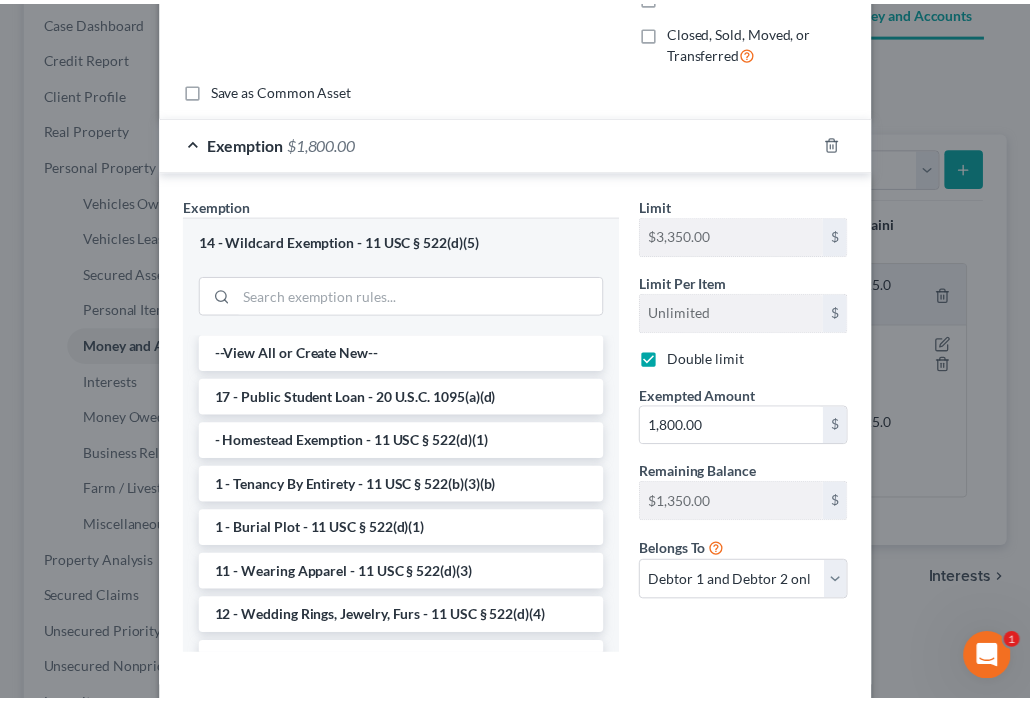 scroll, scrollTop: 271, scrollLeft: 0, axis: vertical 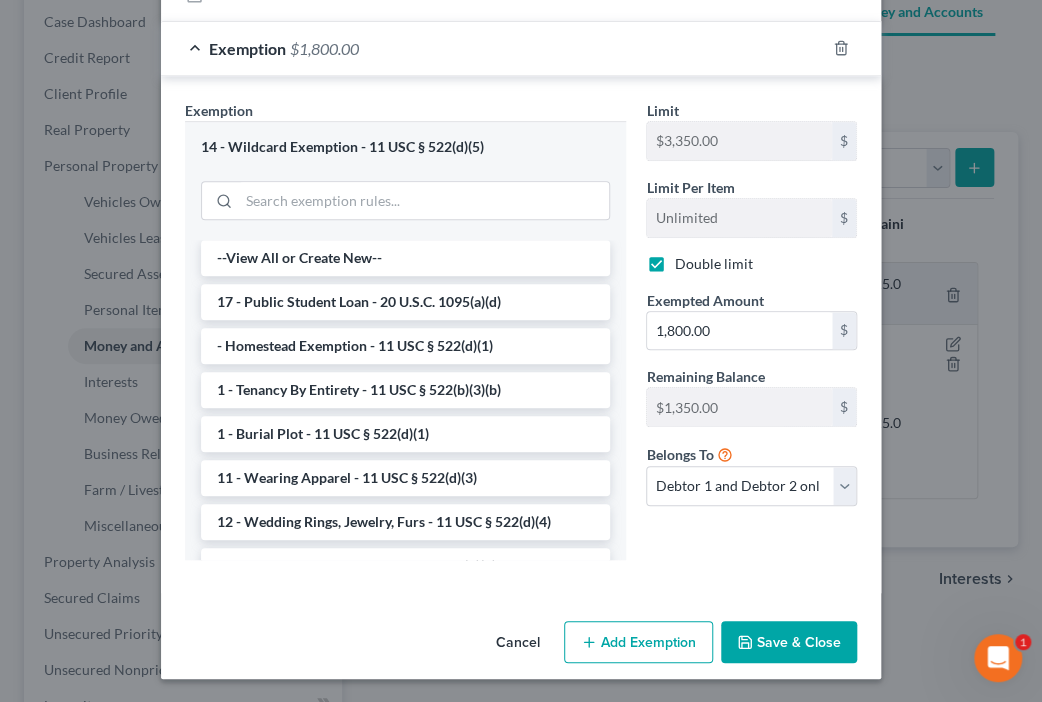 click on "Save & Close" at bounding box center [789, 642] 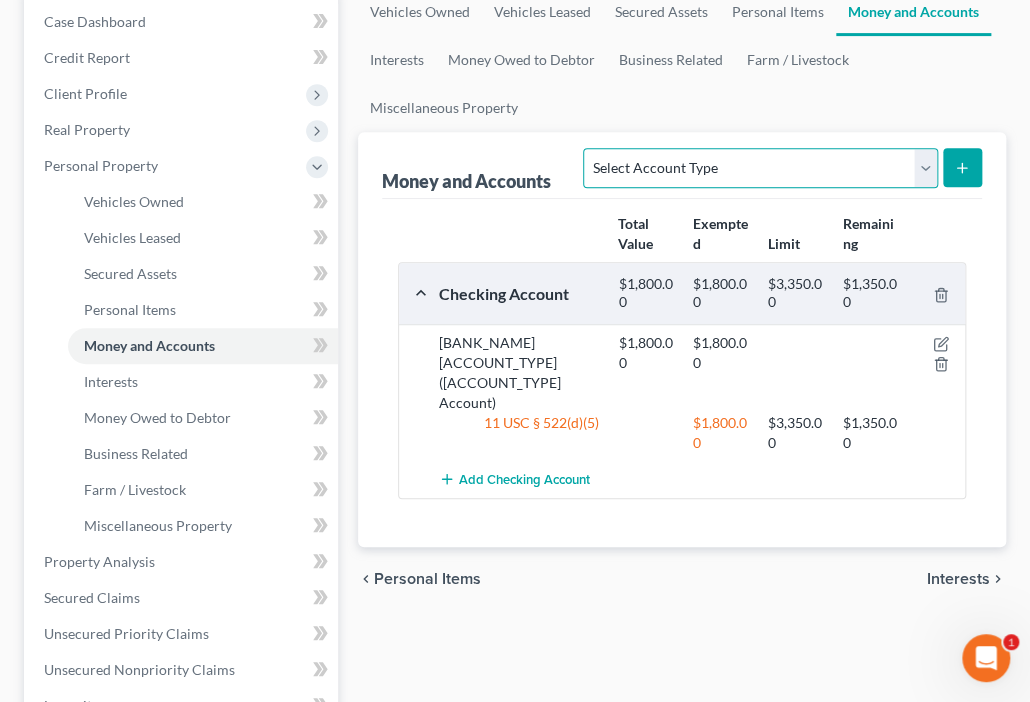 click on "Select Account Type Brokerage Cash on Hand Certificates of Deposit Checking Account Money Market Other (Credit Union, Health Savings Account, etc) Safe Deposit Box Savings Account Security Deposits or Prepayments" at bounding box center (760, 168) 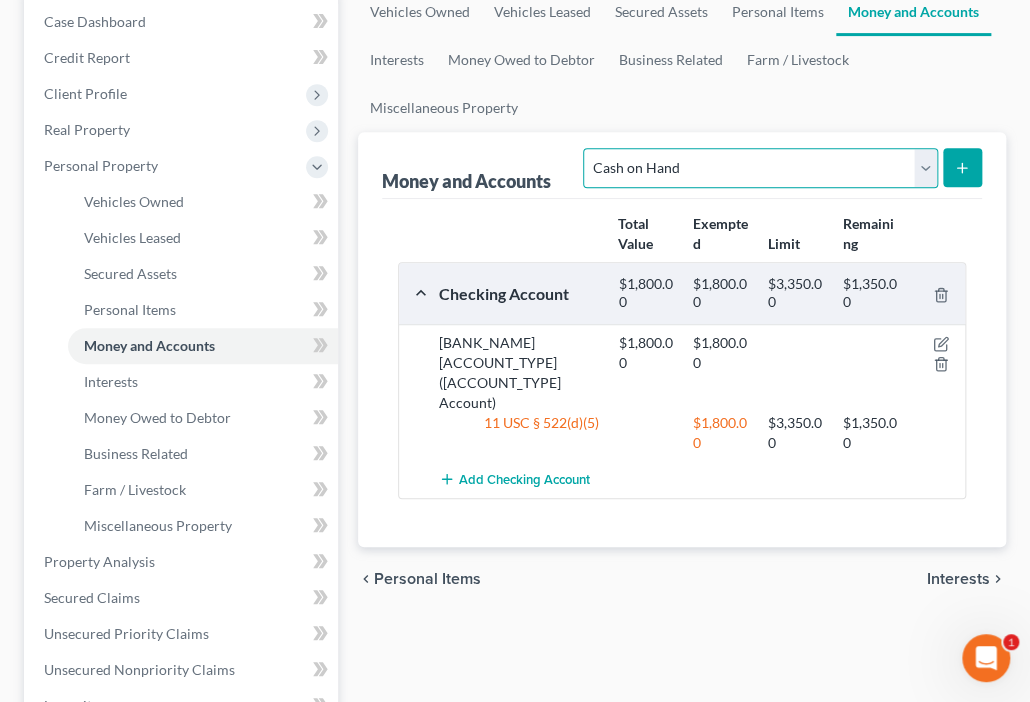 click on "Select Account Type Brokerage Cash on Hand Certificates of Deposit Checking Account Money Market Other (Credit Union, Health Savings Account, etc) Safe Deposit Box Savings Account Security Deposits or Prepayments" at bounding box center [760, 168] 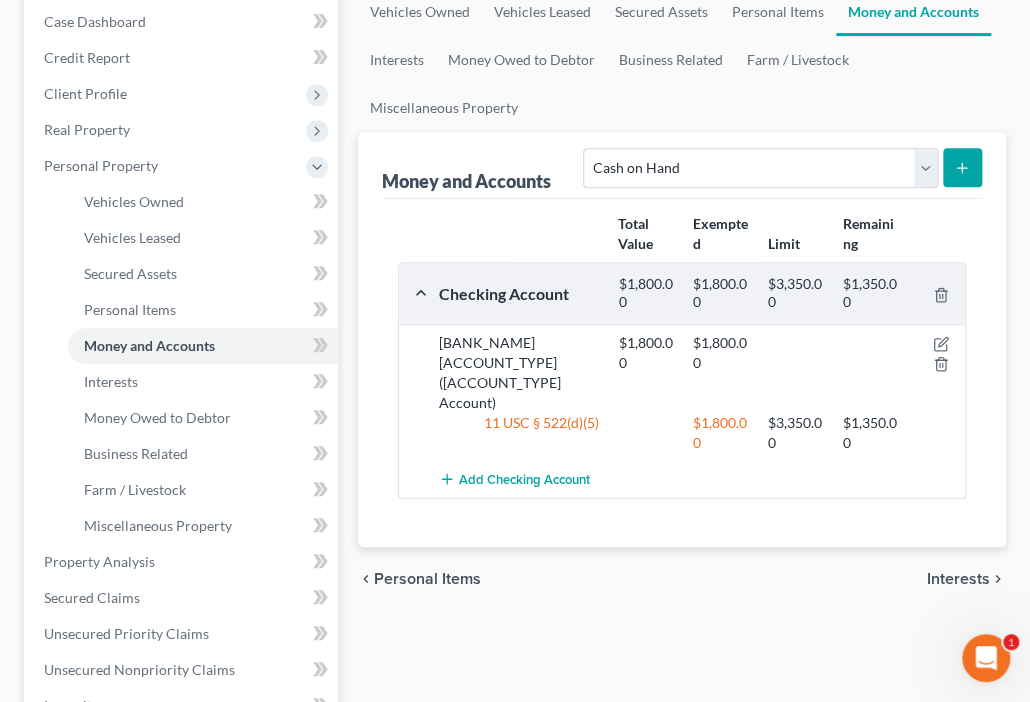 click 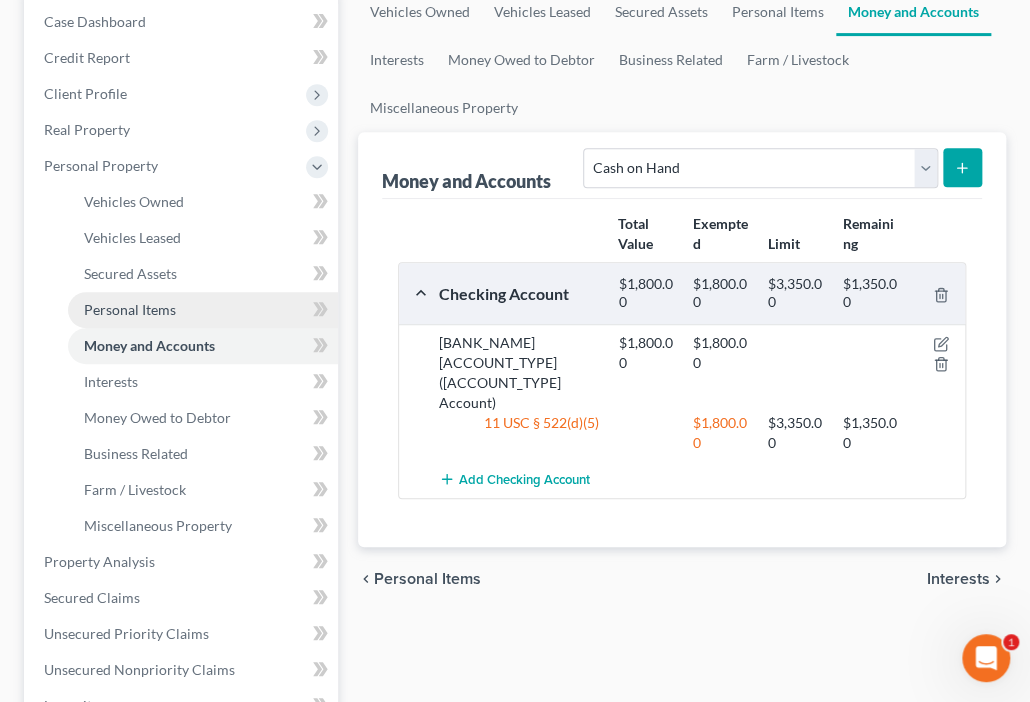 click on "Personal Items" at bounding box center (130, 309) 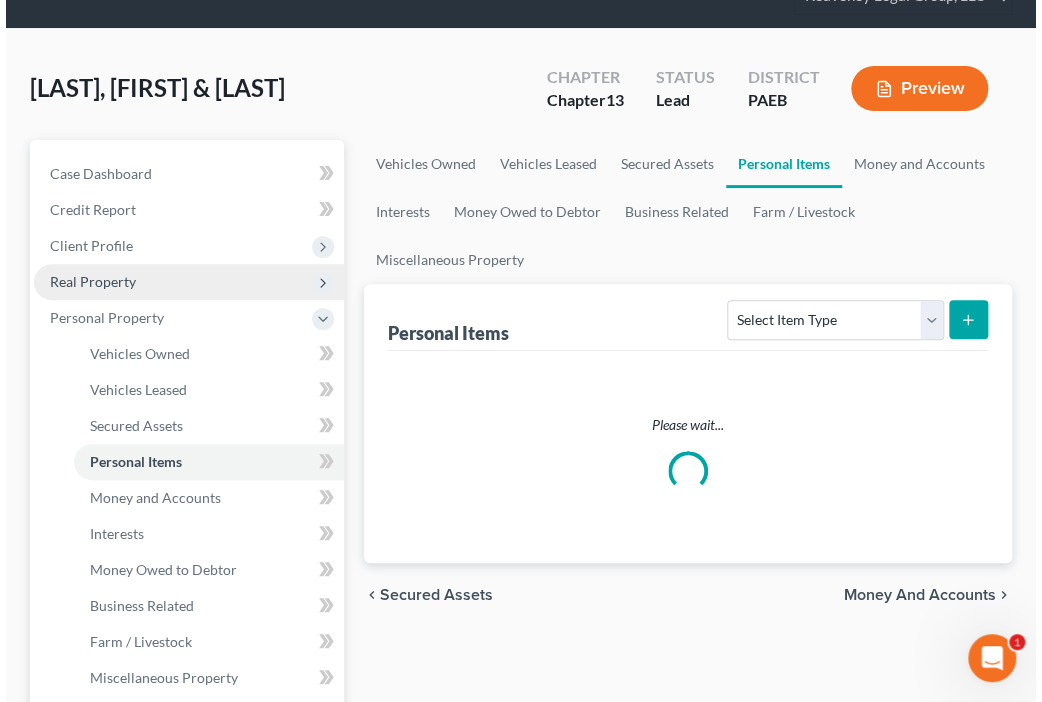 scroll, scrollTop: 0, scrollLeft: 0, axis: both 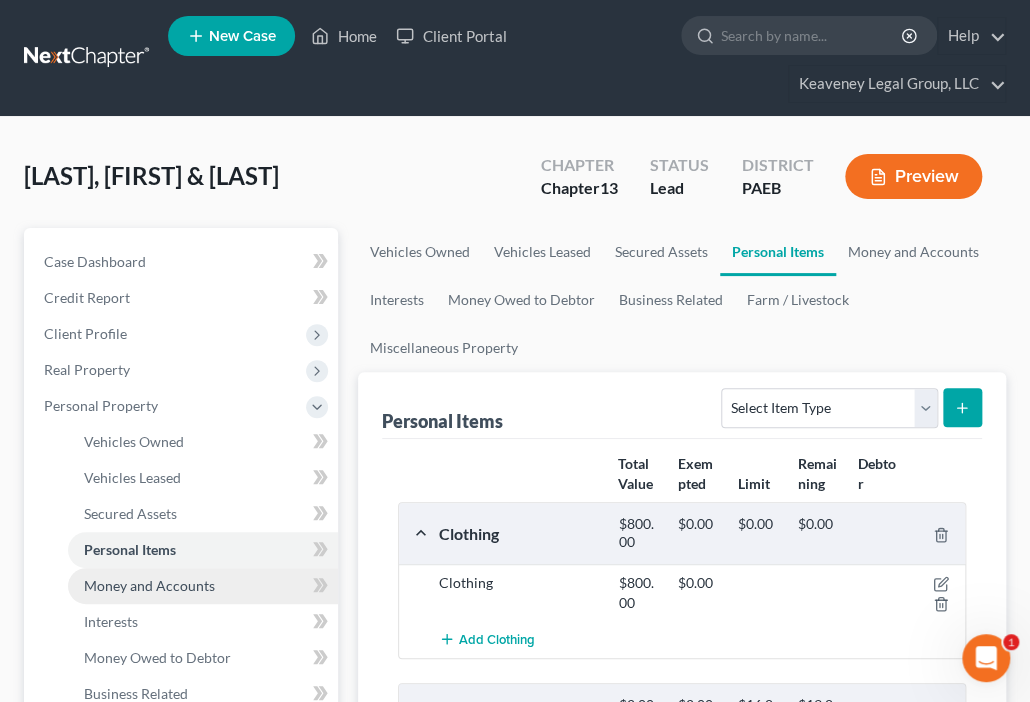 click on "Money and Accounts" at bounding box center [149, 585] 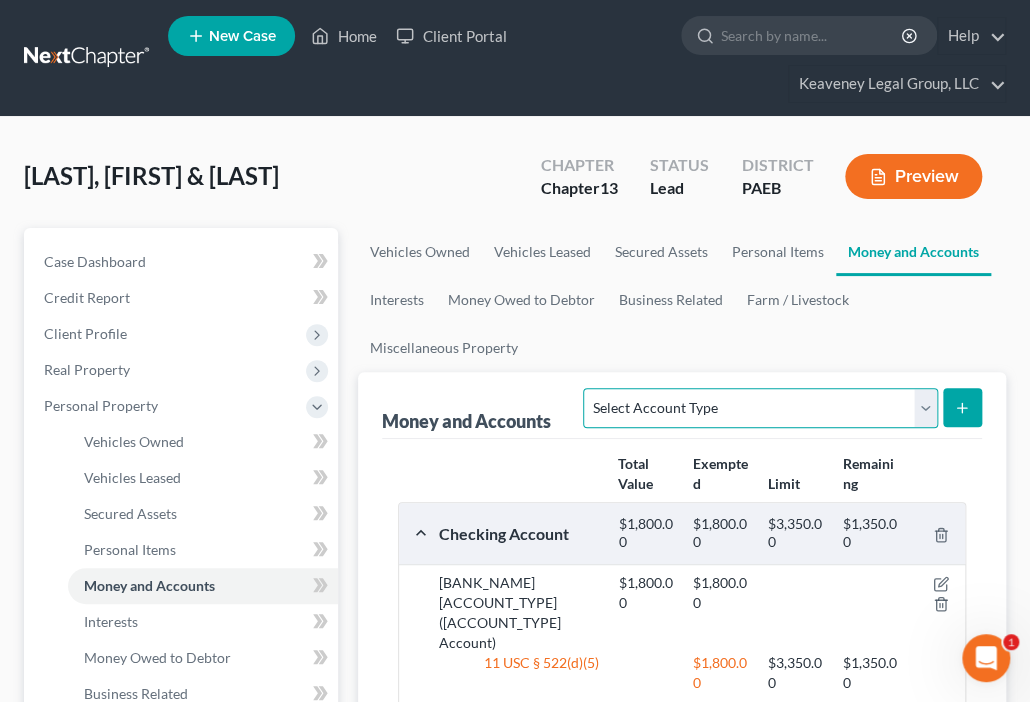 click on "Select Account Type Brokerage Cash on Hand Certificates of Deposit Checking Account Money Market Other (Credit Union, Health Savings Account, etc) Safe Deposit Box Savings Account Security Deposits or Prepayments" at bounding box center [760, 408] 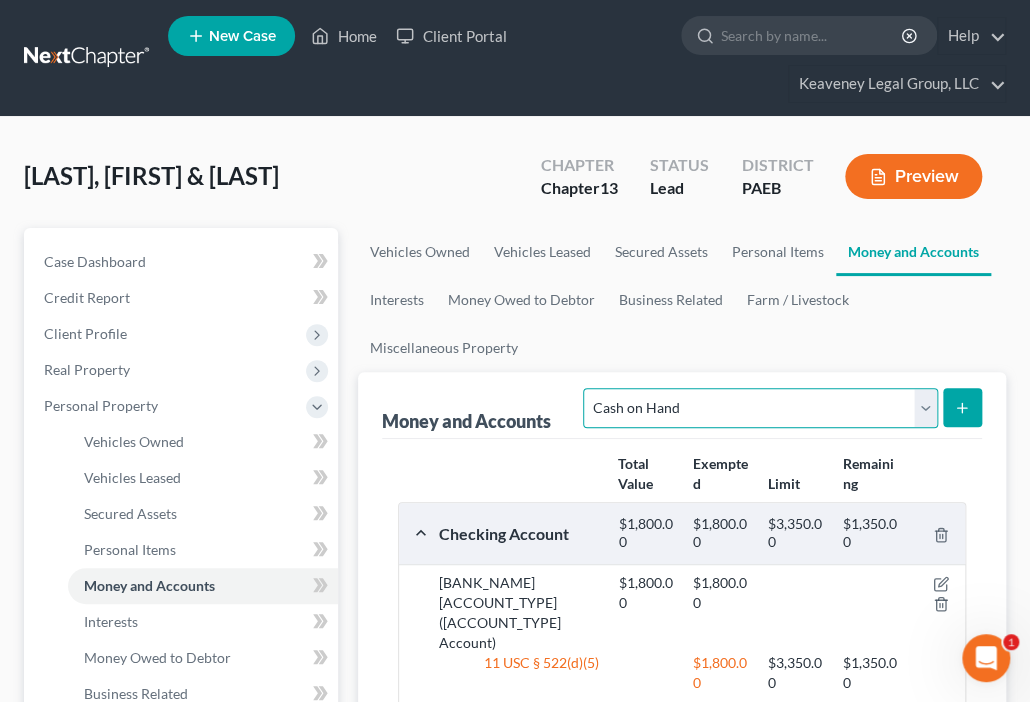 click on "Select Account Type Brokerage Cash on Hand Certificates of Deposit Checking Account Money Market Other (Credit Union, Health Savings Account, etc) Safe Deposit Box Savings Account Security Deposits or Prepayments" at bounding box center [760, 408] 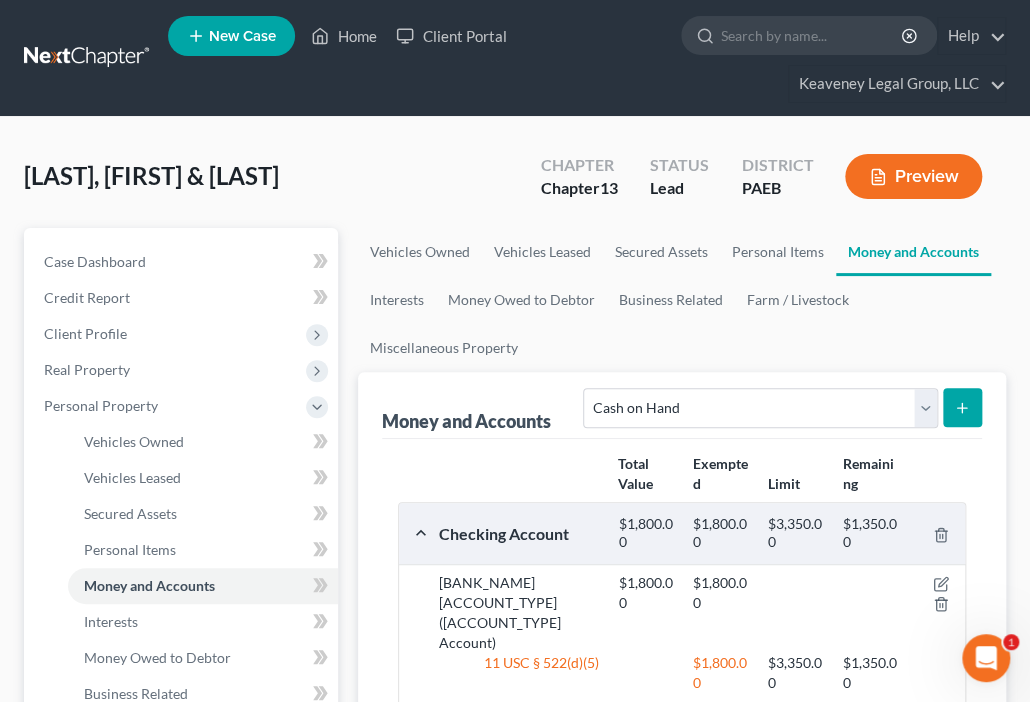 click 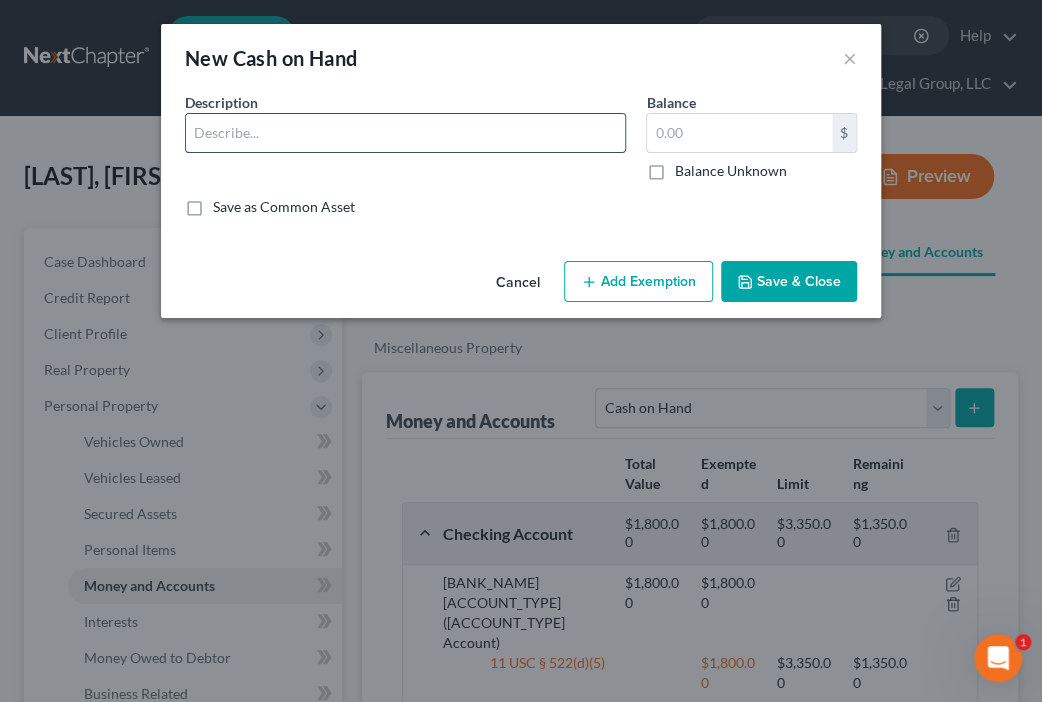 click at bounding box center [405, 133] 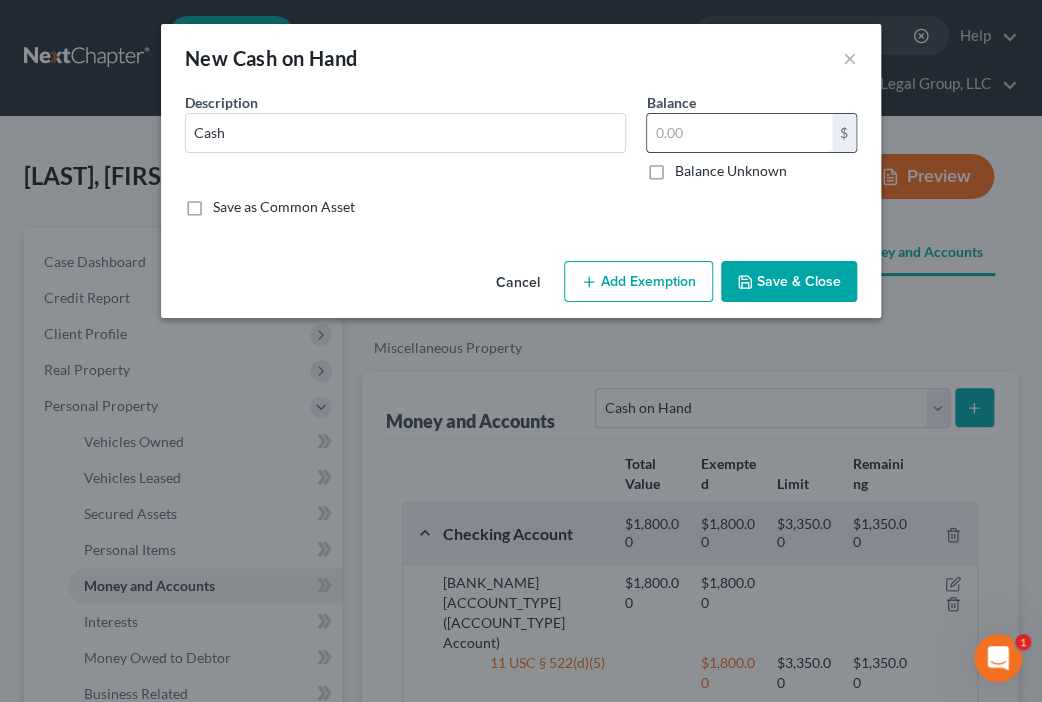 click at bounding box center (739, 133) 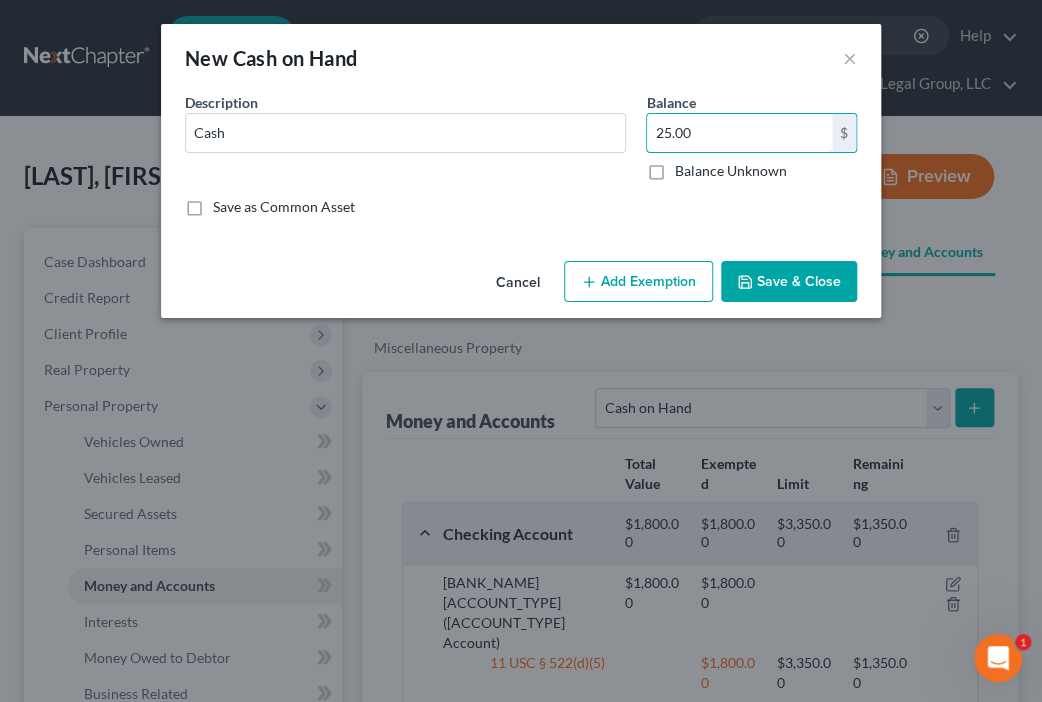 type on "25.00" 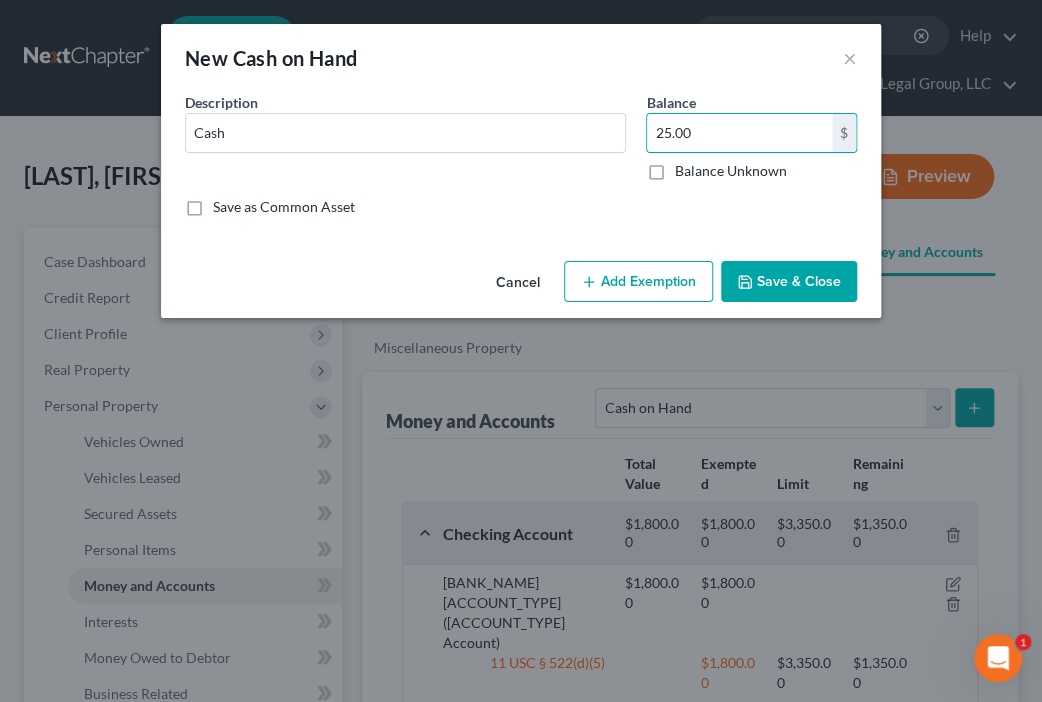 click on "Add Exemption" at bounding box center [638, 282] 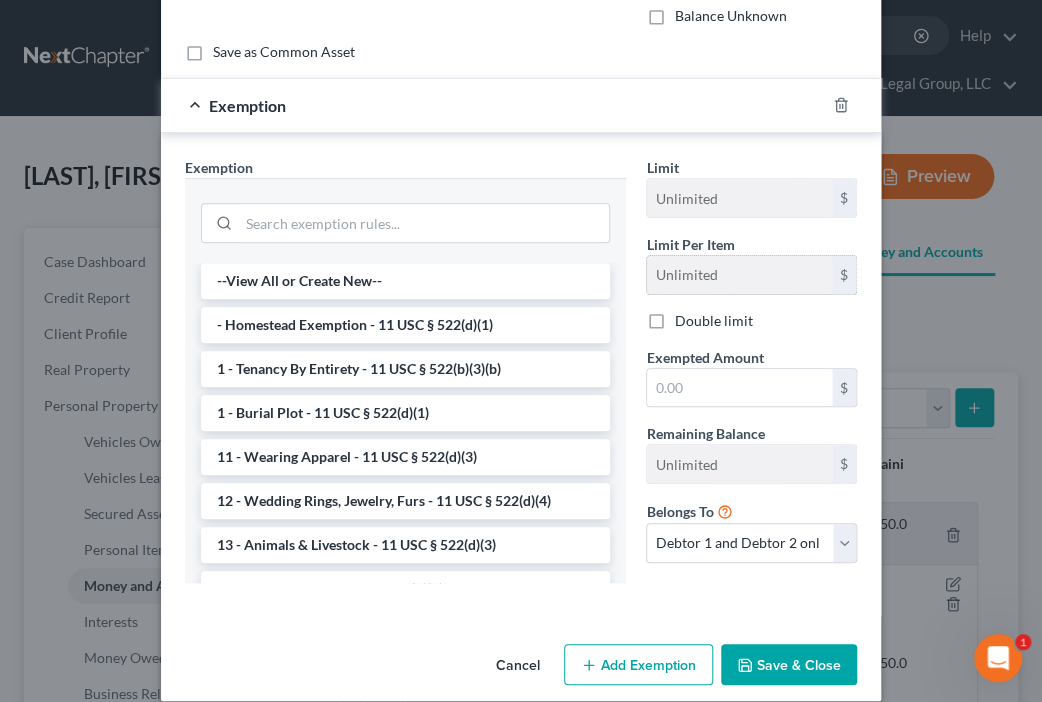 scroll, scrollTop: 160, scrollLeft: 0, axis: vertical 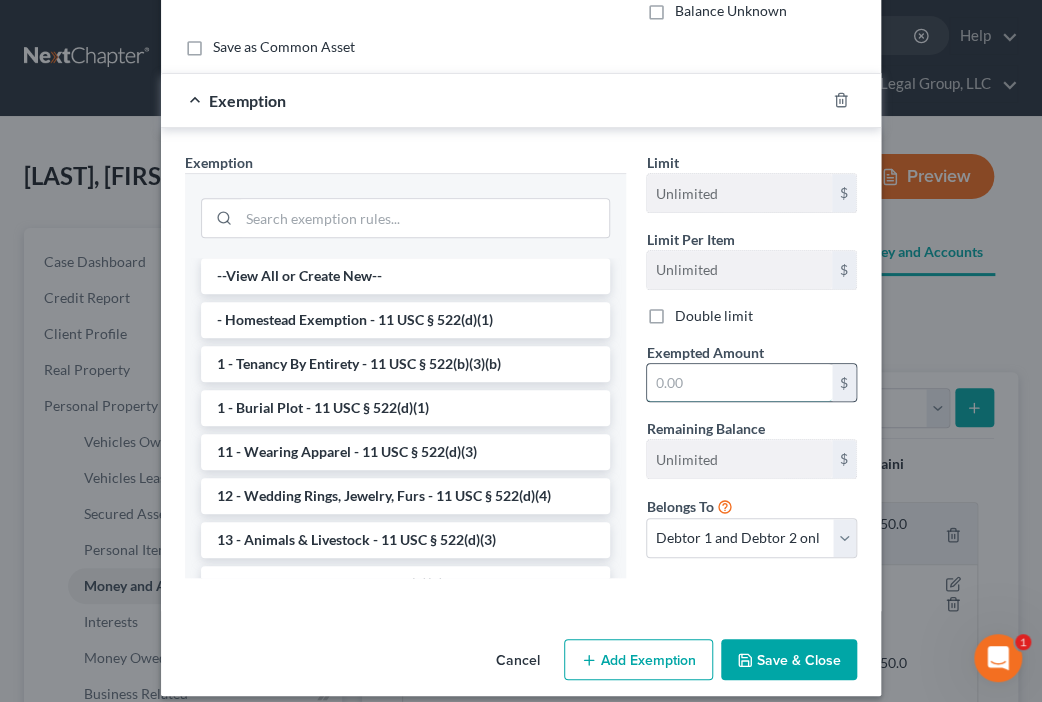 click at bounding box center [739, 383] 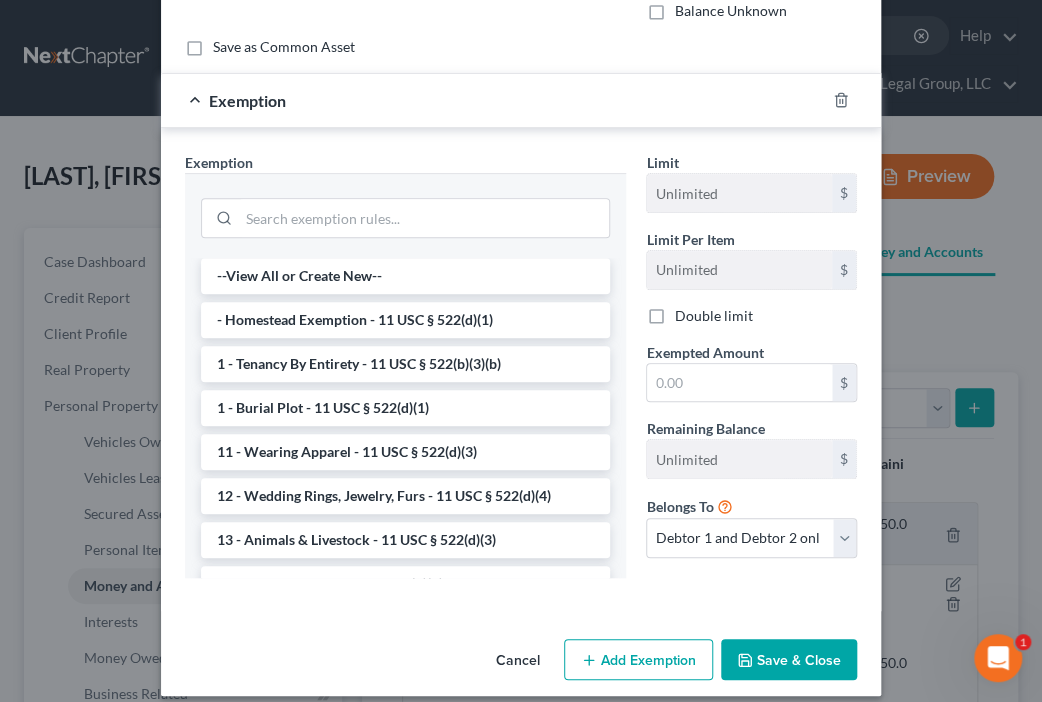 click on "Double limit" at bounding box center (713, 316) 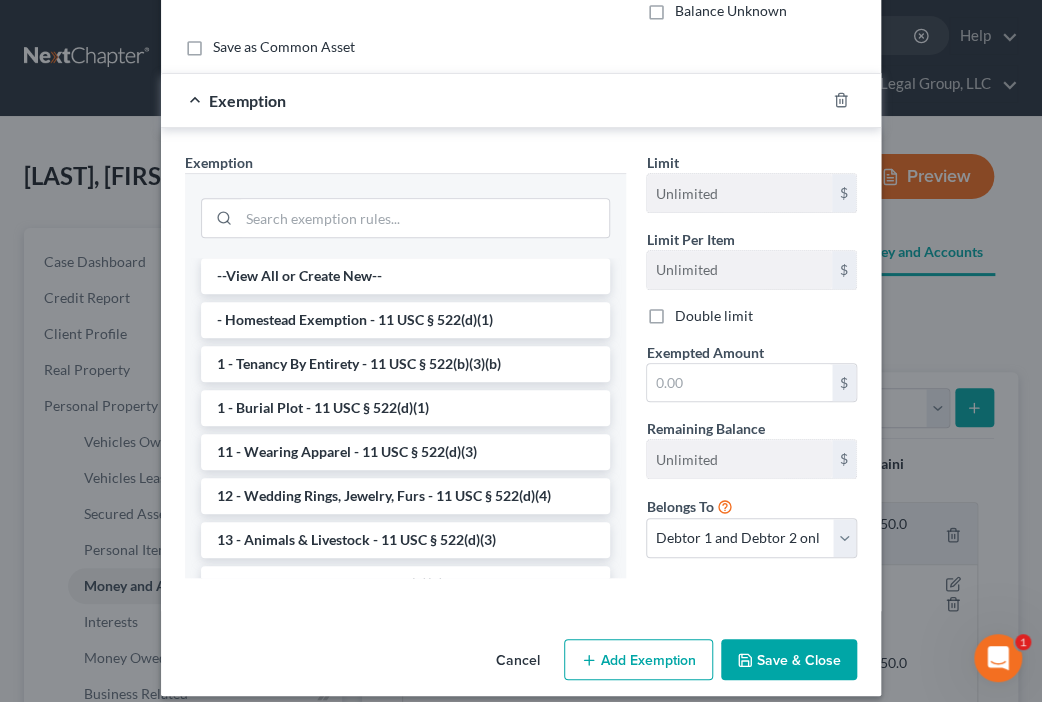 checkbox on "true" 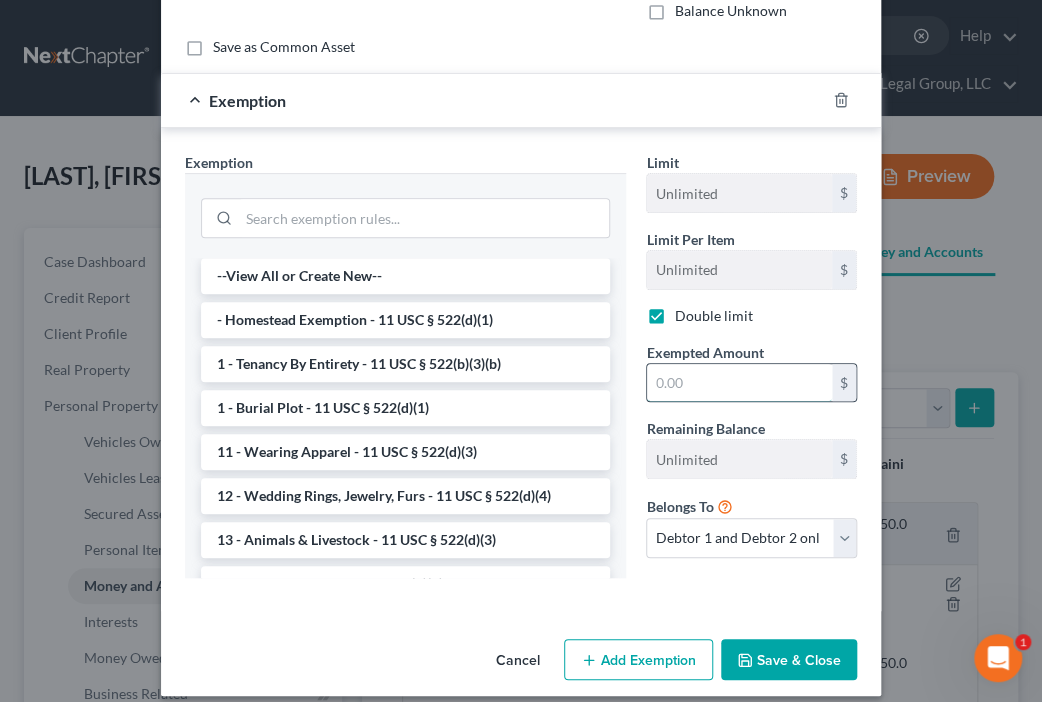click at bounding box center (739, 383) 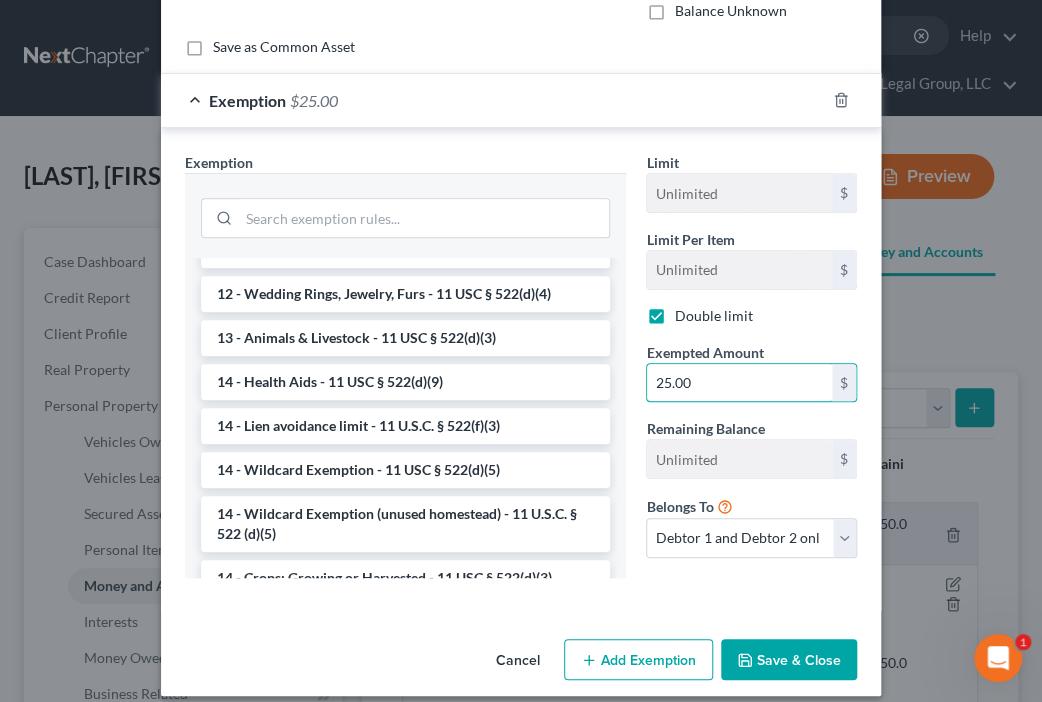 scroll, scrollTop: 240, scrollLeft: 0, axis: vertical 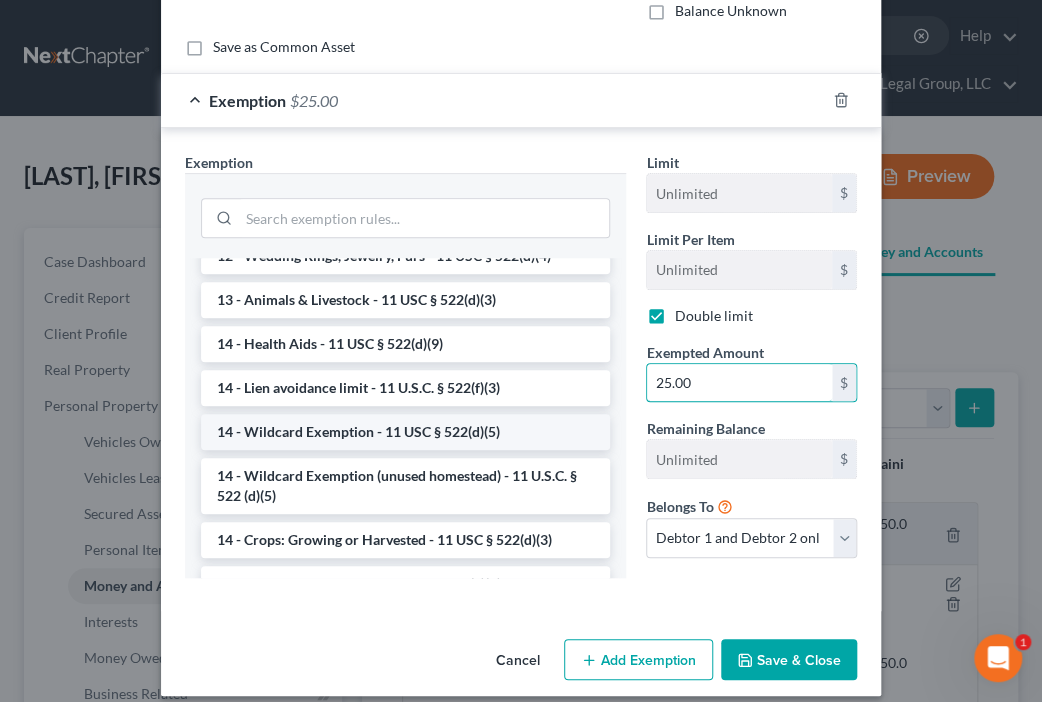 type on "25.00" 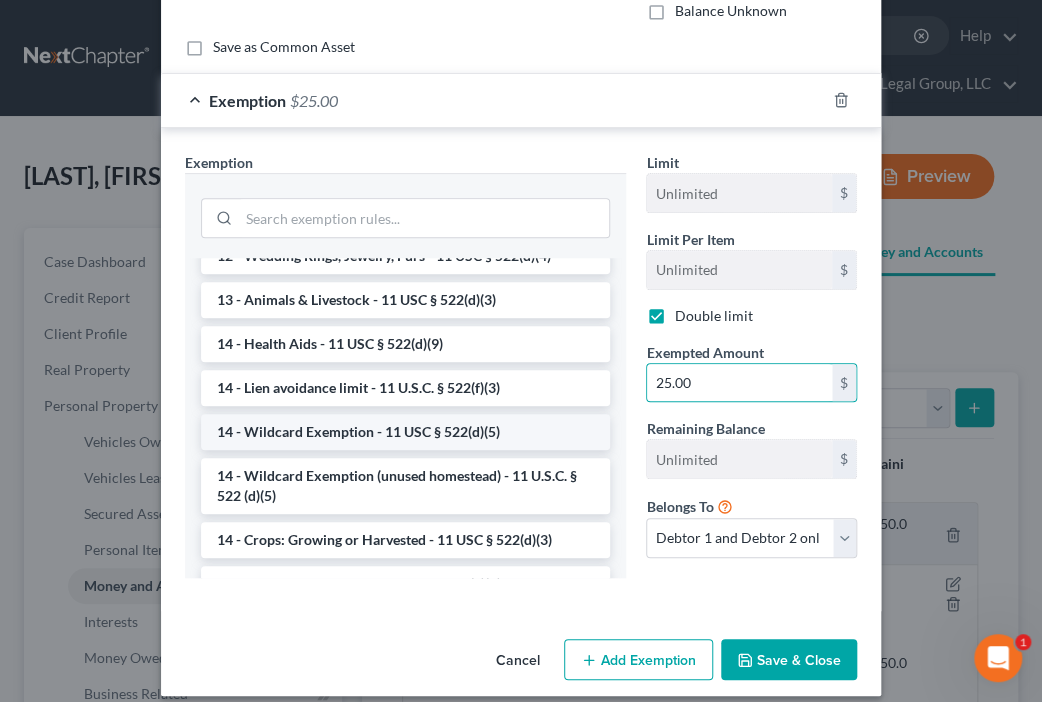 click on "14 - Wildcard Exemption - 11 USC § 522(d)(5)" at bounding box center (405, 432) 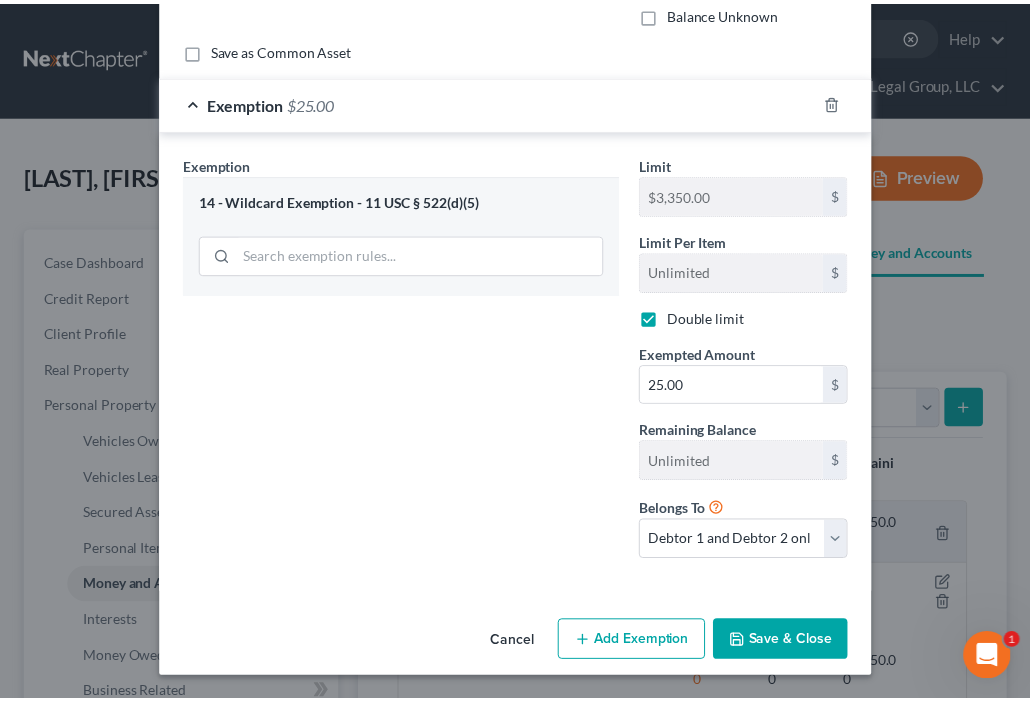 scroll, scrollTop: 156, scrollLeft: 0, axis: vertical 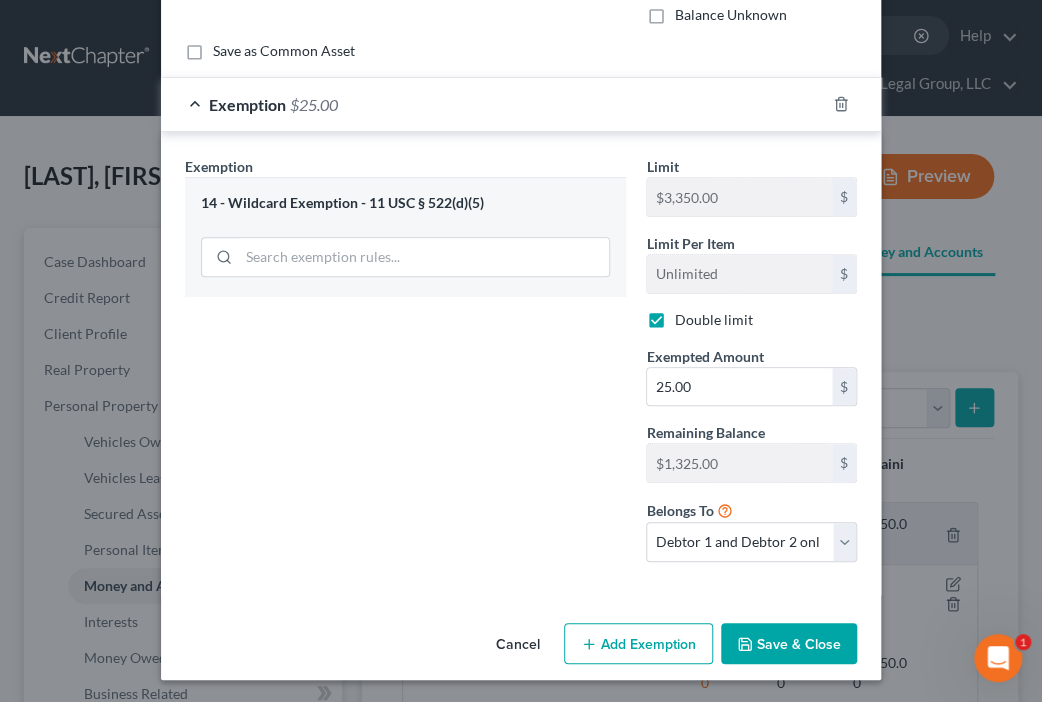 click on "Save & Close" at bounding box center (789, 644) 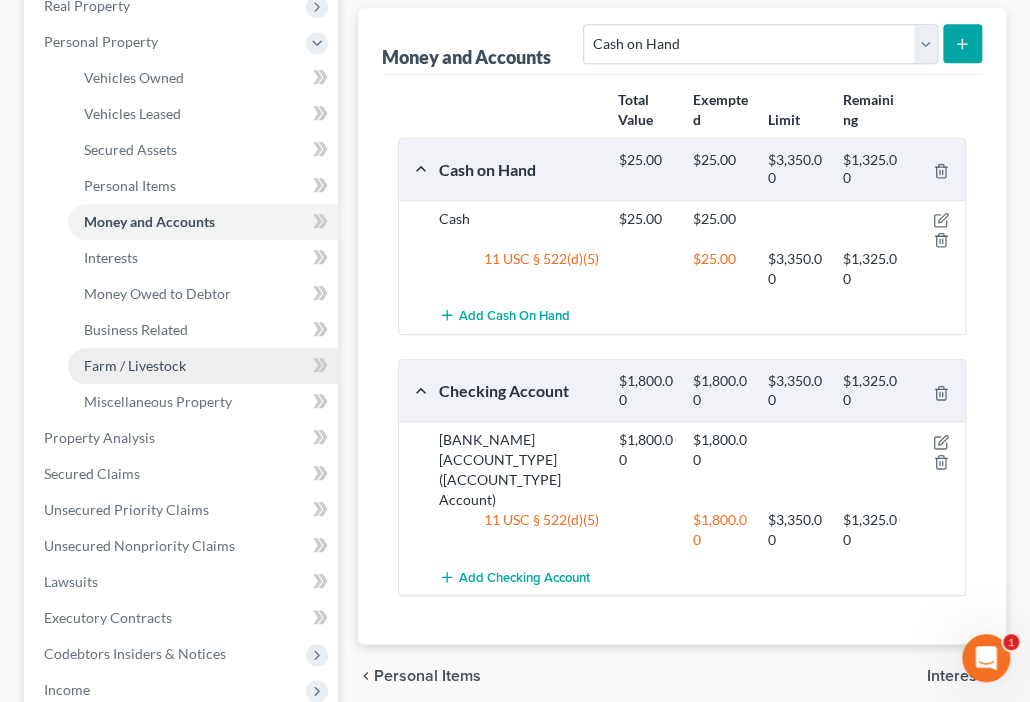scroll, scrollTop: 400, scrollLeft: 0, axis: vertical 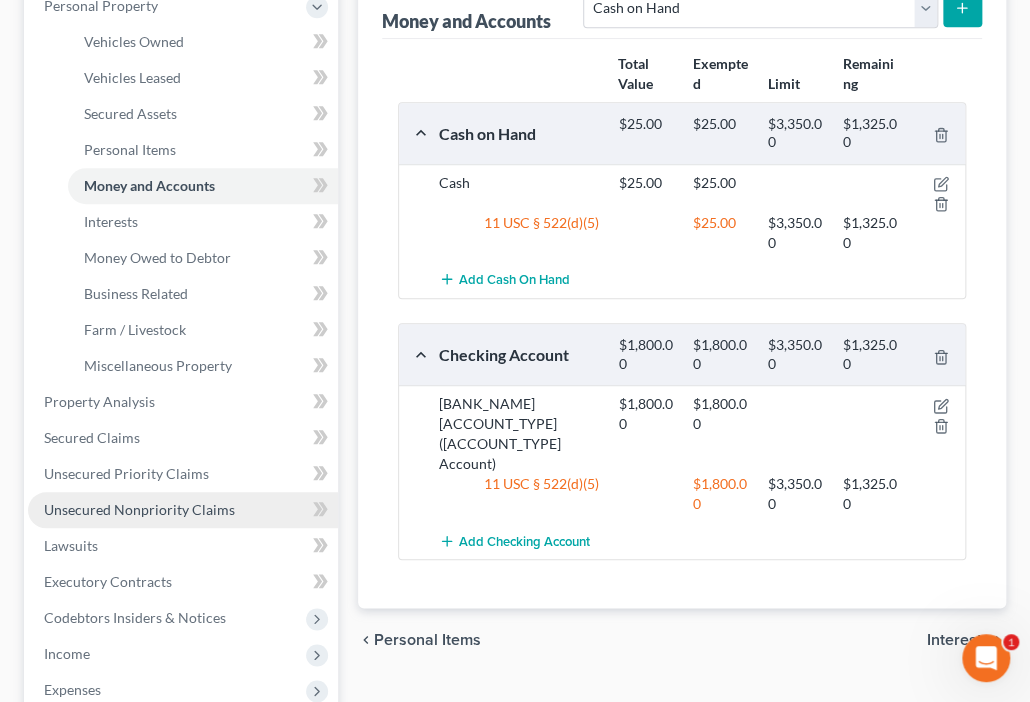 click on "Unsecured Nonpriority Claims" at bounding box center [139, 509] 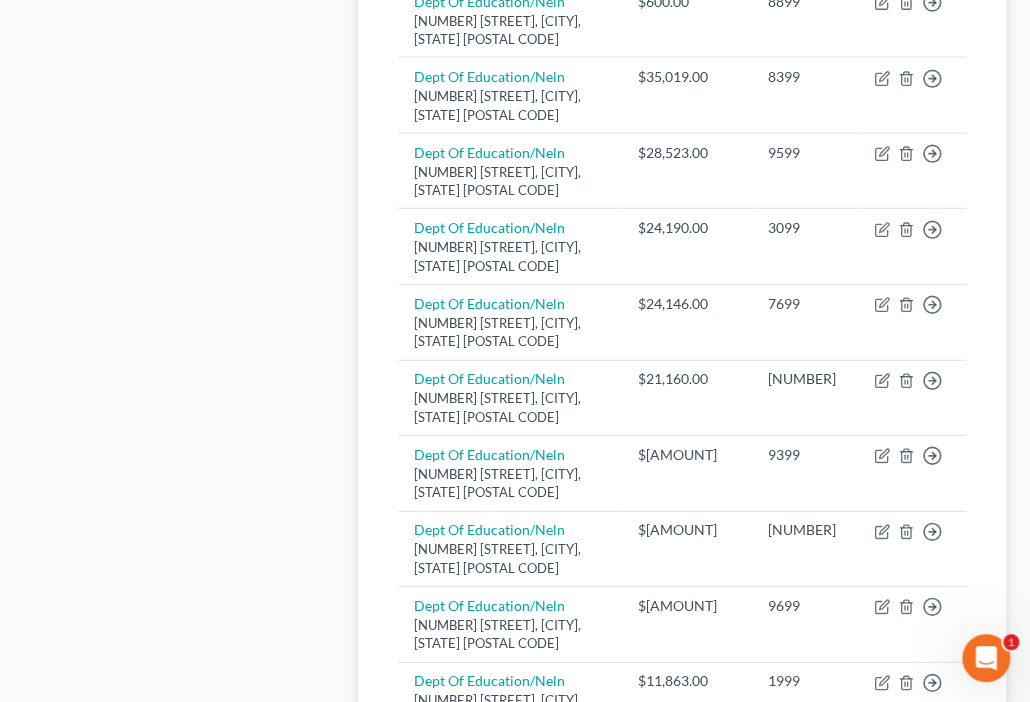 scroll, scrollTop: 1754, scrollLeft: 0, axis: vertical 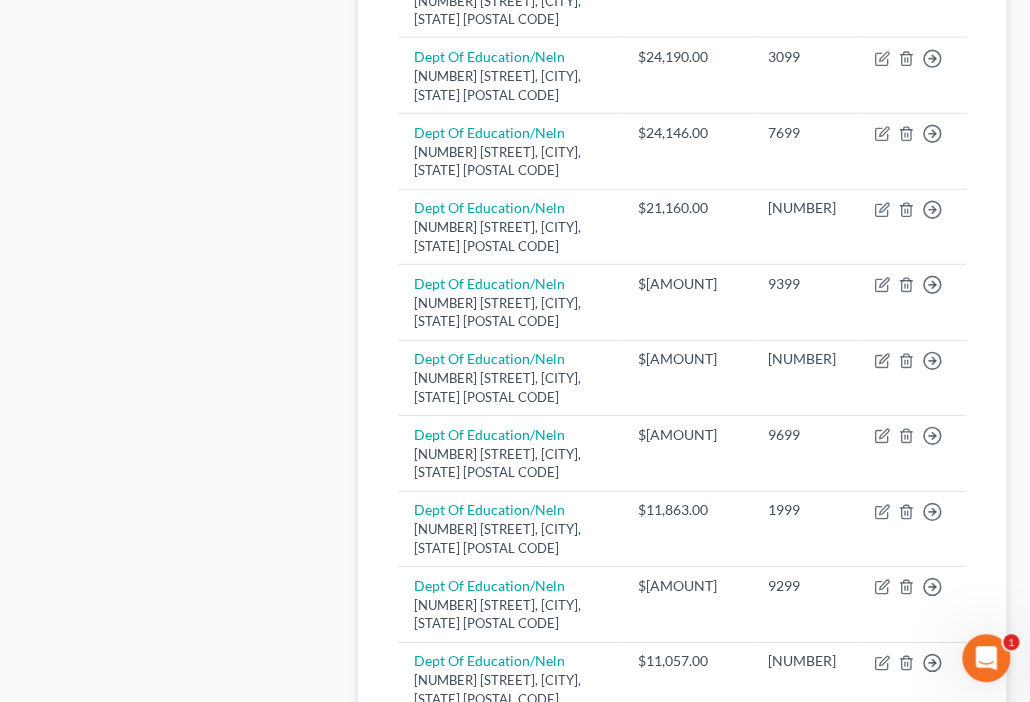 click on "2" at bounding box center (534, 1047) 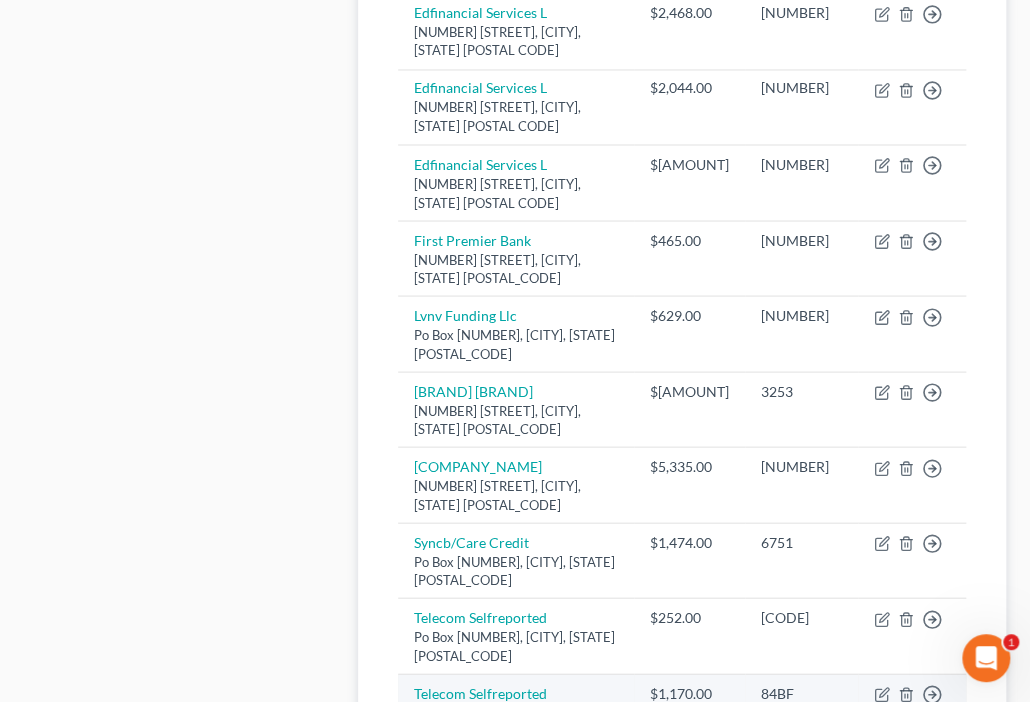 scroll, scrollTop: 1110, scrollLeft: 0, axis: vertical 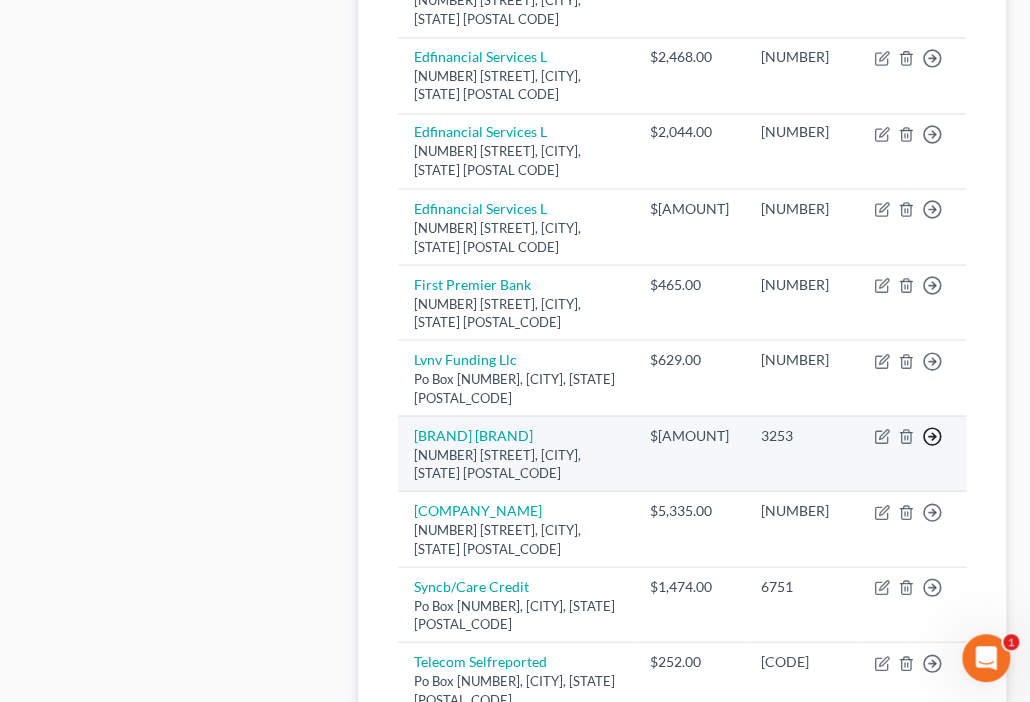 click 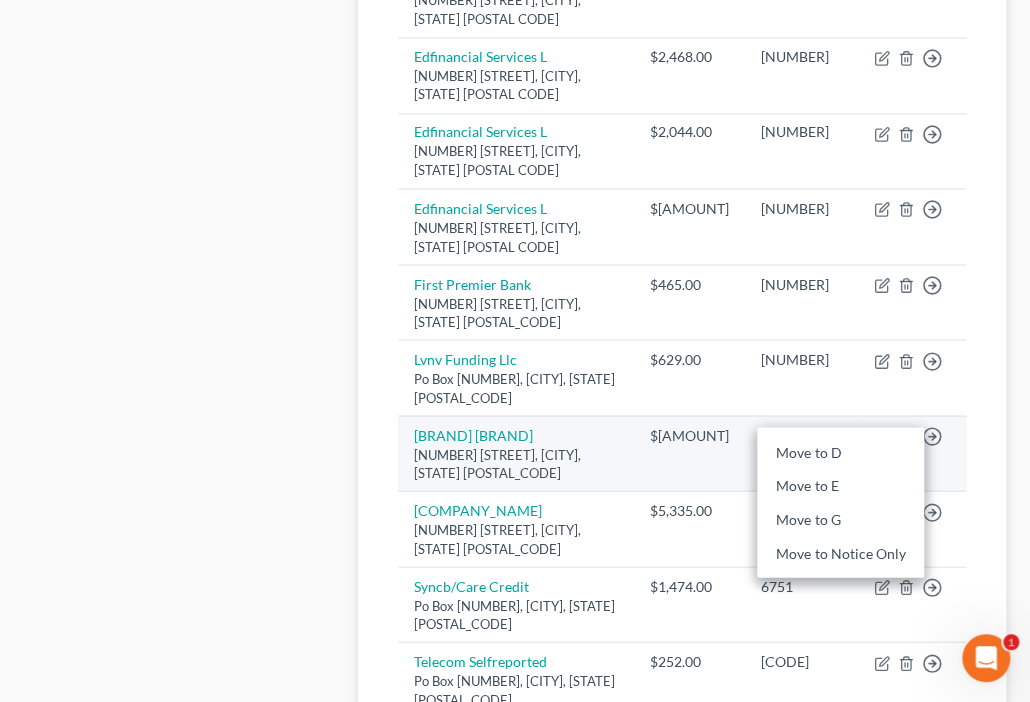 click on "$[AMOUNT]" at bounding box center [689, 453] 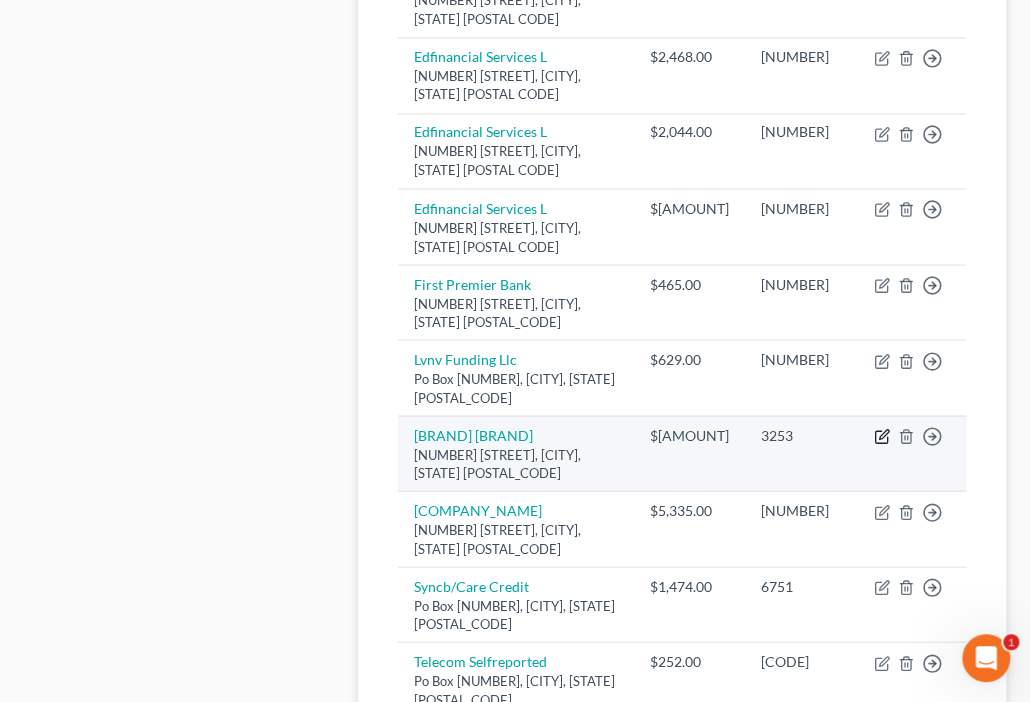 click 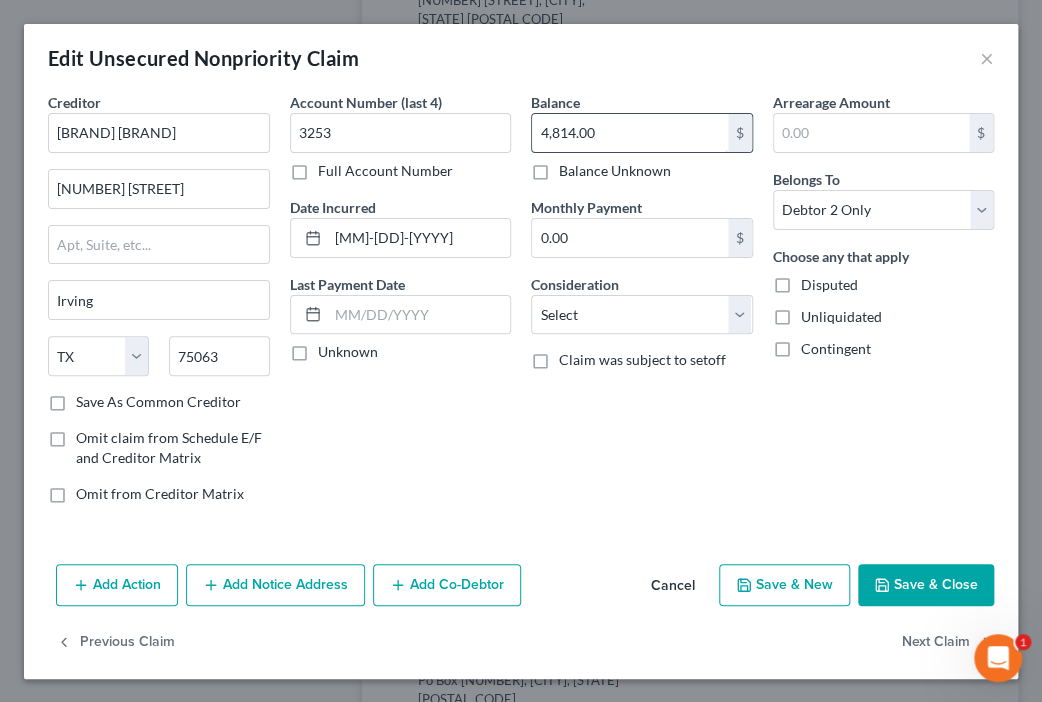 click on "4,814.00" at bounding box center (630, 133) 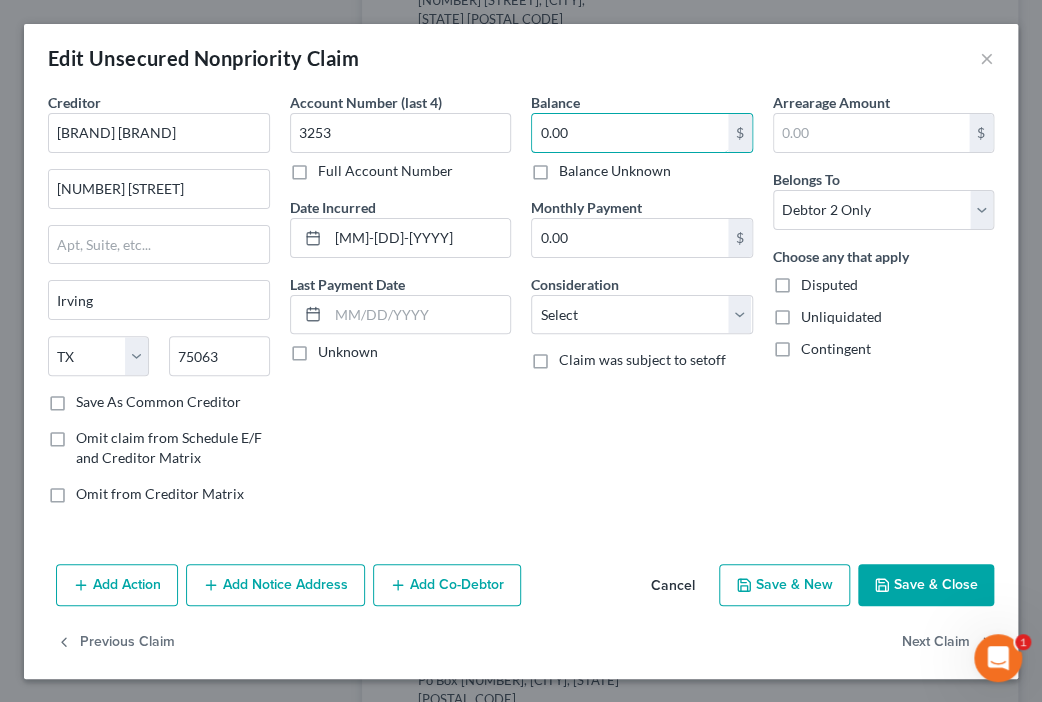 type on "0.00" 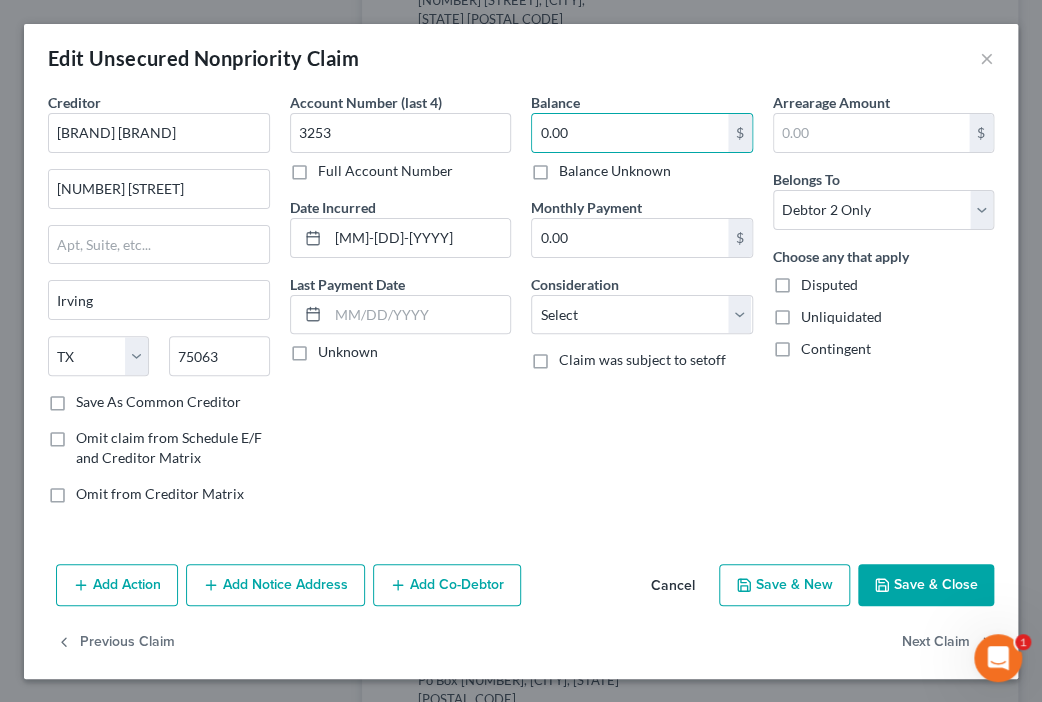 click on "Save & Close" at bounding box center (926, 585) 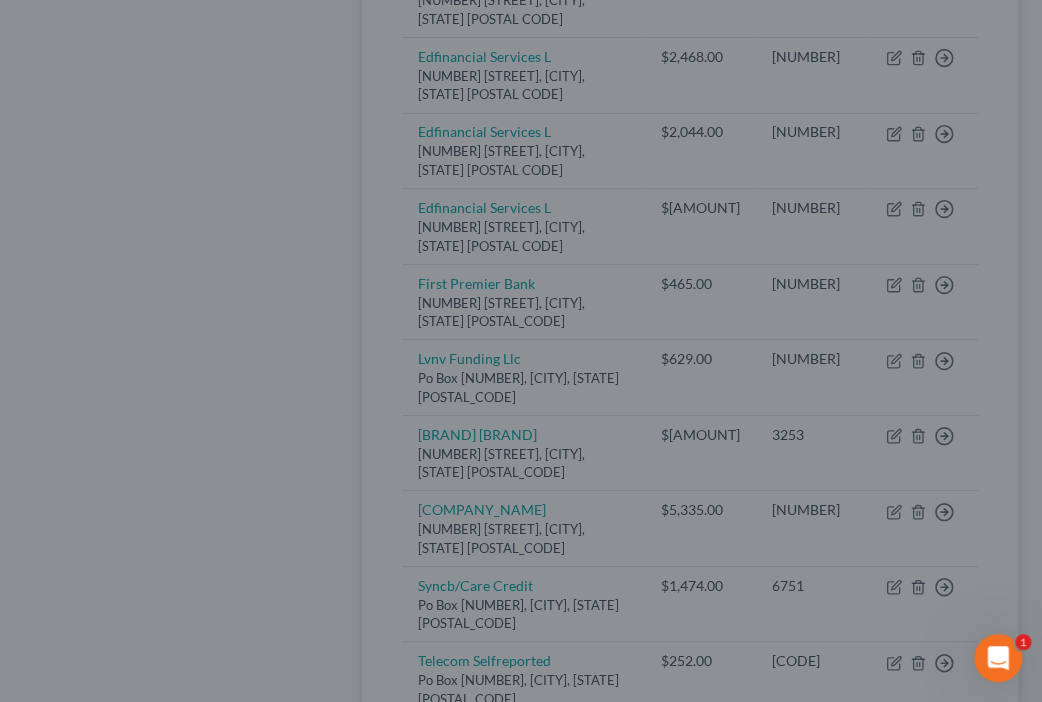 type on "0" 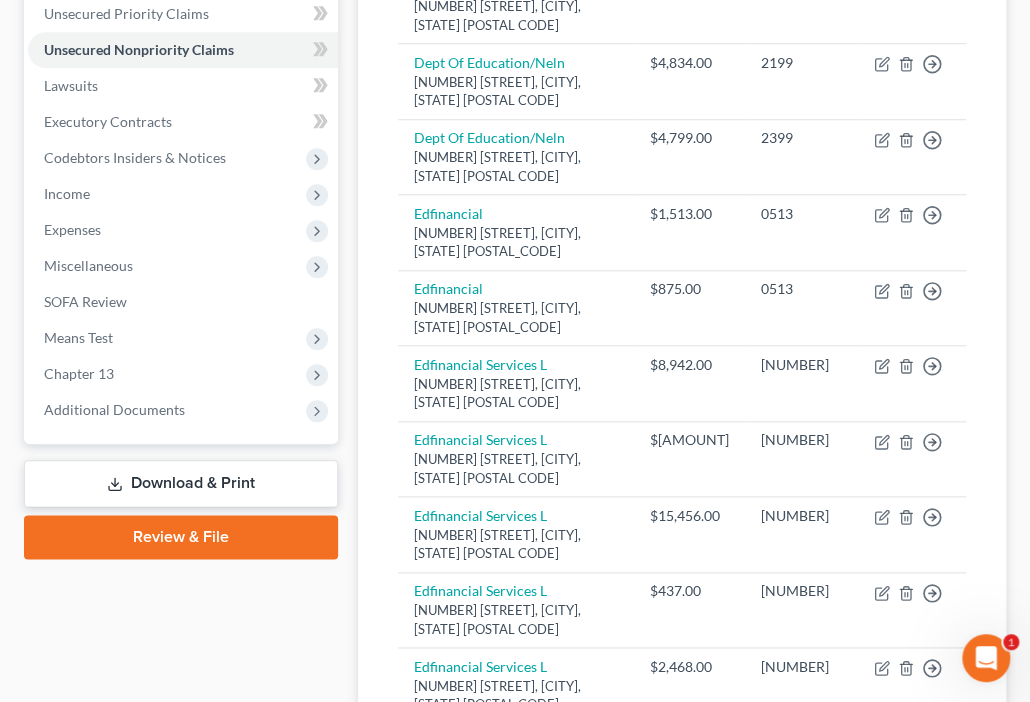 scroll, scrollTop: 470, scrollLeft: 0, axis: vertical 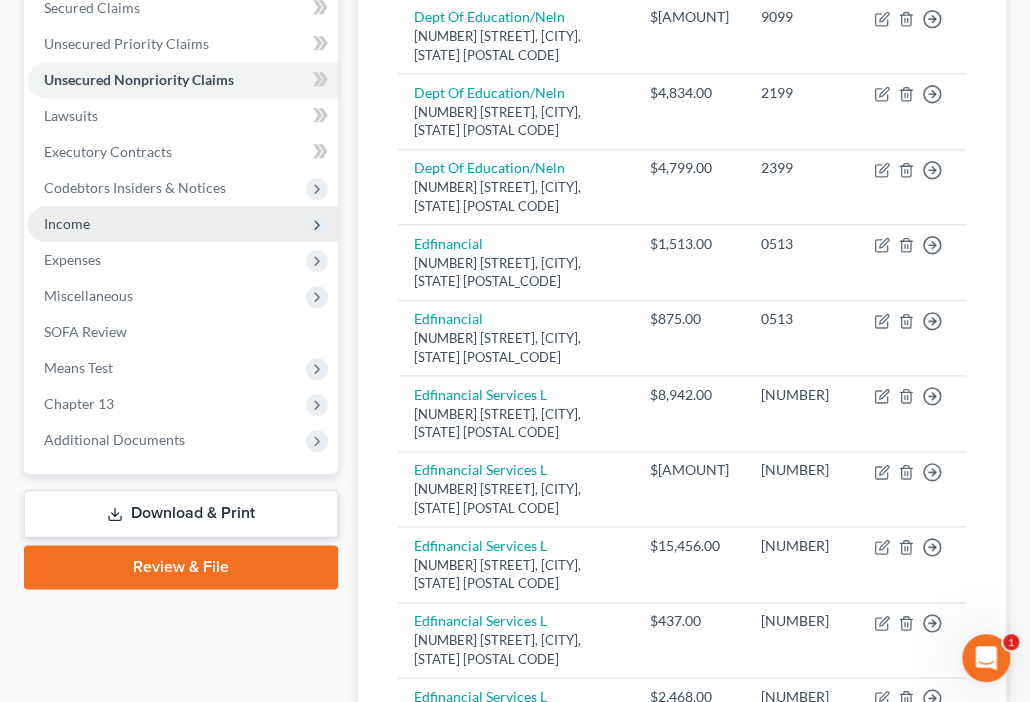 click on "Income" at bounding box center [183, 224] 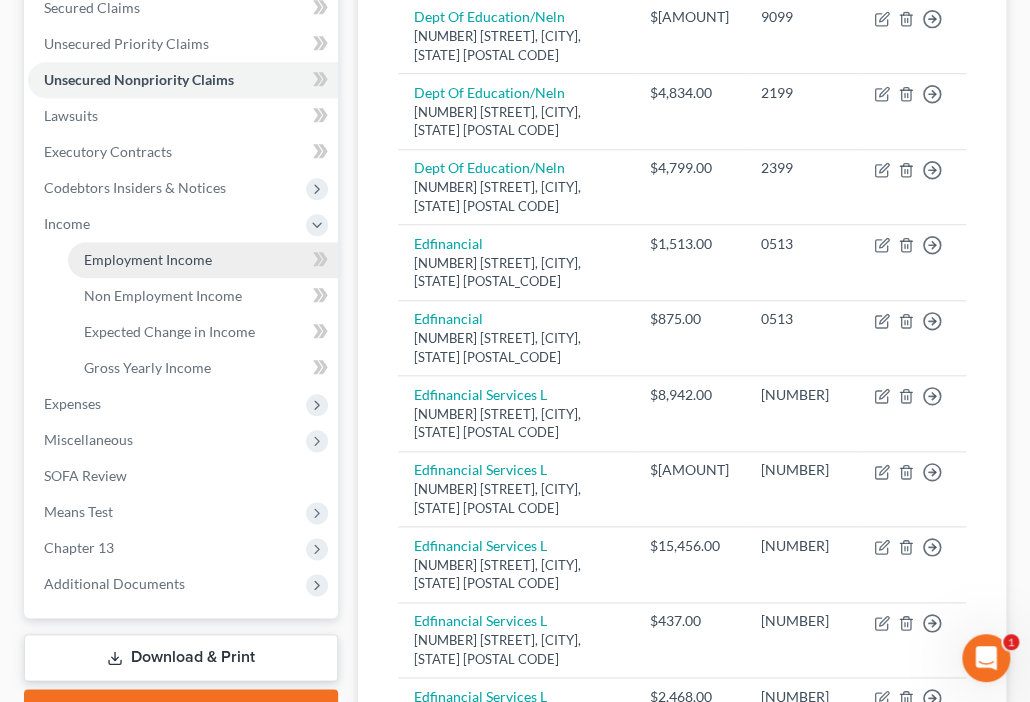click on "Employment Income" at bounding box center [148, 259] 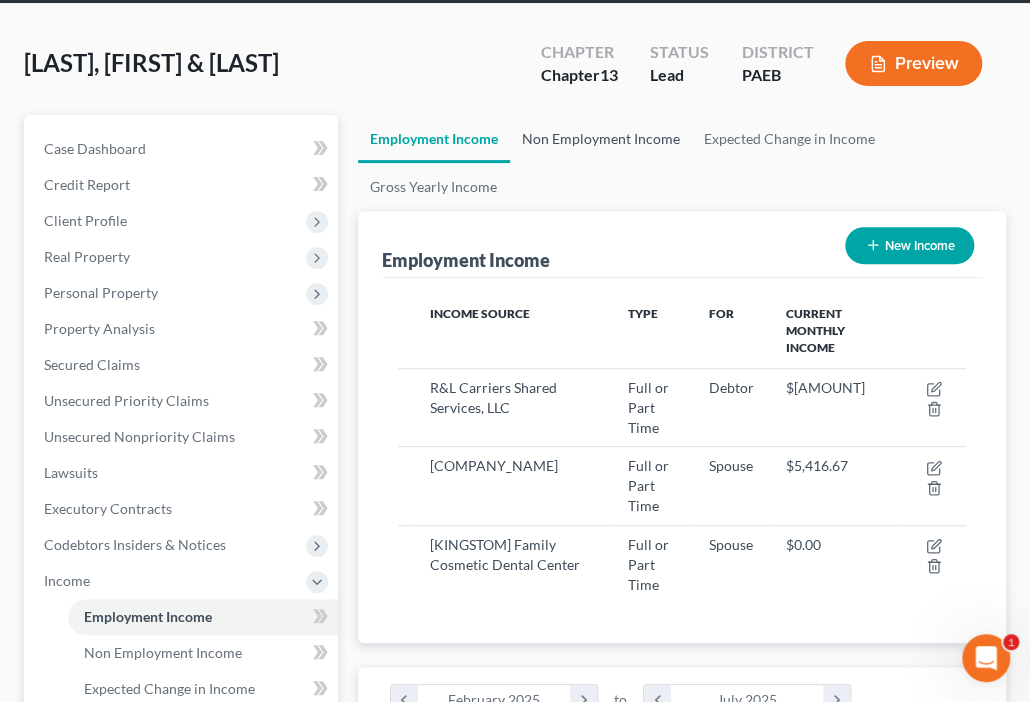 scroll, scrollTop: 2, scrollLeft: 0, axis: vertical 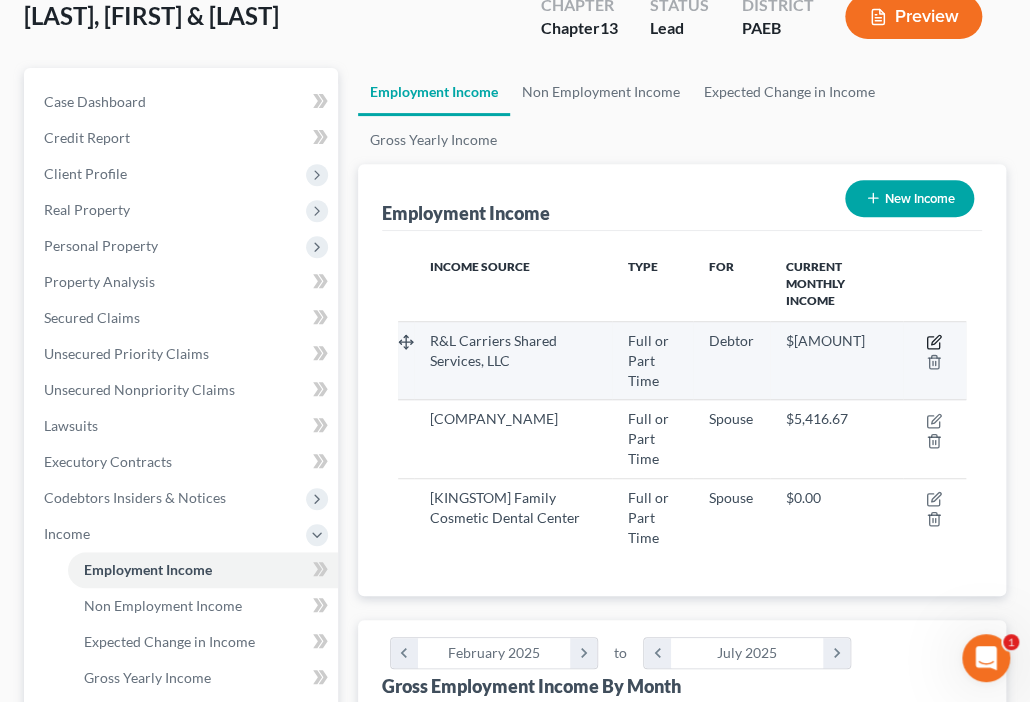 click 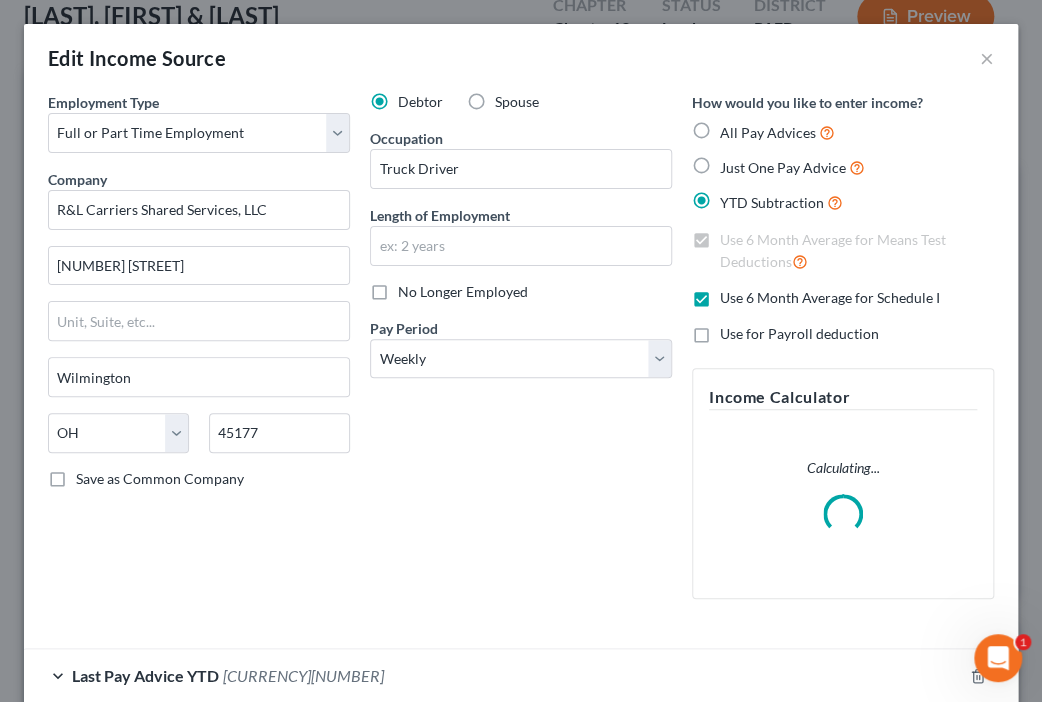 scroll, scrollTop: 999712, scrollLeft: 999384, axis: both 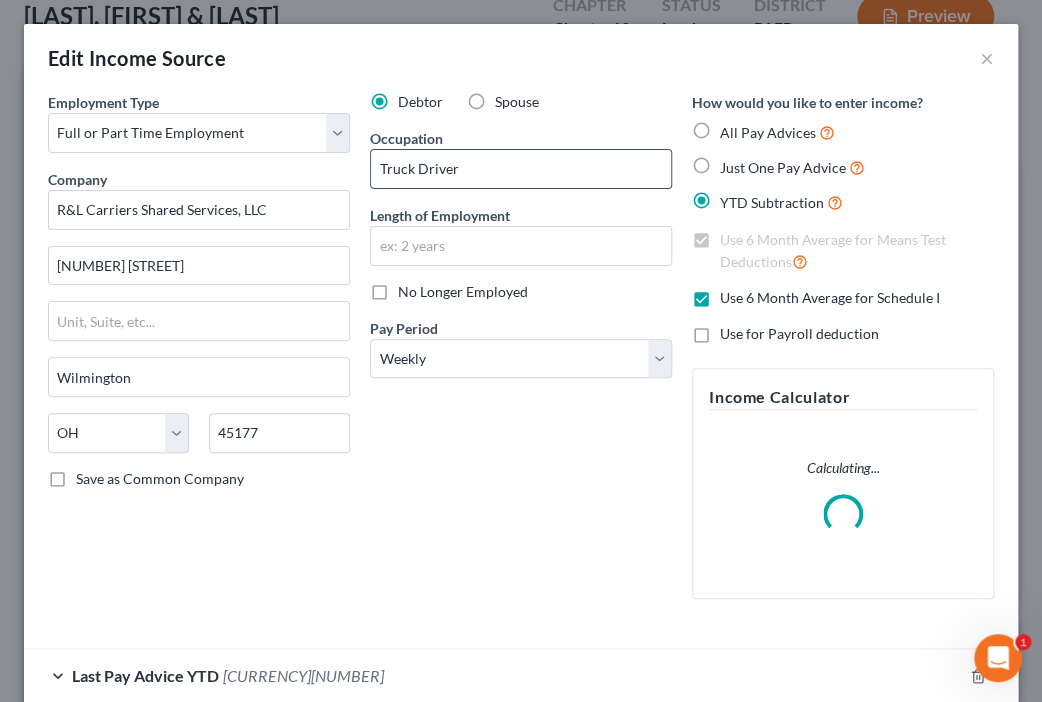 click on "Truck Driver" at bounding box center [521, 169] 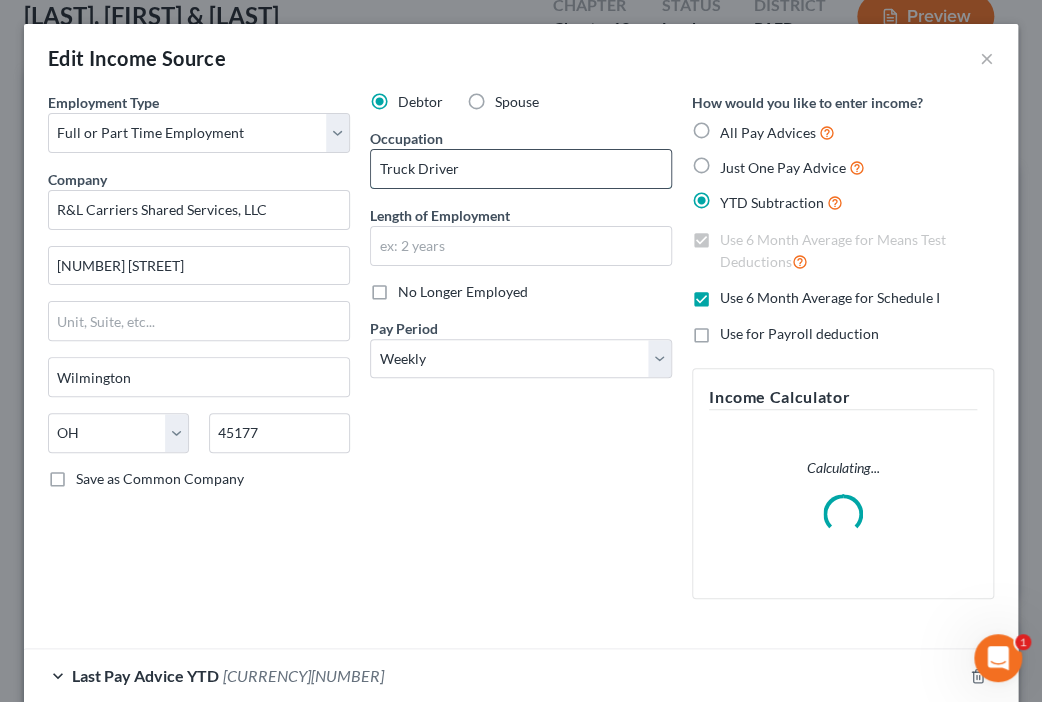 click on "Truck Driver" at bounding box center (521, 169) 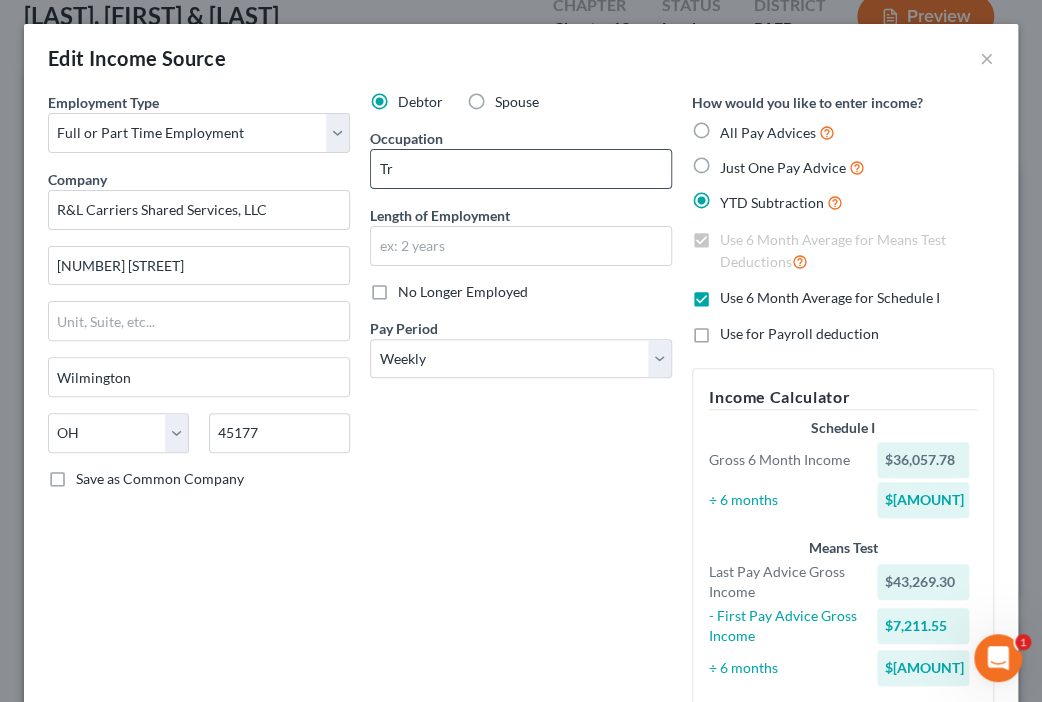 type on "T" 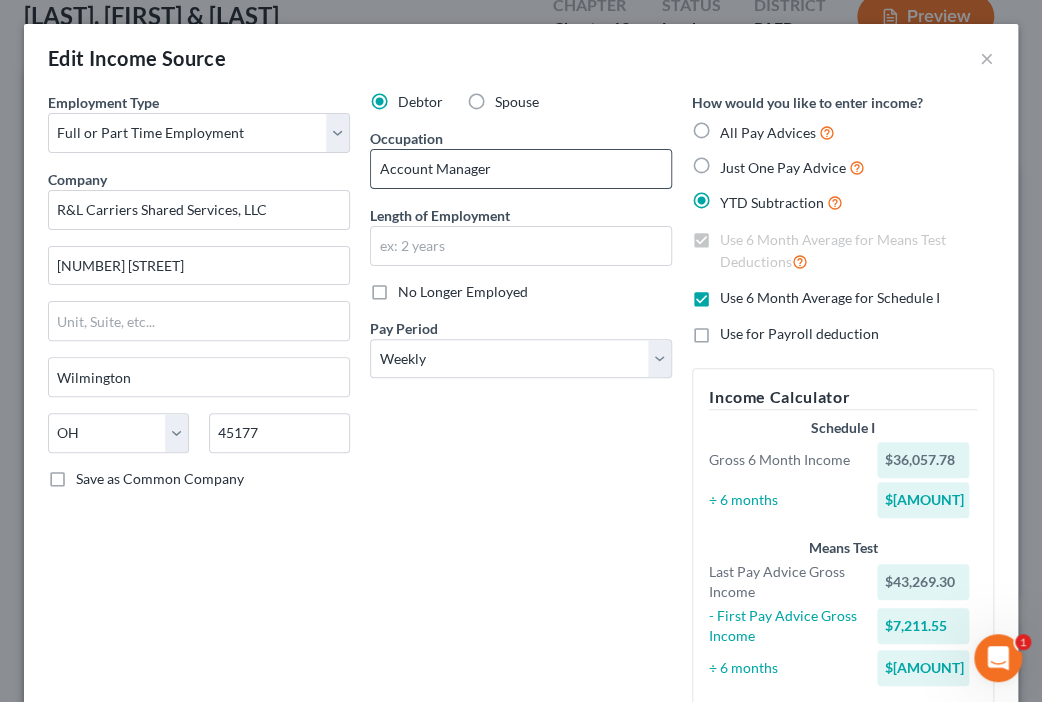 type on "Account Manager" 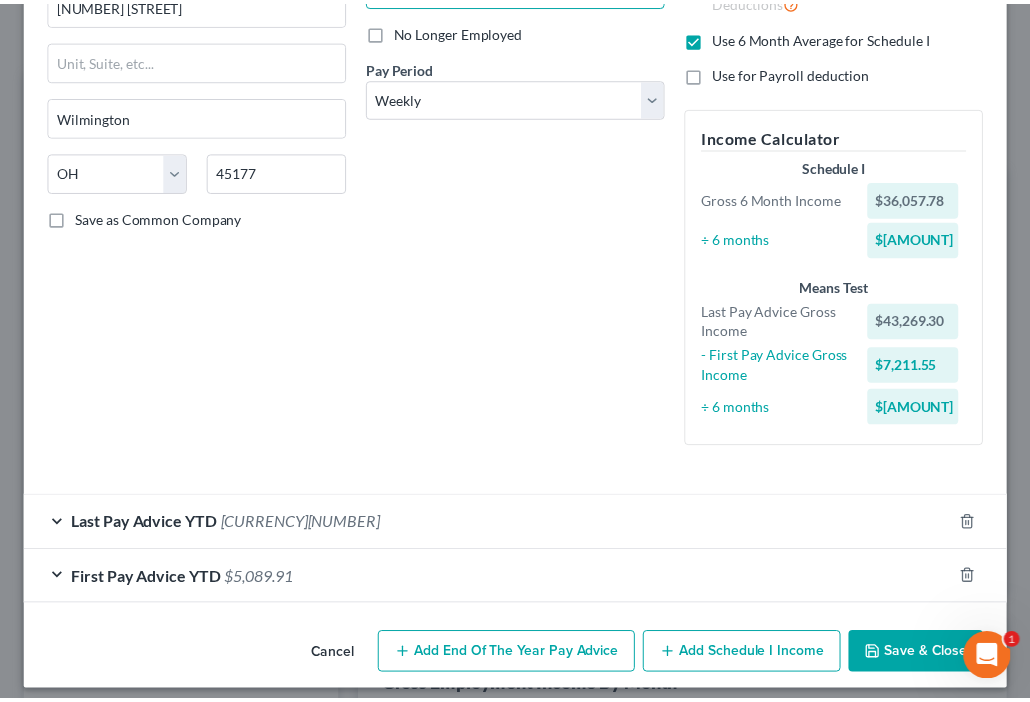 scroll, scrollTop: 272, scrollLeft: 0, axis: vertical 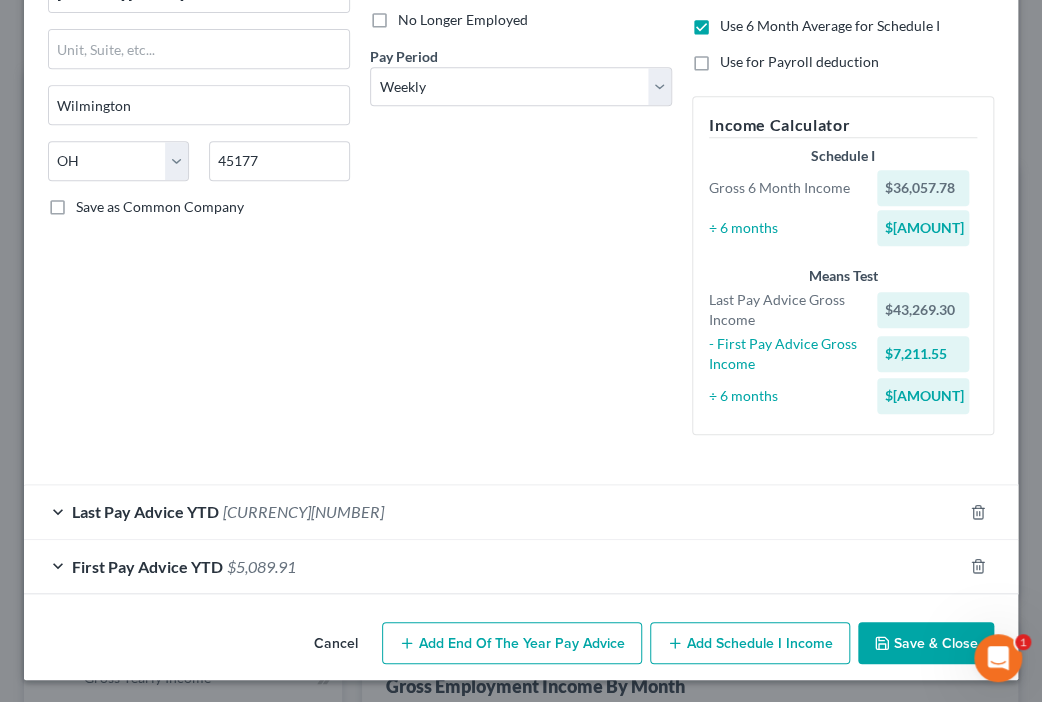 type on "17 years" 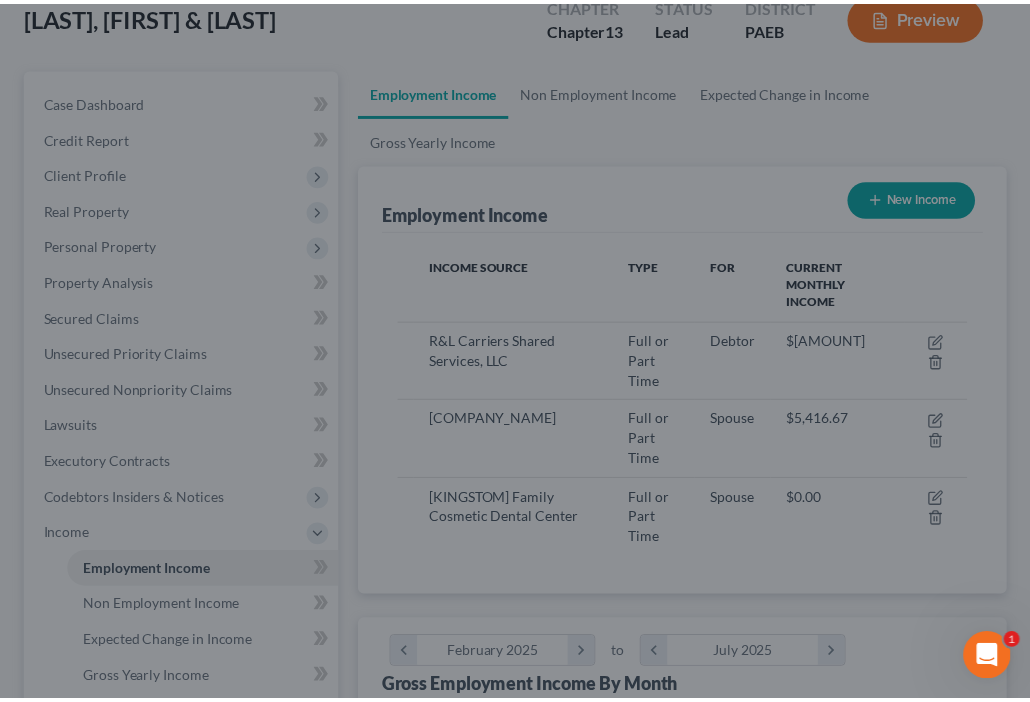 scroll, scrollTop: 284, scrollLeft: 607, axis: both 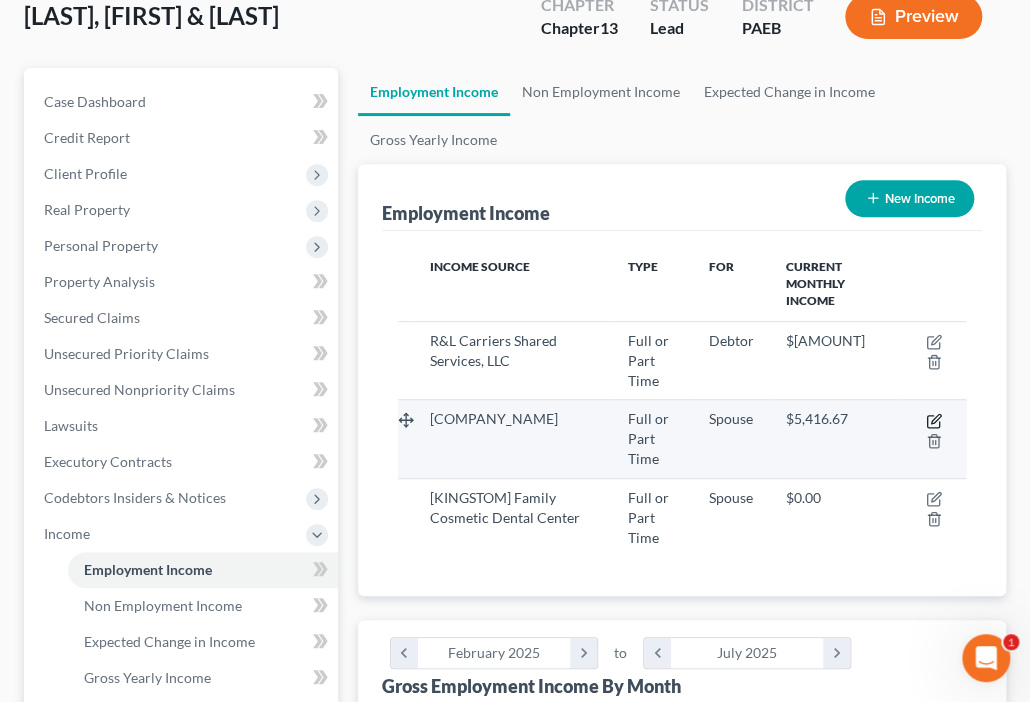 click 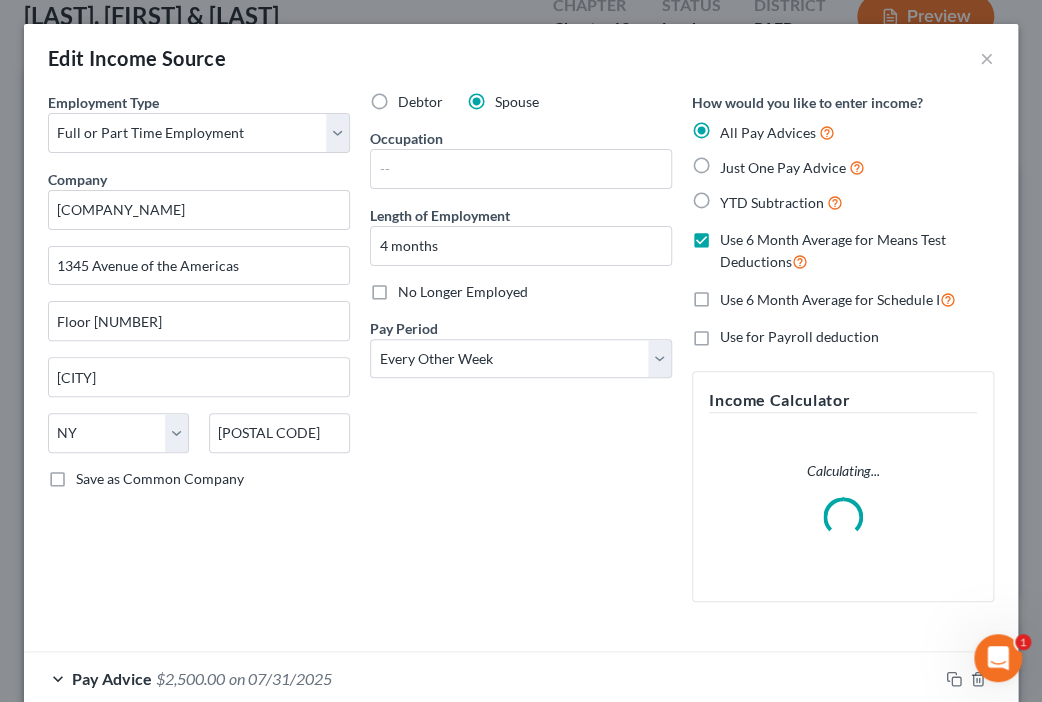 scroll, scrollTop: 999712, scrollLeft: 999384, axis: both 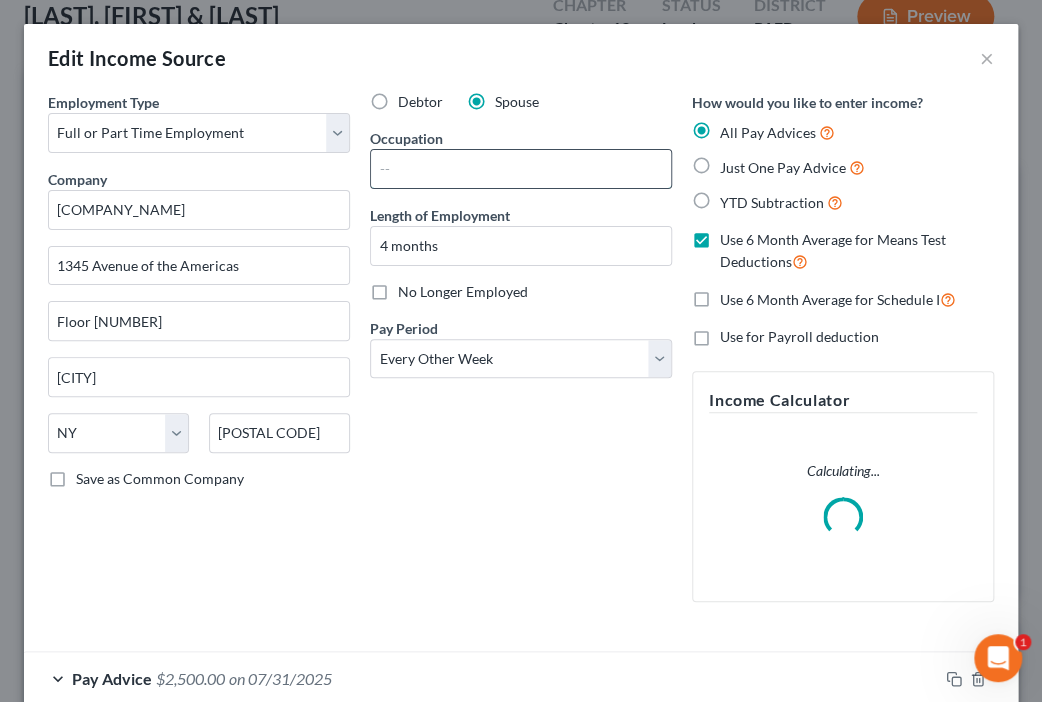 click at bounding box center [521, 169] 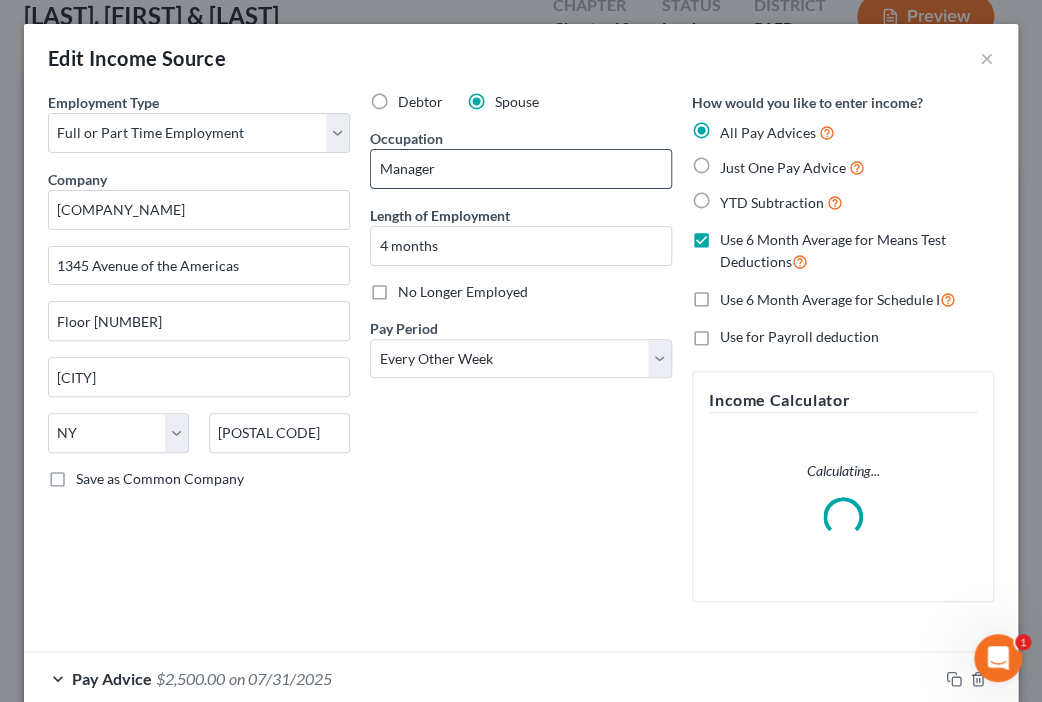 type on "Manager" 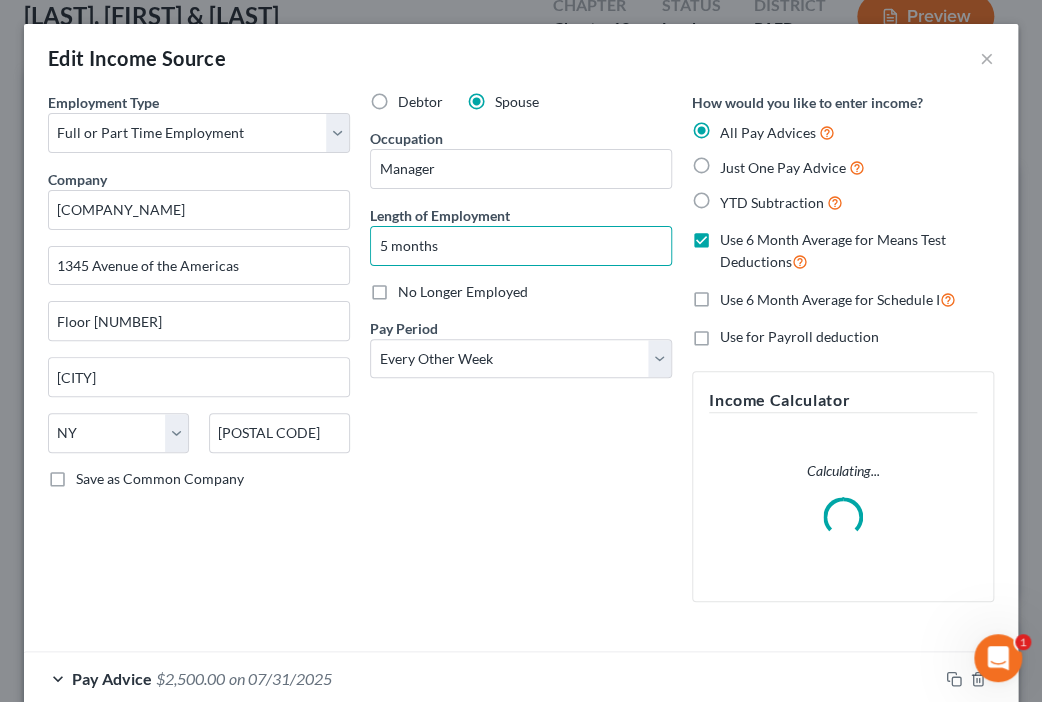 type on "5 months" 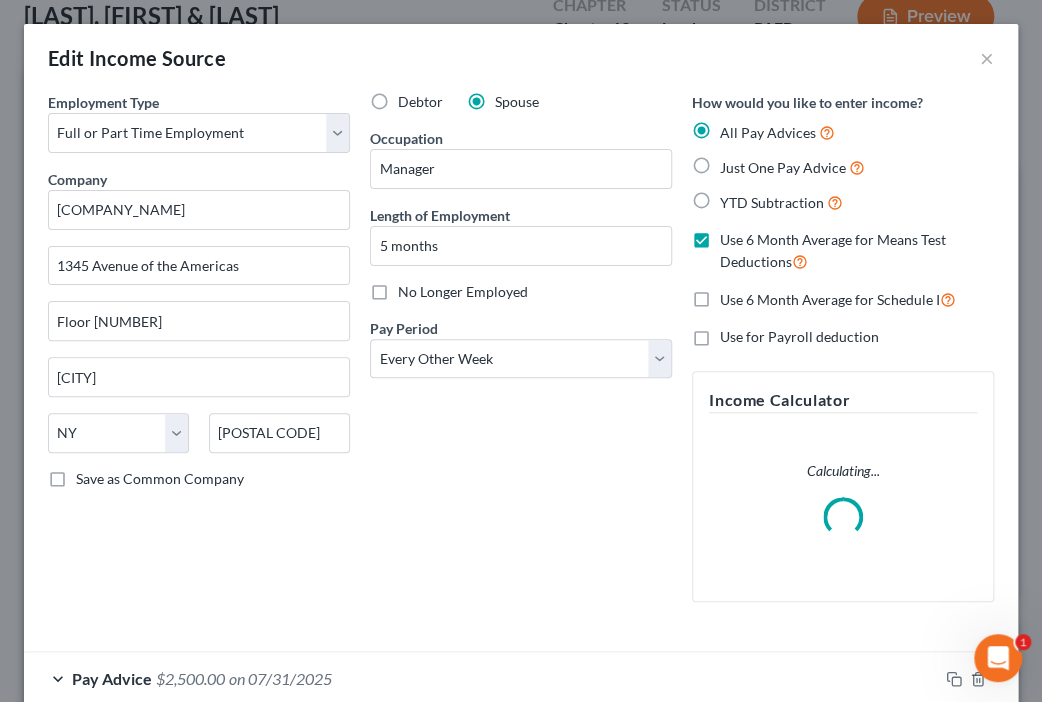click on "Length of Employment [NUMBER] months No Longer Employed
Pay Period
*
Select Monthly Twice Monthly Every Other Week Weekly" at bounding box center (521, 355) 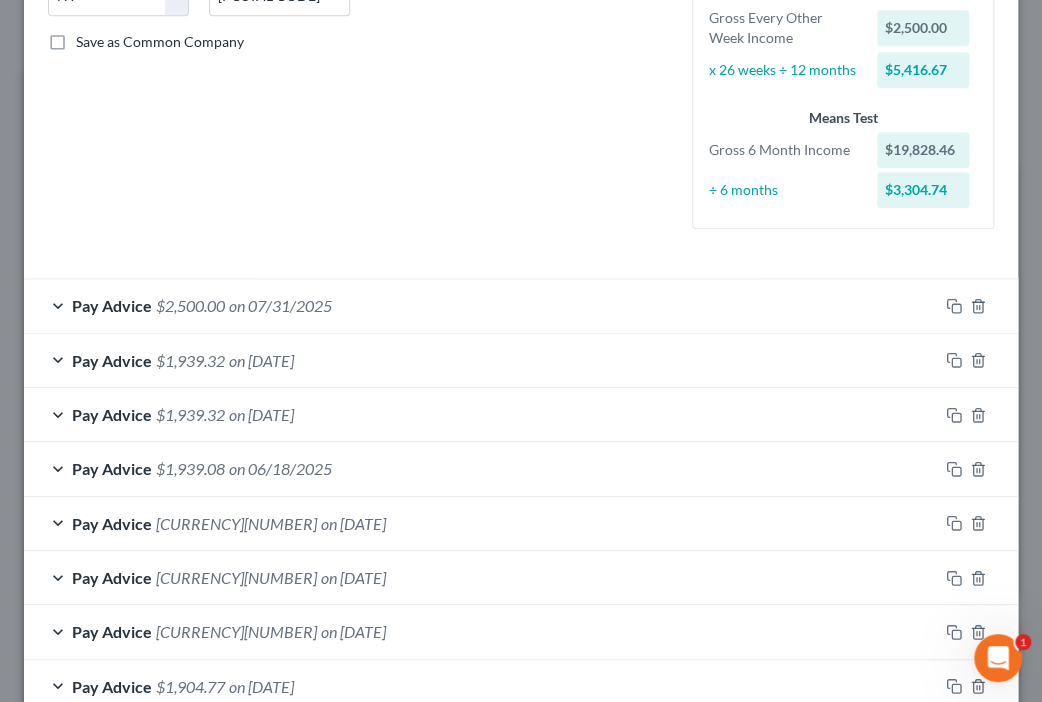 scroll, scrollTop: 480, scrollLeft: 0, axis: vertical 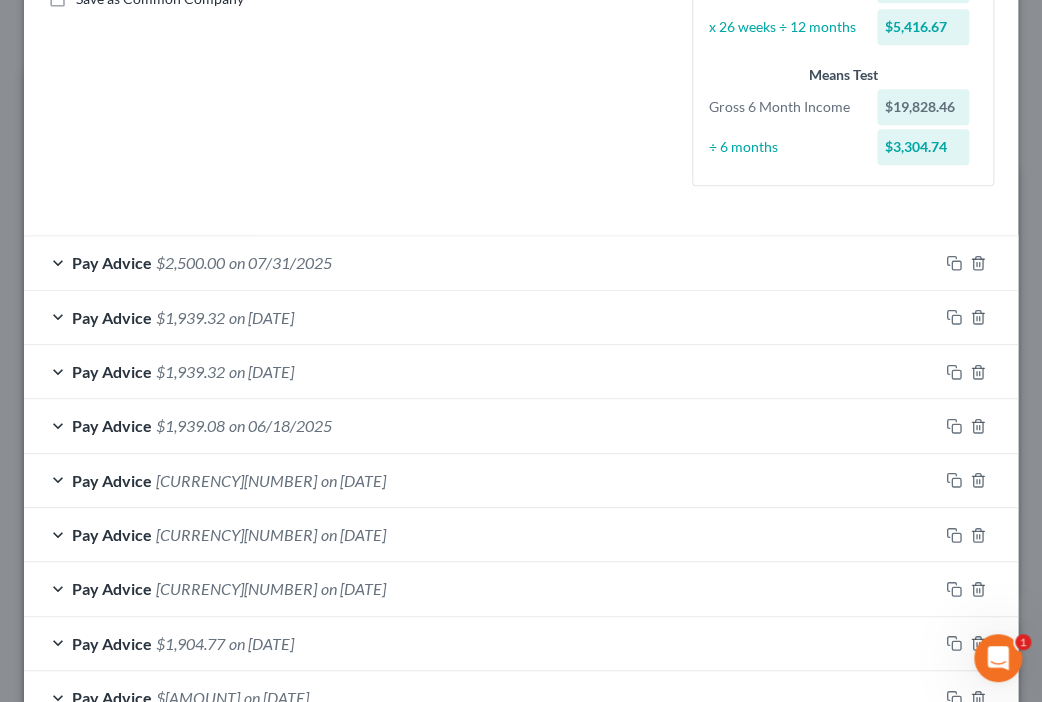 click on "Pay Advice $[AMOUNT] on [DATE]" at bounding box center (481, 262) 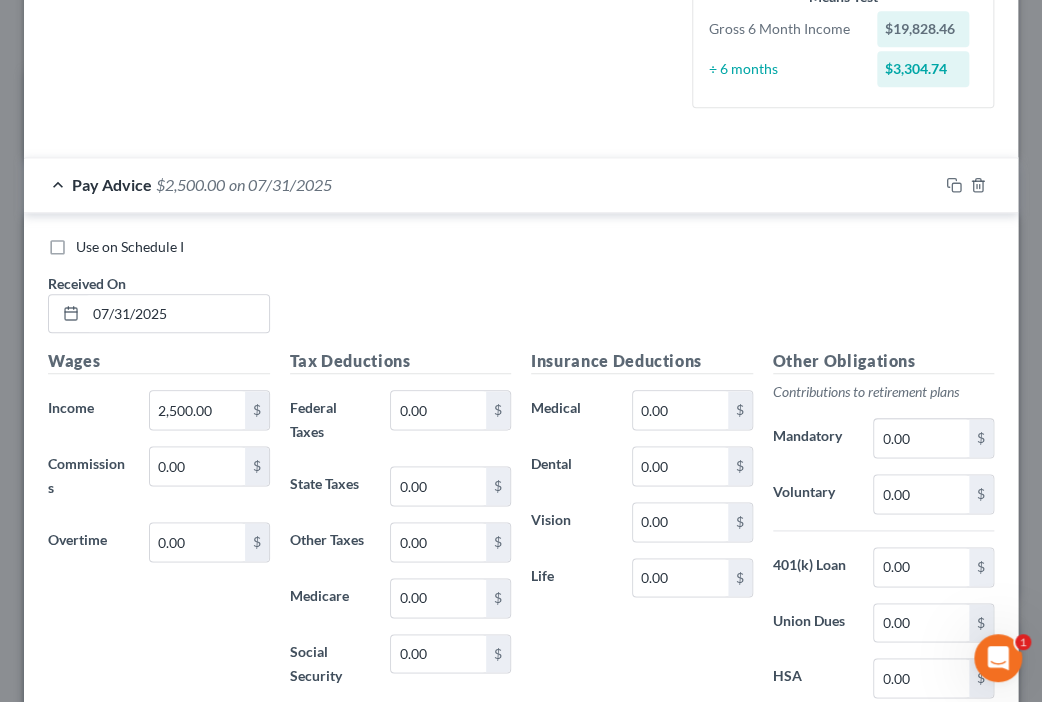 scroll, scrollTop: 480, scrollLeft: 0, axis: vertical 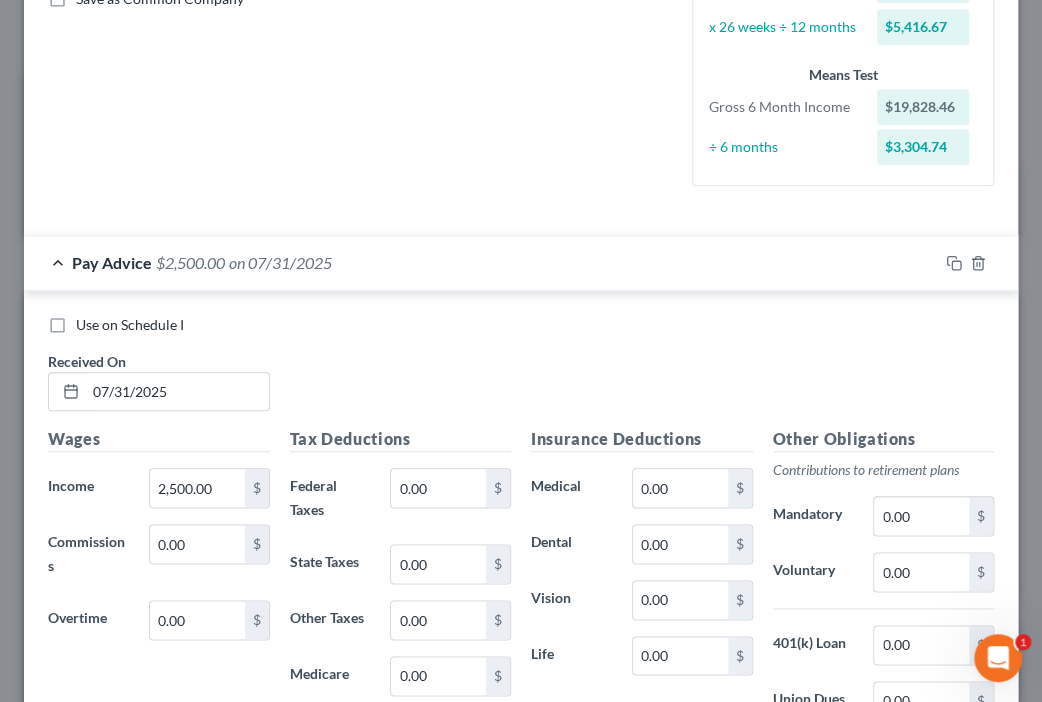 click on "Pay Advice $[AMOUNT] on [DATE]" at bounding box center [481, 262] 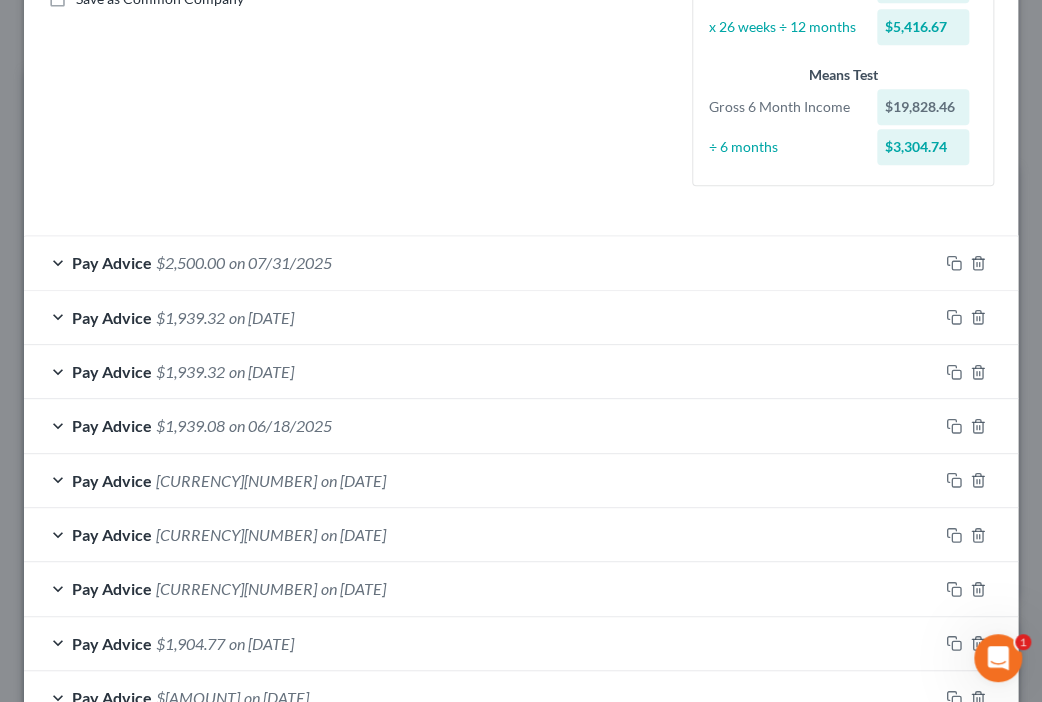 click on "Pay Advice $[AMOUNT] on [DATE]" at bounding box center (481, 262) 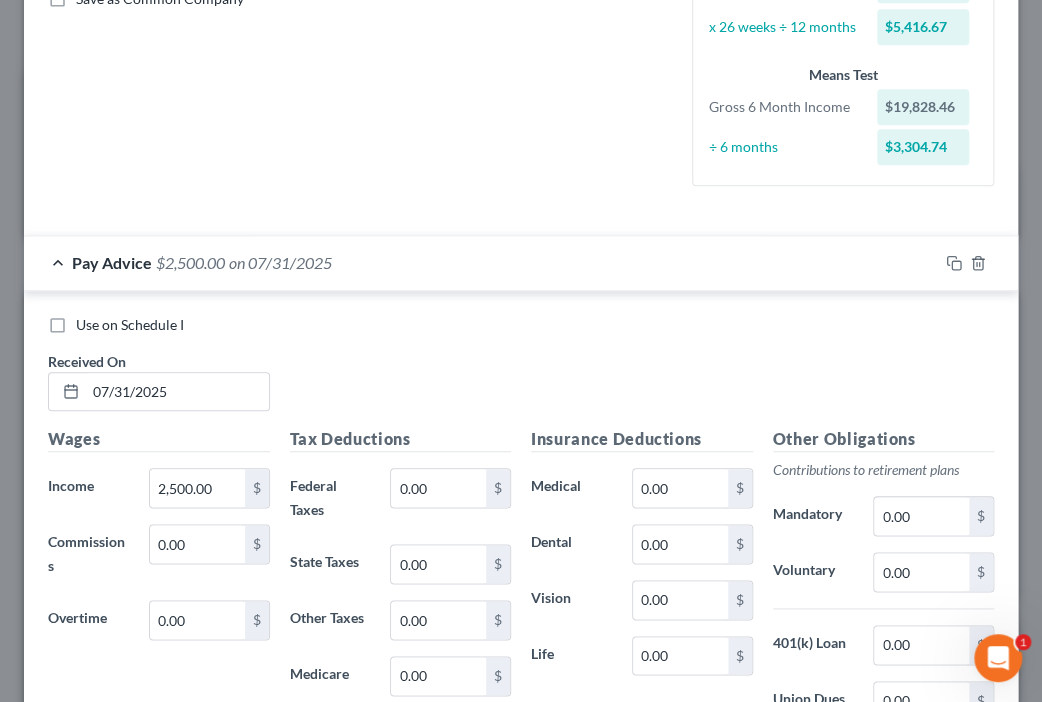 click on "Employment Type
*
Select Full or Part Time Employment Self Employment
Company
*
Appaloosa Dental Partners                      1345 Avenue of the Americas Floor 33 New York State AL AK AR AZ CA CO CT DE DC FL GA GU HI ID IL IN IA KS KY LA ME MD MA MI MN MS MO MT NC ND NE NV NH NJ NM NY OH OK OR PA PR RI SC SD TN TX UT VI VA VT WA WV WI WY 10105-0008 Save as Common Company Debtor Spouse Occupation Manager Length of Employment 5 months No Longer Employed
Pay Period
*
Select Monthly Twice Monthly Every Other Week Weekly How would you like to enter income?
All Pay Advices
Just One Pay Advice
YTD Subtraction
Use 6 Month Average for Means Test Deductions  Use 6 Month Average for Schedule I  Use for Payroll deduction Income Calculator
Schedule I Gross Every Other Week Income $2,500.00 x 26 weeks ÷ 12 months $5,416.67 Means Test Gross 6 Month Income $19,828.46
*" at bounding box center [521, 490] 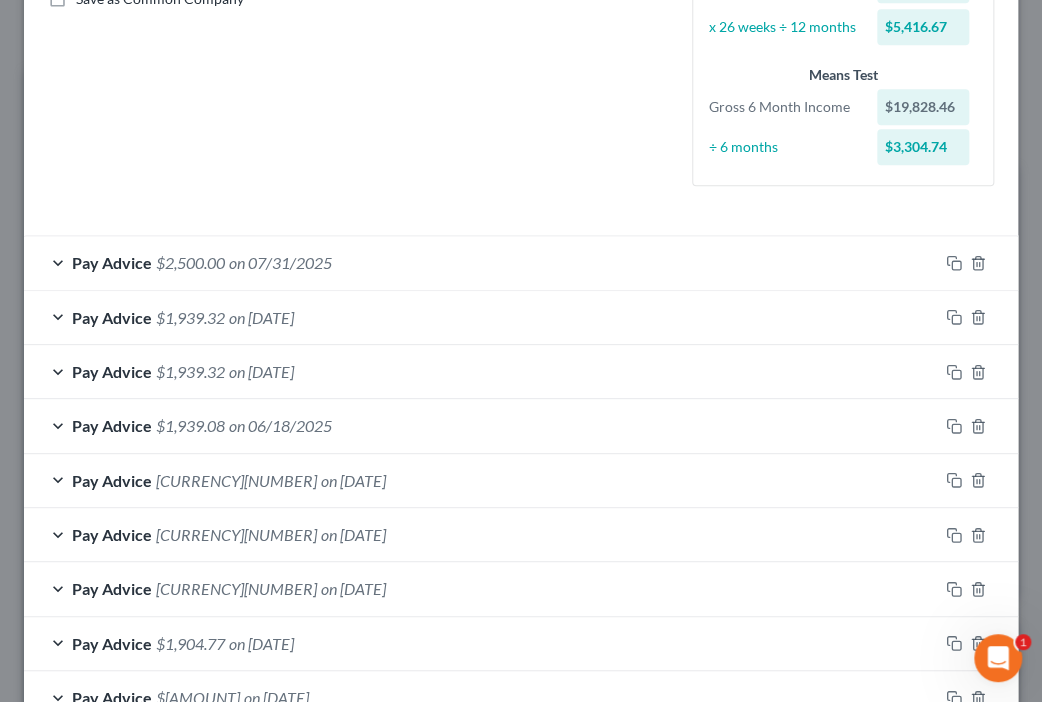 click on "Pay Advice $[AMOUNT] on [DATE]" at bounding box center [481, 317] 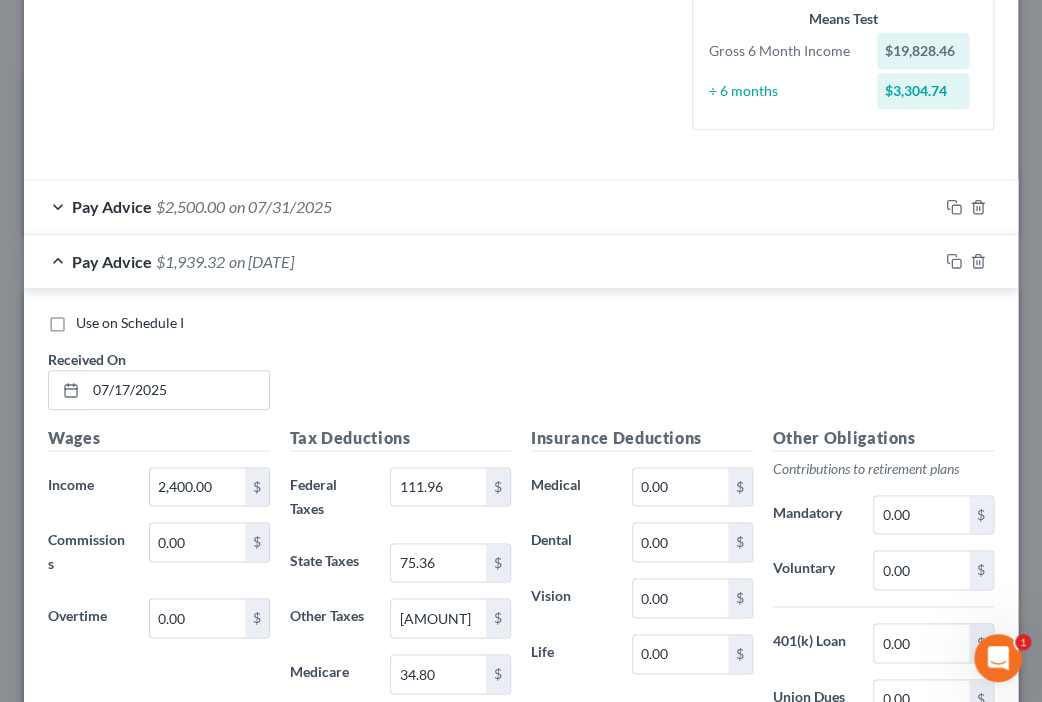 scroll, scrollTop: 640, scrollLeft: 0, axis: vertical 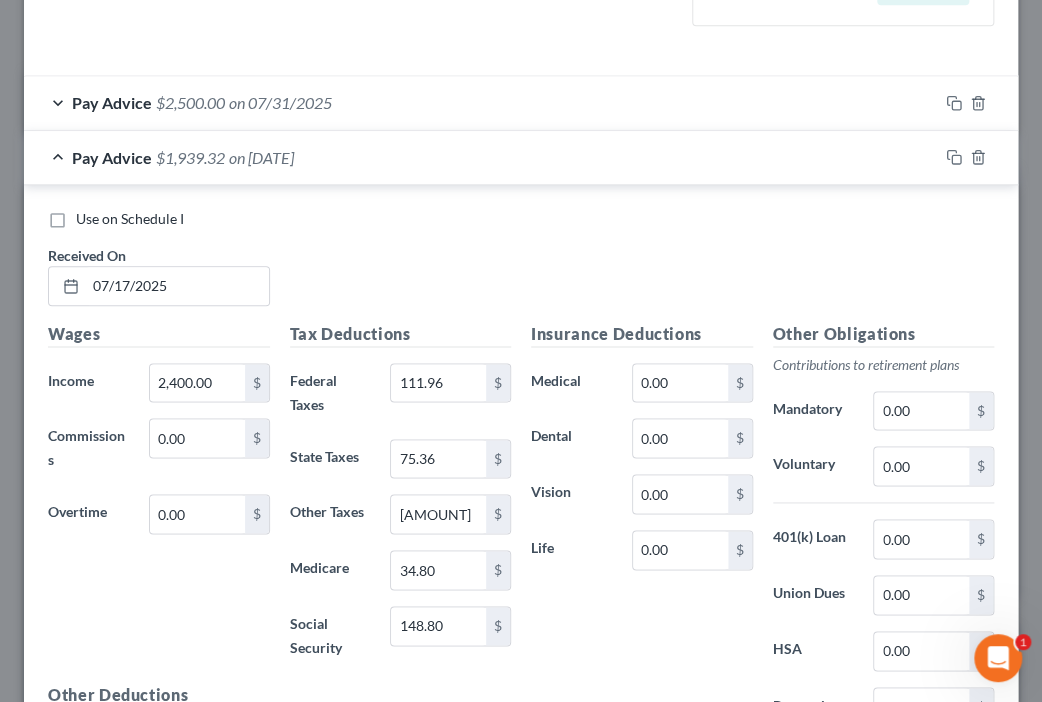 click on "Use on Schedule I" at bounding box center [130, 219] 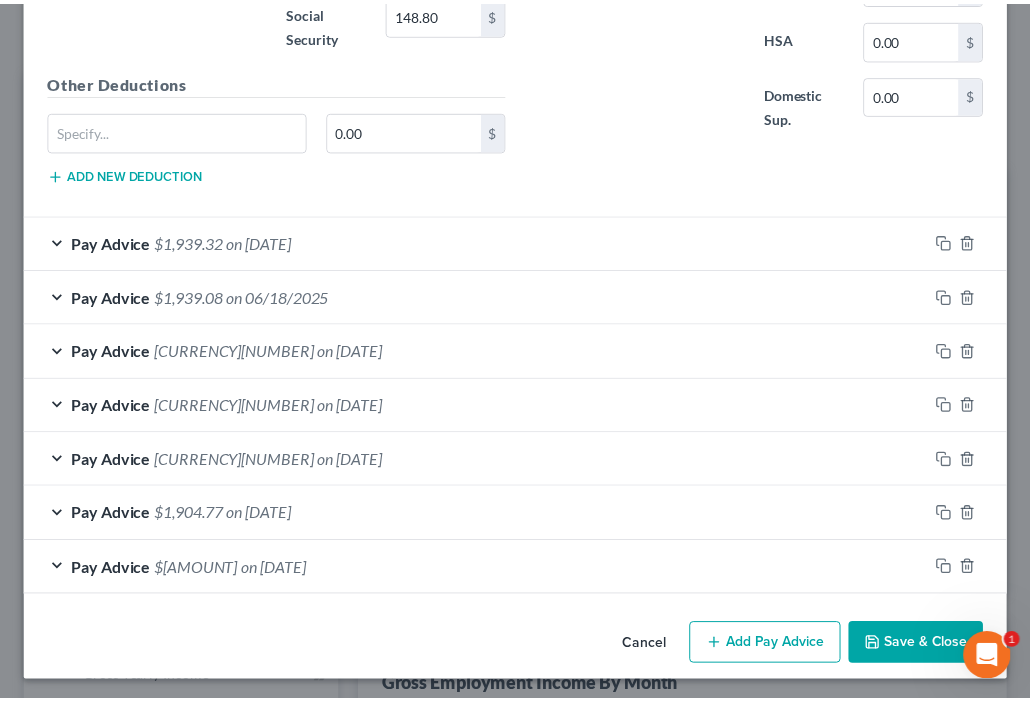 scroll, scrollTop: 1255, scrollLeft: 0, axis: vertical 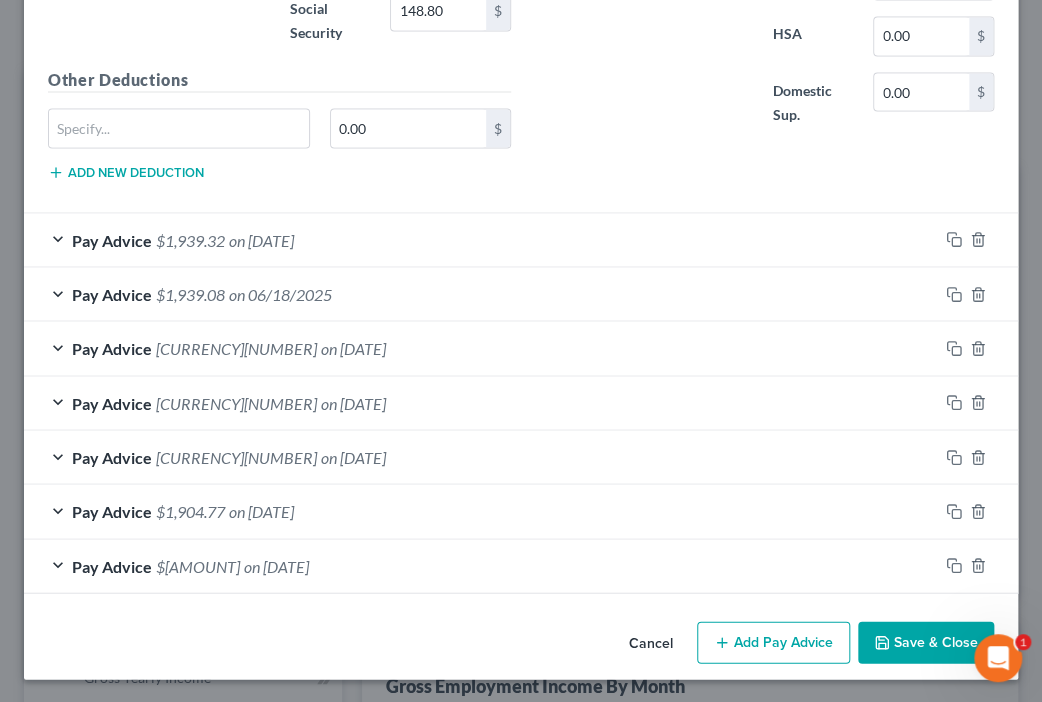 click on "Save & Close" at bounding box center (926, 642) 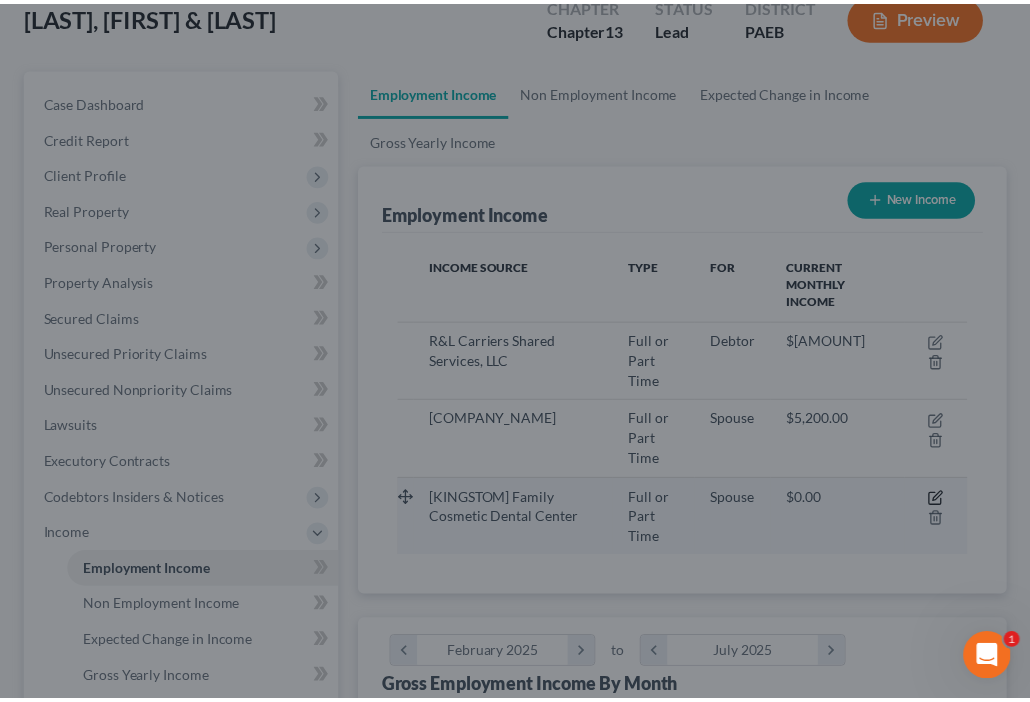 scroll, scrollTop: 284, scrollLeft: 607, axis: both 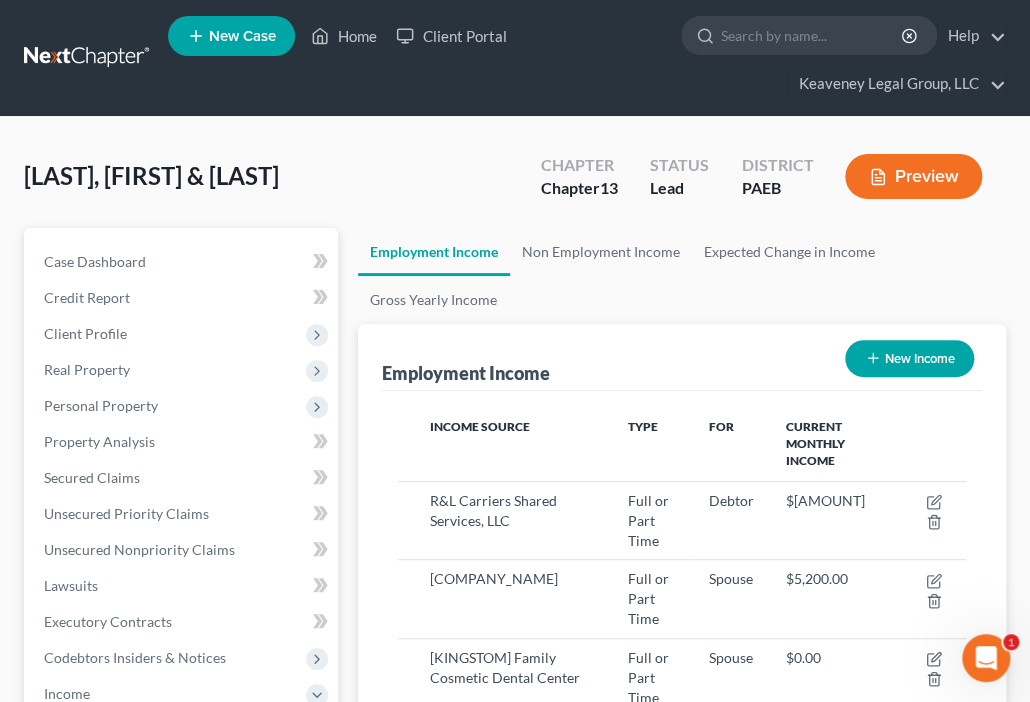 click on "Preview" at bounding box center [913, 176] 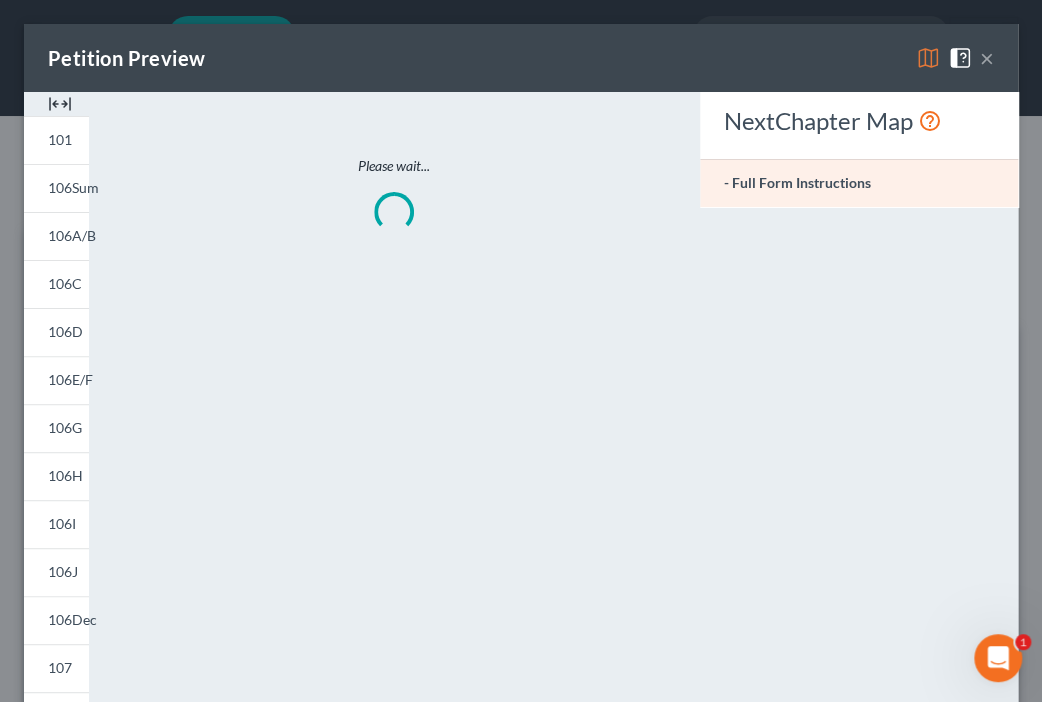 scroll, scrollTop: 999712, scrollLeft: 999384, axis: both 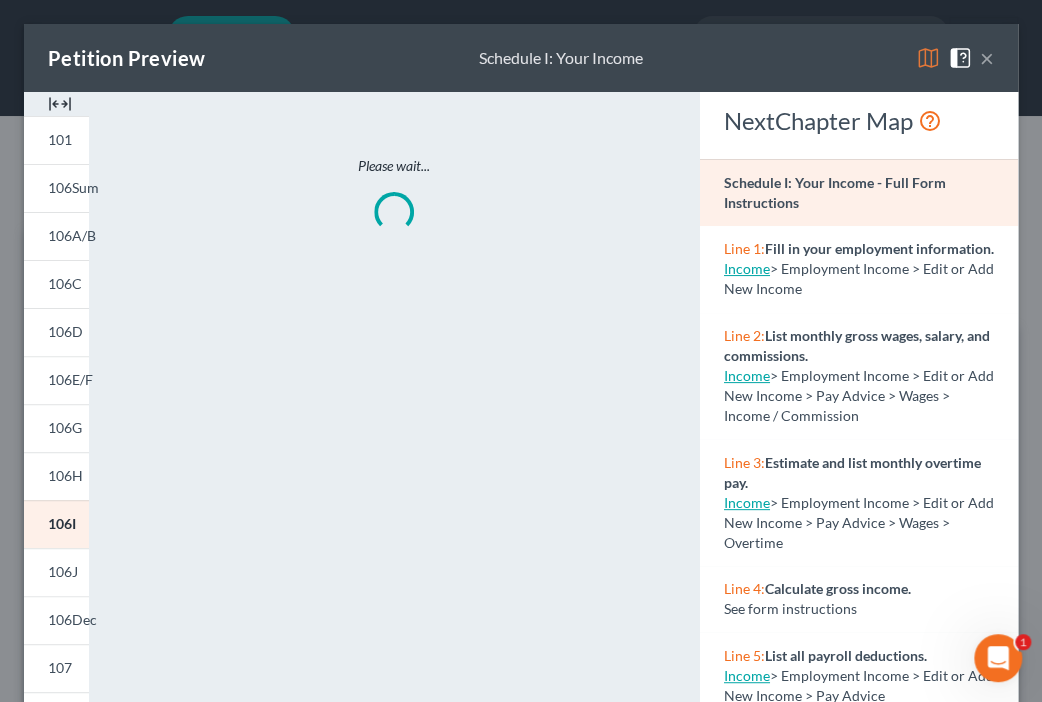 click at bounding box center (928, 58) 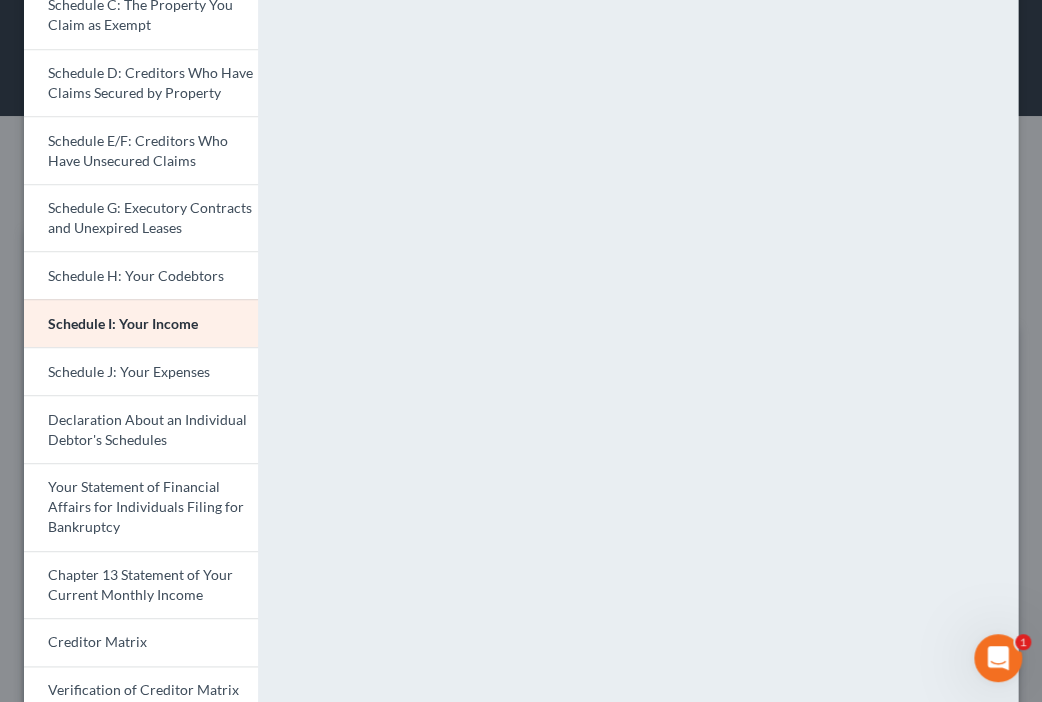 scroll, scrollTop: 320, scrollLeft: 0, axis: vertical 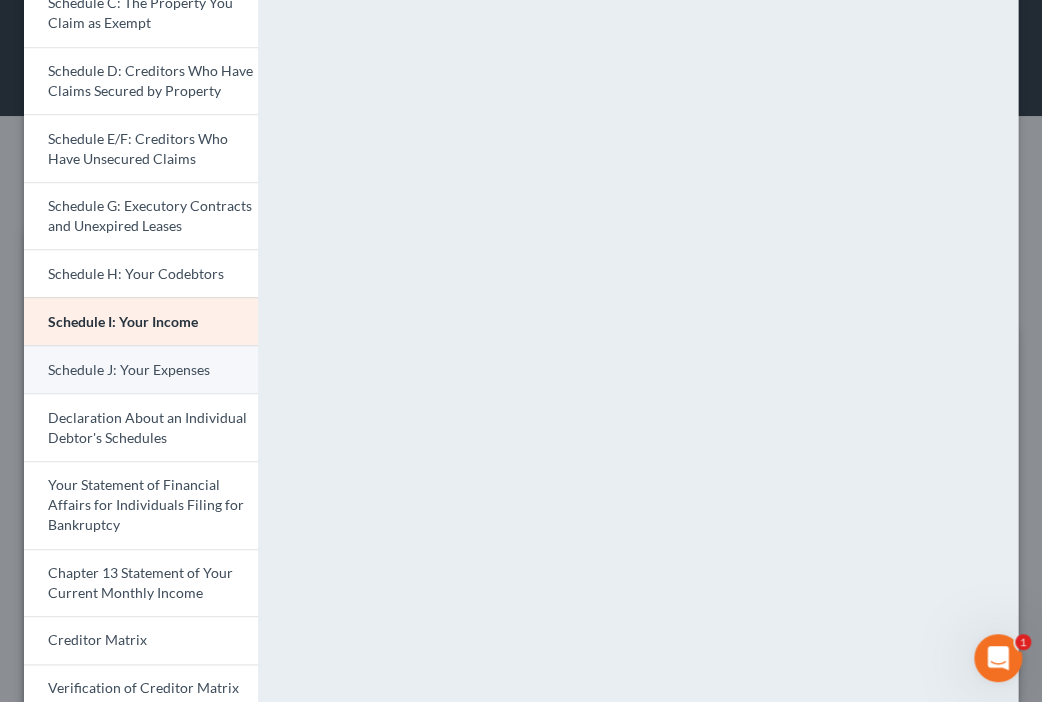 click on "Schedule J: Your Expenses" at bounding box center [129, 369] 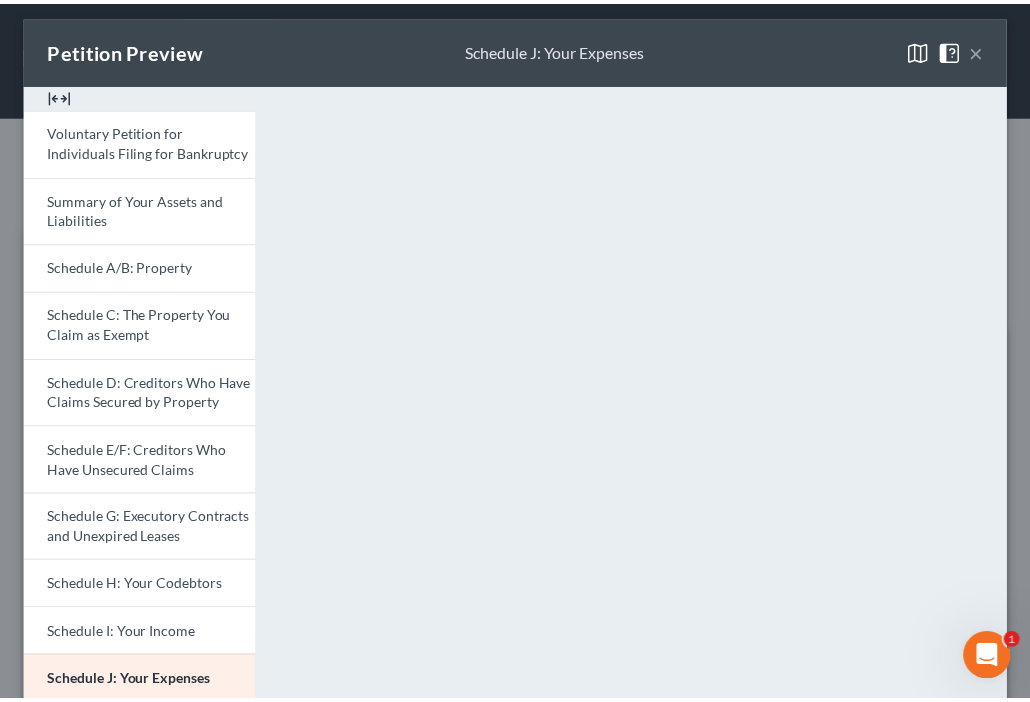 scroll, scrollTop: 0, scrollLeft: 0, axis: both 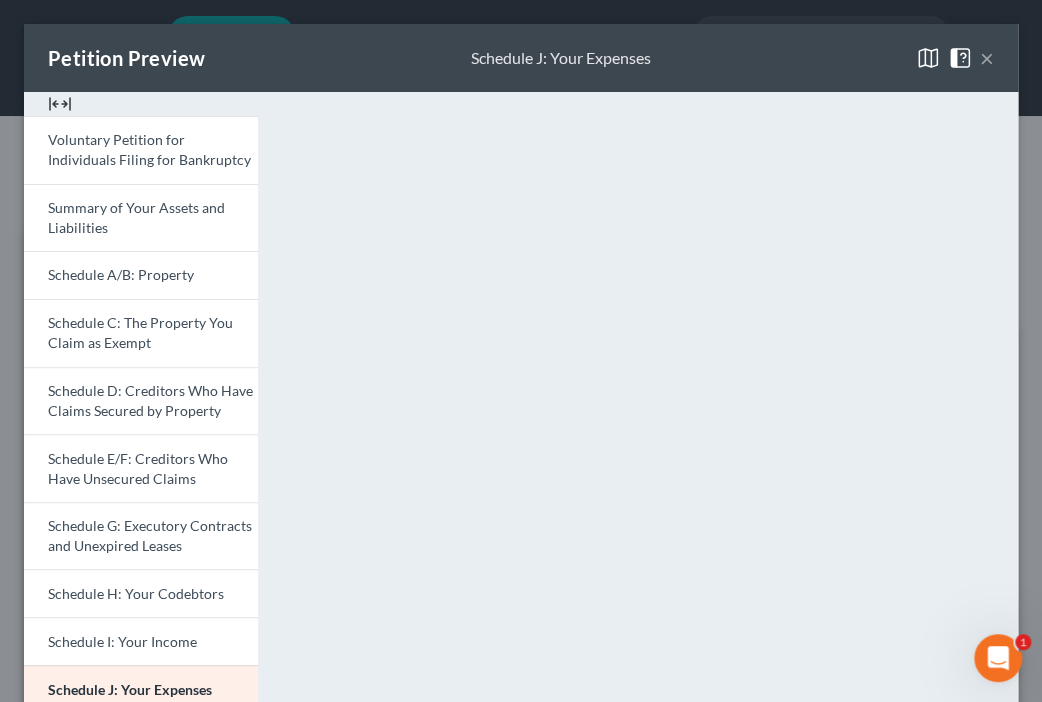 click on "×" at bounding box center [987, 58] 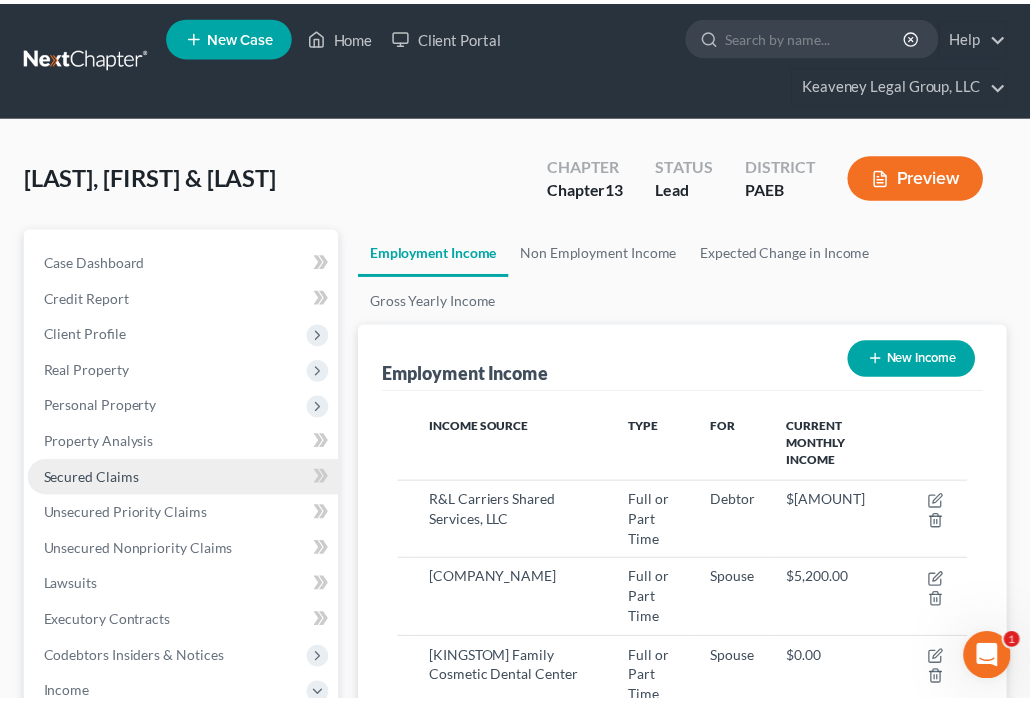 scroll, scrollTop: 284, scrollLeft: 607, axis: both 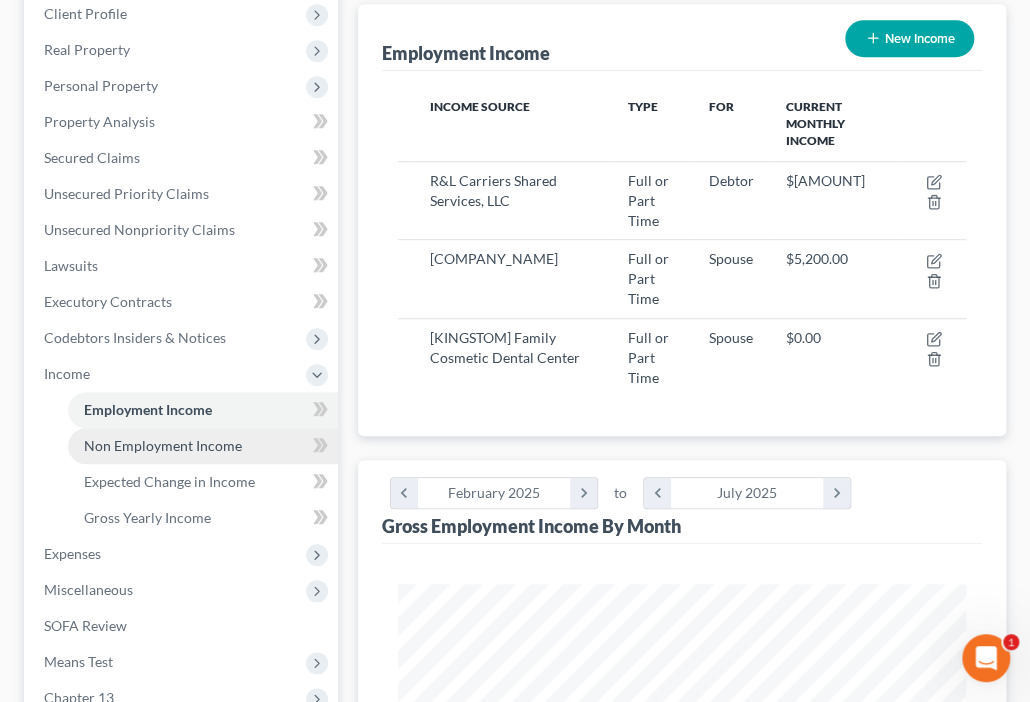 click on "Non Employment Income" at bounding box center (163, 445) 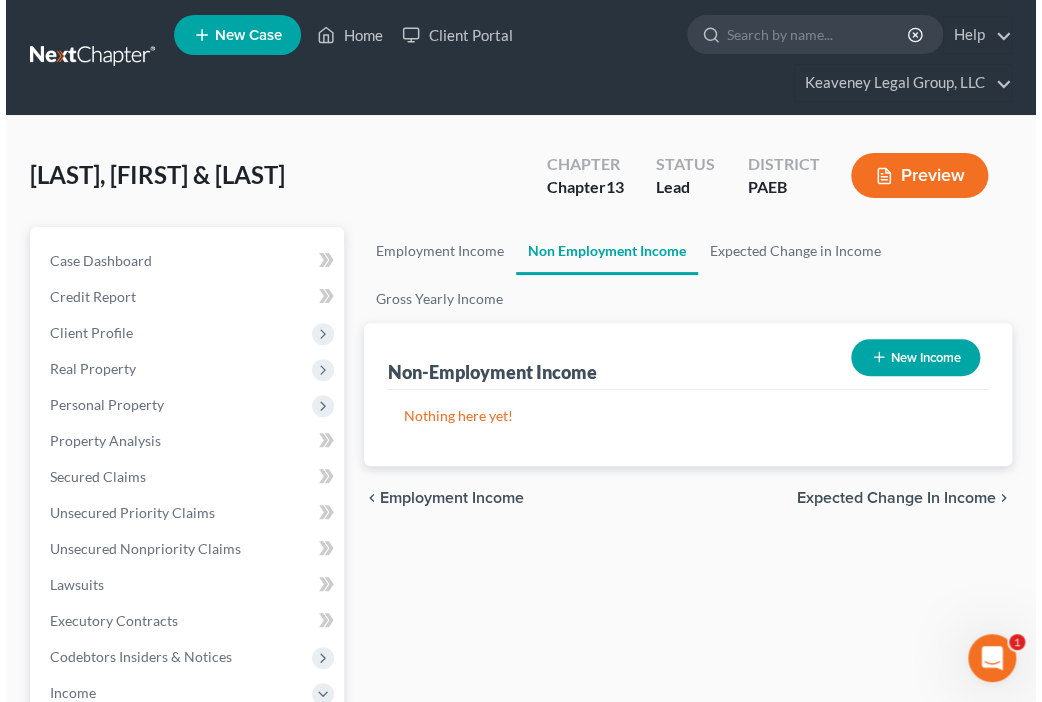 scroll, scrollTop: 0, scrollLeft: 0, axis: both 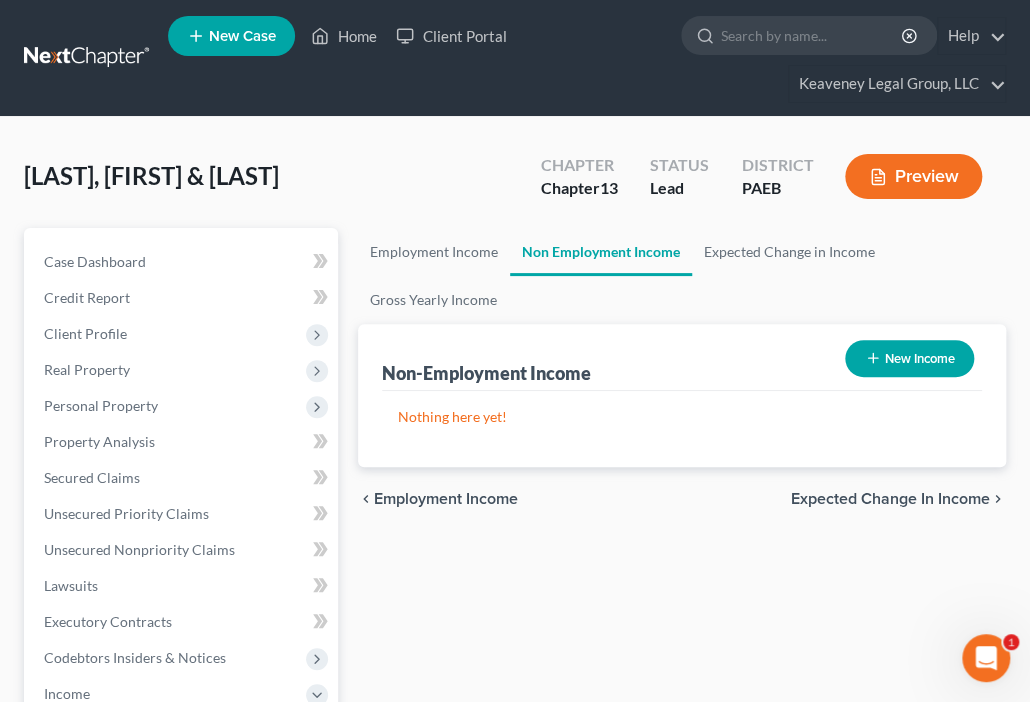 click on "New Income" at bounding box center (909, 358) 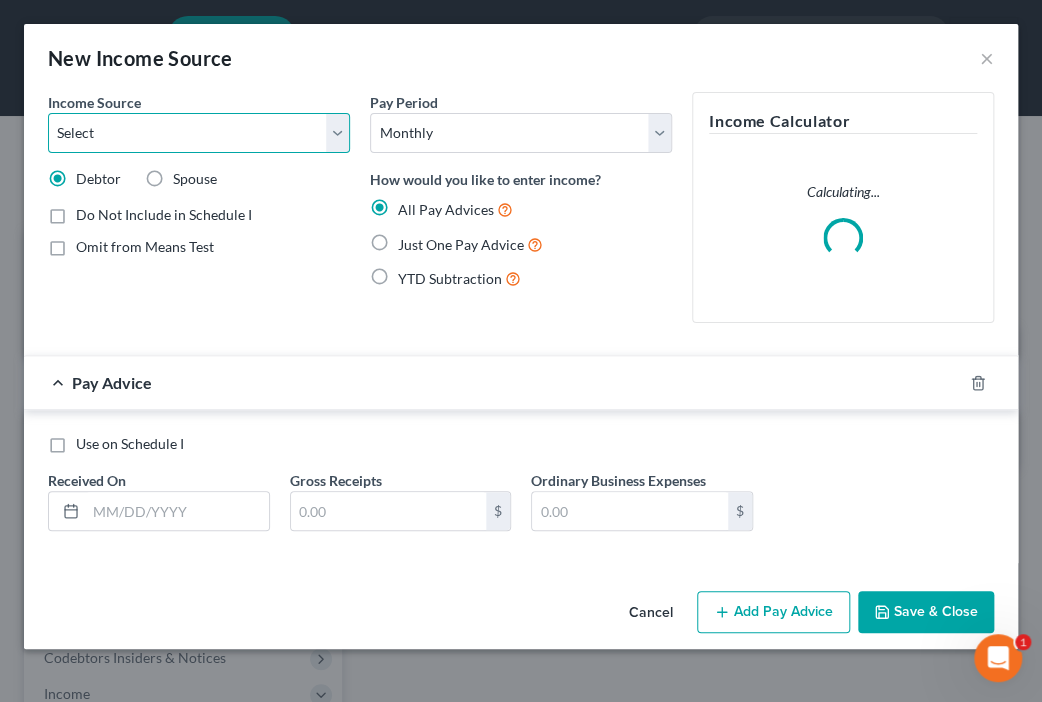 click on "Select Unemployment Disability (from employer) Pension Retirement Social Security / Social Security Disability Other Government Assistance Interests, Dividends or Royalties Child / Family Support Contributions to Household Property / Rental Business, Professional or Farm Alimony / Maintenance Payments Military Disability Benefits Other Monthly Income" at bounding box center (199, 133) 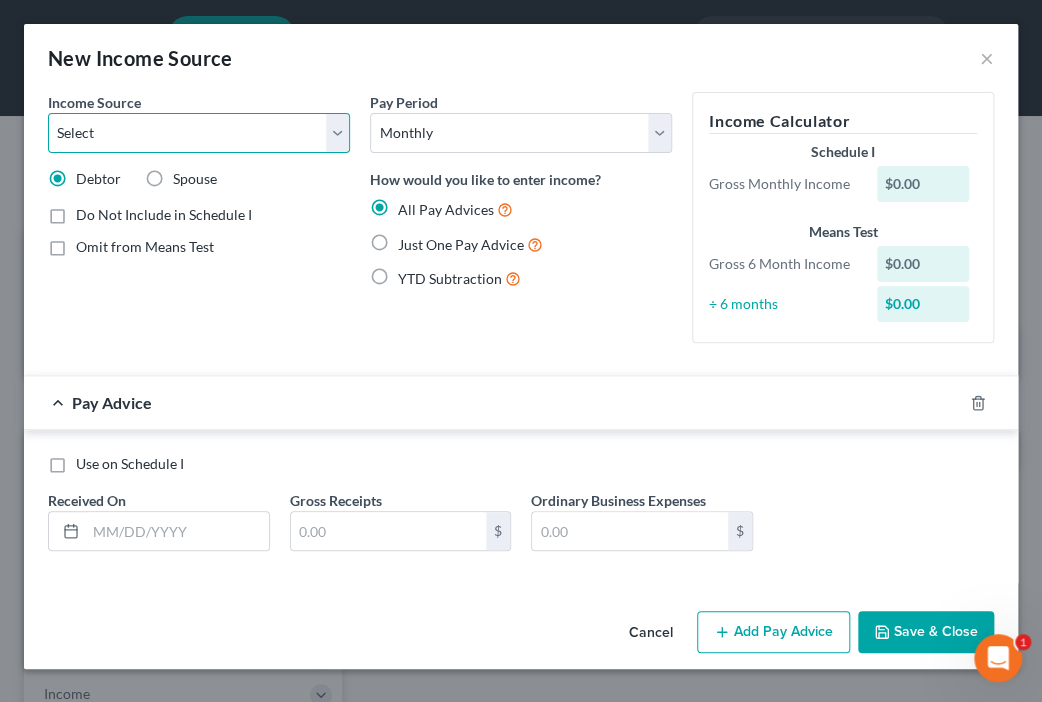 select on "13" 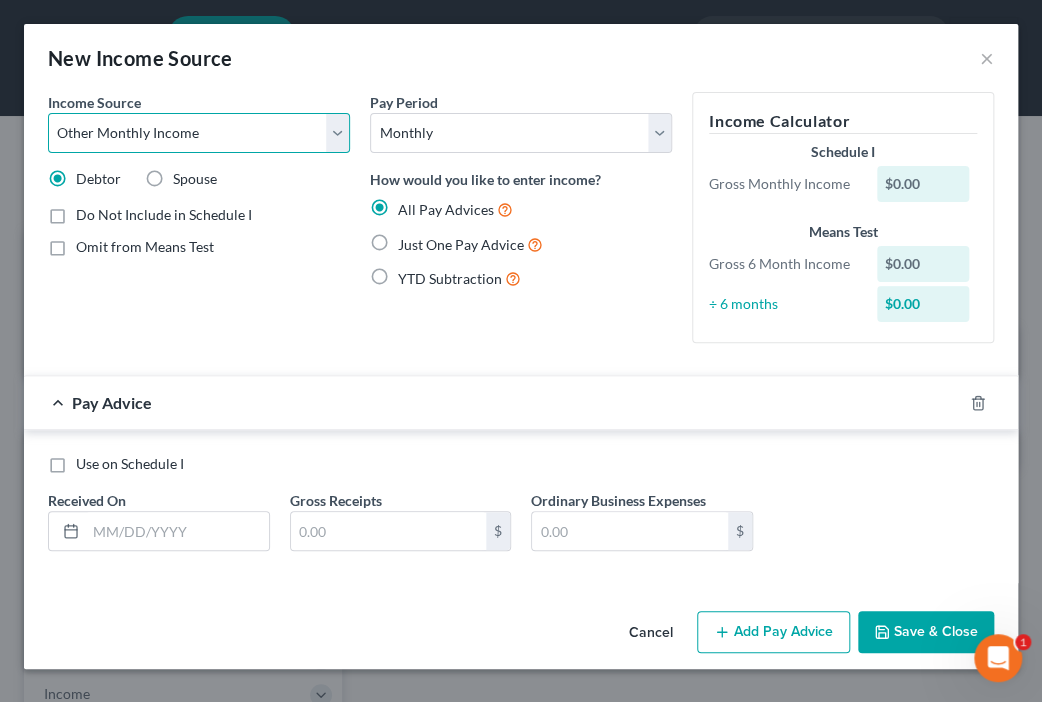 click on "Select Unemployment Disability (from employer) Pension Retirement Social Security / Social Security Disability Other Government Assistance Interests, Dividends or Royalties Child / Family Support Contributions to Household Property / Rental Business, Professional or Farm Alimony / Maintenance Payments Military Disability Benefits Other Monthly Income" at bounding box center [199, 133] 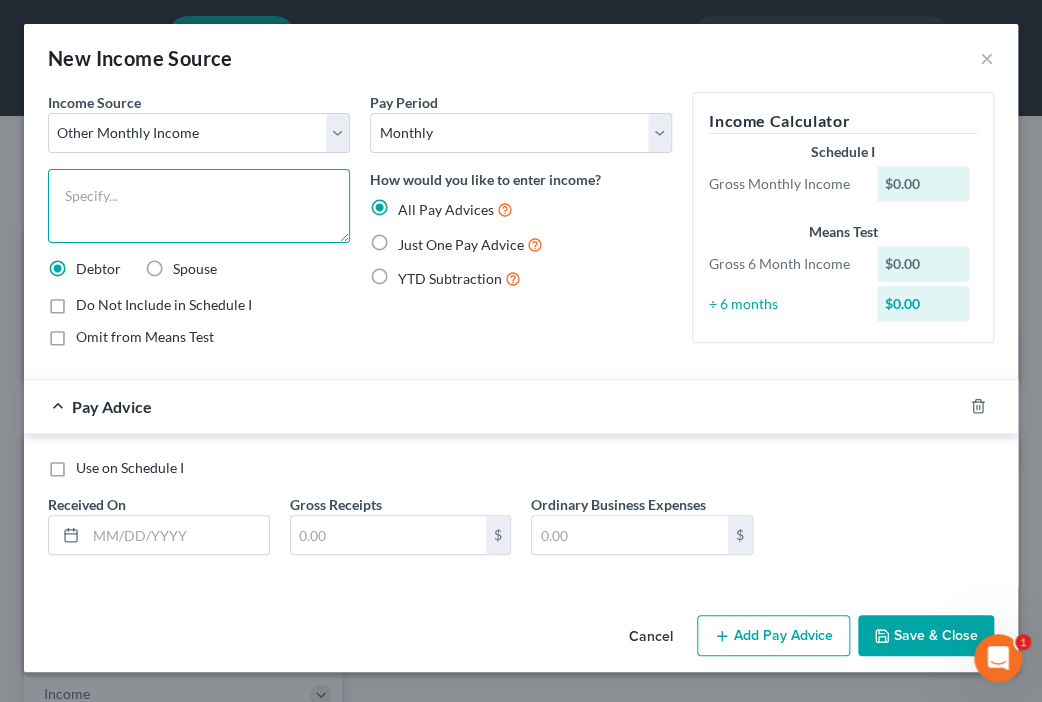 click at bounding box center [199, 206] 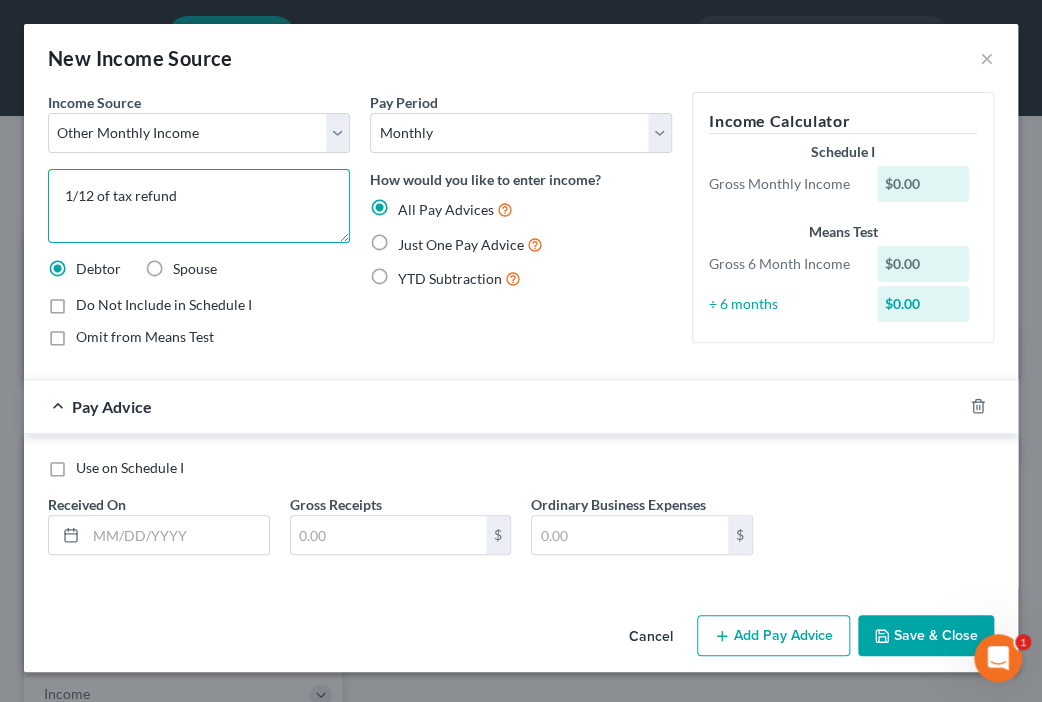 type on "1/12 of tax refund" 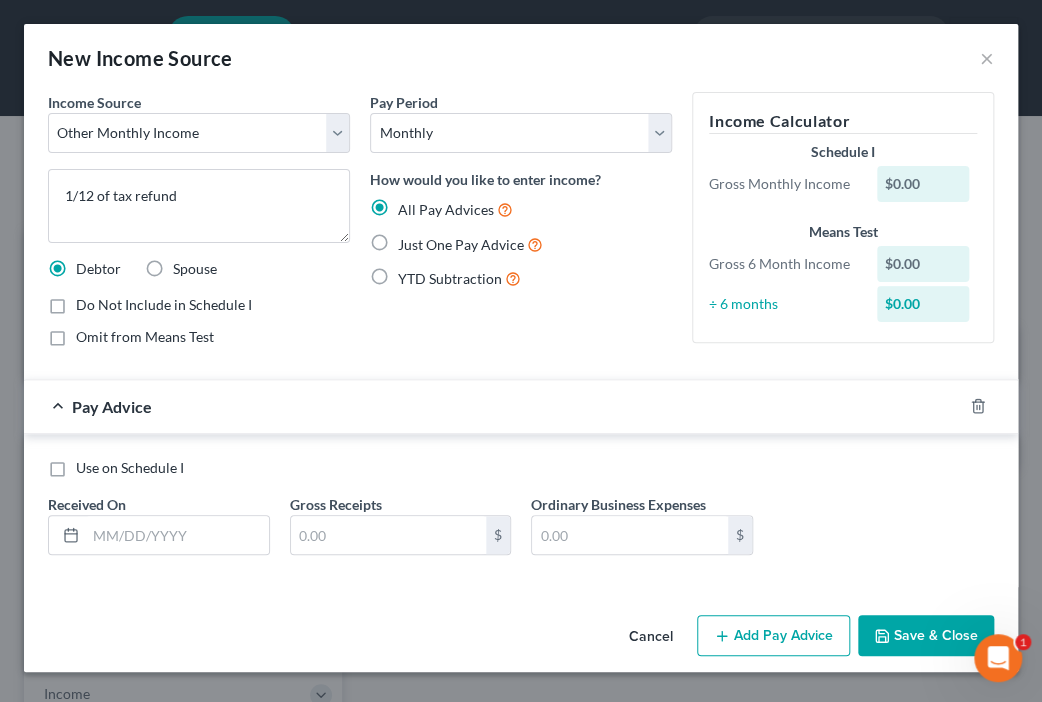 click on "Omit from Means Test" at bounding box center [145, 337] 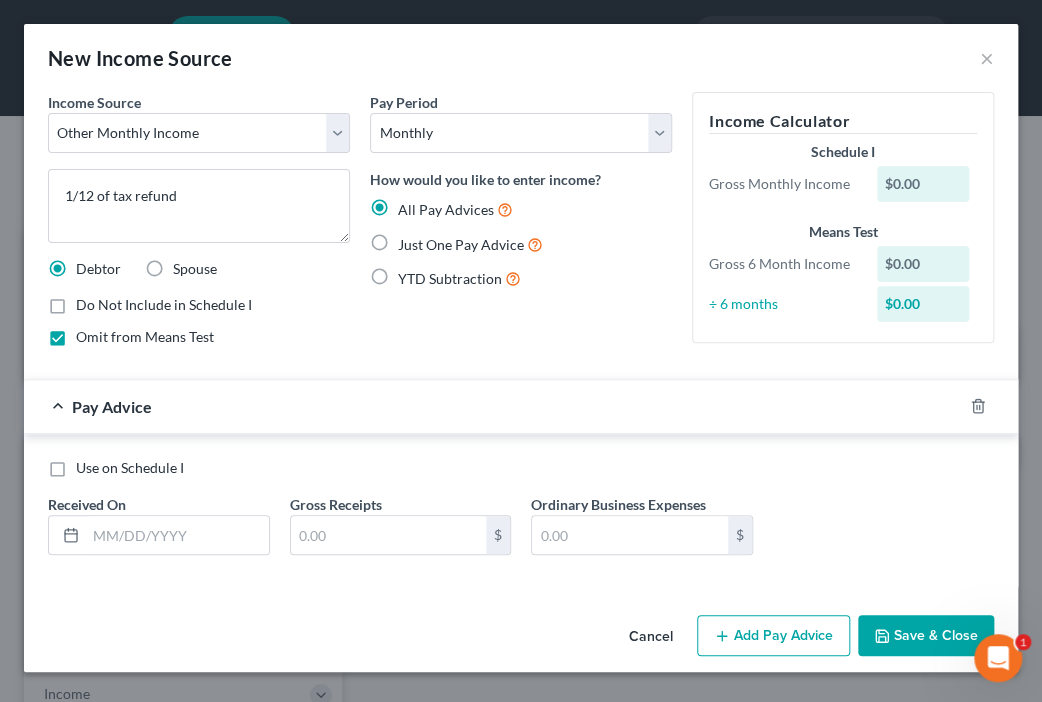 click on "Use on Schedule I" at bounding box center [130, 468] 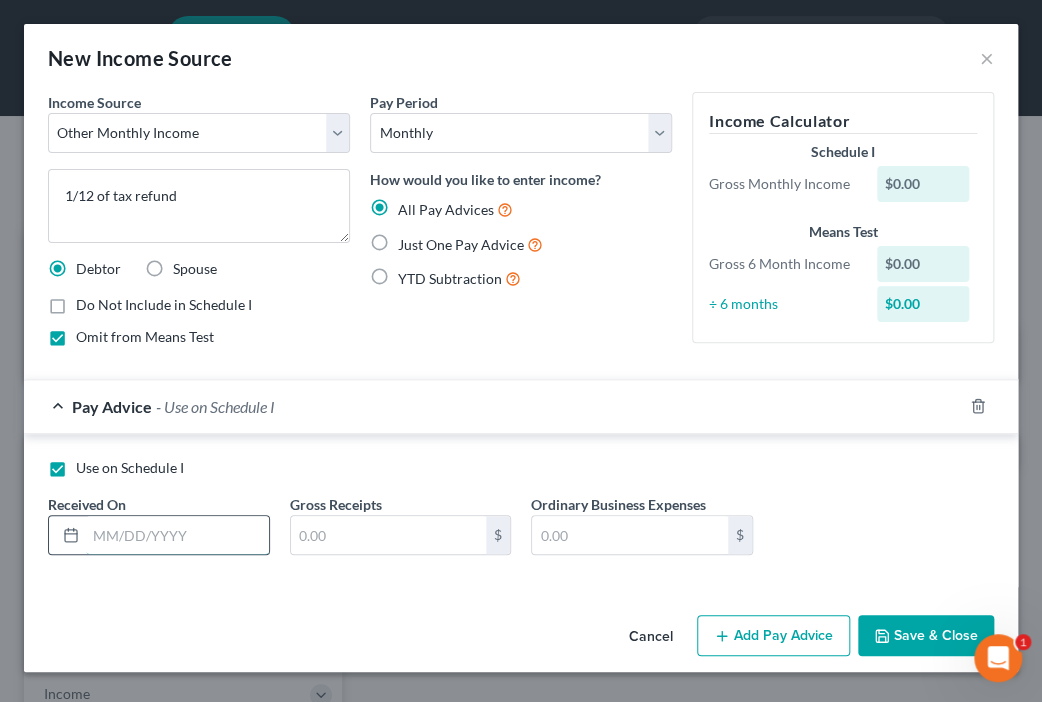 click at bounding box center [177, 535] 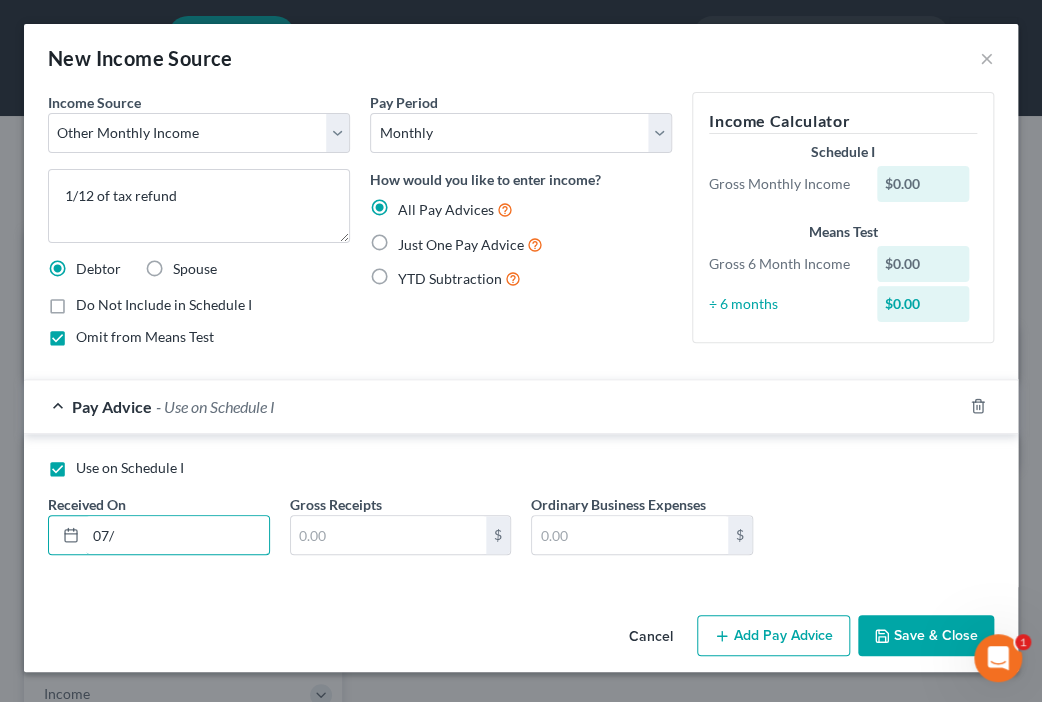 type on "07/01/2025" 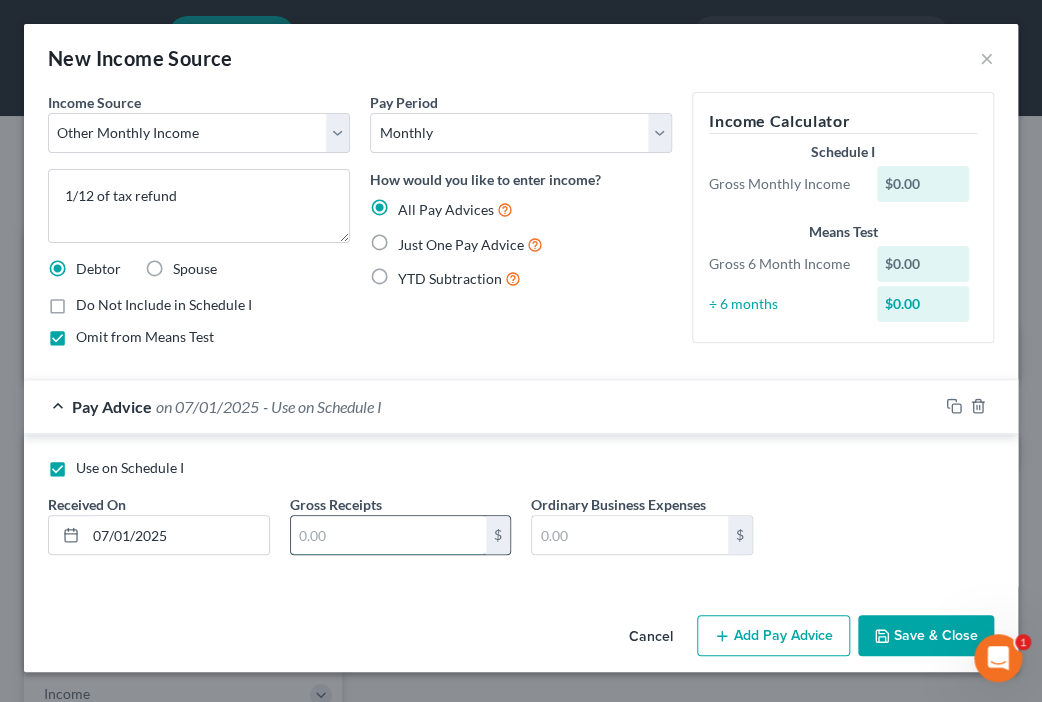 click at bounding box center (389, 535) 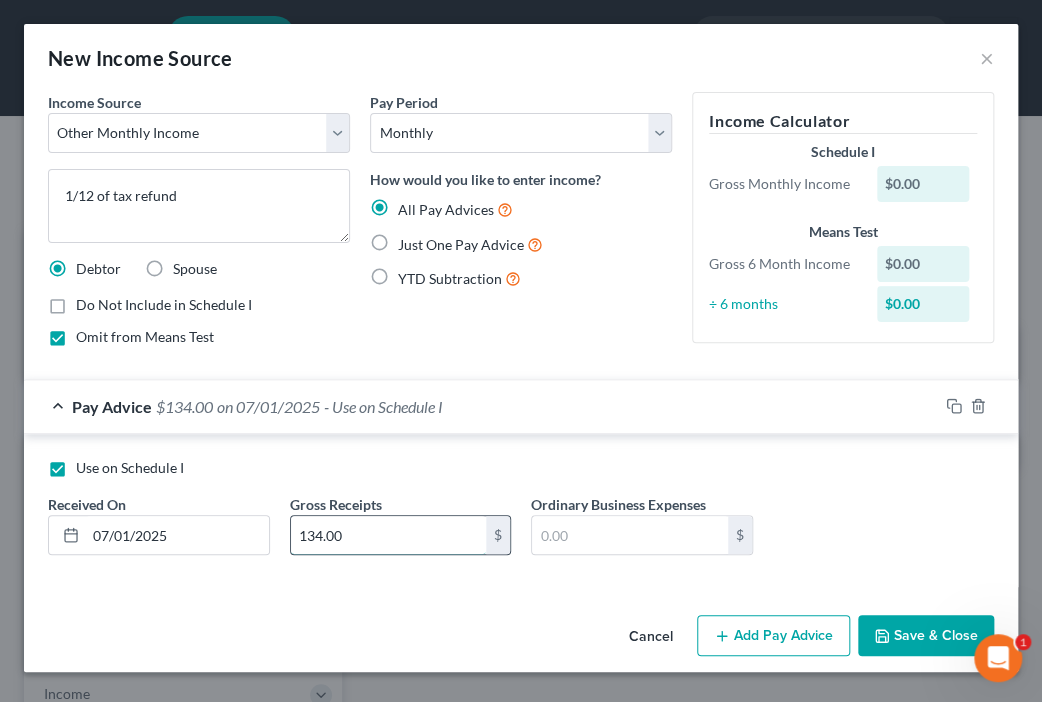 type on "134.00" 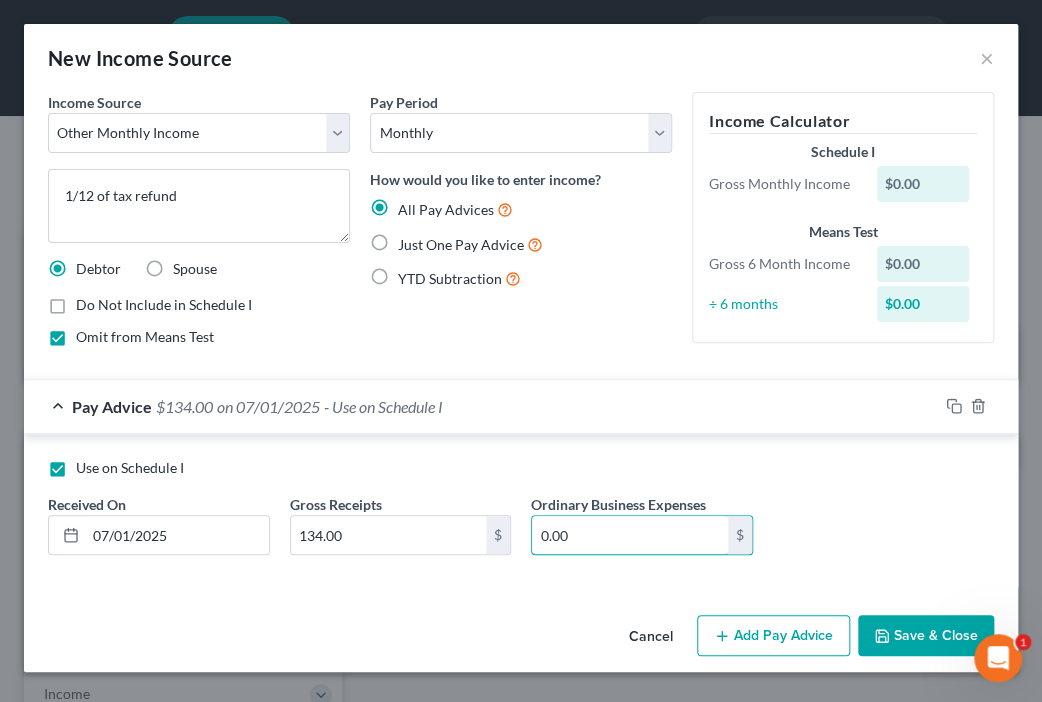 type on "0.00" 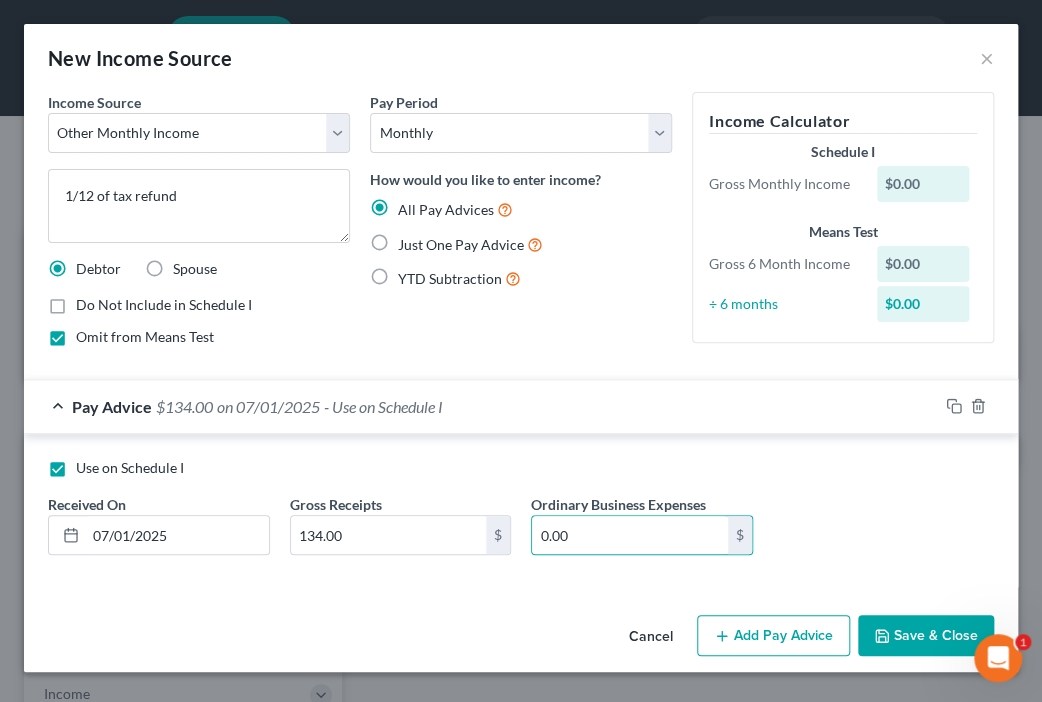 click on "Save & Close" at bounding box center [926, 636] 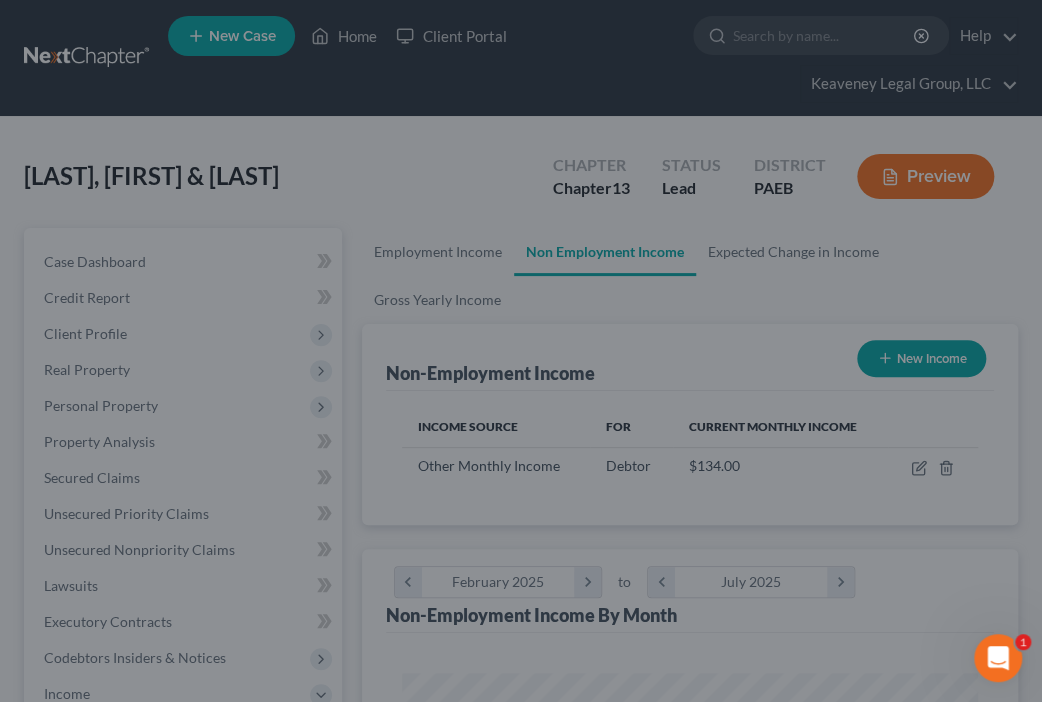 scroll, scrollTop: 999716, scrollLeft: 999392, axis: both 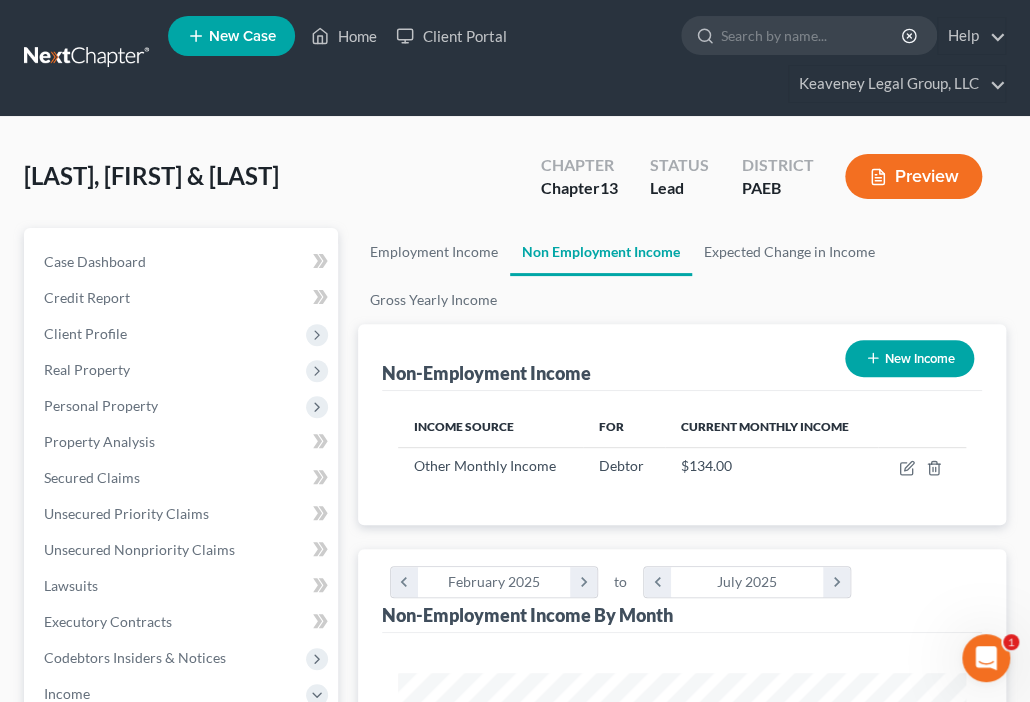 click on "Preview" at bounding box center (913, 176) 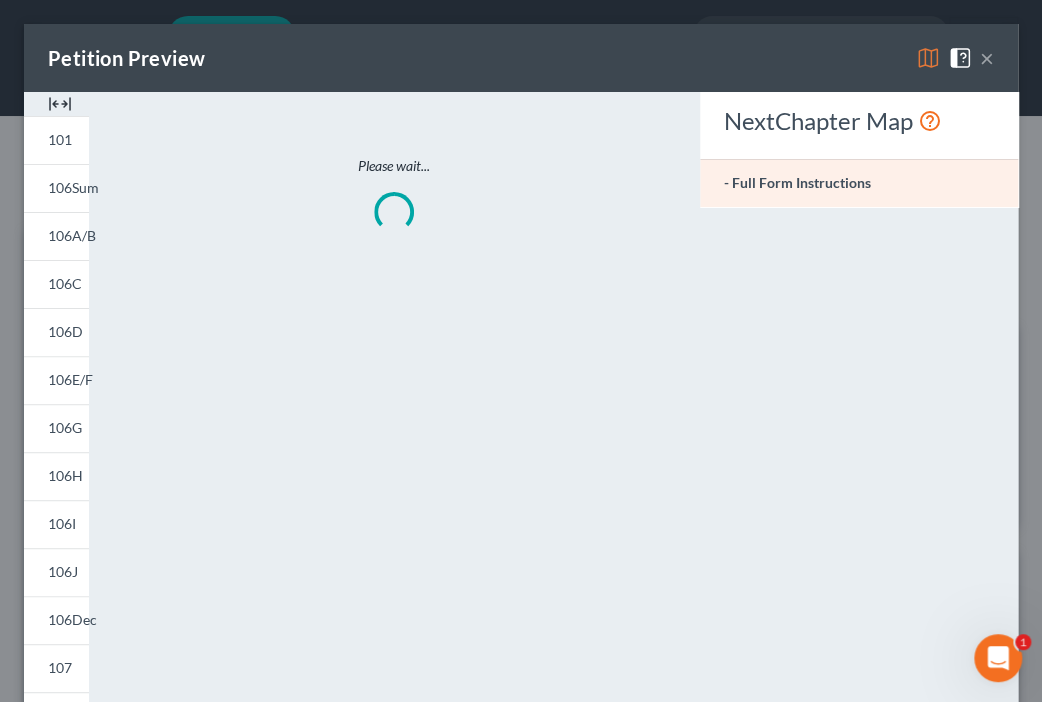 scroll, scrollTop: 999712, scrollLeft: 999384, axis: both 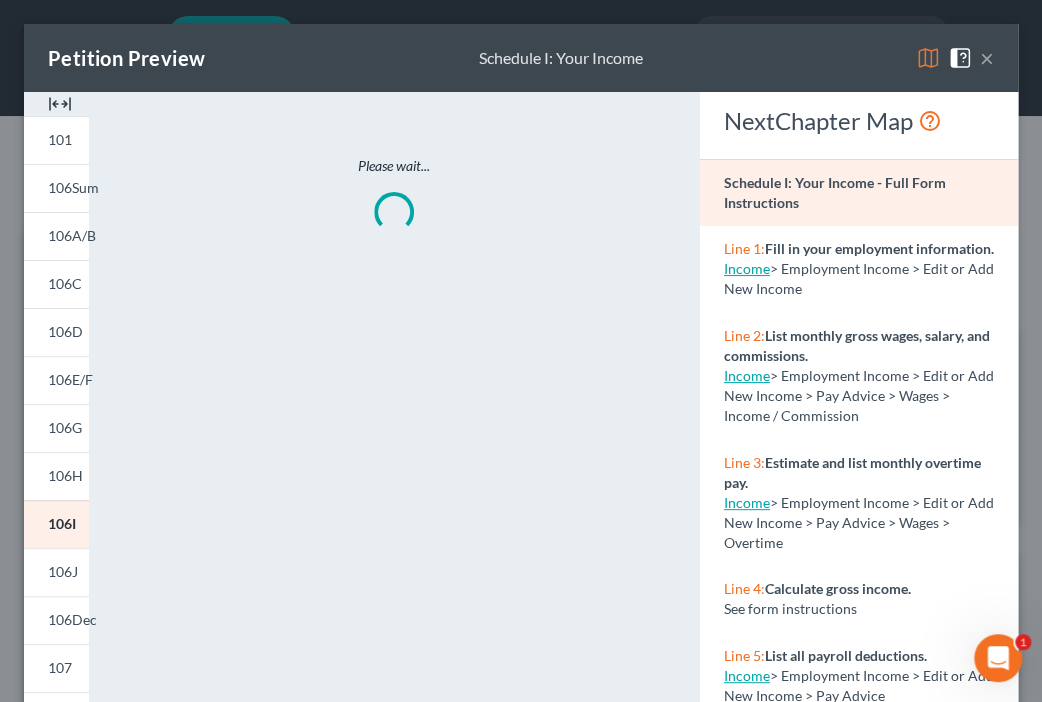 click at bounding box center [928, 58] 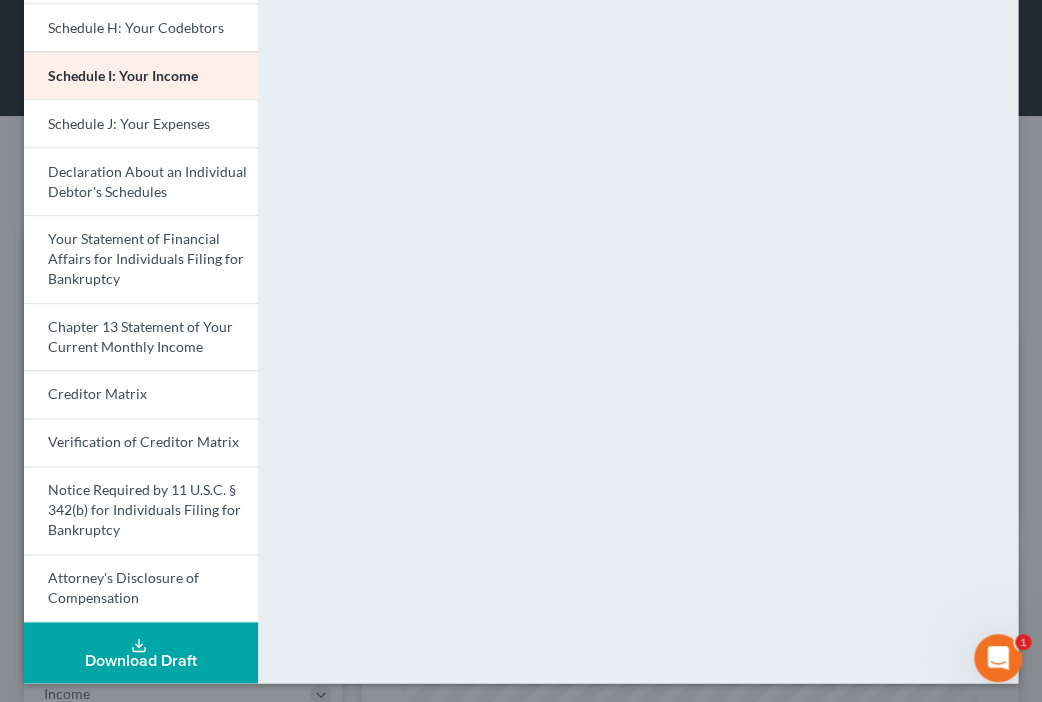scroll, scrollTop: 568, scrollLeft: 0, axis: vertical 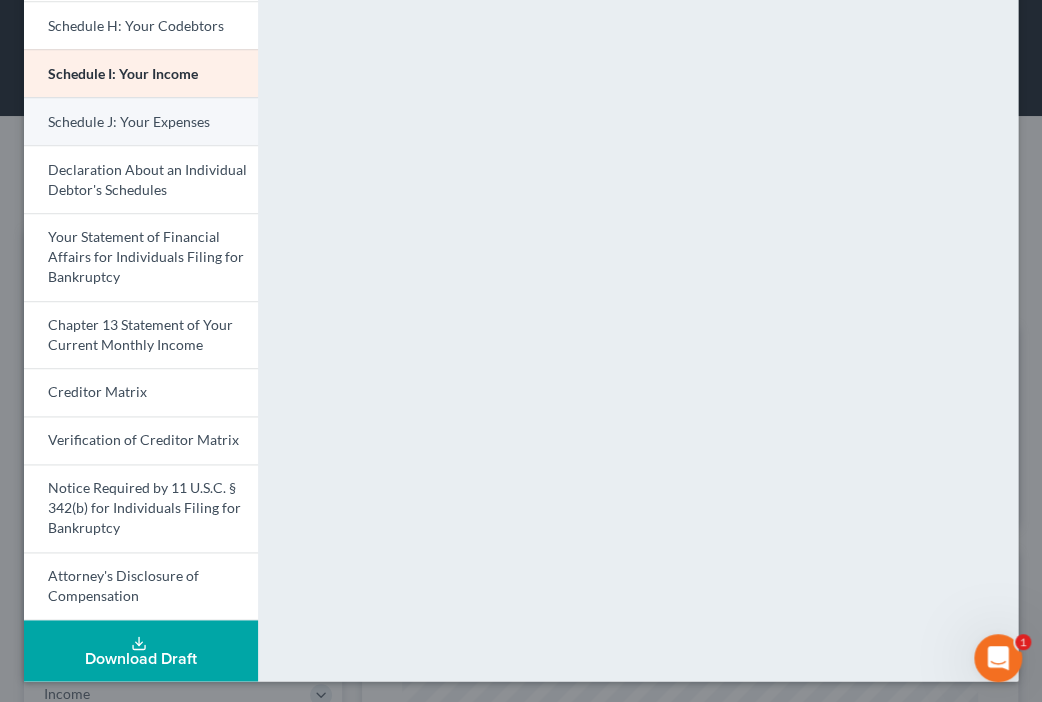 click on "Schedule J: Your Expenses" at bounding box center [129, 121] 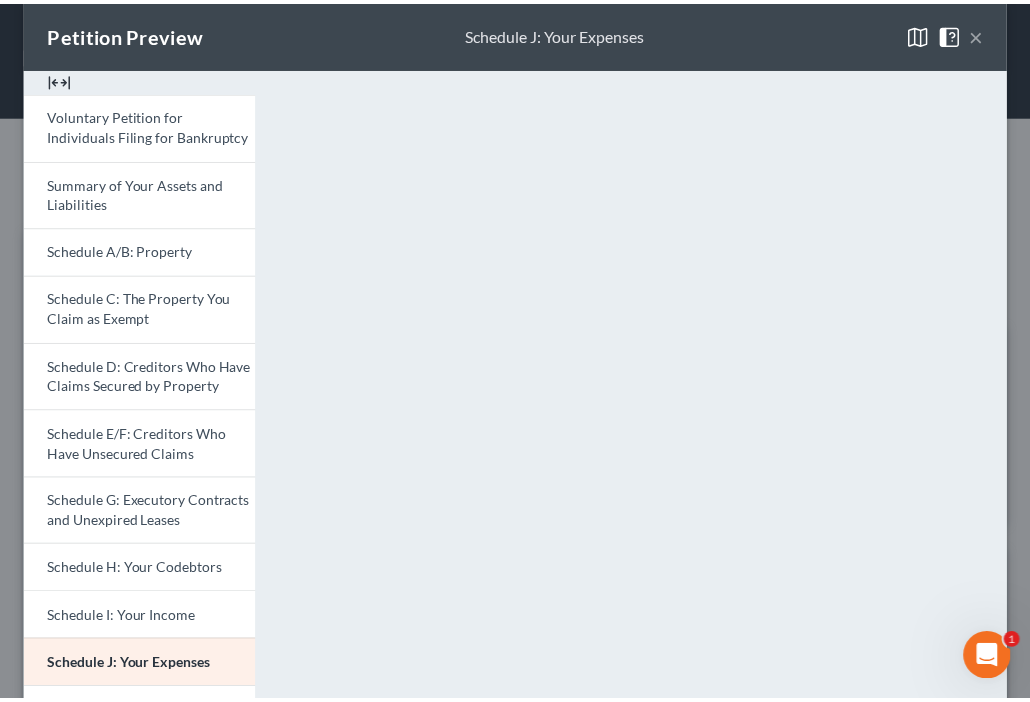 scroll, scrollTop: 0, scrollLeft: 0, axis: both 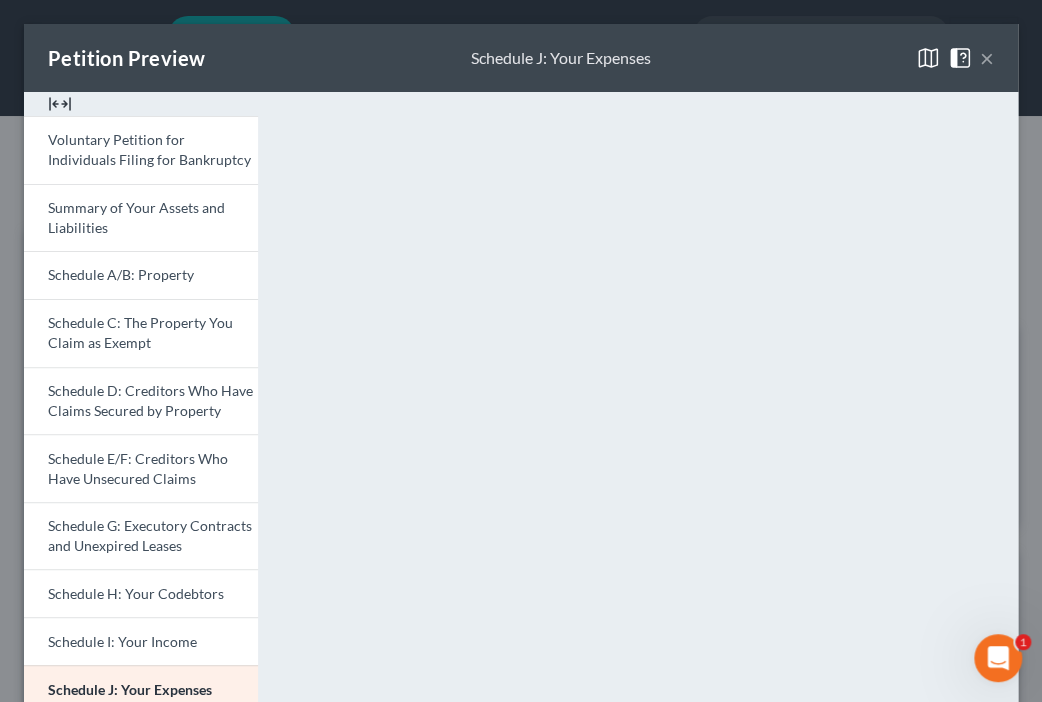click on "×" at bounding box center [987, 58] 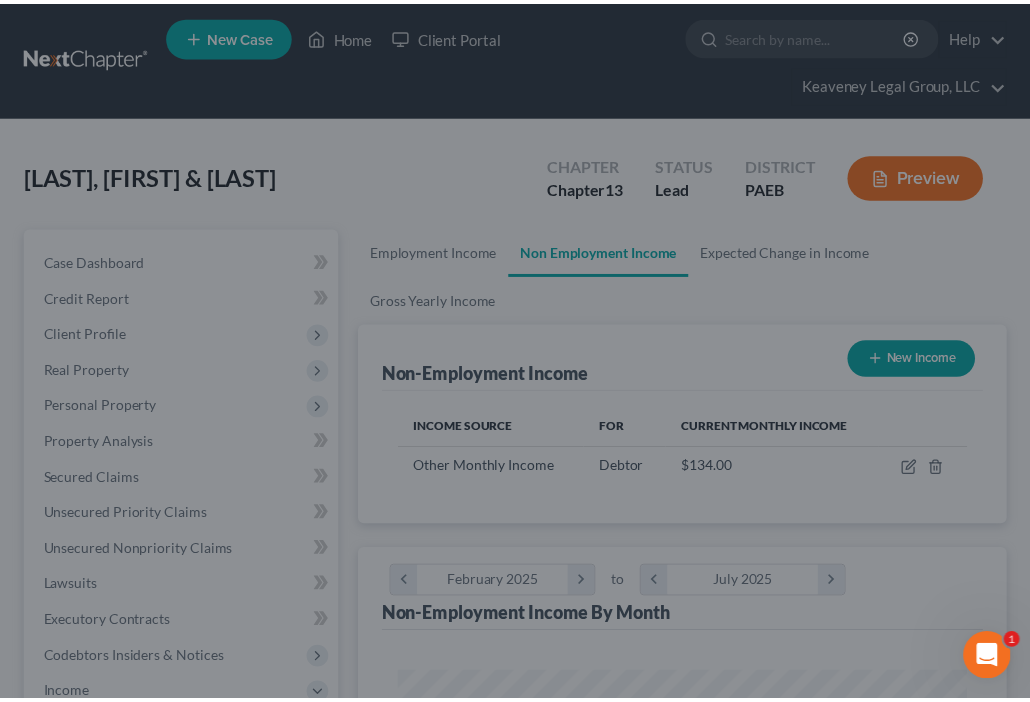 scroll, scrollTop: 284, scrollLeft: 607, axis: both 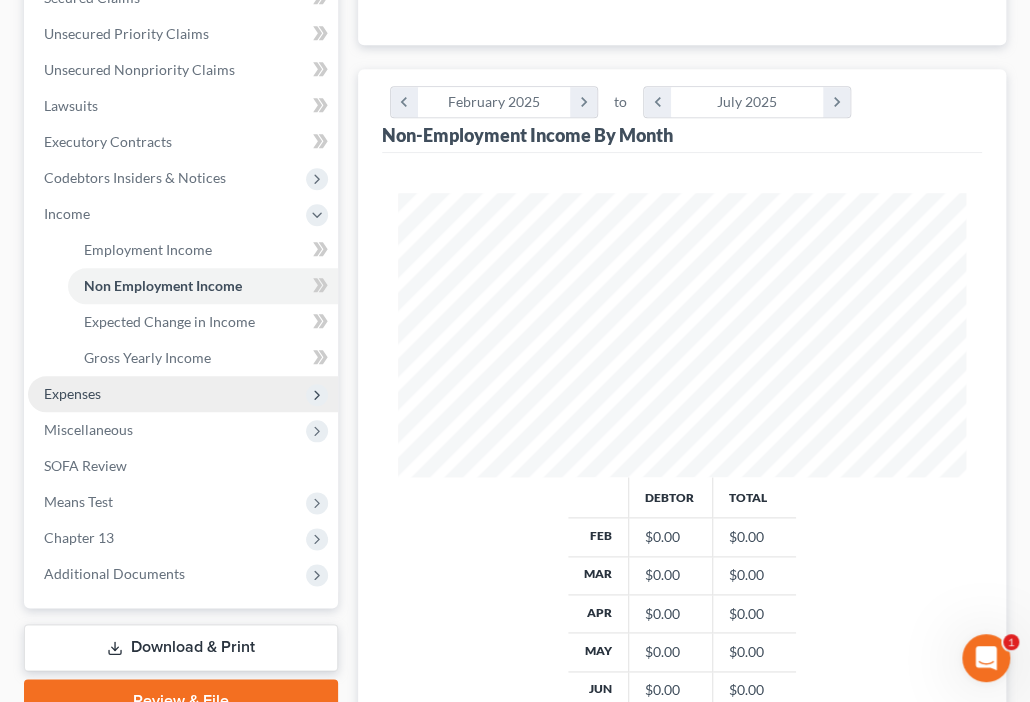 click on "Expenses" at bounding box center [183, 394] 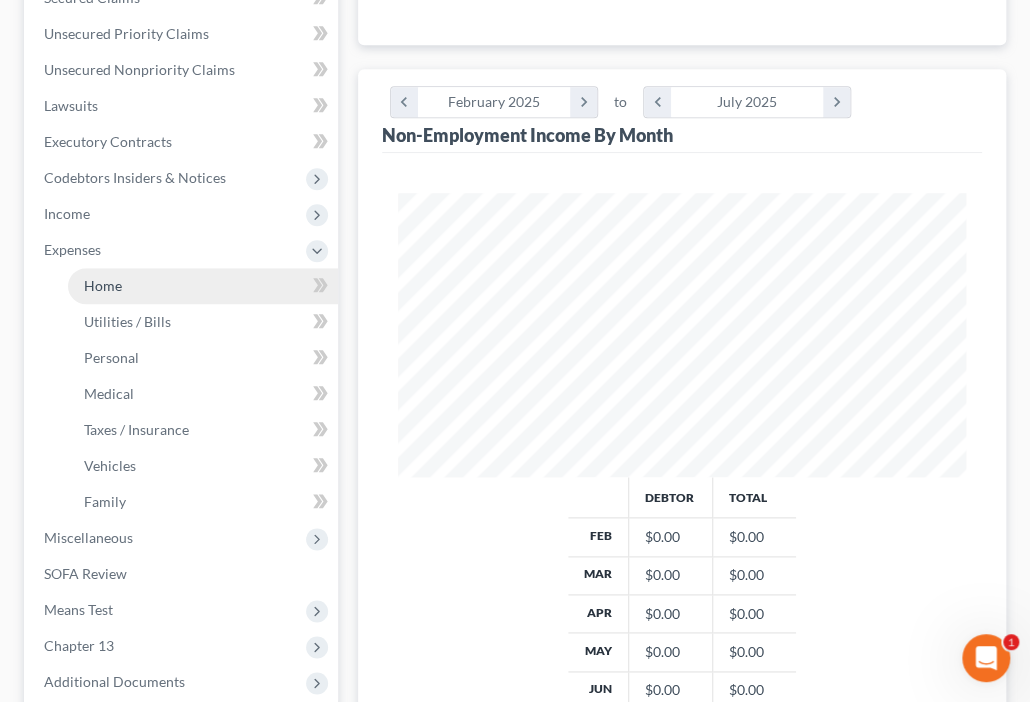 click on "Home" at bounding box center (203, 286) 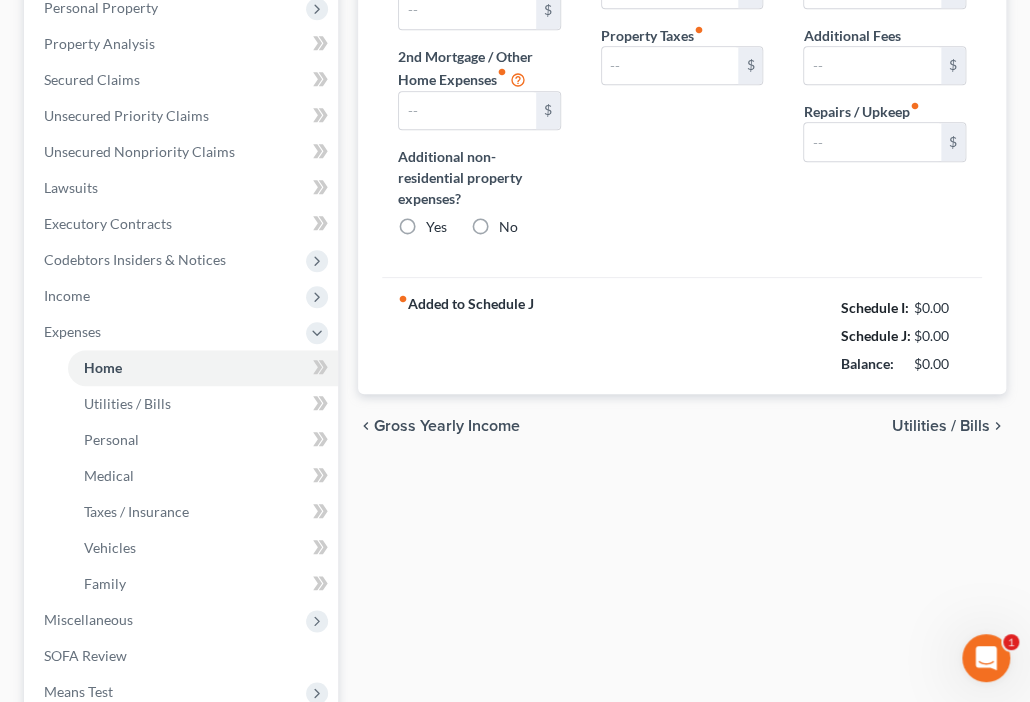 type on "1,475.17" 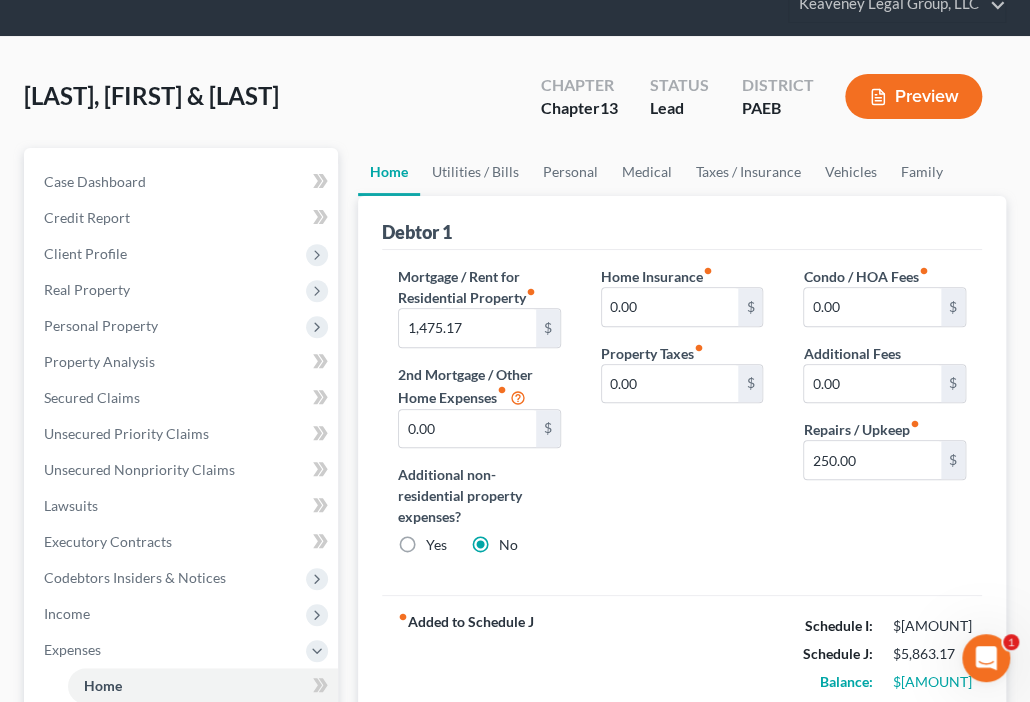scroll, scrollTop: 160, scrollLeft: 0, axis: vertical 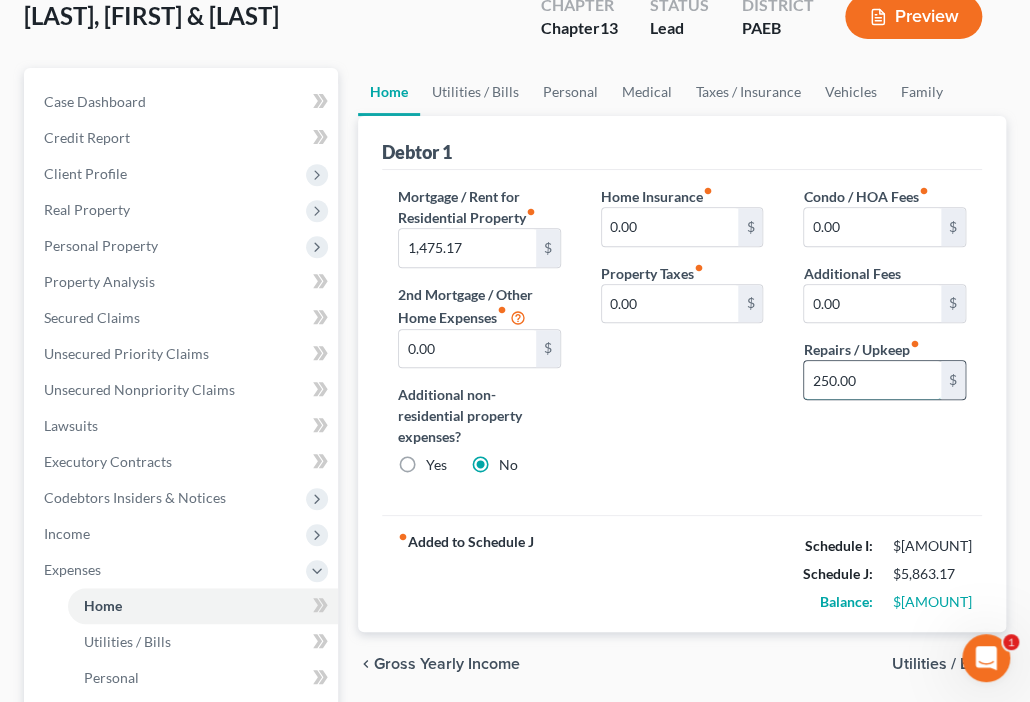click on "250.00" at bounding box center (872, 380) 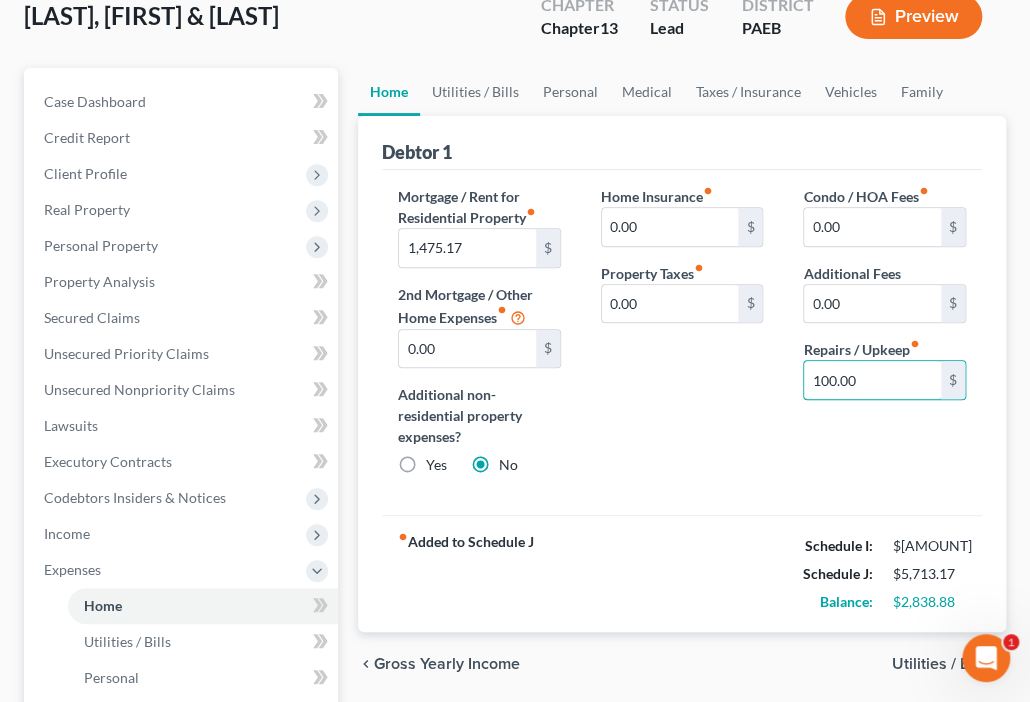 type on "100.00" 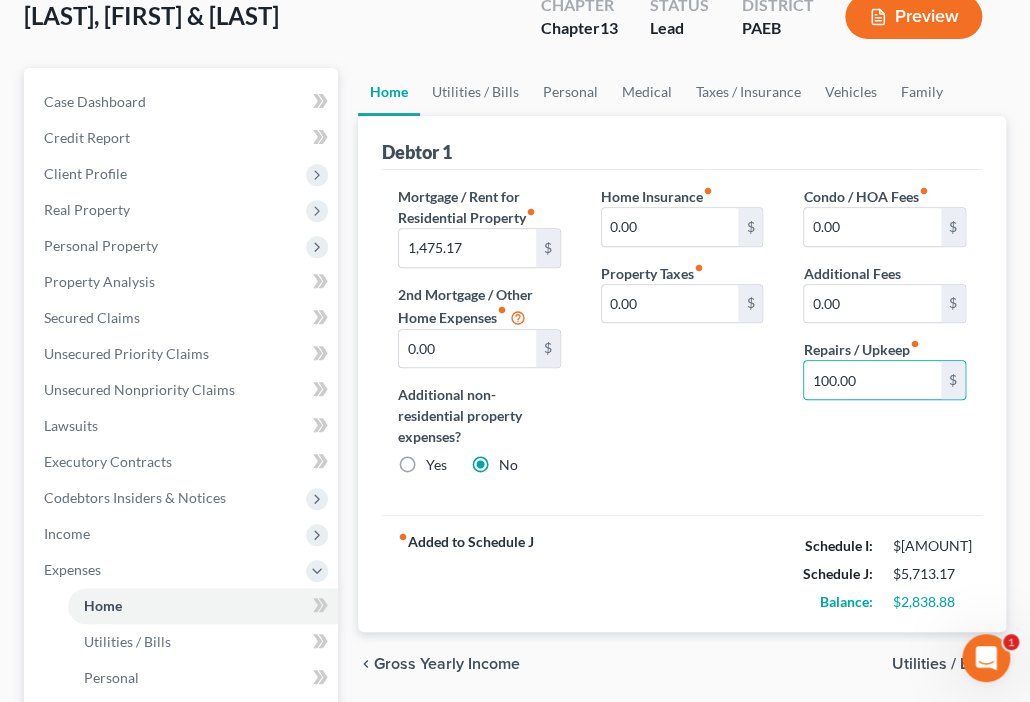 click on "fiber_manual_record  Added to Schedule J Schedule I: $[AMOUNT] Schedule J: $[AMOUNT] Balance: $[AMOUNT]" at bounding box center [682, 573] 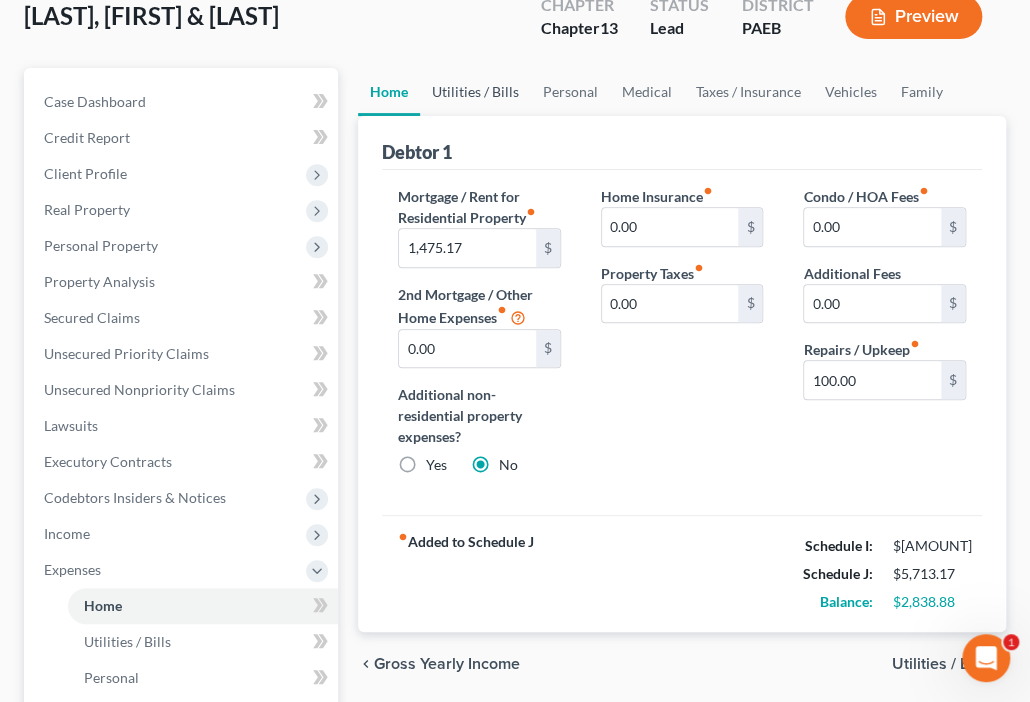 click on "Utilities / Bills" at bounding box center [475, 92] 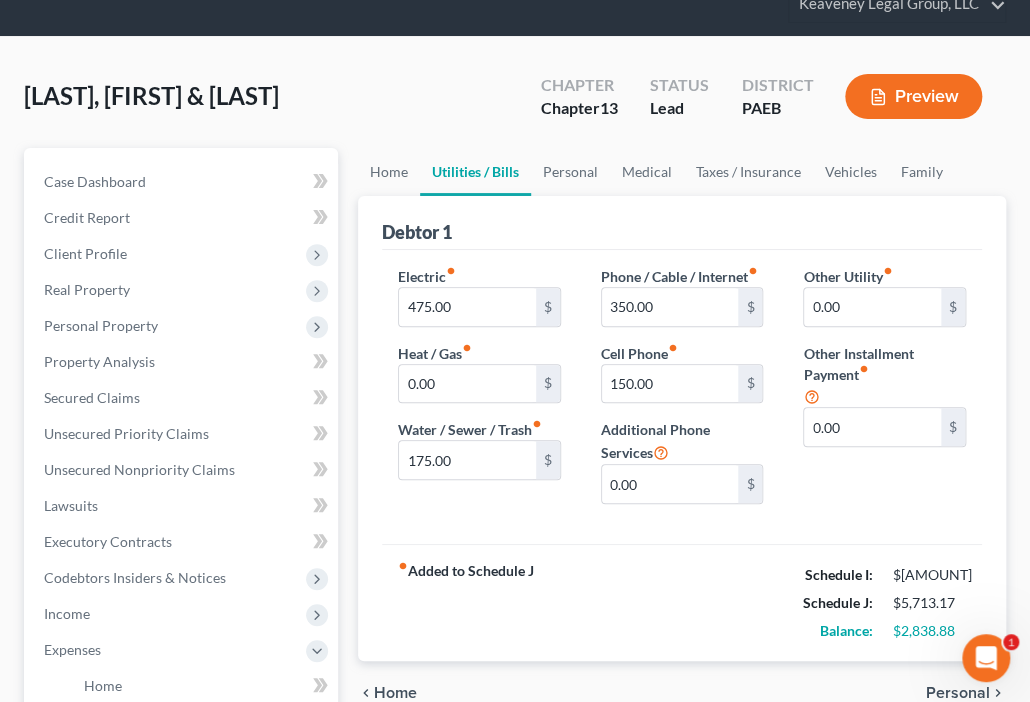scroll, scrollTop: 160, scrollLeft: 0, axis: vertical 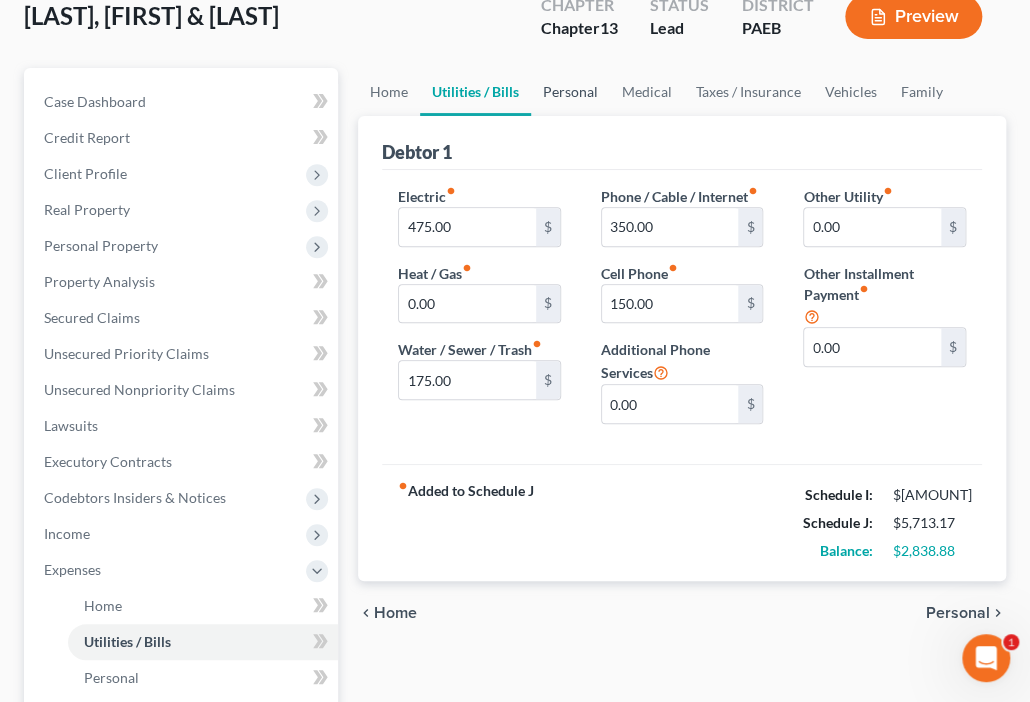 click on "Personal" at bounding box center [570, 92] 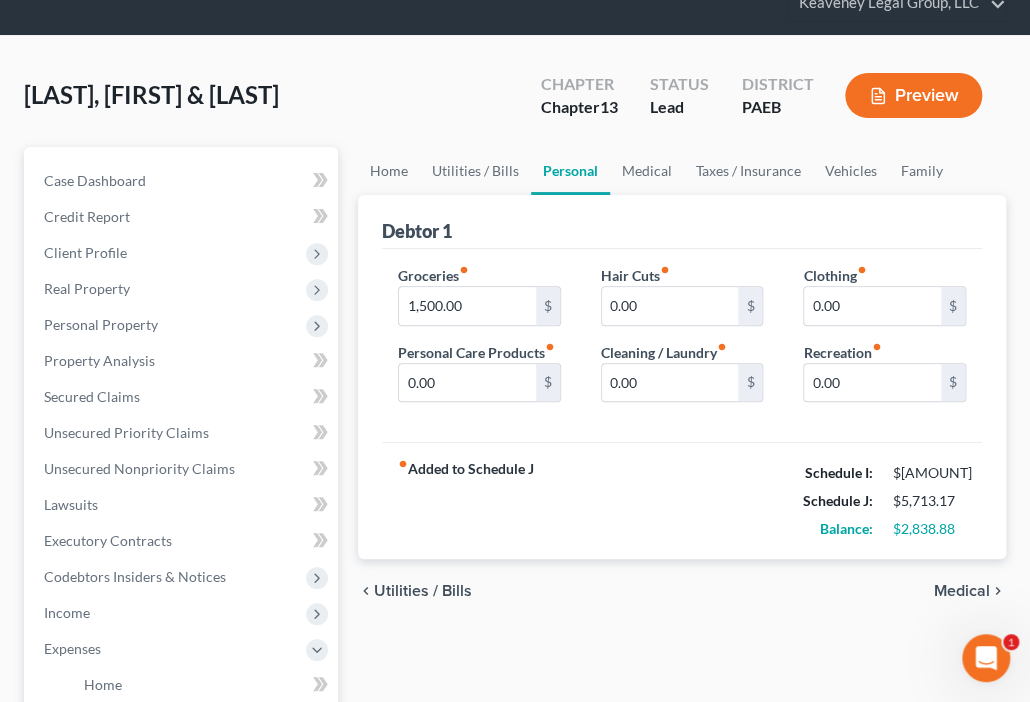scroll, scrollTop: 0, scrollLeft: 0, axis: both 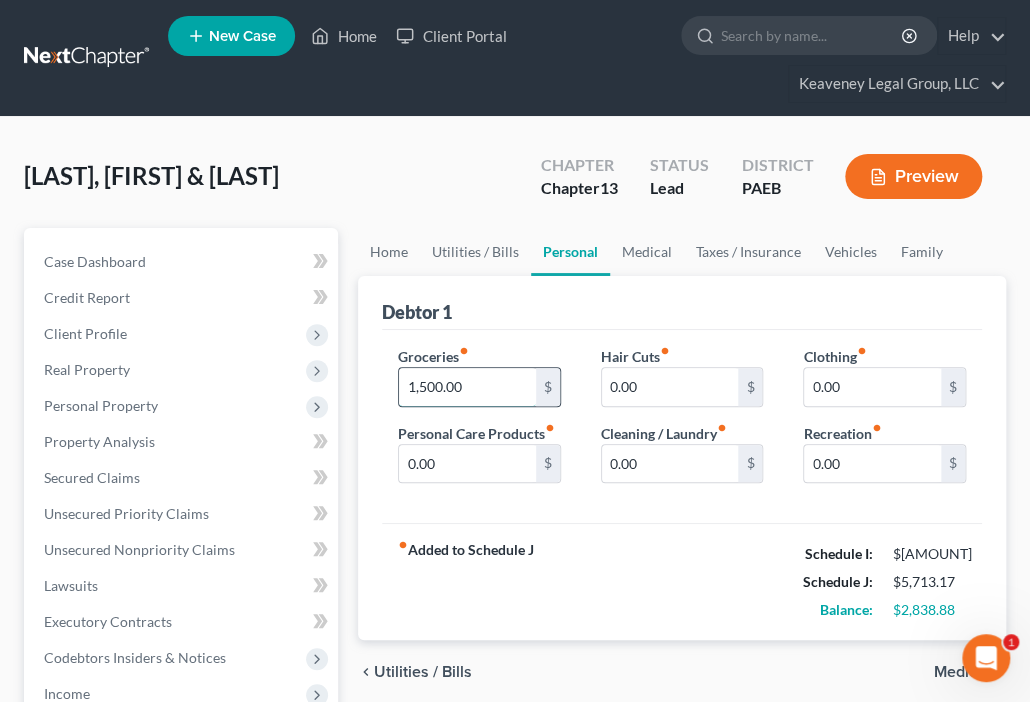 click on "1,500.00" at bounding box center (467, 387) 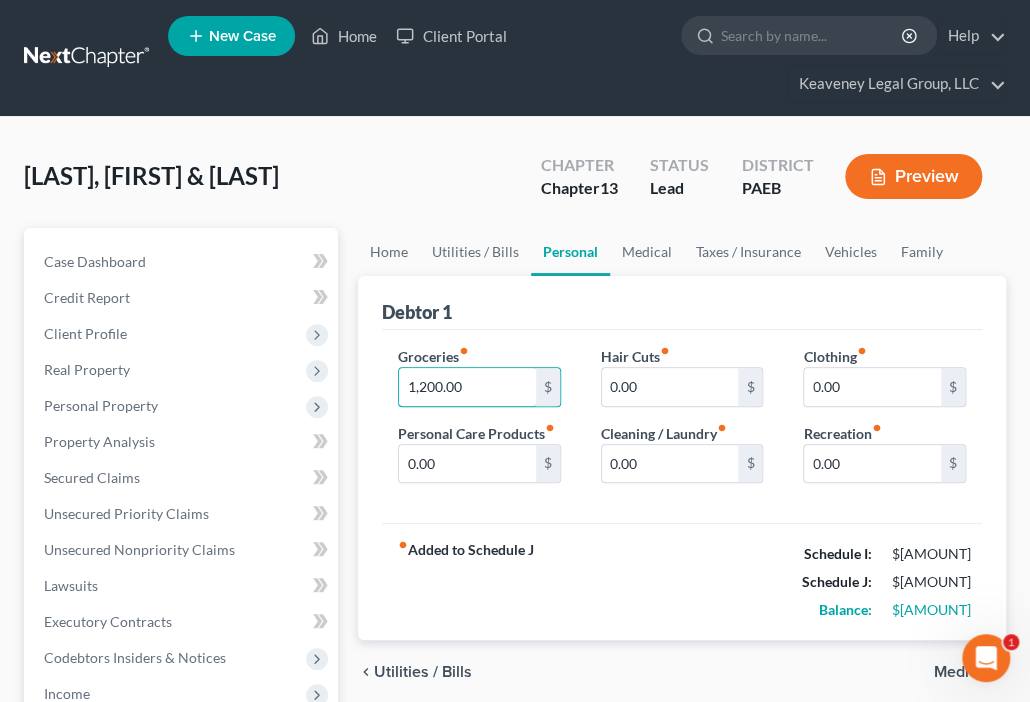 type on "1,200.00" 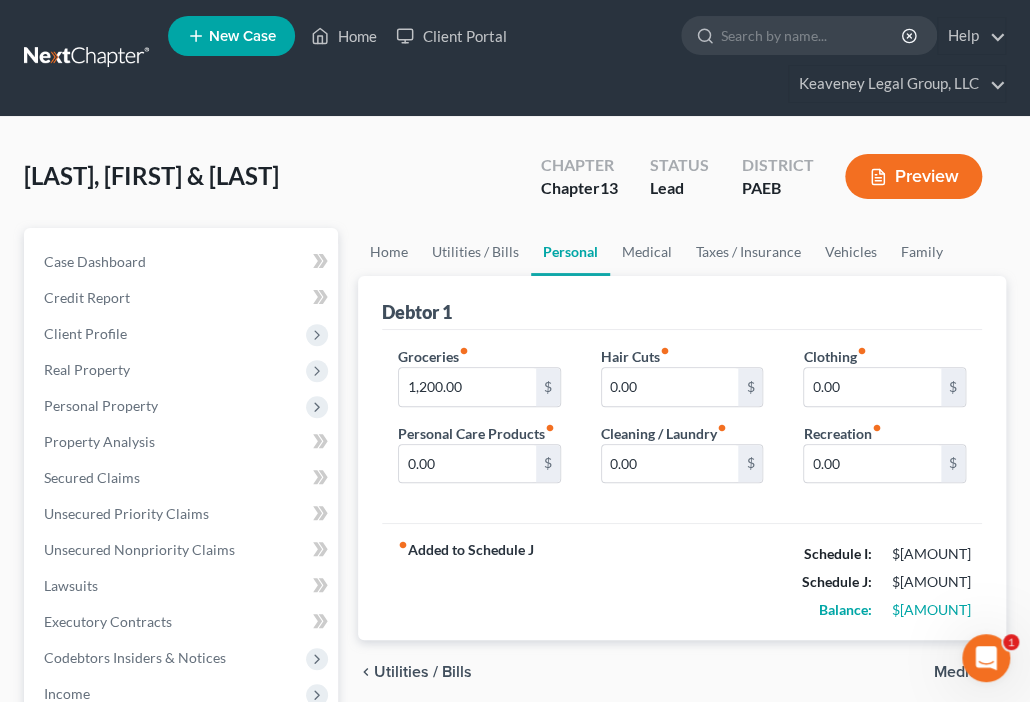 click on "fiber_manual_record Added to Schedule J Schedule I: $8,552.05 Schedule J: $5,413.17 Balance: $3,138.88" at bounding box center [682, 581] 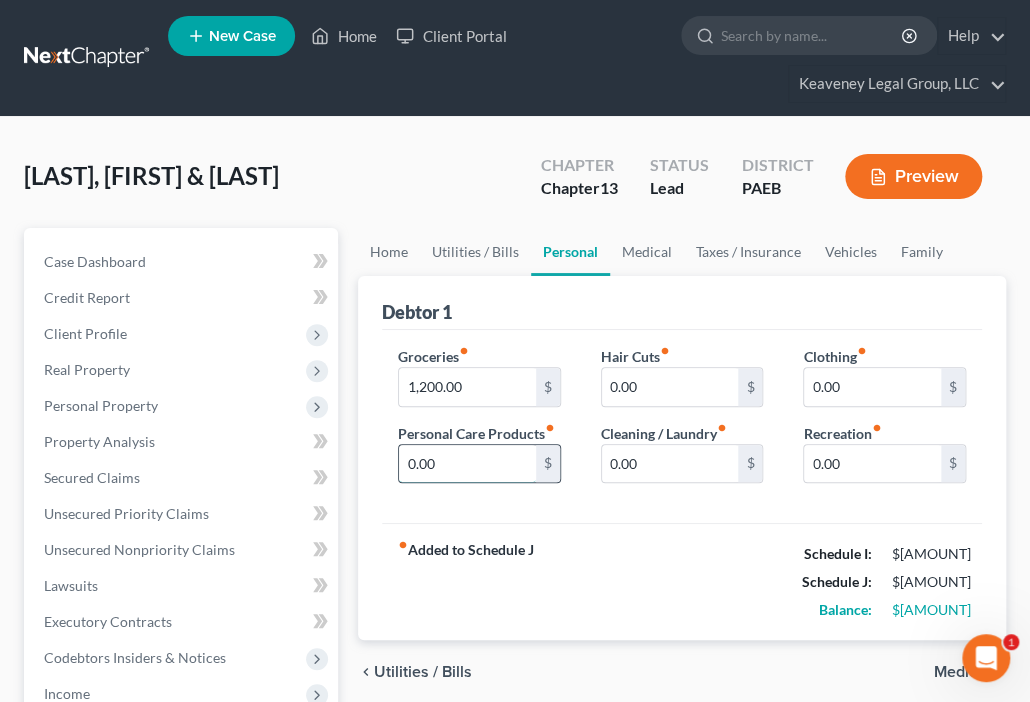 click on "0.00" at bounding box center (467, 464) 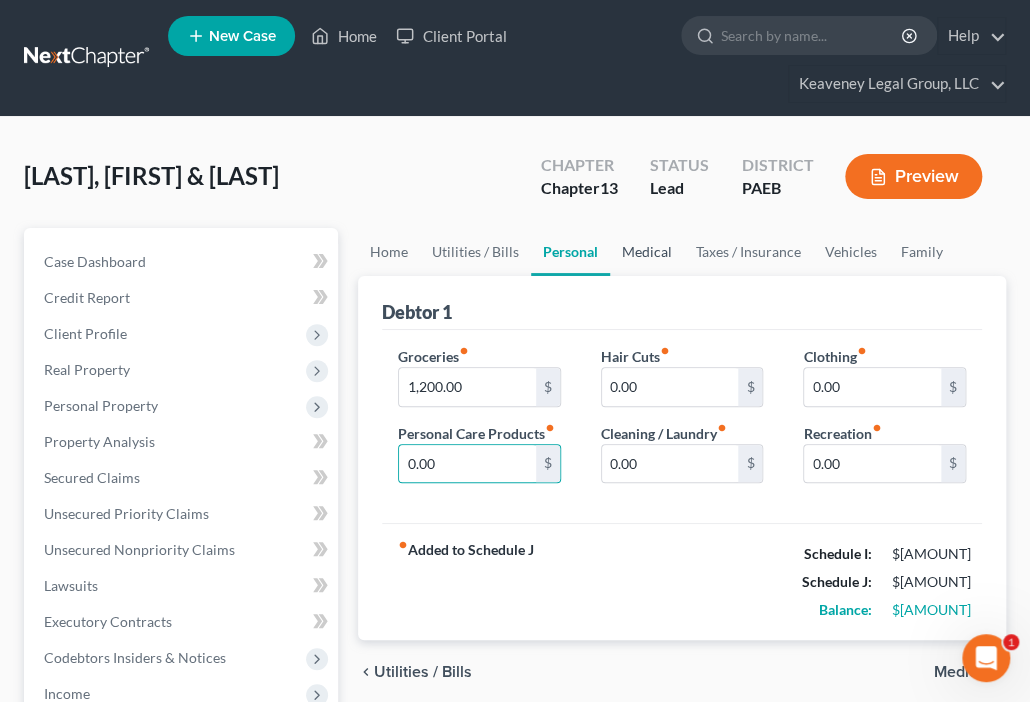 click on "Medical" at bounding box center (647, 252) 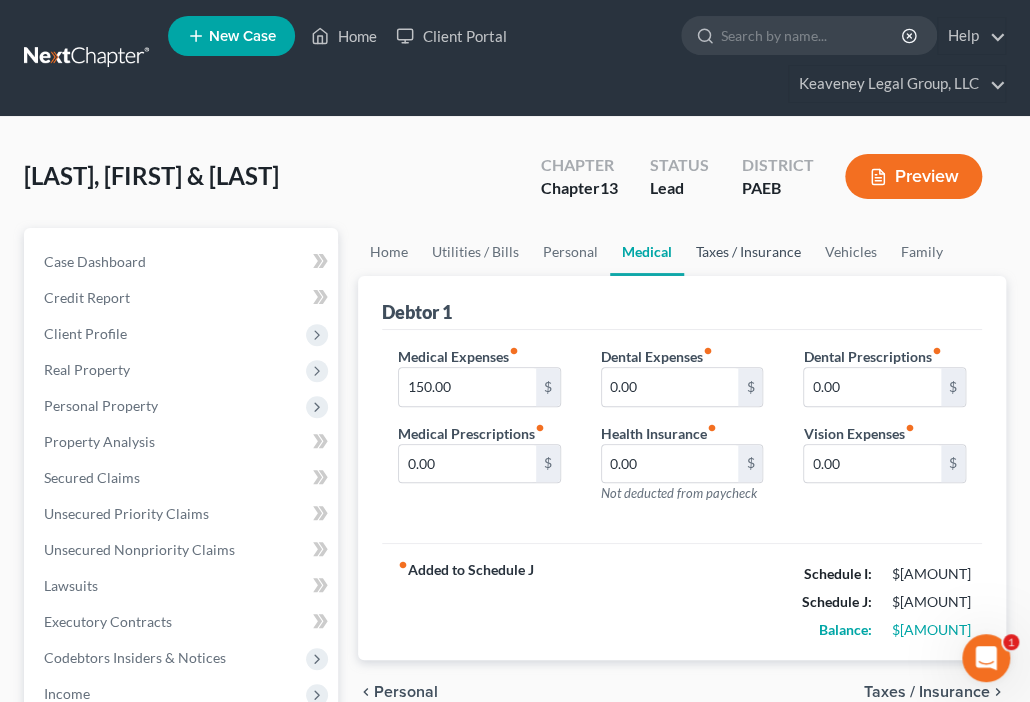 click on "Taxes / Insurance" at bounding box center [748, 252] 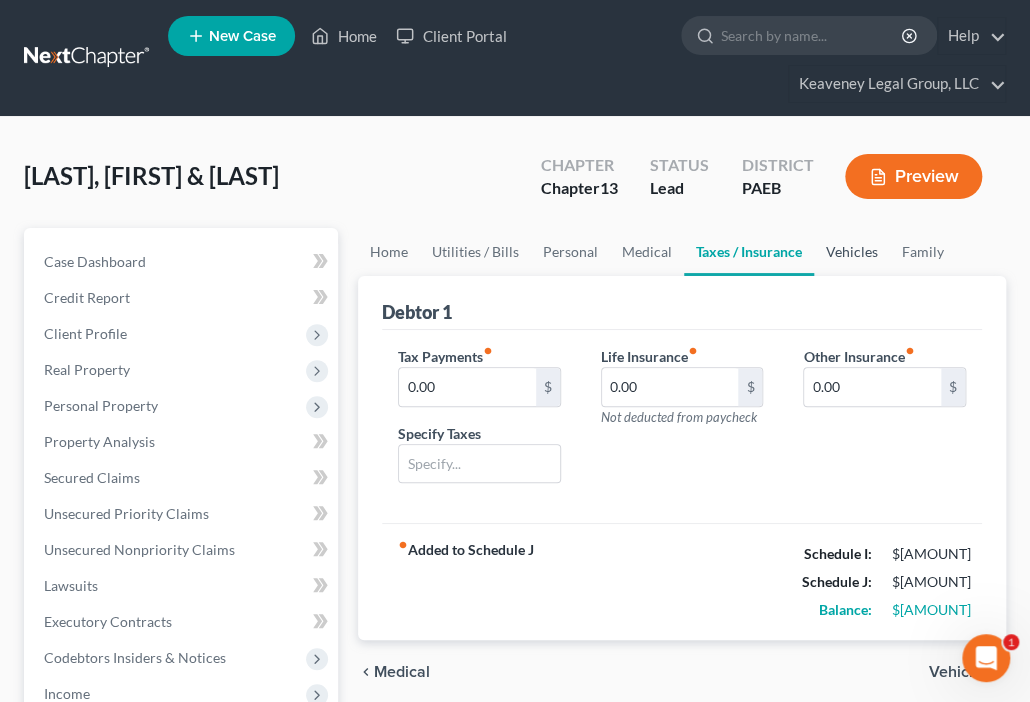 click on "Vehicles" at bounding box center [852, 252] 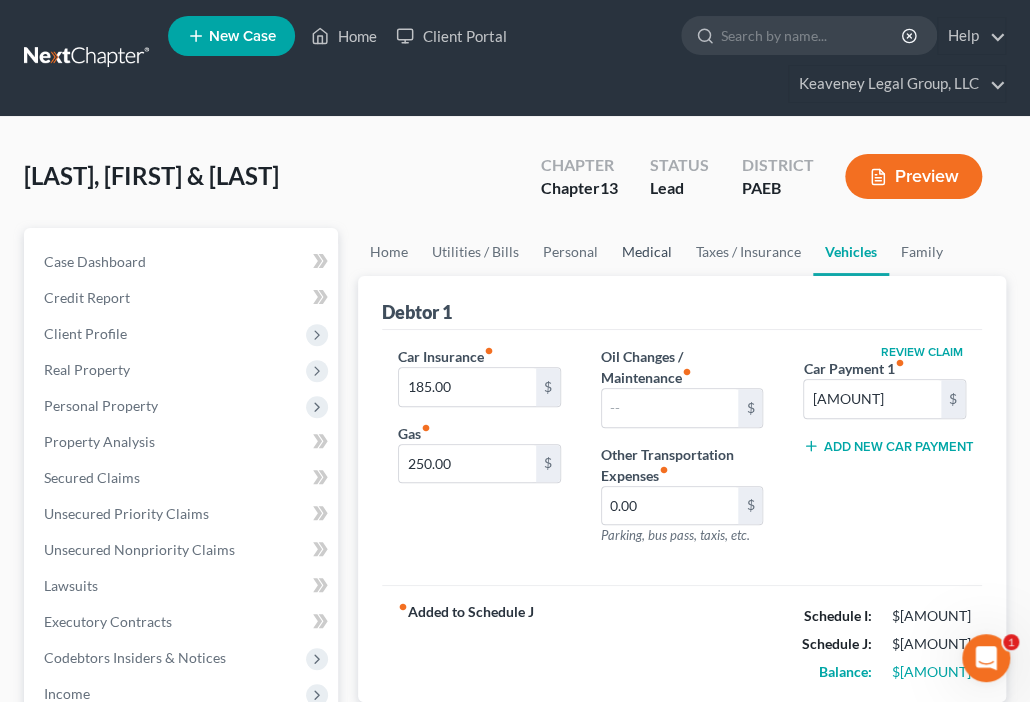 click on "Medical" at bounding box center (647, 252) 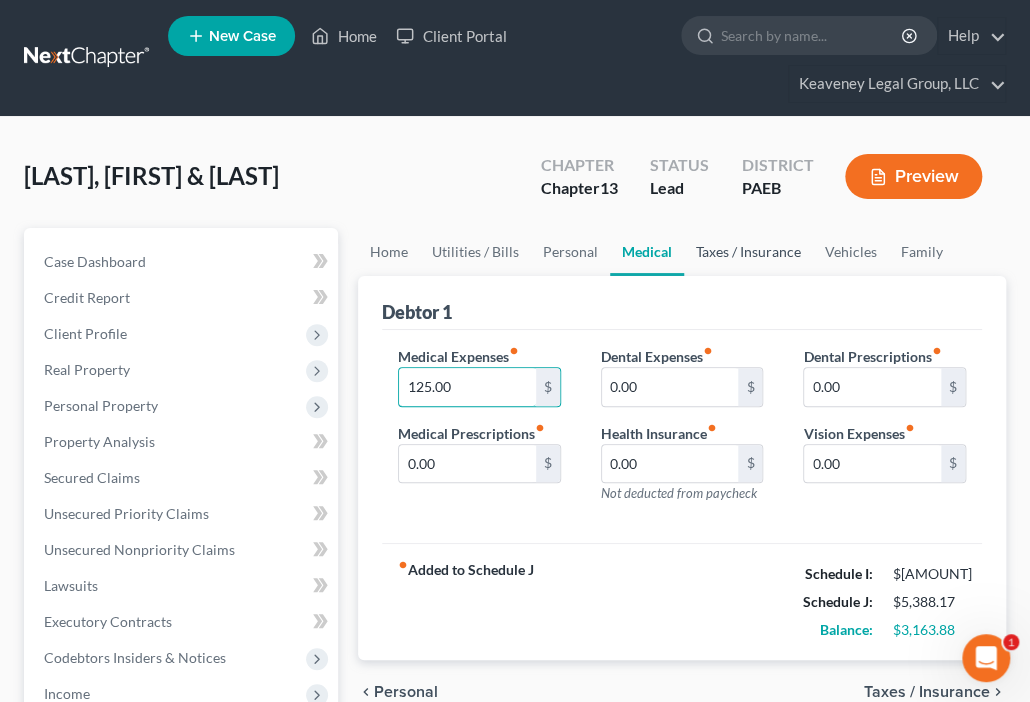 type on "125.00" 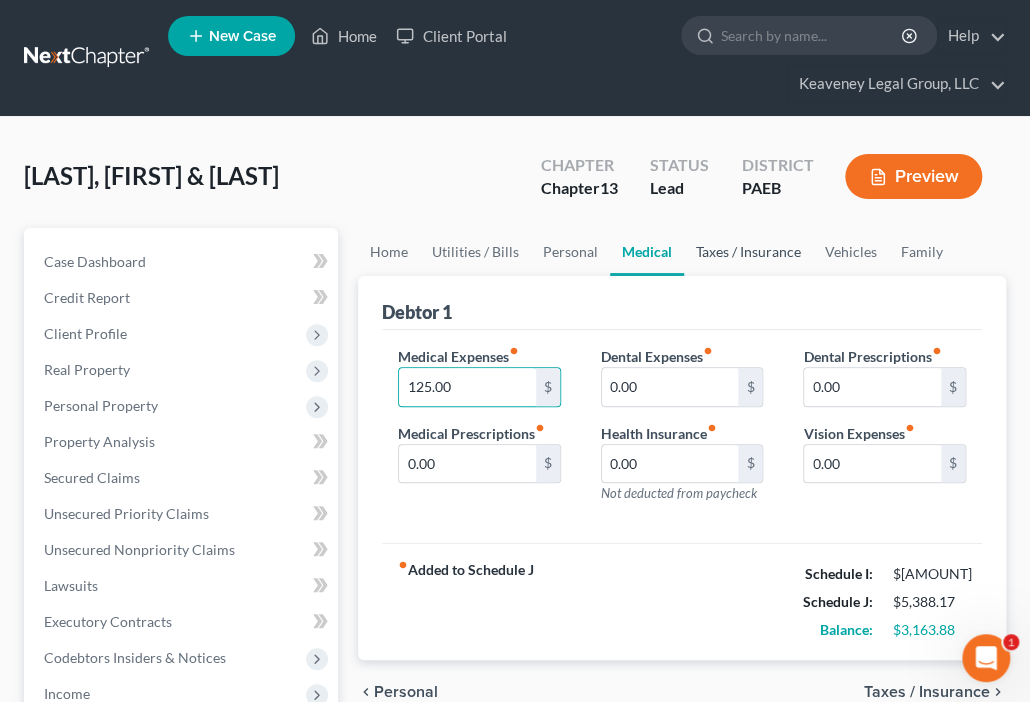 click on "Taxes / Insurance" at bounding box center (748, 252) 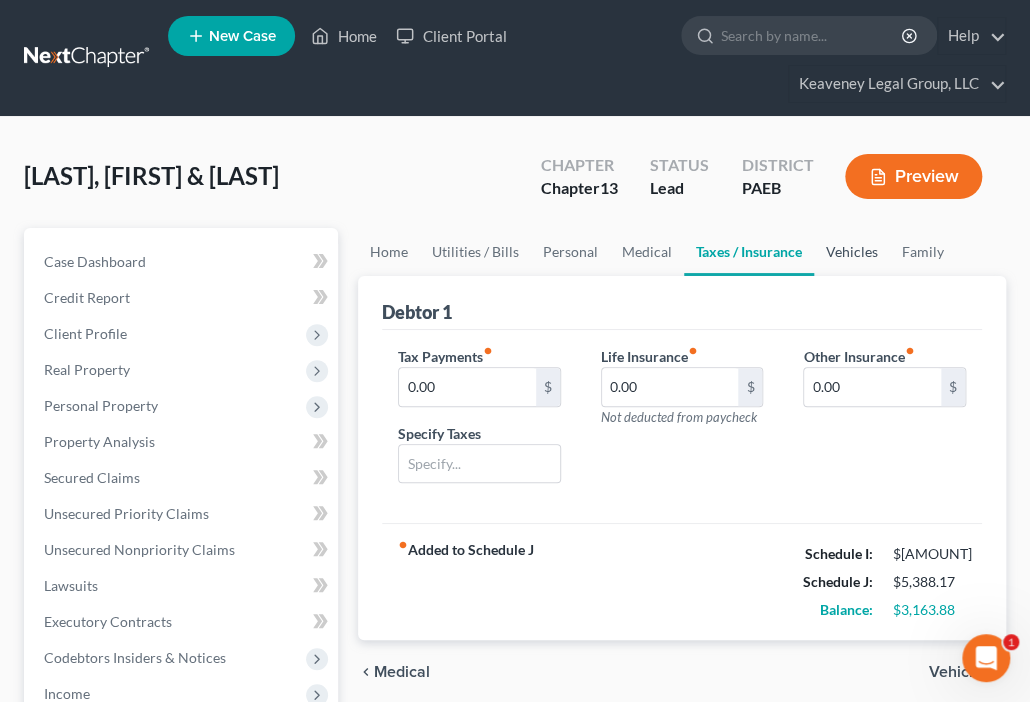 click on "Vehicles" at bounding box center [852, 252] 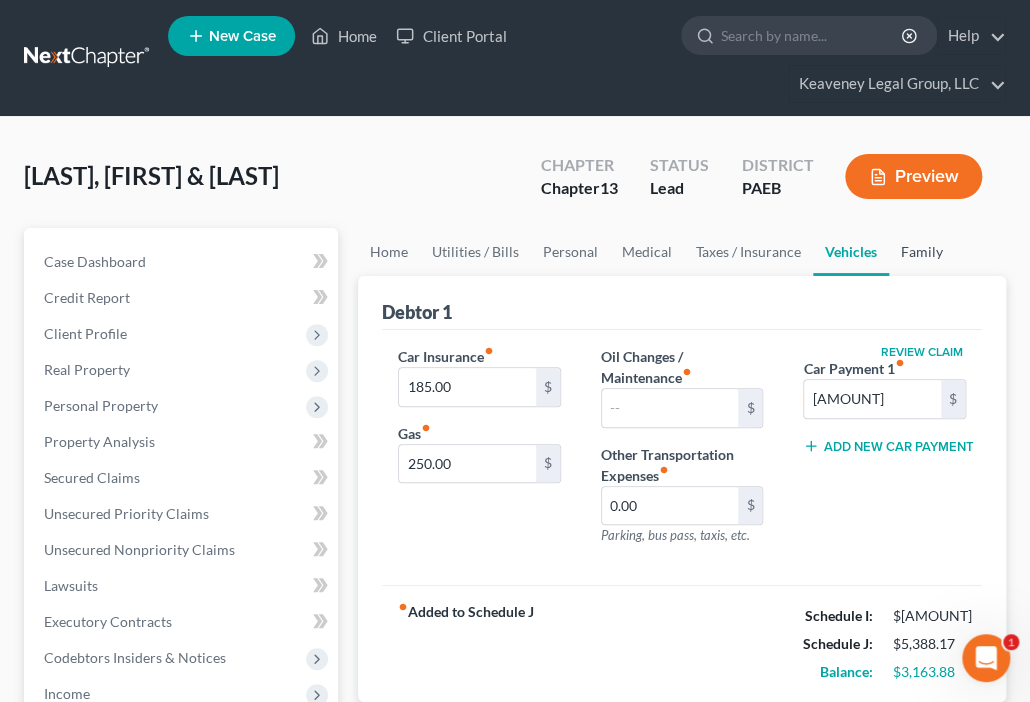 click on "Family" at bounding box center (922, 252) 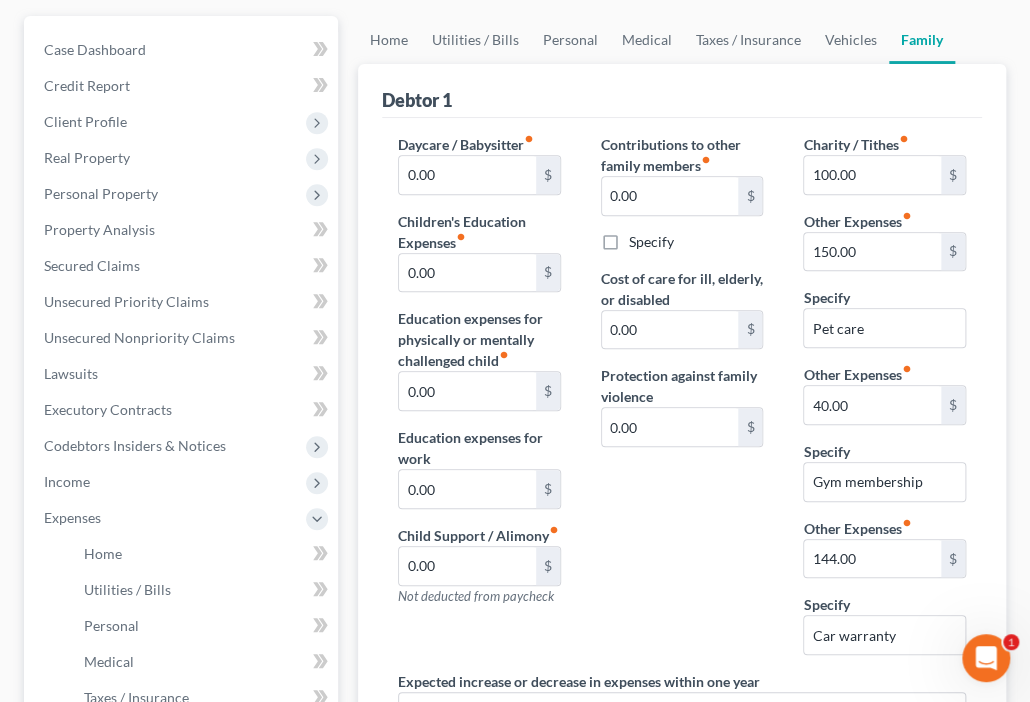 scroll, scrollTop: 240, scrollLeft: 0, axis: vertical 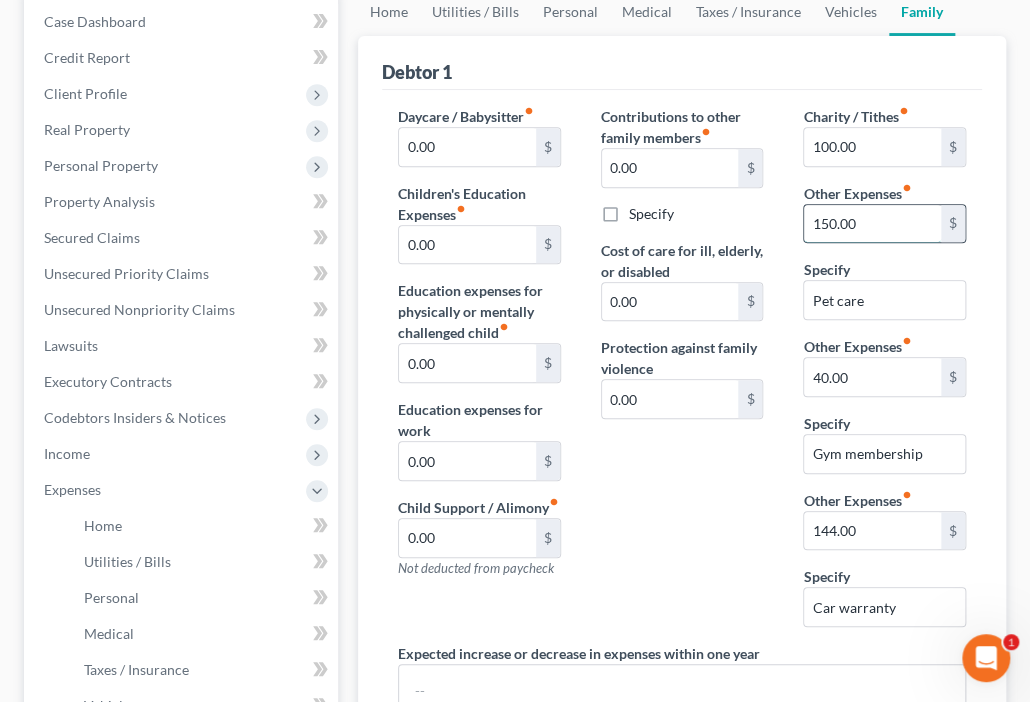 click on "150.00" at bounding box center [872, 224] 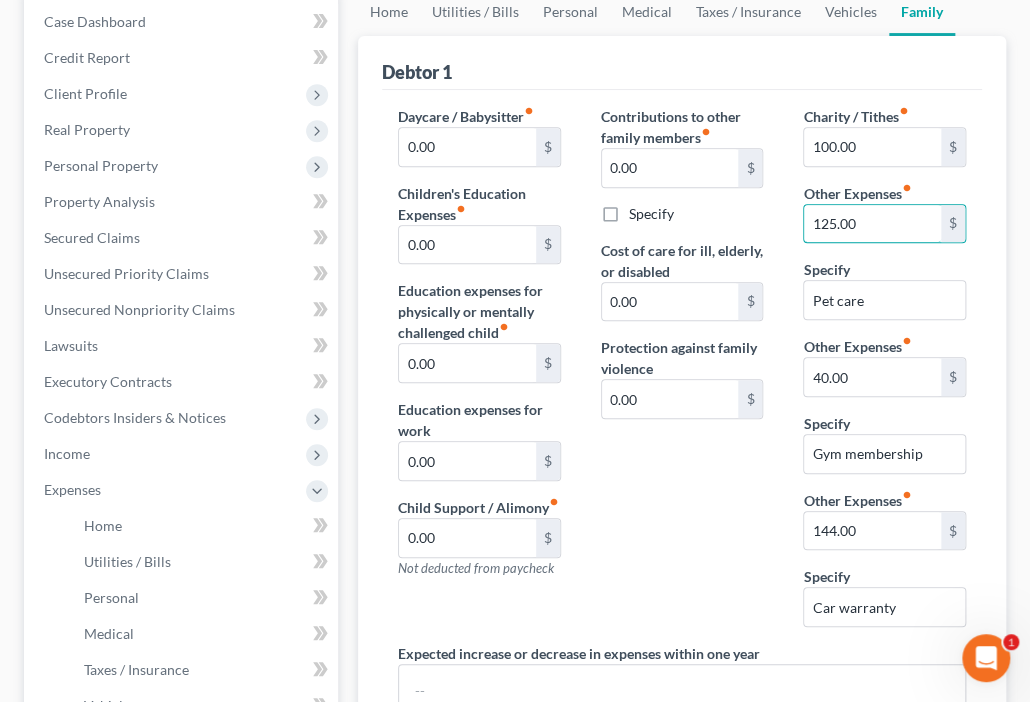 type on "125.00" 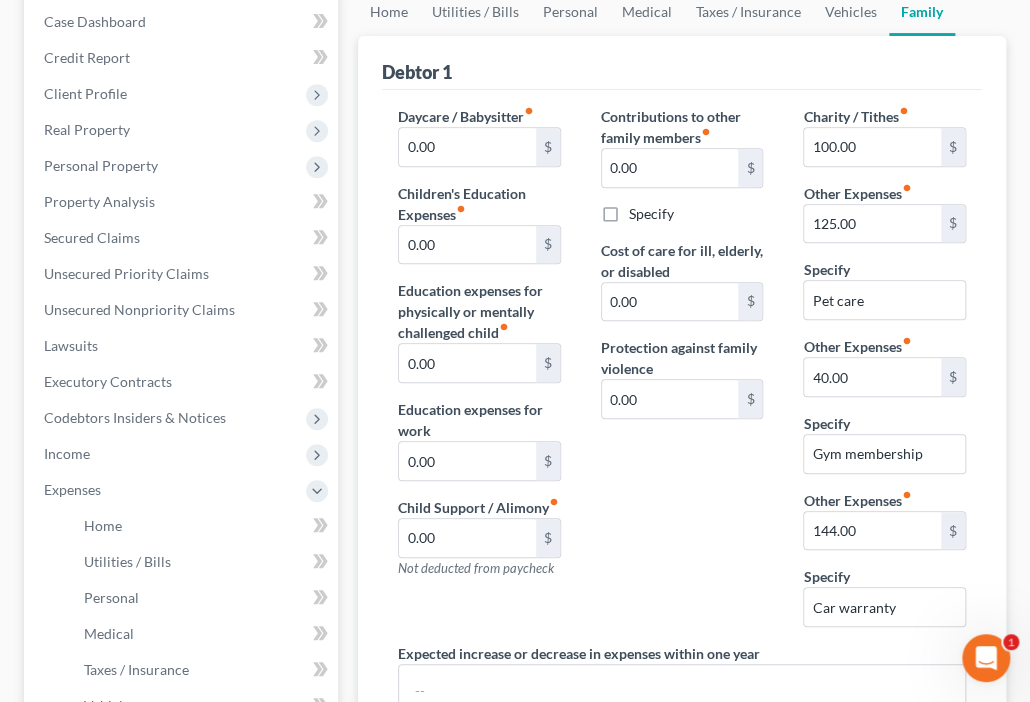 click on "Charity / Tithes  fiber_manual_record 100.00 $ Other Expenses  fiber_manual_record 125.00 $ Specify Pet care Other Expenses  fiber_manual_record 40.00 $ Specify Gym membership Other Expenses  fiber_manual_record 144.00 $ Specify Car warranty" at bounding box center [884, 374] 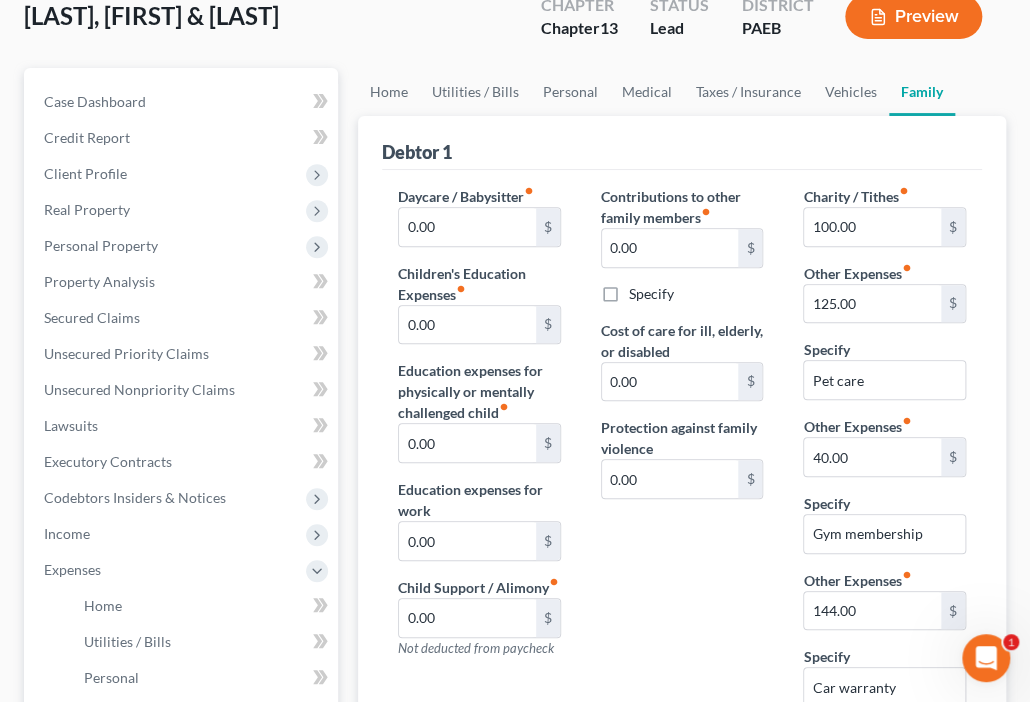 scroll, scrollTop: 400, scrollLeft: 0, axis: vertical 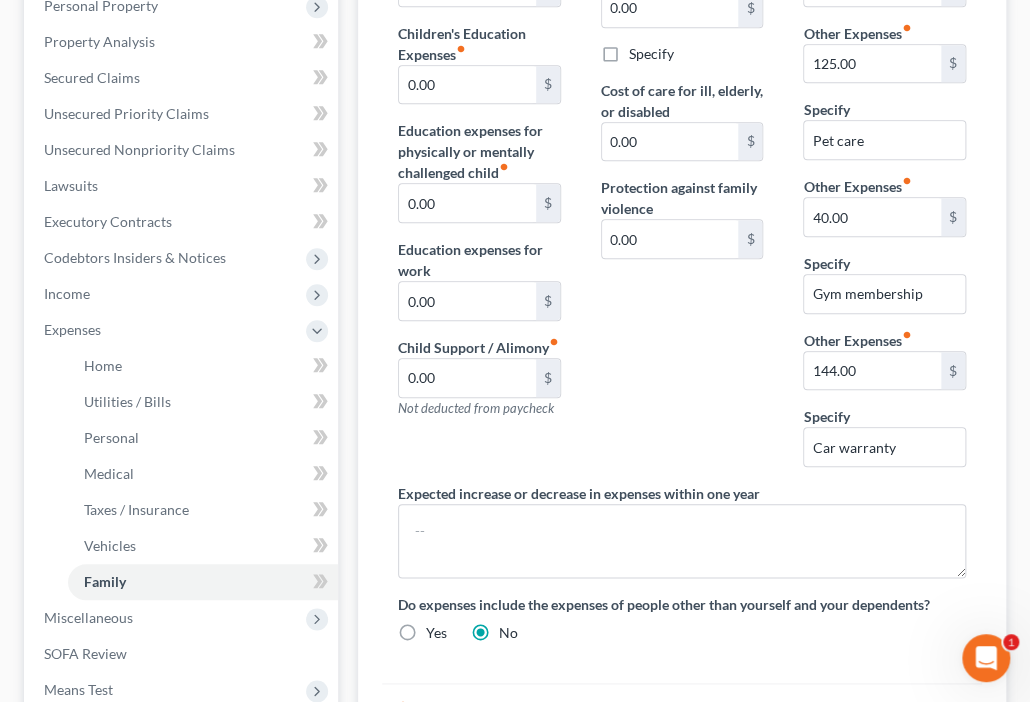 click on "Contributions to other family members  fiber_manual_record 0.00 $ Specify Cost of care for ill, elderly, or disabled 0.00 $ Protection against family violence 0.00 $" at bounding box center (682, 214) 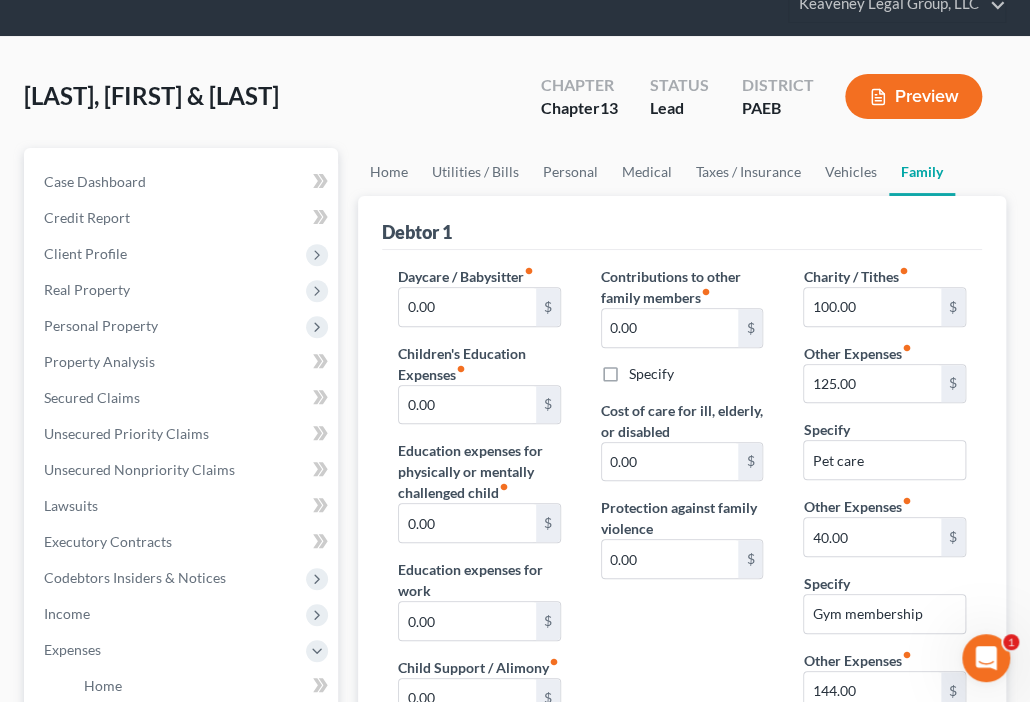 scroll, scrollTop: 80, scrollLeft: 0, axis: vertical 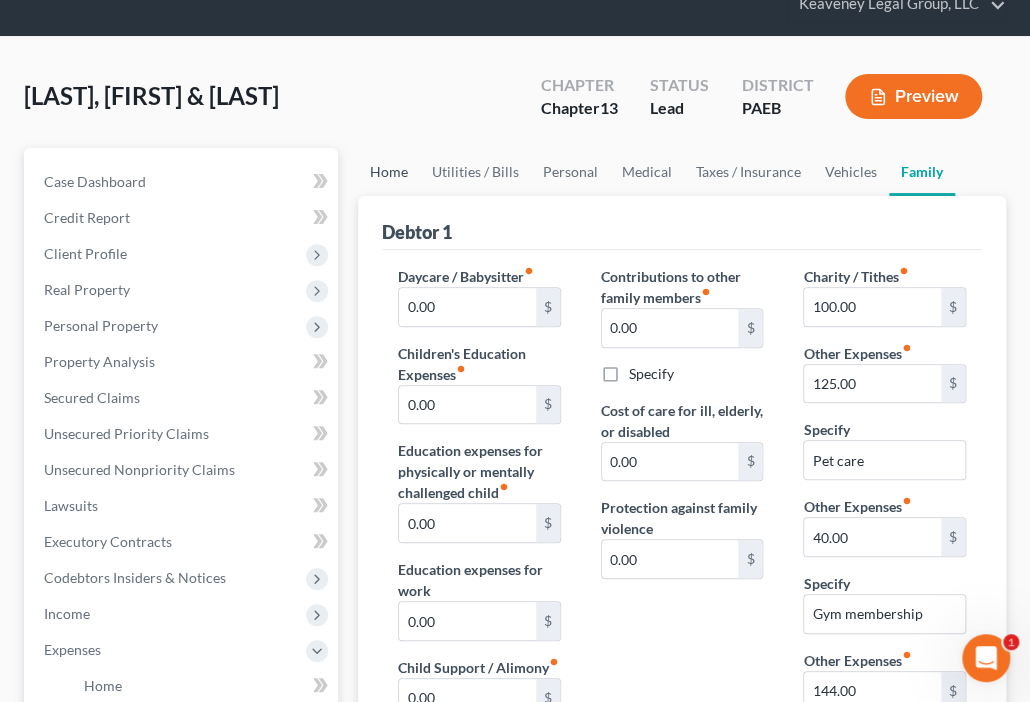 click on "Home" at bounding box center [389, 172] 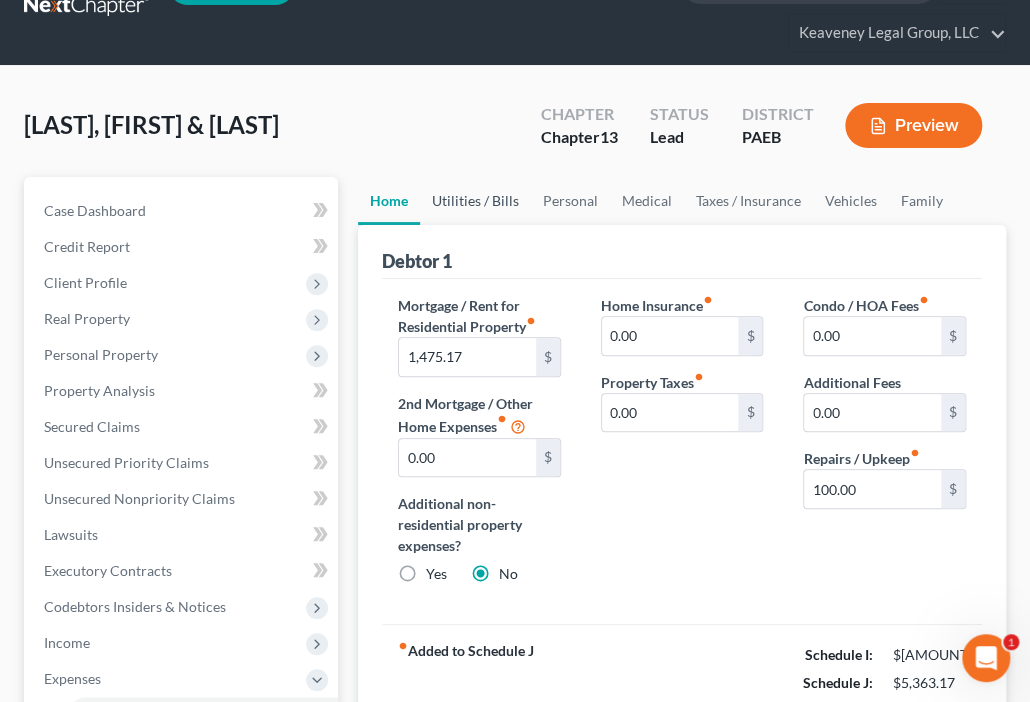 scroll, scrollTop: 80, scrollLeft: 0, axis: vertical 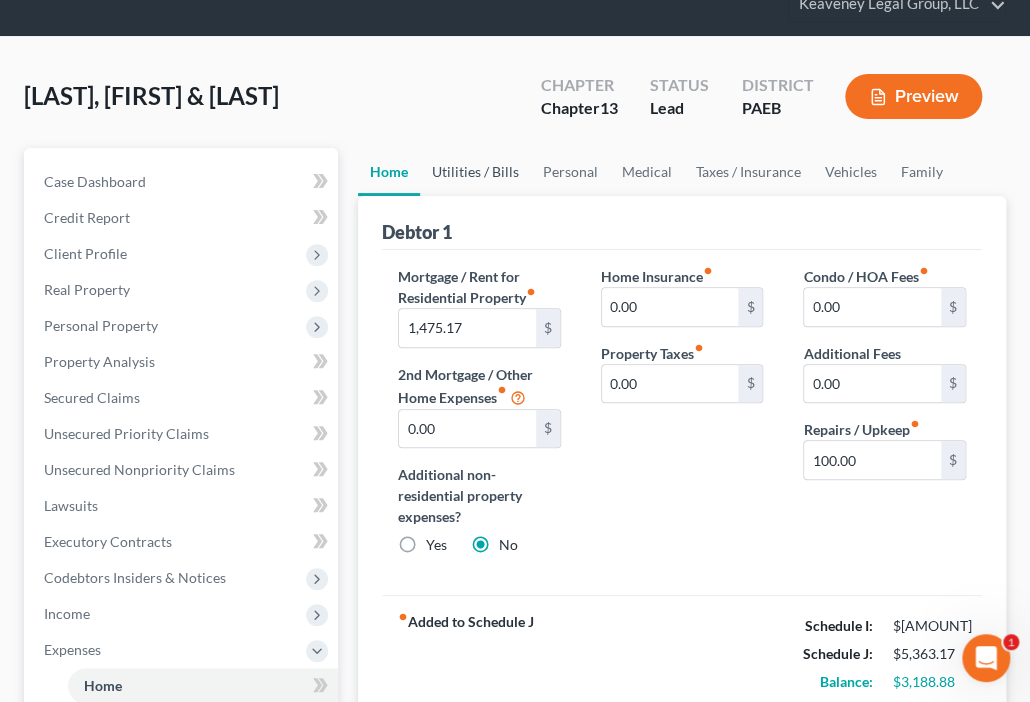 click on "Utilities / Bills" at bounding box center (475, 172) 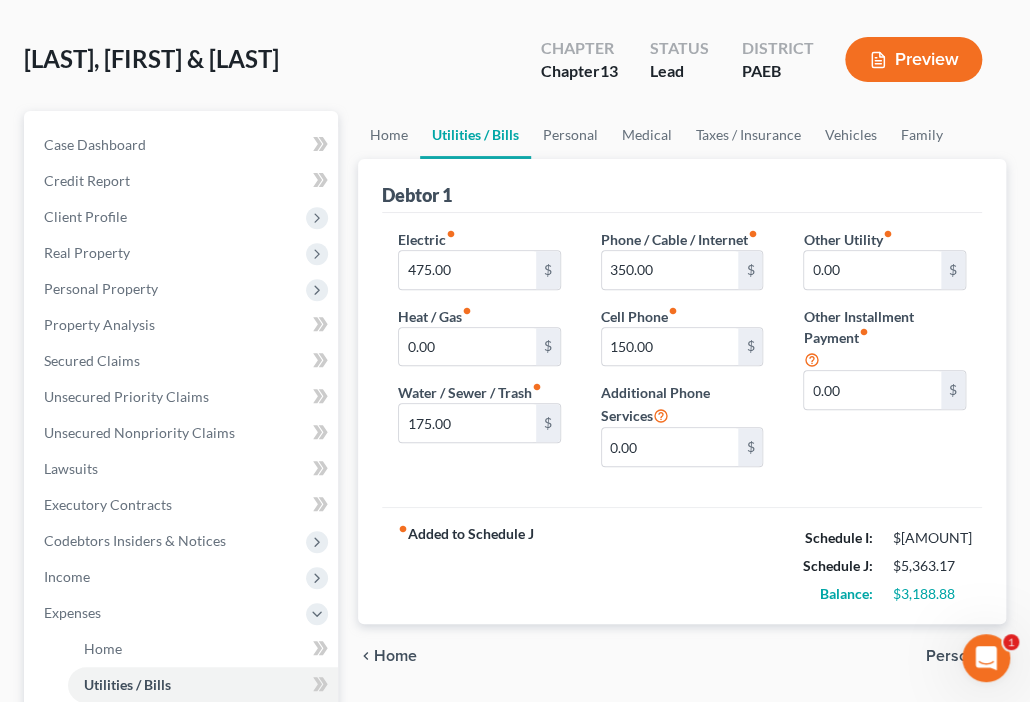 scroll, scrollTop: 160, scrollLeft: 0, axis: vertical 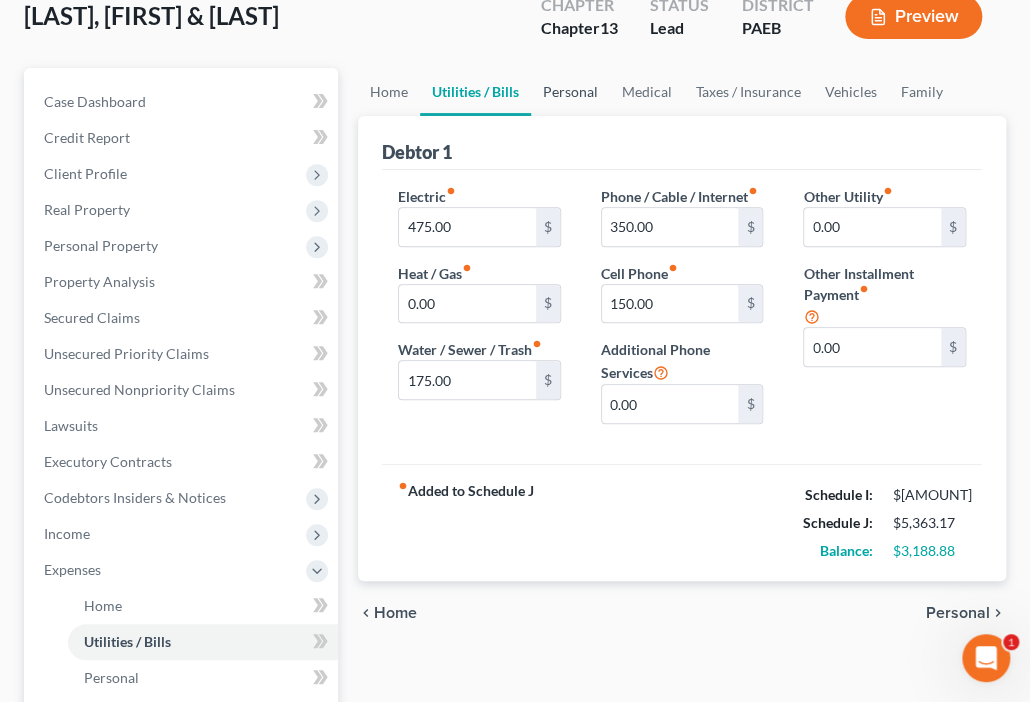 click on "Personal" at bounding box center [570, 92] 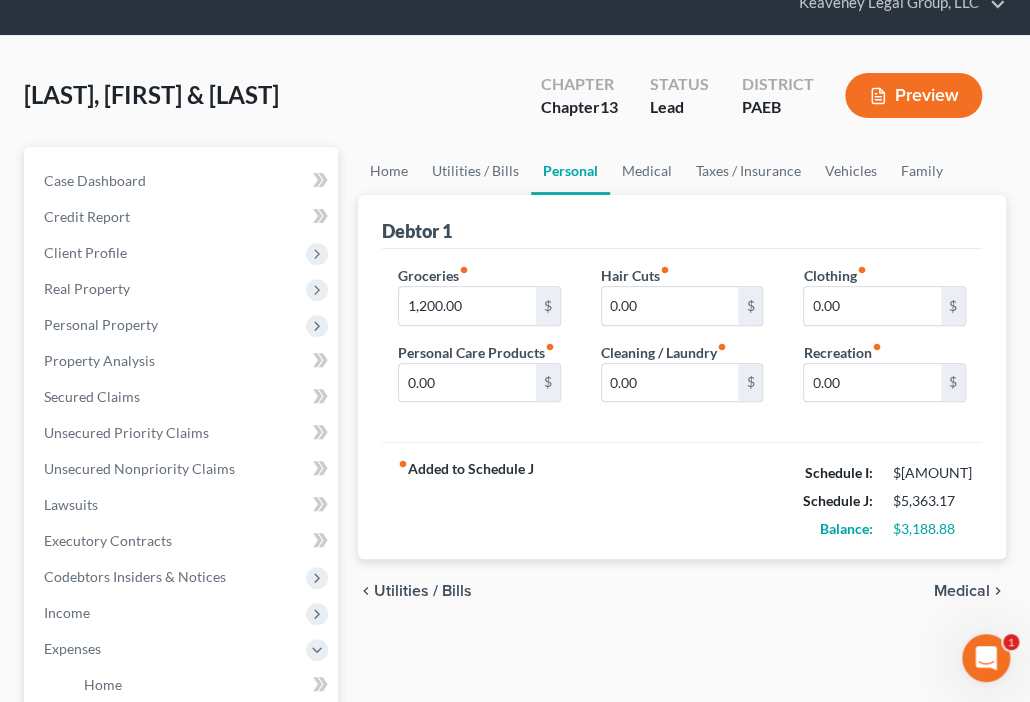scroll, scrollTop: 0, scrollLeft: 0, axis: both 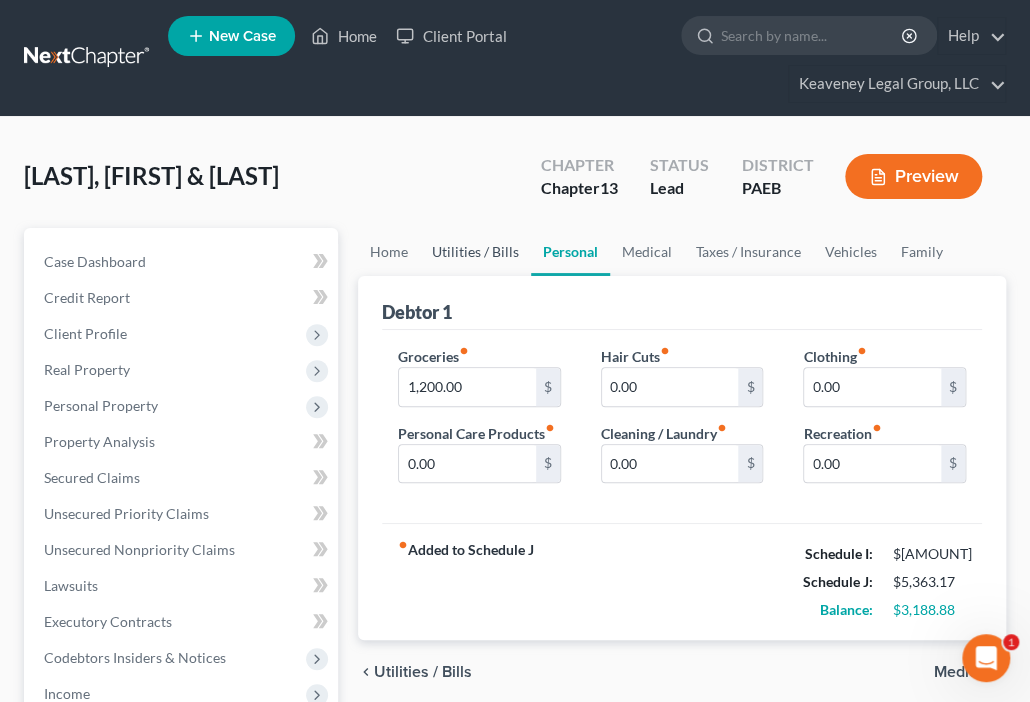 click on "Utilities / Bills" at bounding box center (475, 252) 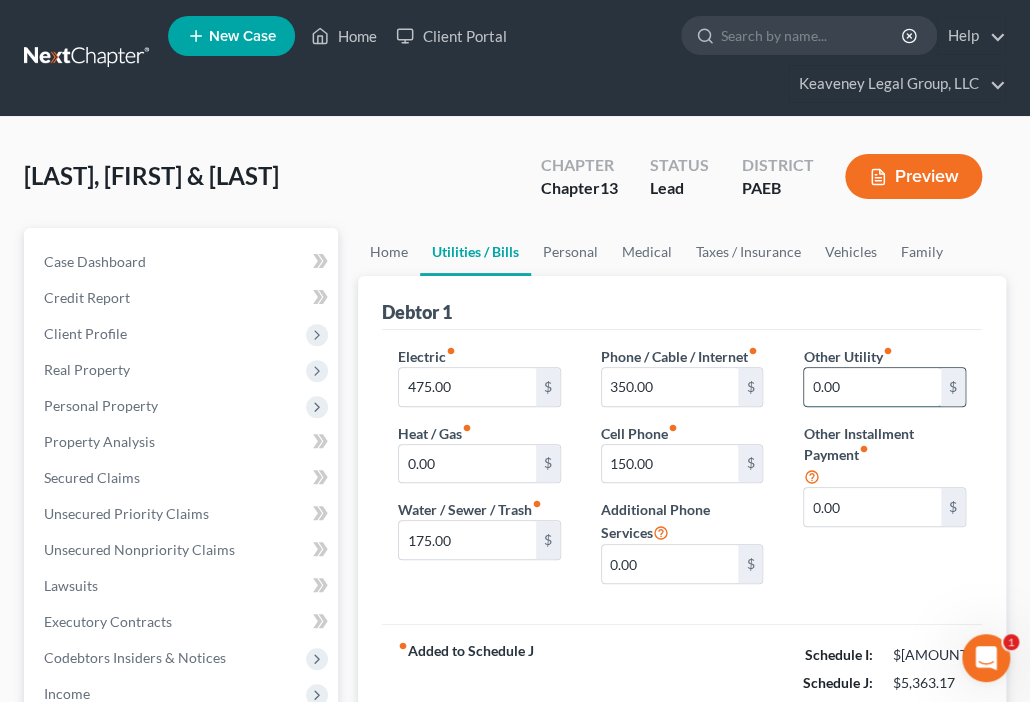 click on "0.00" at bounding box center (872, 387) 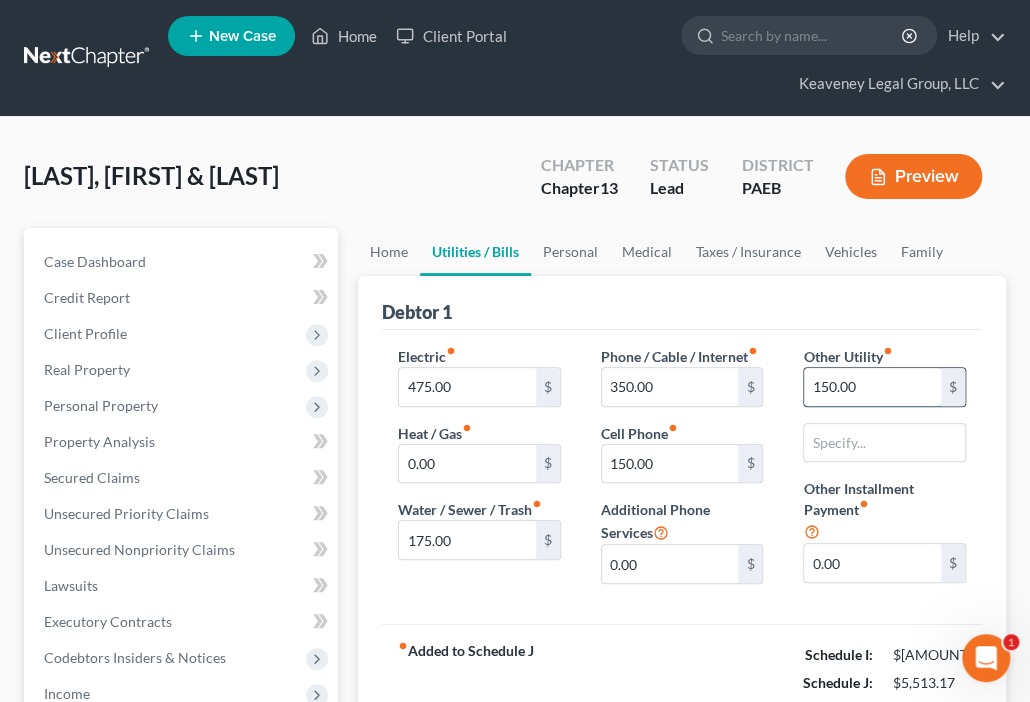type on "150.00" 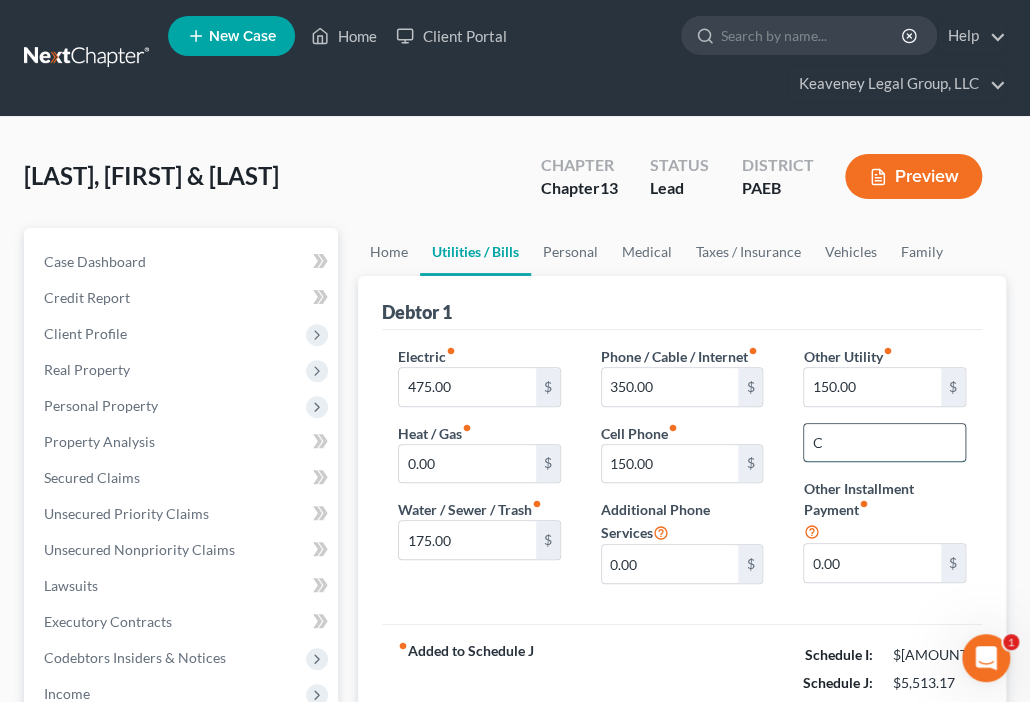 type on "Cell Phone" 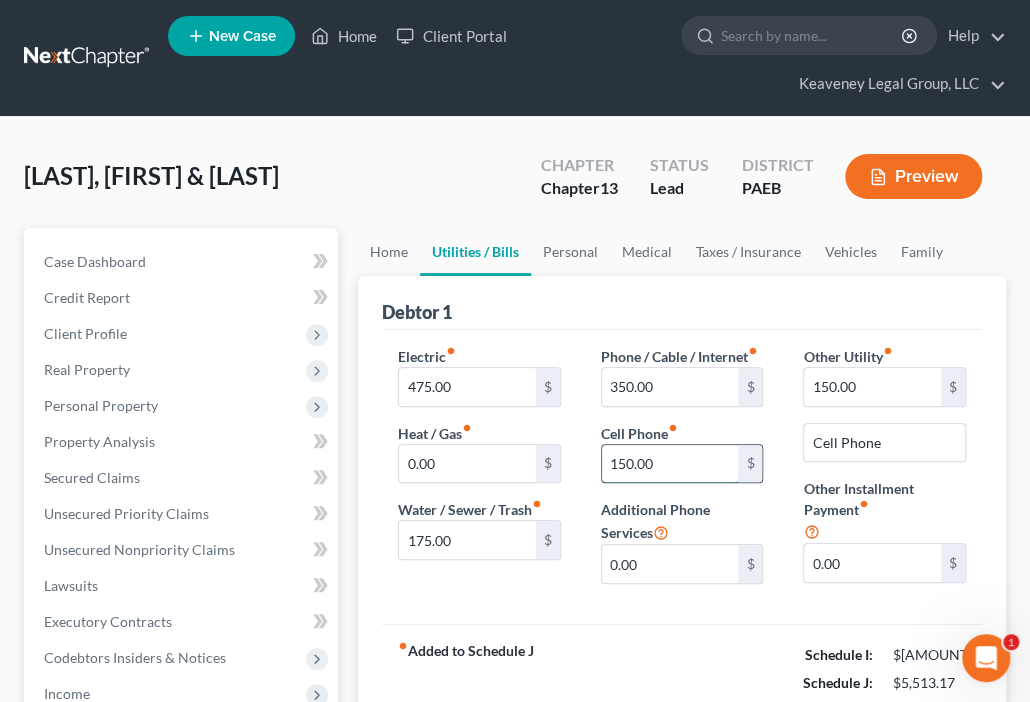 click on "150.00" at bounding box center [670, 464] 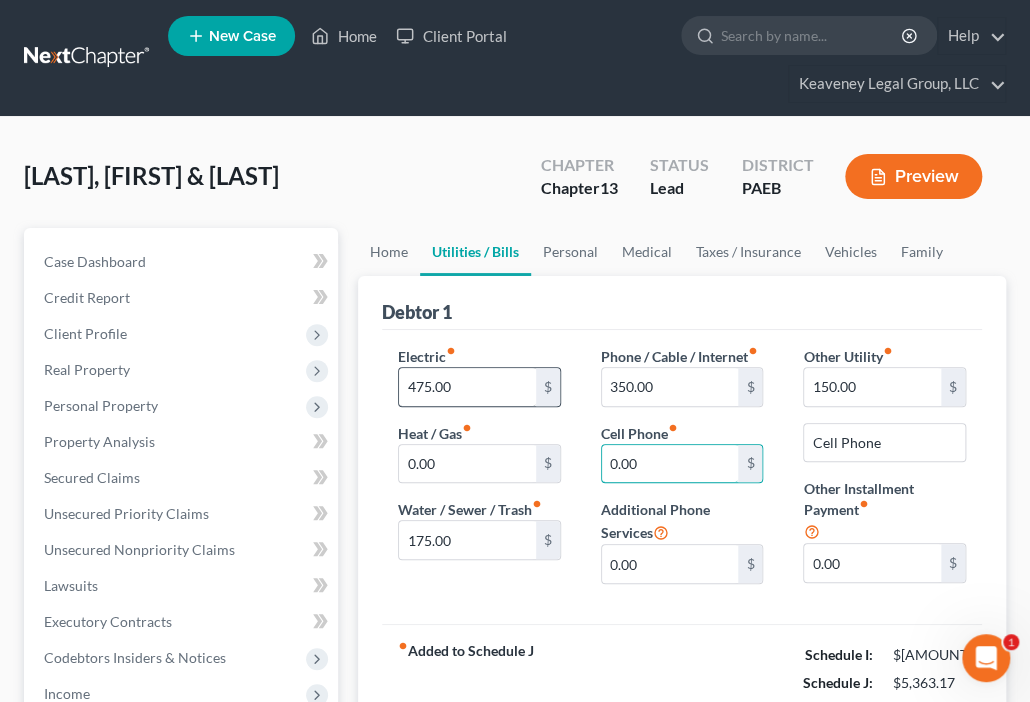 type on "0.00" 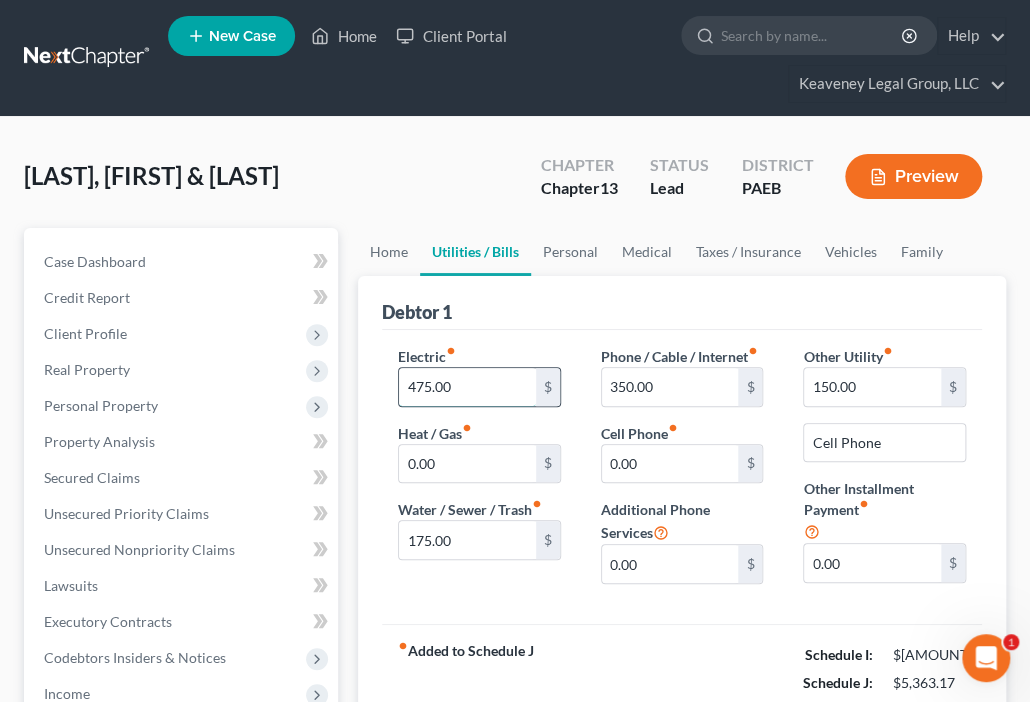 click on "475.00" at bounding box center (467, 387) 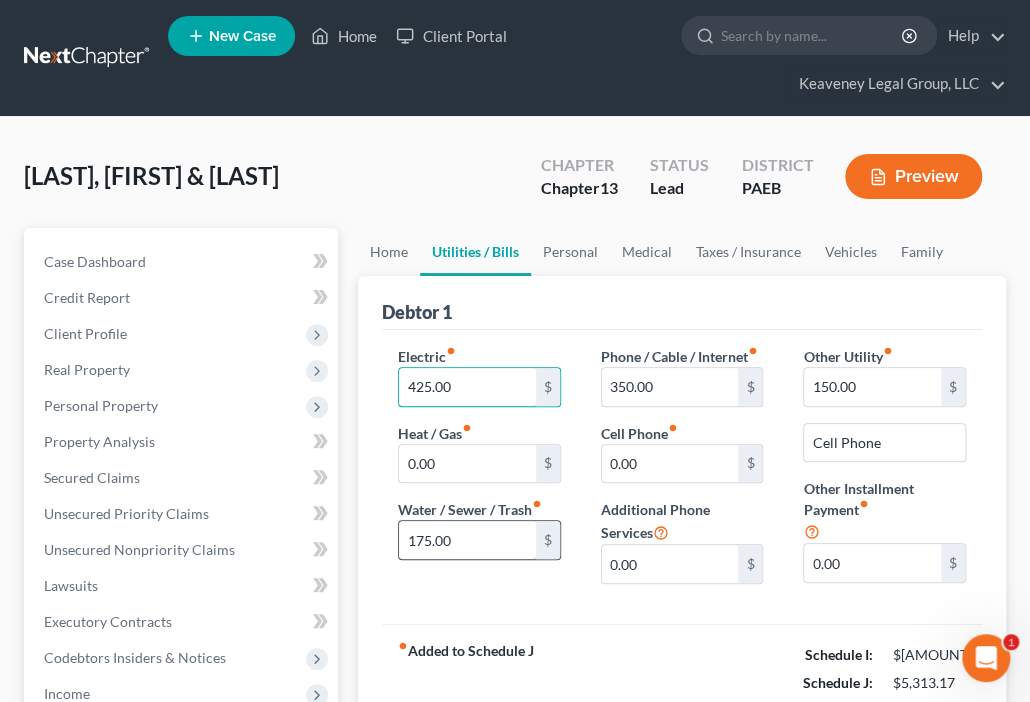 type on "425.00" 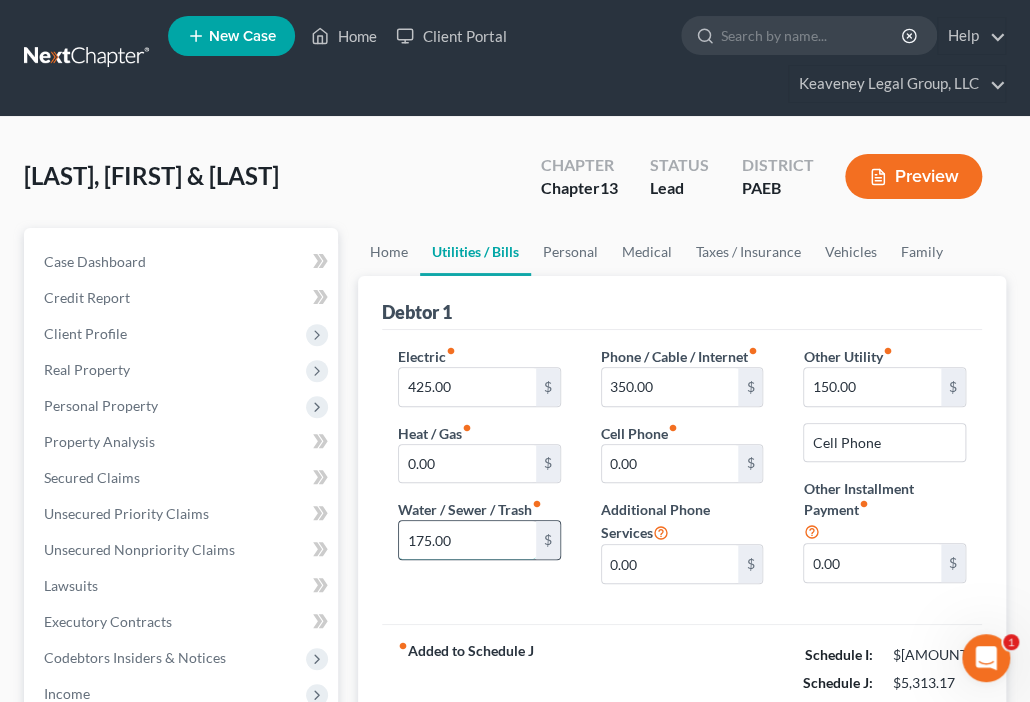 click on "175.00" at bounding box center (467, 540) 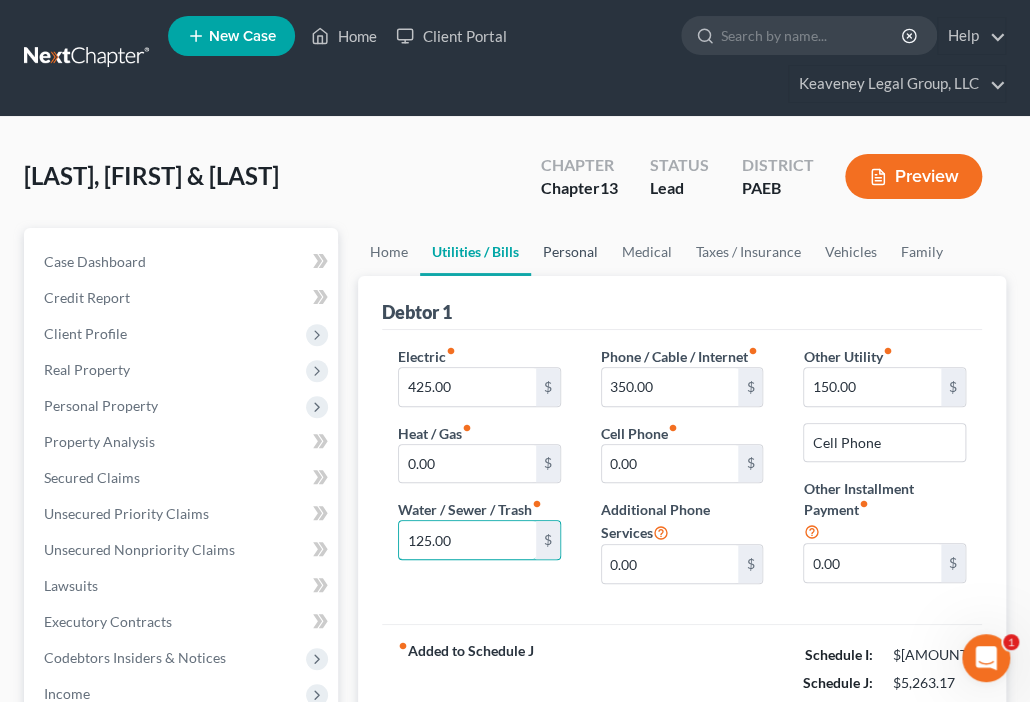 type on "125.00" 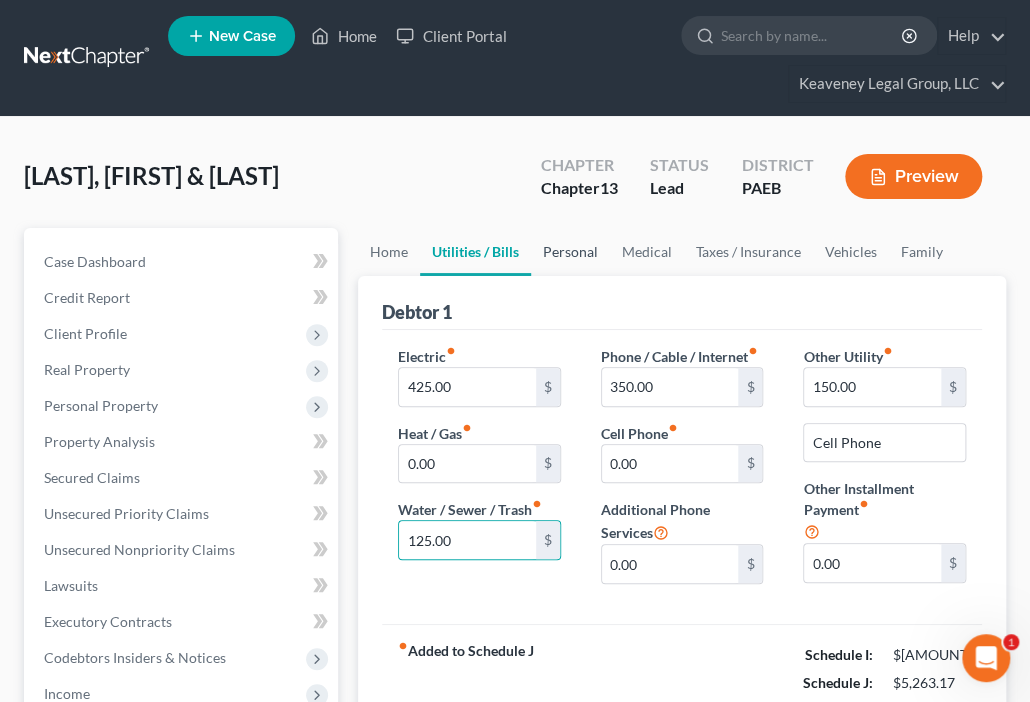 click on "Personal" at bounding box center (570, 252) 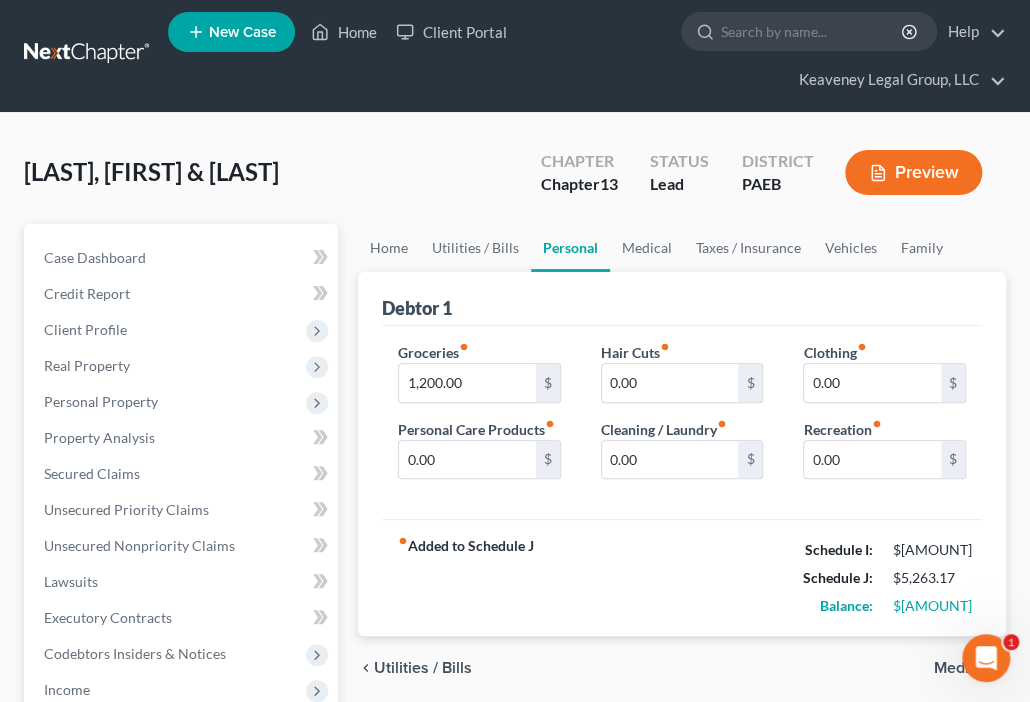 scroll, scrollTop: 80, scrollLeft: 0, axis: vertical 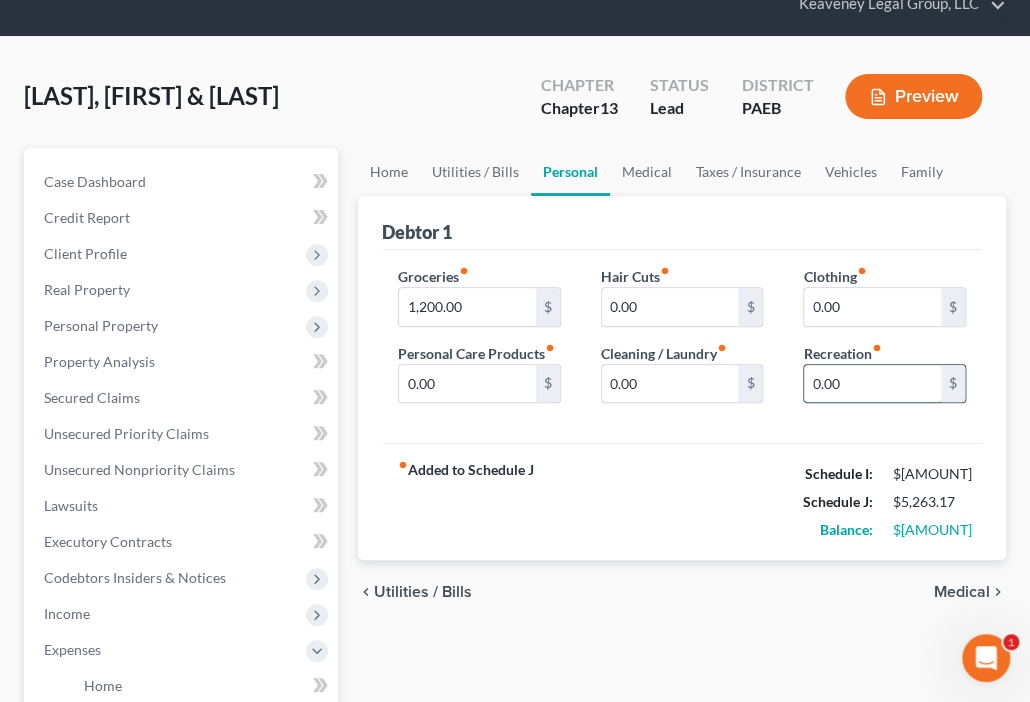 click on "0.00" at bounding box center (872, 384) 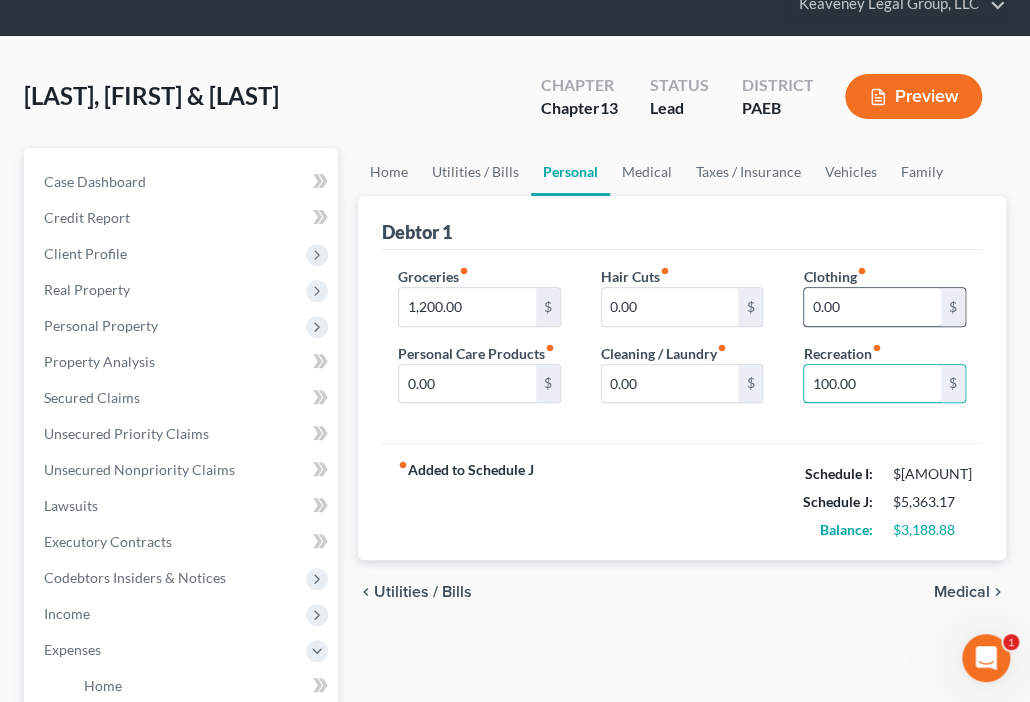 type on "100.00" 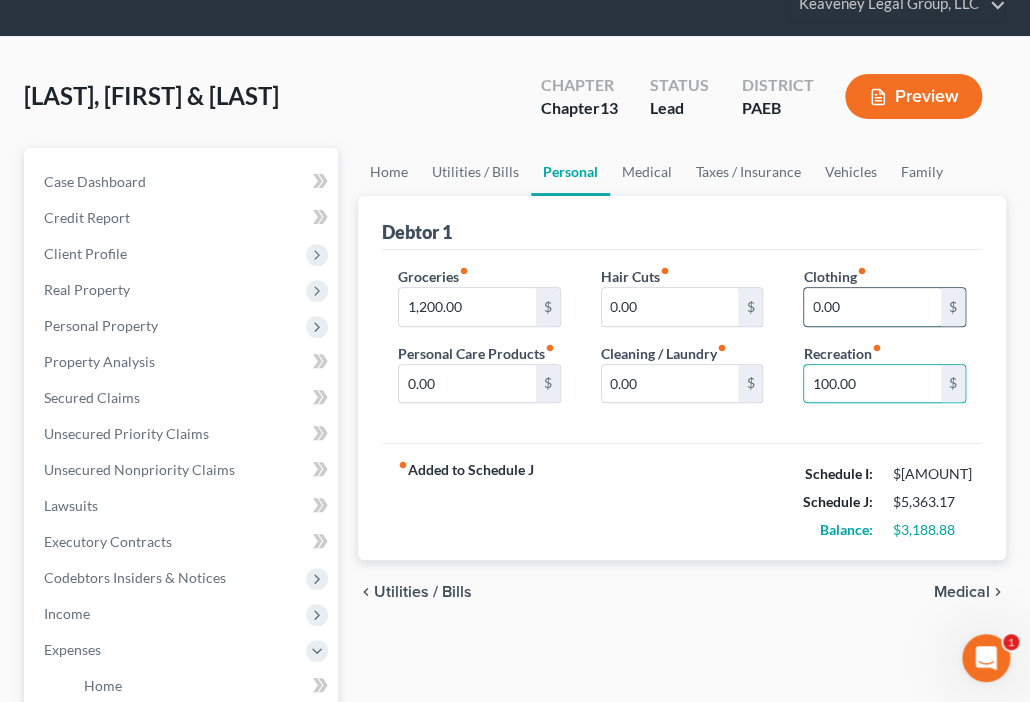 click on "0.00" at bounding box center [872, 307] 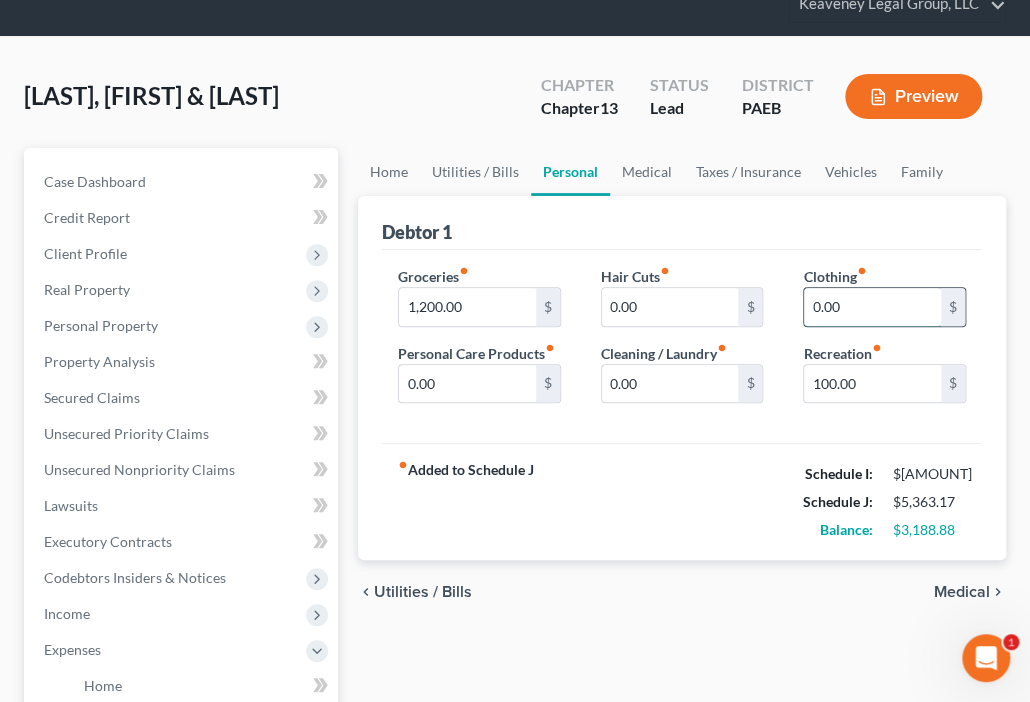 click on "0.00" at bounding box center (872, 307) 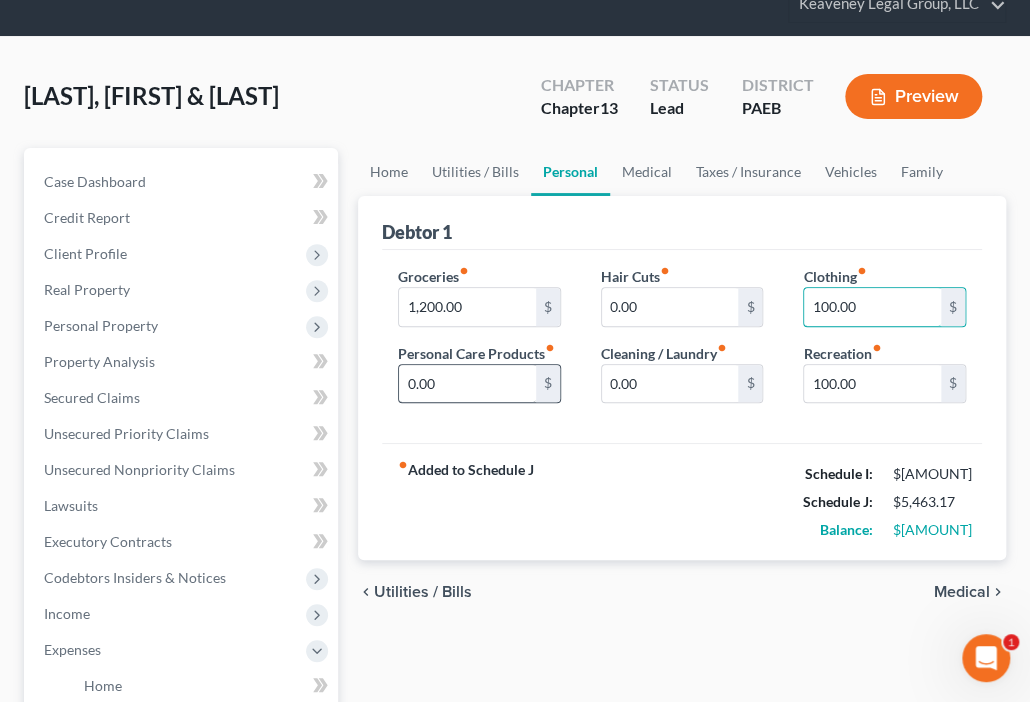 type on "100.00" 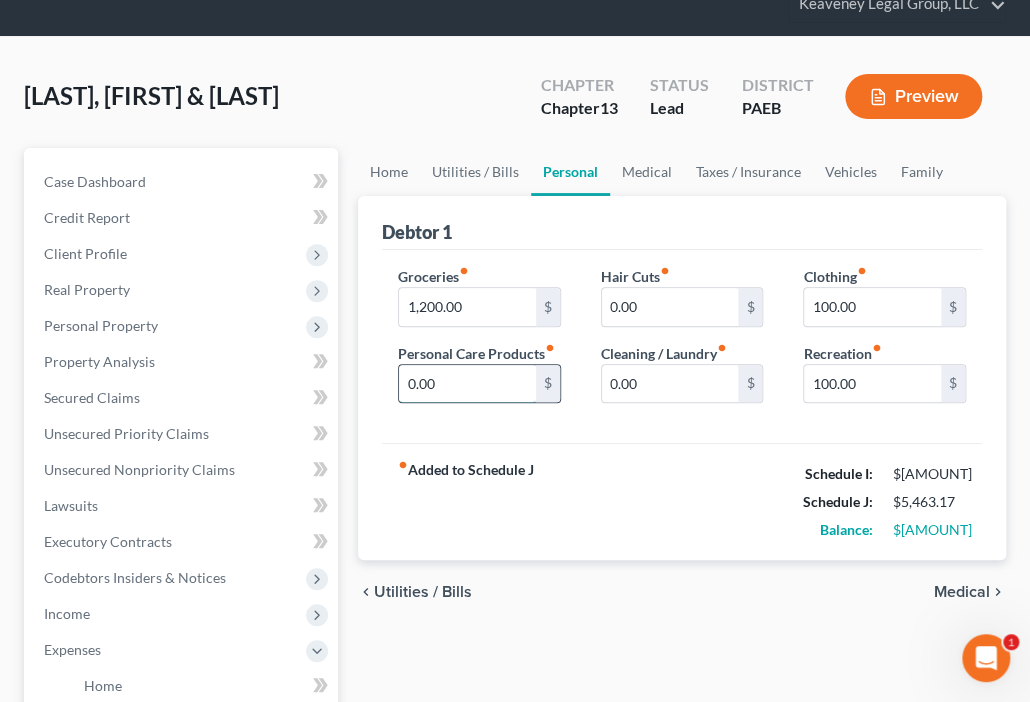click on "0.00" at bounding box center (467, 384) 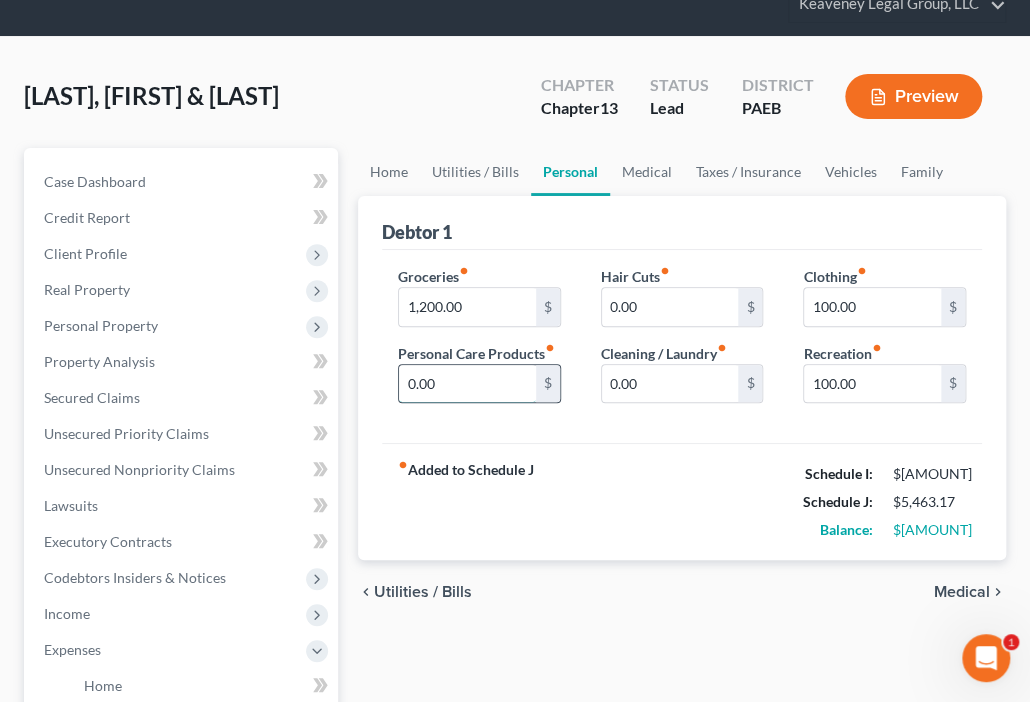 click on "0.00" at bounding box center (467, 384) 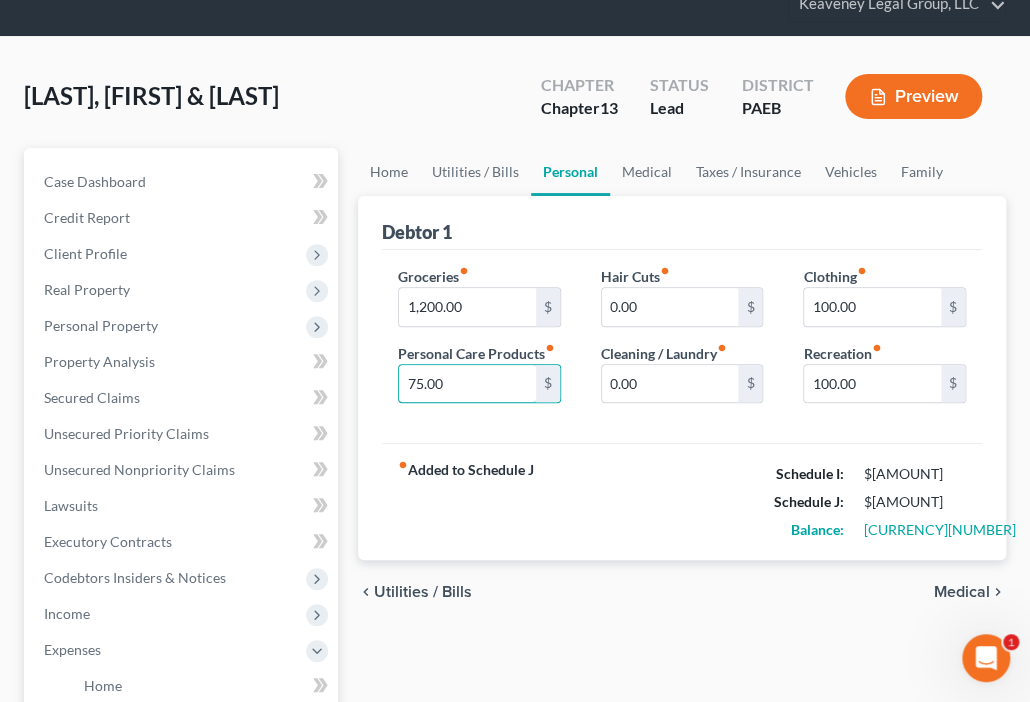 type on "75.00" 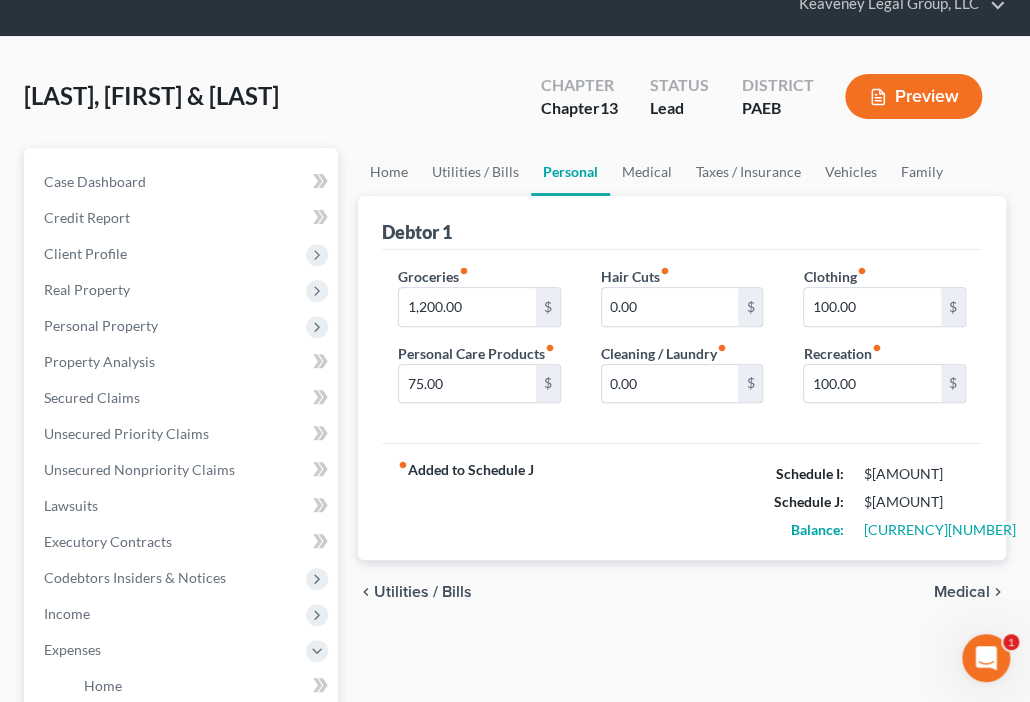 click on "fiber_manual_record  Added to Schedule J Schedule I: $[AMOUNT] Schedule J: $[AMOUNT] Balance: $[AMOUNT]" at bounding box center (682, 501) 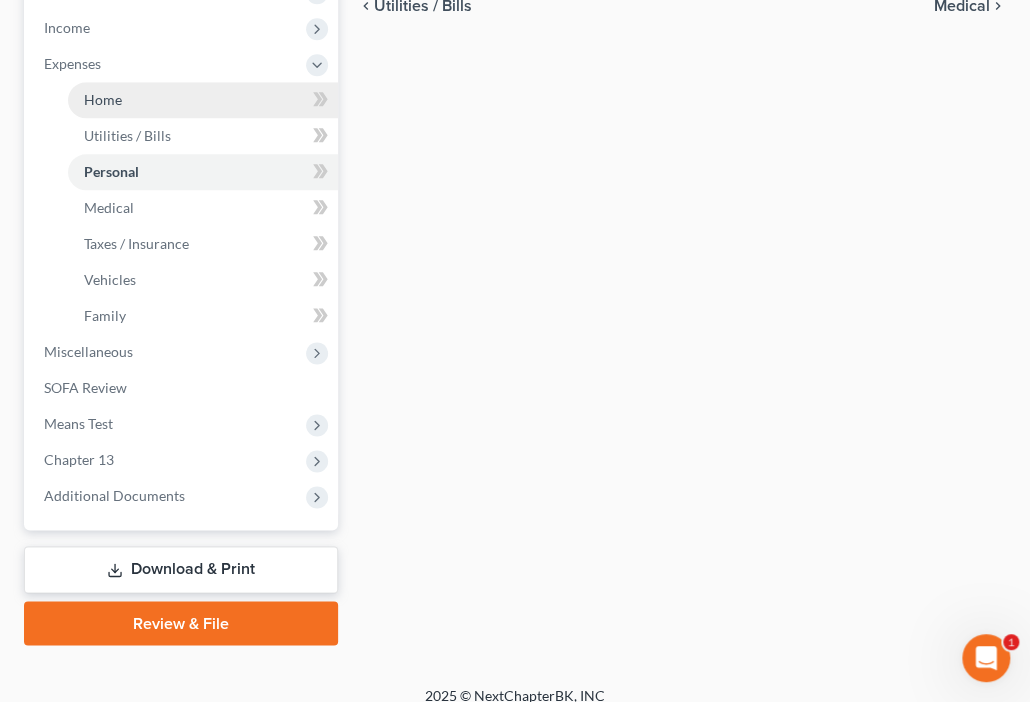 scroll, scrollTop: 683, scrollLeft: 0, axis: vertical 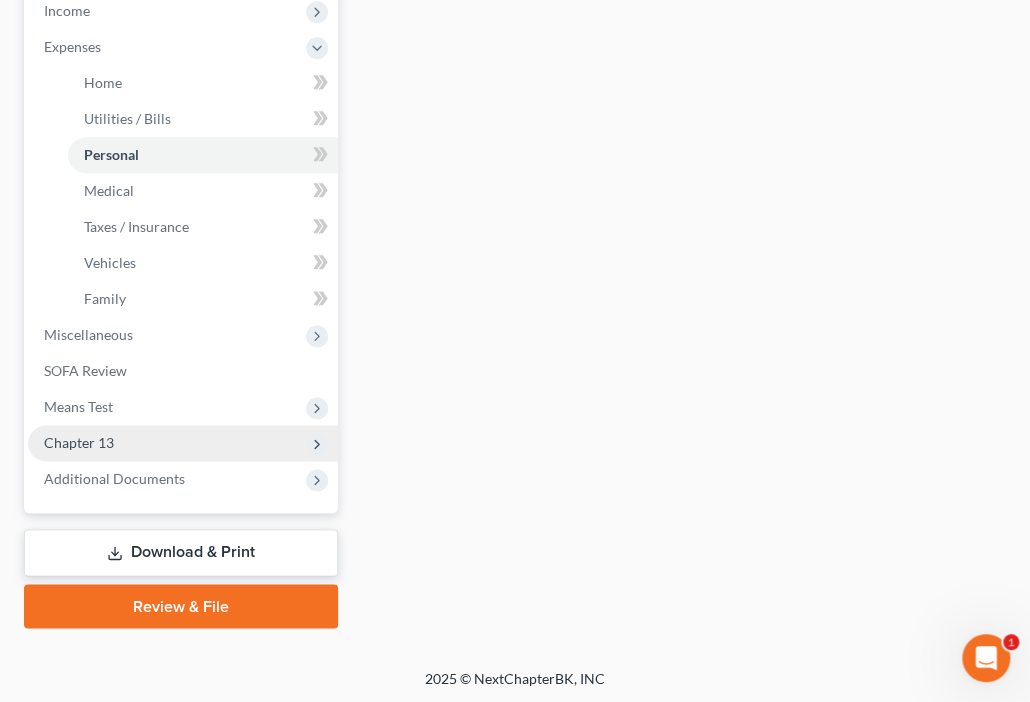 click on "Chapter 13" at bounding box center [183, 443] 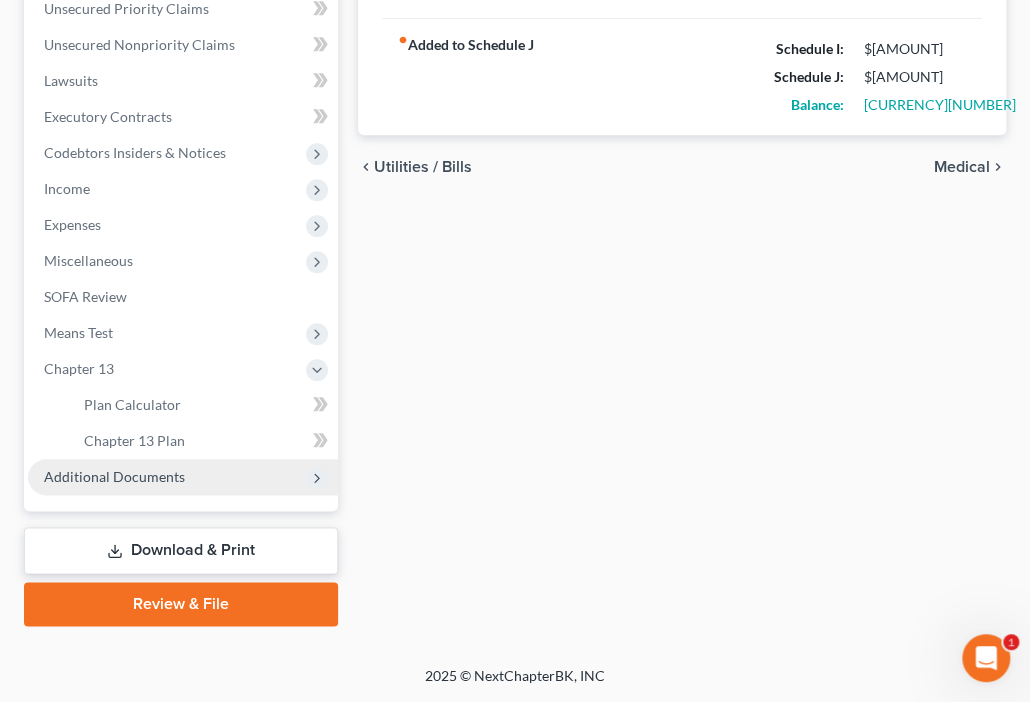 scroll, scrollTop: 503, scrollLeft: 0, axis: vertical 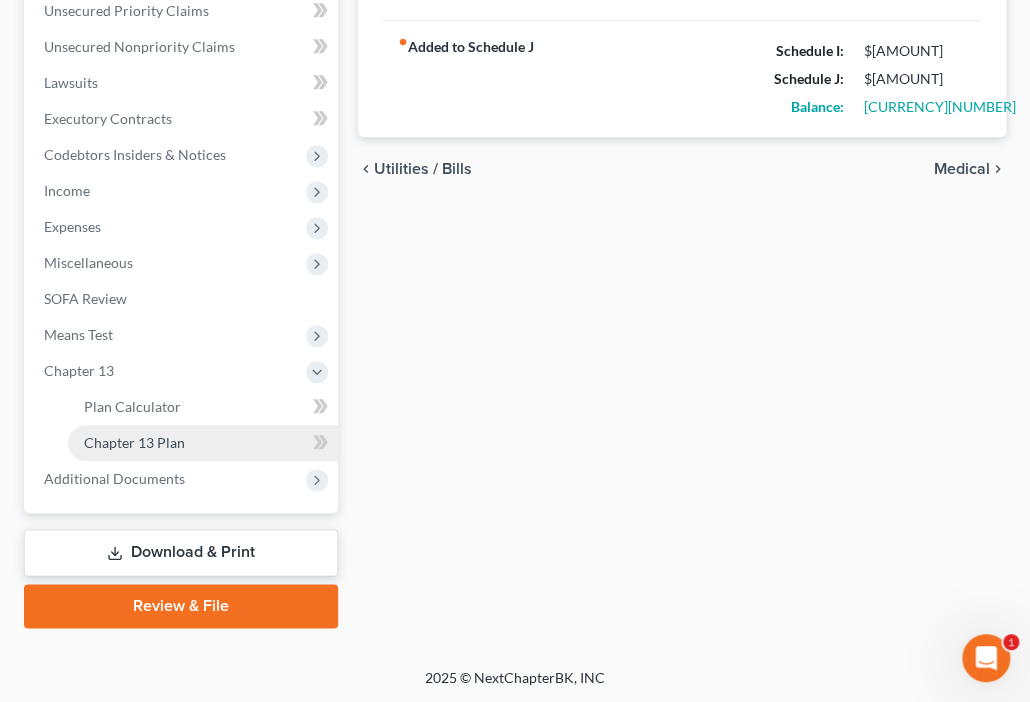 click on "Chapter 13 Plan" at bounding box center [203, 443] 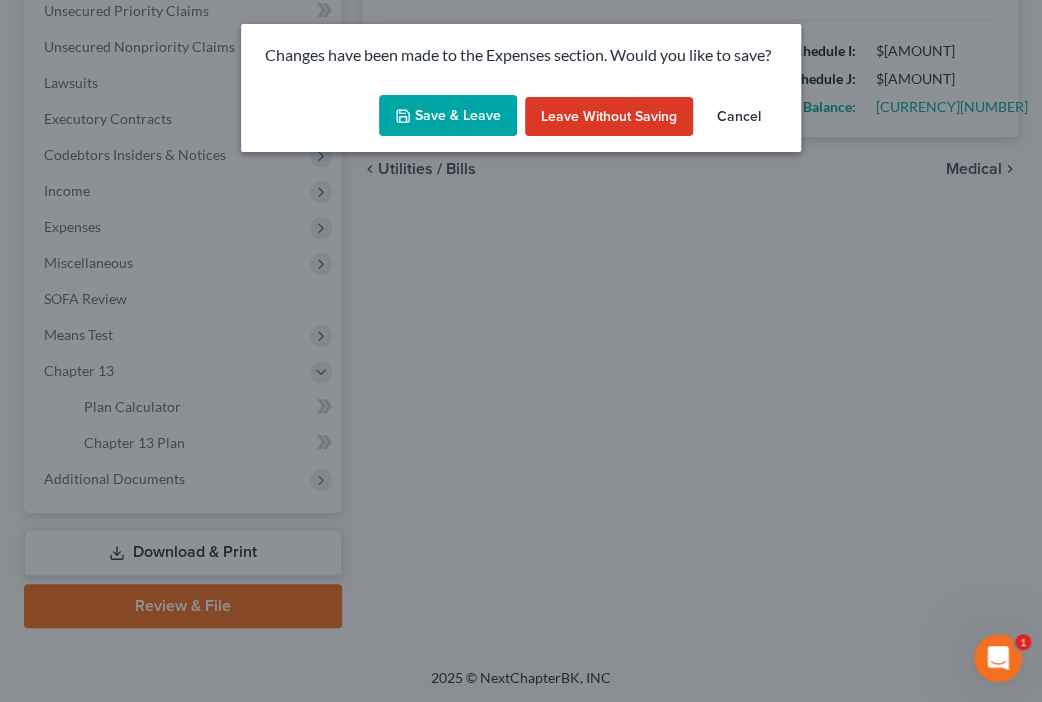 click on "Save & Leave" at bounding box center [448, 116] 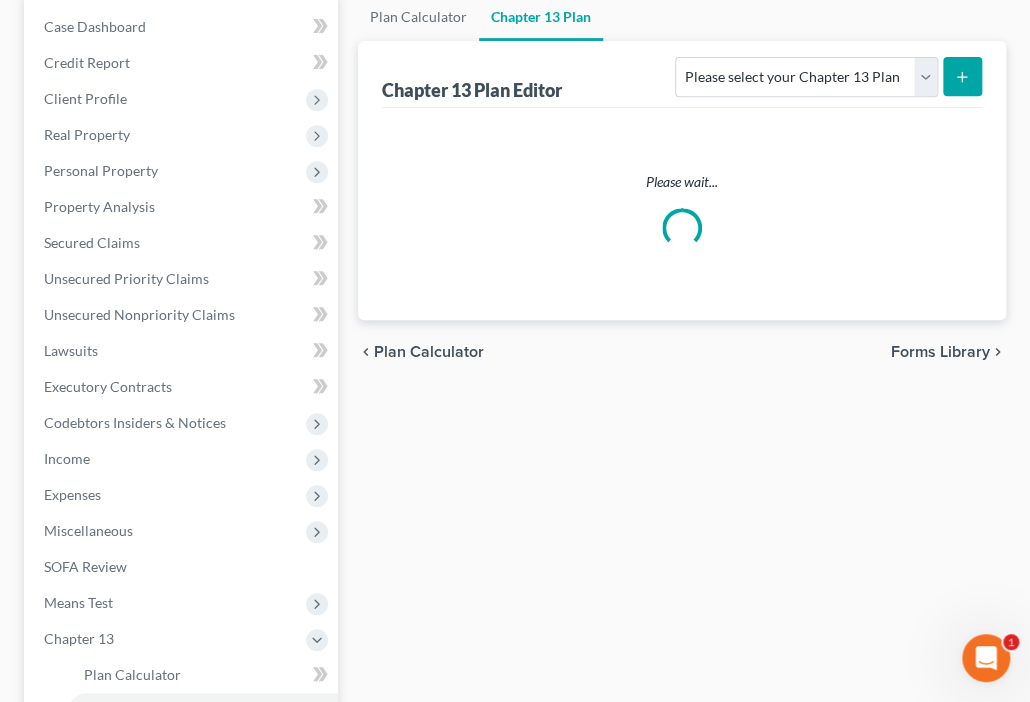 scroll, scrollTop: 0, scrollLeft: 0, axis: both 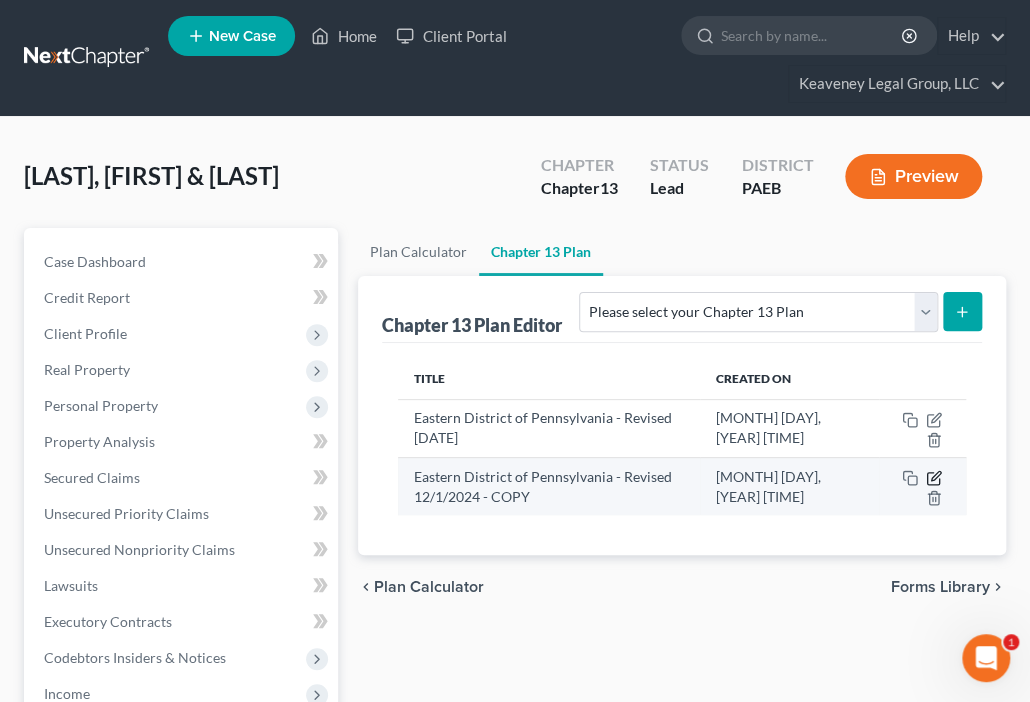 click 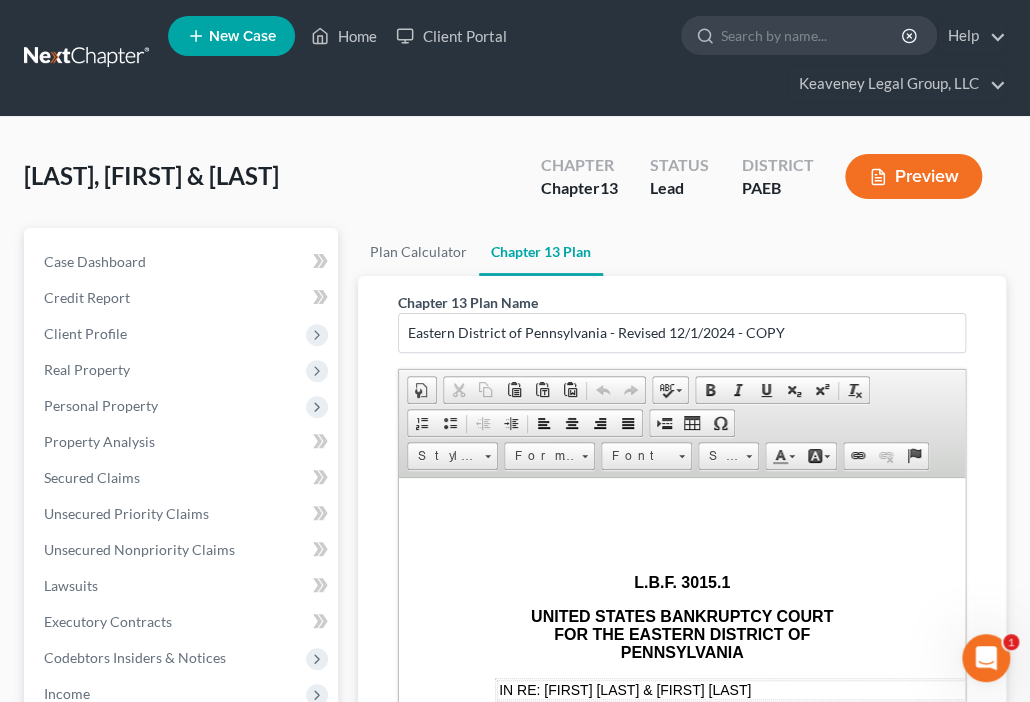 scroll, scrollTop: 0, scrollLeft: 0, axis: both 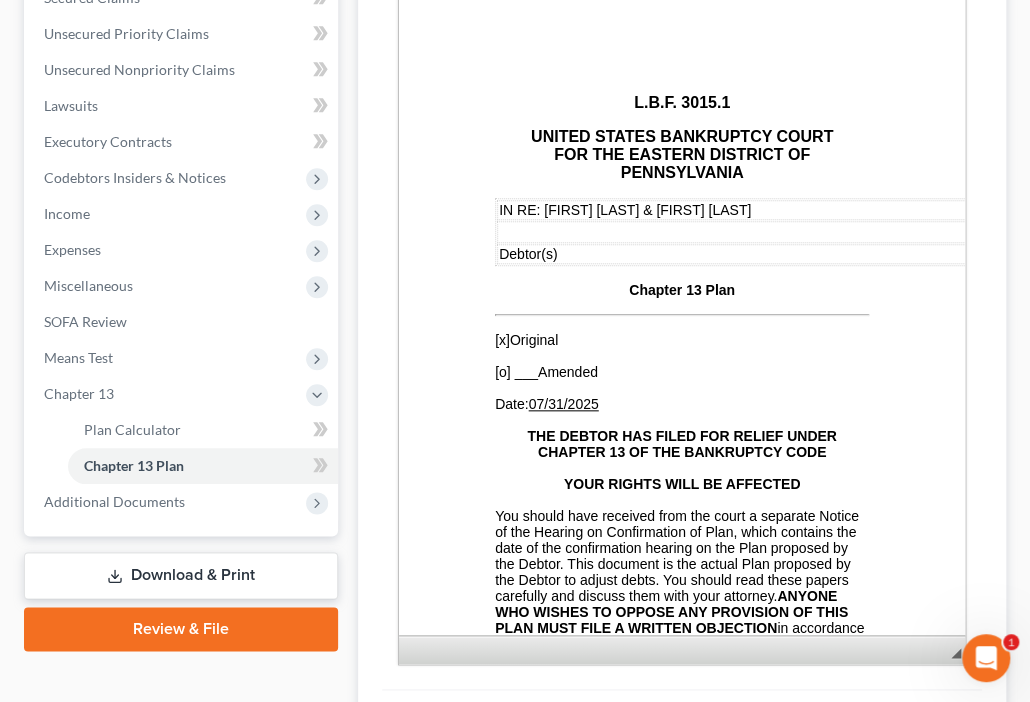 drag, startPoint x: 959, startPoint y: 460, endPoint x: 983, endPoint y: 575, distance: 117.47766 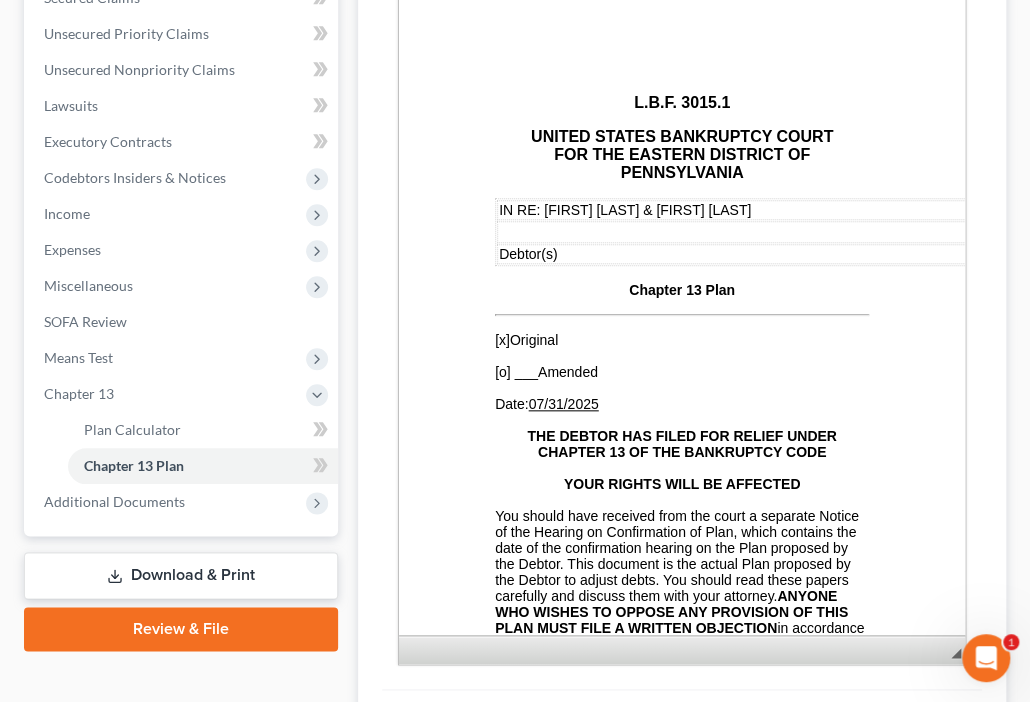 click on "Plan Calculator Chapter 13 Plan Chapter 13 Plan Name Eastern District of Pennsylvania - Revised 12/1/2024 - COPY Rich Text Editor, document-ckeditor Editor toolbars Document Document Properties Clipboard/Undo Cut Copy Paste Paste as plain text Paste from Word Undo Redo language Spell Check As You Type Basic Styles Bold Italic Underline Subscript Superscript Remove Format Paragraph Insert/Remove Numbered List Insert/Remove Bulleted List Decrease Indent Increase Indent Align Left Center Align Right Justify Insert Insert Page Break for Printing Table Insert Special Character Styles Styles Styles Format Format Font Font Size Size Colors Text Color Background Color Links Link Unlink Anchor Press ALT 0 for help ◢ Elements path Editing Guide Cancel Export as PDF Save chevron_left Plan Calculator Forms Library chevron_right" at bounding box center [682, 287] 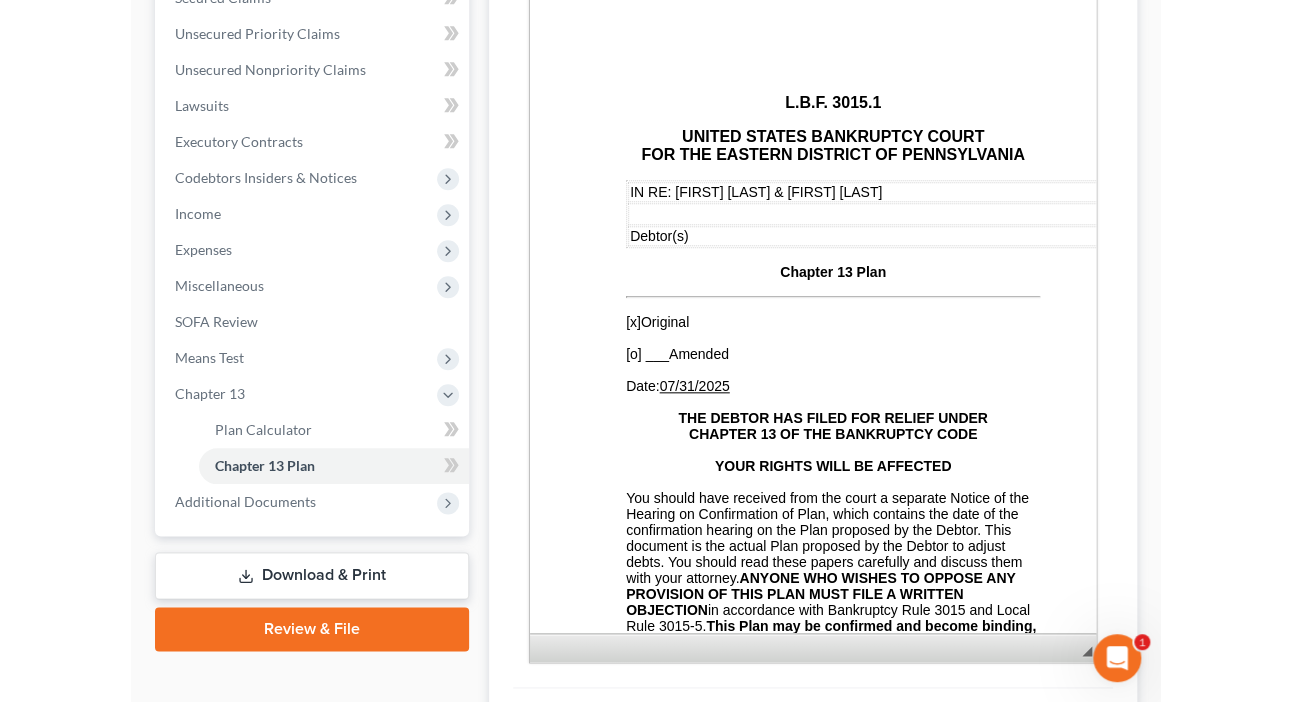 scroll, scrollTop: 444, scrollLeft: 0, axis: vertical 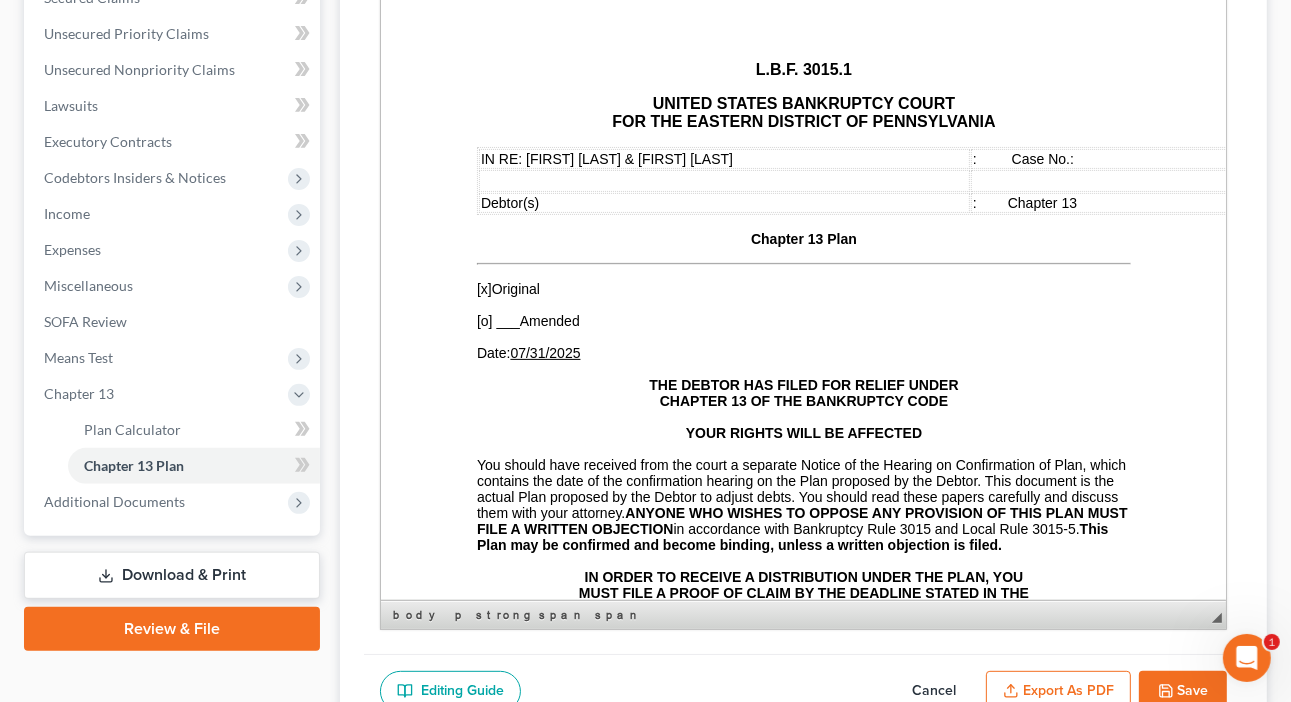 click on "07/31/2025" at bounding box center (544, 353) 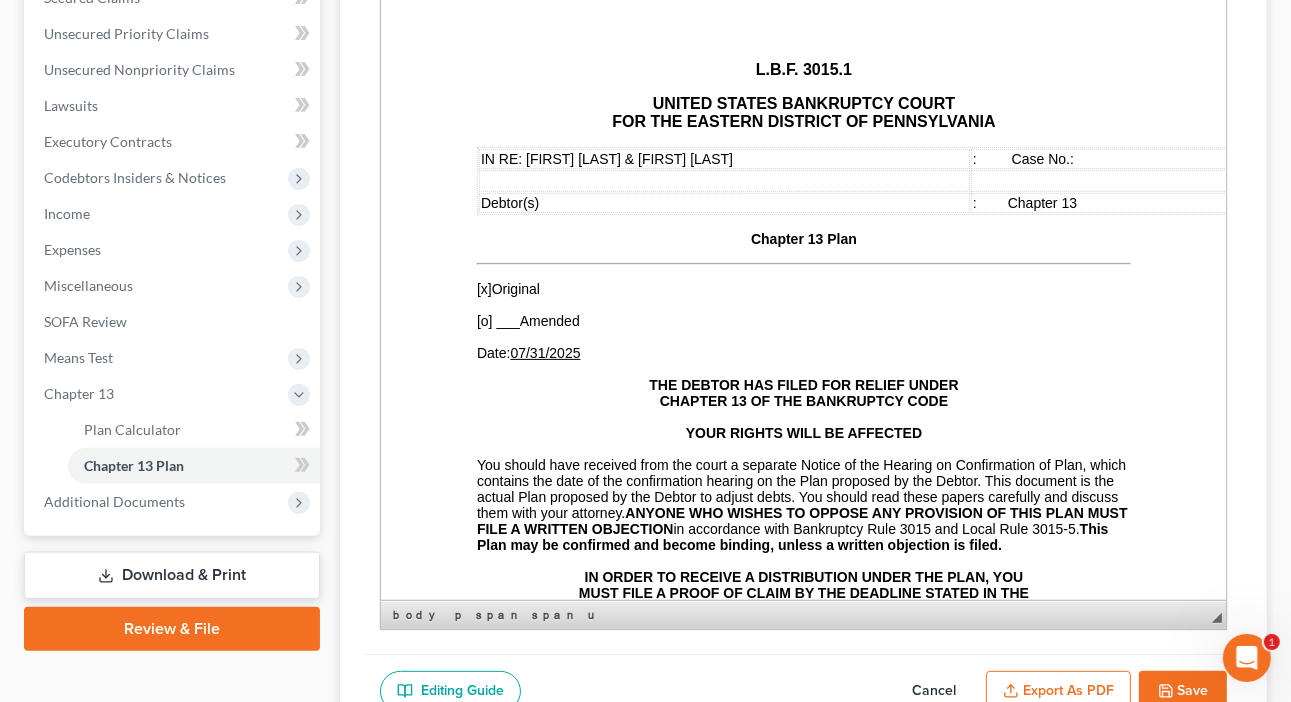 click on "07/31/2025" at bounding box center [544, 353] 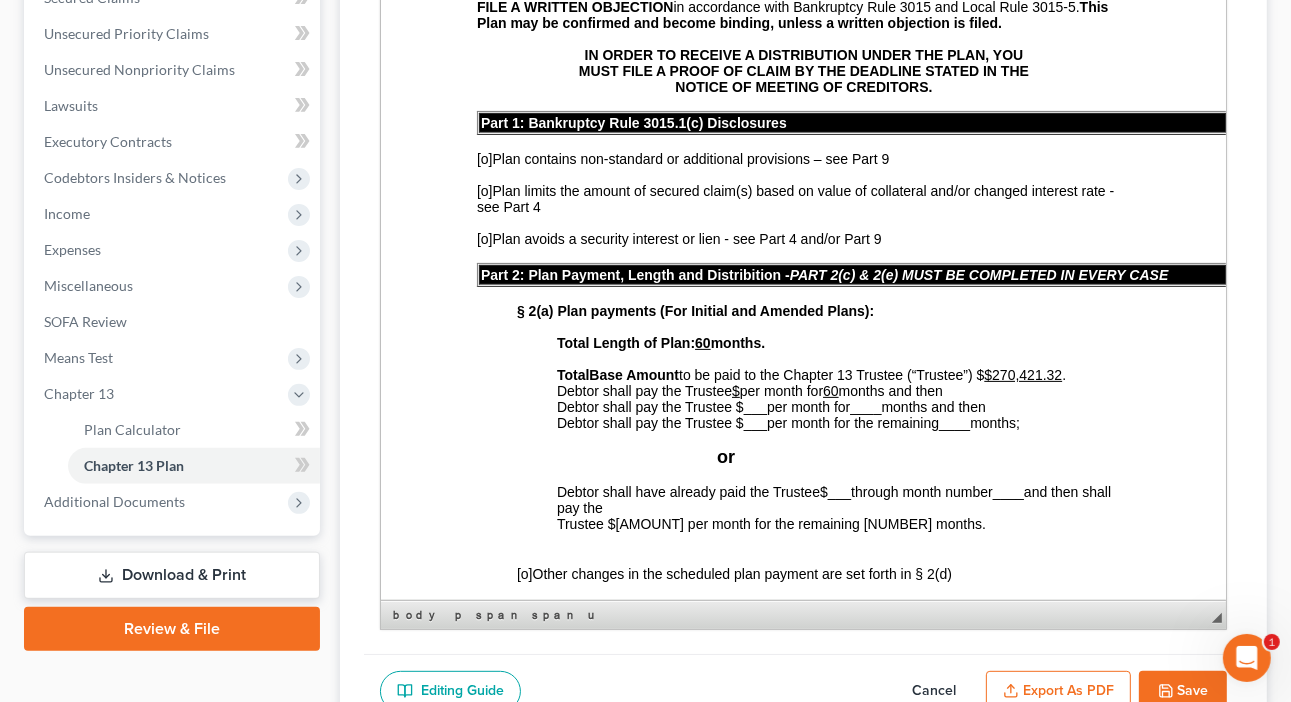 scroll, scrollTop: 560, scrollLeft: 0, axis: vertical 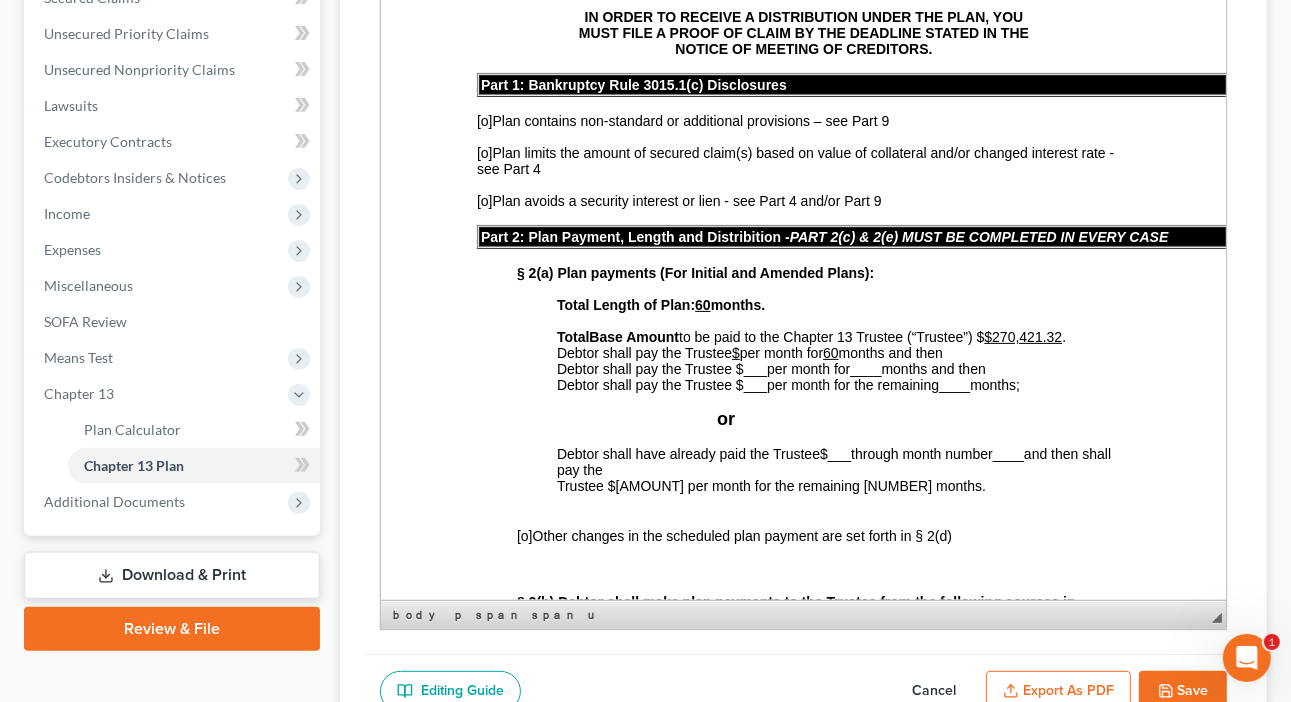 click on "$270,421.32" at bounding box center (1022, 337) 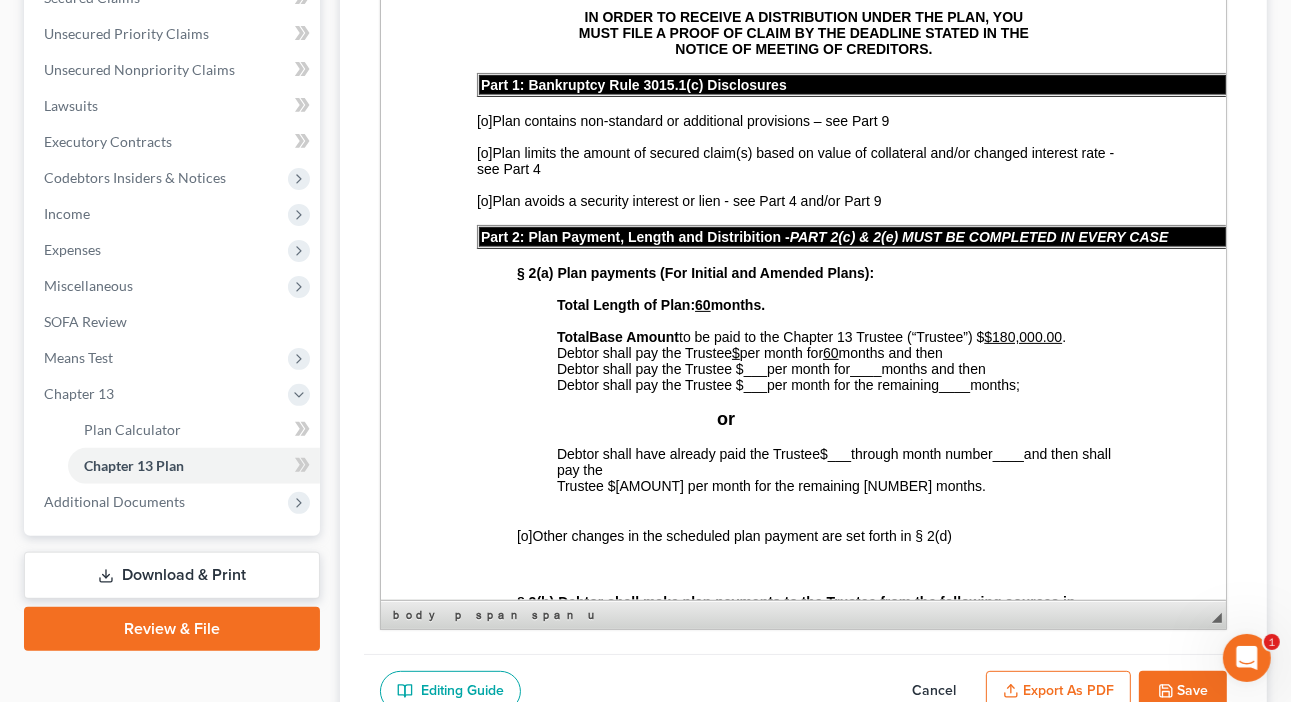 click on "$" at bounding box center [735, 353] 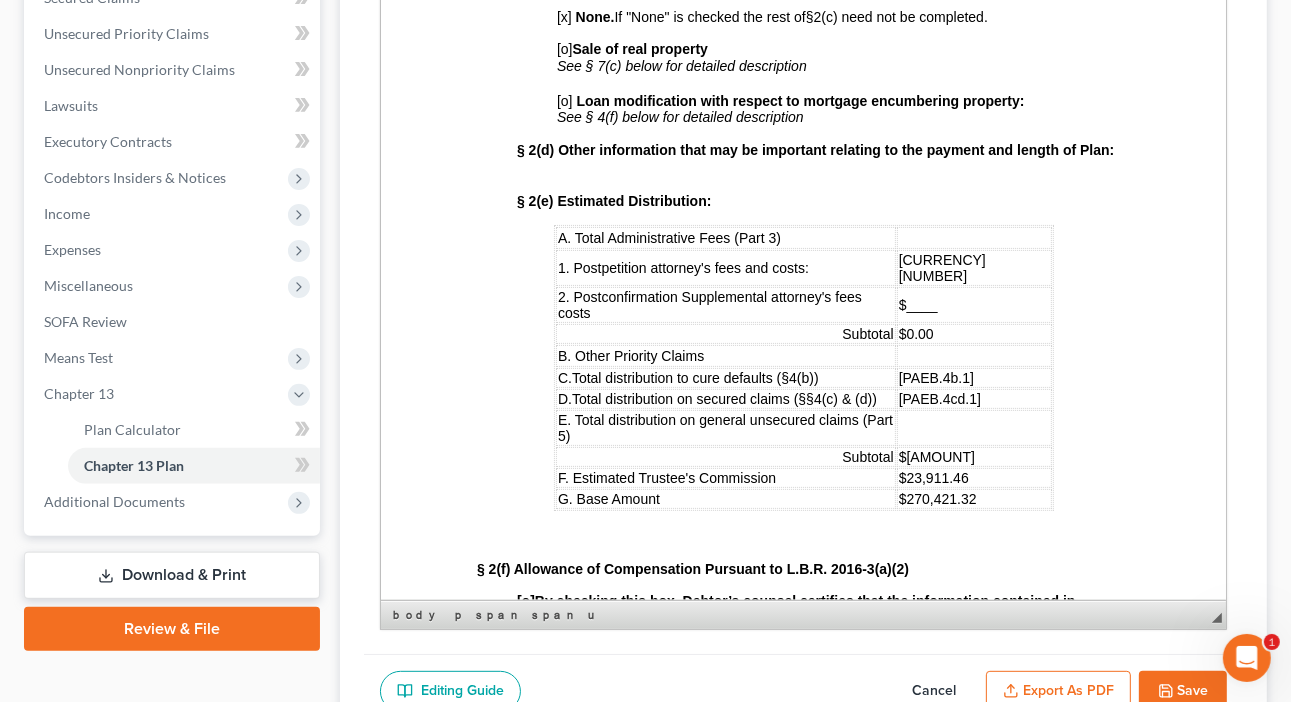 scroll, scrollTop: 1280, scrollLeft: 0, axis: vertical 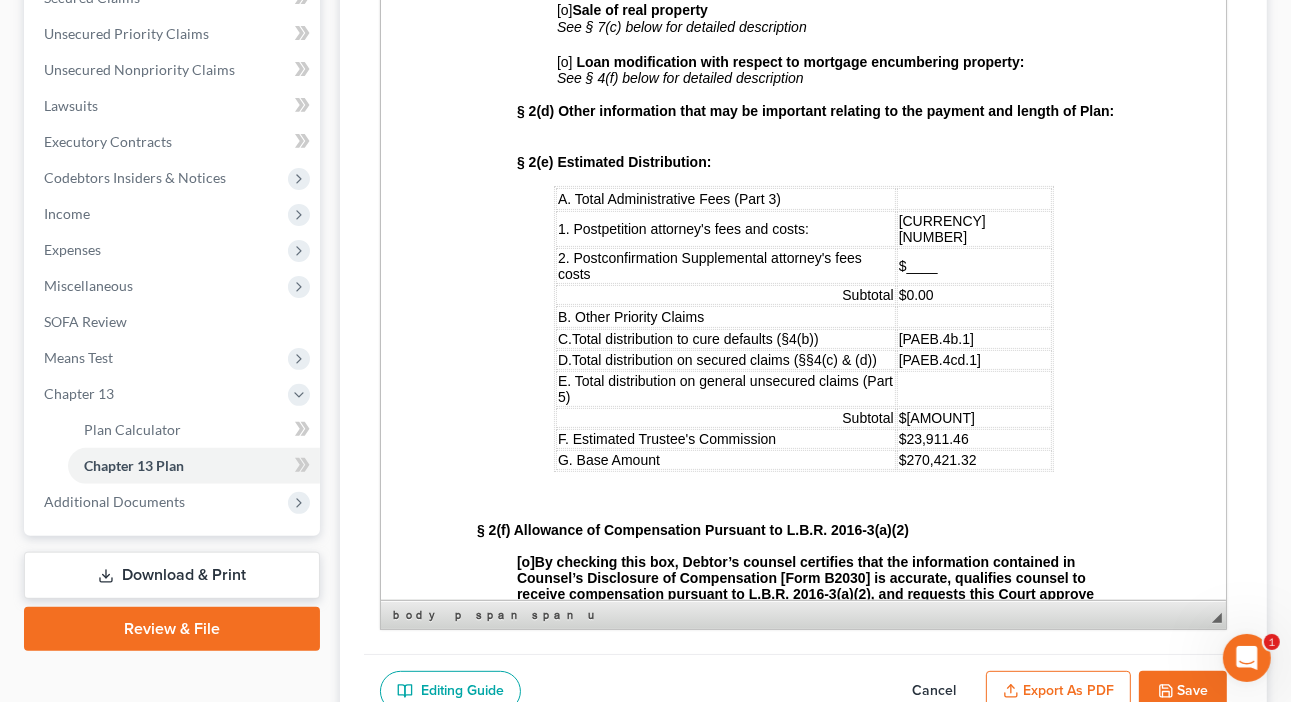 click on "$____" at bounding box center (973, 266) 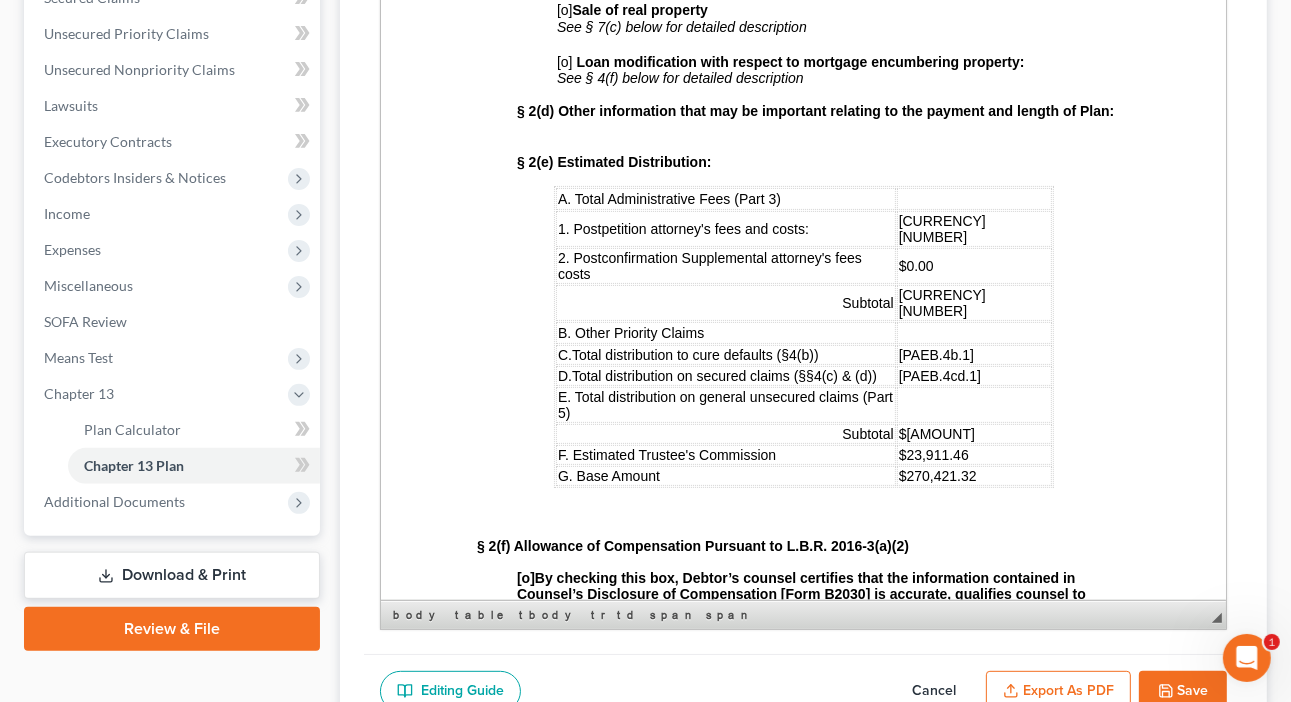 click at bounding box center (973, 333) 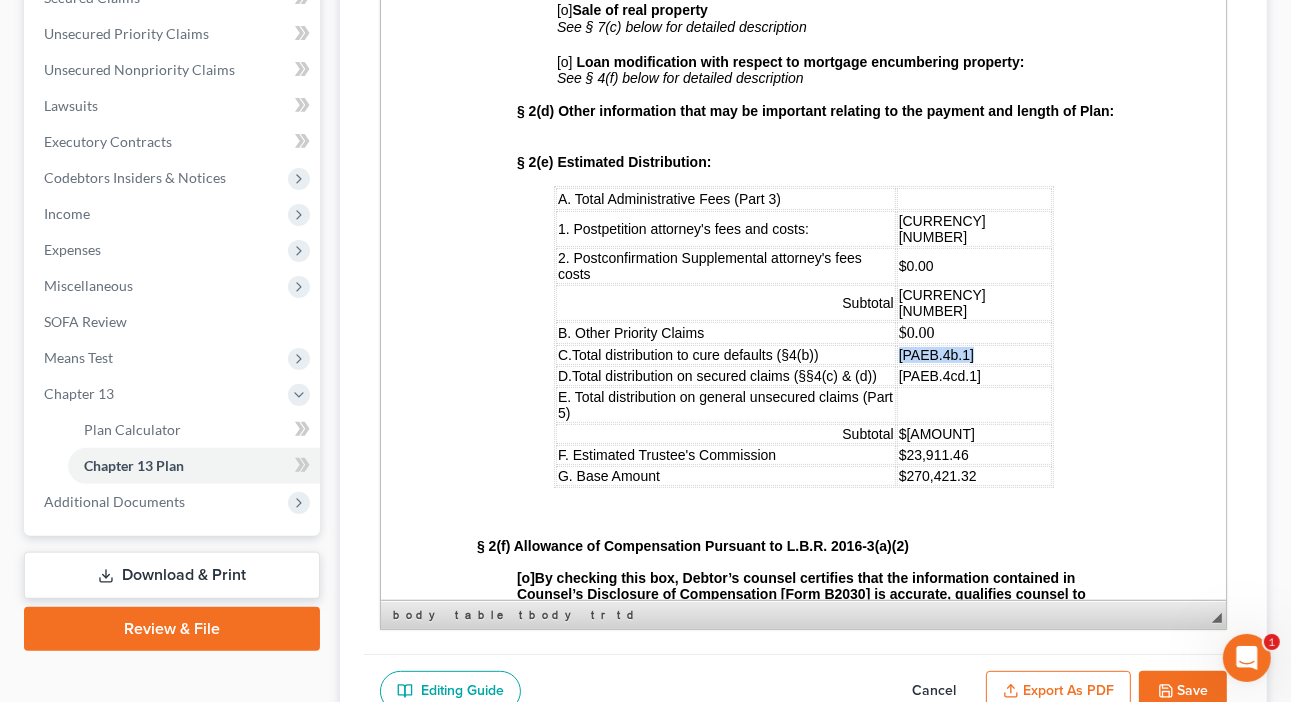 drag, startPoint x: 1034, startPoint y: 338, endPoint x: 952, endPoint y: 337, distance: 82.006096 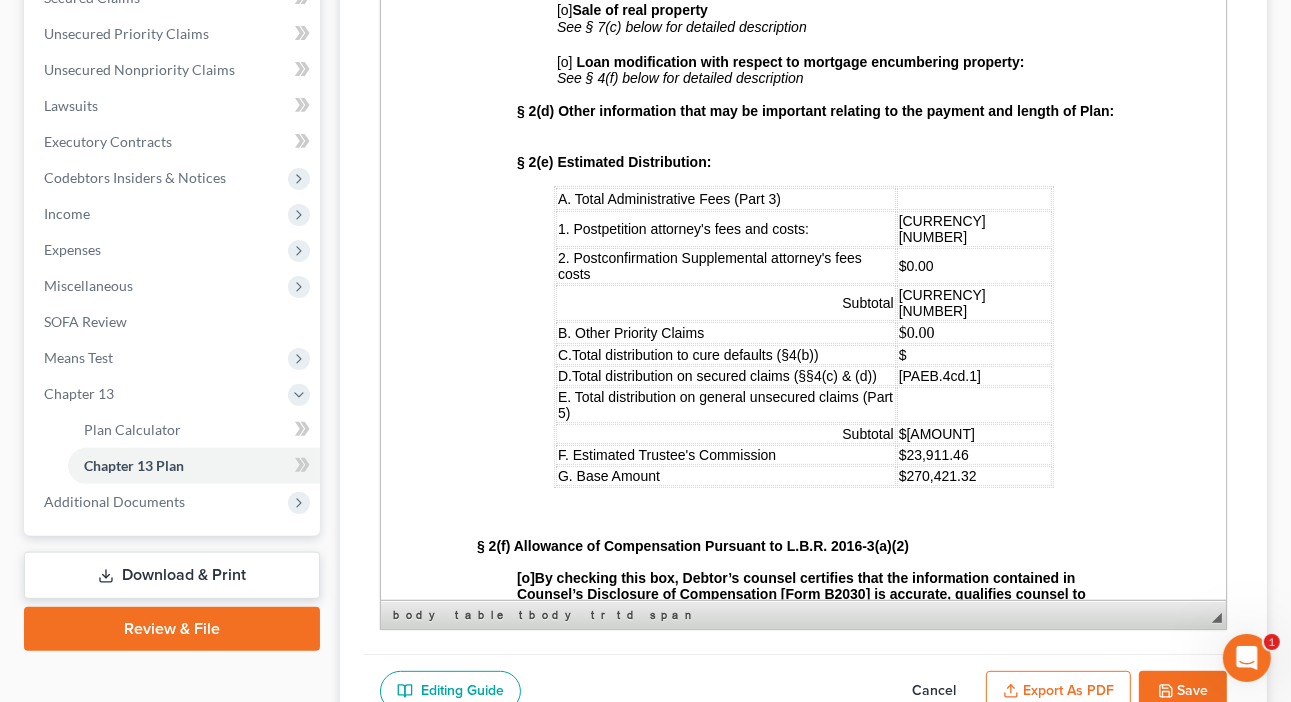click on "[CURRENCY][NUMBER]" at bounding box center (941, 229) 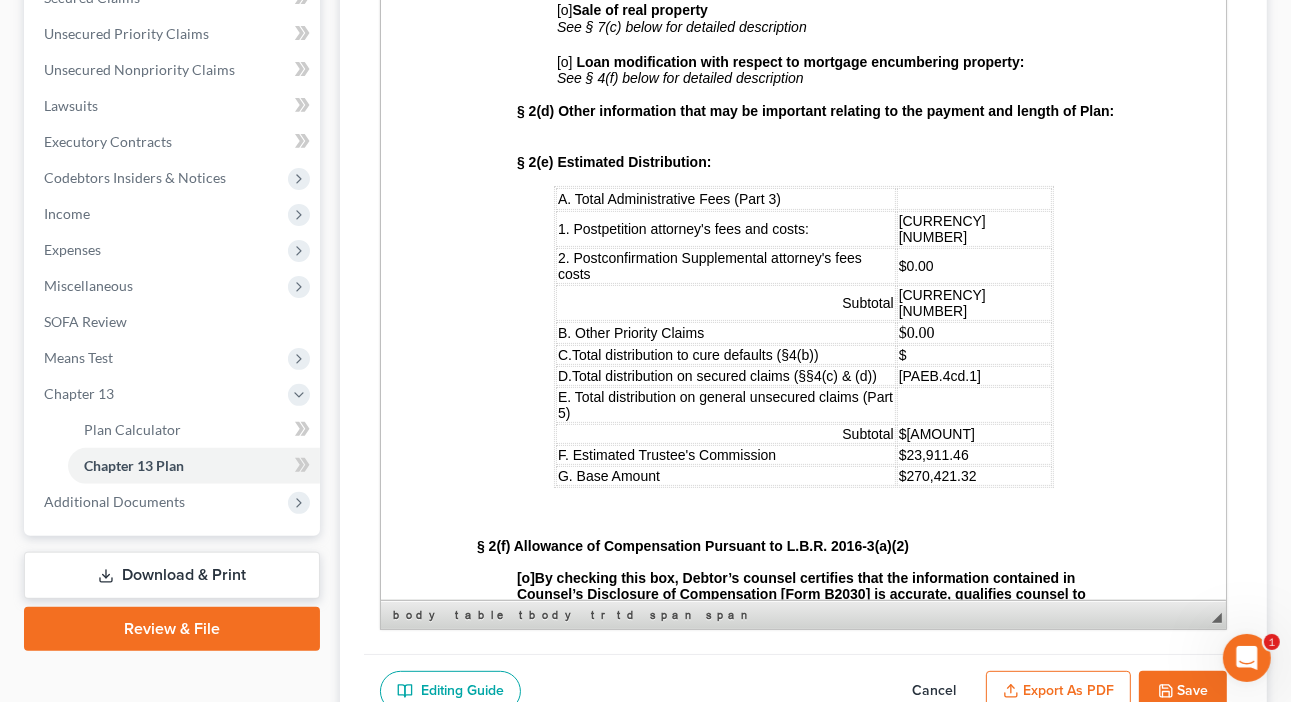 click on "$" at bounding box center (973, 355) 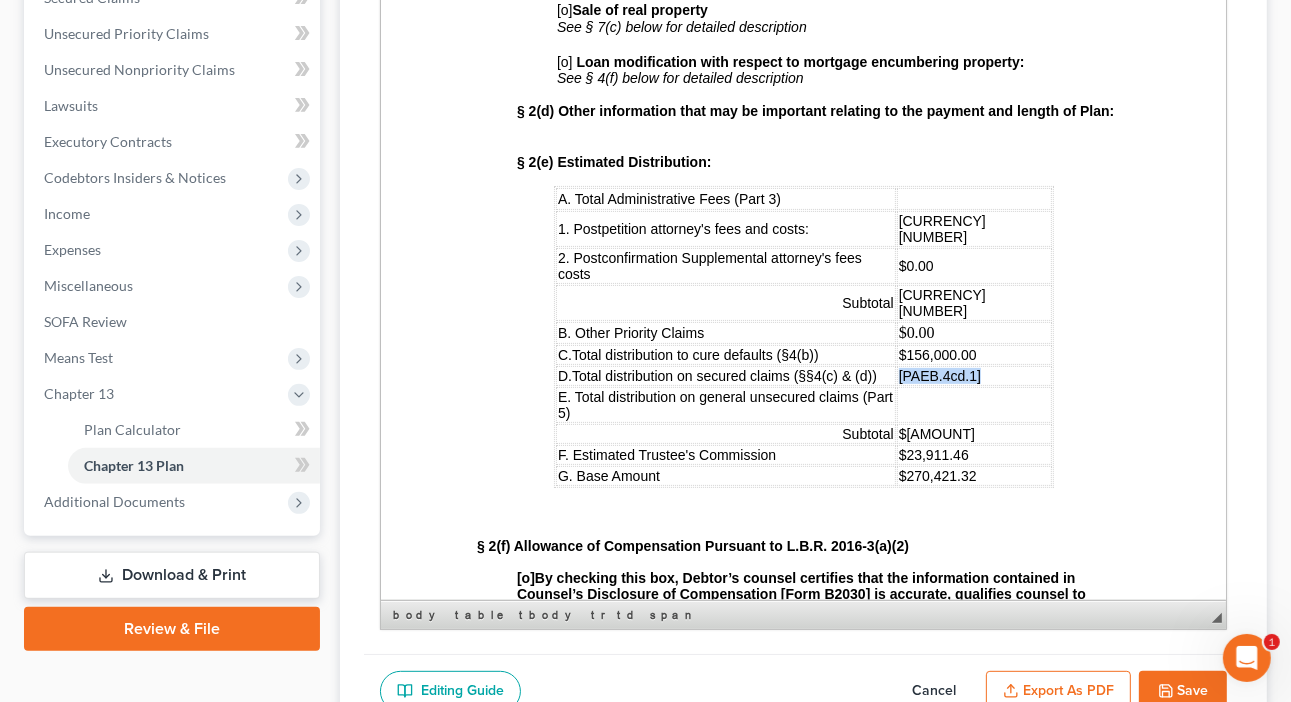 drag, startPoint x: 1035, startPoint y: 362, endPoint x: 951, endPoint y: 360, distance: 84.0238 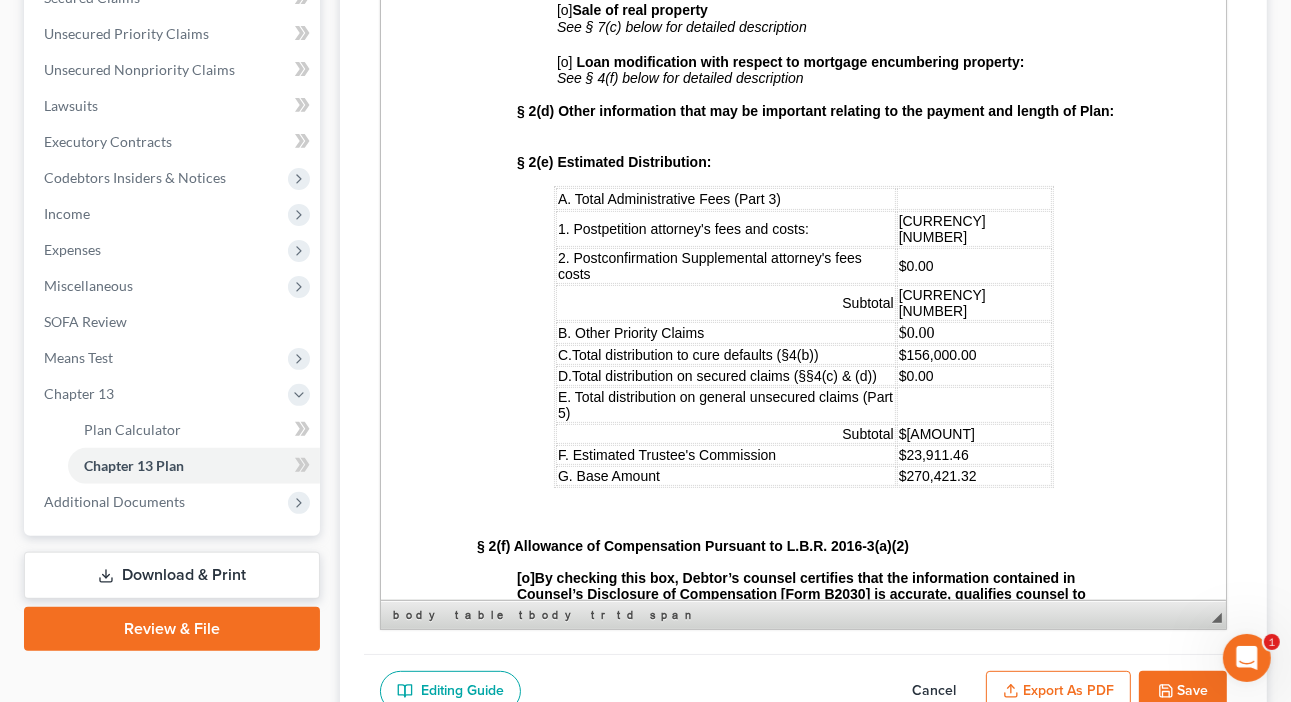 click at bounding box center (973, 405) 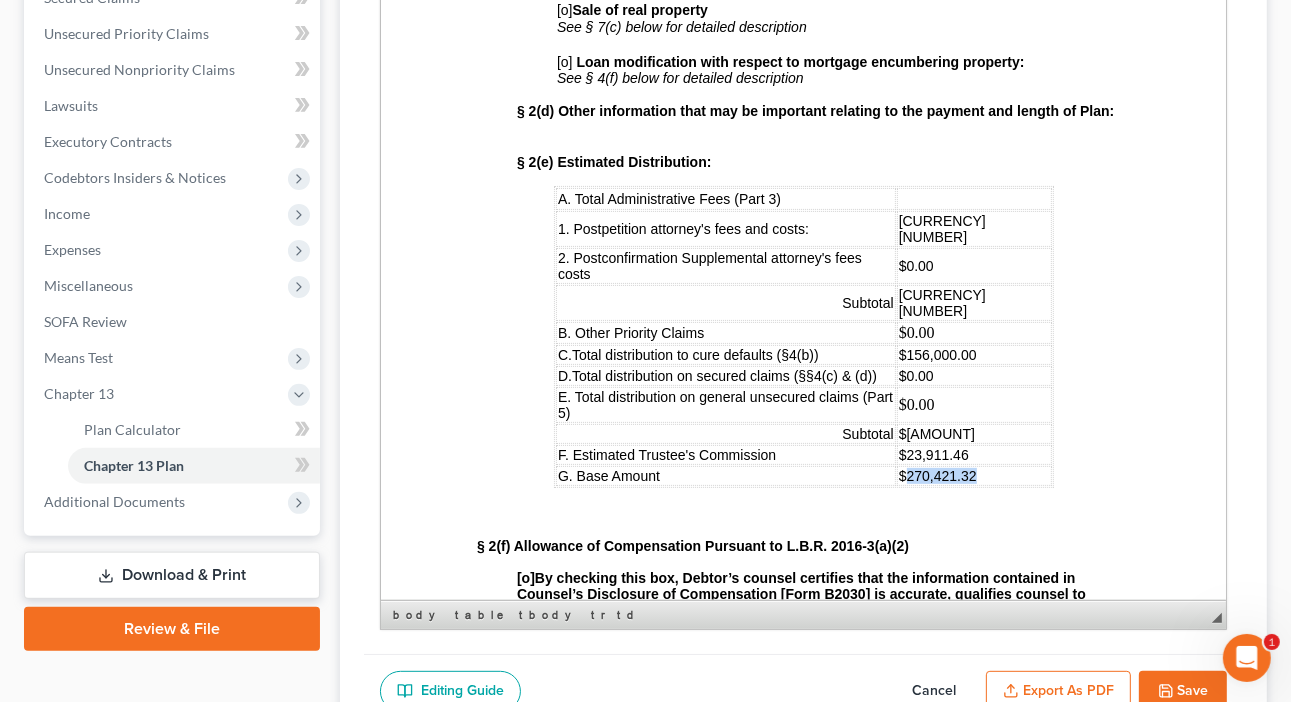 drag, startPoint x: 1036, startPoint y: 445, endPoint x: 966, endPoint y: 445, distance: 70 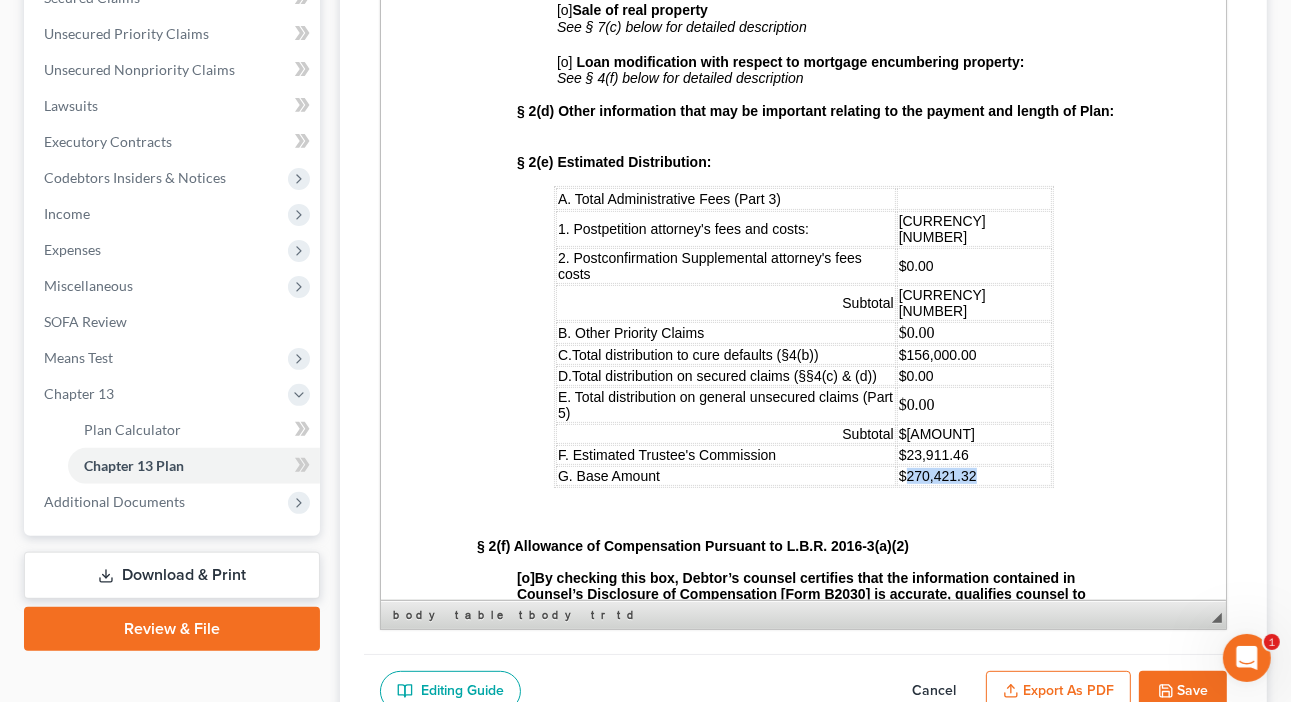 click on "$270,421.32" at bounding box center (973, 476) 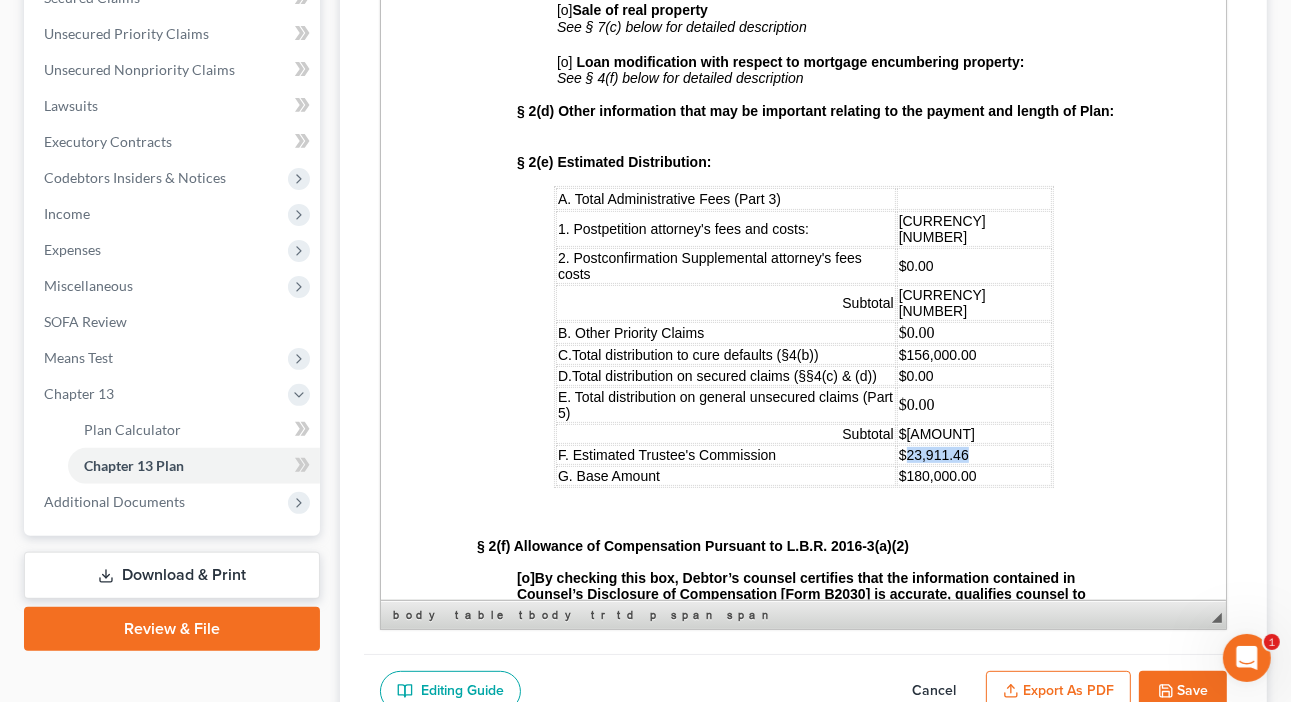 drag, startPoint x: 1027, startPoint y: 422, endPoint x: 965, endPoint y: 426, distance: 62.1289 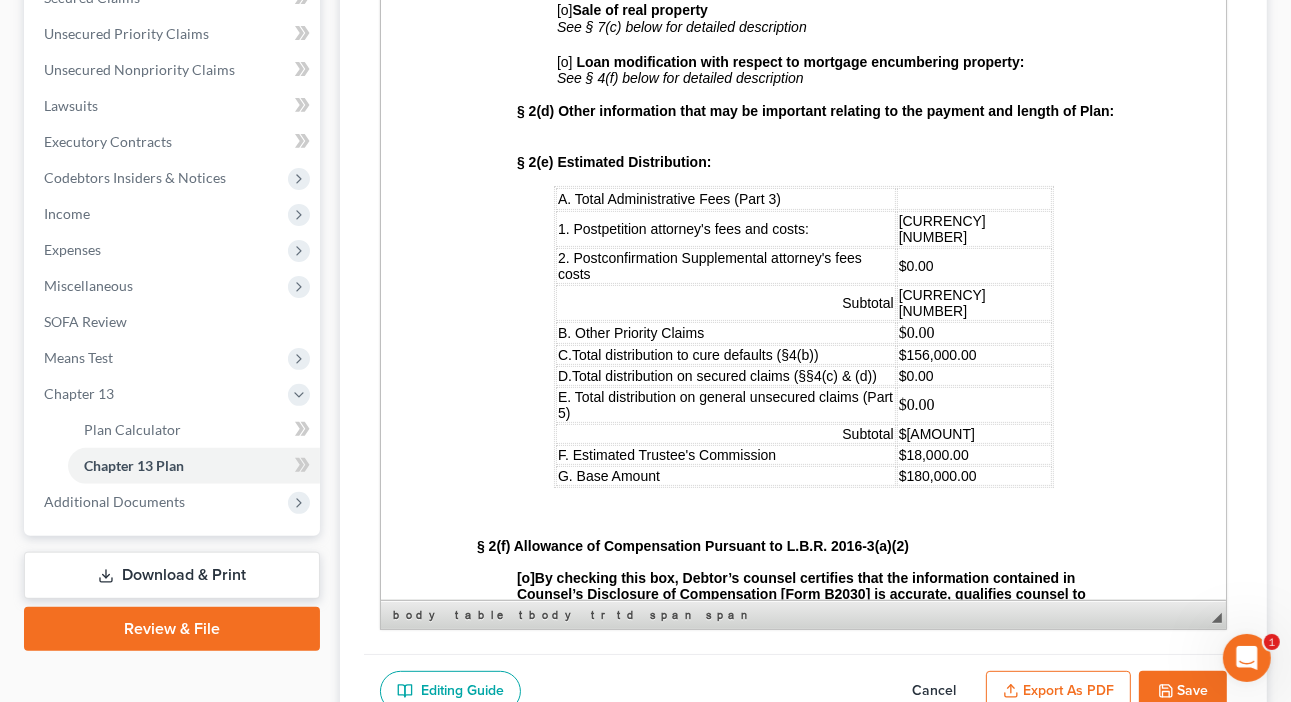 drag, startPoint x: 1026, startPoint y: 399, endPoint x: 965, endPoint y: 410, distance: 61.983868 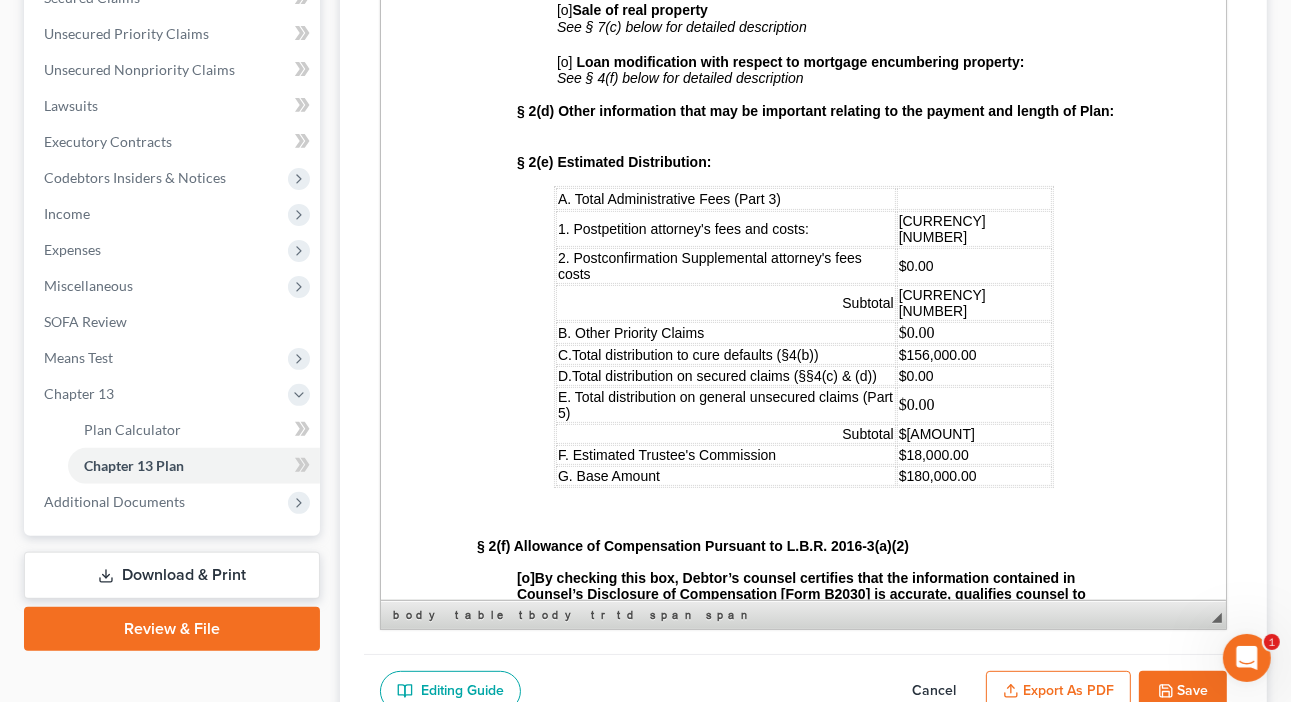 click on "$[AMOUNT]" at bounding box center [936, 434] 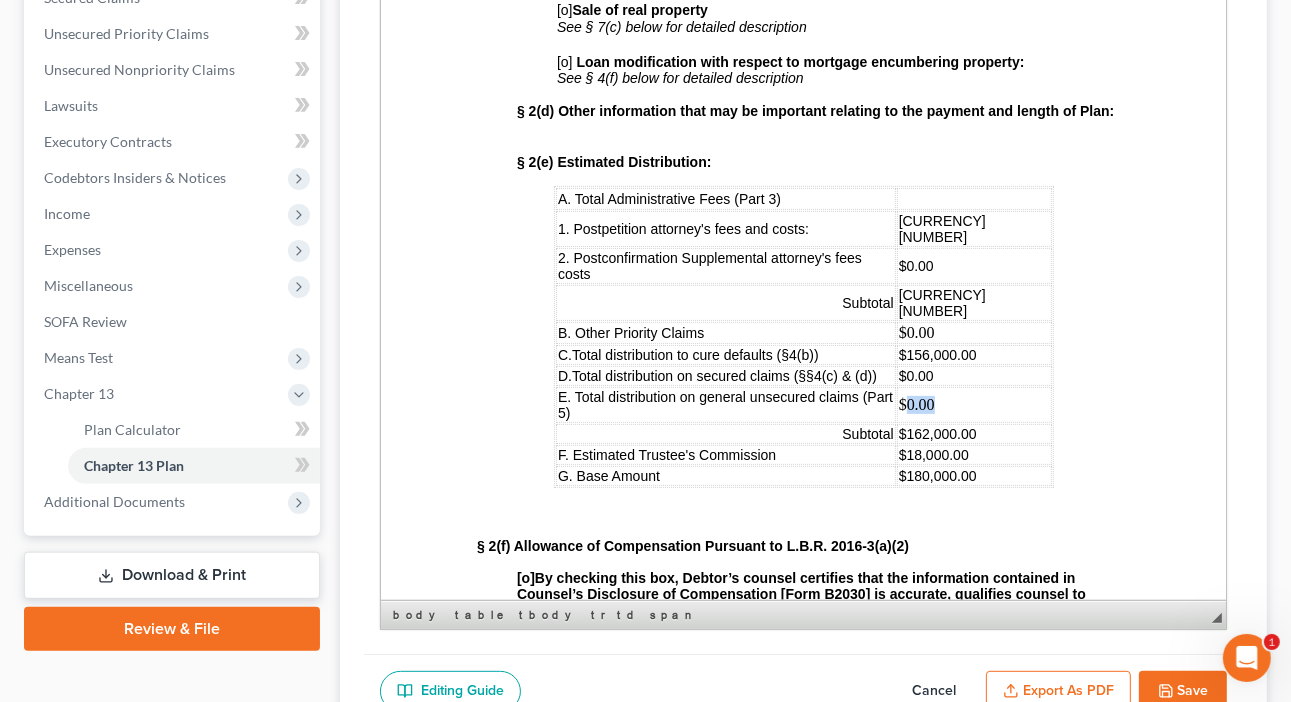 drag, startPoint x: 988, startPoint y: 382, endPoint x: 967, endPoint y: 383, distance: 21.023796 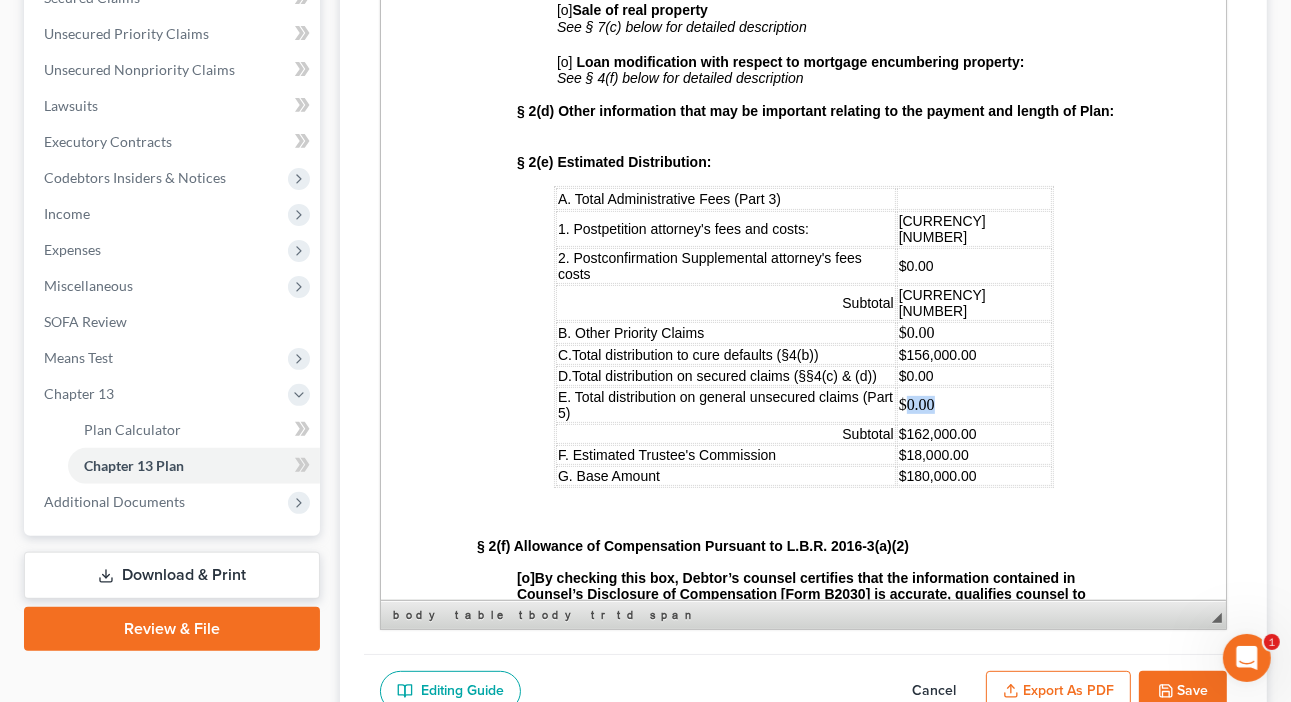 click on "$0.00" at bounding box center [973, 405] 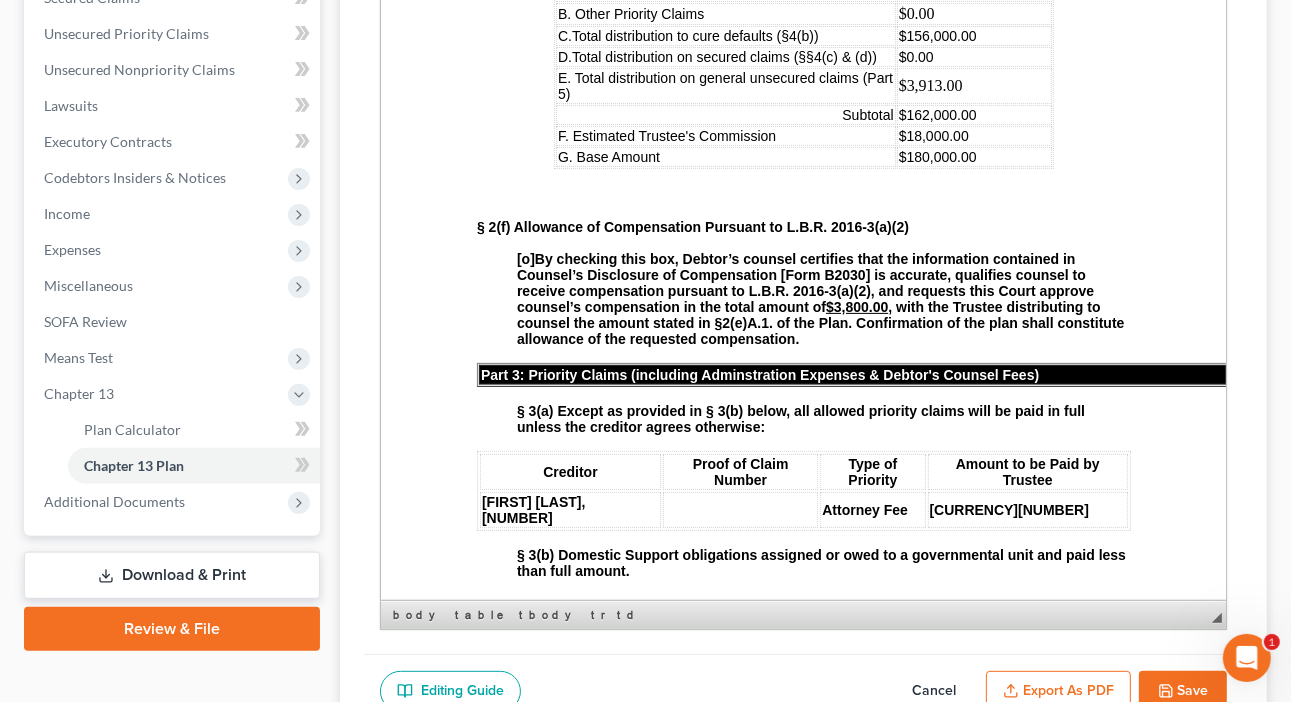 scroll, scrollTop: 1600, scrollLeft: 0, axis: vertical 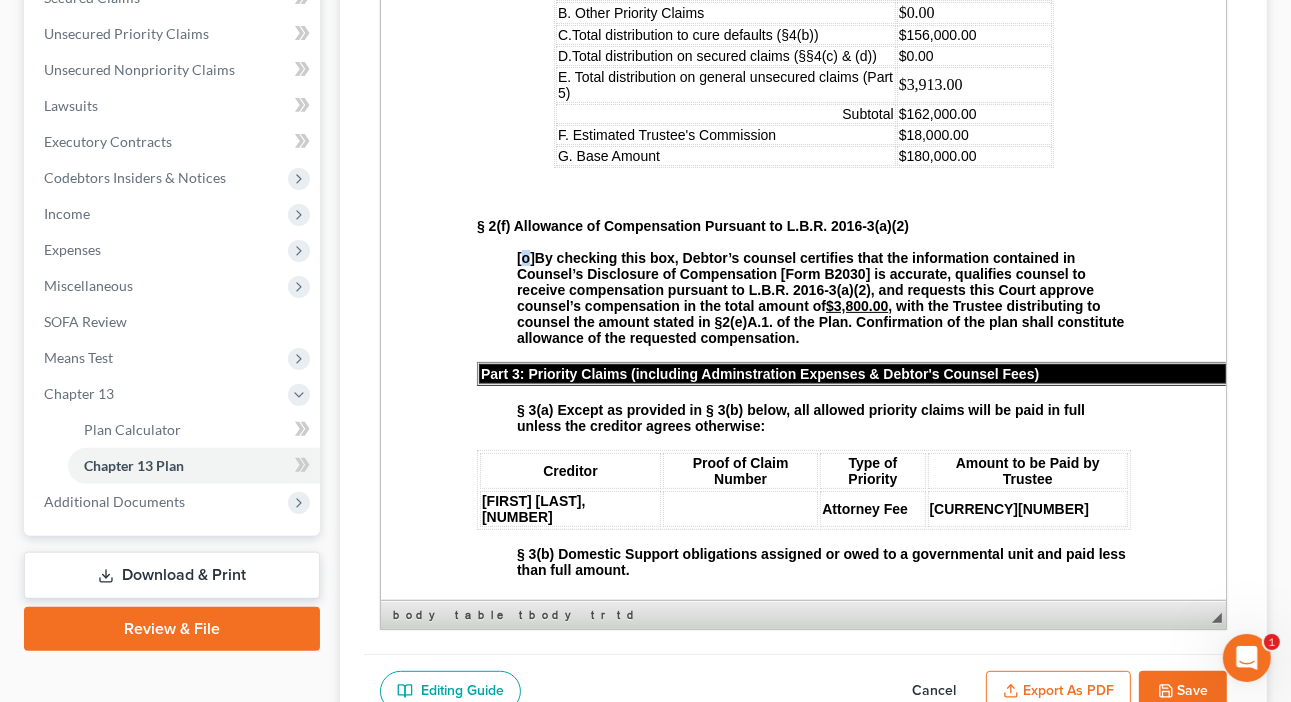 click on "[o]" at bounding box center (525, 258) 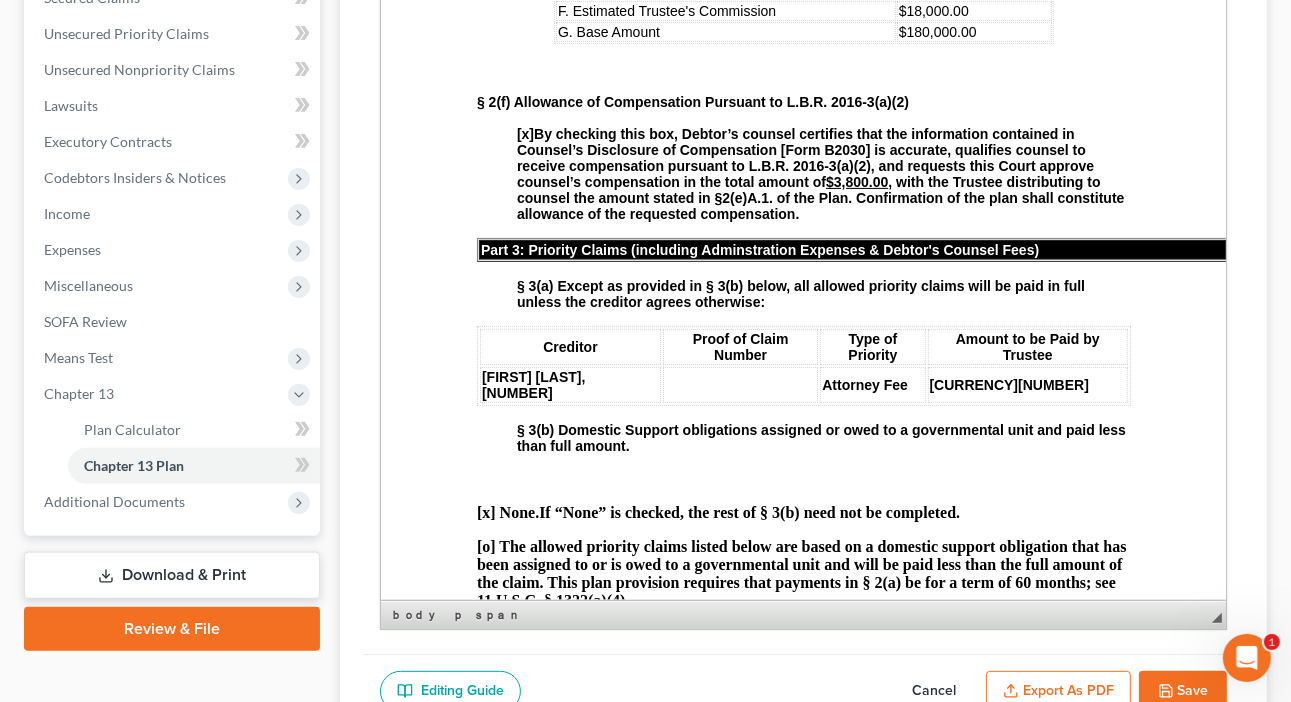 scroll, scrollTop: 1760, scrollLeft: 0, axis: vertical 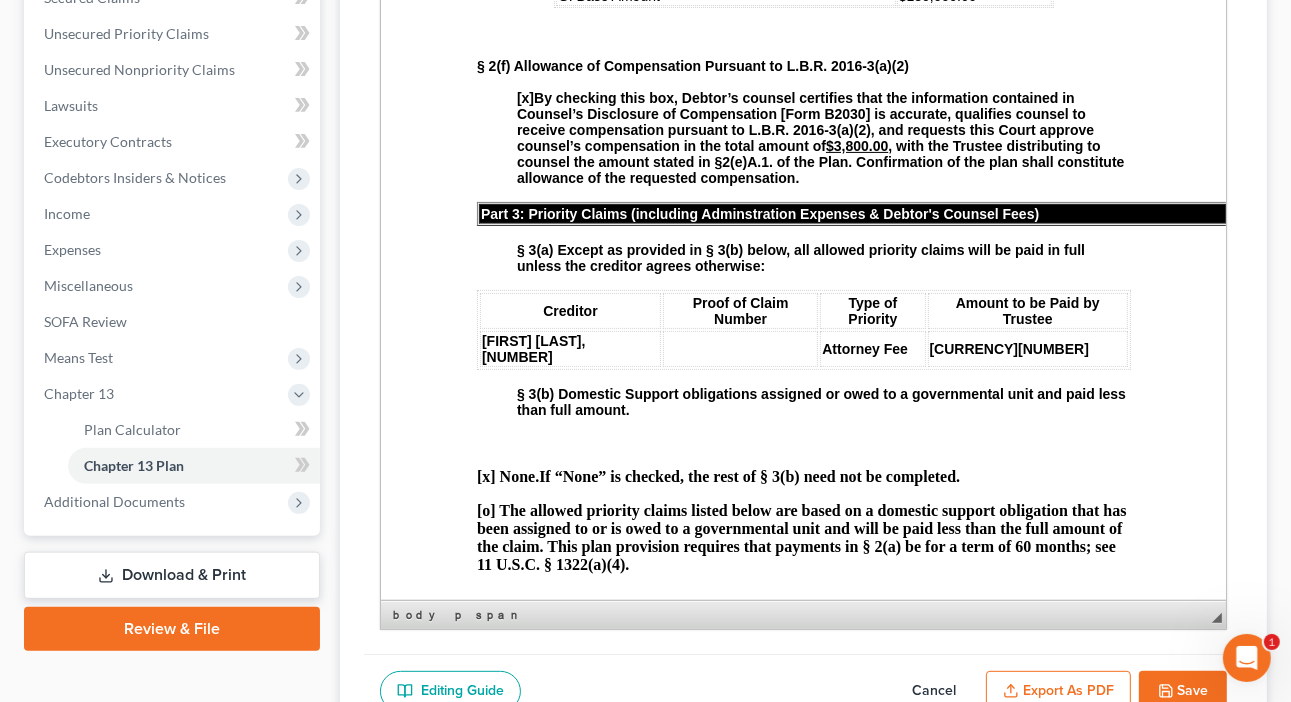 click on "[FIRST] [LAST], [NUMBER]" at bounding box center [569, 349] 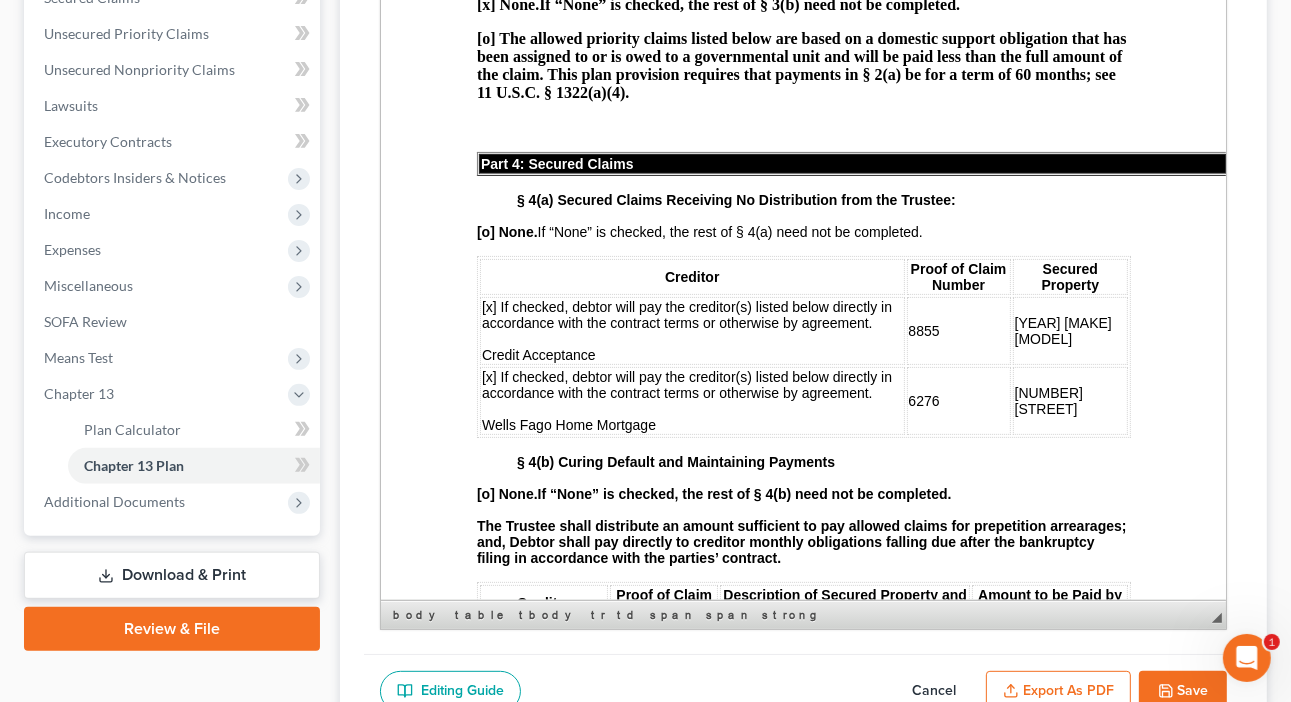 scroll, scrollTop: 2240, scrollLeft: 0, axis: vertical 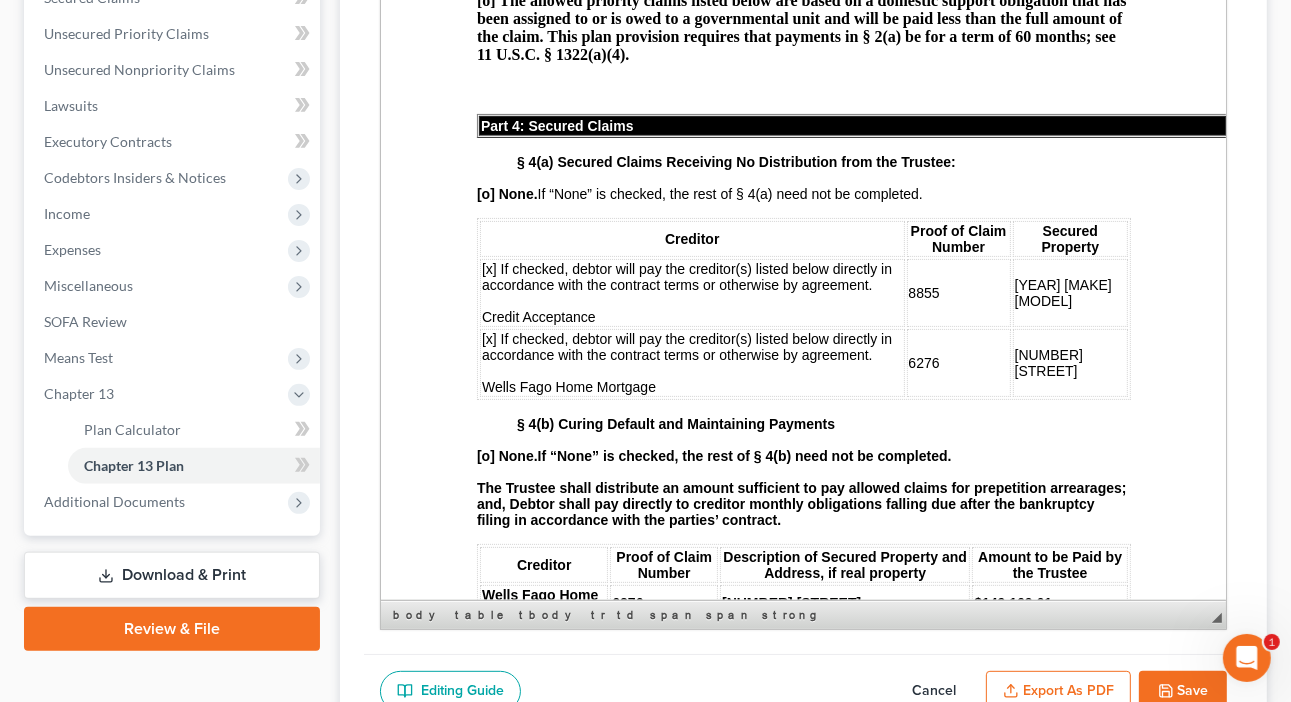 drag, startPoint x: 1064, startPoint y: 401, endPoint x: 483, endPoint y: 411, distance: 581.08606 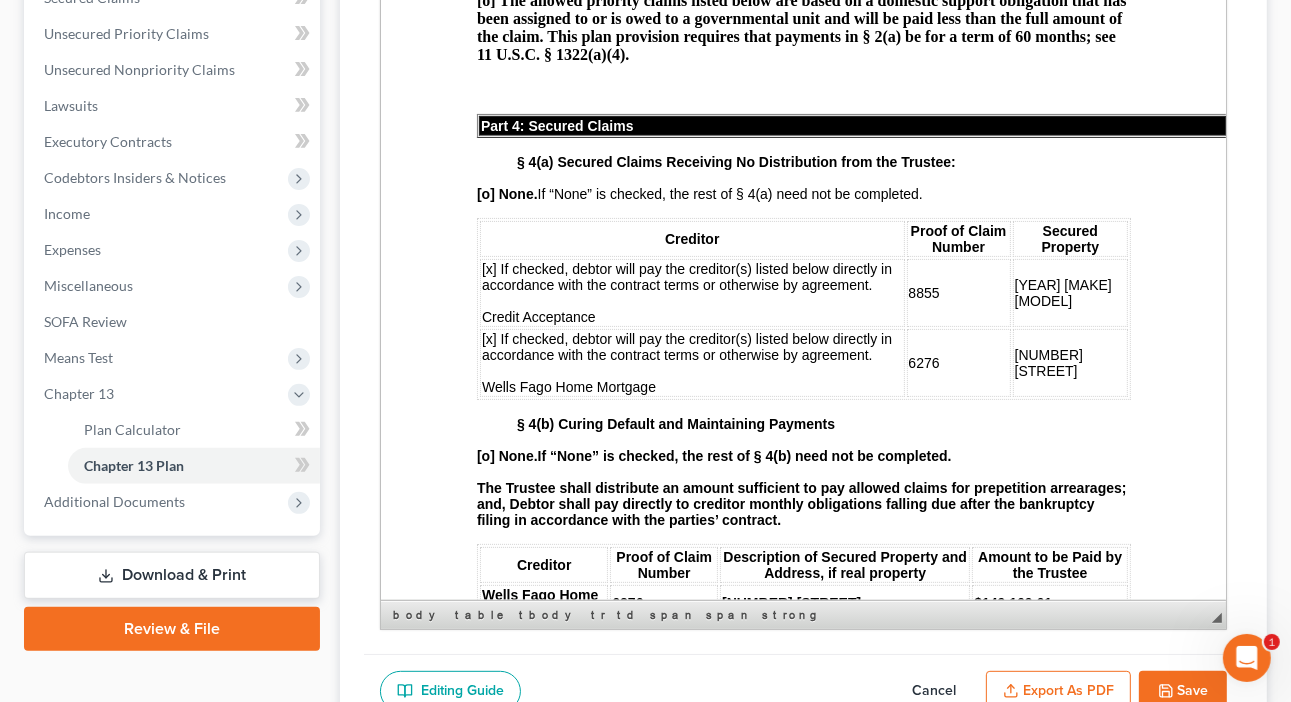 click on "[BANK_NAME] [ACCOUNT_NUMBER] [NUMBER] [STREET]" at bounding box center (803, 363) 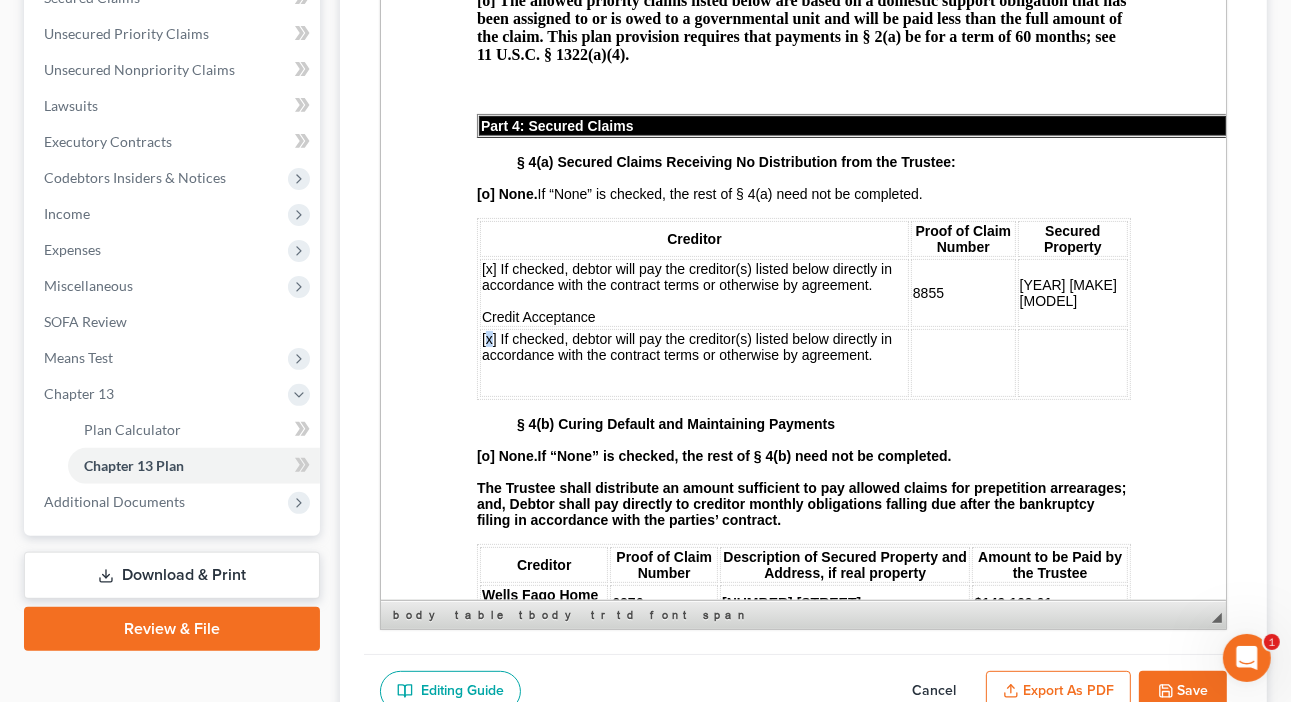 click on "[x] If checked, debtor will pay the creditor(s) listed below directly in accordance with the contract terms or otherwise by agreement." at bounding box center [686, 347] 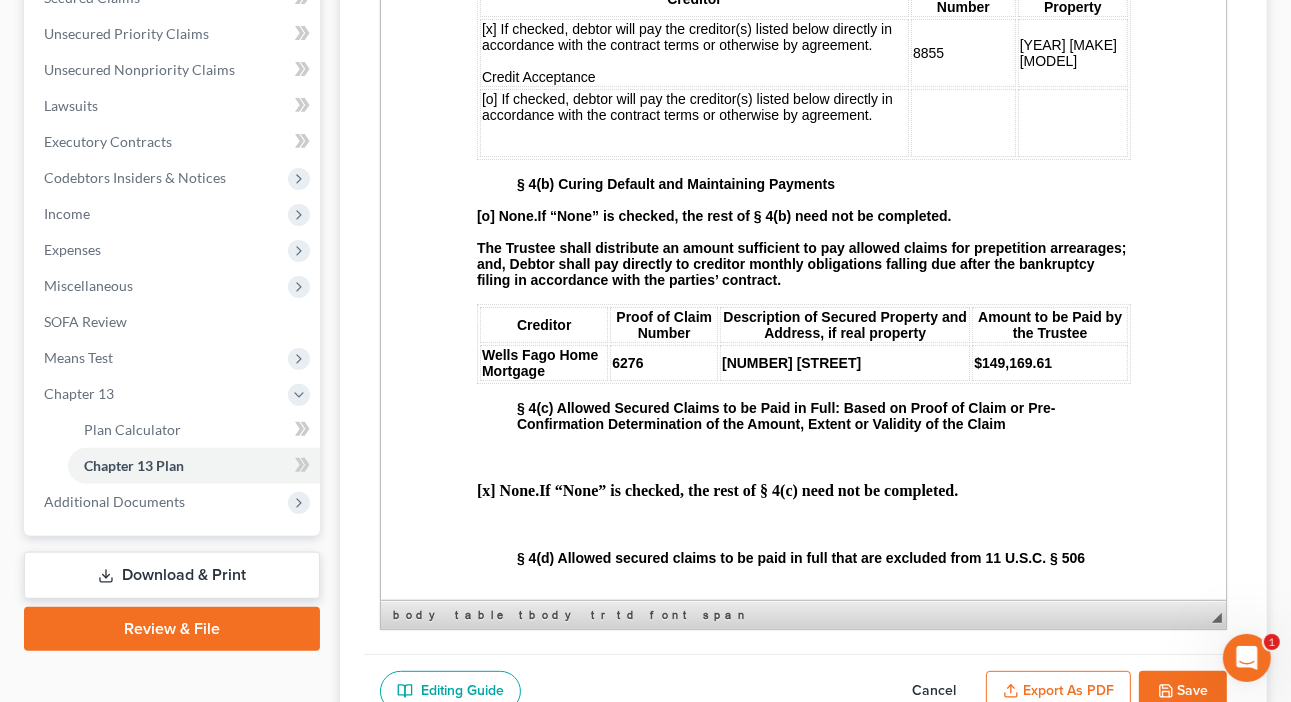 scroll, scrollTop: 2560, scrollLeft: 0, axis: vertical 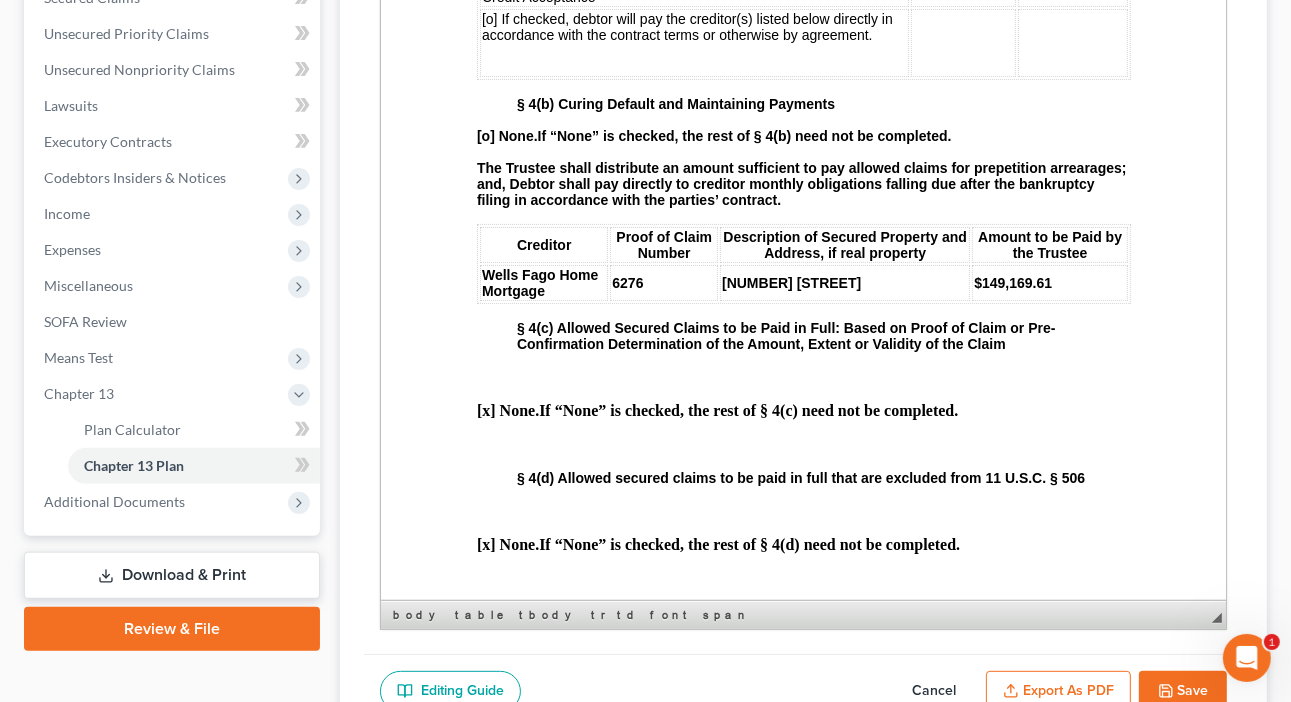 click on "6276" at bounding box center [626, 283] 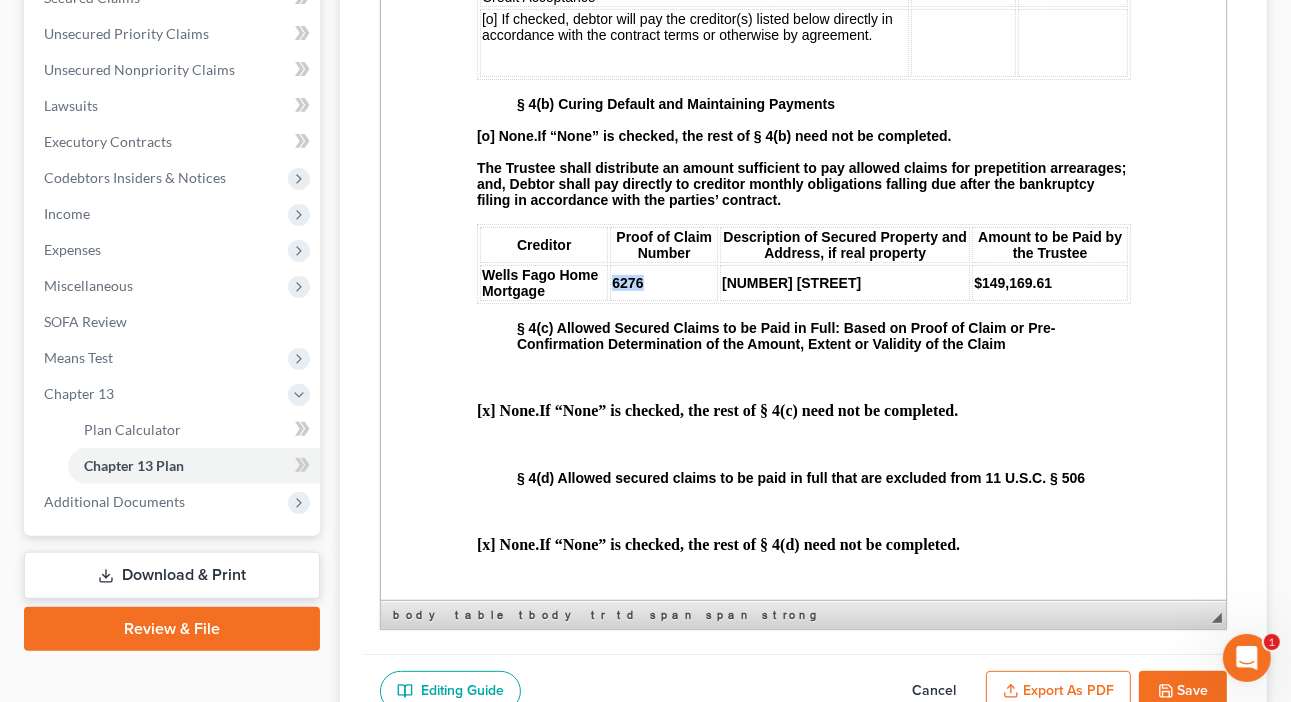 click on "6276" at bounding box center (626, 283) 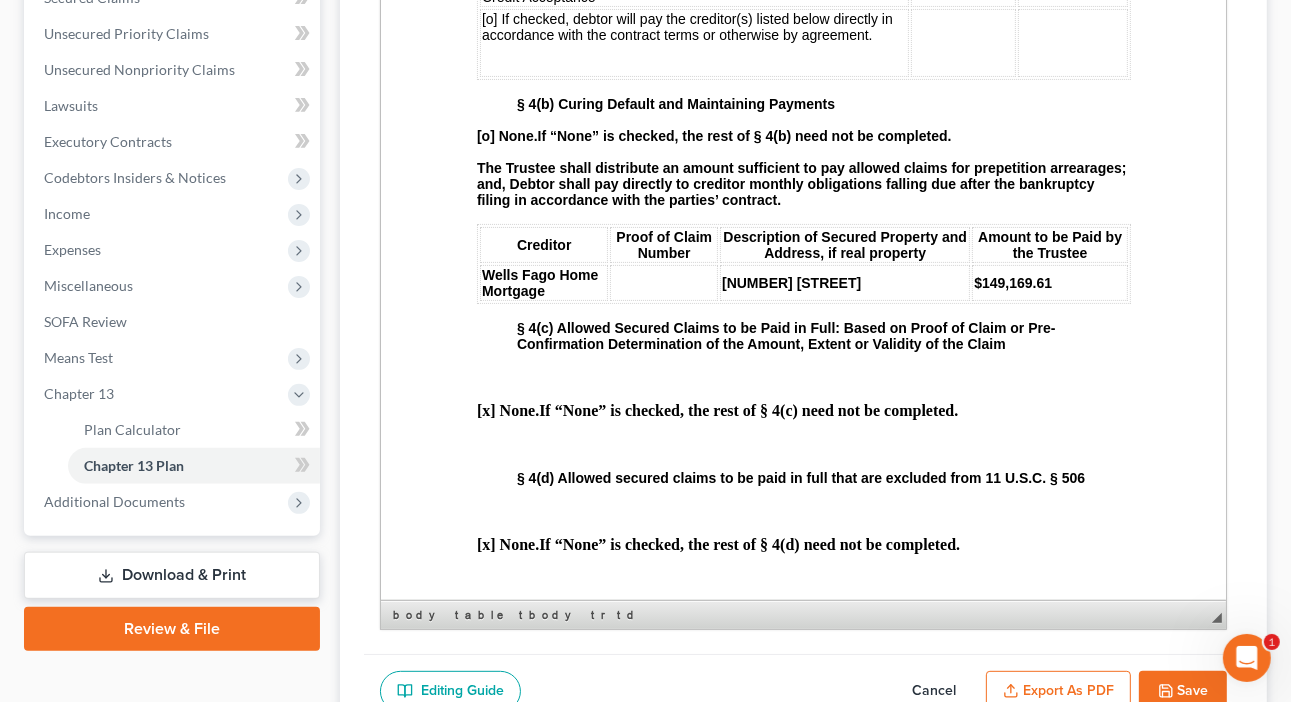 click on "L.B.F. [NUMBER] UNITED STATES BANKRUPTCY COURT FOR THE [DISTRICT] IN RE:   [FIRST] [LAST] & [FIRST] [LAST] :         Case No.:       Debtor(s) :        Chapter [NUMBER] Chapter [NUMBER] Plan [x]  Original [o]   ___  Amended Date:  [DATE] THE DEBTOR HAS FILED FOR RELIEF UNDER CHAPTER [NUMBER] OF THE BANKRUPTCY CODE YOUR RIGHTS WILL BE AFFECTED You should have received from the court a separate Notice of the Hearing on Confirmation of Plan, which contains the date of the confirmation hearing on the Plan proposed by the Debtor. This document is the actual Plan proposed by the Debtor to adjust debts. You should read these papers carefully and discuss them with your attorney.  ANYONE WHO WISHES TO OPPOSE ANY PROVISION OF THIS PLAN MUST FILE A WRITTEN OBJECTION  in accordance with Bankruptcy Rule [NUMBER] and Local Rule [NUMBER]-[NUMBER].   This Plan may be confirmed and become binding, unless a written objection is filed. IN ORDER TO RECEIVE A DISTRIBUTION UNDER THE PLAN, YOU [o] [o] [o] [NUMBER]" at bounding box center (803, 752) 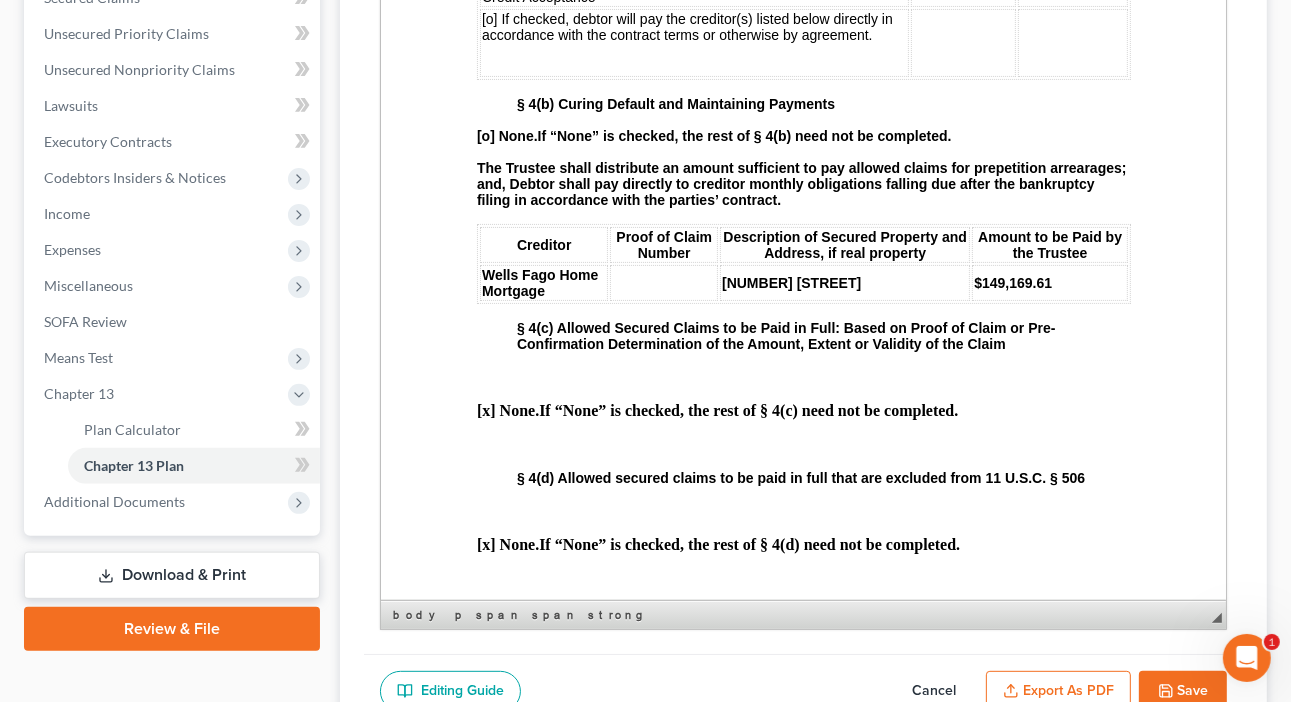 click on "§ 4(b) Curing Default and Maintaining Payments" at bounding box center [823, 104] 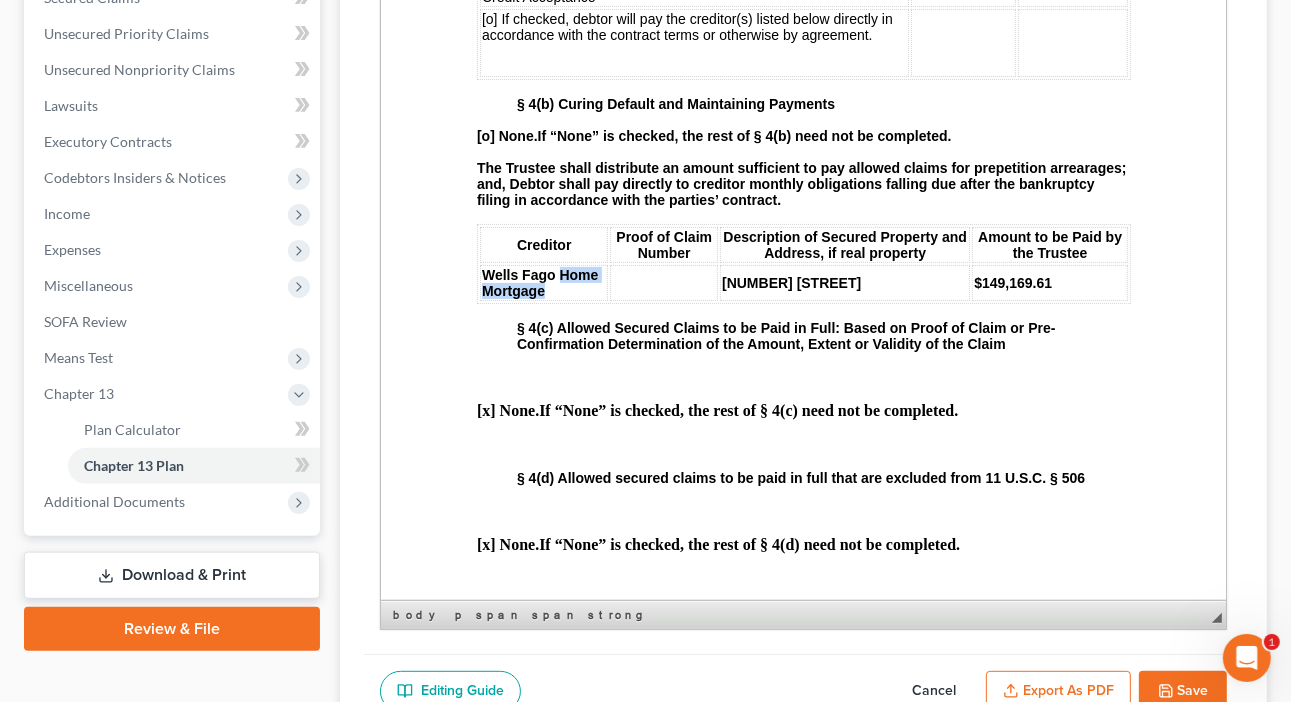 drag, startPoint x: 585, startPoint y: 347, endPoint x: 481, endPoint y: 349, distance: 104.019226 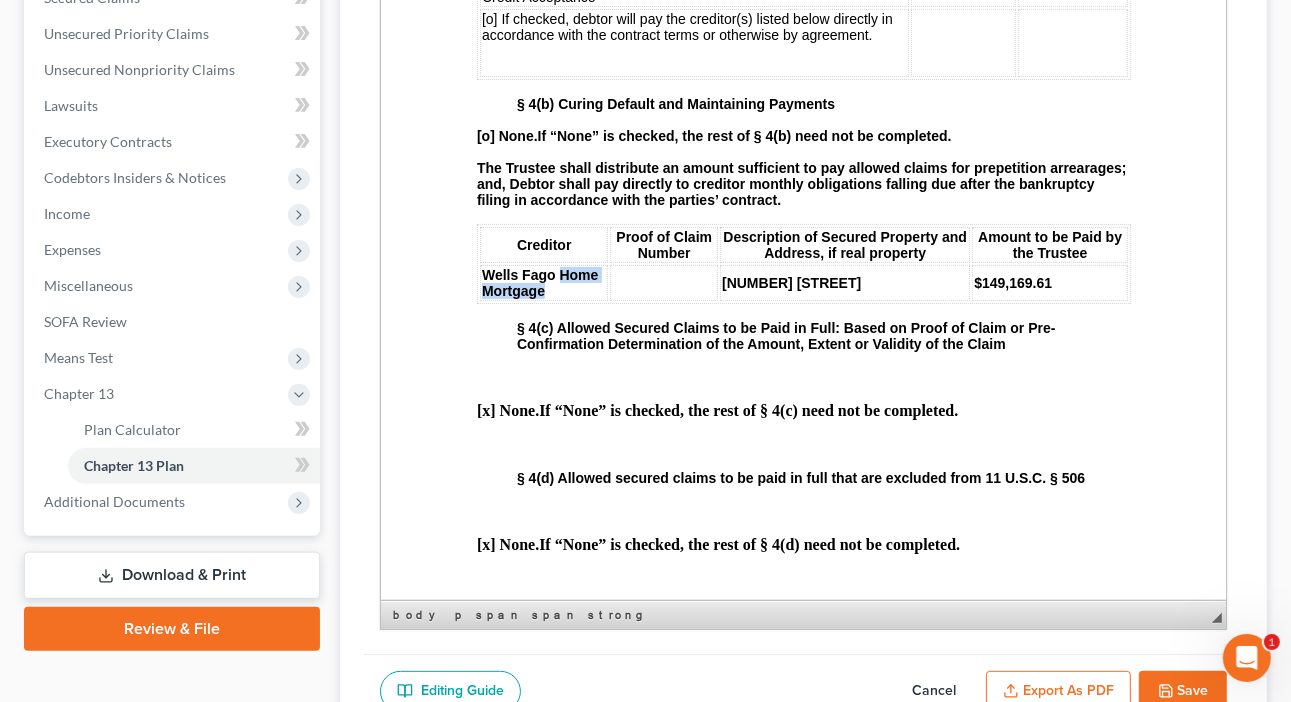 click on "Wells Fago Home Mortgage" at bounding box center (539, 283) 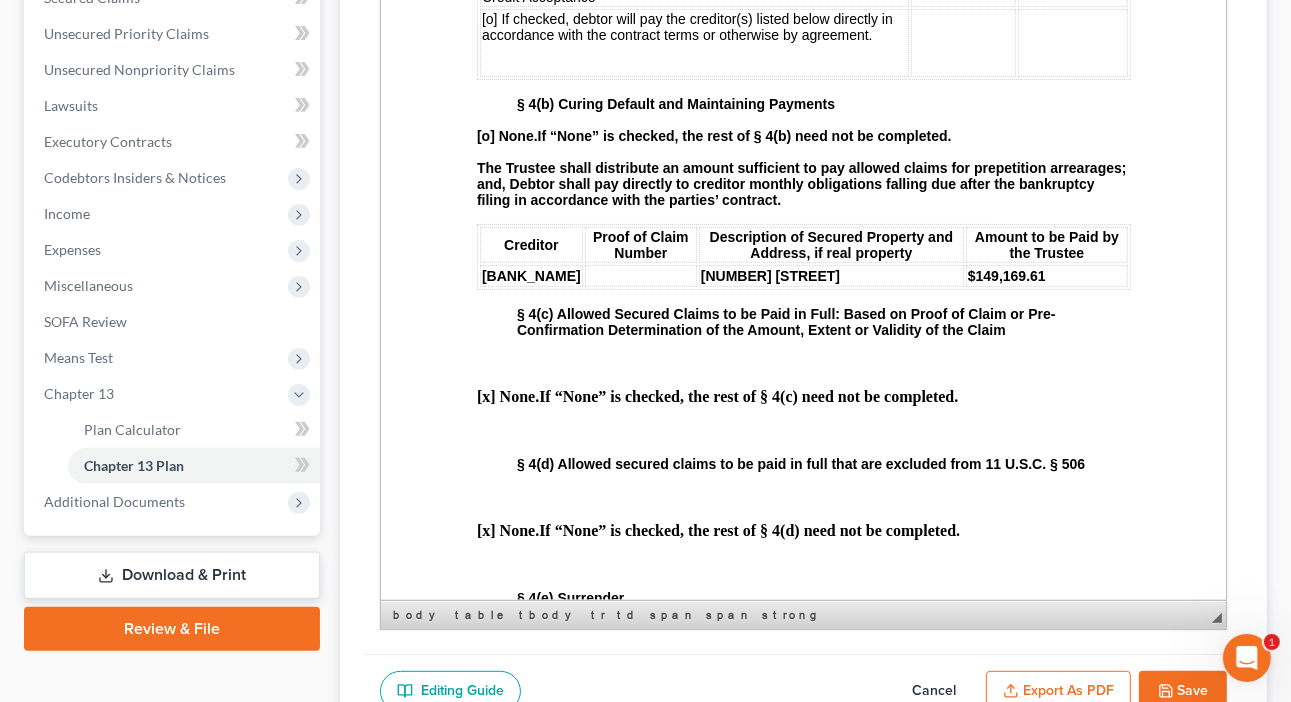 click on "L.B.F. [NUMBER] UNITED STATES BANKRUPTCY COURT FOR THE [DISTRICT] IN RE:   [FIRST] [LAST] & [FIRST] [LAST] :         Case No.:       Debtor(s) :        Chapter [NUMBER] Chapter [NUMBER] Plan [x]  Original [o]   ___  Amended Date:  [DATE] THE DEBTOR HAS FILED FOR RELIEF UNDER CHAPTER [NUMBER] OF THE BANKRUPTCY CODE YOUR RIGHTS WILL BE AFFECTED You should have received from the court a separate Notice of the Hearing on Confirmation of Plan, which contains the date of the confirmation hearing on the Plan proposed by the Debtor. This document is the actual Plan proposed by the Debtor to adjust debts. You should read these papers carefully and discuss them with your attorney.  ANYONE WHO WISHES TO OPPOSE ANY PROVISION OF THIS PLAN MUST FILE A WRITTEN OBJECTION  in accordance with Bankruptcy Rule [NUMBER] and Local Rule [NUMBER]-[NUMBER].   This Plan may be confirmed and become binding, unless a written objection is filed. IN ORDER TO RECEIVE A DISTRIBUTION UNDER THE PLAN, YOU [o] [o] [o] [NUMBER]" at bounding box center [803, 745] 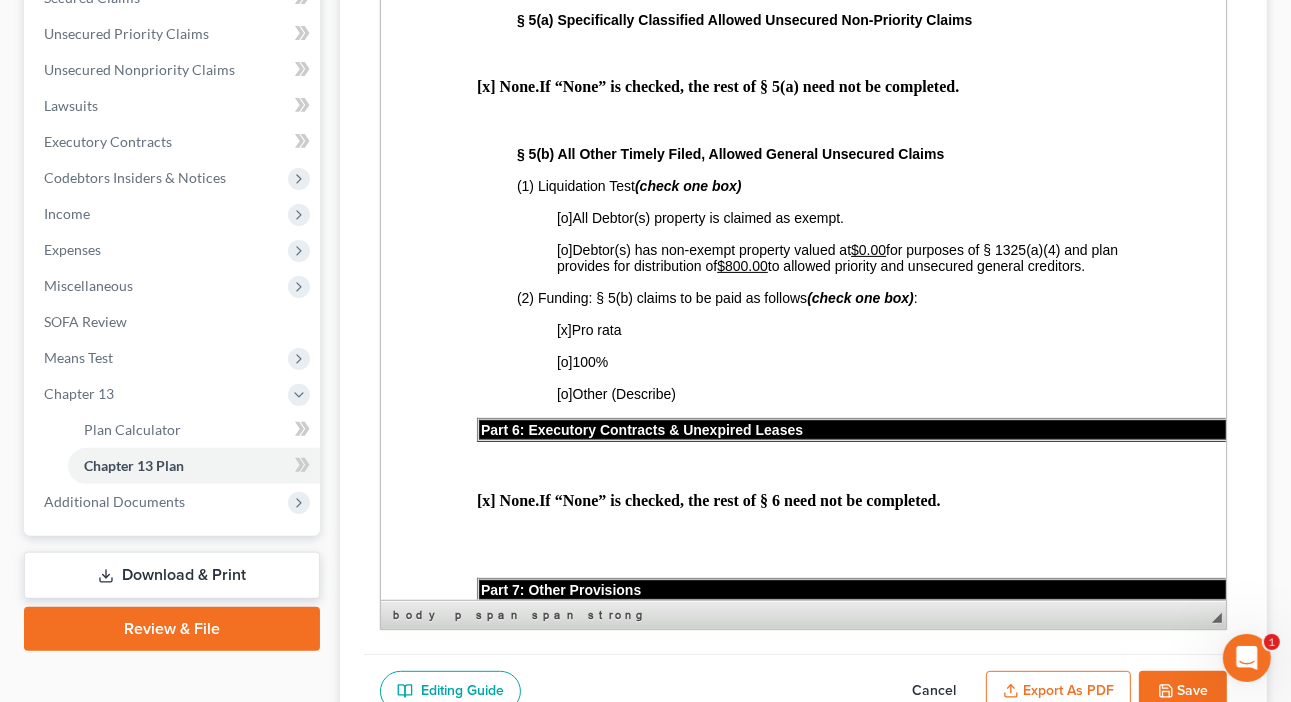 scroll, scrollTop: 3680, scrollLeft: 0, axis: vertical 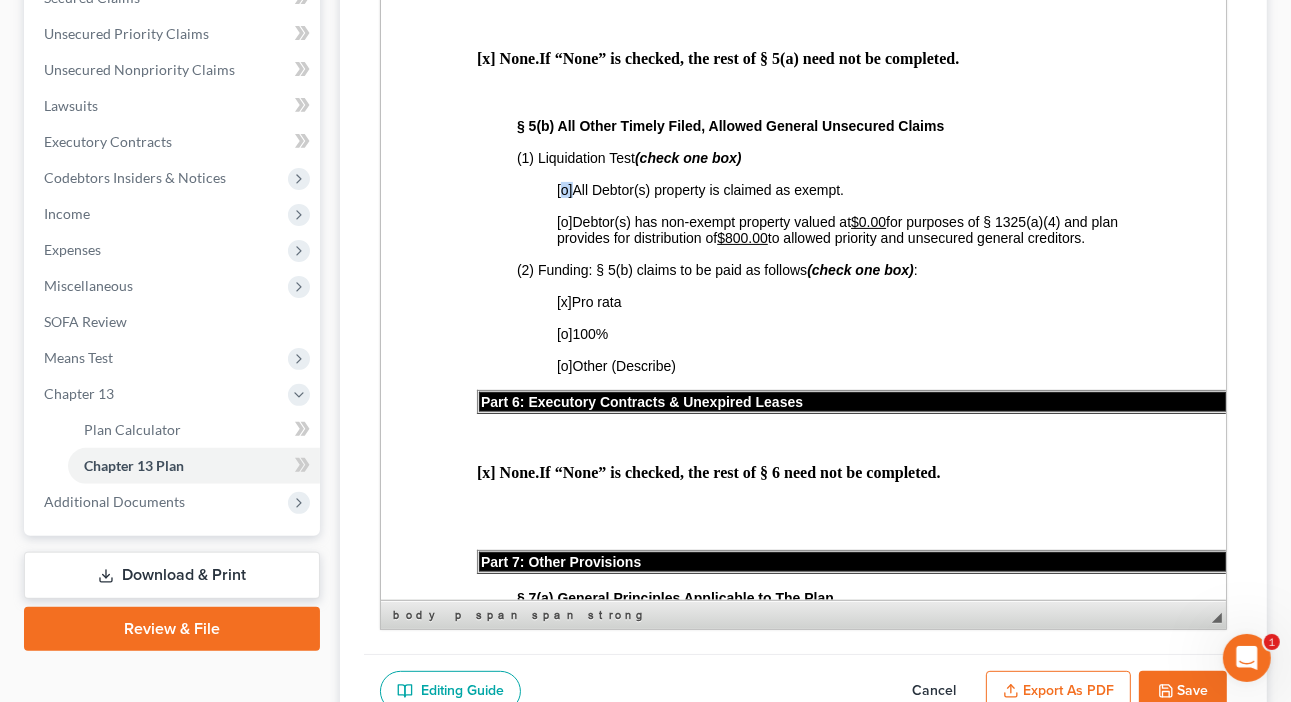 click on "[o] All Debtor(s) property is claimed as exempt." at bounding box center (699, 190) 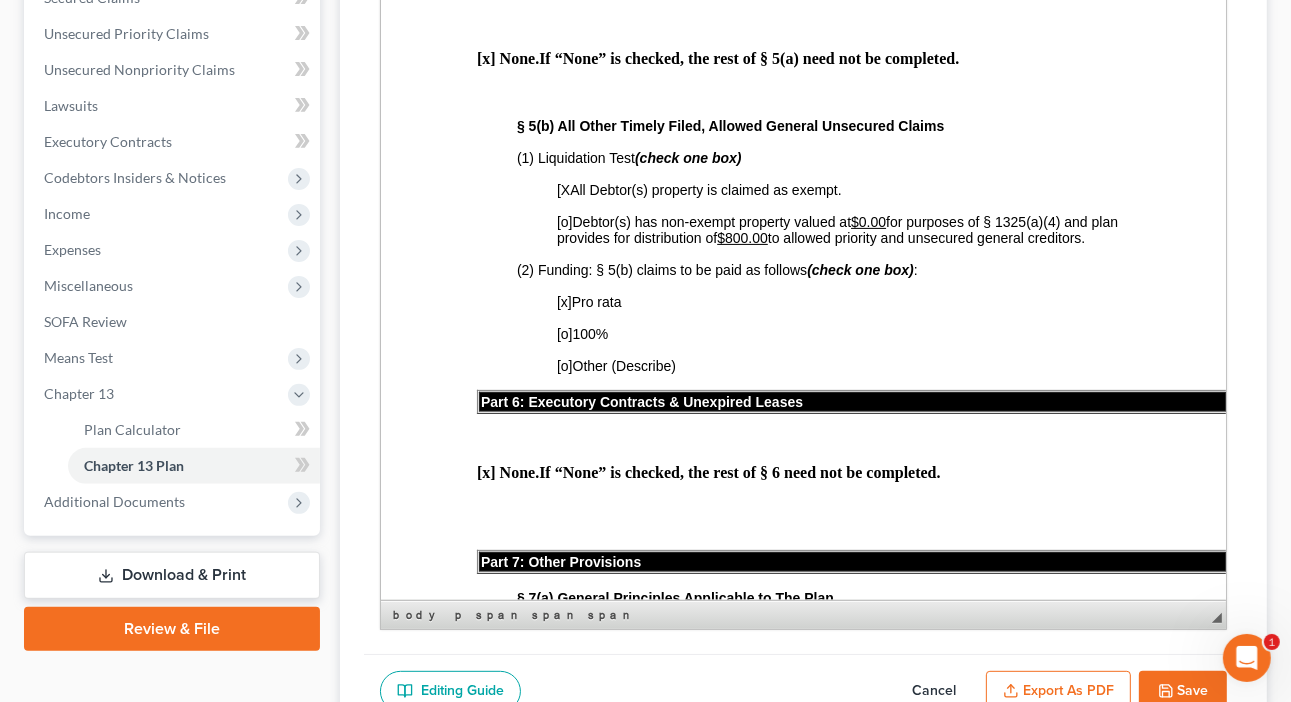click on "$800.00" at bounding box center (741, 238) 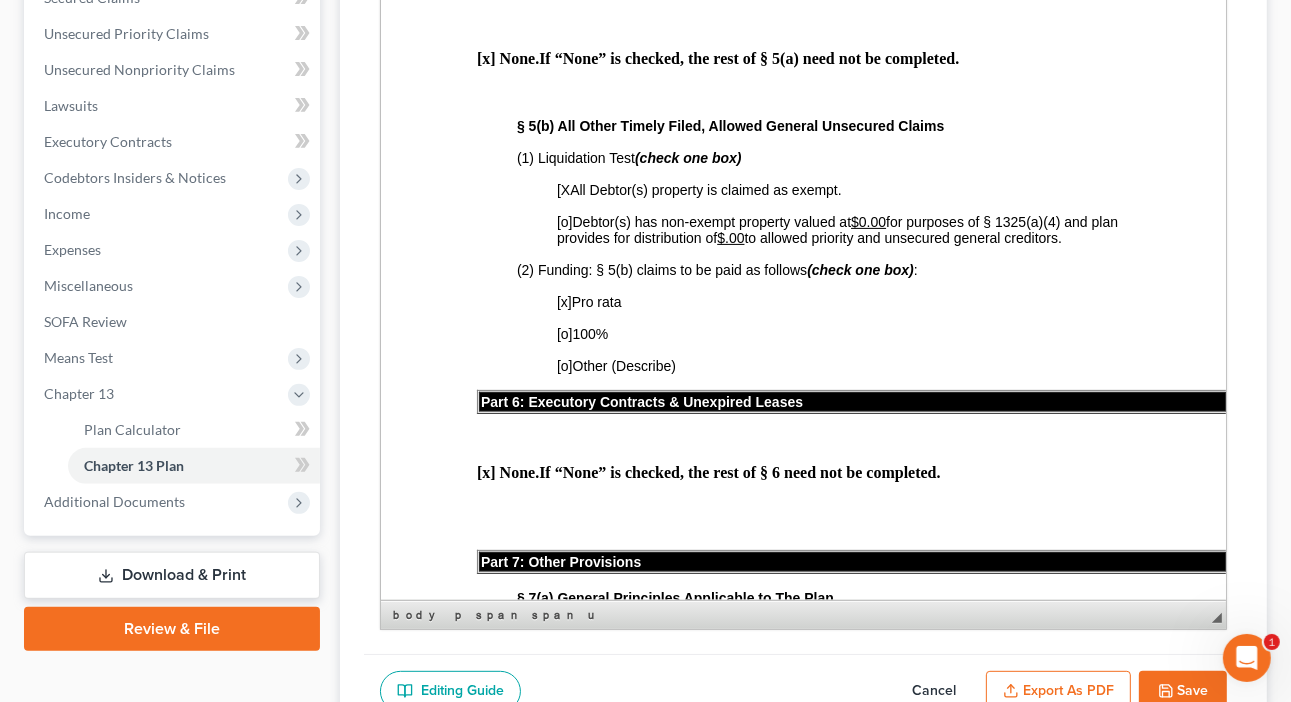 click on "[o]  Debtor(s) has non-exempt property valued at  $0.00  for purposes of § 1325(a)(4) and plan provides for distribution of  $ .00  to allowed priority and unsecured general creditors." at bounding box center (836, 230) 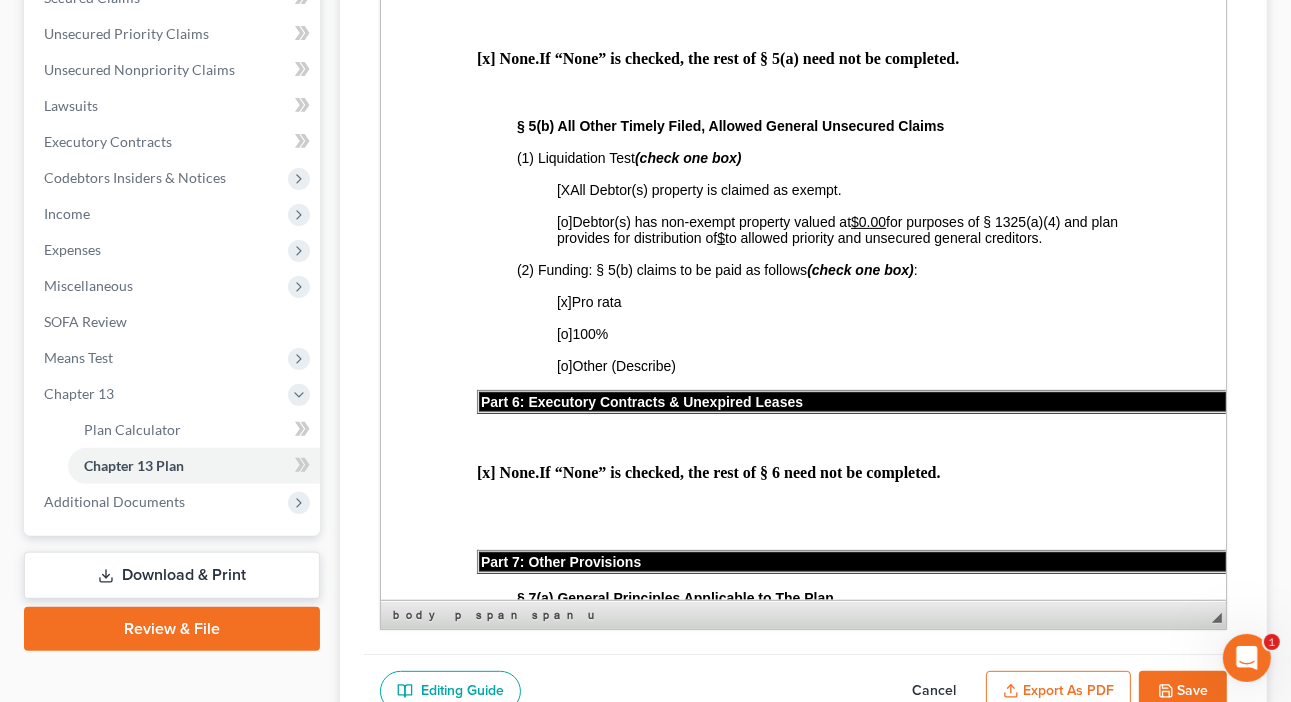 click on "$0.00" at bounding box center (867, 222) 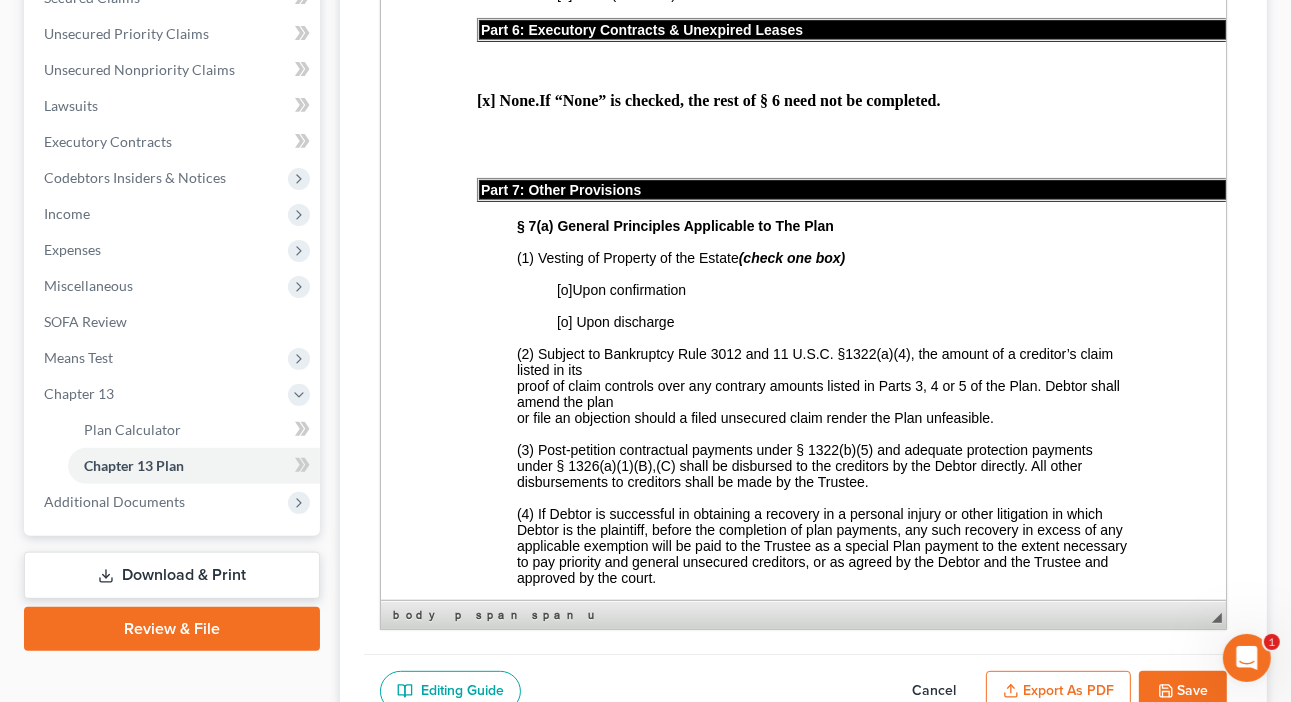 scroll, scrollTop: 4080, scrollLeft: 0, axis: vertical 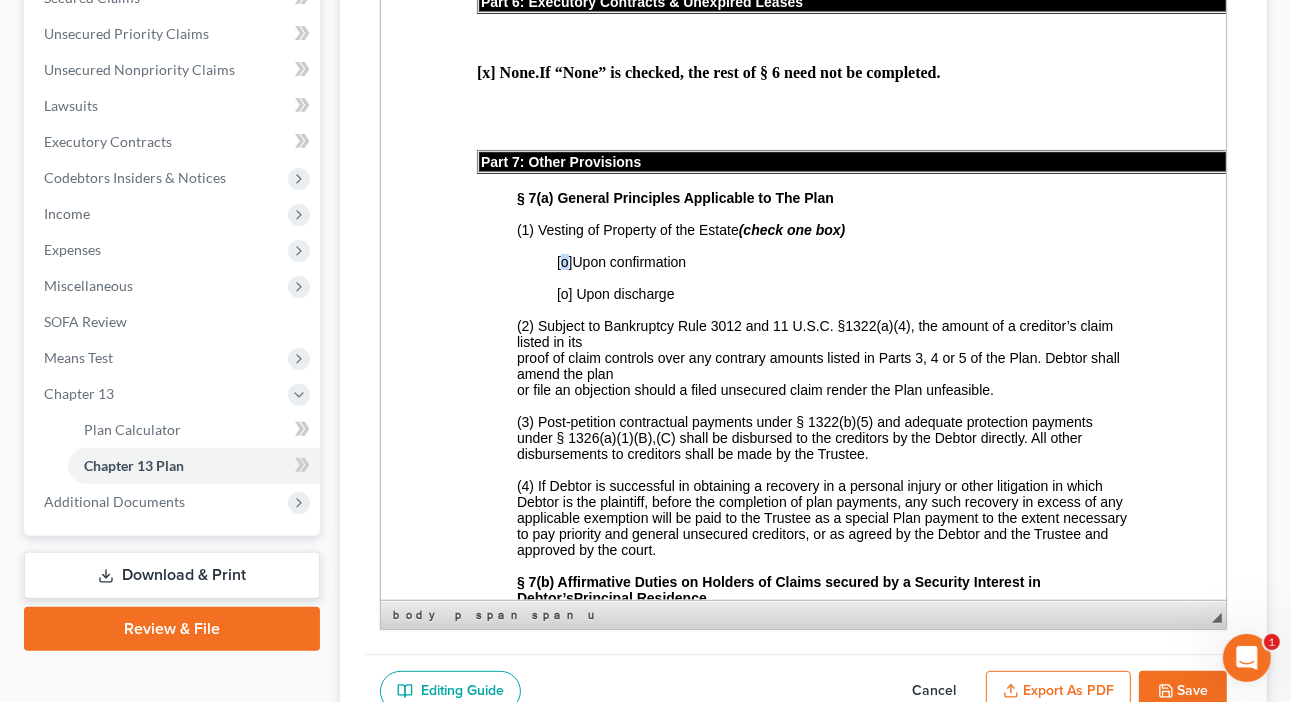 click on "[o]" at bounding box center (564, 262) 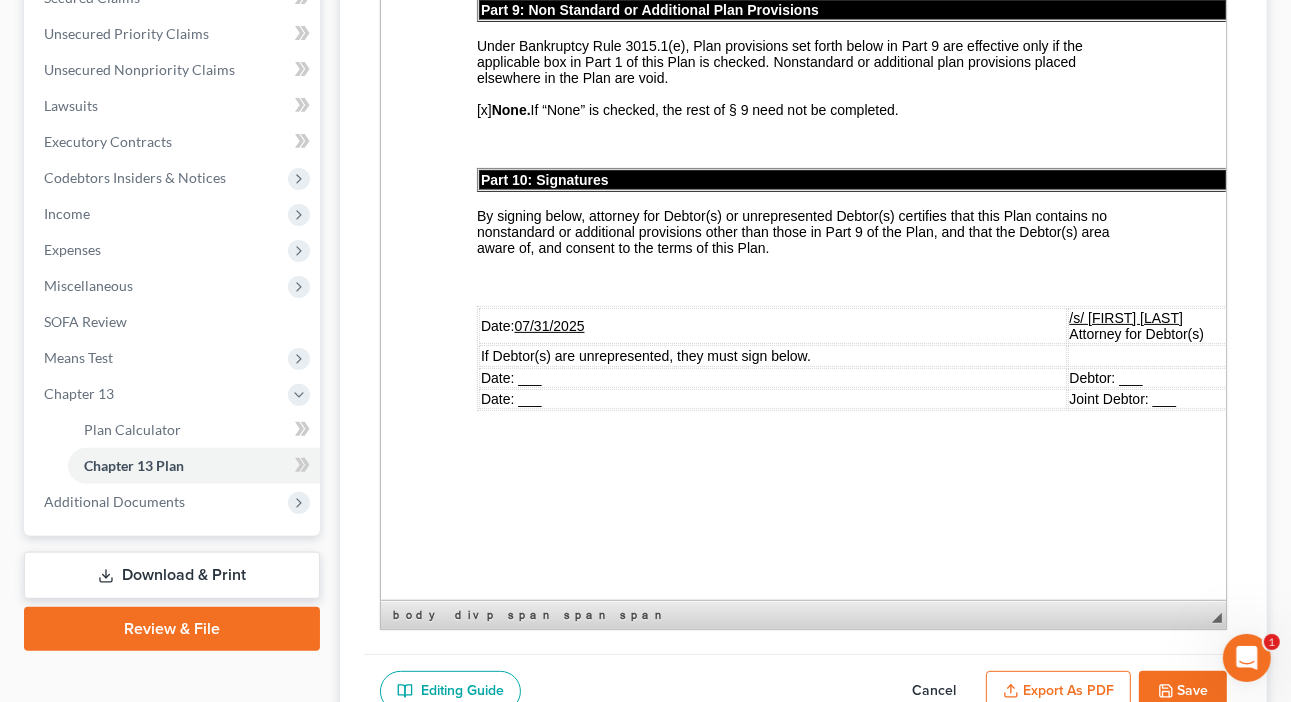 scroll, scrollTop: 6000, scrollLeft: 0, axis: vertical 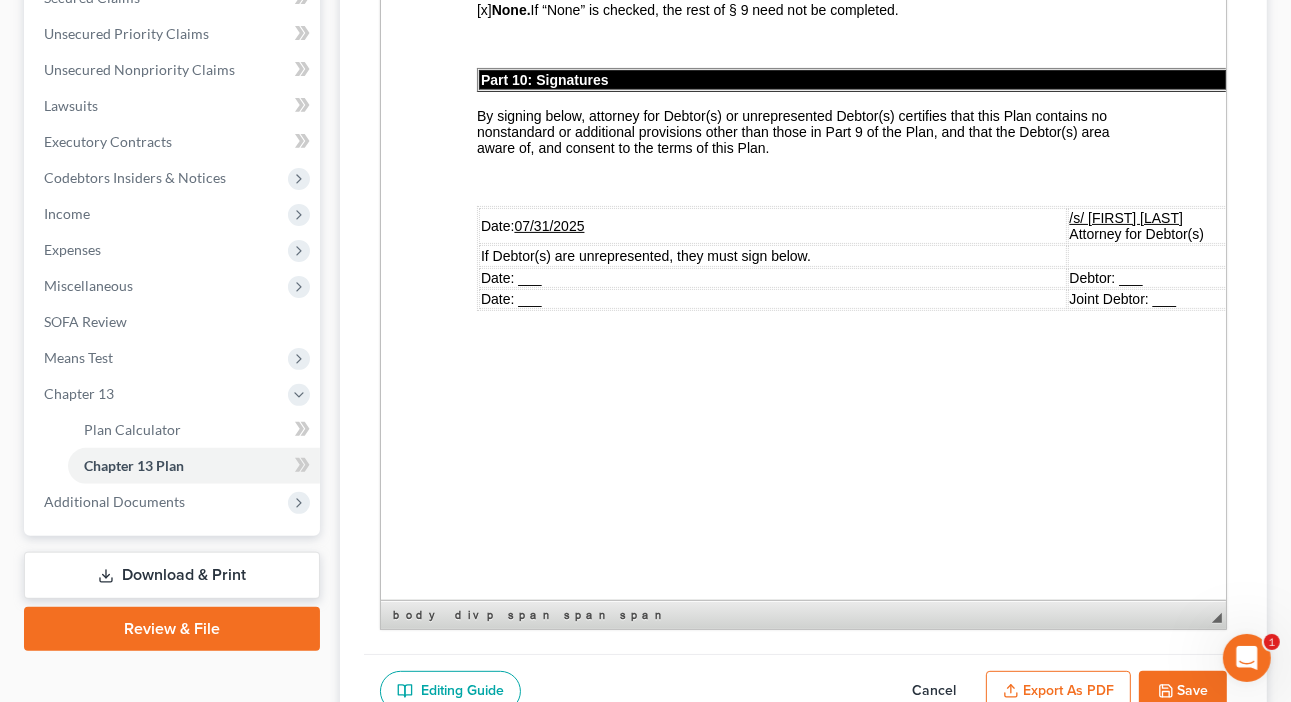 drag, startPoint x: 543, startPoint y: 418, endPoint x: 555, endPoint y: 423, distance: 13 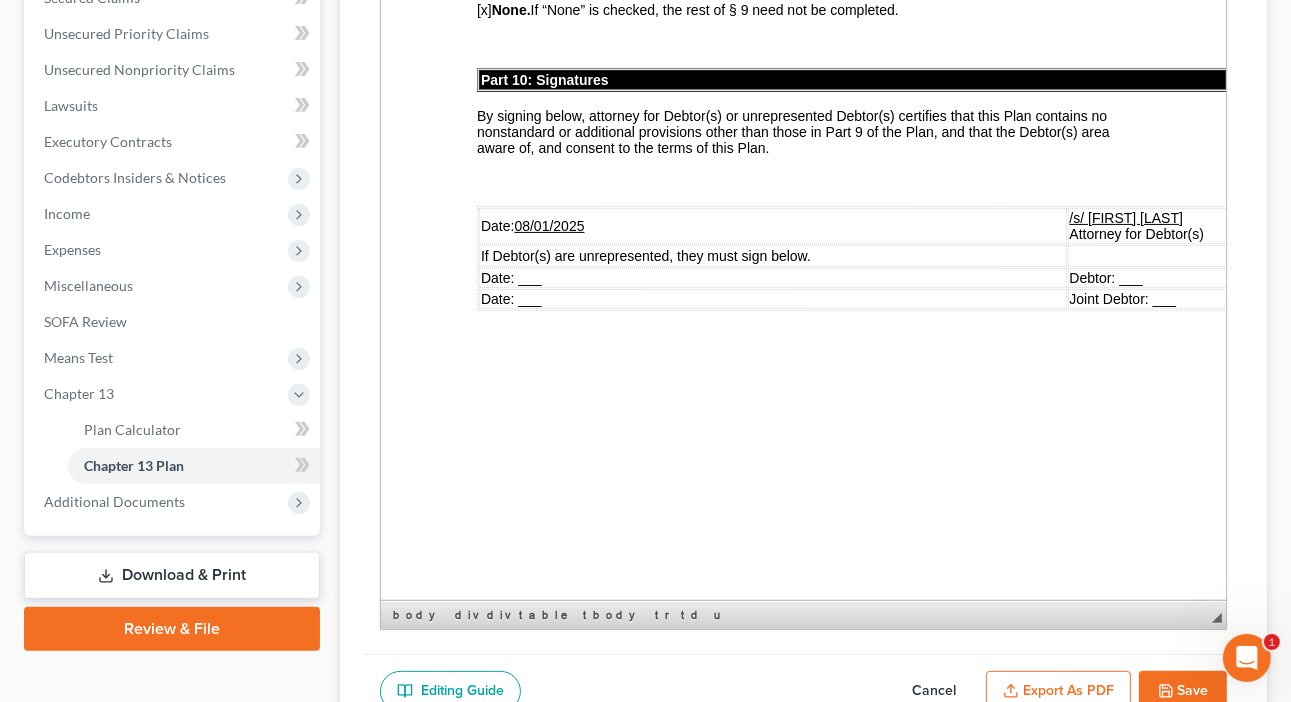 click on "Part 8: Order of Distribution The order of distribution of Plan payments will be as follows: Level 1: Trustee Commissions* Level 2: Domestic Support Obligations Level 3: Adequate Protection Payments Level 4: Debtor’s attorney’s fees Level 5: Priority claims, pro rata Level 6: Secured claims, pro rata Level 7: Specially classified unsecured claims Level 8: General unsecured claims Level 9: Untimely filed general unsecured non-priority claims to which debtor has not objected *Percentage fees payable to the standing trustee will be paid at the rate fixed by the United States Trustee not to exceed ten (10) percent. If the Trustee’s compensation rate increases resulting in the Plan becoming underfunded, the debtor shall move to modify the Plan to pay the difference. Part 9: Non Standard or Additional Plan Provisions [x] None. If “None” is checked, the rest of § 9 need not be completed. Part 10: Signatures Date: 08/01/2025 /s/ [FIRST] [LAST] Attorney for Debtor(s) Date: ___ Debtor: ___" at bounding box center [803, -77] 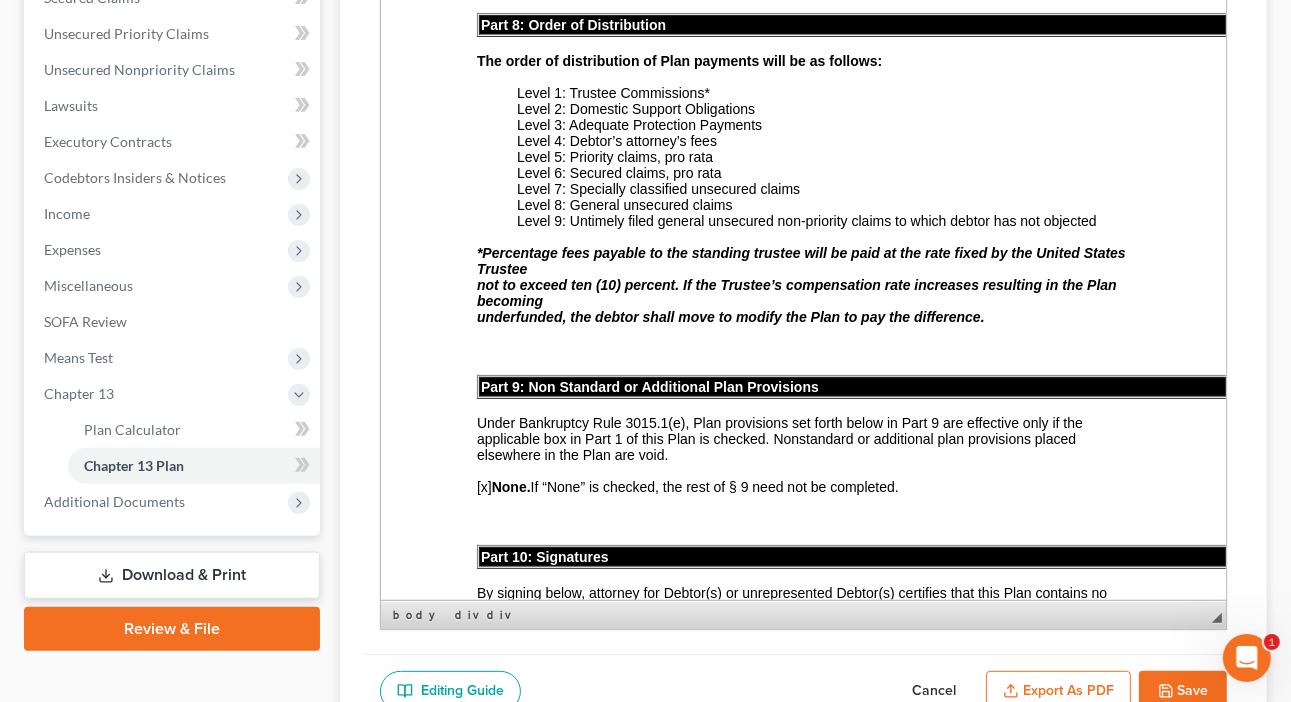 scroll, scrollTop: 5520, scrollLeft: 0, axis: vertical 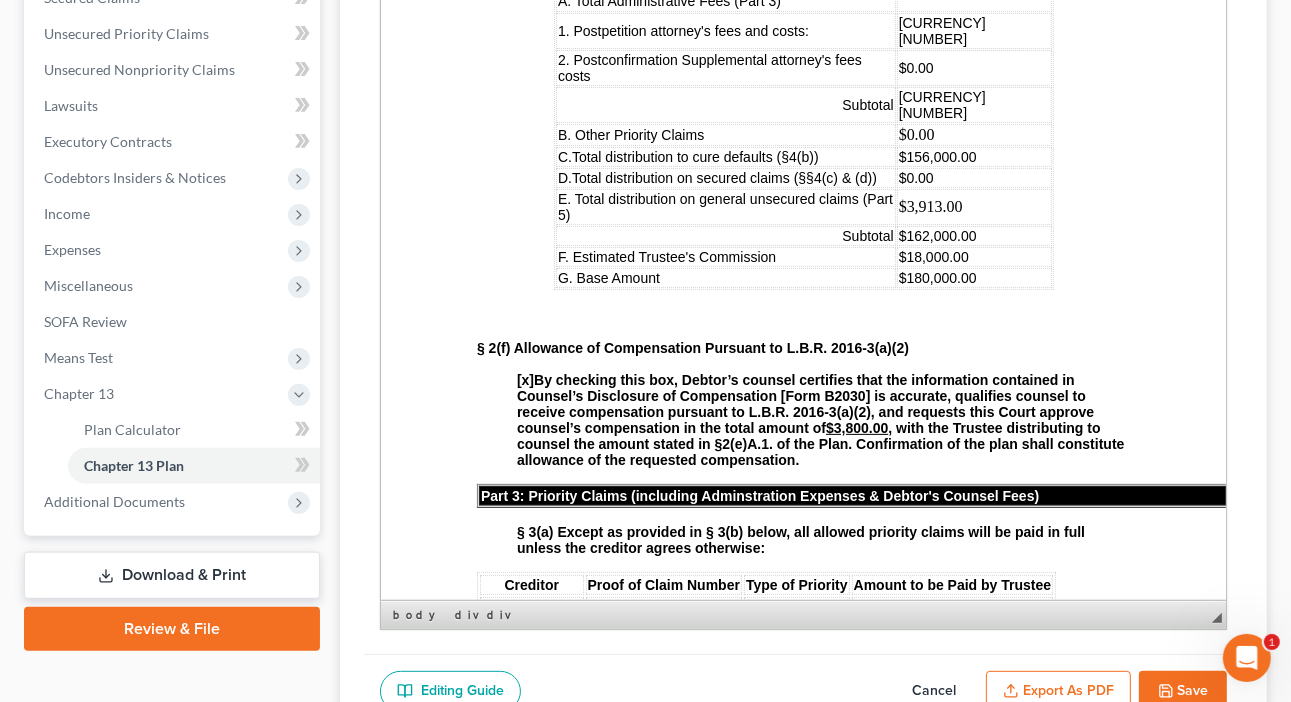 click on "L.B.F. [NUMBER] UNITED STATES BANKRUPTCY COURT FOR THE [DISTRICT] IN RE:   [FIRST] [LAST] & [FIRST] [LAST] :         Case No.:       Debtor(s) :        Chapter [NUMBER] Chapter [NUMBER] Plan [x]  Original [o]   ___  Amended Date:  [DATE] THE DEBTOR HAS FILED FOR RELIEF UNDER CHAPTER [NUMBER] OF THE BANKRUPTCY CODE YOUR RIGHTS WILL BE AFFECTED You should have received from the court a separate Notice of the Hearing on Confirmation of Plan, which contains the date of the confirmation hearing on the Plan proposed by the Debtor. This document is the actual Plan proposed by the Debtor to adjust debts. You should read these papers carefully and discuss them with your attorney.  ANYONE WHO WISHES TO OPPOSE ANY PROVISION OF THIS PLAN MUST FILE A WRITTEN OBJECTION  in accordance with Bankruptcy Rule [NUMBER] and Local Rule [NUMBER]-[NUMBER].   This Plan may be confirmed and become binding, unless a written objection is filed. IN ORDER TO RECEIVE A DISTRIBUTION UNDER THE PLAN, YOU [o] [o] [o] [NUMBER]" at bounding box center (803, 1827) 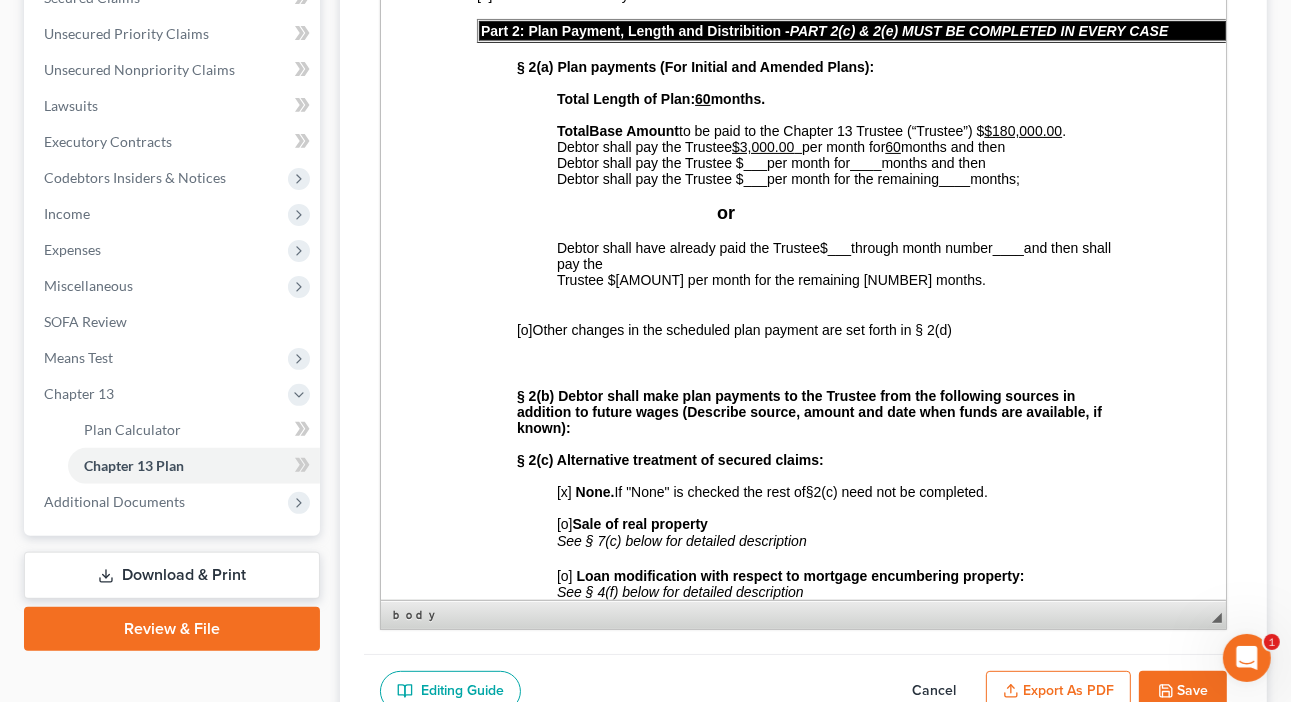 scroll, scrollTop: 0, scrollLeft: 0, axis: both 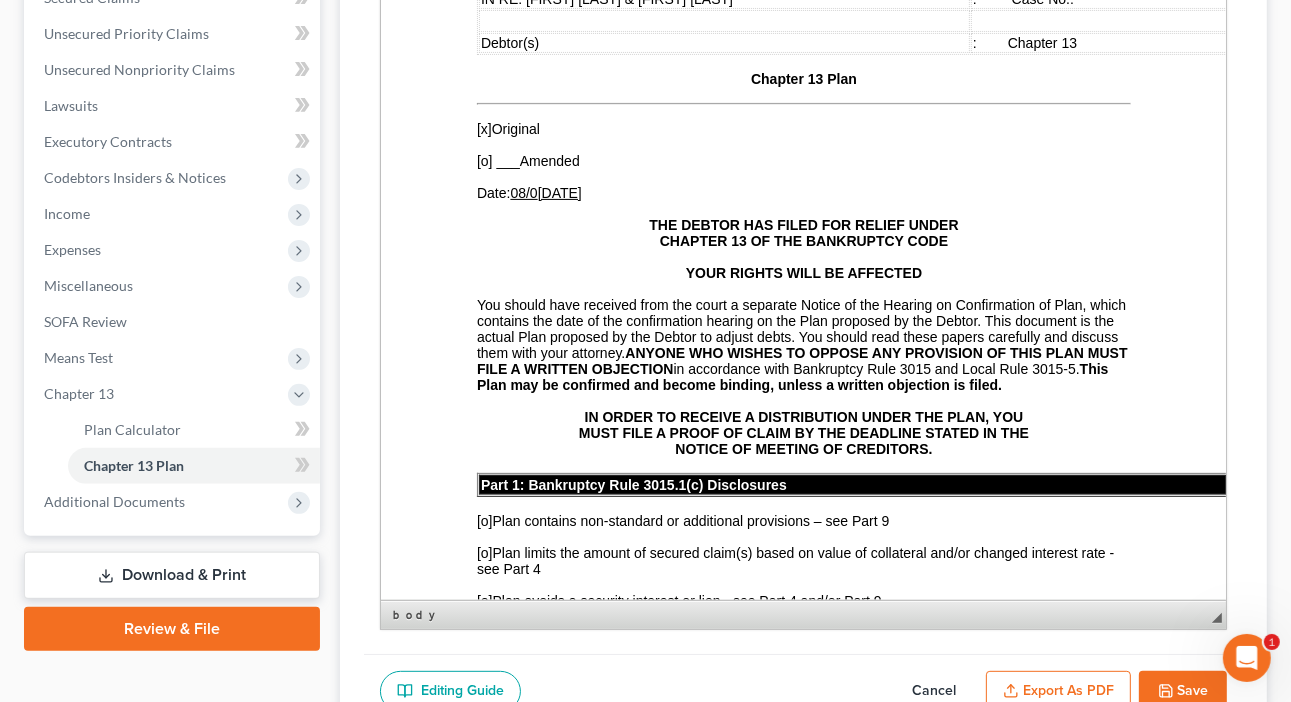 click 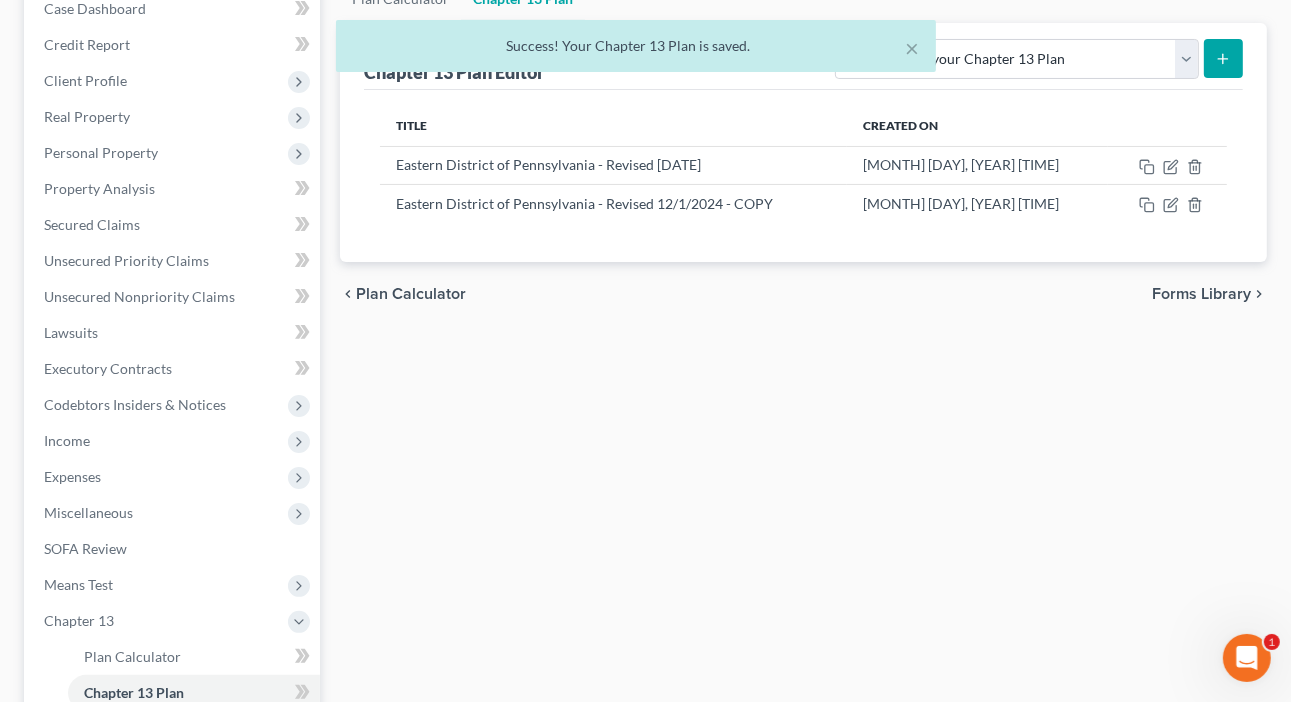 scroll, scrollTop: 204, scrollLeft: 0, axis: vertical 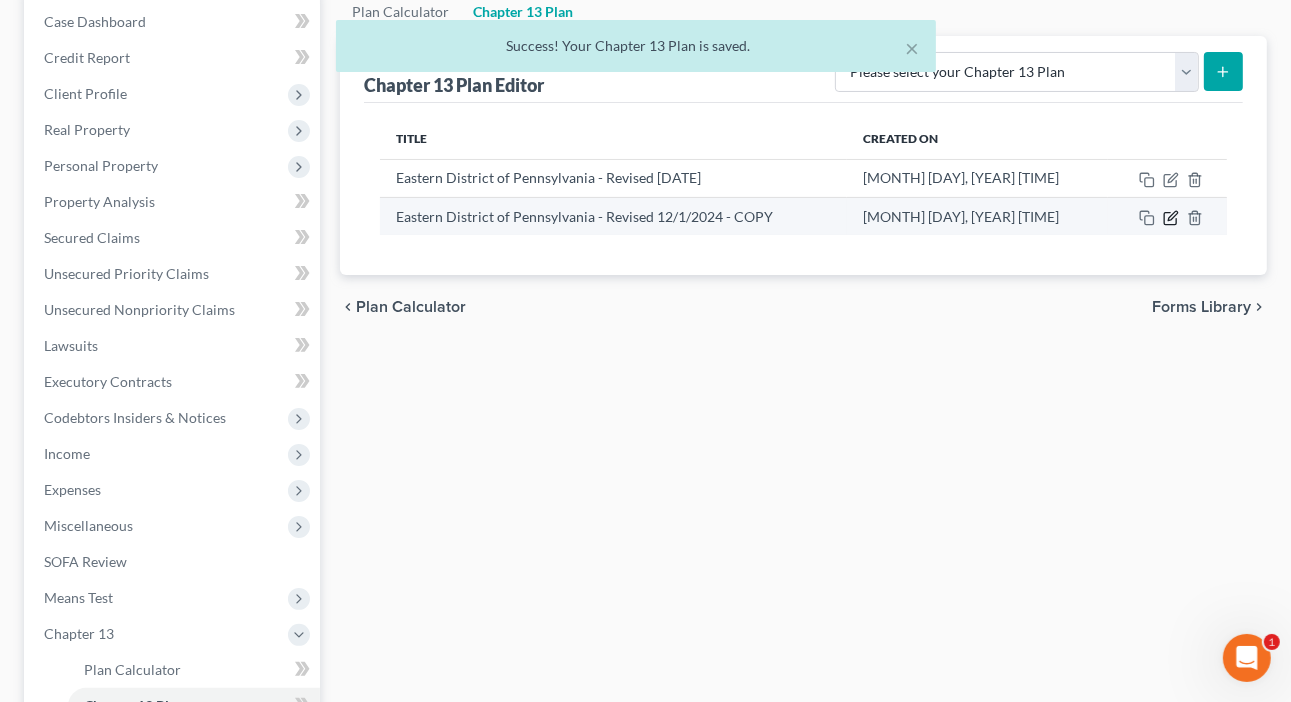 click 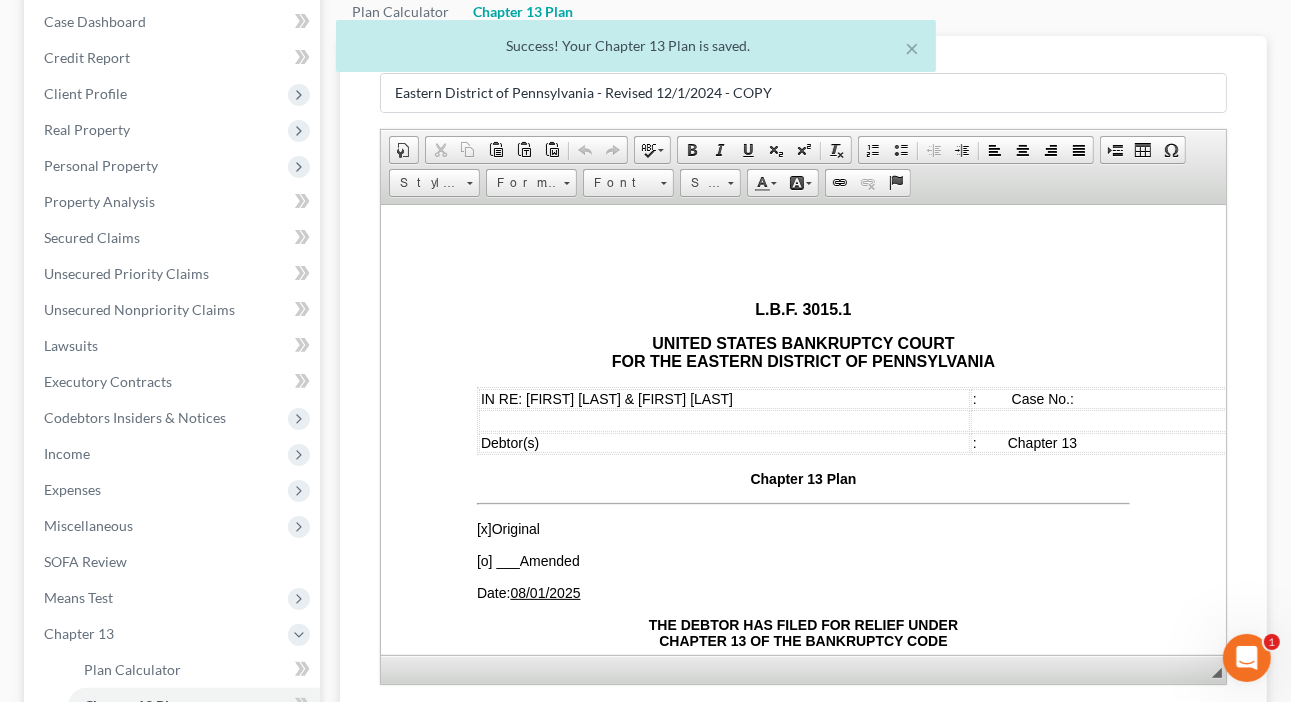 scroll, scrollTop: 0, scrollLeft: 0, axis: both 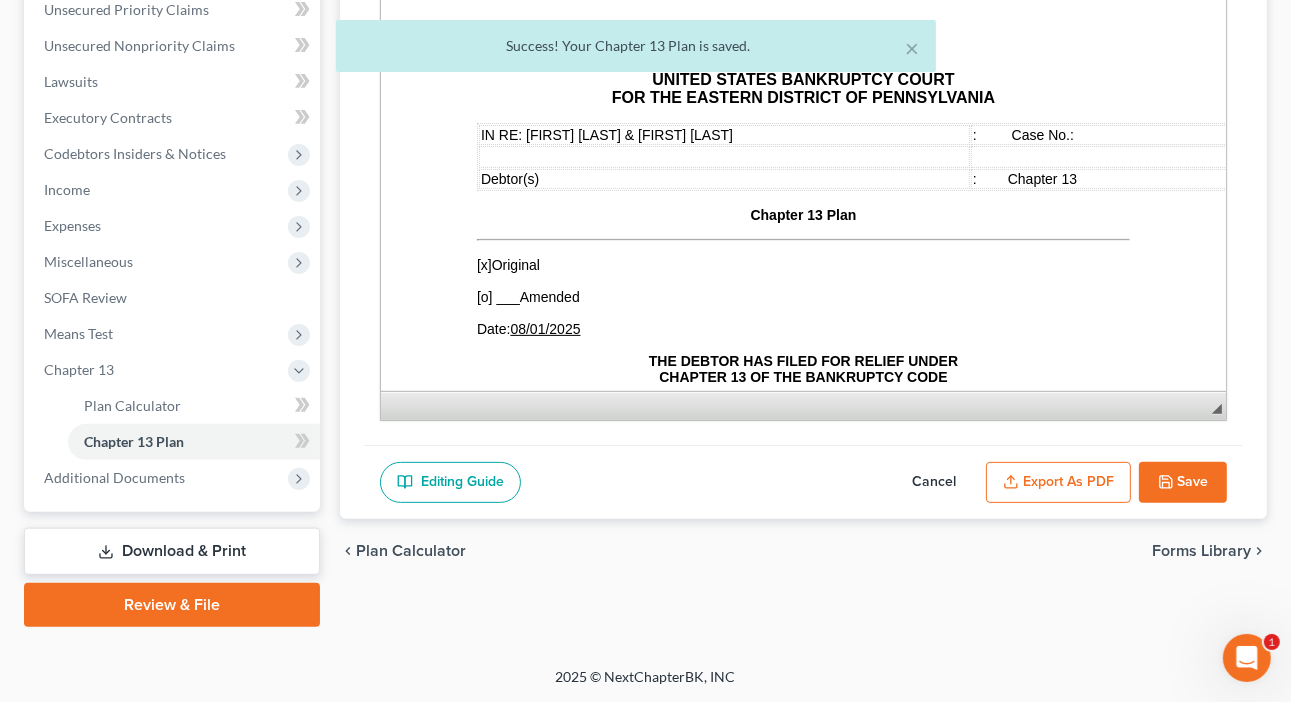 click on "Export as PDF" at bounding box center (1058, 483) 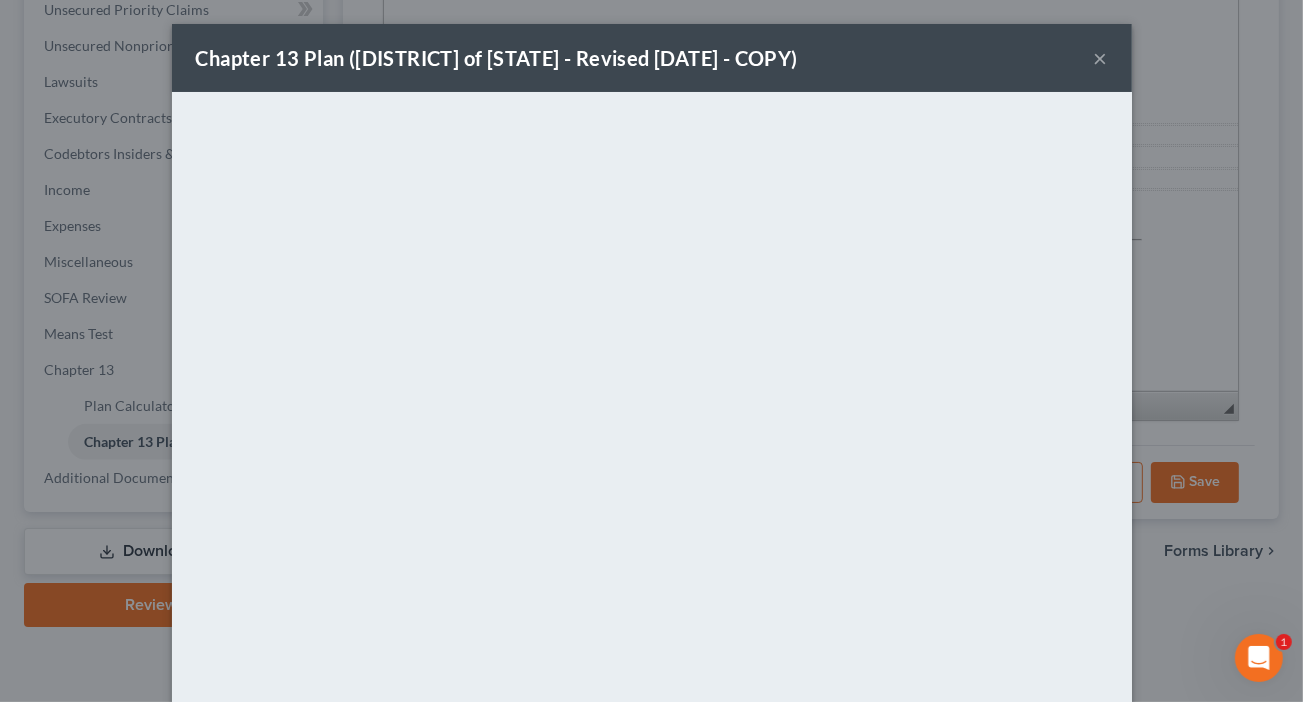 click on "×" at bounding box center (1101, 58) 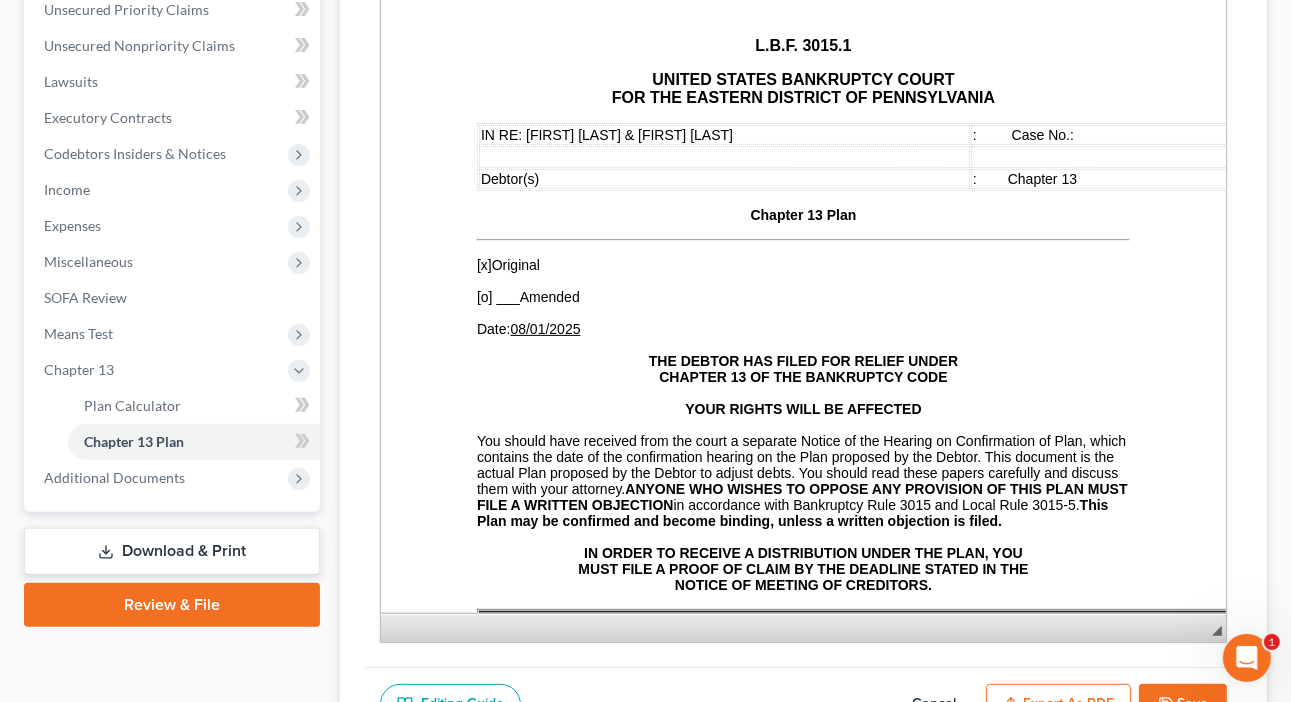 drag, startPoint x: 1217, startPoint y: 404, endPoint x: 1236, endPoint y: 581, distance: 178.01685 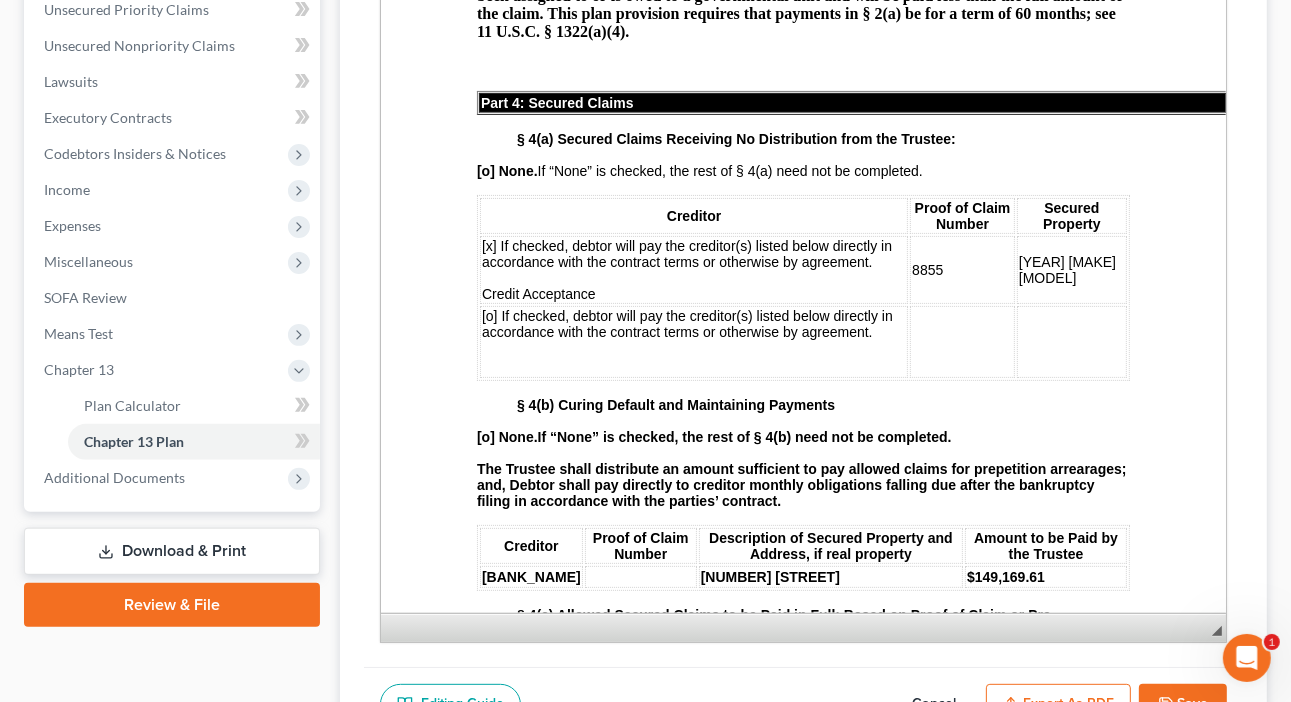 scroll, scrollTop: 2240, scrollLeft: 0, axis: vertical 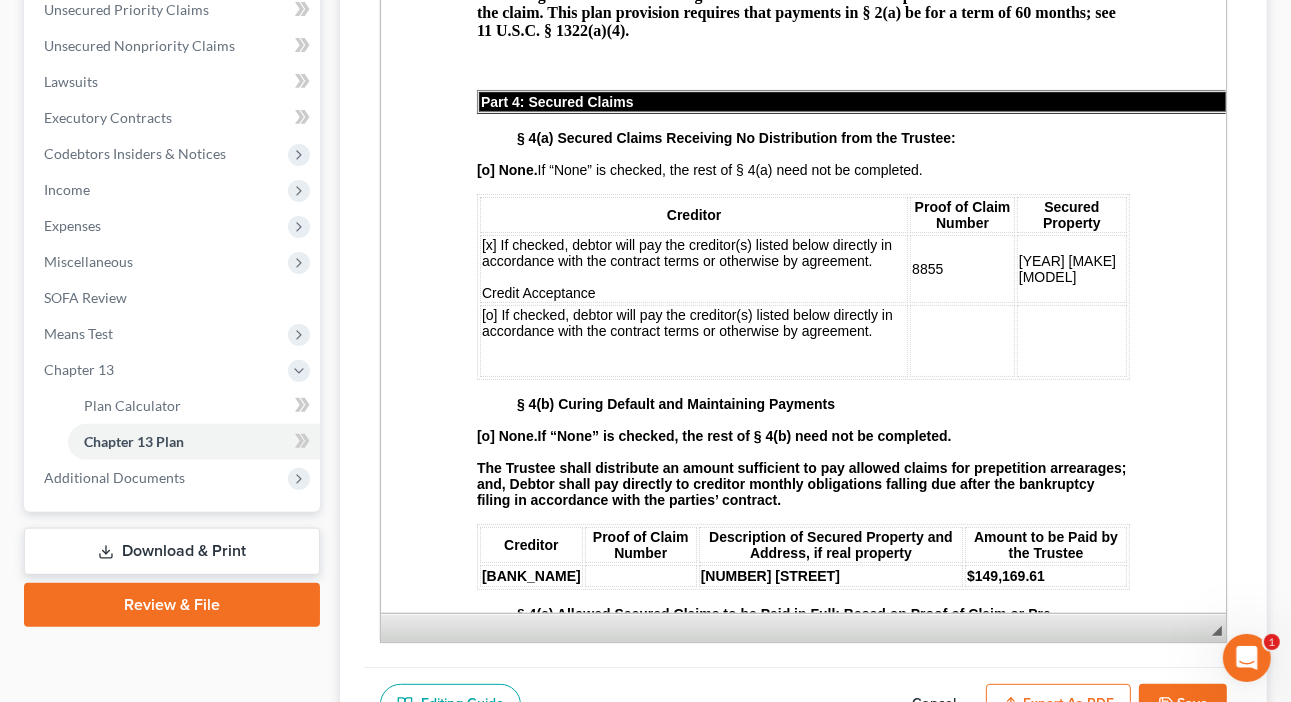 click on "8855" at bounding box center (926, 269) 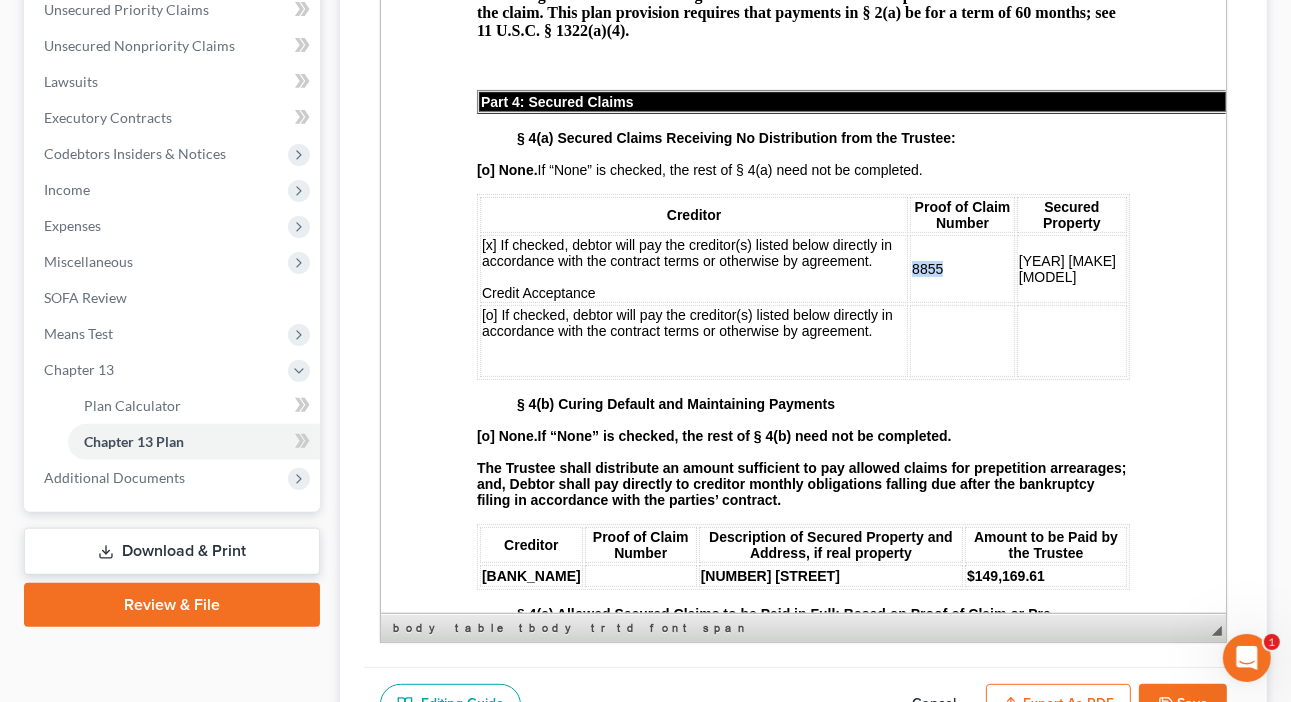 click on "8855" at bounding box center (926, 269) 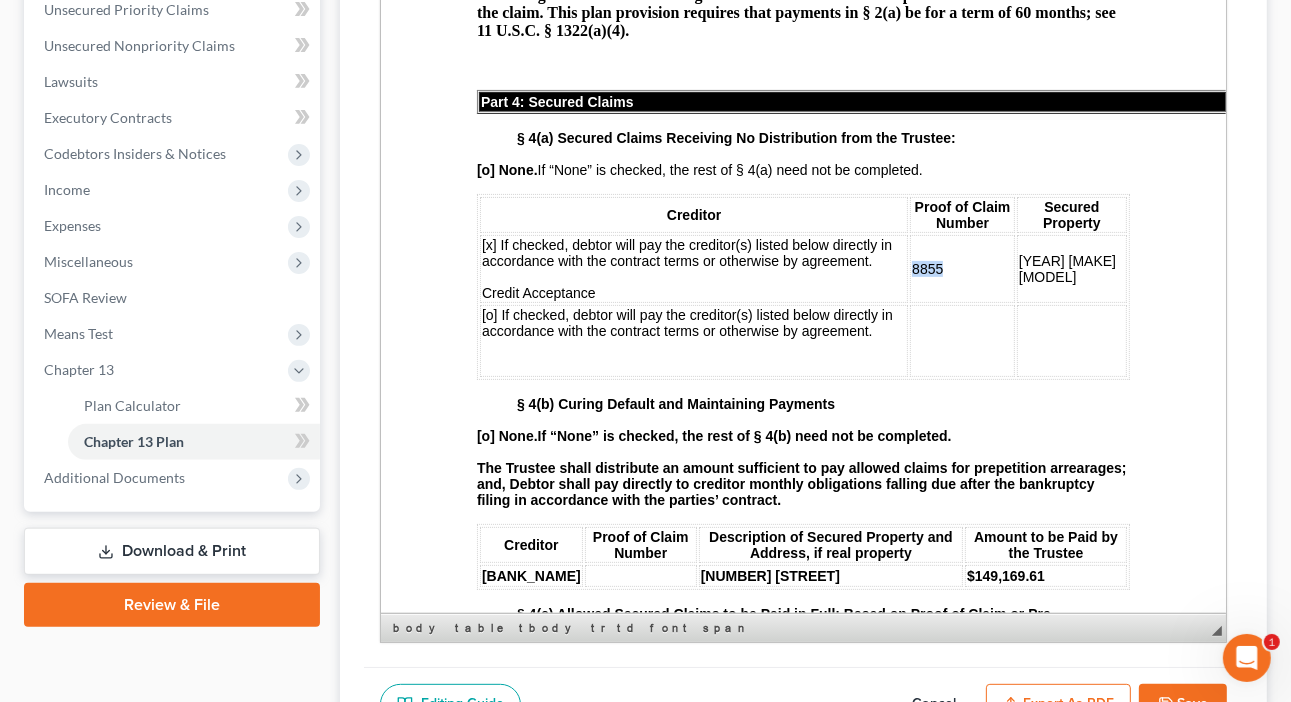 type 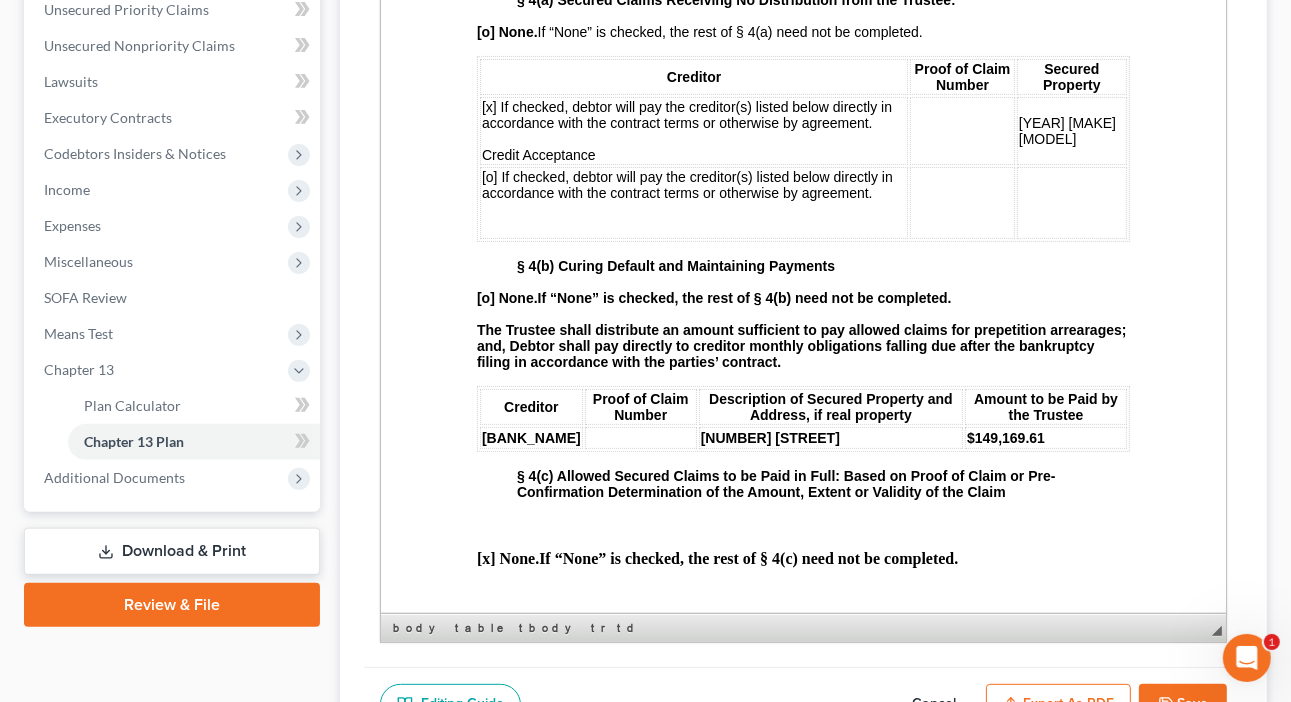scroll, scrollTop: 2400, scrollLeft: 0, axis: vertical 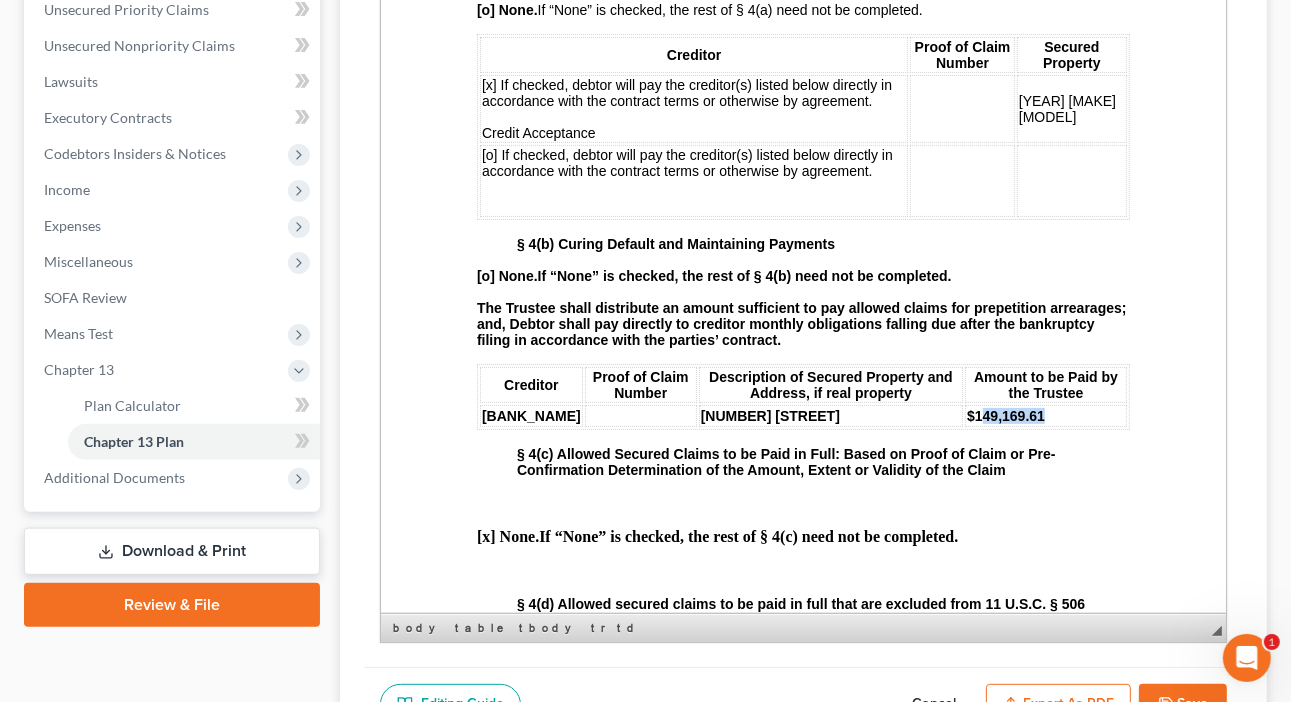drag, startPoint x: 1040, startPoint y: 460, endPoint x: 972, endPoint y: 460, distance: 68 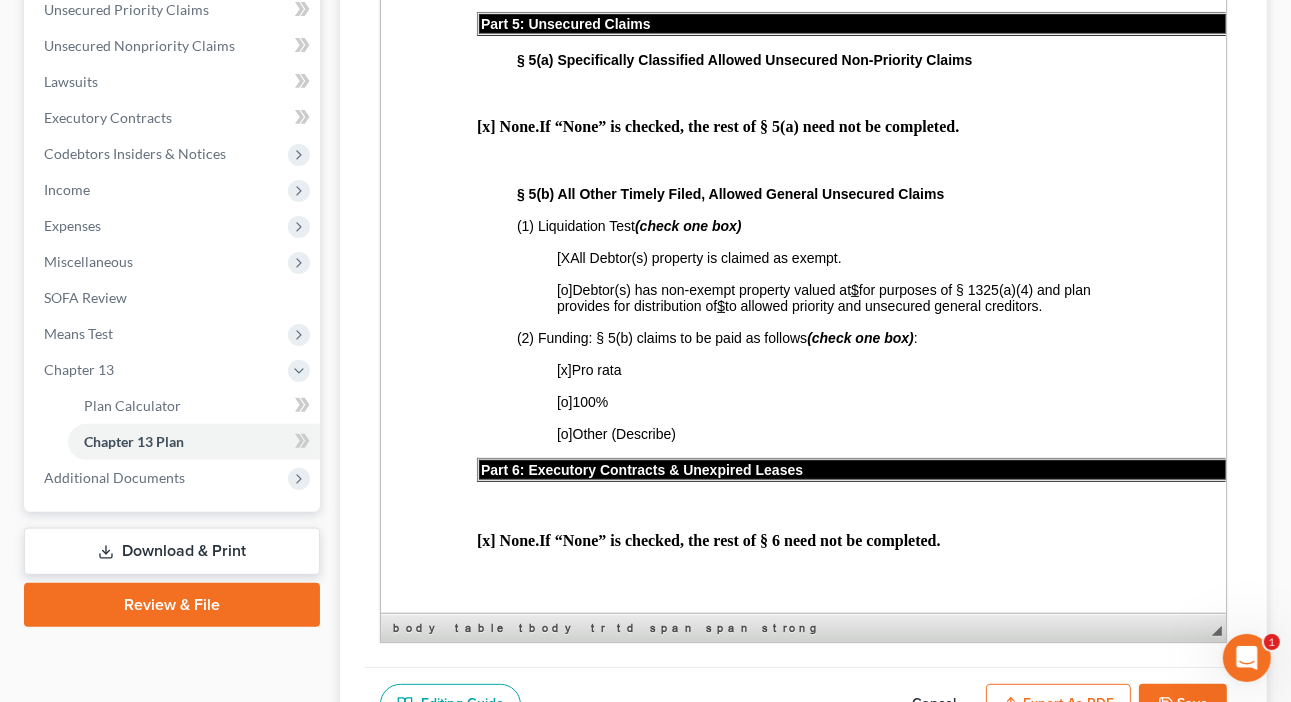 scroll, scrollTop: 3680, scrollLeft: 0, axis: vertical 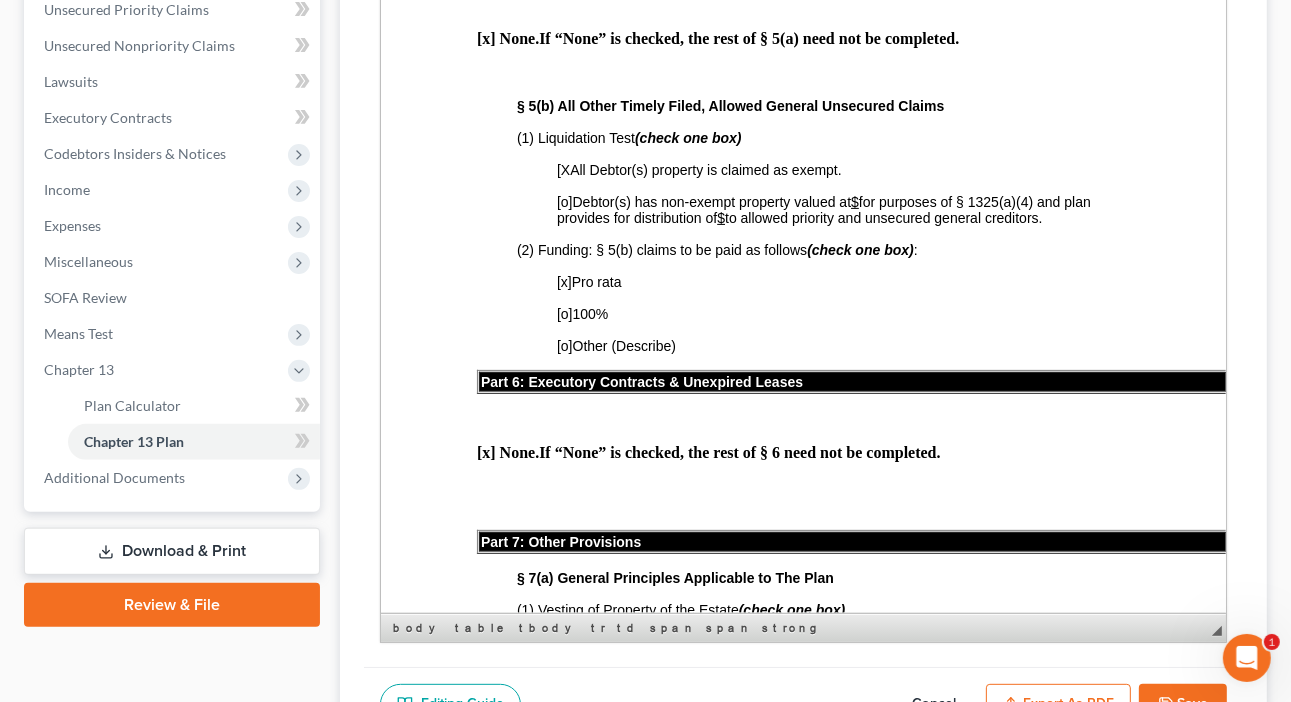 click on "[X" at bounding box center (562, 170) 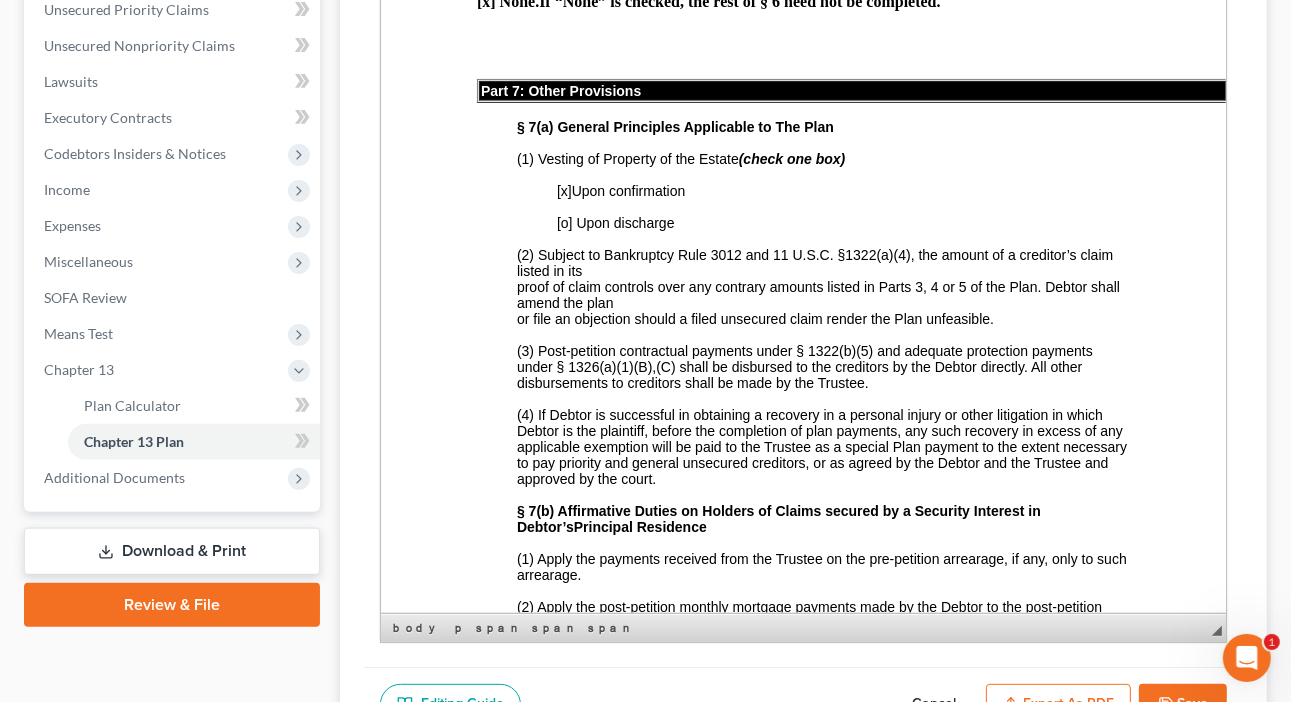 scroll, scrollTop: 4160, scrollLeft: 0, axis: vertical 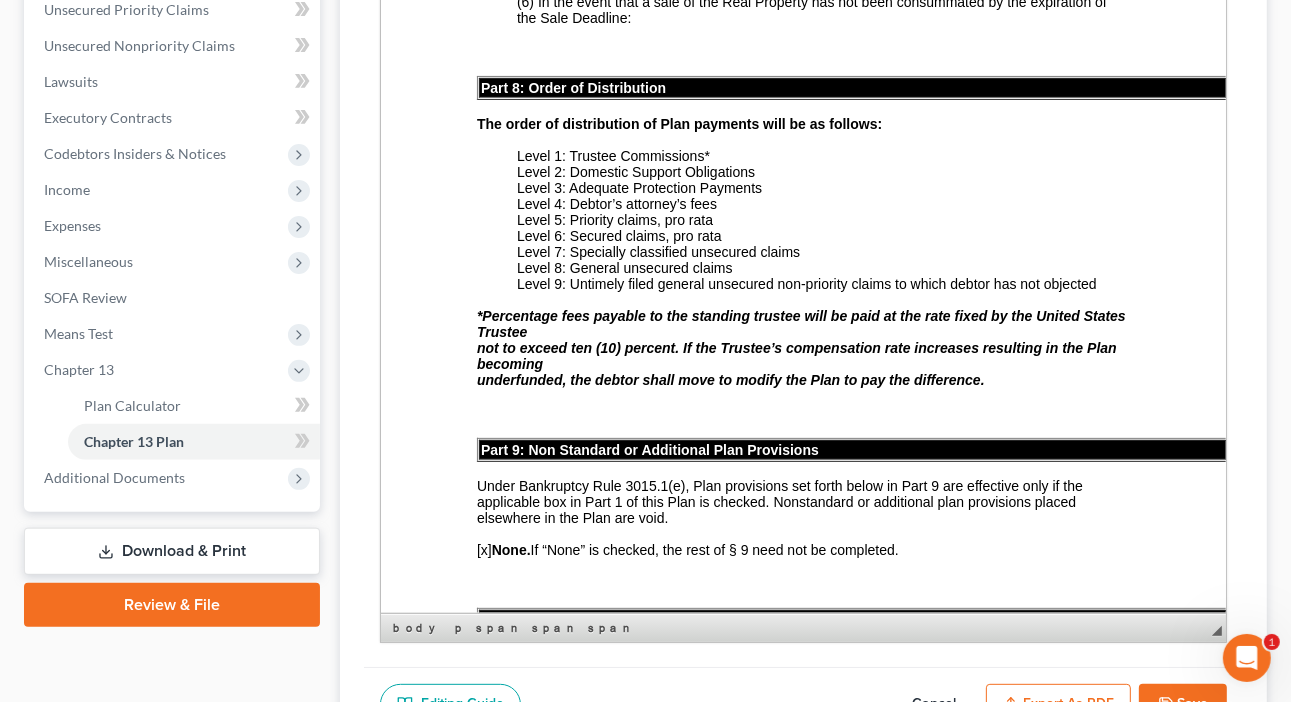 click on "Save" at bounding box center [1183, 705] 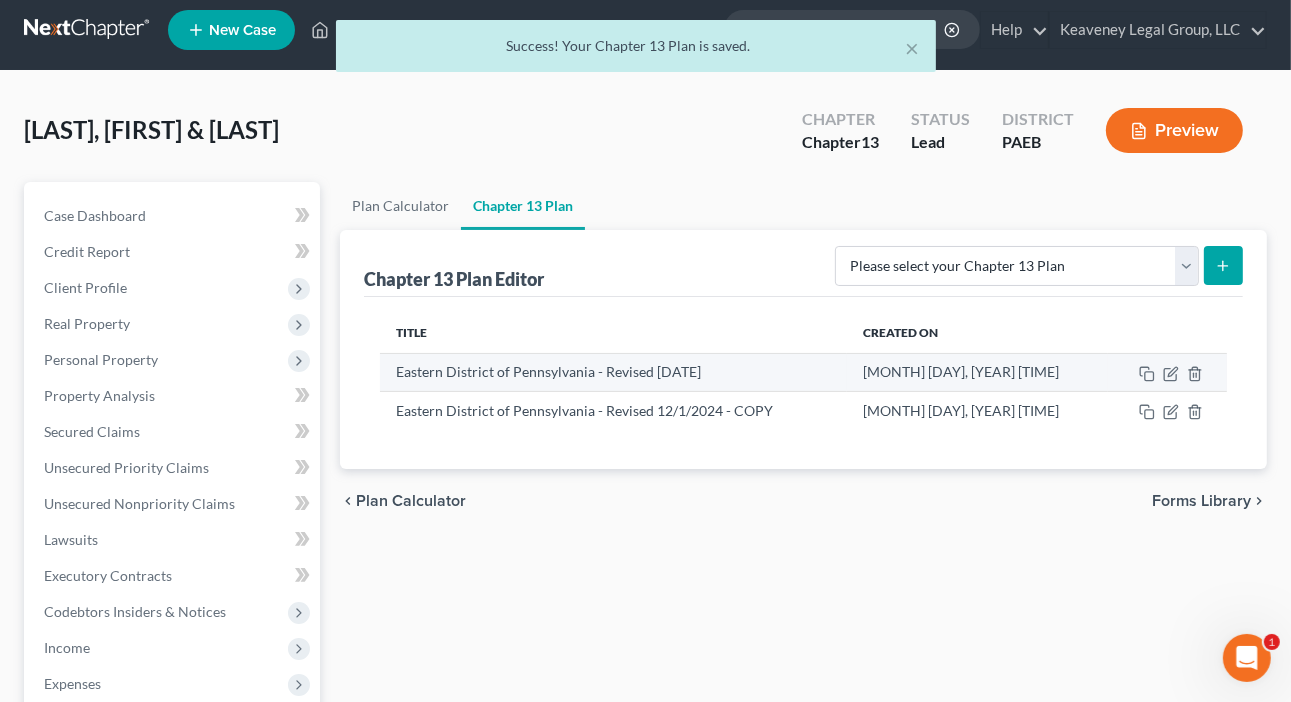 scroll, scrollTop: 0, scrollLeft: 0, axis: both 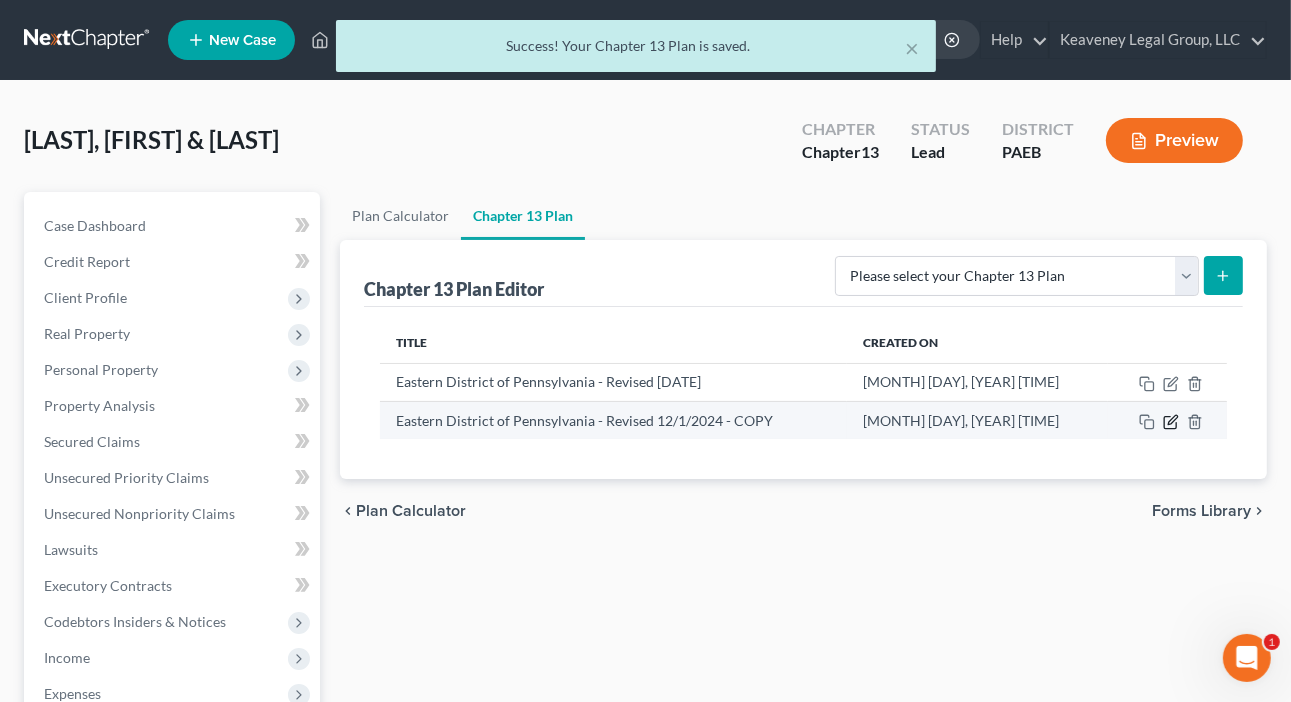 click 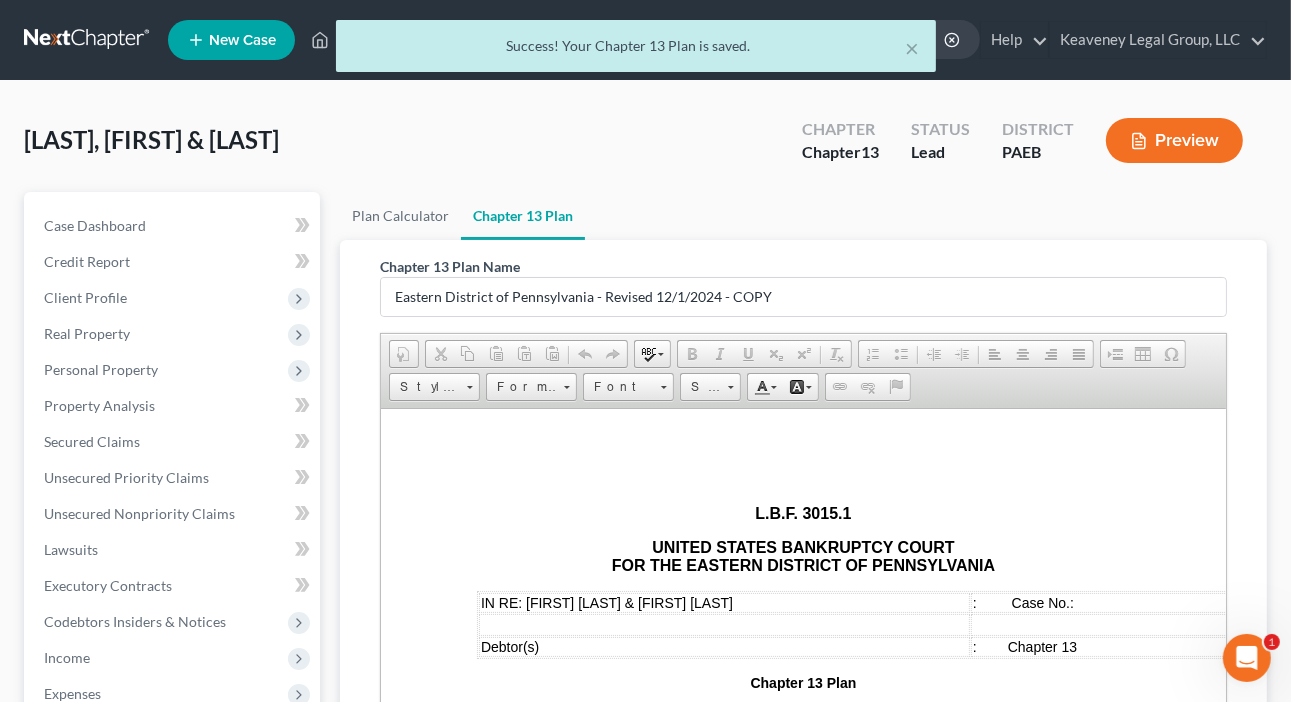 scroll, scrollTop: 0, scrollLeft: 0, axis: both 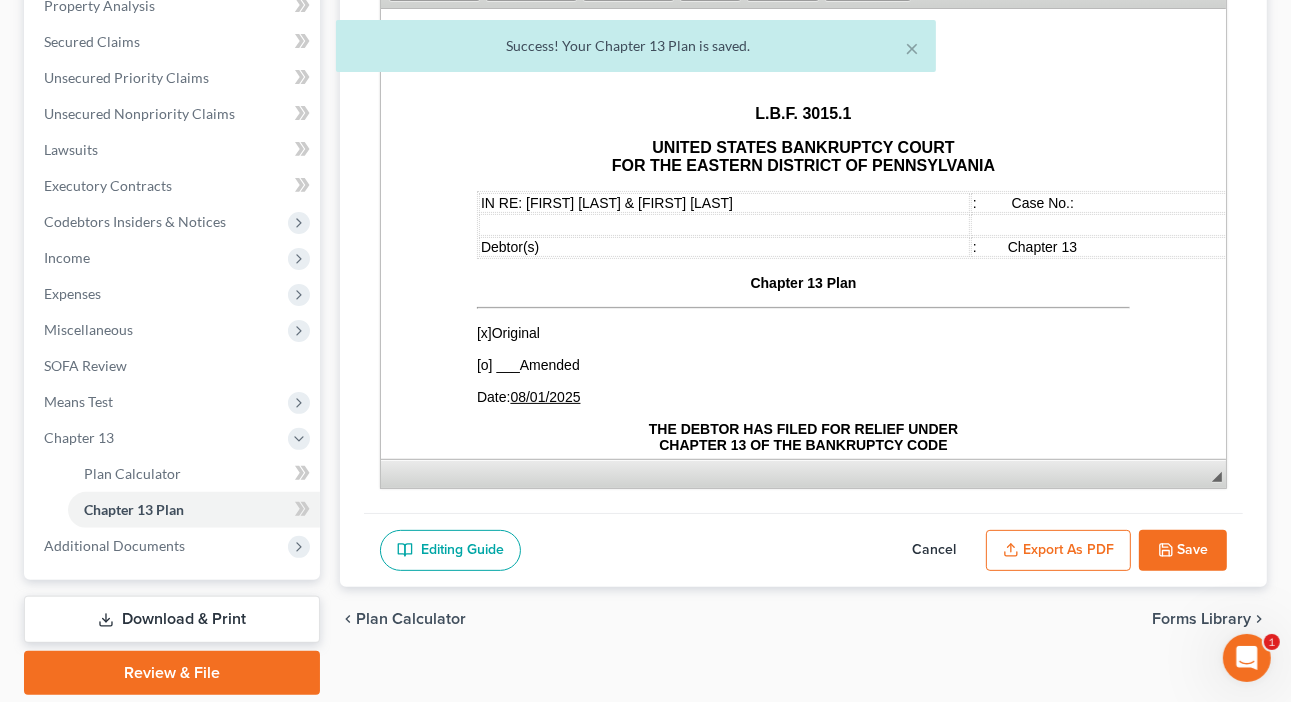 click on "Export as PDF" at bounding box center (1058, 551) 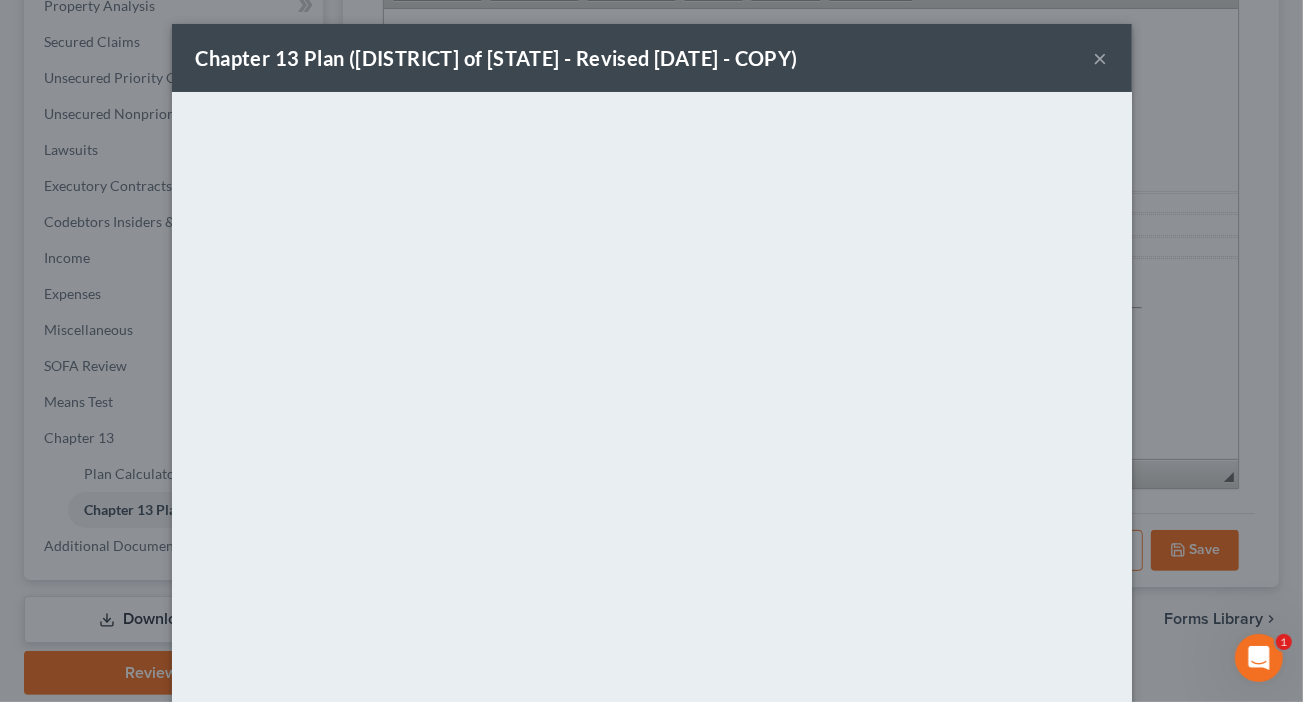 click on "×" at bounding box center (1101, 58) 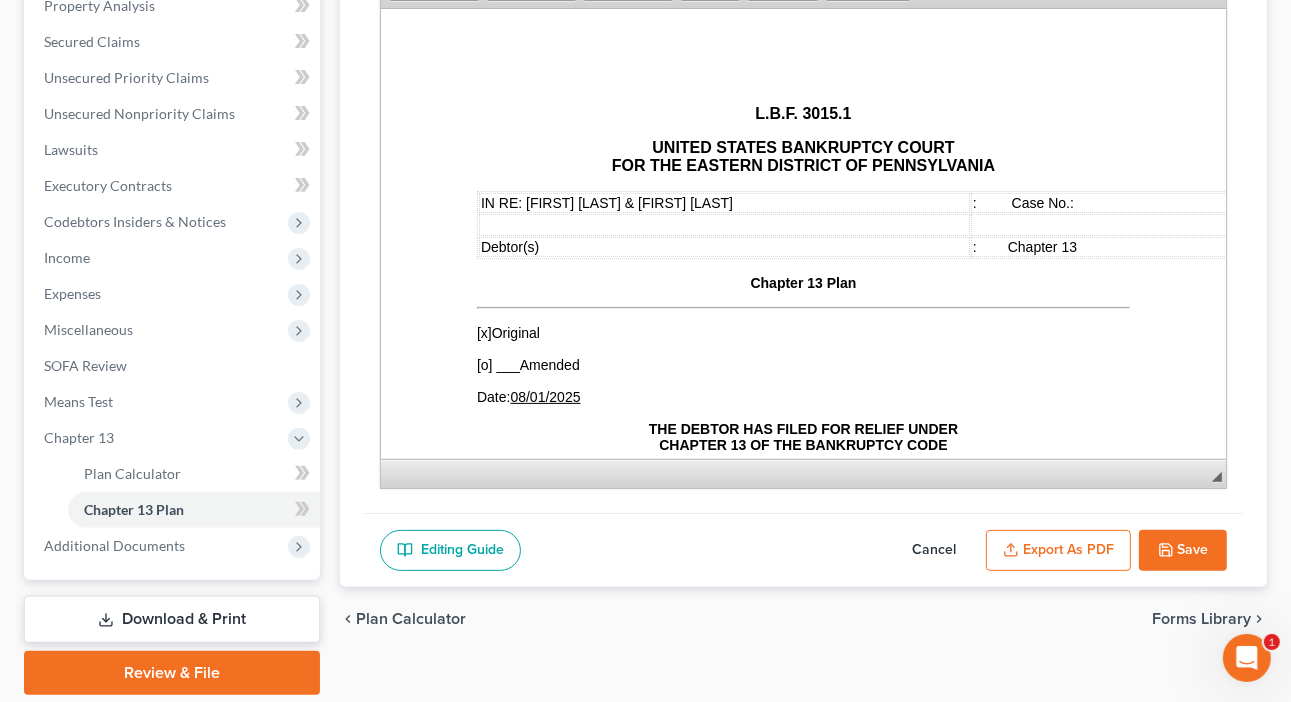 click on "L.B.F. 3015.1 UNITED STATES BANKRUPTCY COURT FOR THE EASTERN DISTRICT OF PENNSYLVANIA IN RE: [FIRST] [LAST] & [LAST] : Case No.: [CASE_NUMBER] Debtor(s) : Chapter 13 Chapter 13 Plan [x] Original [o] ___ Amended Date: [DATE] THE DEBTOR HAS FILED FOR RELIEF UNDER CHAPTER 13 OF THE BANKRUPTCY CODE YOUR RIGHTS WILL BE AFFECTED You should have received from the court a separate Notice of the Hearing on Confirmation of Plan, which contains the date of the confirmation hearing on the Plan proposed by the Debtor. This document is the actual Plan proposed by the Debtor to adjust debts. You should read these papers carefully and discuss them with your attorney. ANYONE WHO WISHES TO OPPOSE ANY PROVISION OF THIS PLAN MUST FILE A WRITTEN OBJECTION in accordance with Bankruptcy Rule 3015 and Local Rule 3015-5. This Plan may be confirmed and become binding, unless a written objection is filed. IN ORDER TO RECEIVE A DISTRIBUTION UNDER THE PLAN, YOU [o] [o] [o] 60" at bounding box center [802, 3350] 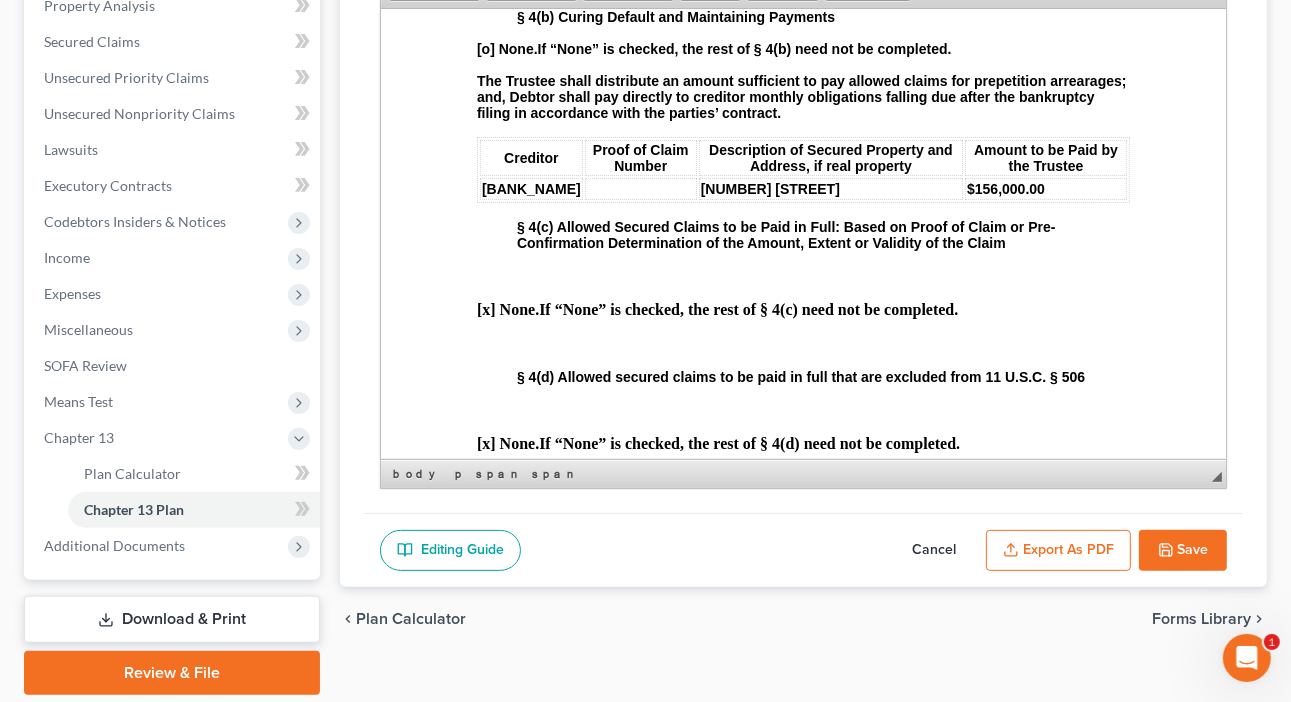 scroll, scrollTop: 2720, scrollLeft: 0, axis: vertical 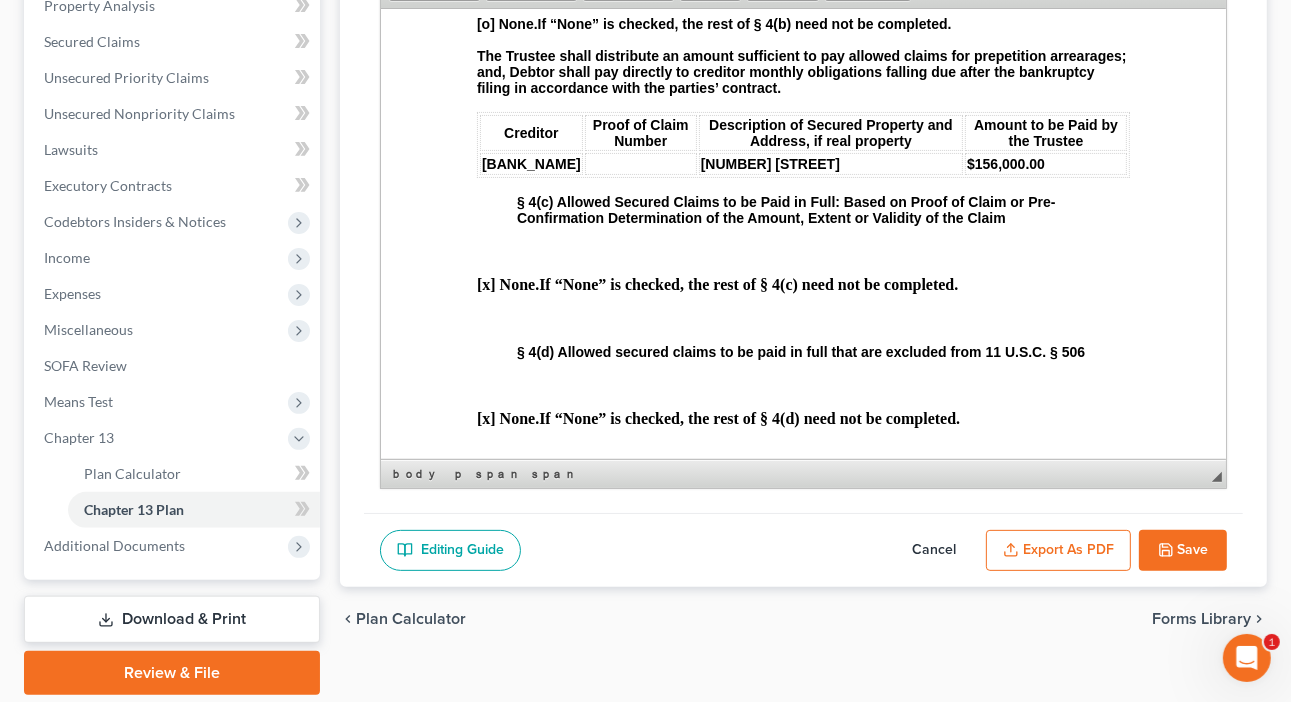 click on "[NUMBER] [STREET]" at bounding box center (830, 163) 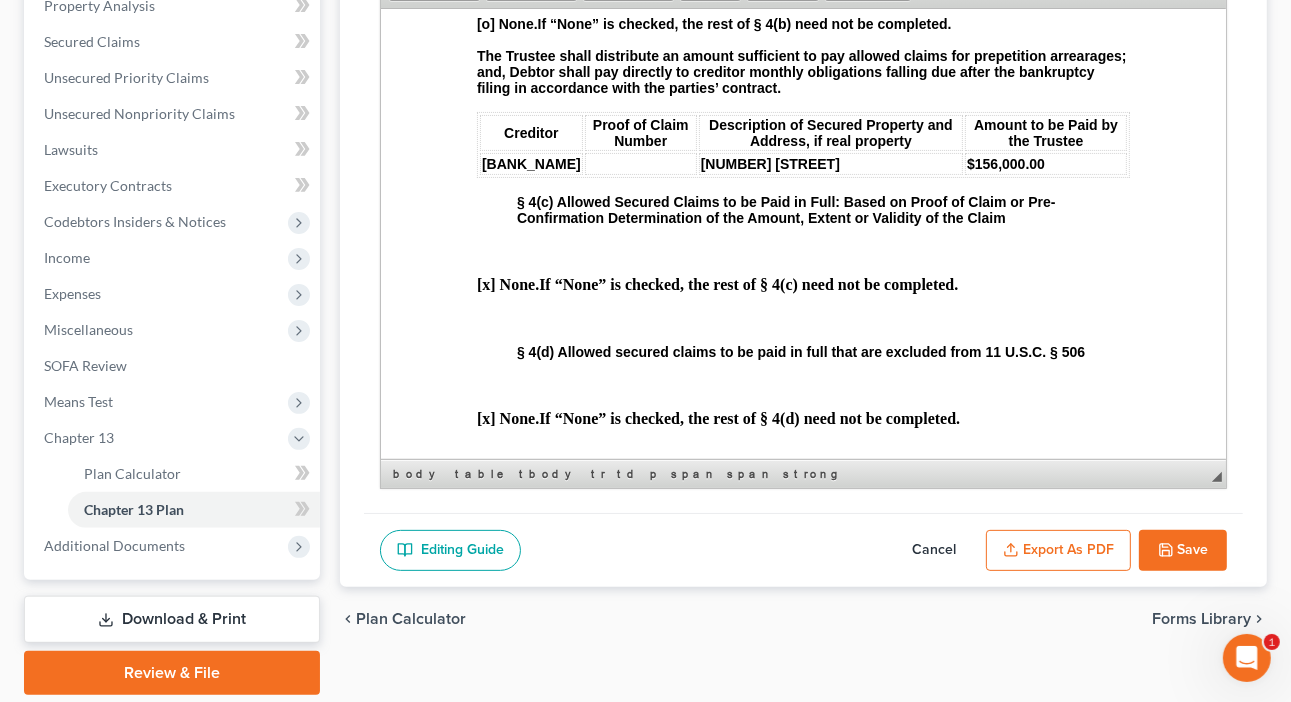 type 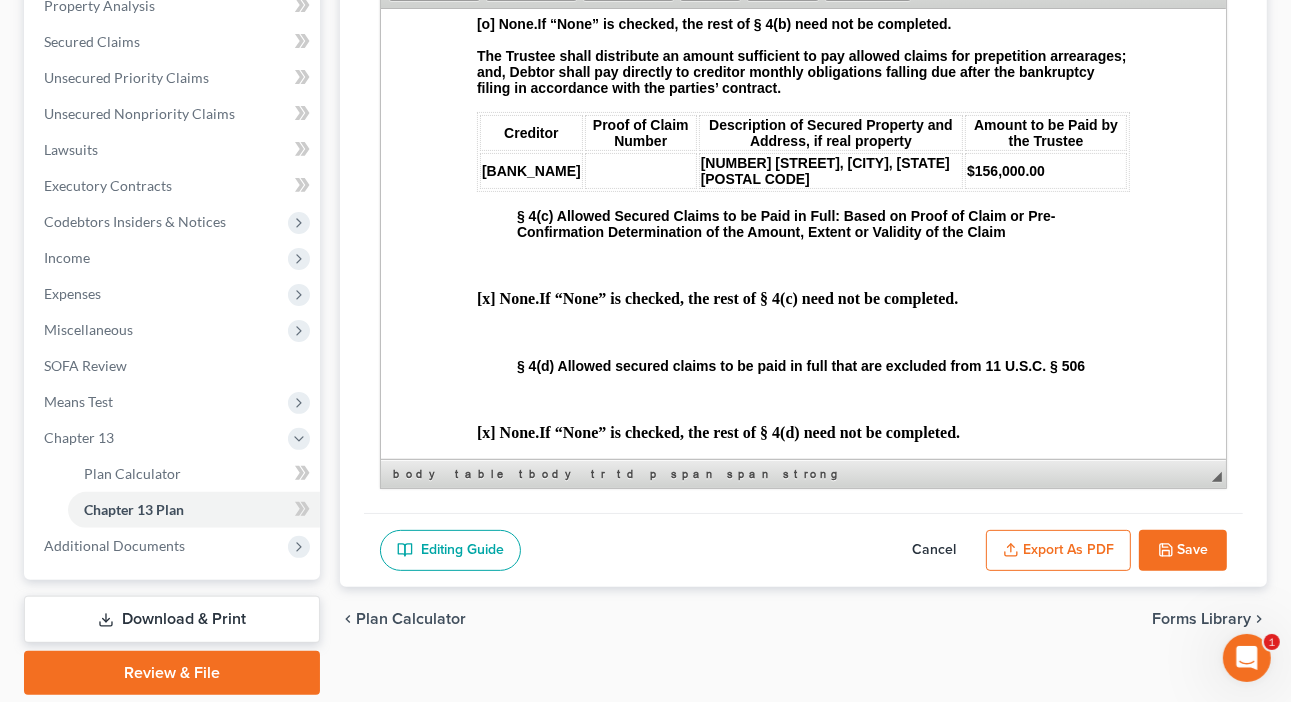 click on "Save" at bounding box center (1183, 551) 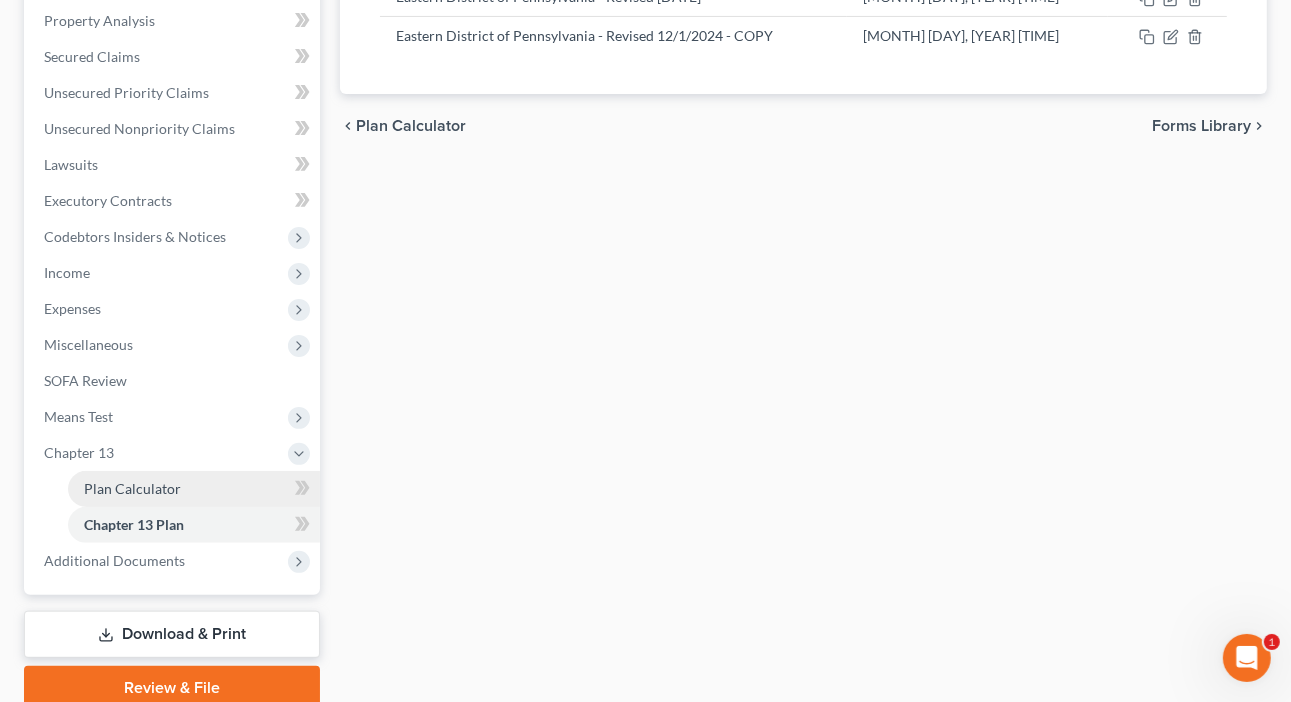 scroll, scrollTop: 468, scrollLeft: 0, axis: vertical 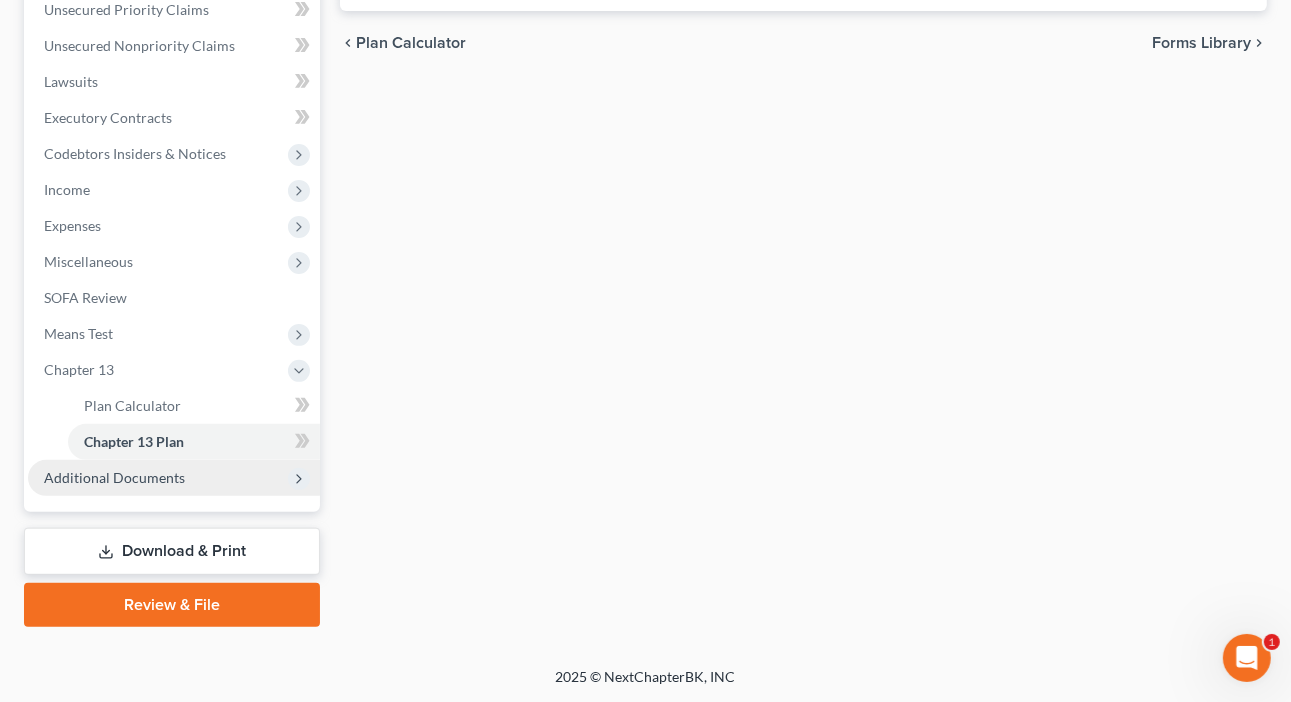 click on "Additional Documents" at bounding box center (174, 478) 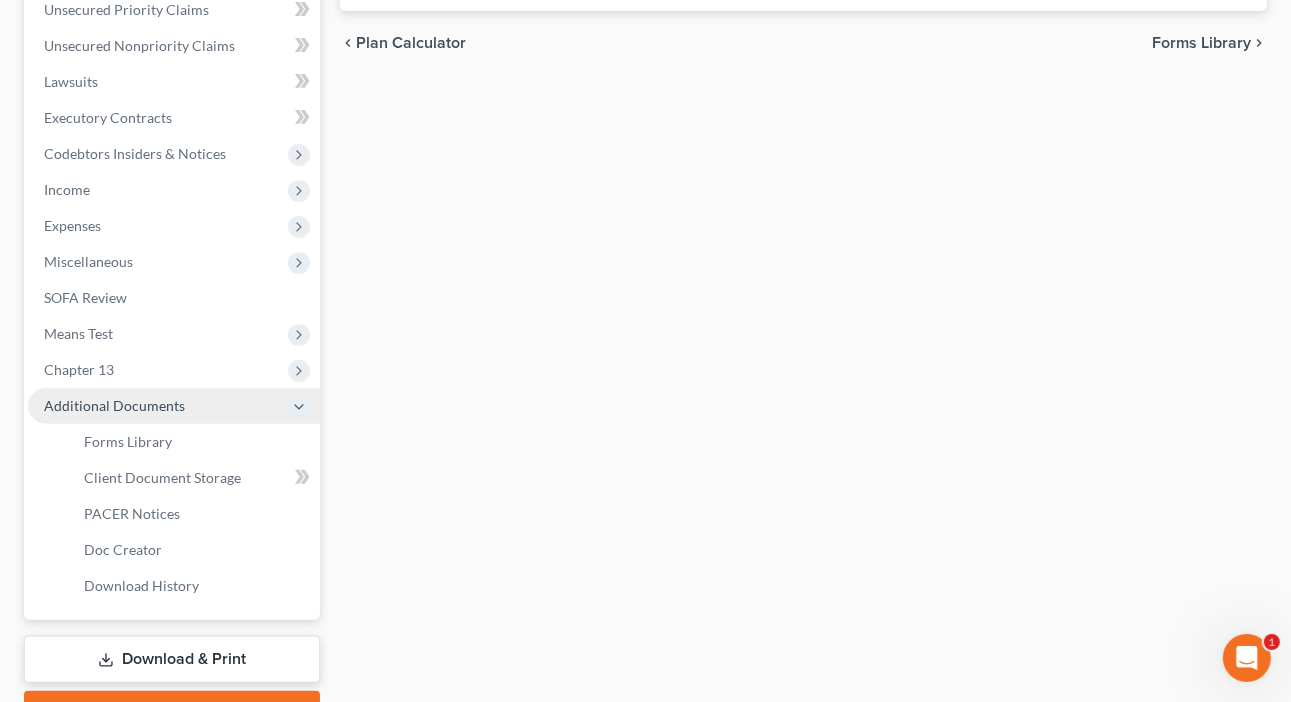 click 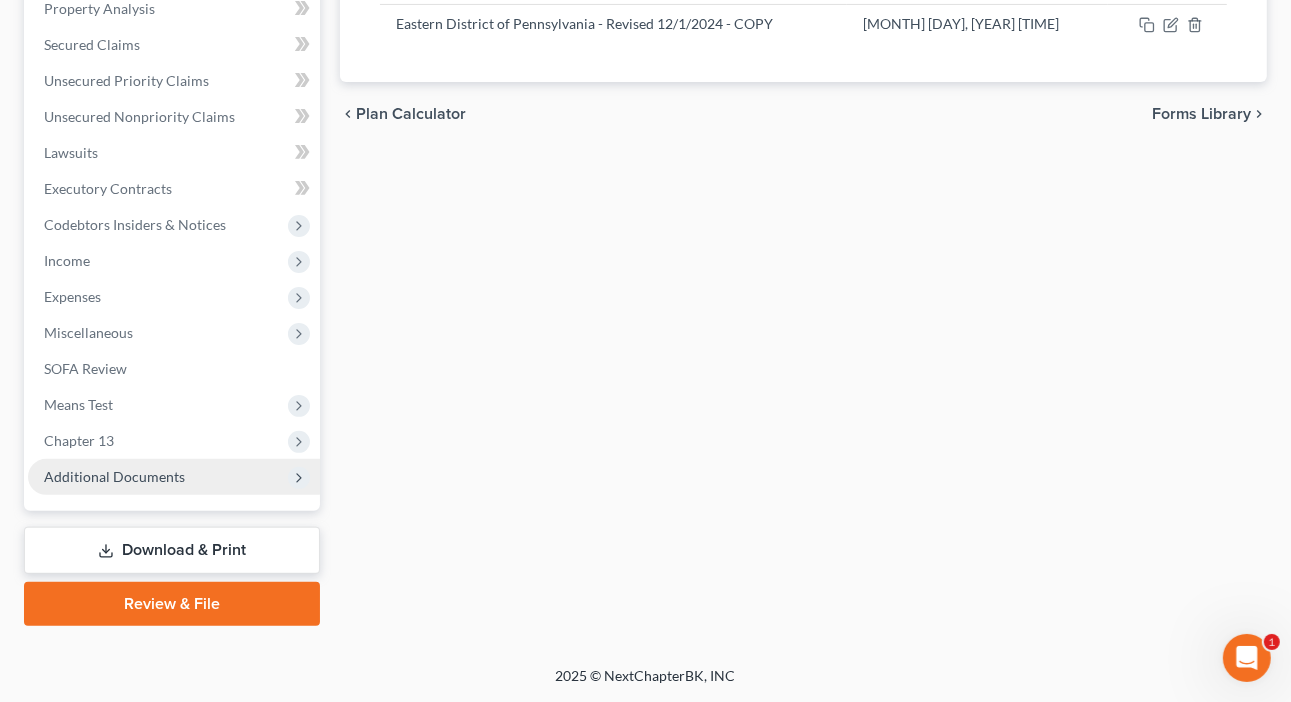 scroll, scrollTop: 396, scrollLeft: 0, axis: vertical 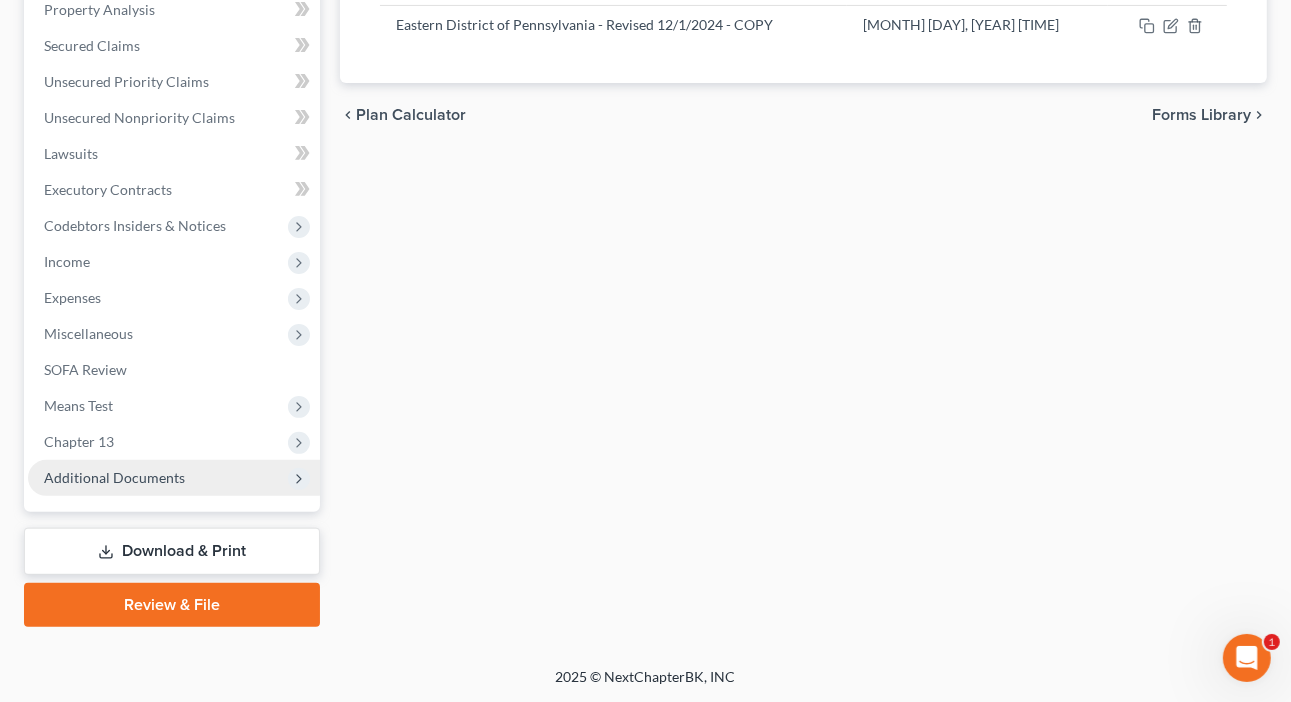 click on "Download & Print" at bounding box center (172, 551) 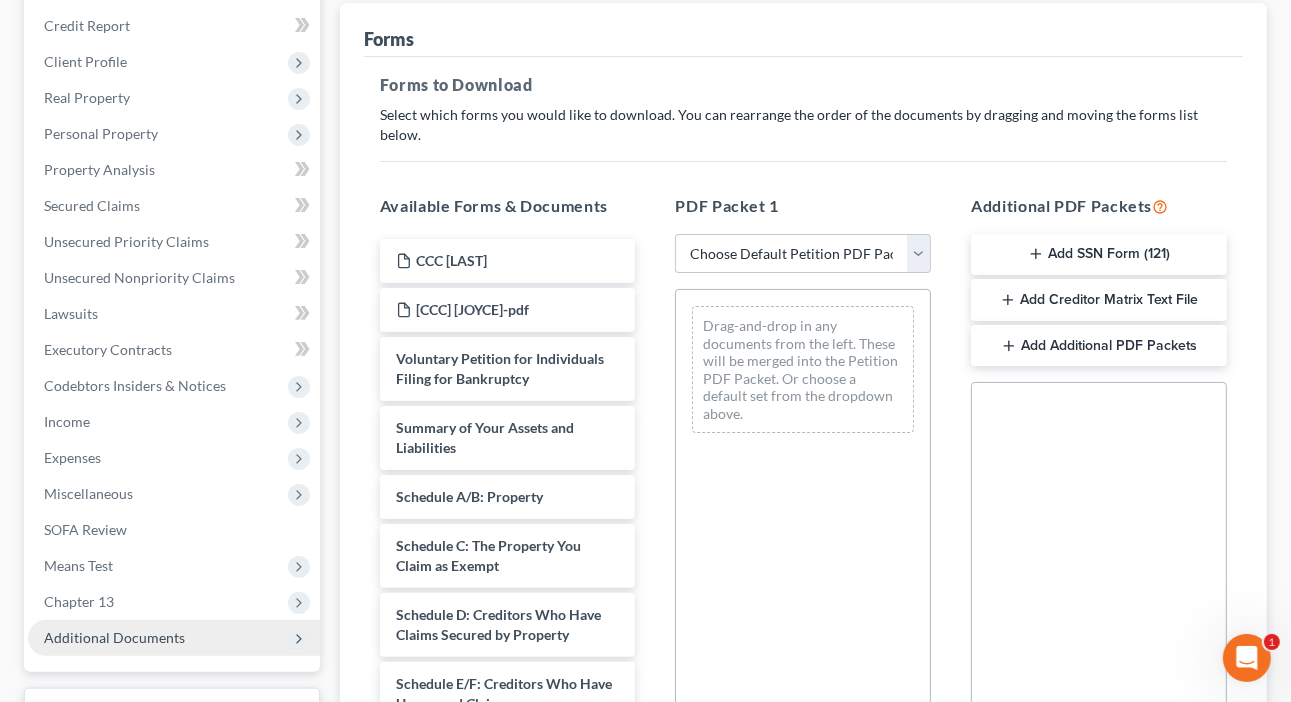 scroll, scrollTop: 240, scrollLeft: 0, axis: vertical 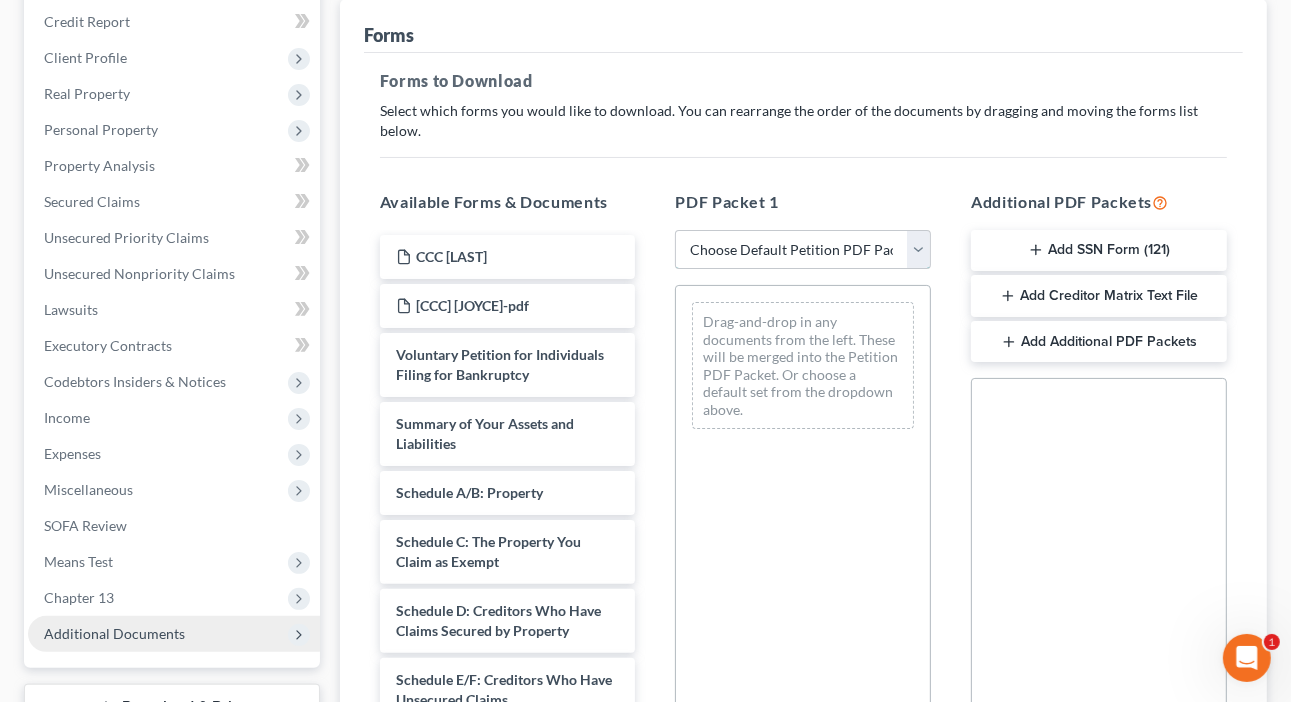 click on "Choose Default Petition PDF Packet Complete Bankruptcy Petition (all forms and schedules) Emergency Filing Forms (Petition and Creditor List Only) Amended Forms Signature Pages Only Supplemental Post Petition (Sch. I & J) Supplemental Post Petition (Sch. I) Supplemental Post Petition (Sch. J) PA-E" at bounding box center [803, 250] 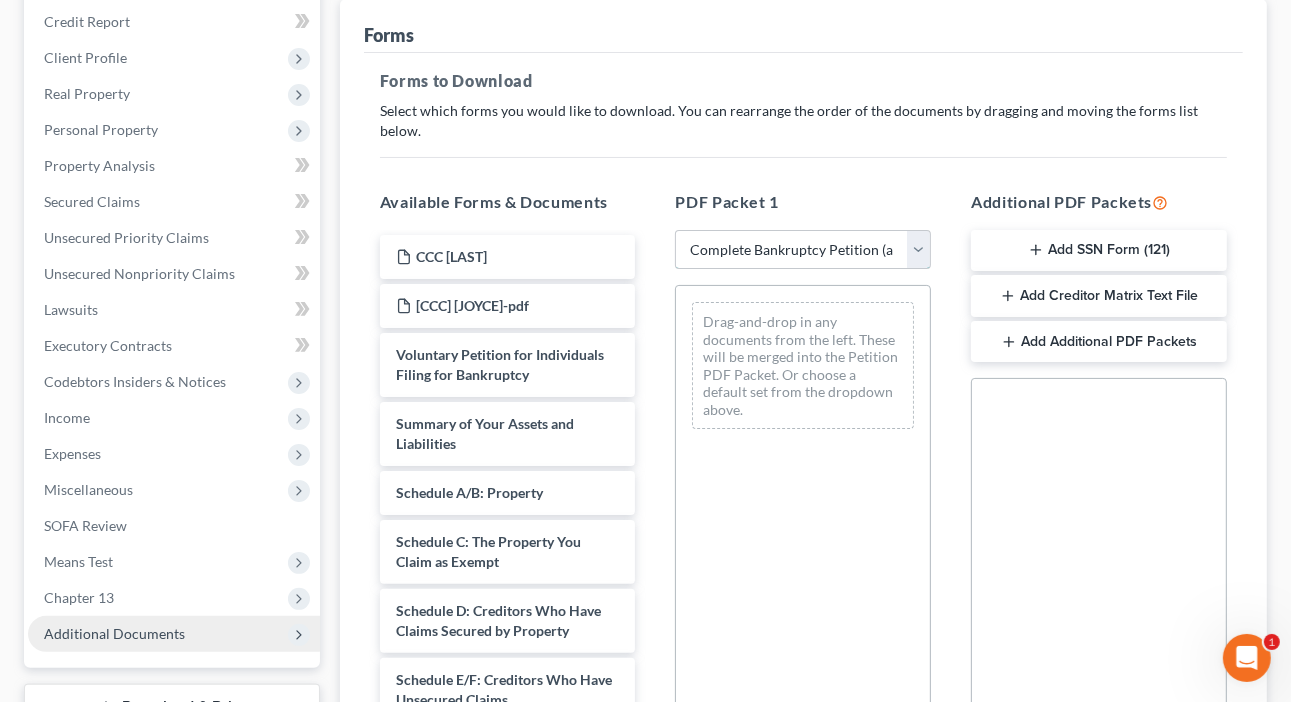 click on "Choose Default Petition PDF Packet Complete Bankruptcy Petition (all forms and schedules) Emergency Filing Forms (Petition and Creditor List Only) Amended Forms Signature Pages Only Supplemental Post Petition (Sch. I & J) Supplemental Post Petition (Sch. I) Supplemental Post Petition (Sch. J) PA-E" at bounding box center (803, 250) 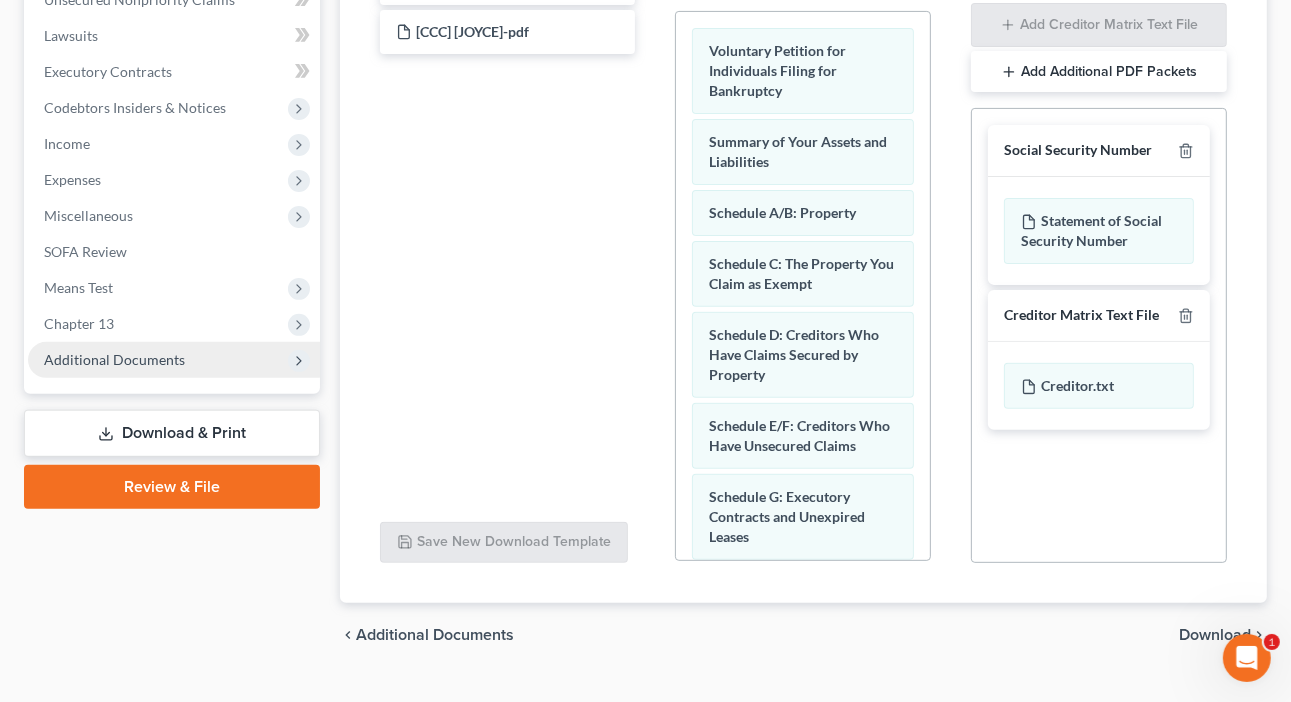 scroll, scrollTop: 533, scrollLeft: 0, axis: vertical 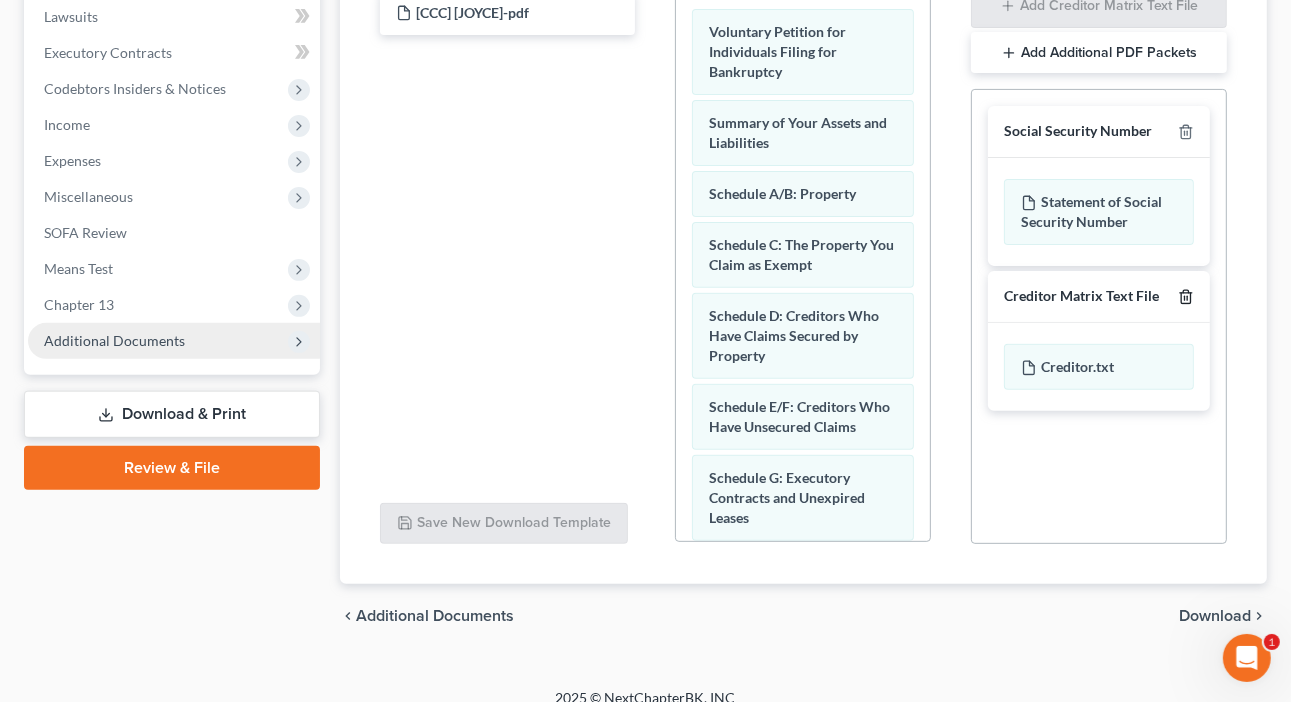 click 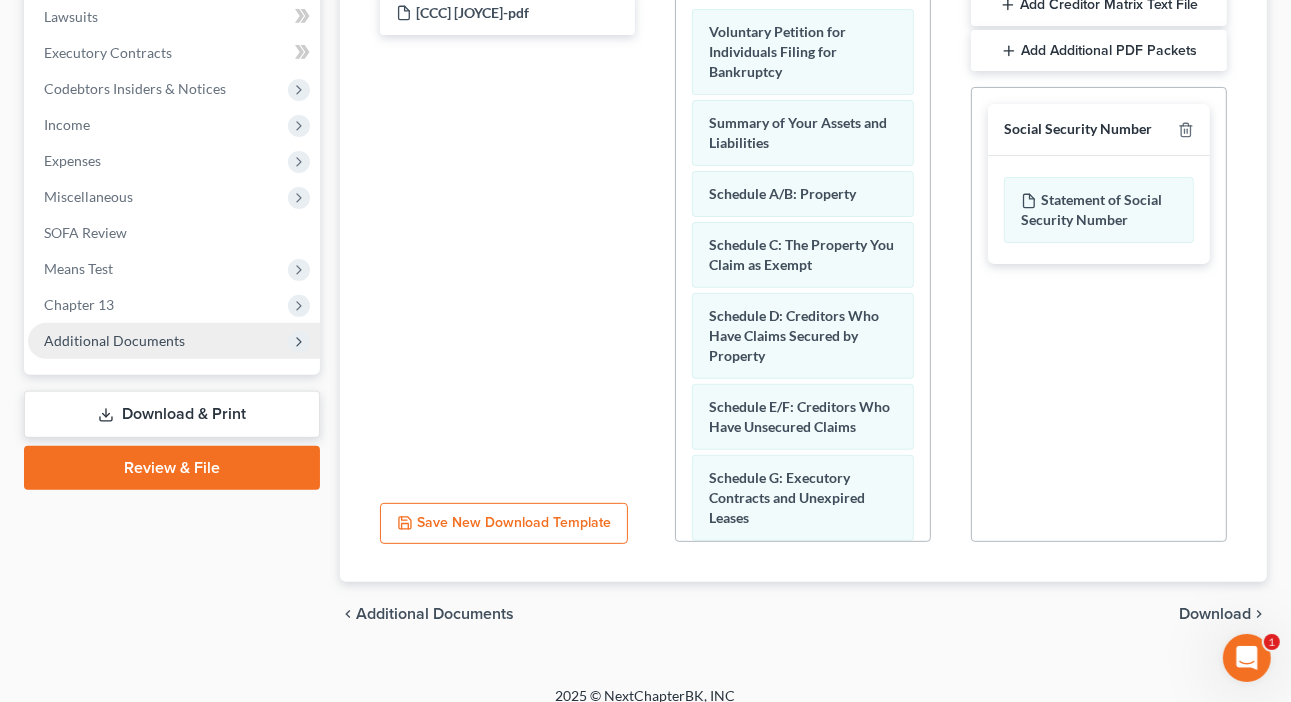 scroll, scrollTop: 532, scrollLeft: 0, axis: vertical 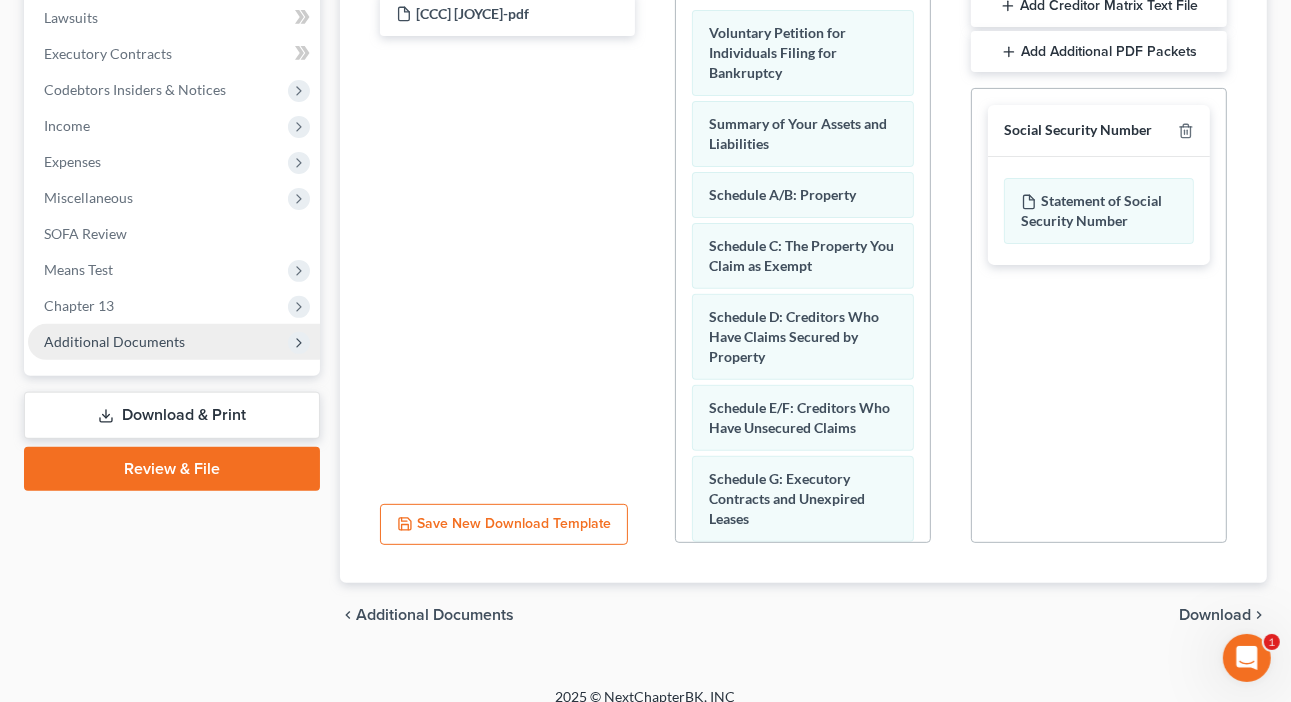 click on "Download" at bounding box center (1215, 615) 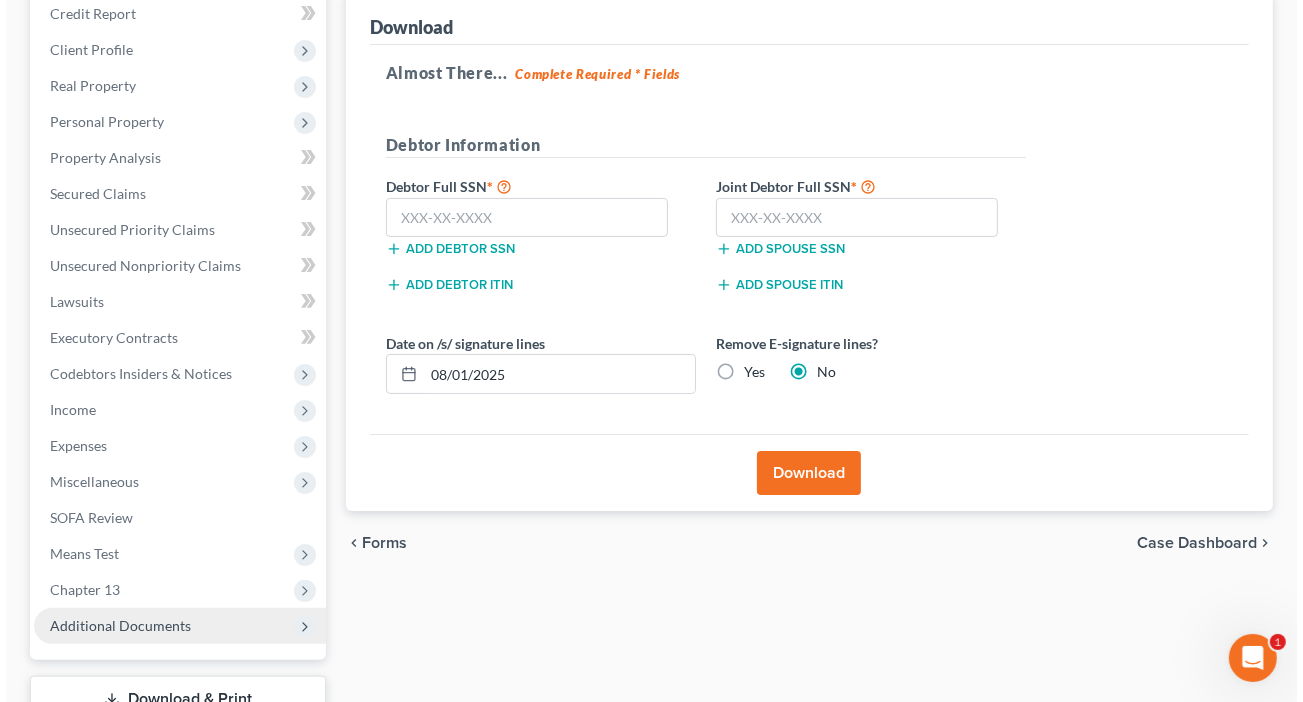 scroll, scrollTop: 236, scrollLeft: 0, axis: vertical 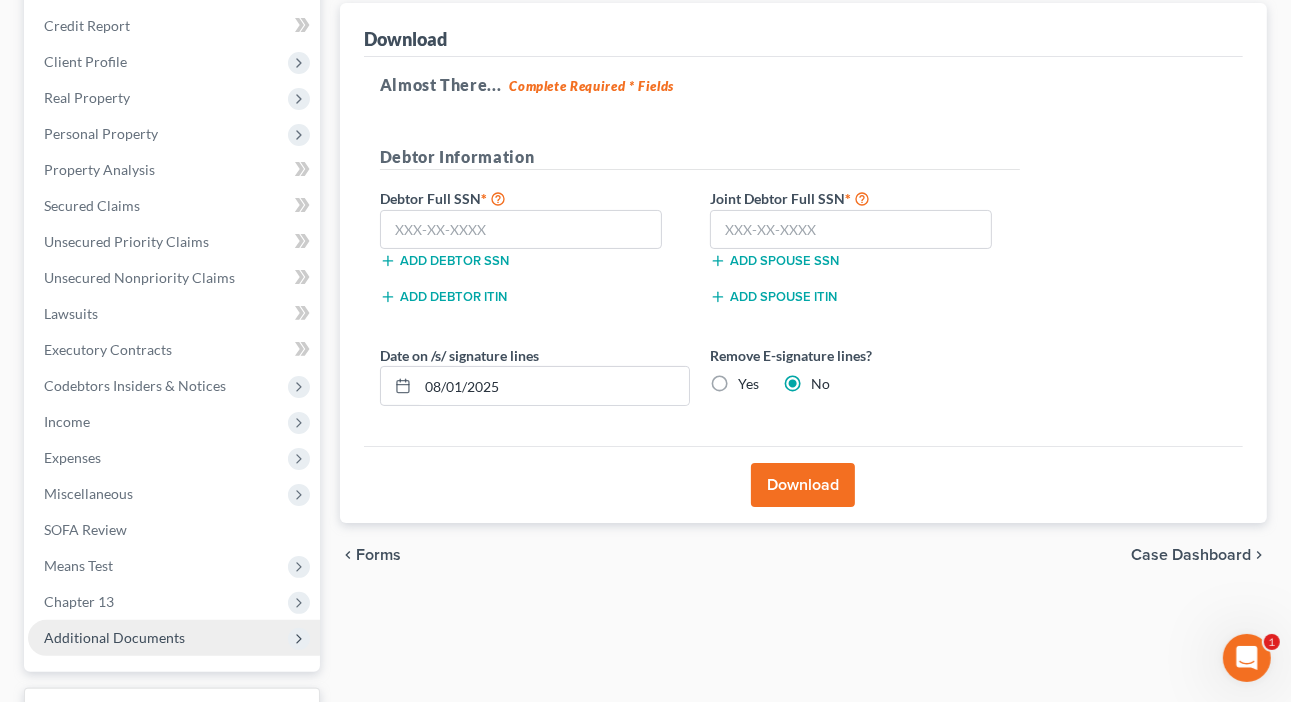 click on "Download" at bounding box center (803, 485) 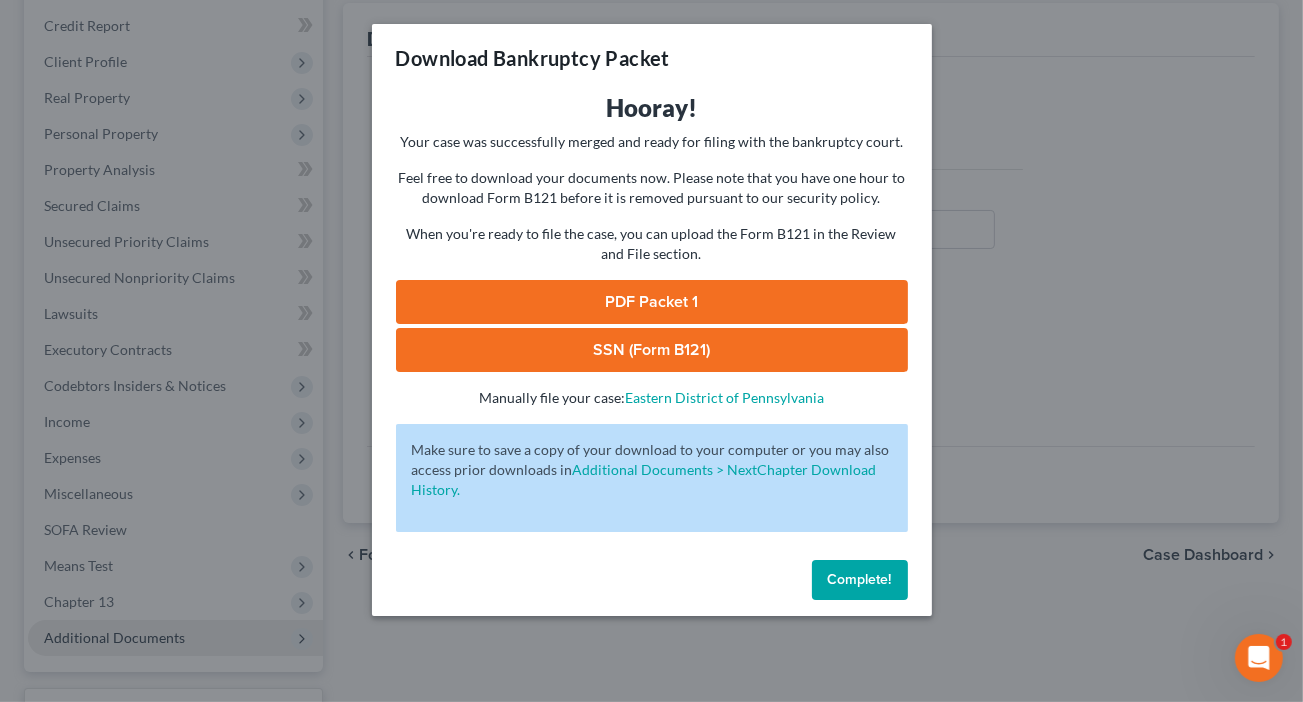 click on "PDF Packet 1" at bounding box center (652, 302) 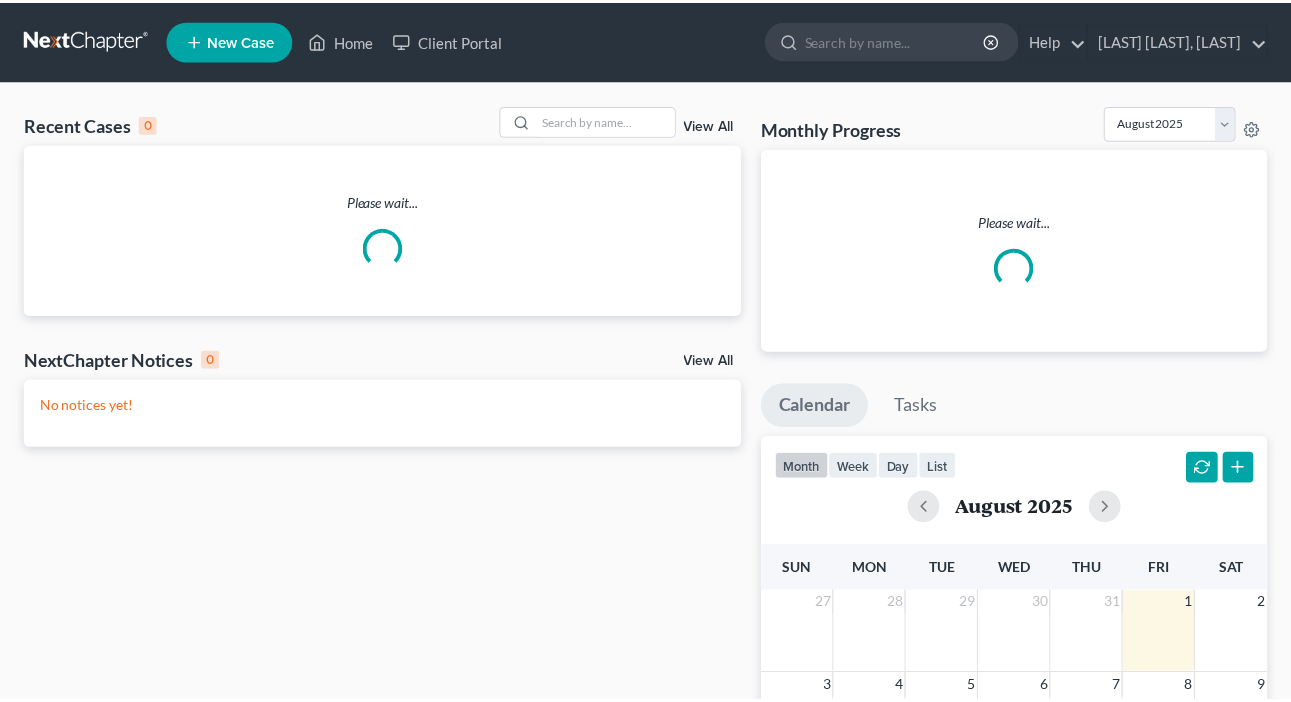 scroll, scrollTop: 0, scrollLeft: 0, axis: both 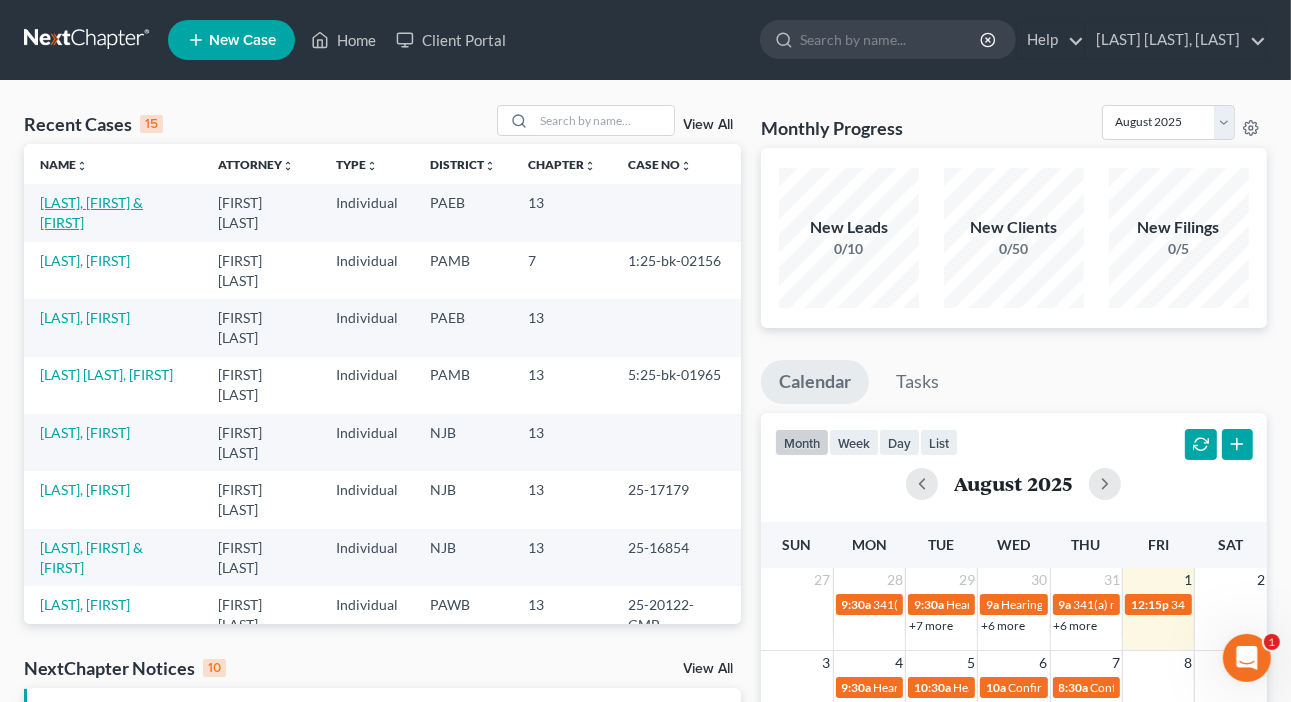 click on "[LAST], [FIRST] & [FIRST]" at bounding box center [91, 212] 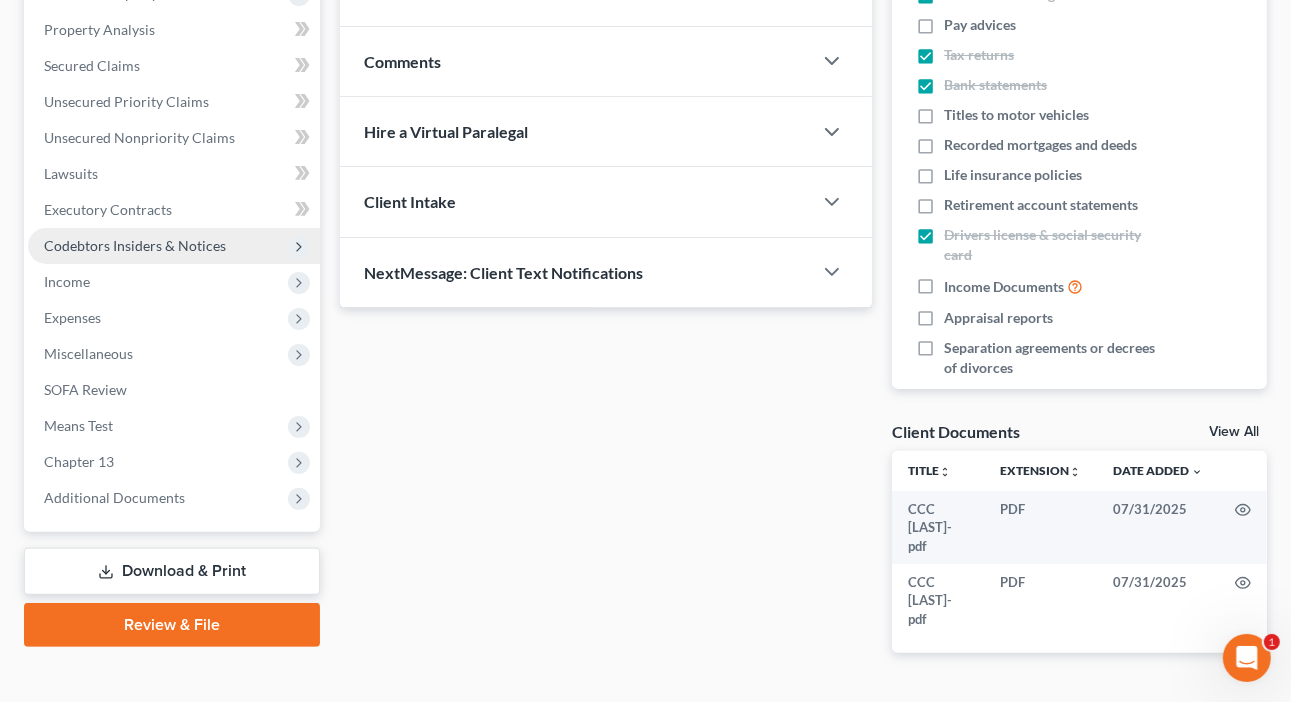 scroll, scrollTop: 416, scrollLeft: 0, axis: vertical 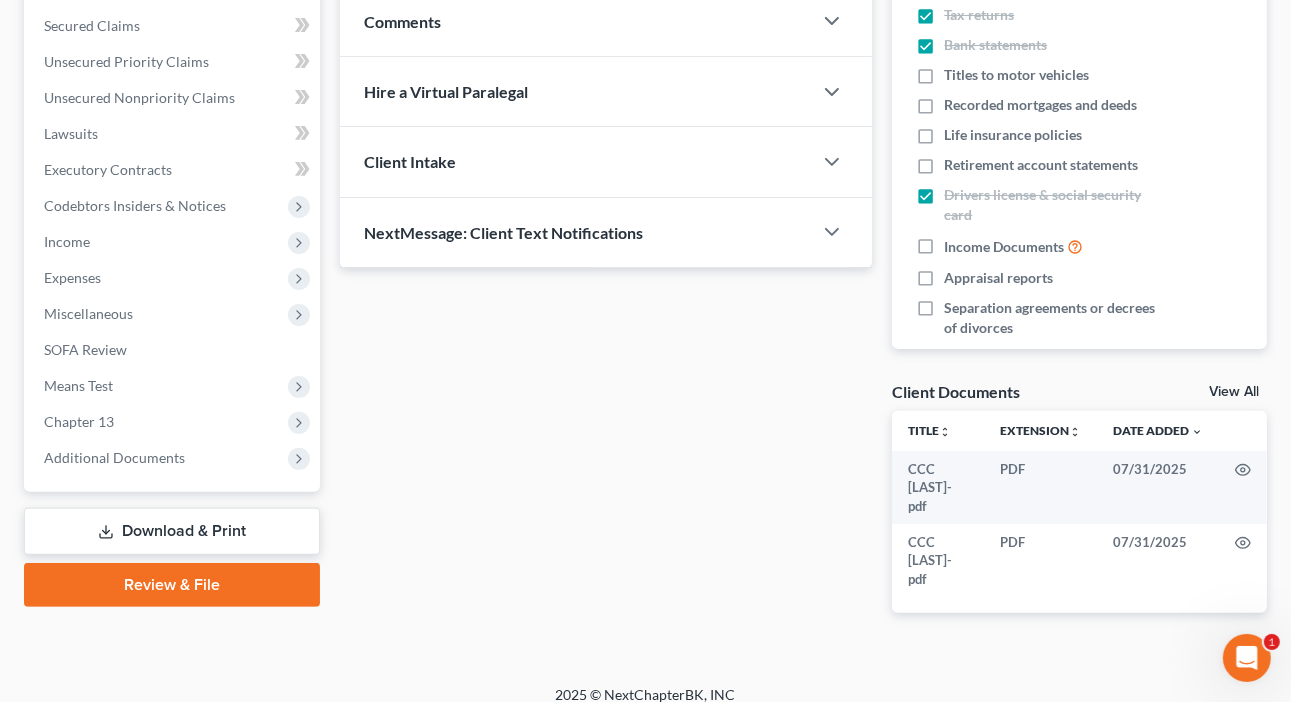 click on "Download & Print" at bounding box center (172, 531) 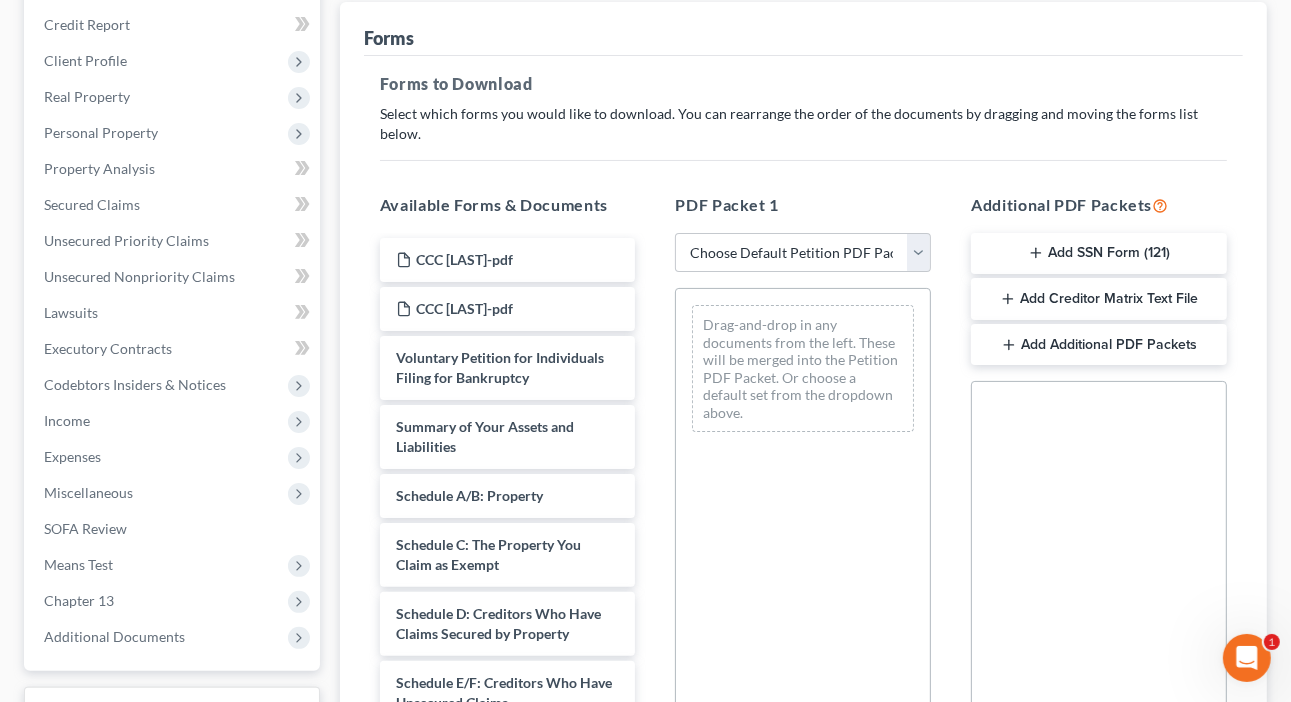 scroll, scrollTop: 240, scrollLeft: 0, axis: vertical 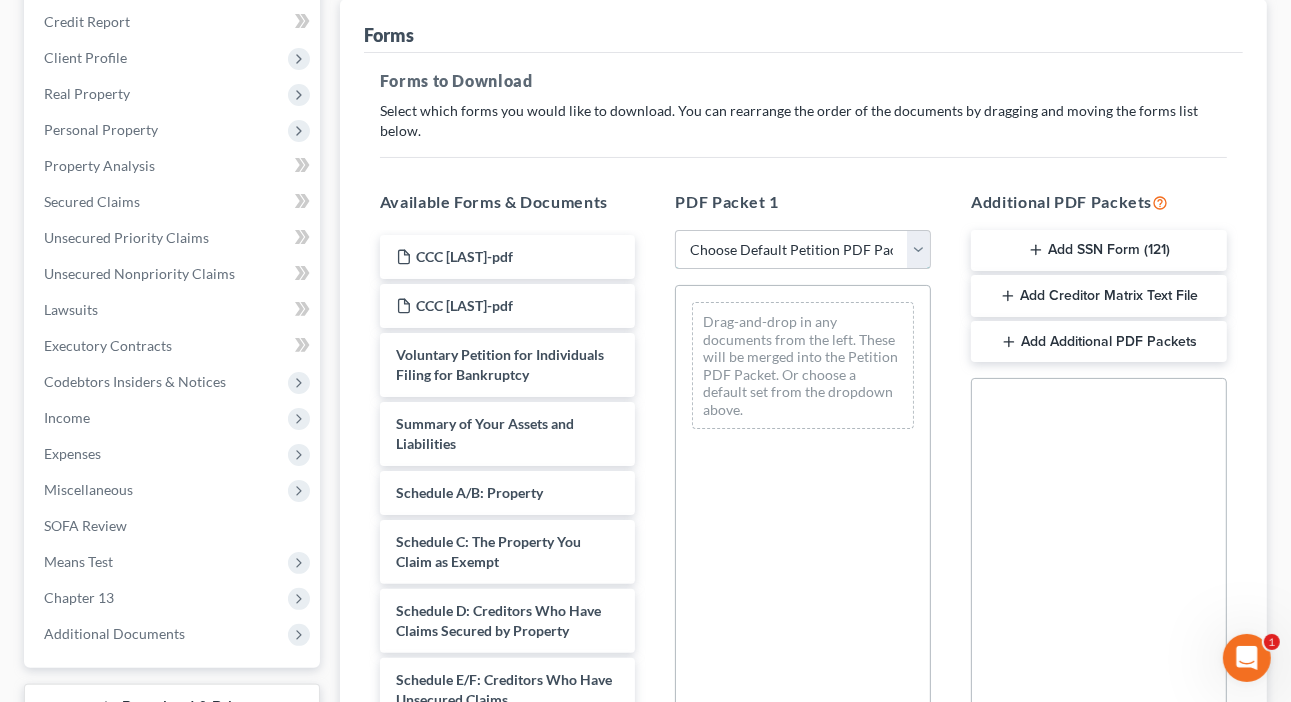 click on "Choose Default Petition PDF Packet Complete Bankruptcy Petition (all forms and schedules) Emergency Filing Forms (Petition and Creditor List Only) Amended Forms Signature Pages Only Supplemental Post Petition (Sch. I & J) Supplemental Post Petition (Sch. I) Supplemental Post Petition (Sch. J) PA-E" at bounding box center (803, 250) 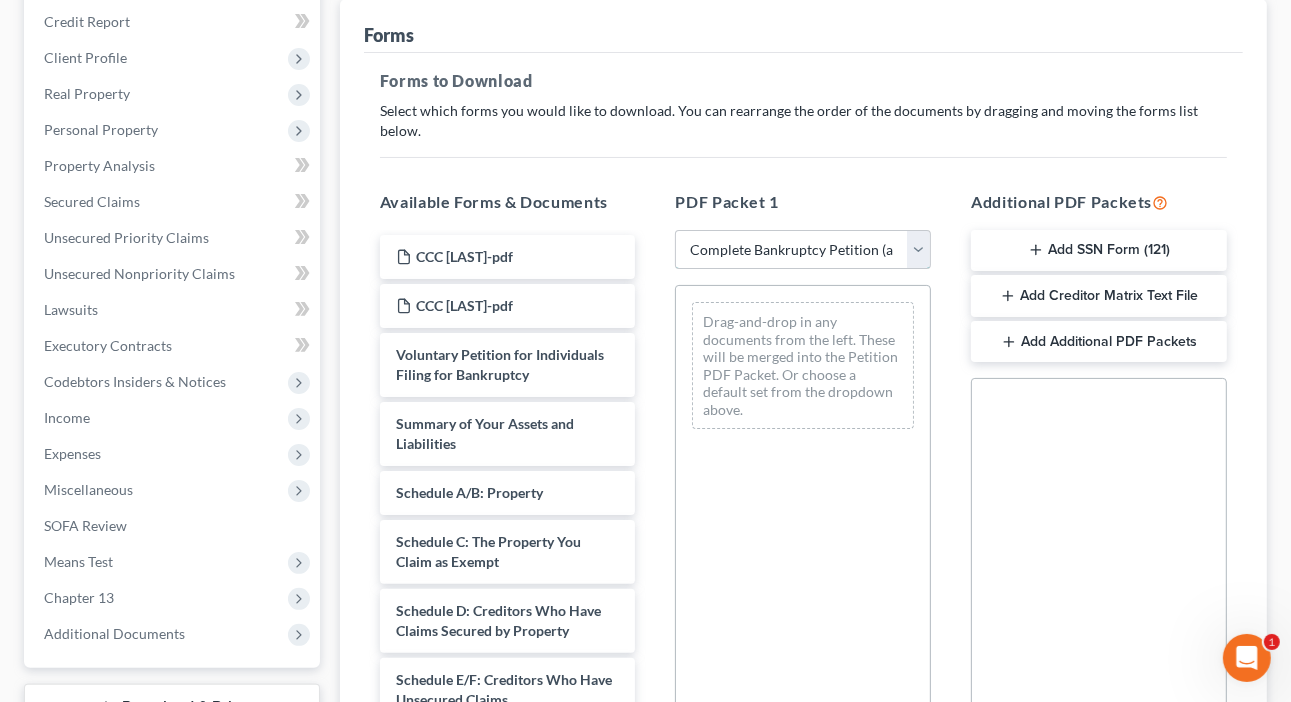 click on "Choose Default Petition PDF Packet Complete Bankruptcy Petition (all forms and schedules) Emergency Filing Forms (Petition and Creditor List Only) Amended Forms Signature Pages Only Supplemental Post Petition (Sch. I & J) Supplemental Post Petition (Sch. I) Supplemental Post Petition (Sch. J) PA-E" at bounding box center [803, 250] 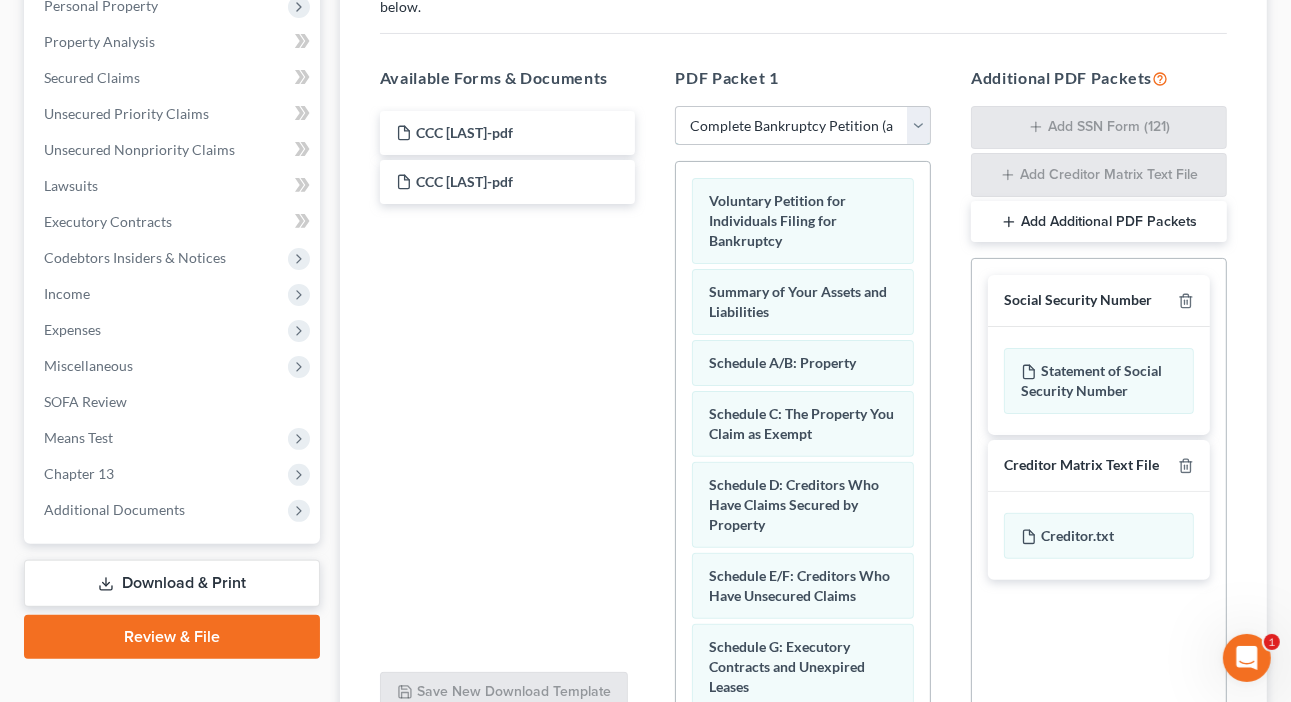 scroll, scrollTop: 533, scrollLeft: 0, axis: vertical 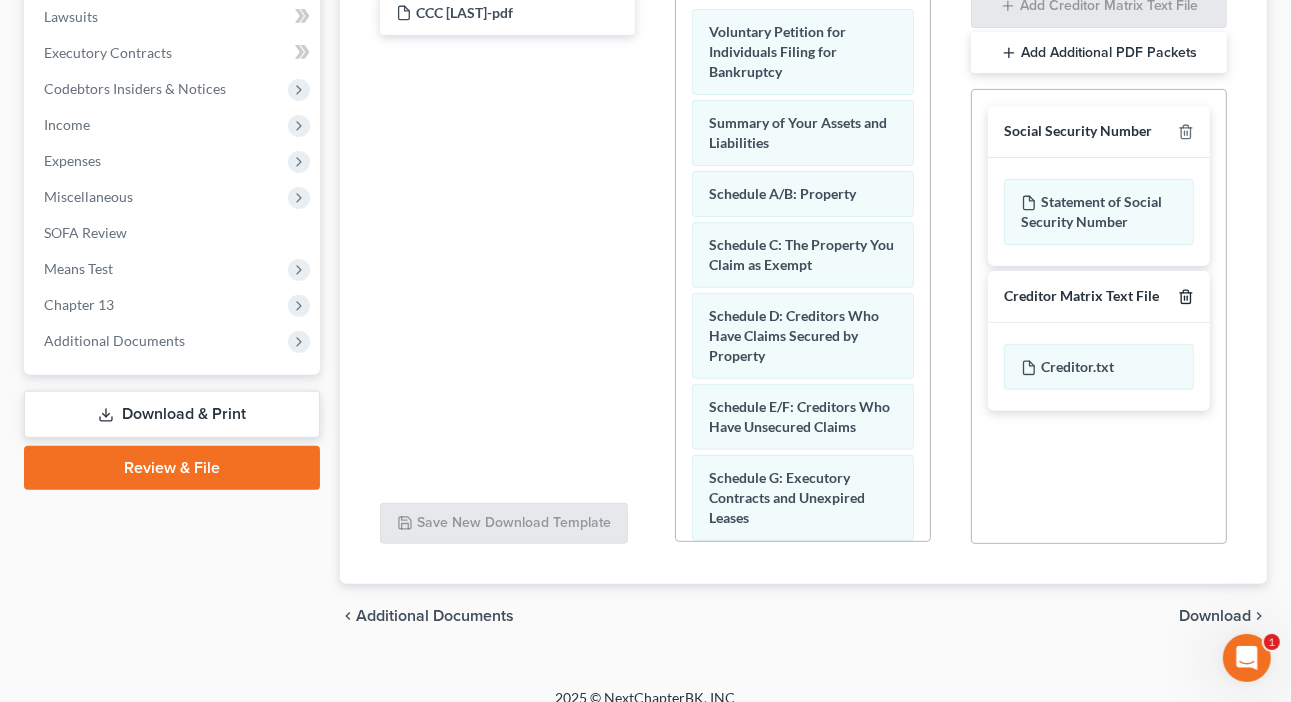click 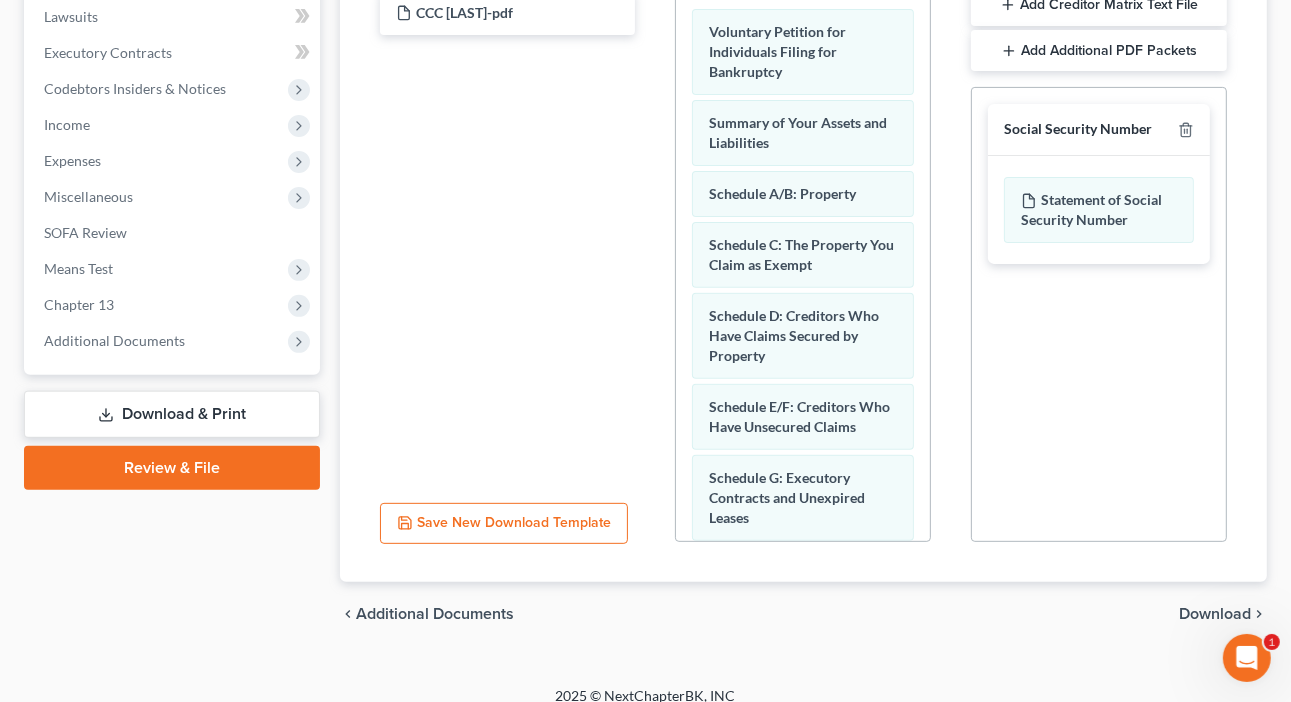 scroll, scrollTop: 532, scrollLeft: 0, axis: vertical 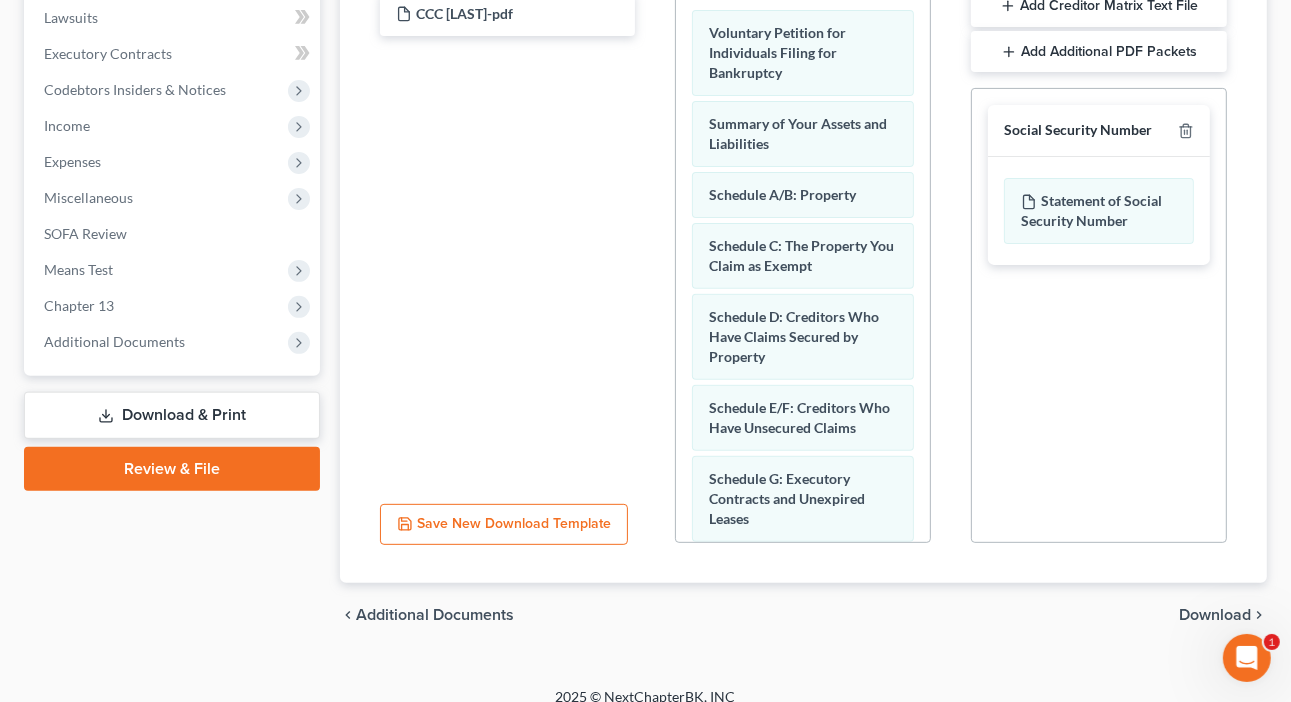 click on "Download" at bounding box center [1215, 615] 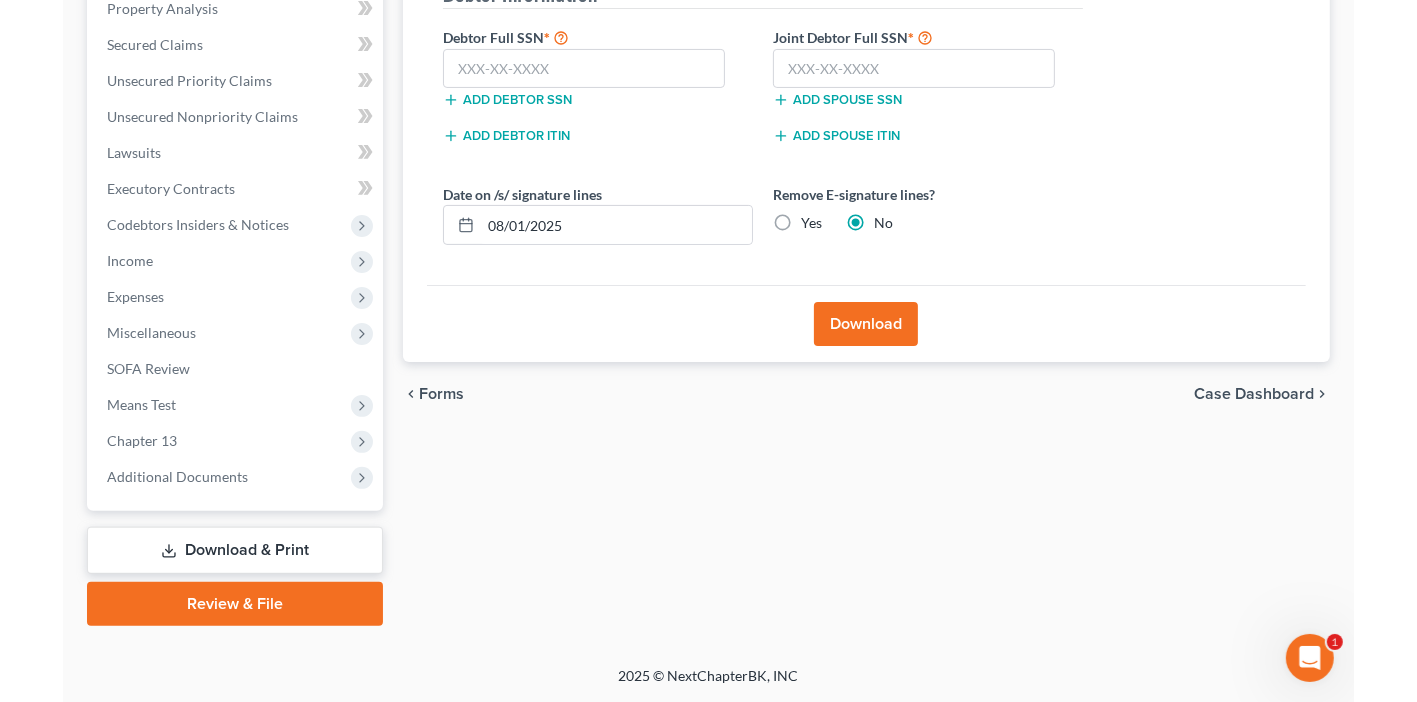 scroll, scrollTop: 396, scrollLeft: 0, axis: vertical 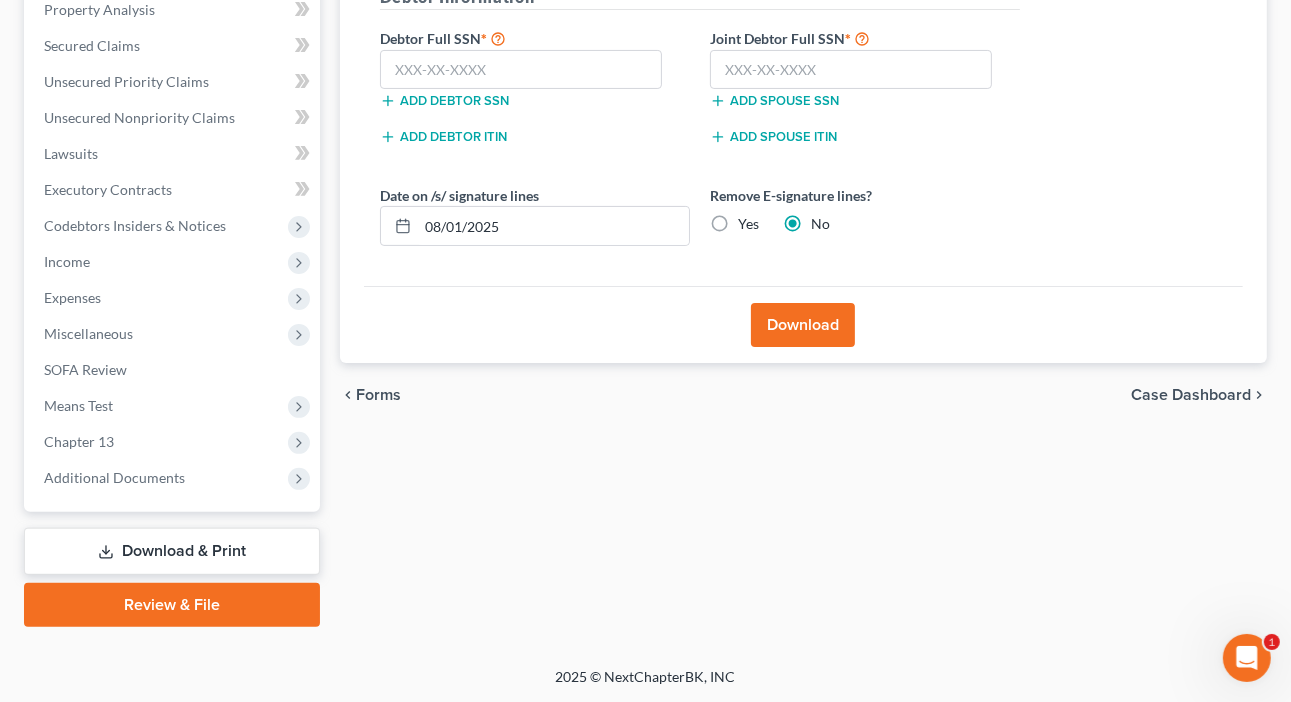 click on "Download" at bounding box center (803, 325) 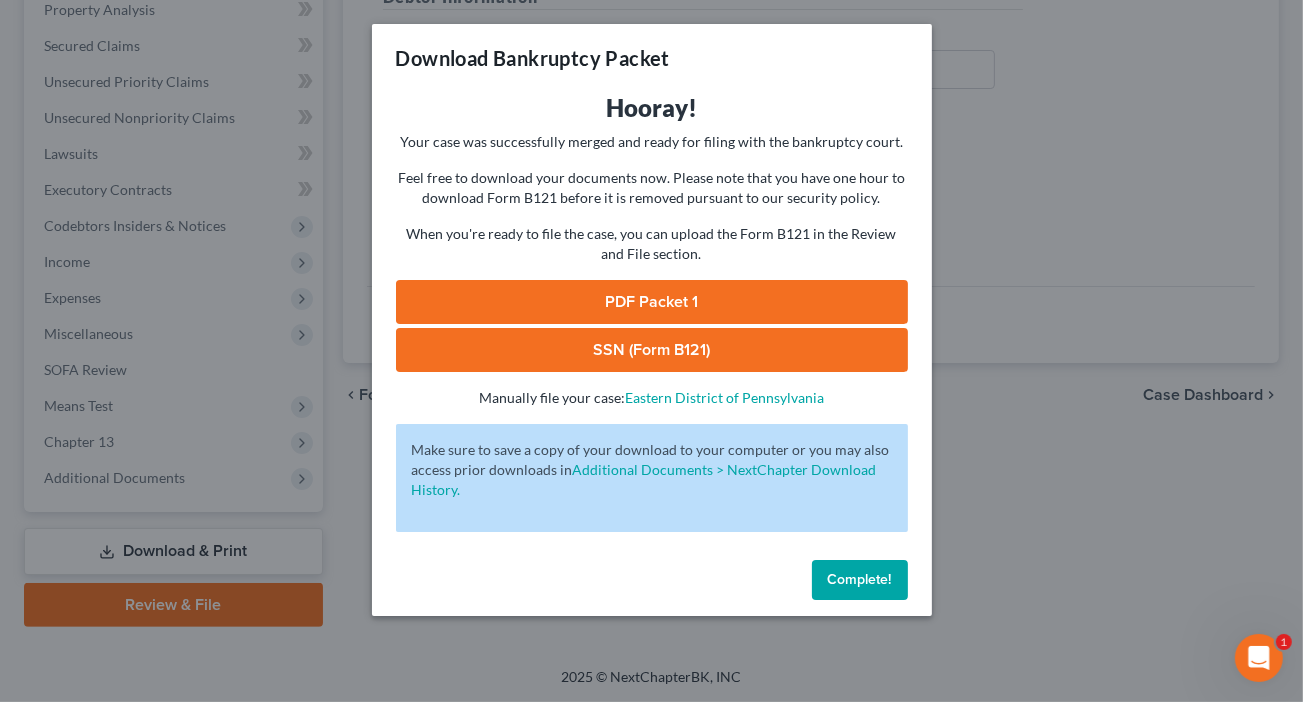 click on "PDF Packet 1" at bounding box center [652, 302] 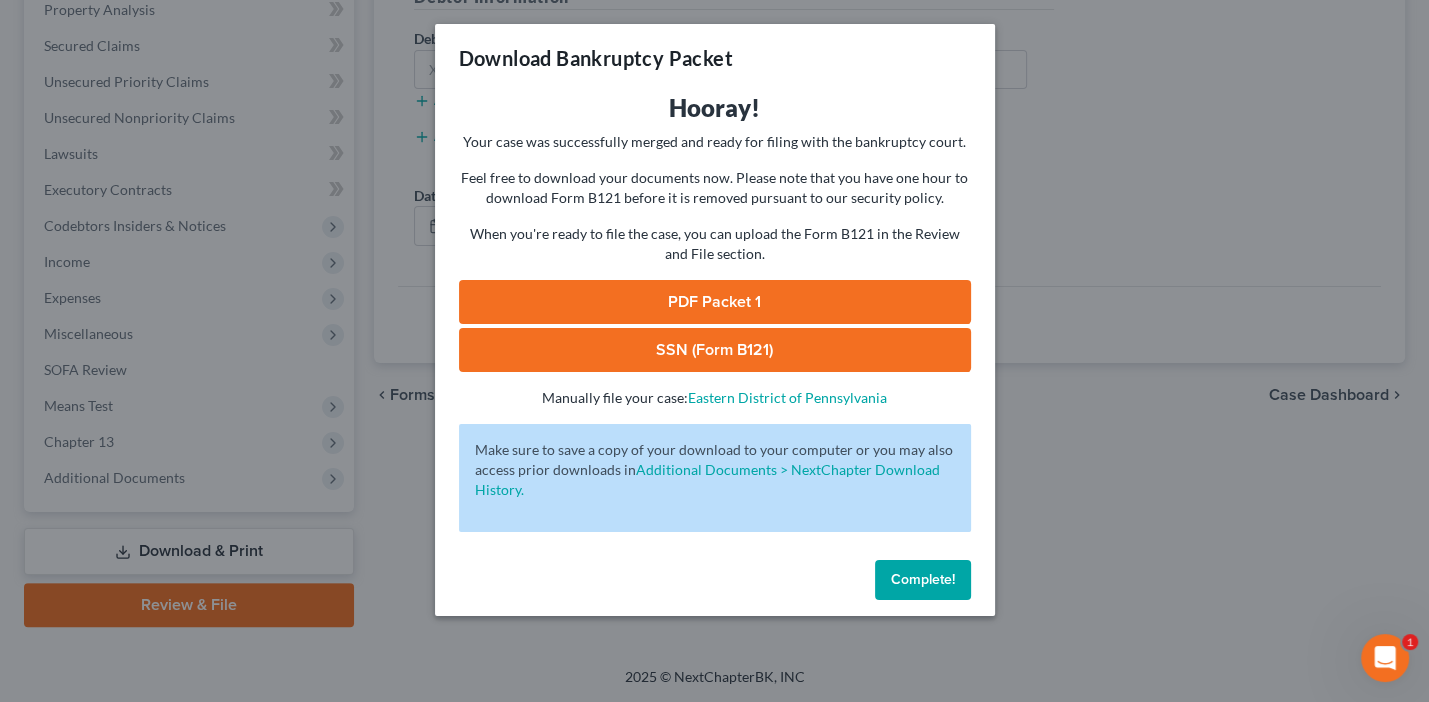 click on "Complete!" at bounding box center [923, 579] 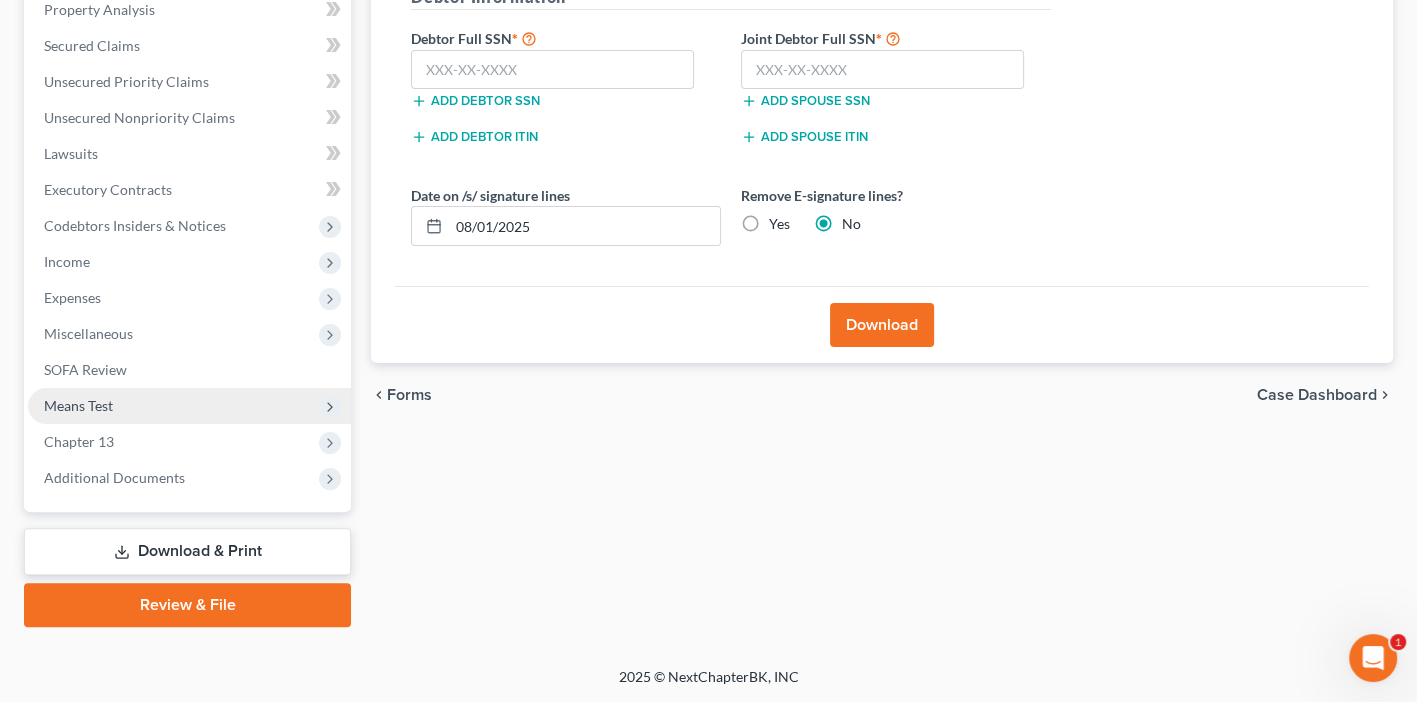 click on "Means Test" at bounding box center [189, 406] 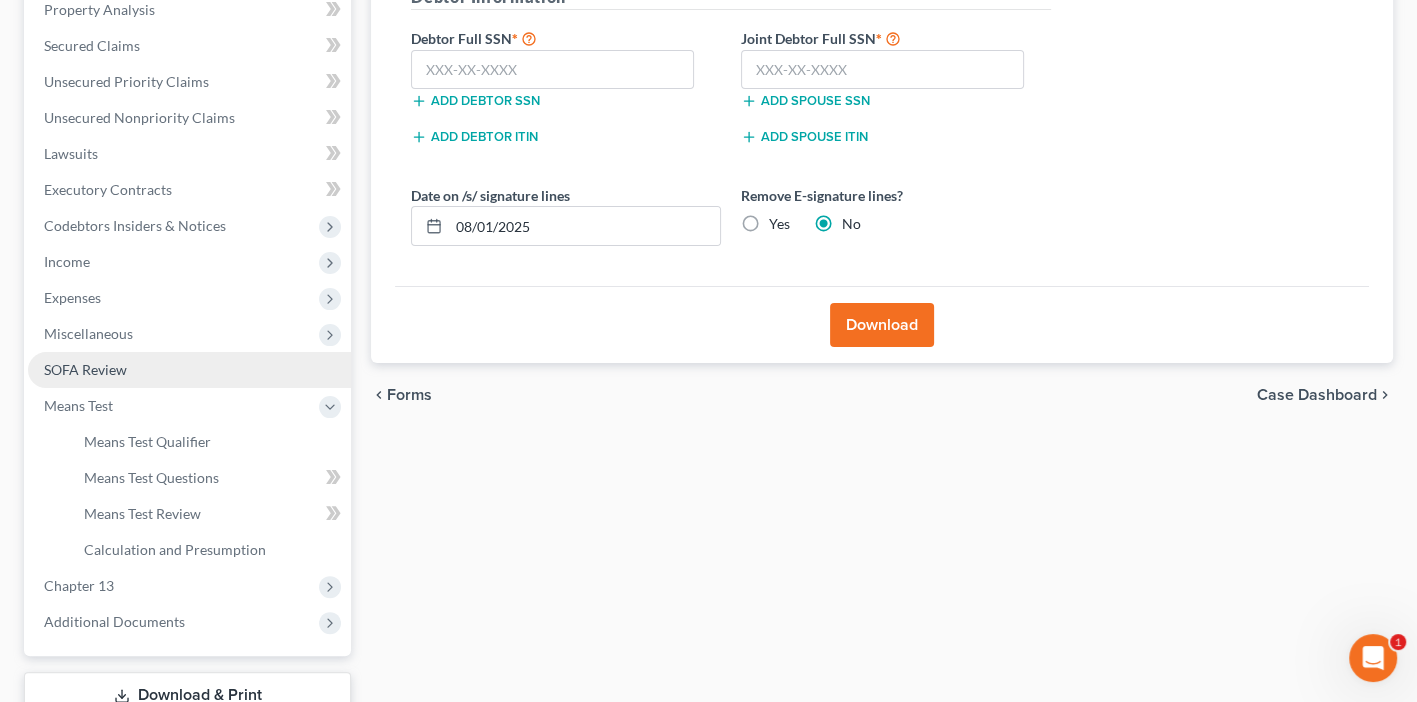 click on "SOFA Review" at bounding box center (189, 370) 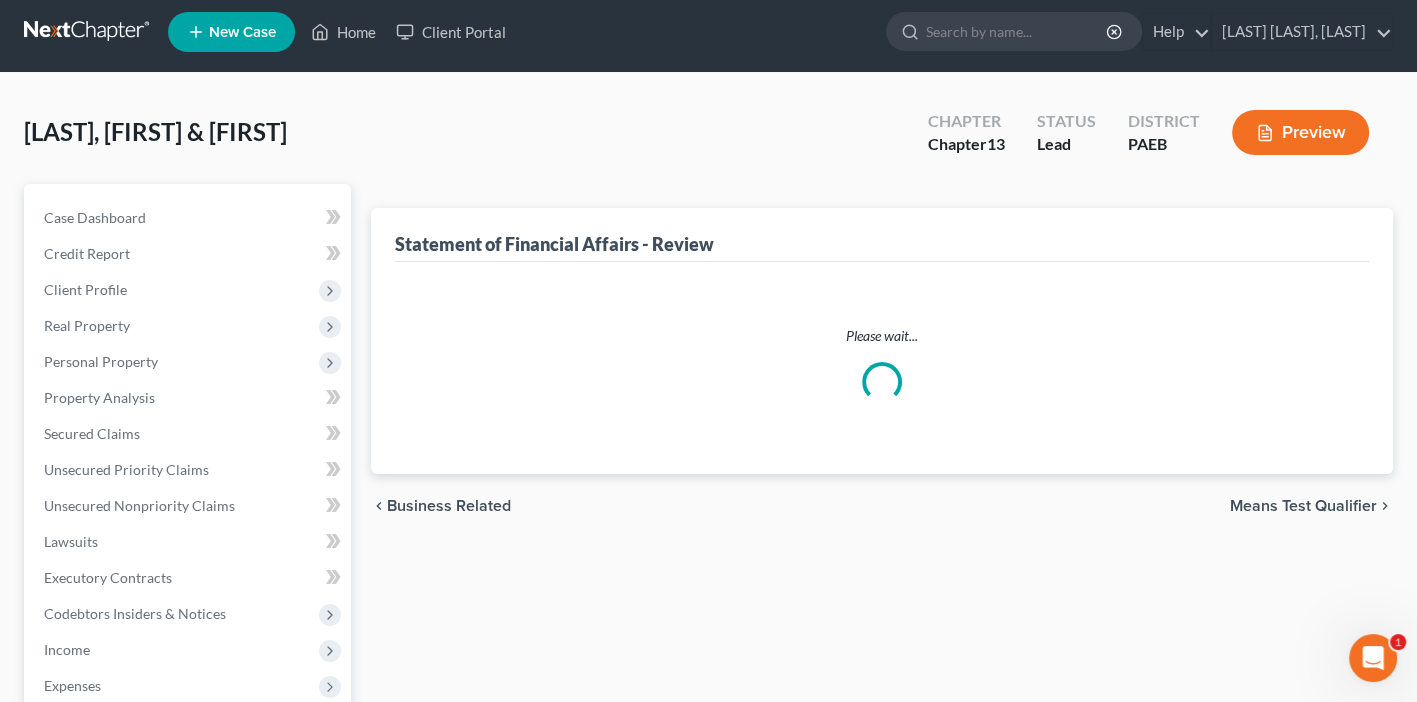 scroll, scrollTop: 0, scrollLeft: 0, axis: both 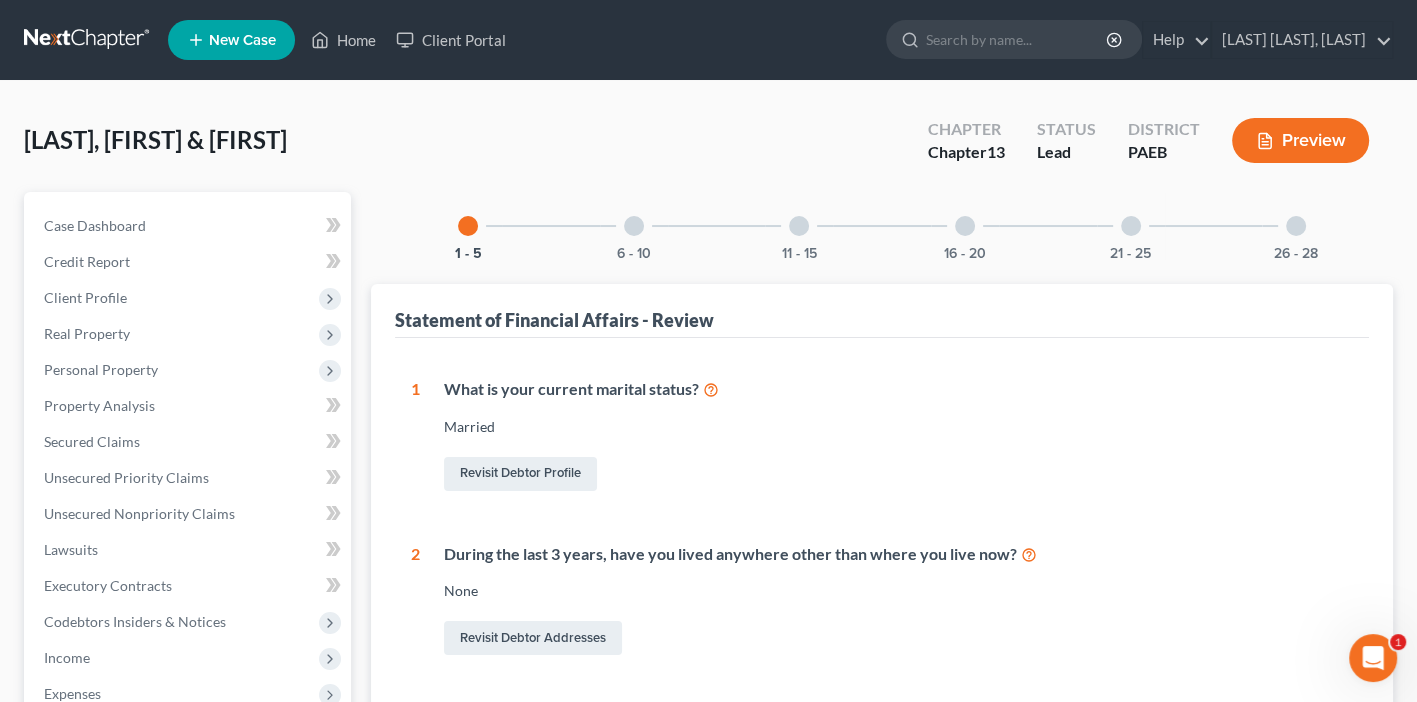 click at bounding box center (1296, 226) 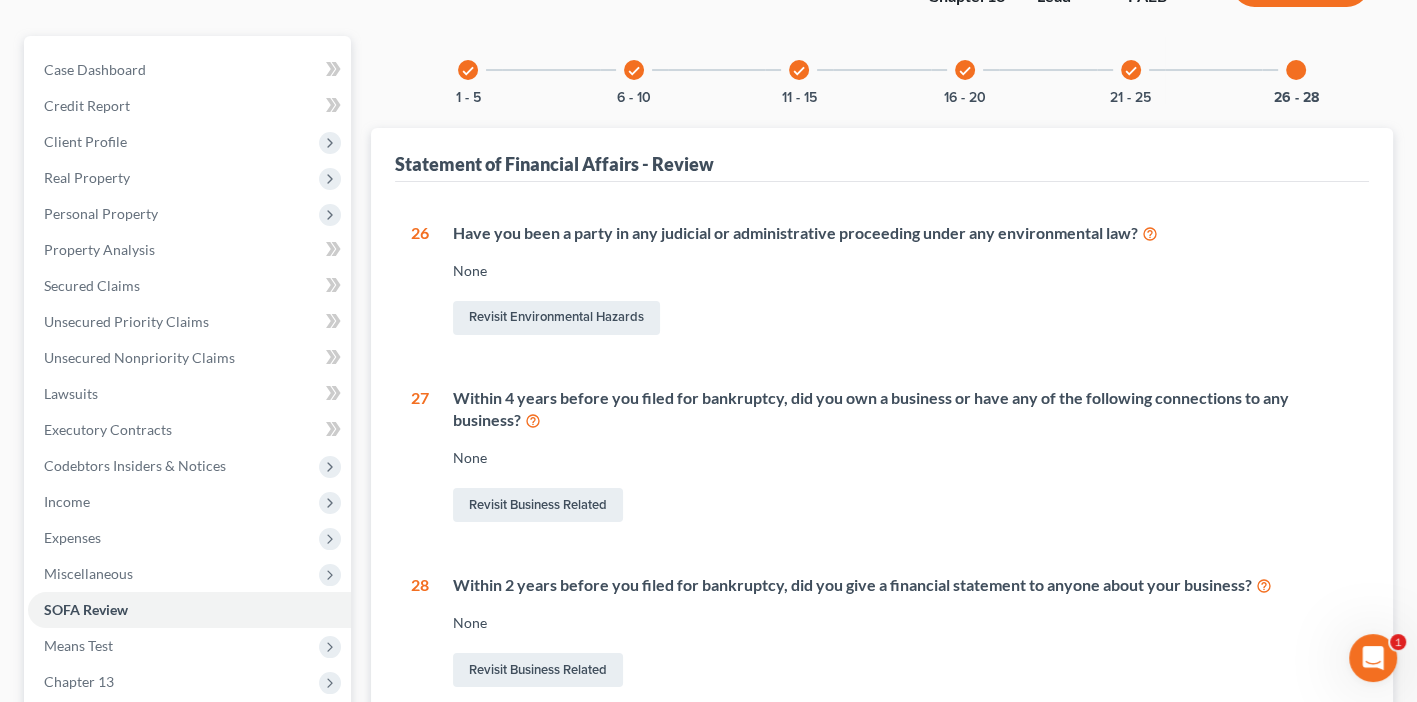 scroll, scrollTop: 76, scrollLeft: 0, axis: vertical 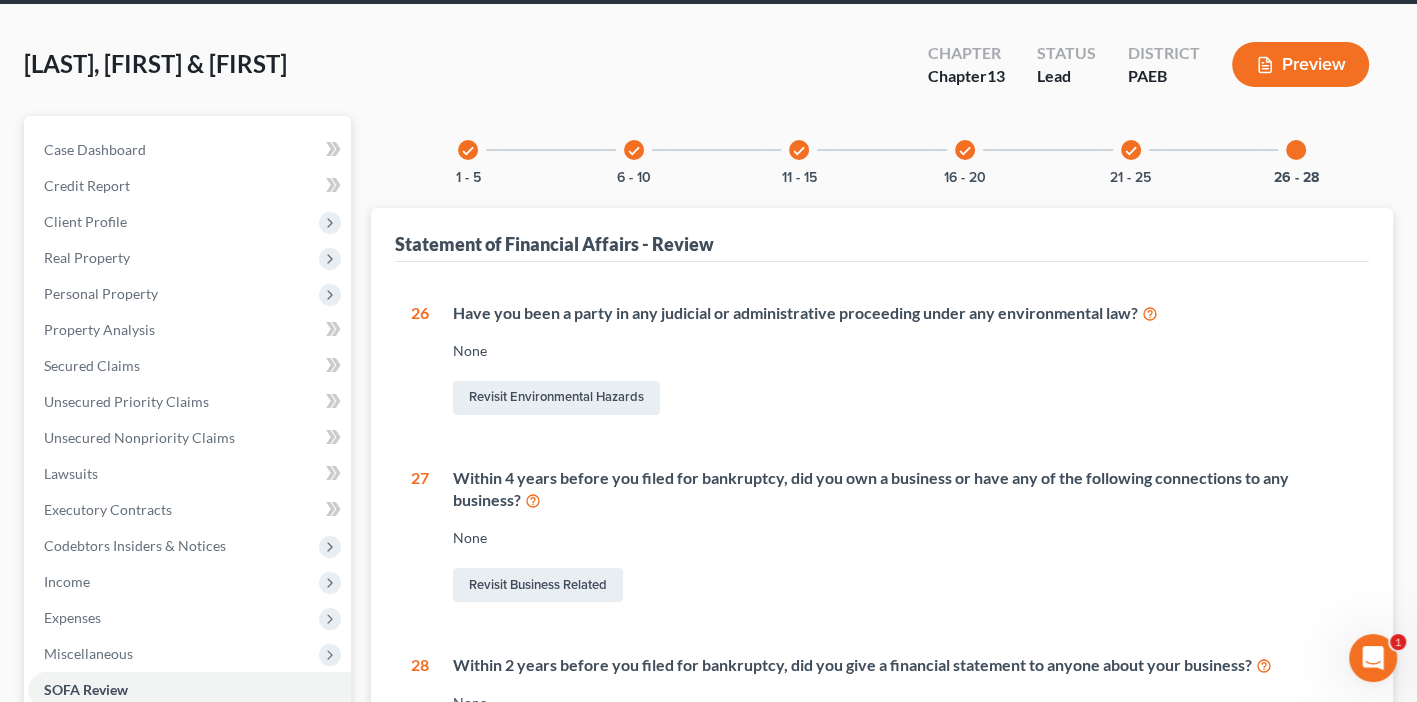 click on "check" at bounding box center [1131, 151] 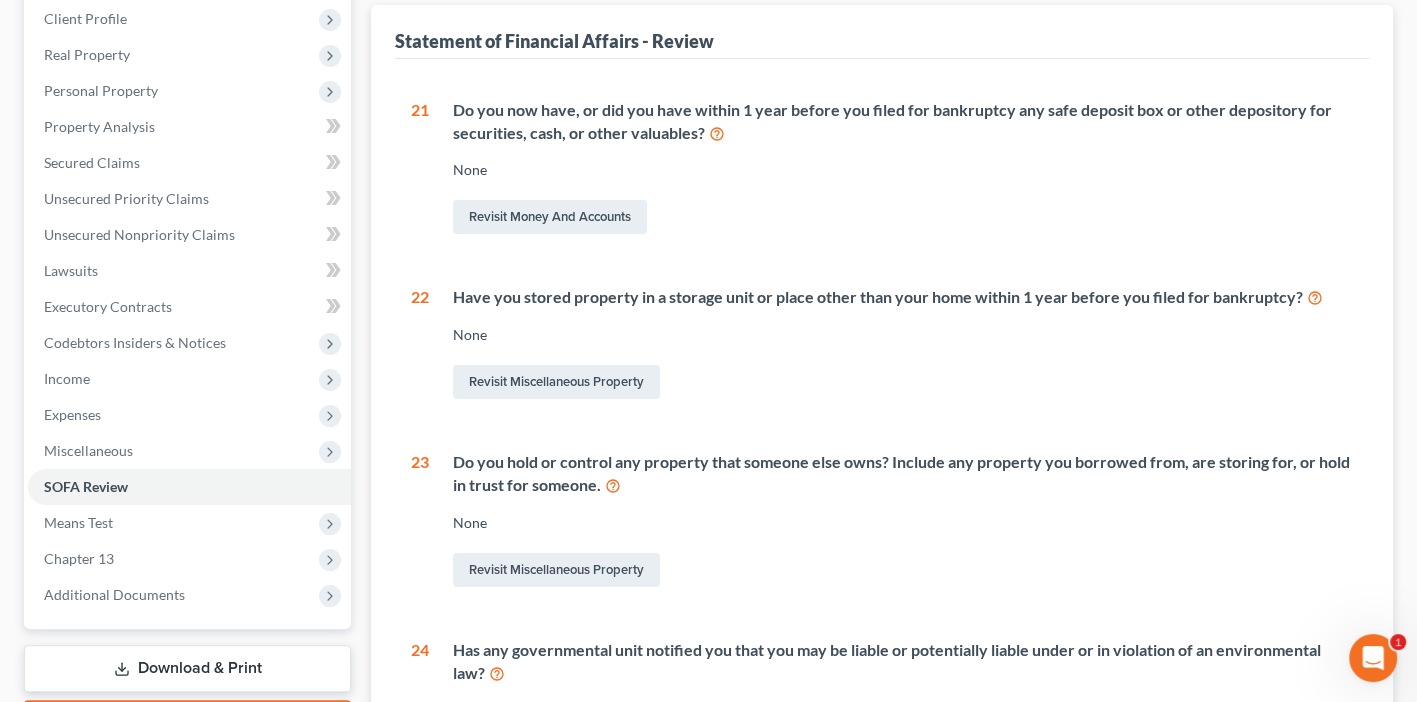 scroll, scrollTop: 316, scrollLeft: 0, axis: vertical 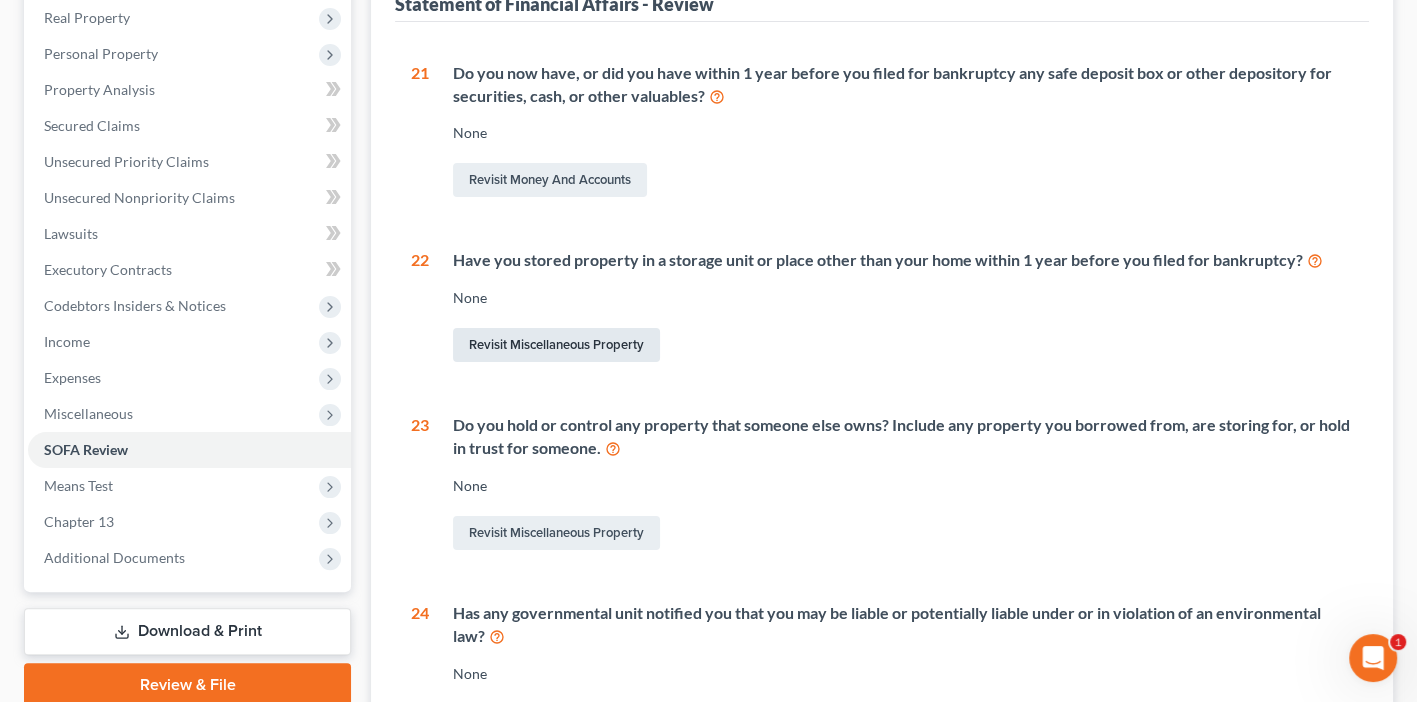 click on "Revisit Miscellaneous Property" at bounding box center (556, 345) 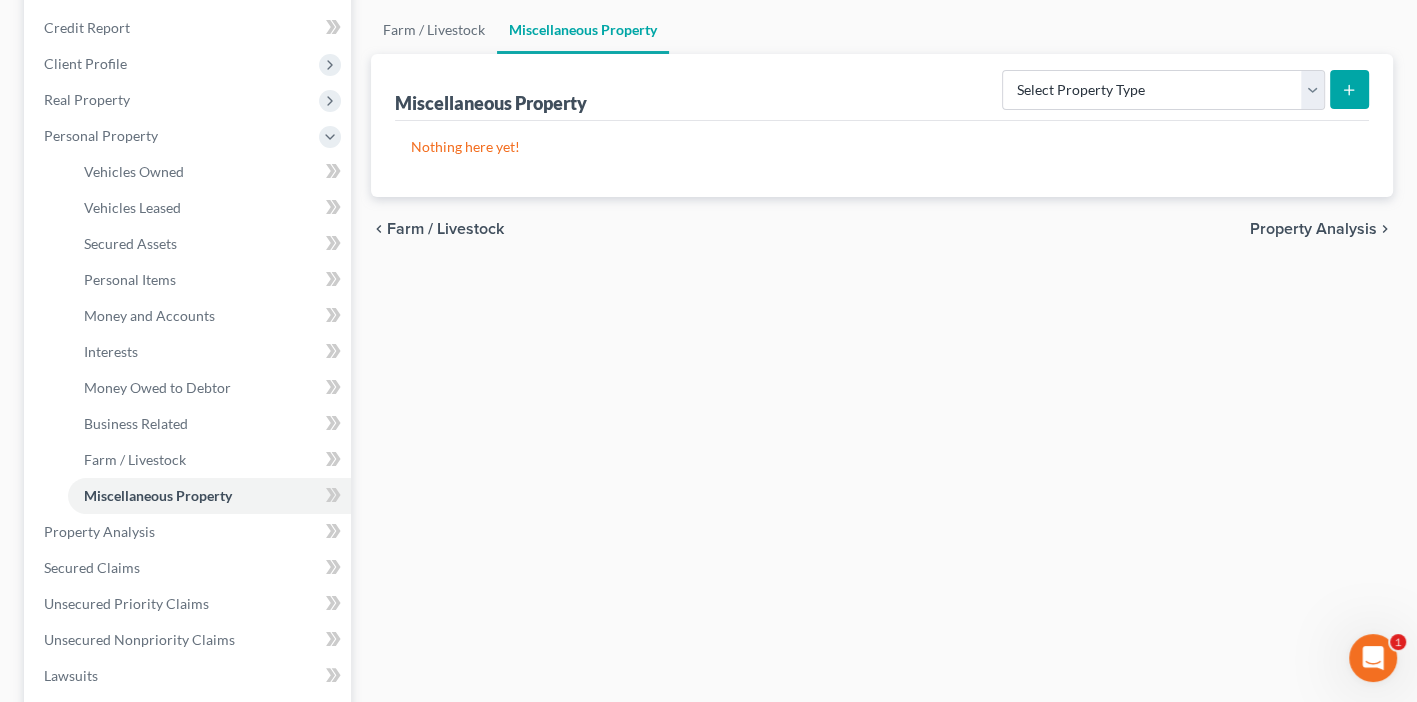 scroll, scrollTop: 0, scrollLeft: 0, axis: both 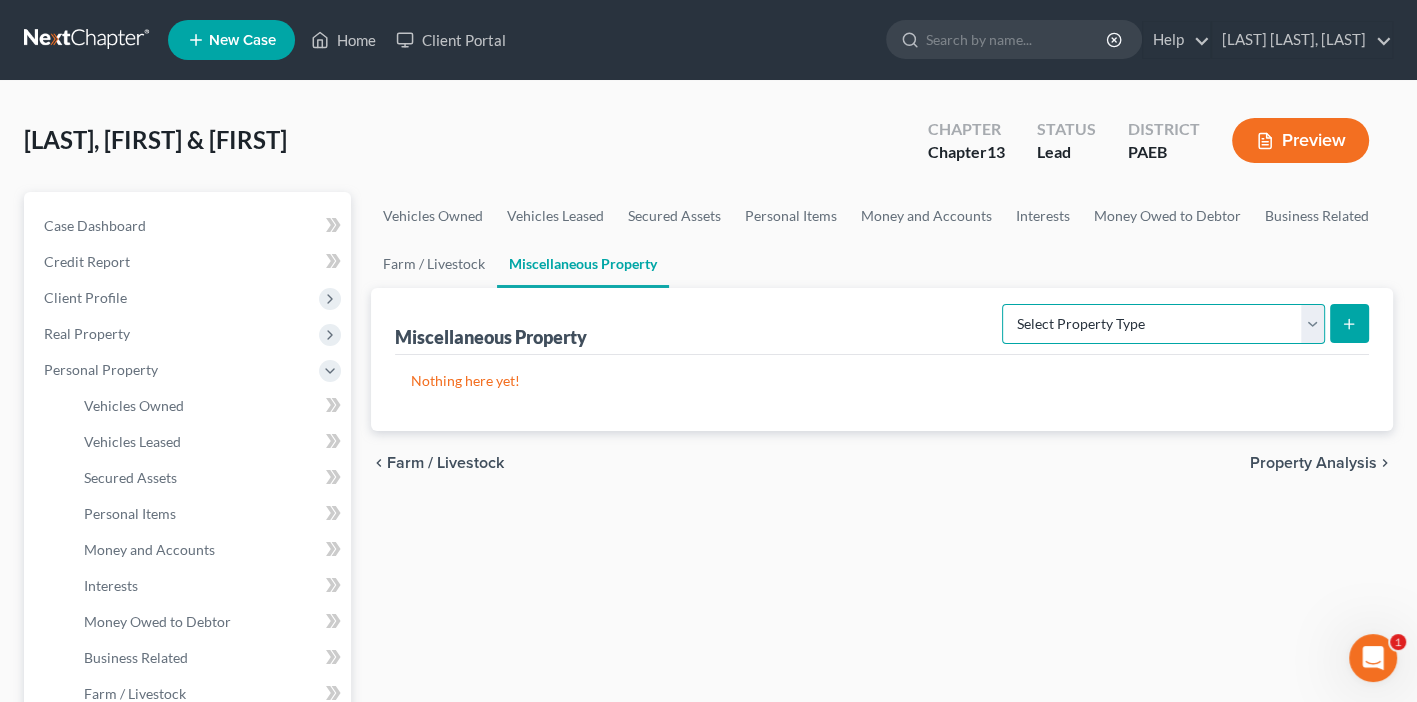 click on "Select Property Type Assigned for Creditor Benefit Within 1 Year Holding for Another Not Yet Listed Stored Within 1 Year Transferred" at bounding box center [1163, 324] 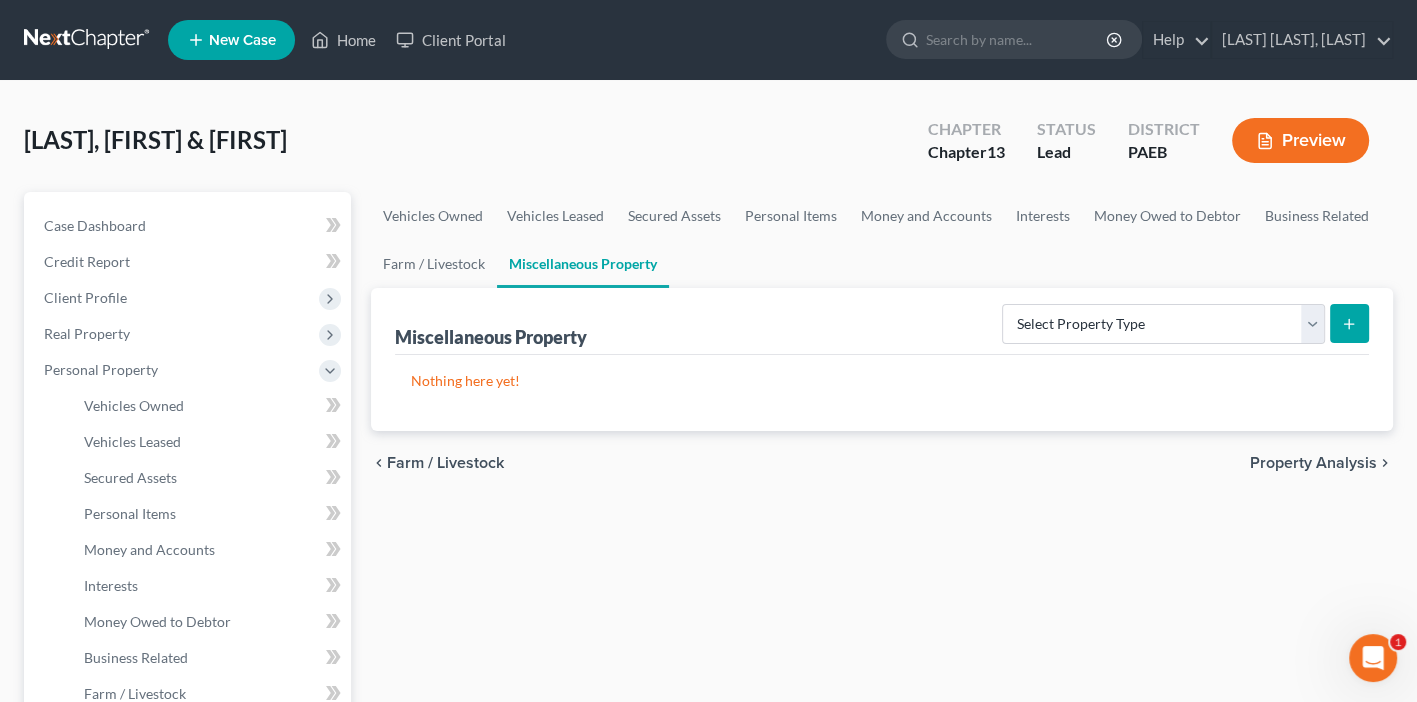 click on "Vehicles Owned
Vehicles Leased
Secured Assets
Personal Items
Money and Accounts
Interests
Money Owed to Debtor
Business Related
Farm / Livestock
Miscellaneous Property" at bounding box center (882, 240) 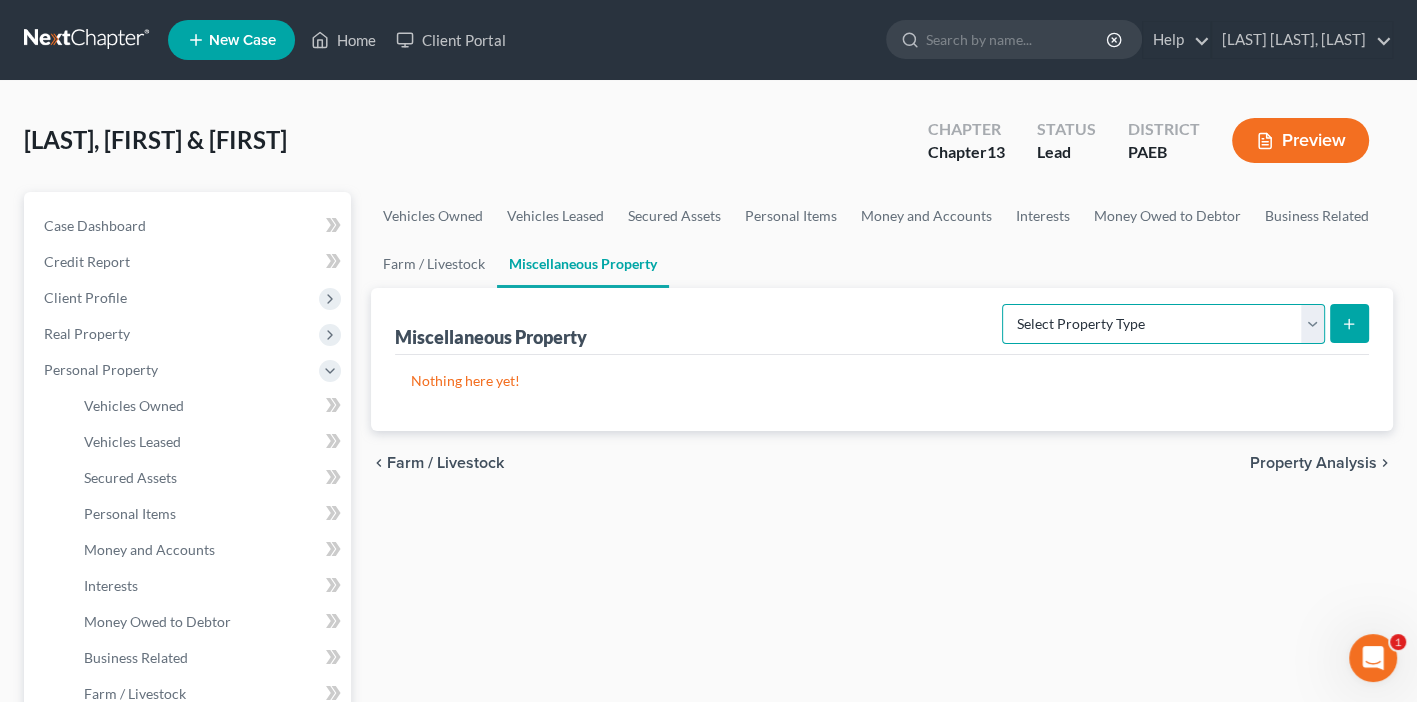 click on "Select Property Type Assigned for Creditor Benefit Within 1 Year Holding for Another Not Yet Listed Stored Within 1 Year Transferred" at bounding box center (1163, 324) 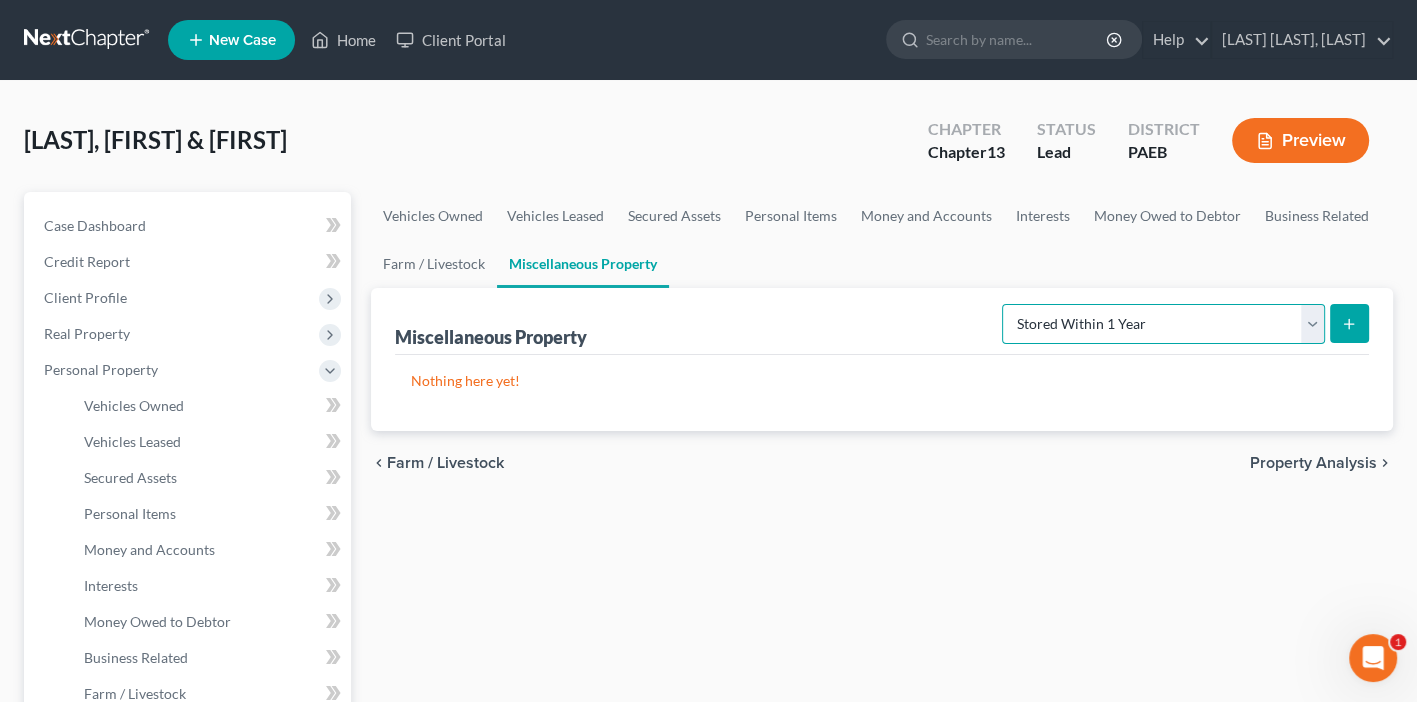 click on "Select Property Type Assigned for Creditor Benefit Within 1 Year Holding for Another Not Yet Listed Stored Within 1 Year Transferred" at bounding box center (1163, 324) 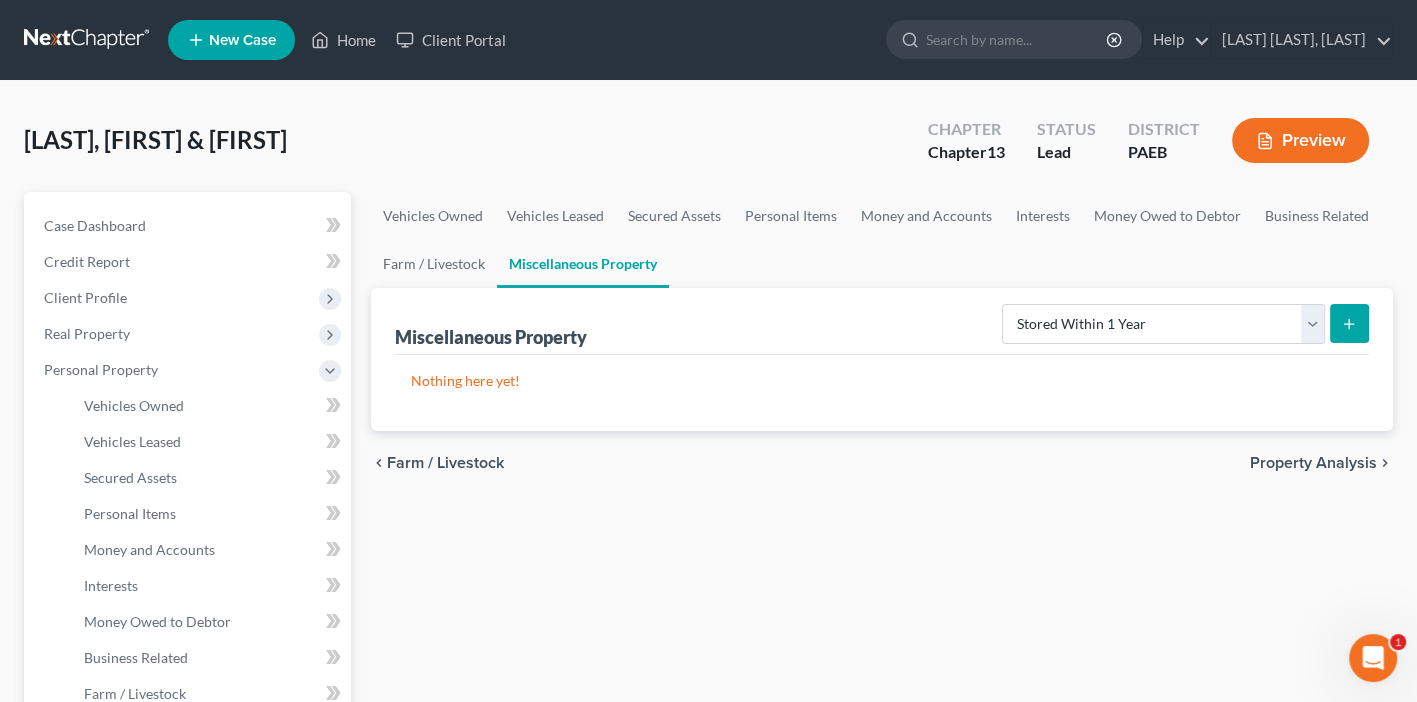 click 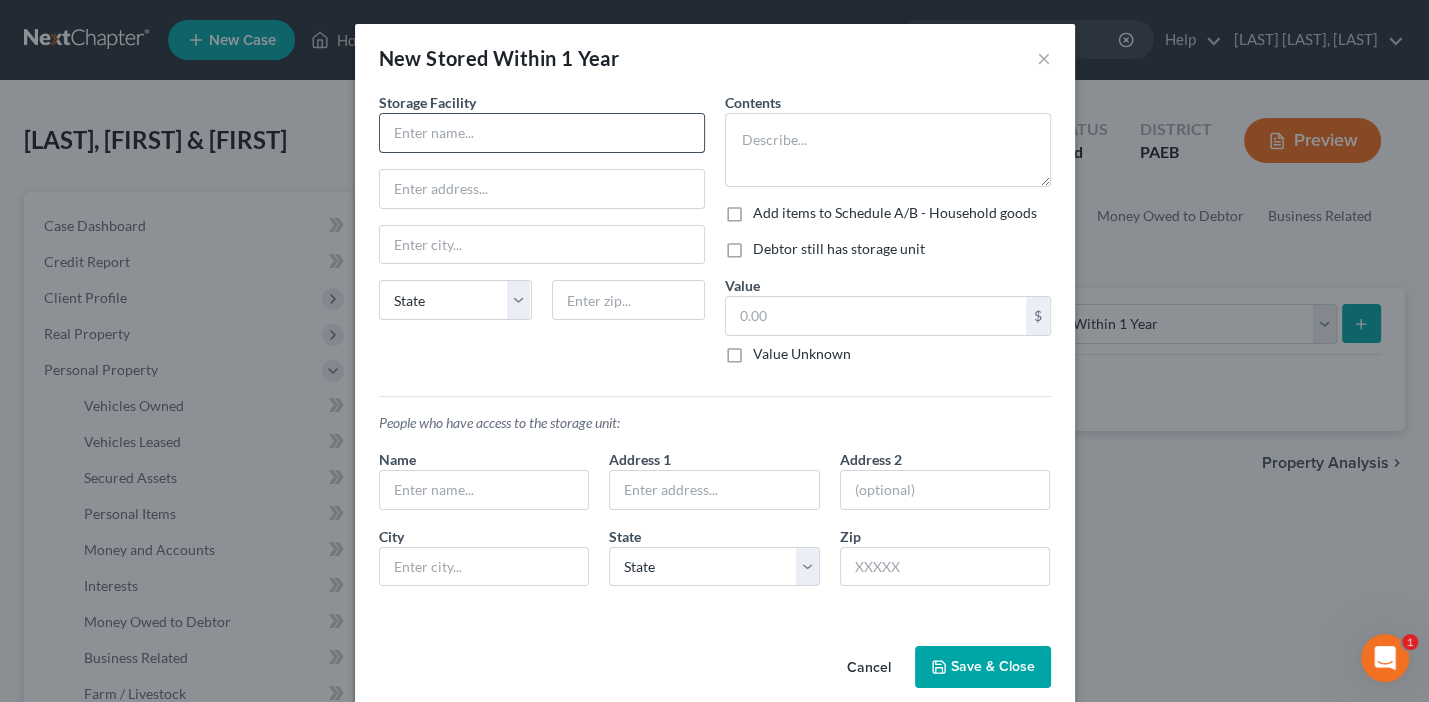 click at bounding box center [542, 133] 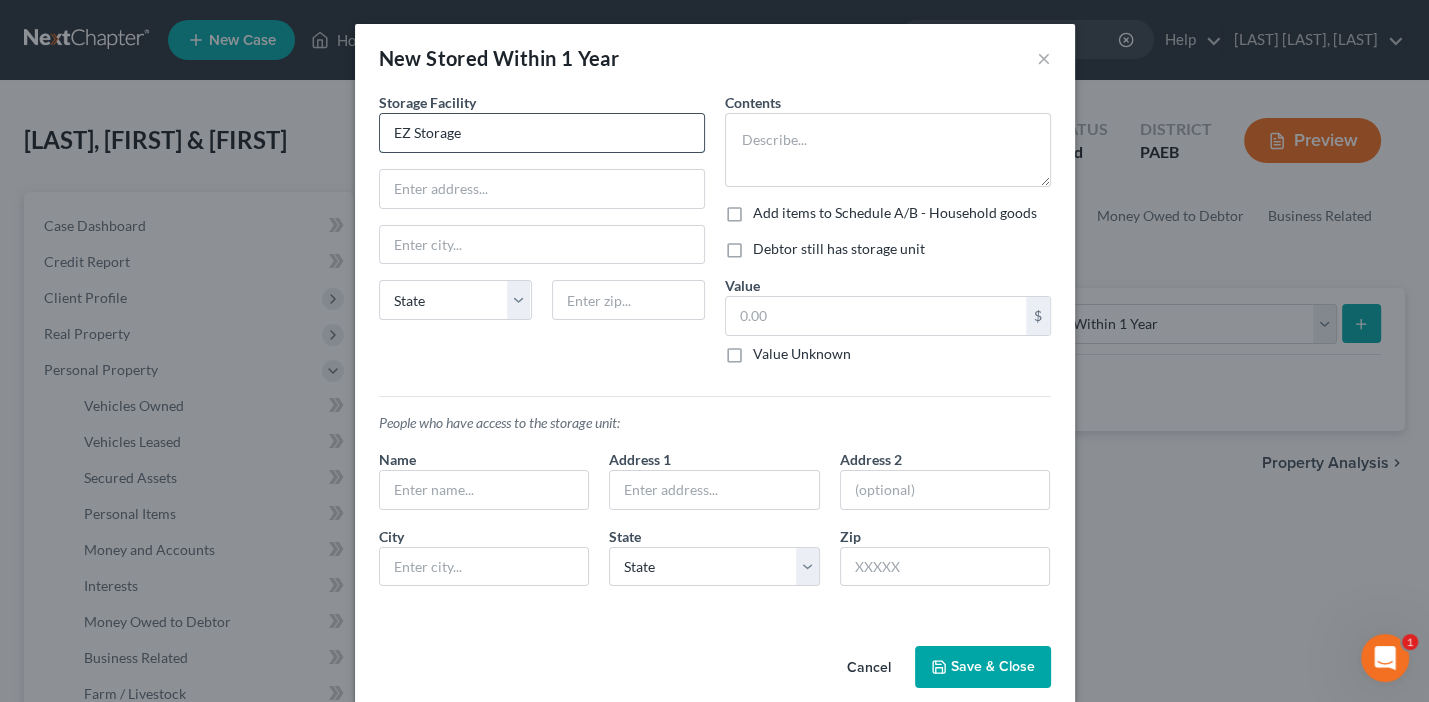 type on "EZ Storage" 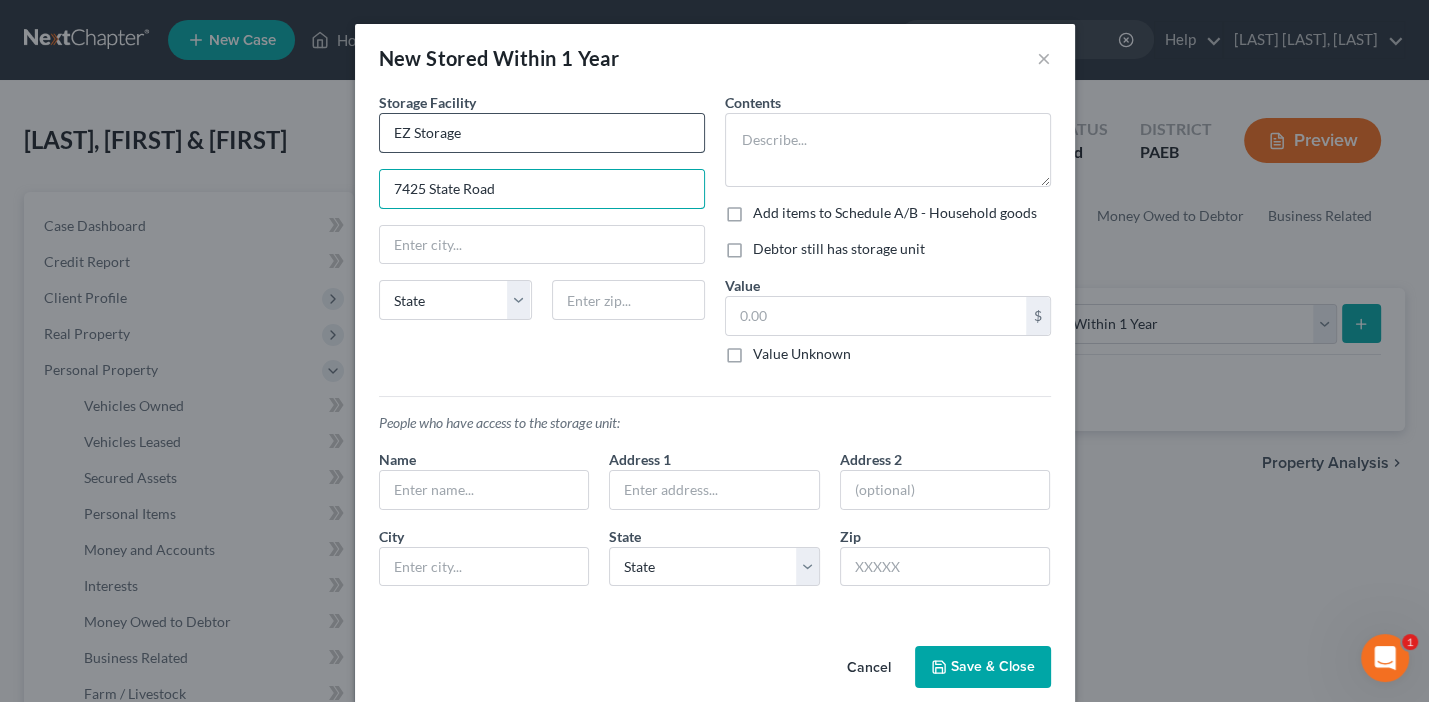 type on "7425 State Road" 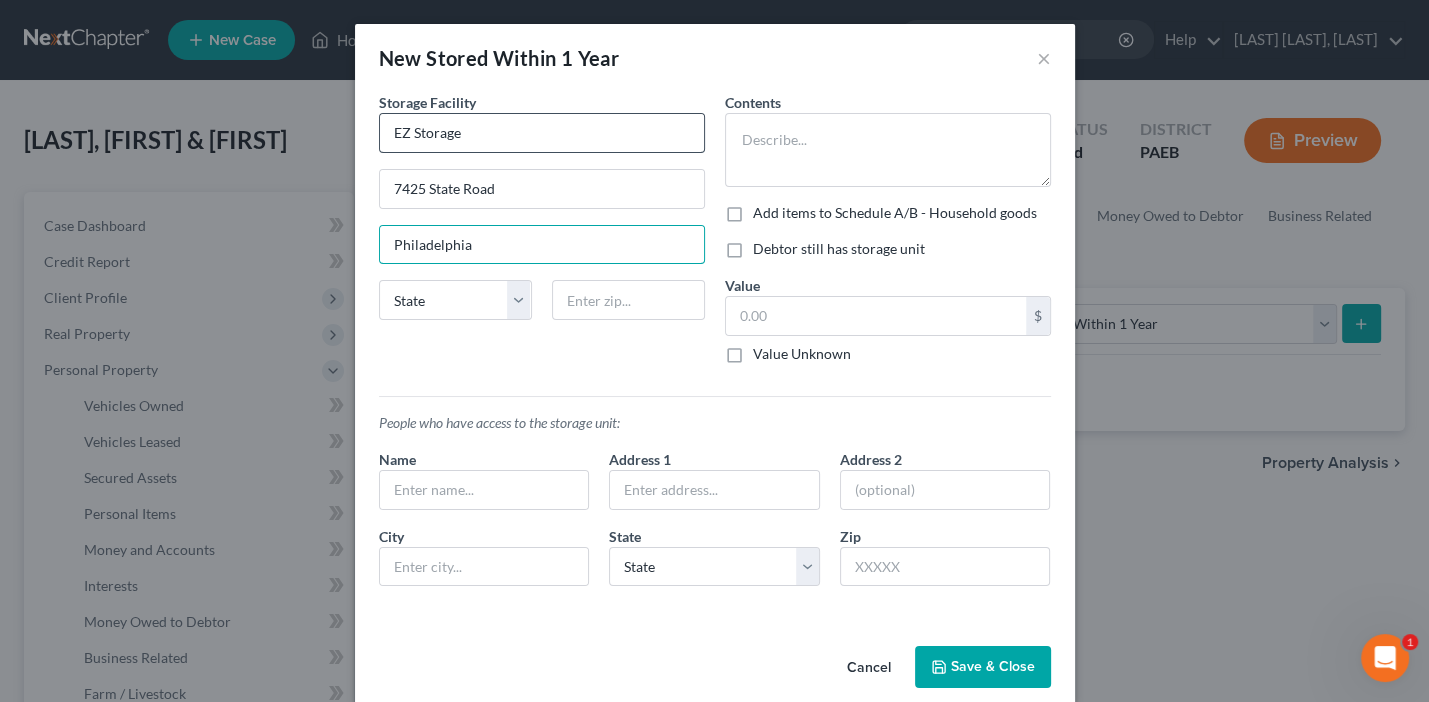 type on "Philadelphia" 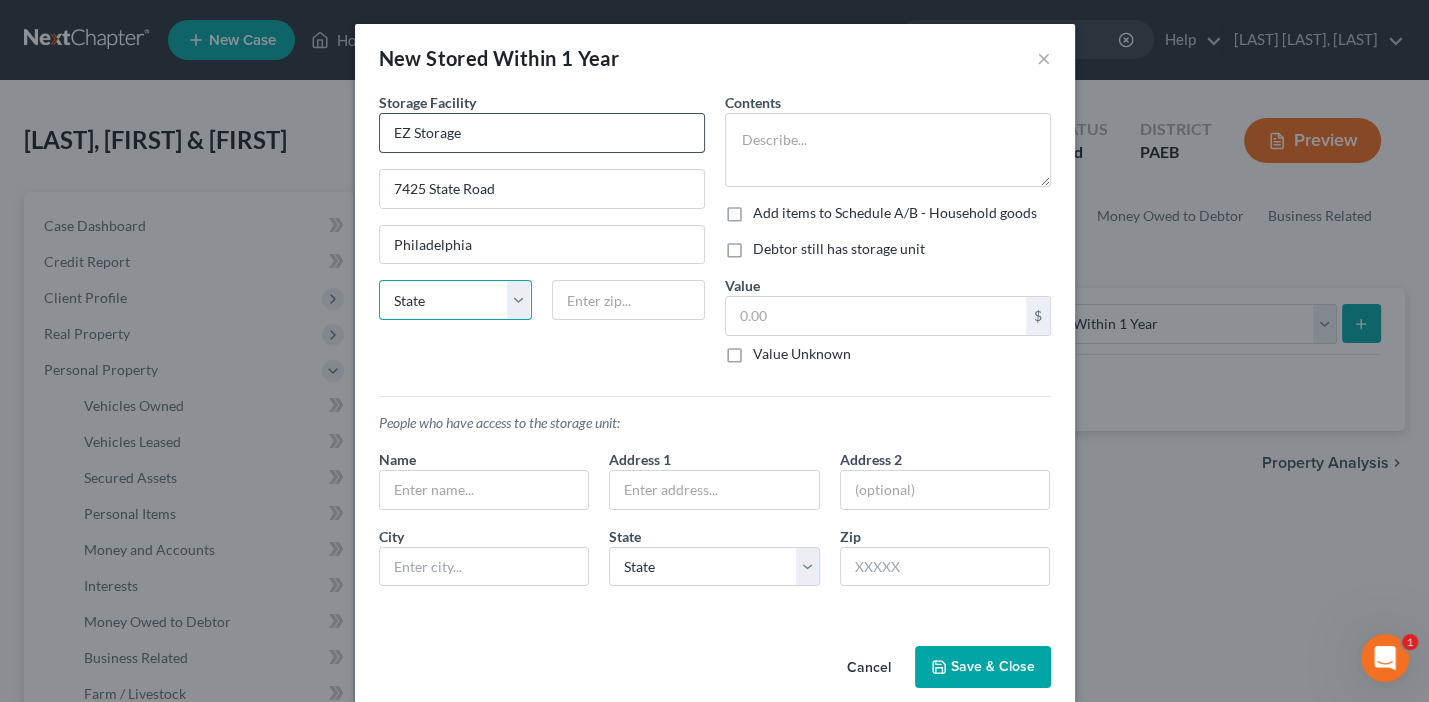 select on "39" 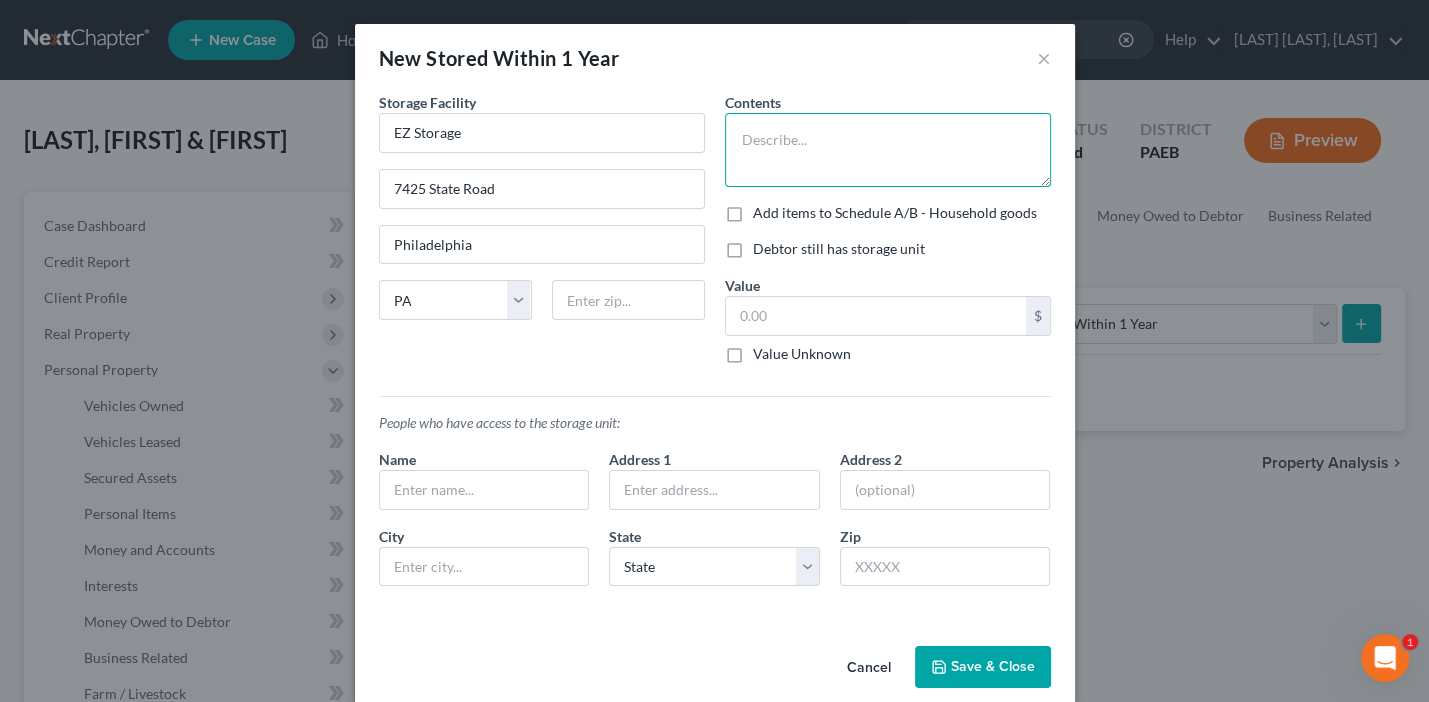 click at bounding box center [888, 150] 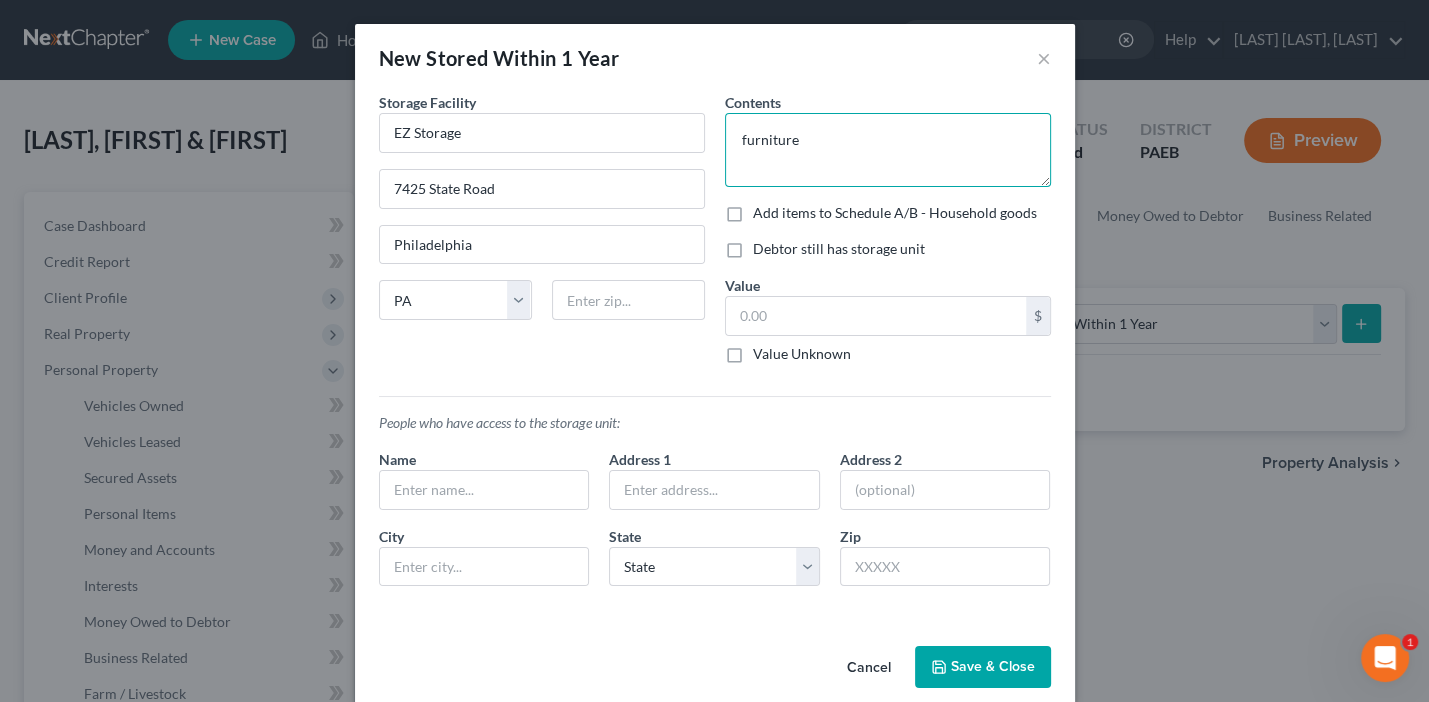 type on "furniture" 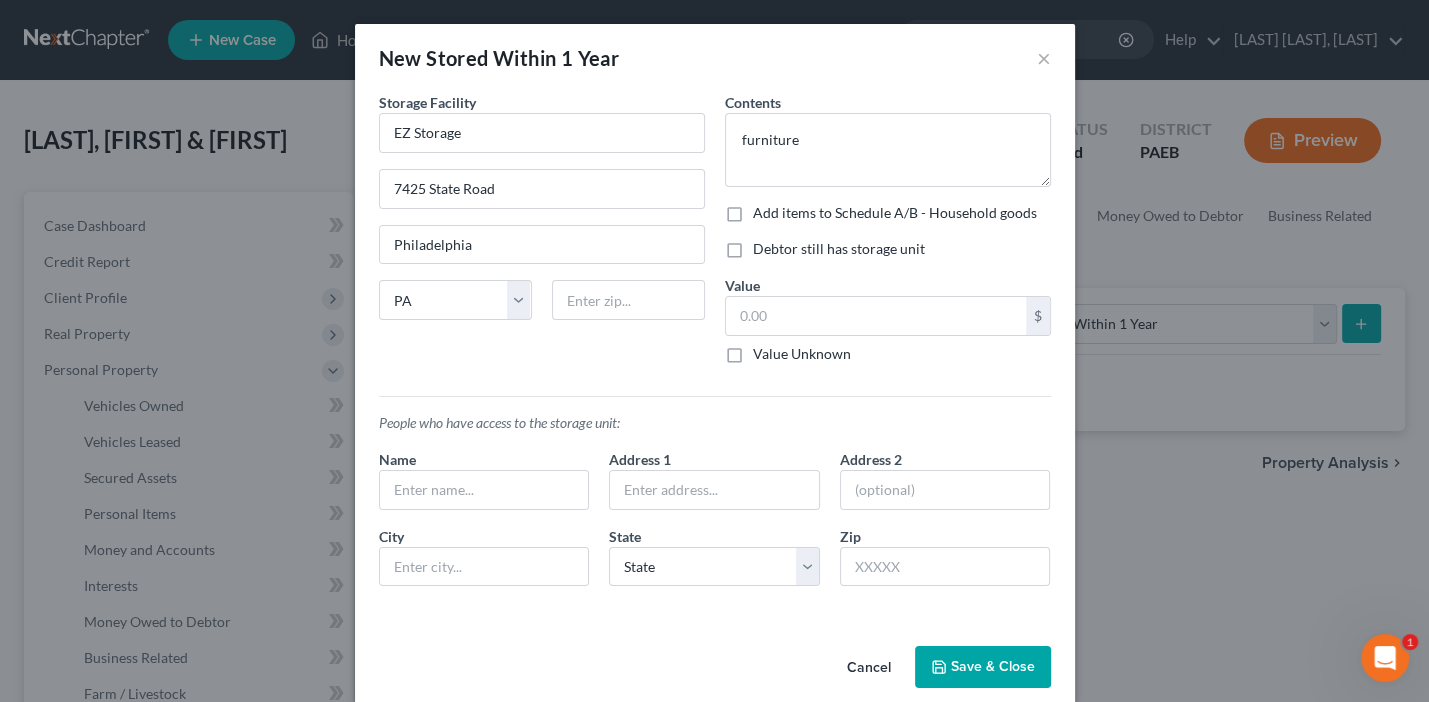 click on "Debtor still has storage unit" at bounding box center [839, 249] 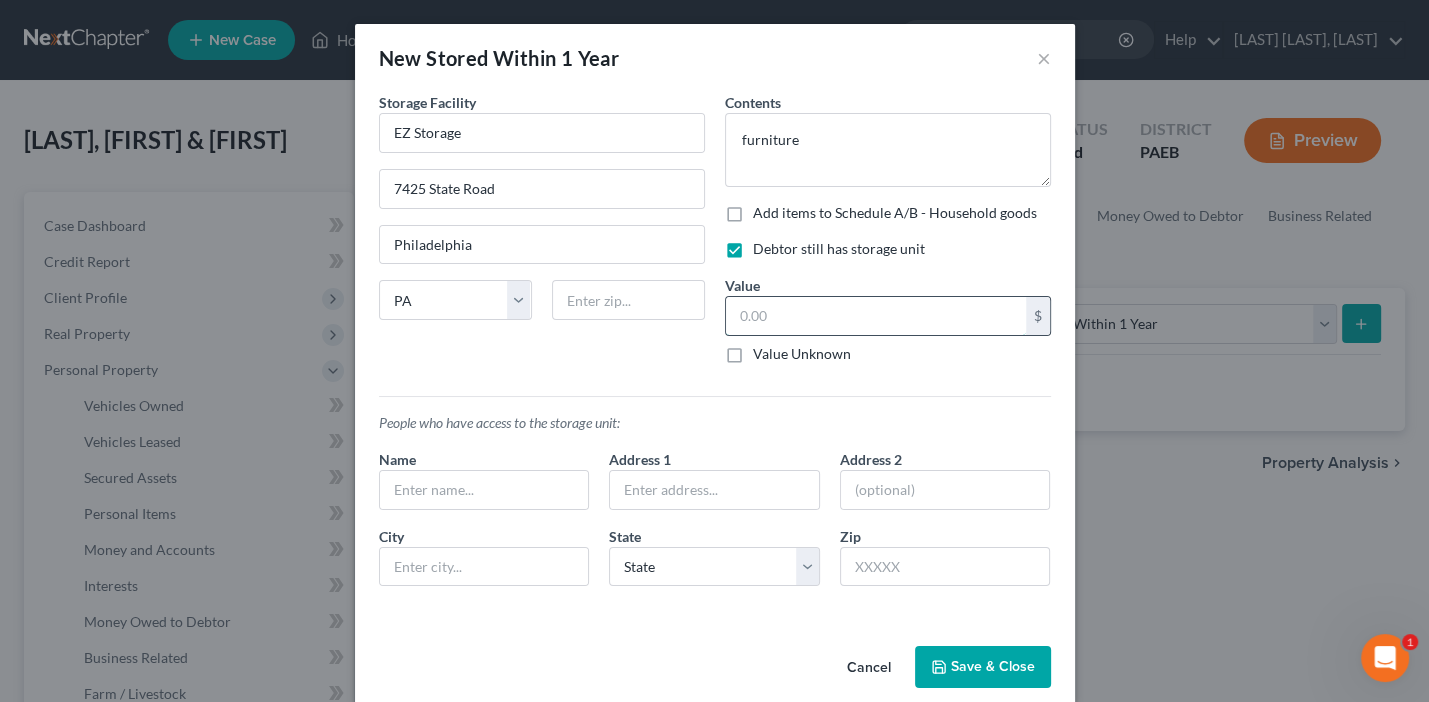 click at bounding box center (876, 316) 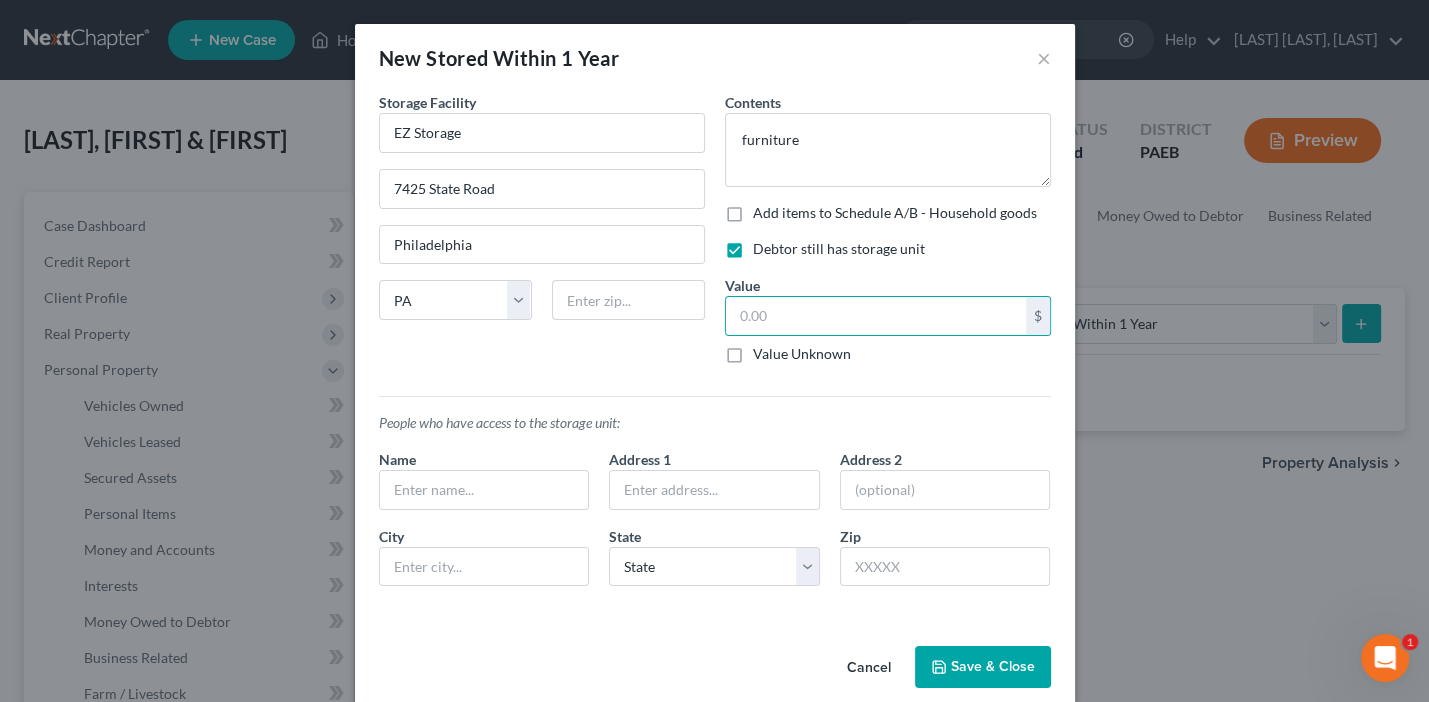 click on "Value Unknown" at bounding box center [802, 354] 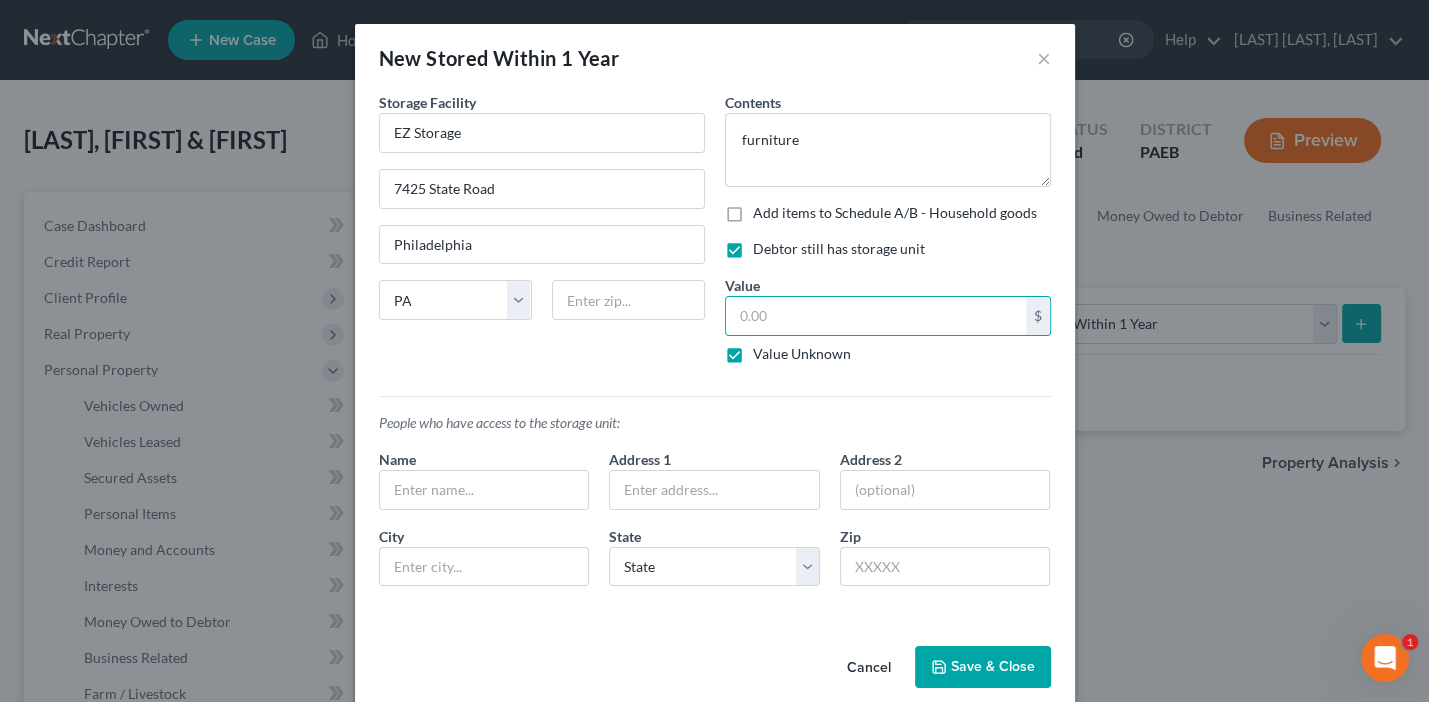 type on "0.00" 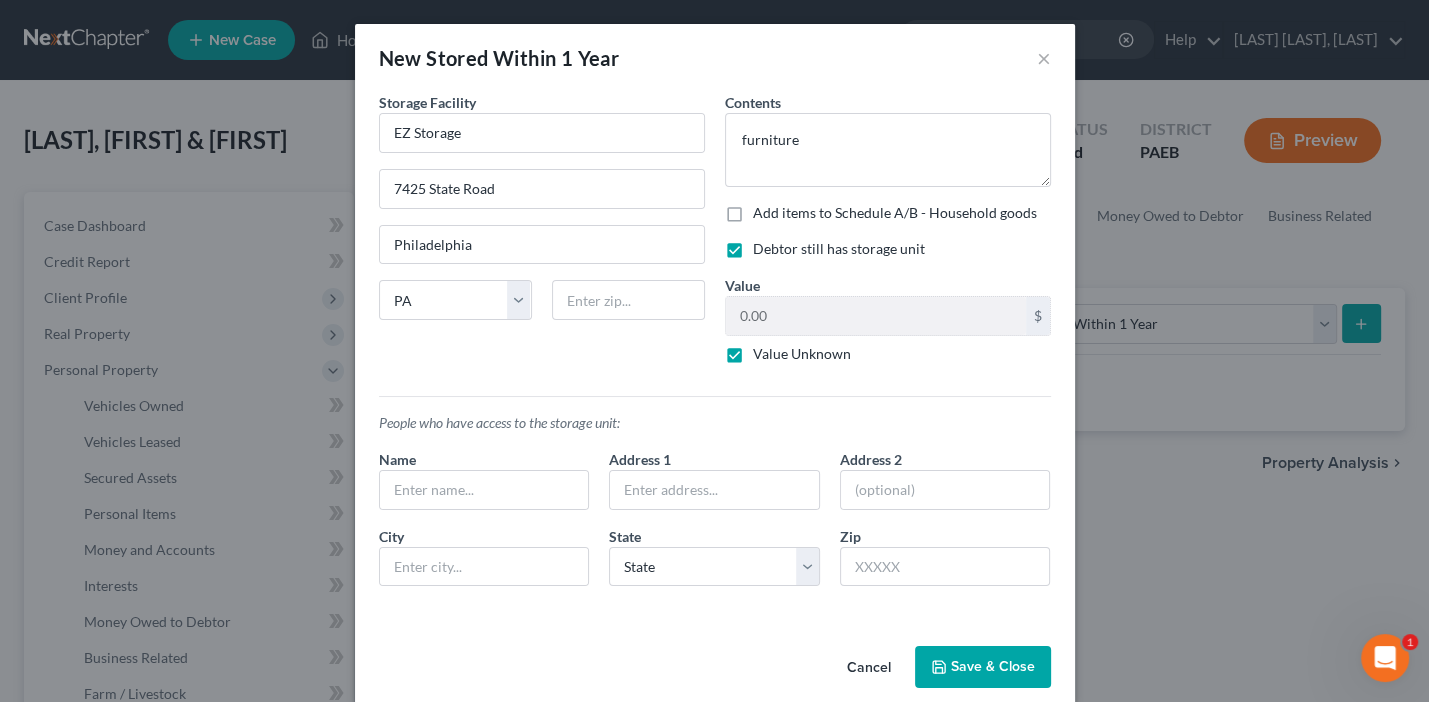click on "Save & Close" at bounding box center (983, 667) 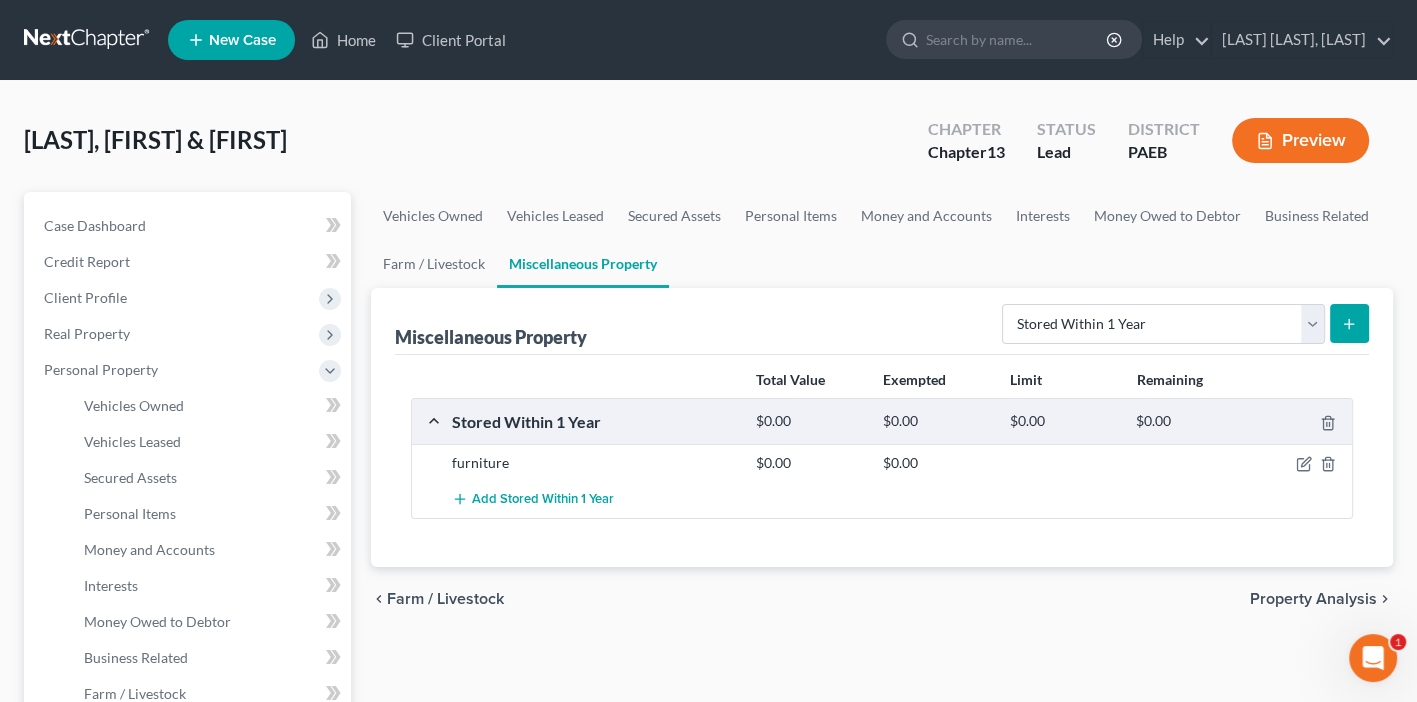 scroll, scrollTop: 756, scrollLeft: 0, axis: vertical 